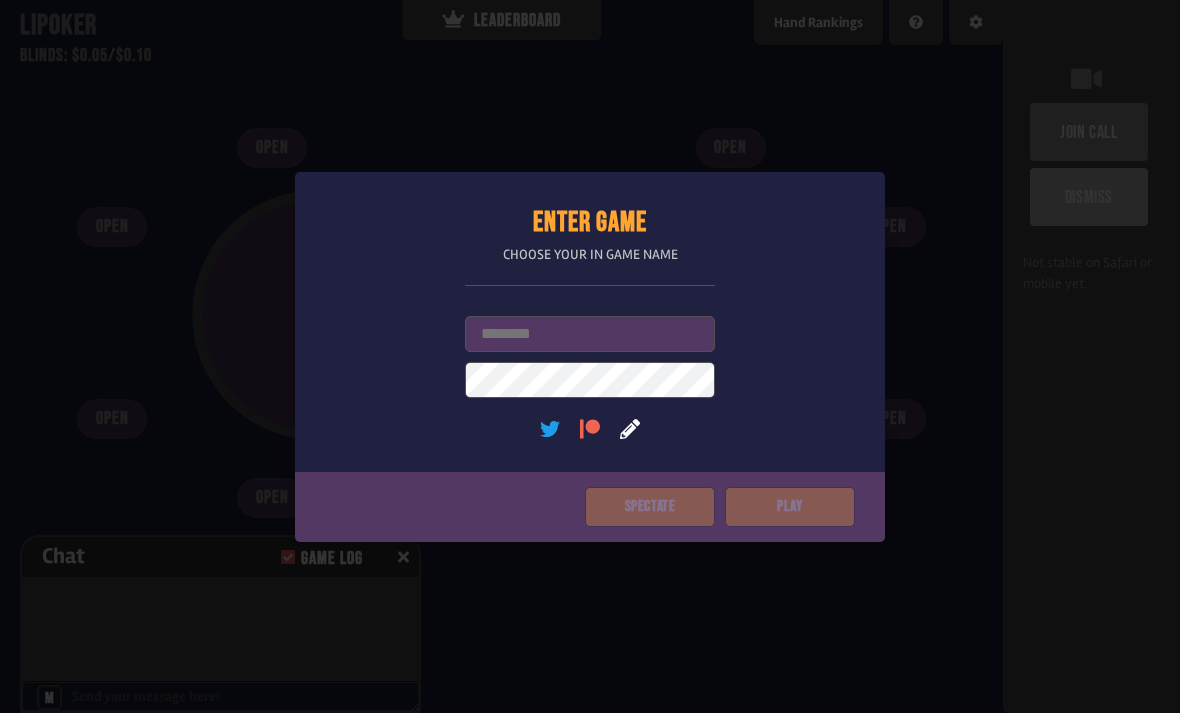 scroll, scrollTop: 0, scrollLeft: 0, axis: both 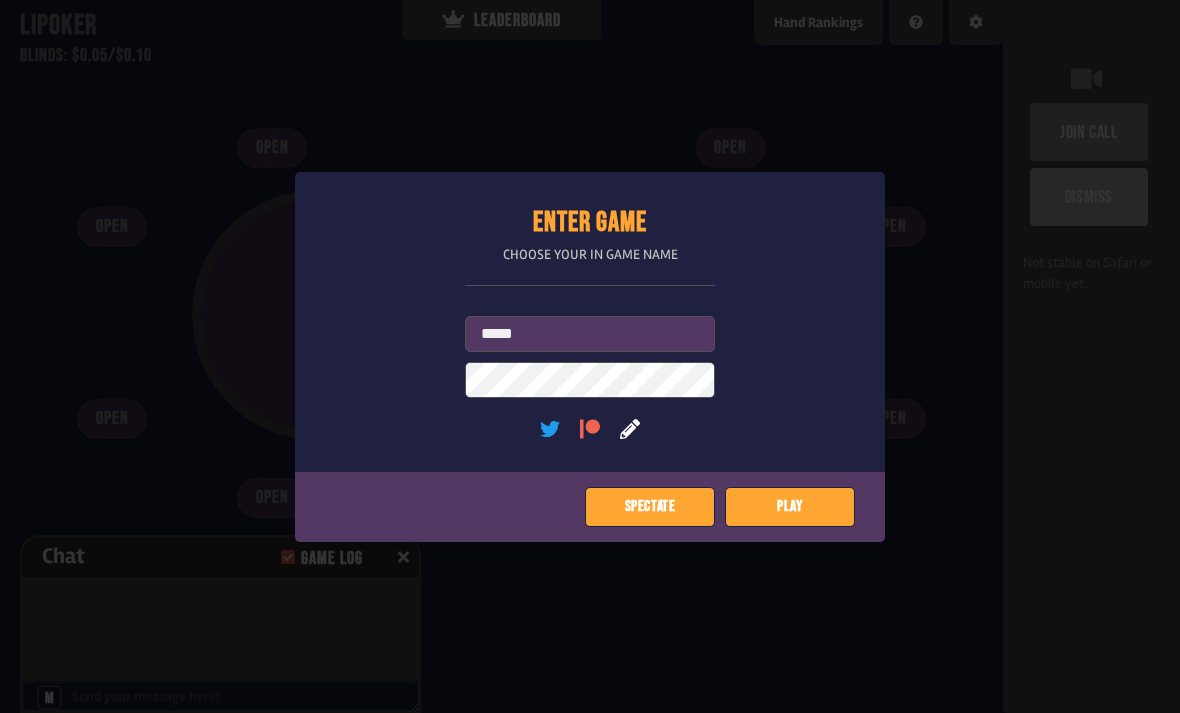 type on "*****" 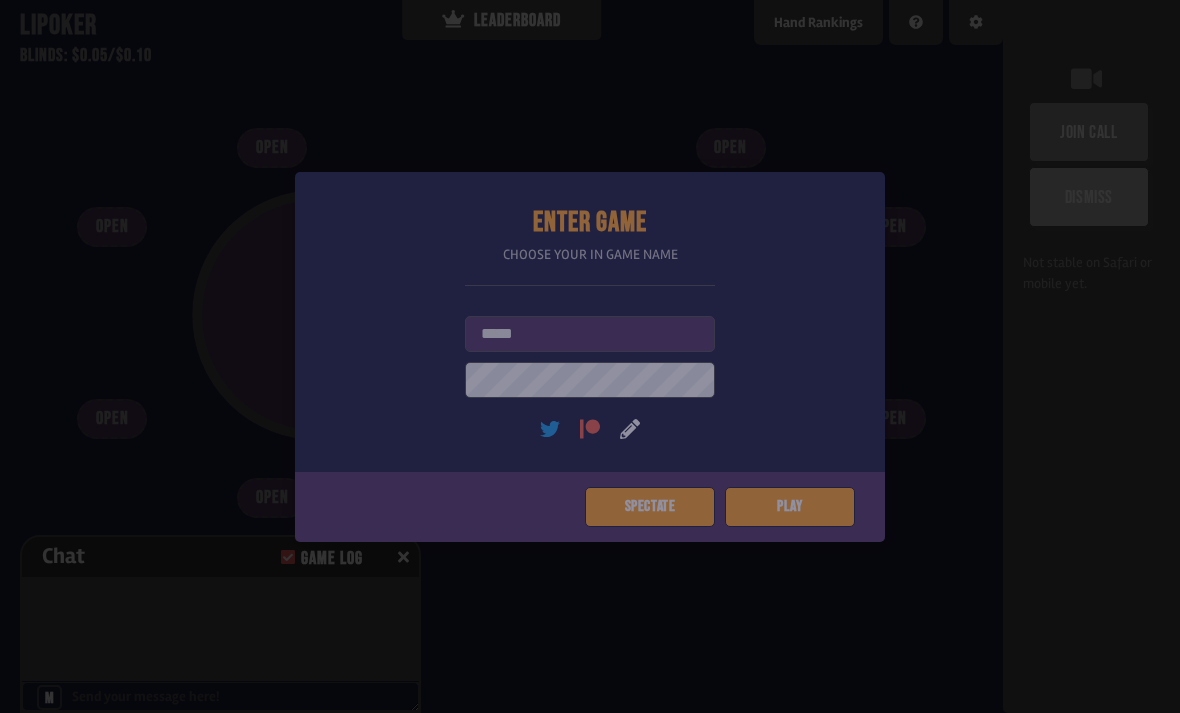click on "Pot: $0.00   COPY GAME LINK" at bounding box center (501, 351) 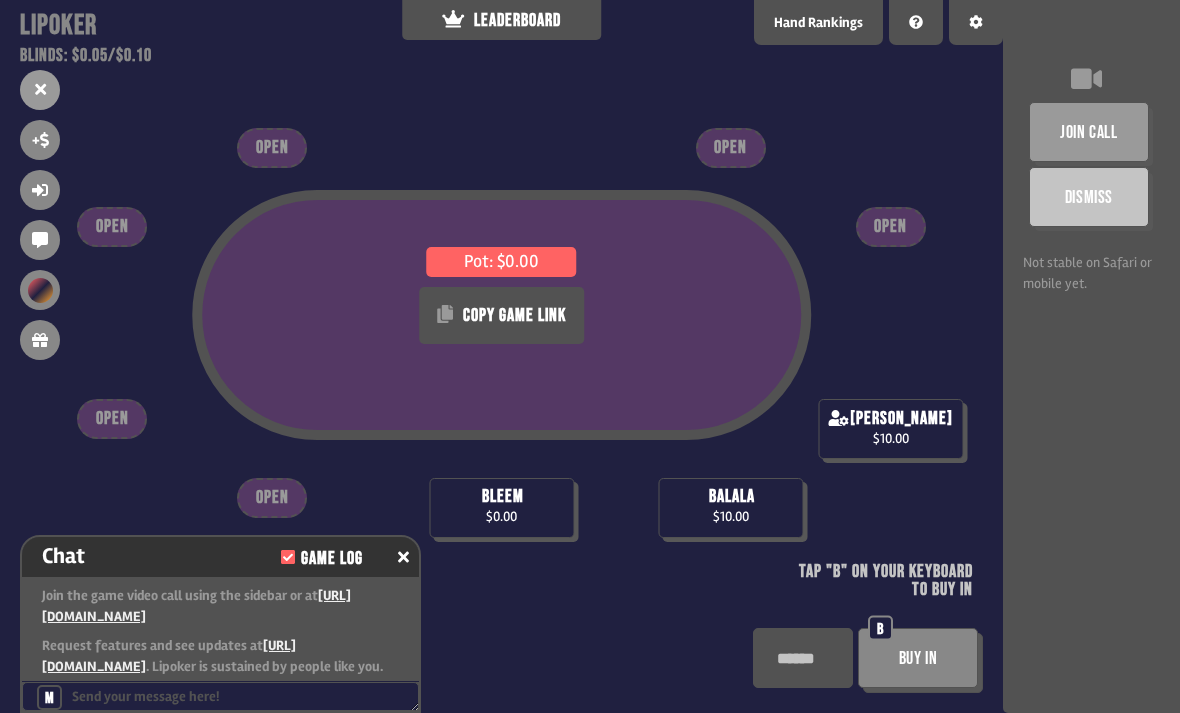 scroll, scrollTop: 35, scrollLeft: 0, axis: vertical 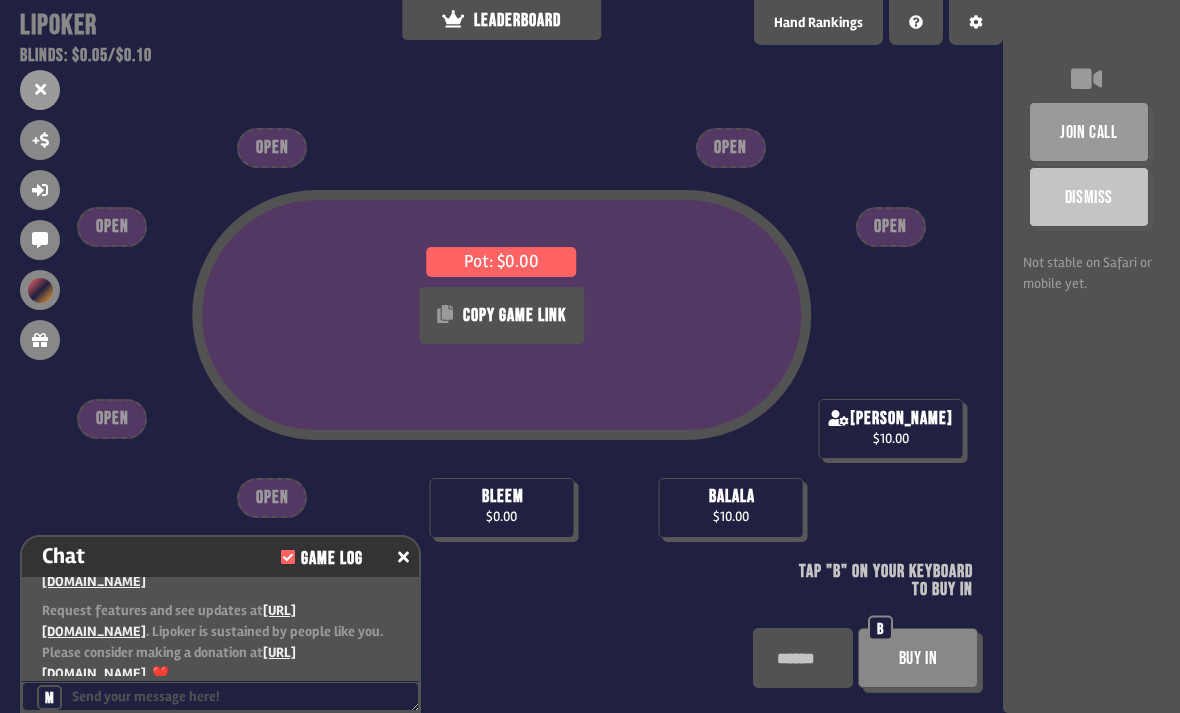 click on "Buy In" at bounding box center (918, 658) 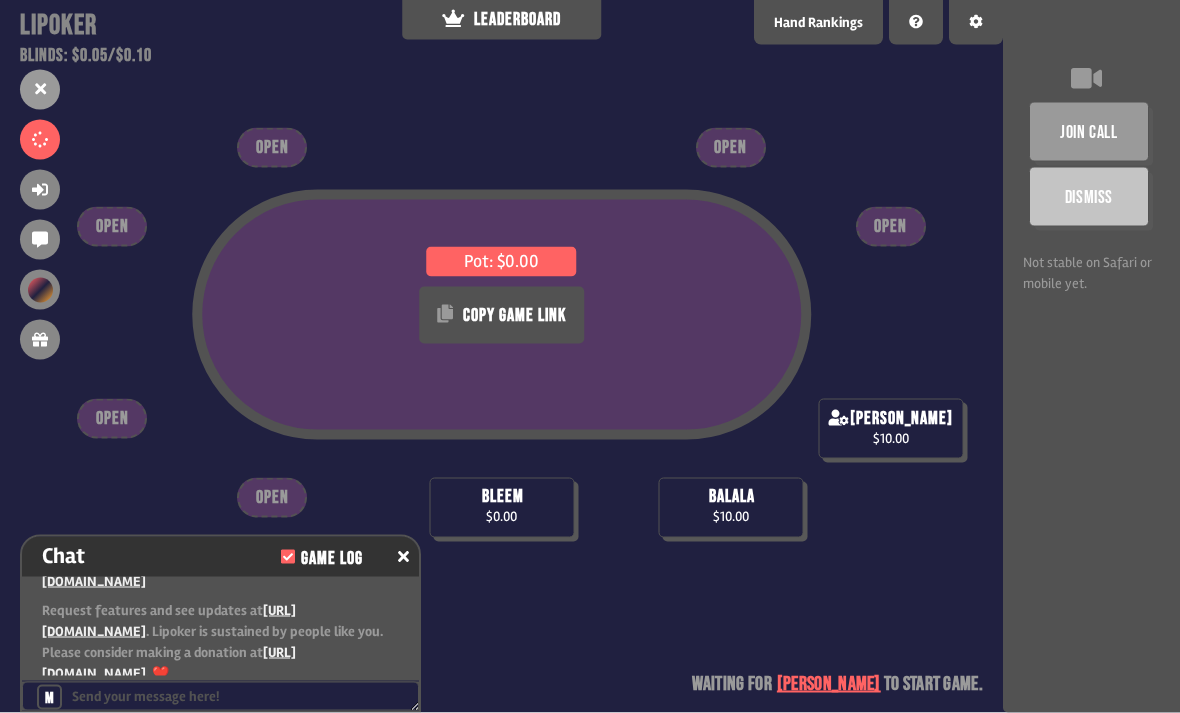 scroll, scrollTop: 0, scrollLeft: 0, axis: both 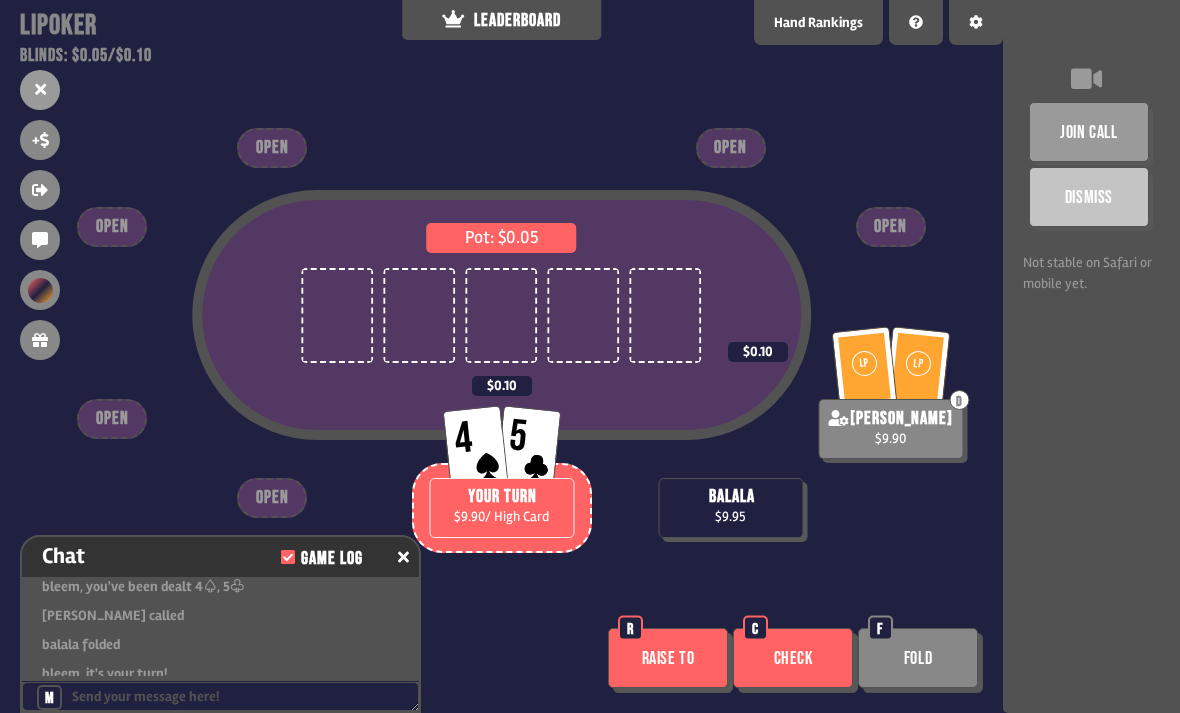 click on "Check" at bounding box center [793, 658] 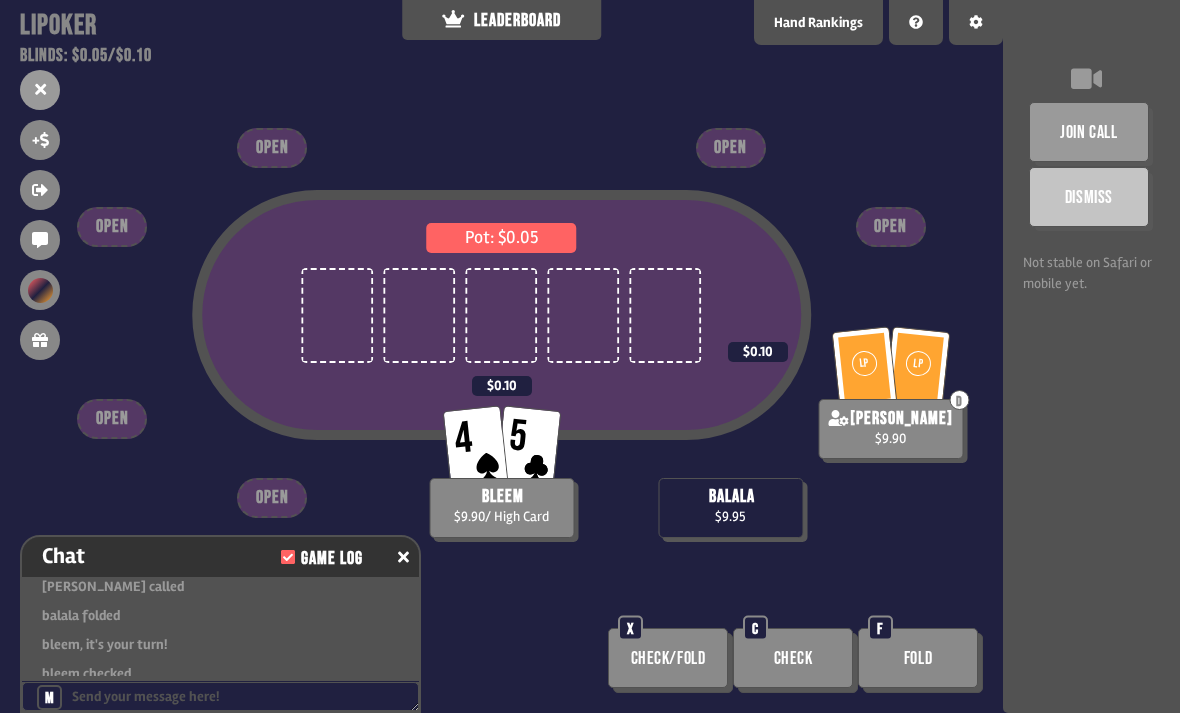 scroll, scrollTop: 267, scrollLeft: 0, axis: vertical 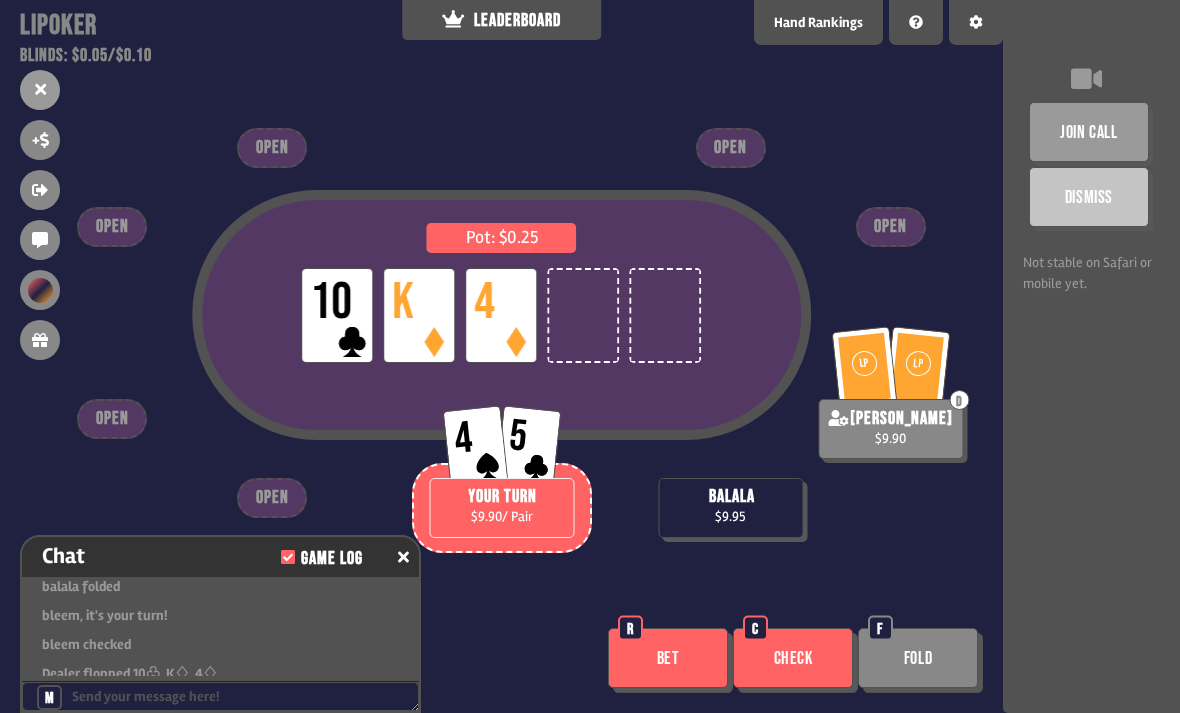 click on "Bet" at bounding box center (668, 658) 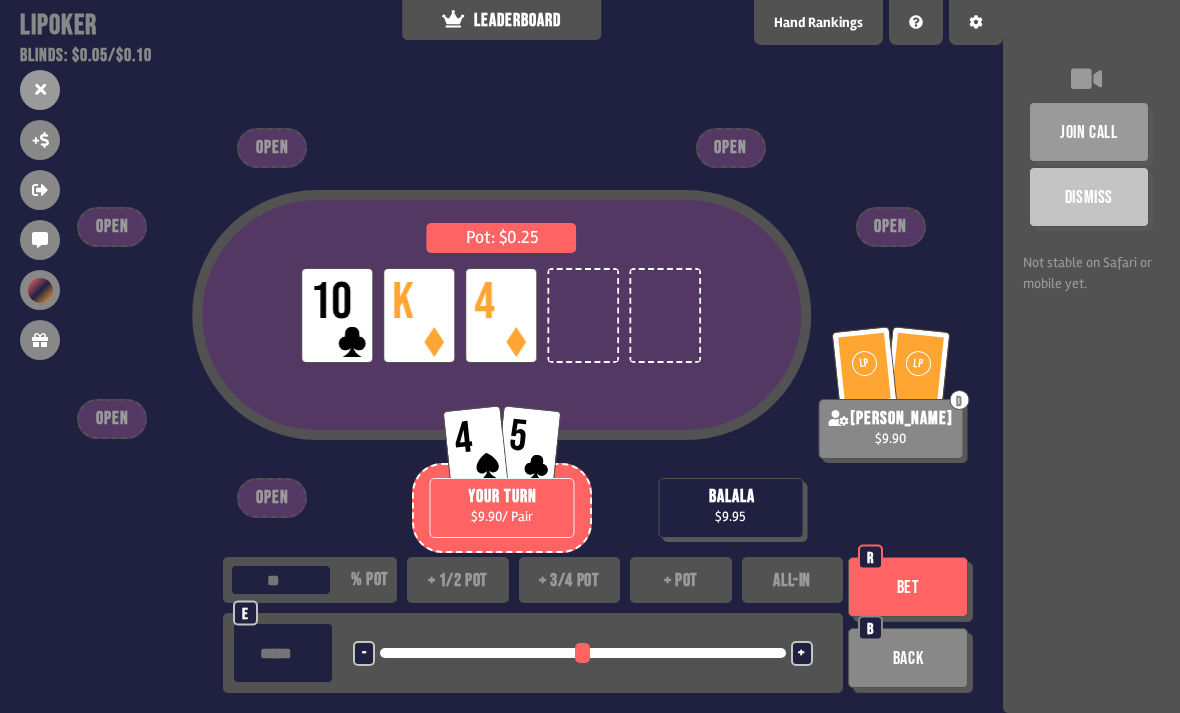 click on "+ 1/2 pot" at bounding box center (458, 580) 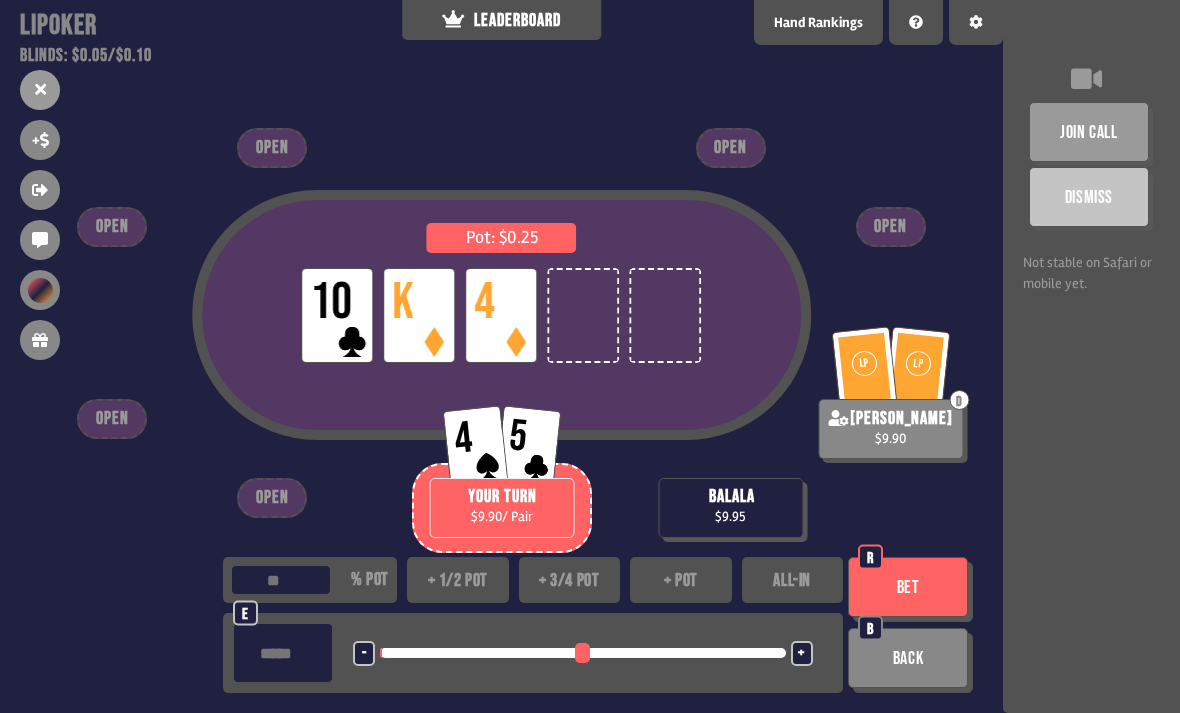 click on "Bet" at bounding box center (908, 587) 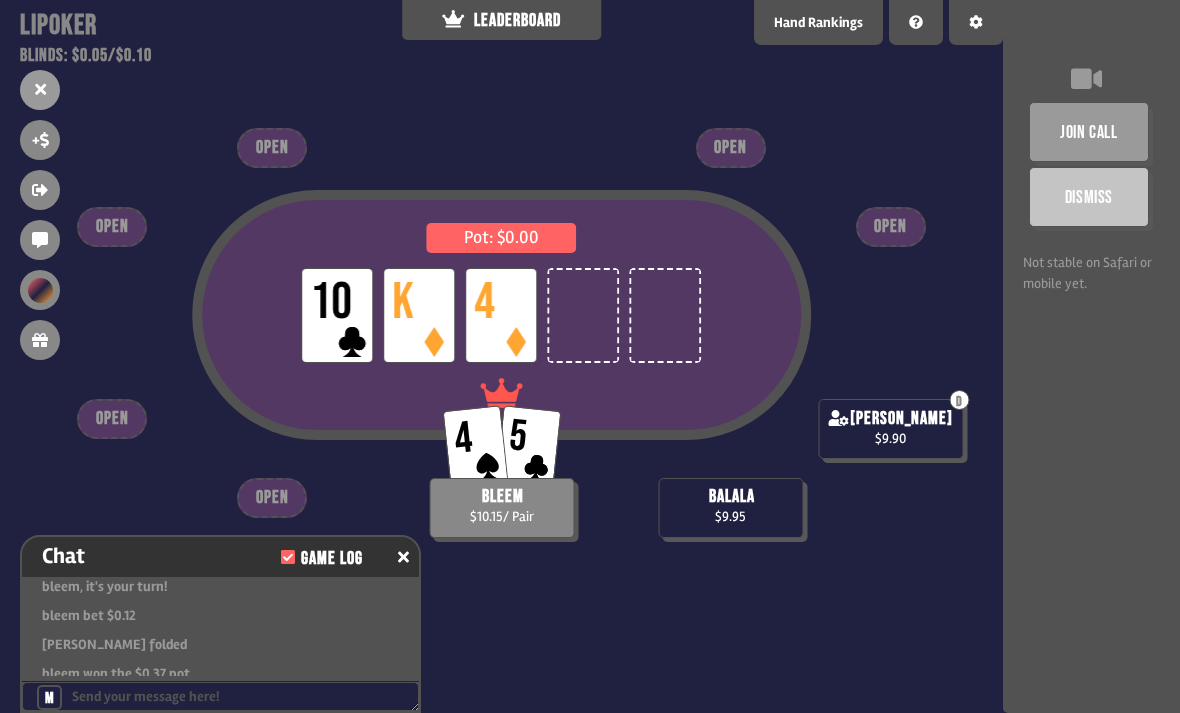 scroll, scrollTop: 441, scrollLeft: 0, axis: vertical 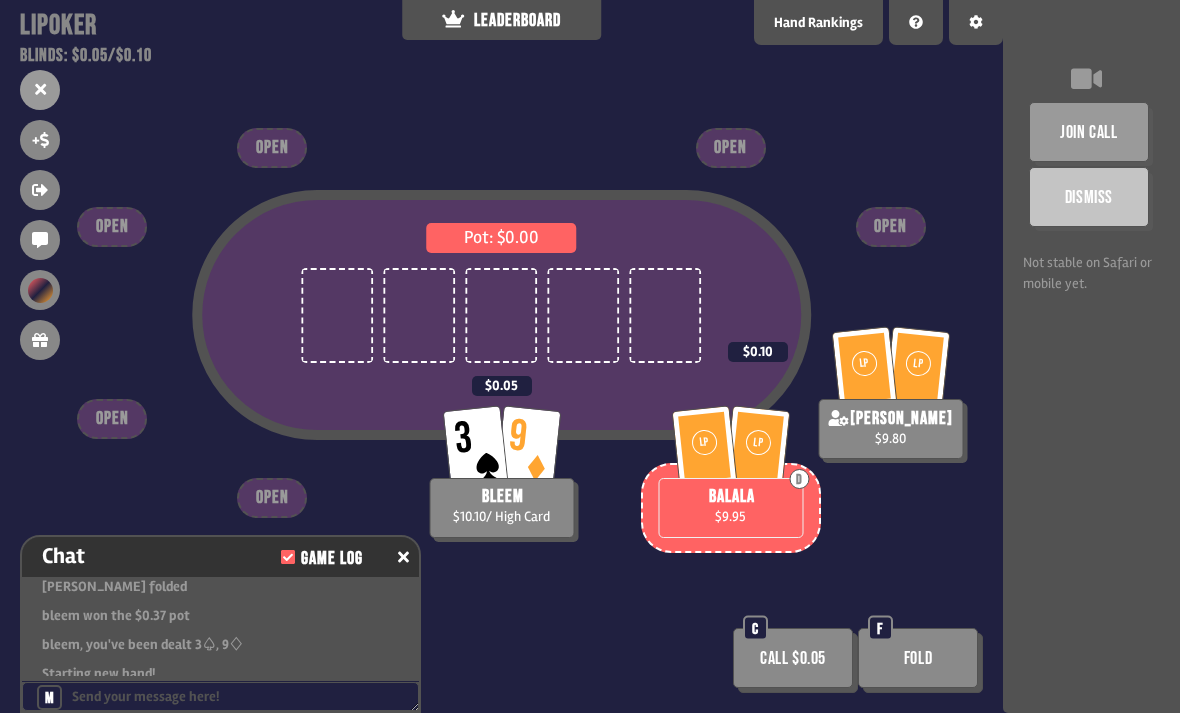 click on "Fold" at bounding box center (918, 658) 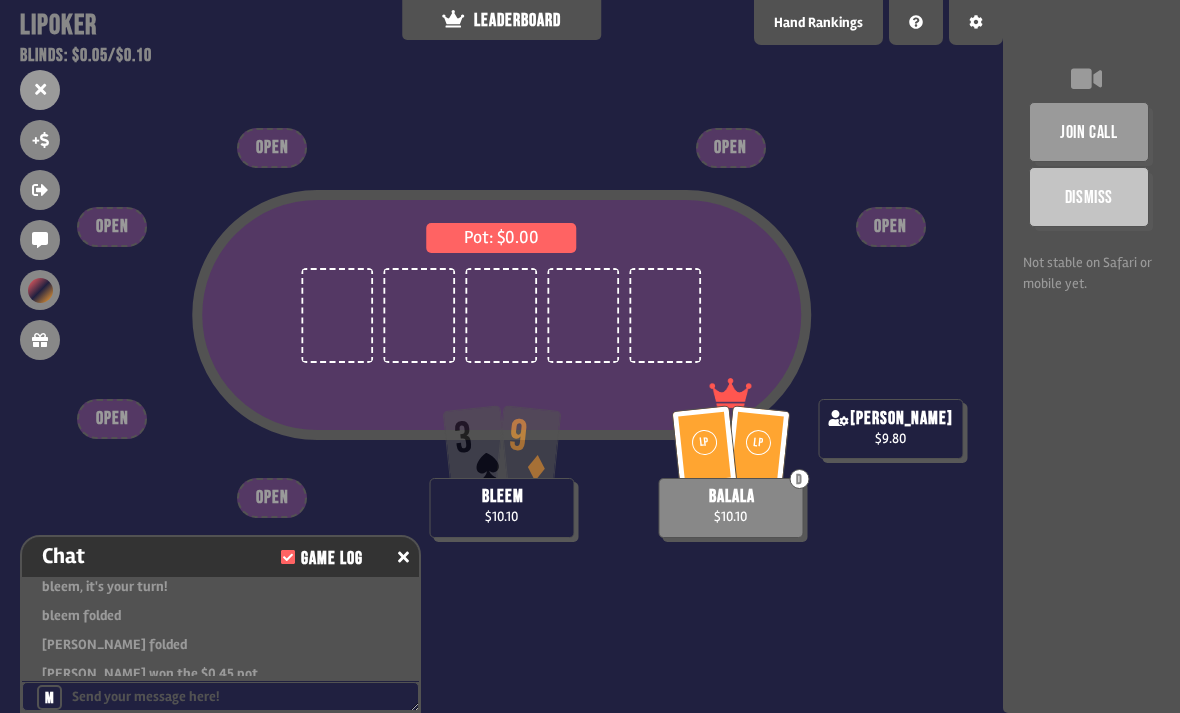 scroll, scrollTop: 673, scrollLeft: 0, axis: vertical 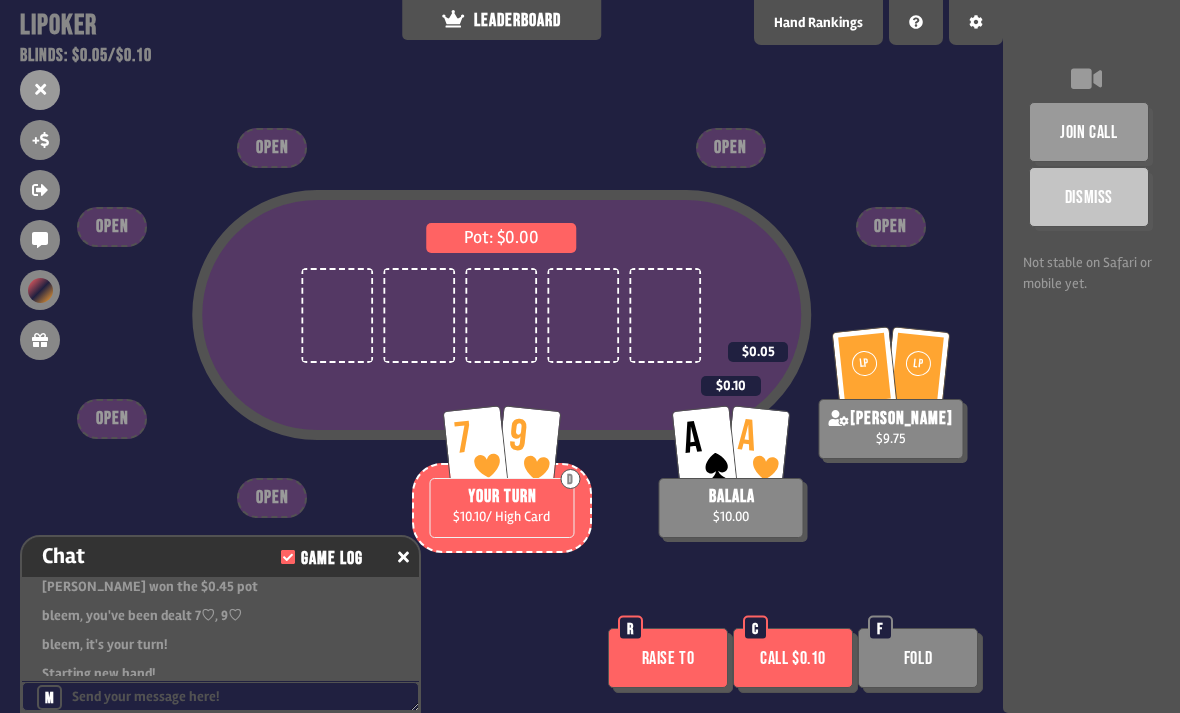 click on "Raise to" at bounding box center (668, 658) 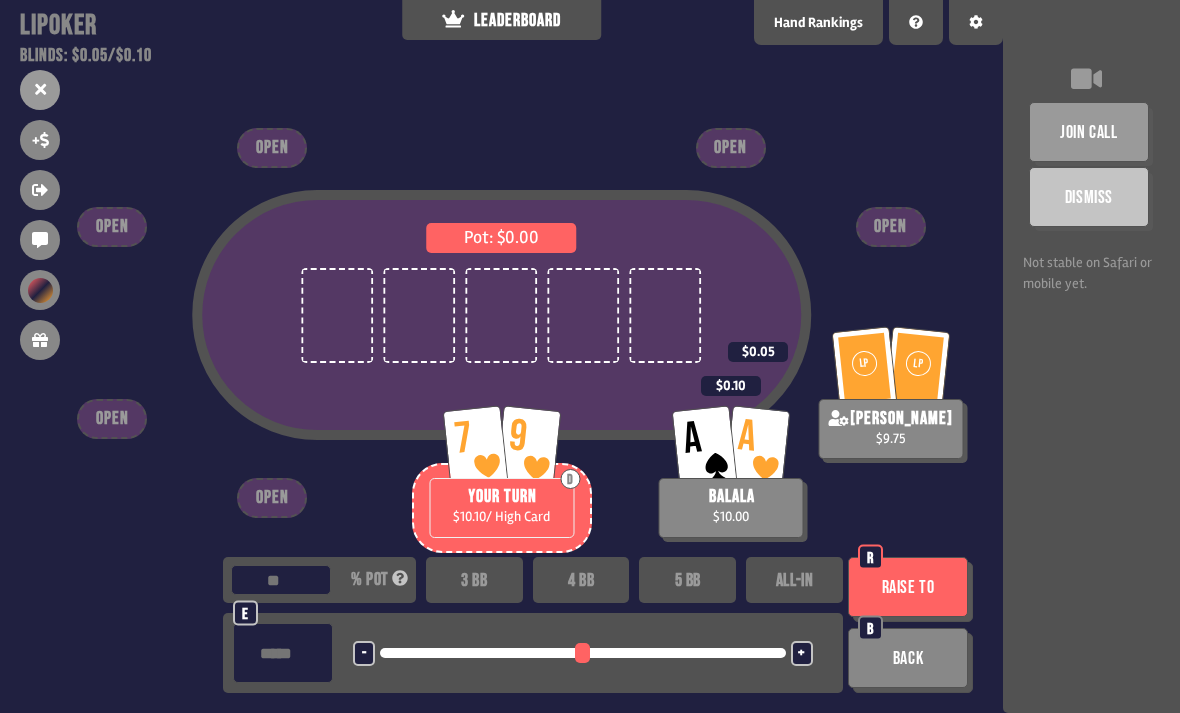 click on "3 BB" at bounding box center (474, 580) 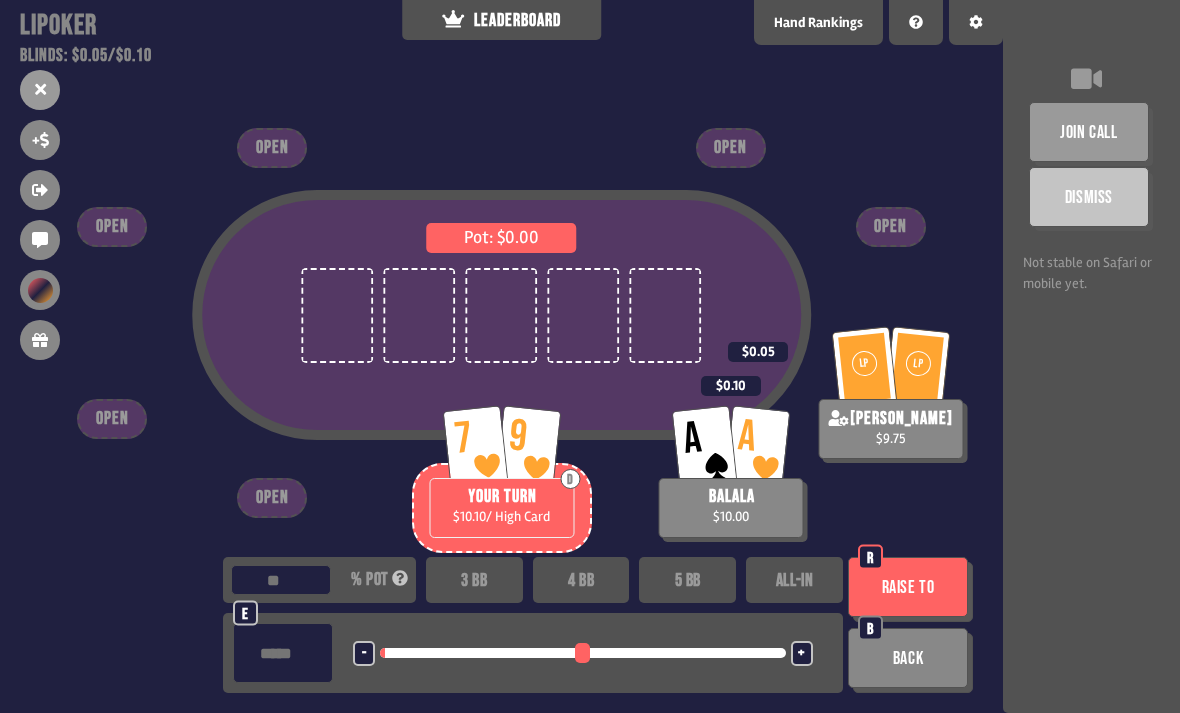 click on "Raise to" at bounding box center [908, 587] 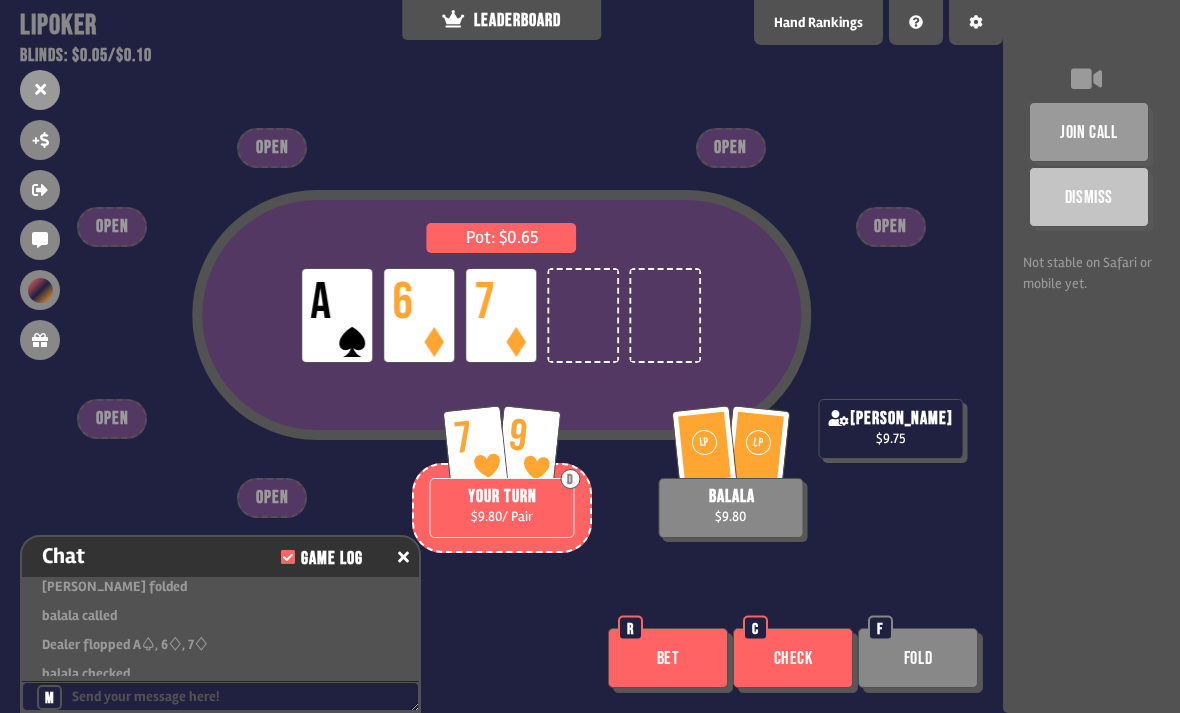 scroll, scrollTop: 847, scrollLeft: 0, axis: vertical 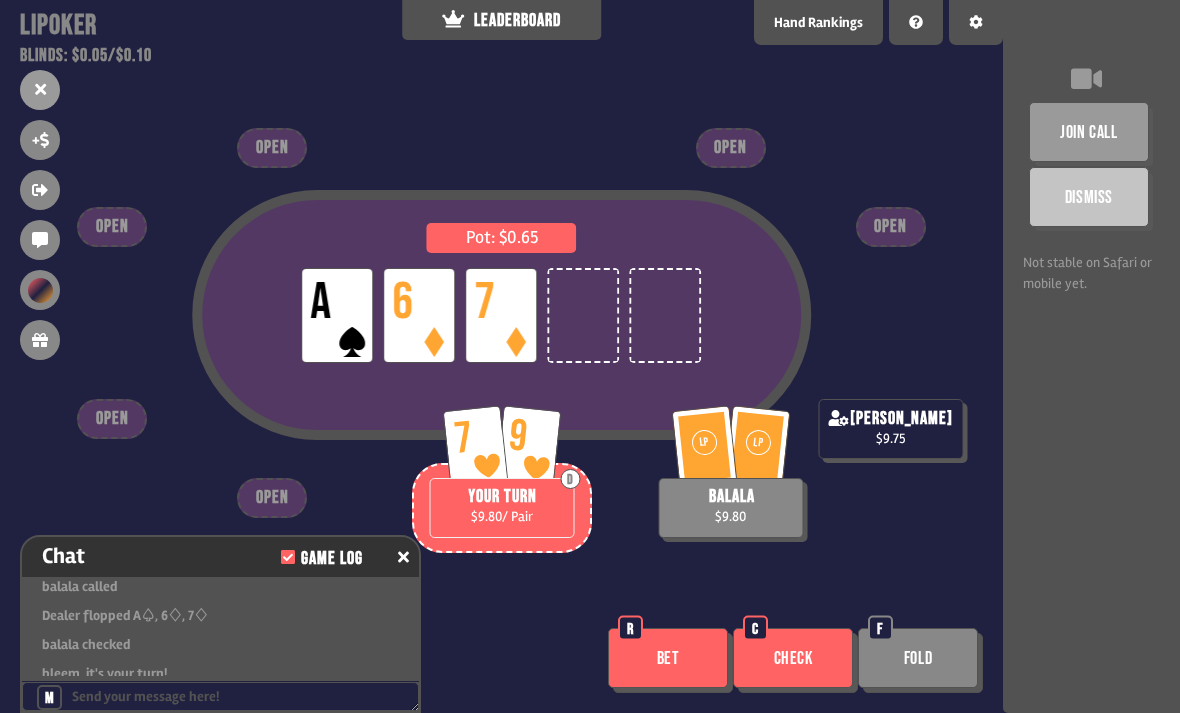 click on "Patreon" at bounding box center (629, 690) 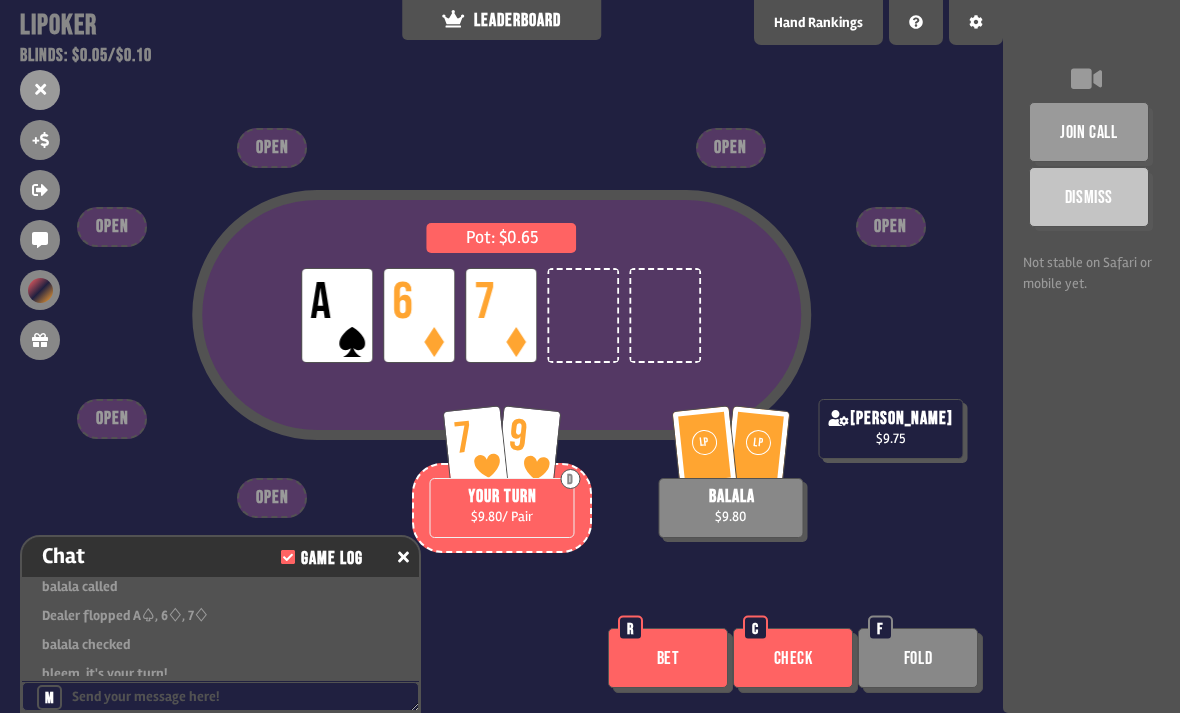 click on "Bet" at bounding box center [668, 658] 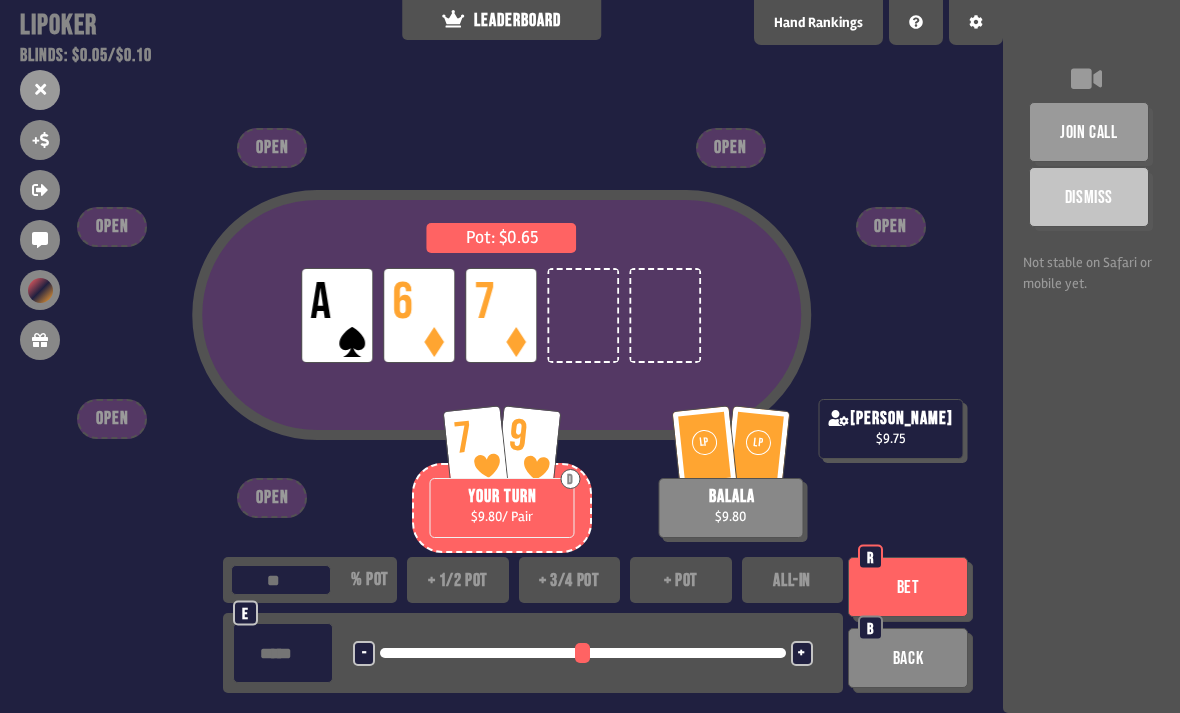 click on "+ 1/2 pot" at bounding box center (458, 580) 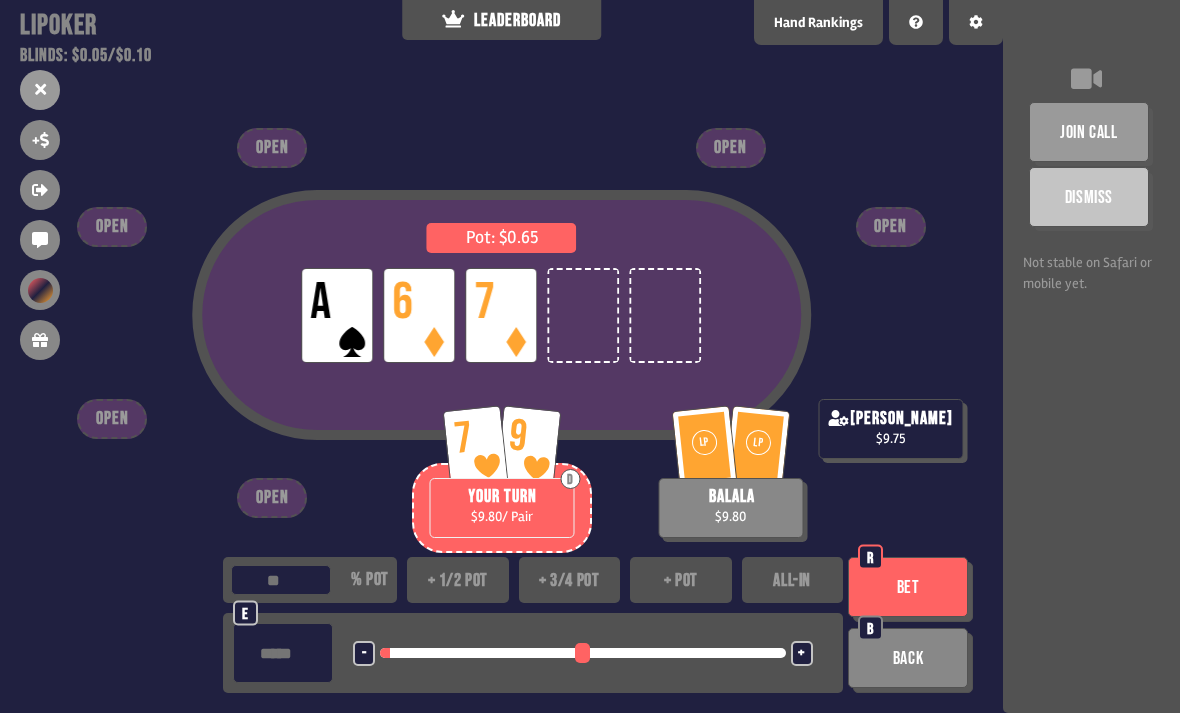 click on "Bet R" at bounding box center (910, 589) 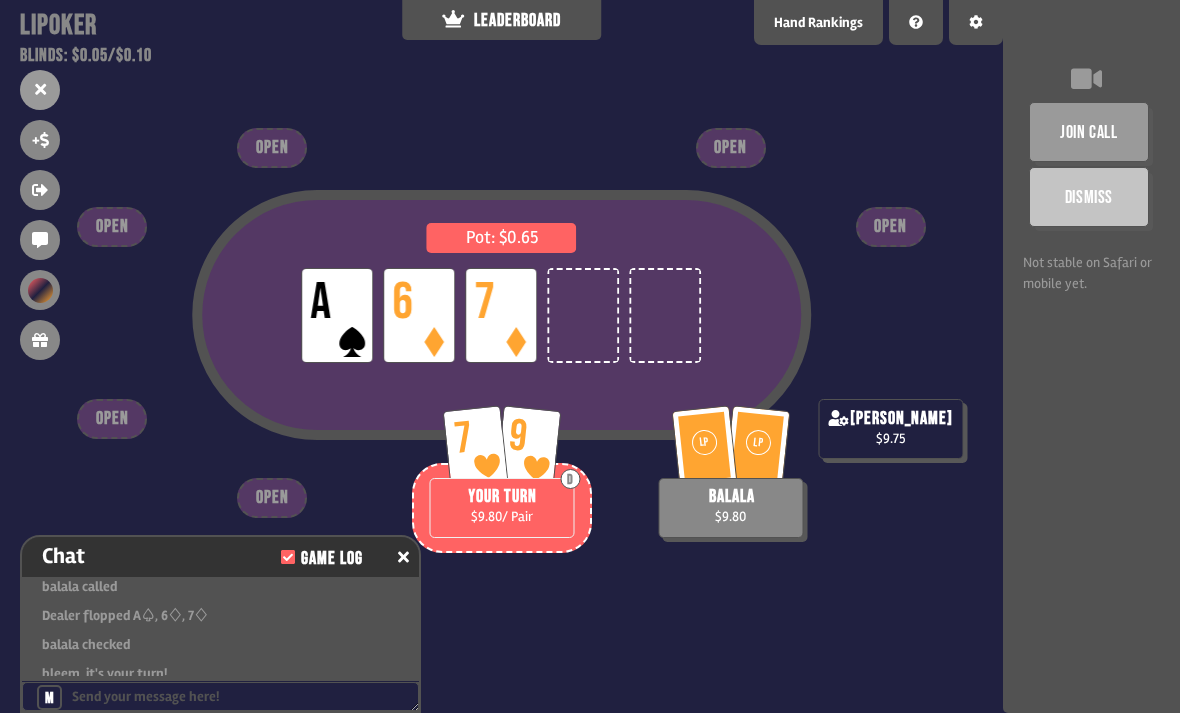 scroll, scrollTop: 876, scrollLeft: 0, axis: vertical 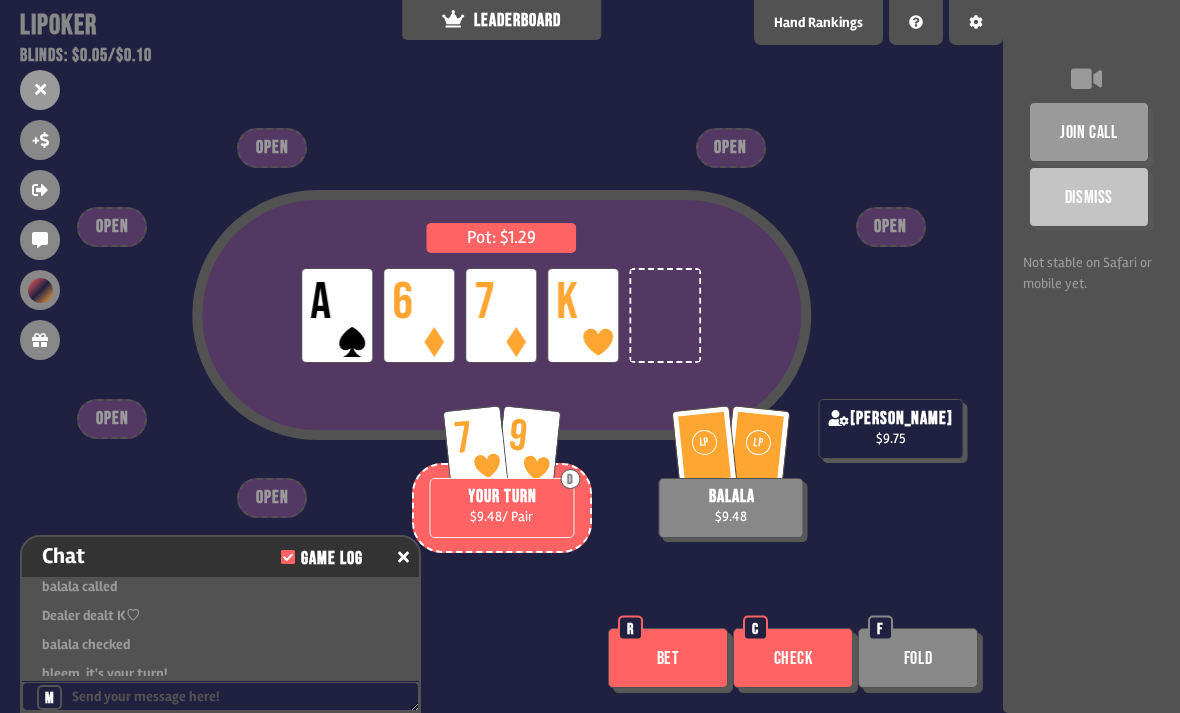 click on "Check" at bounding box center [793, 658] 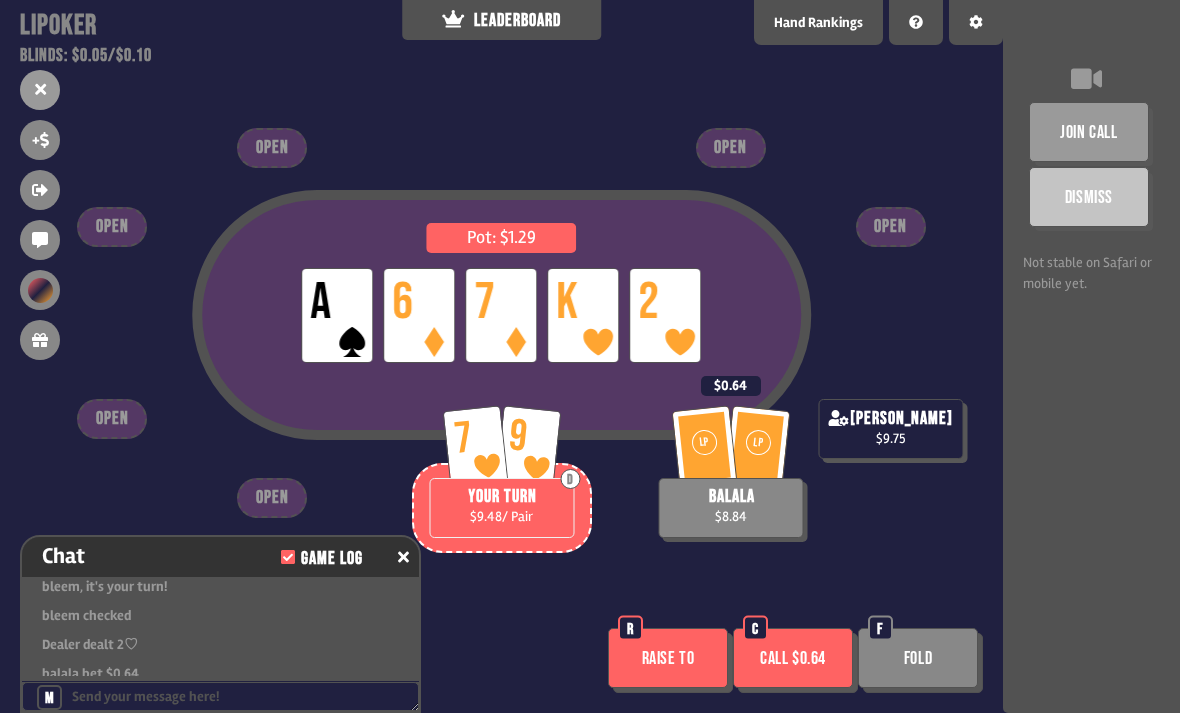 scroll, scrollTop: 1108, scrollLeft: 0, axis: vertical 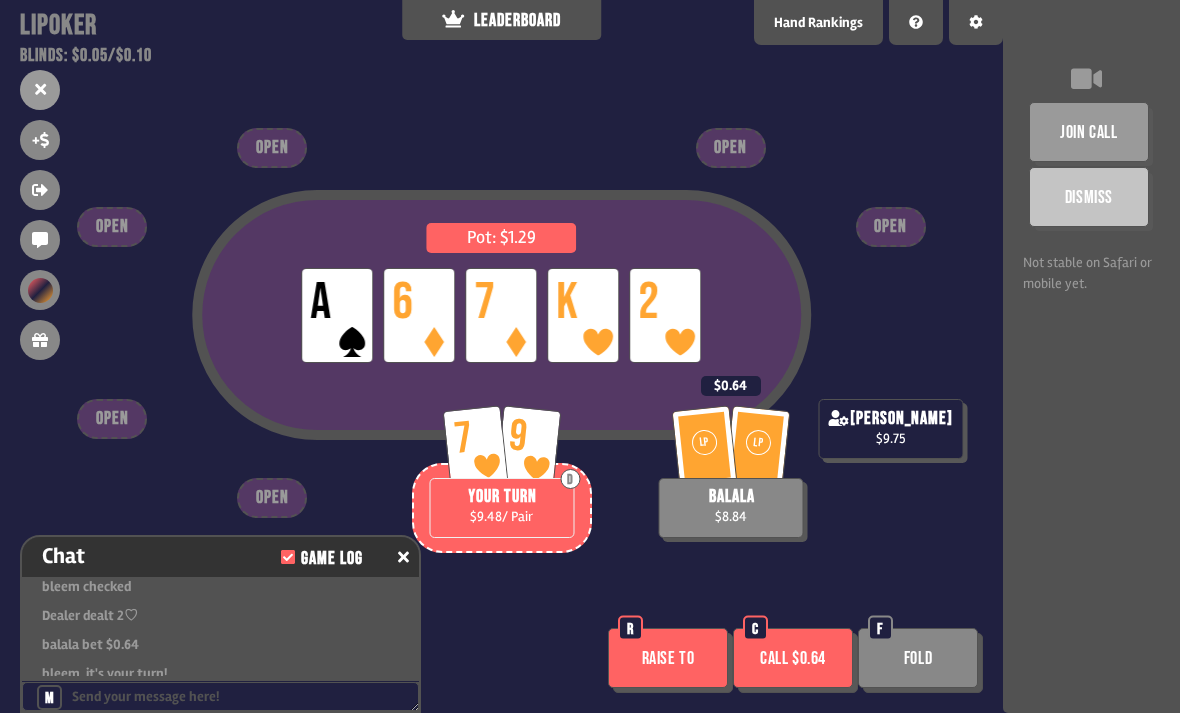 click on "Fold" at bounding box center (918, 658) 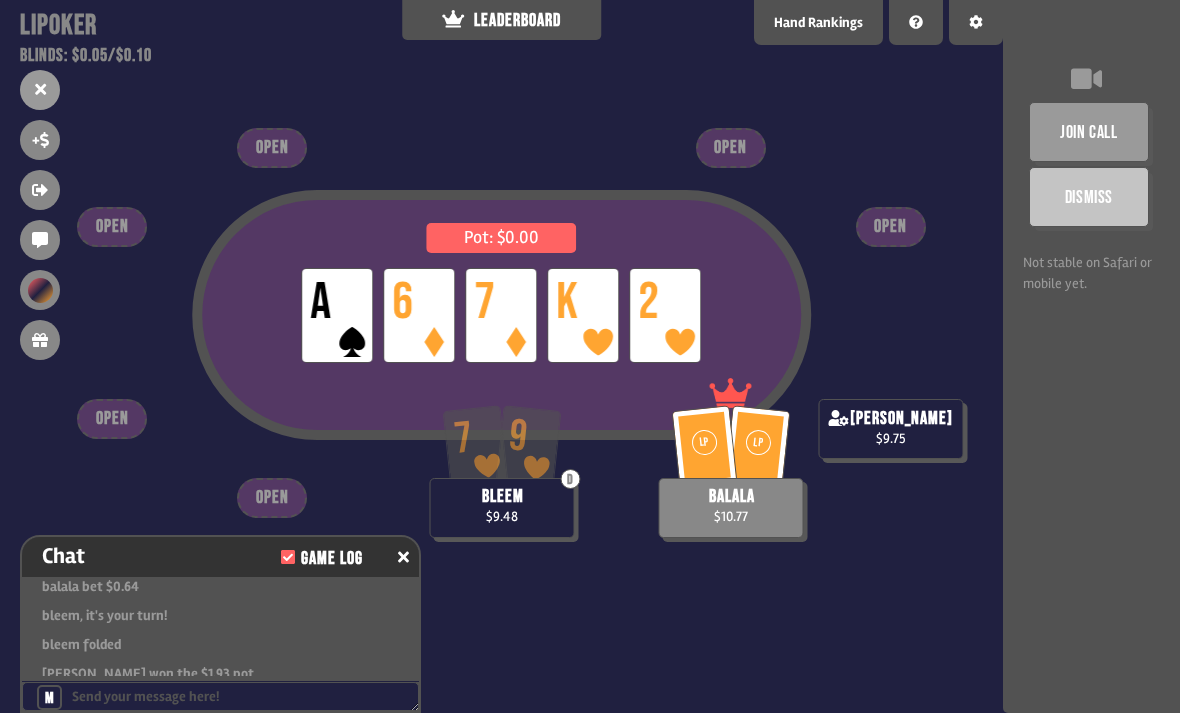 scroll, scrollTop: 1224, scrollLeft: 0, axis: vertical 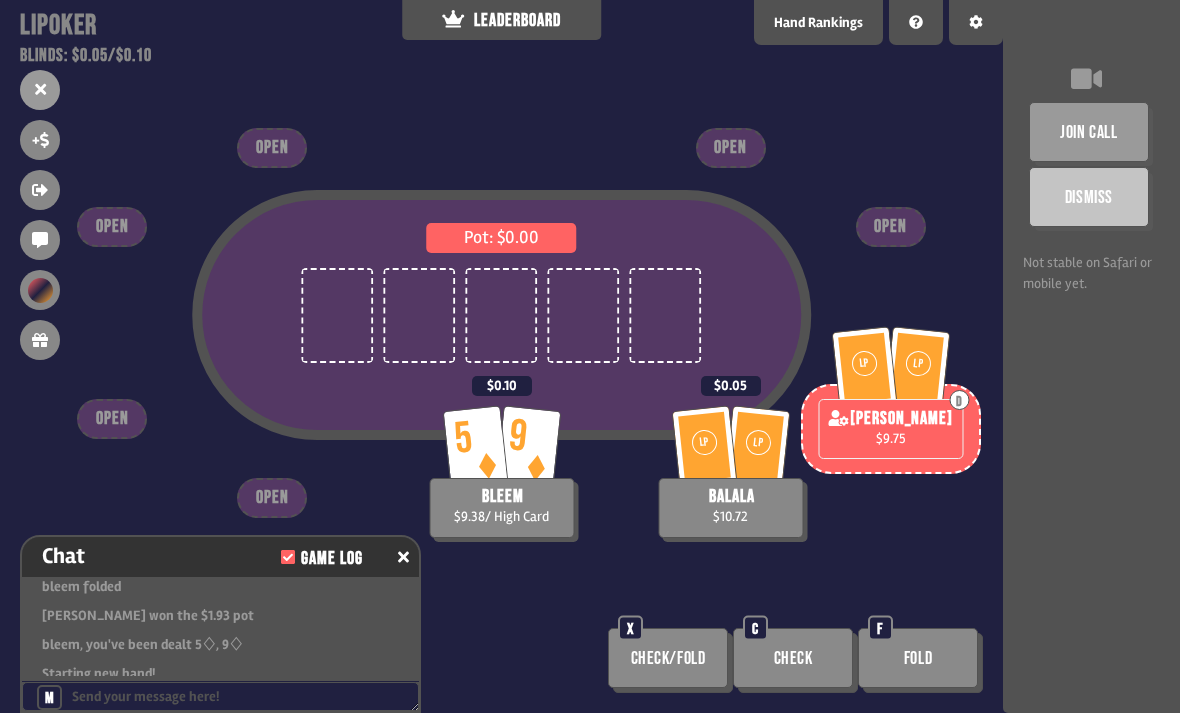 click on "Check/Fold" at bounding box center [668, 658] 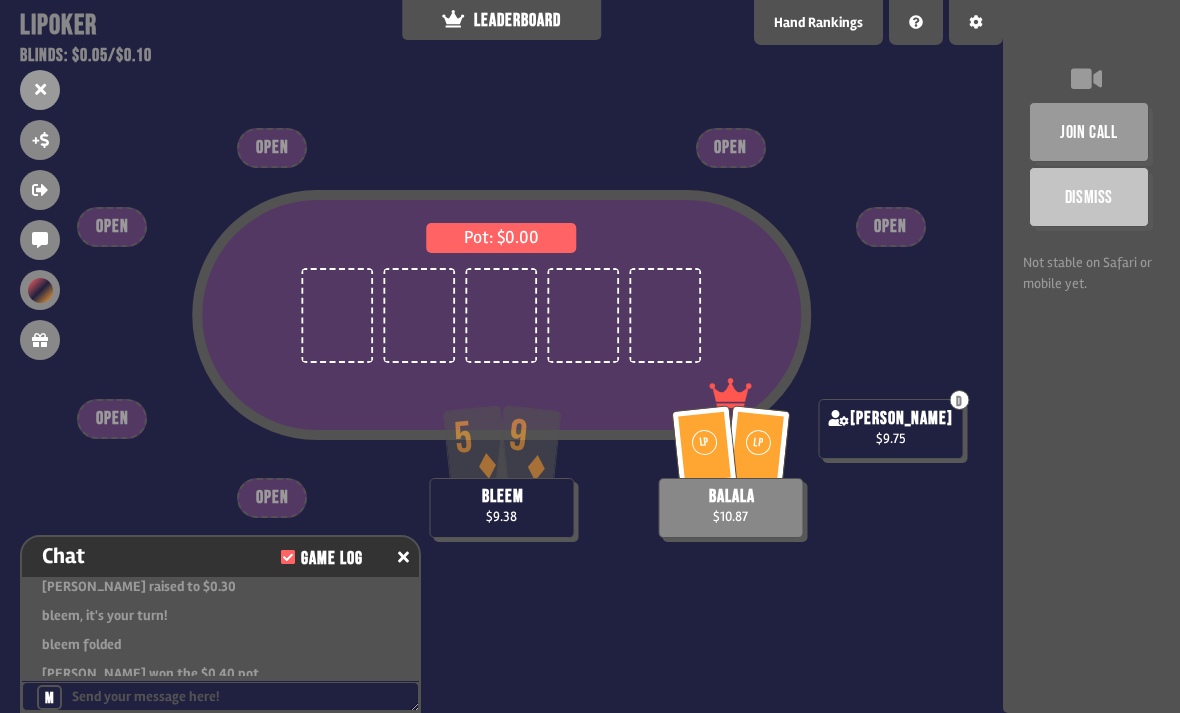 scroll, scrollTop: 1427, scrollLeft: 0, axis: vertical 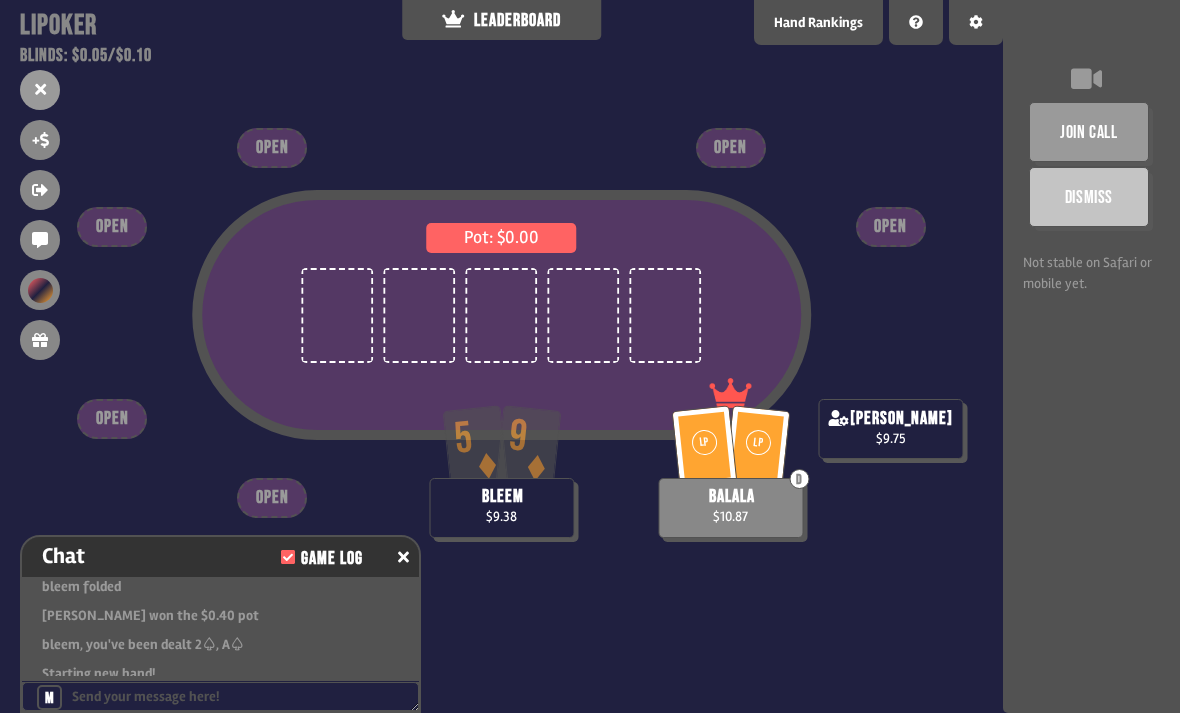 click at bounding box center [890, 314] 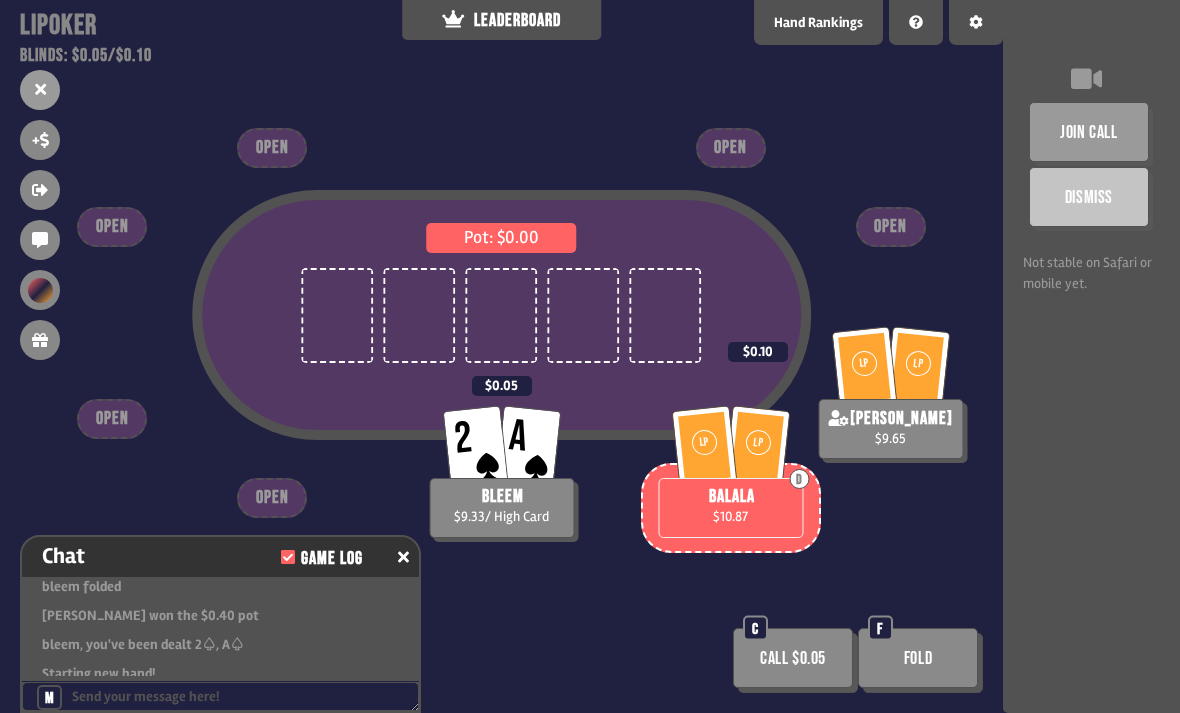 scroll, scrollTop: 1456, scrollLeft: 0, axis: vertical 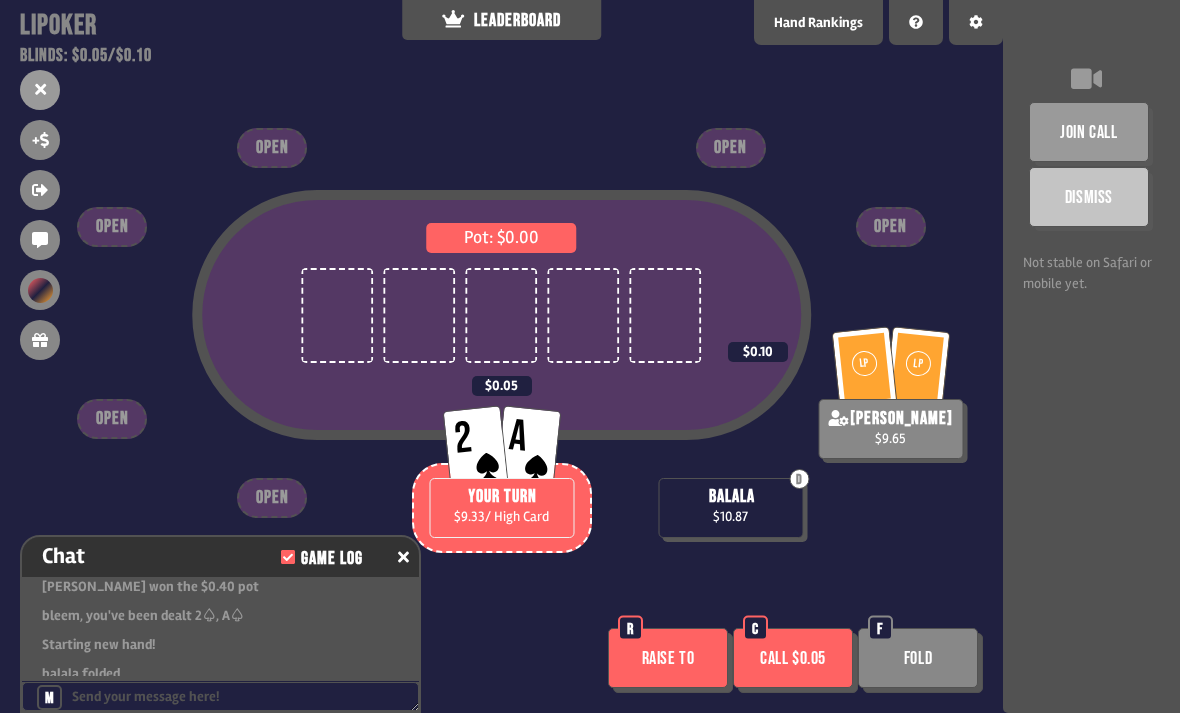 click on "Raise to" at bounding box center (668, 658) 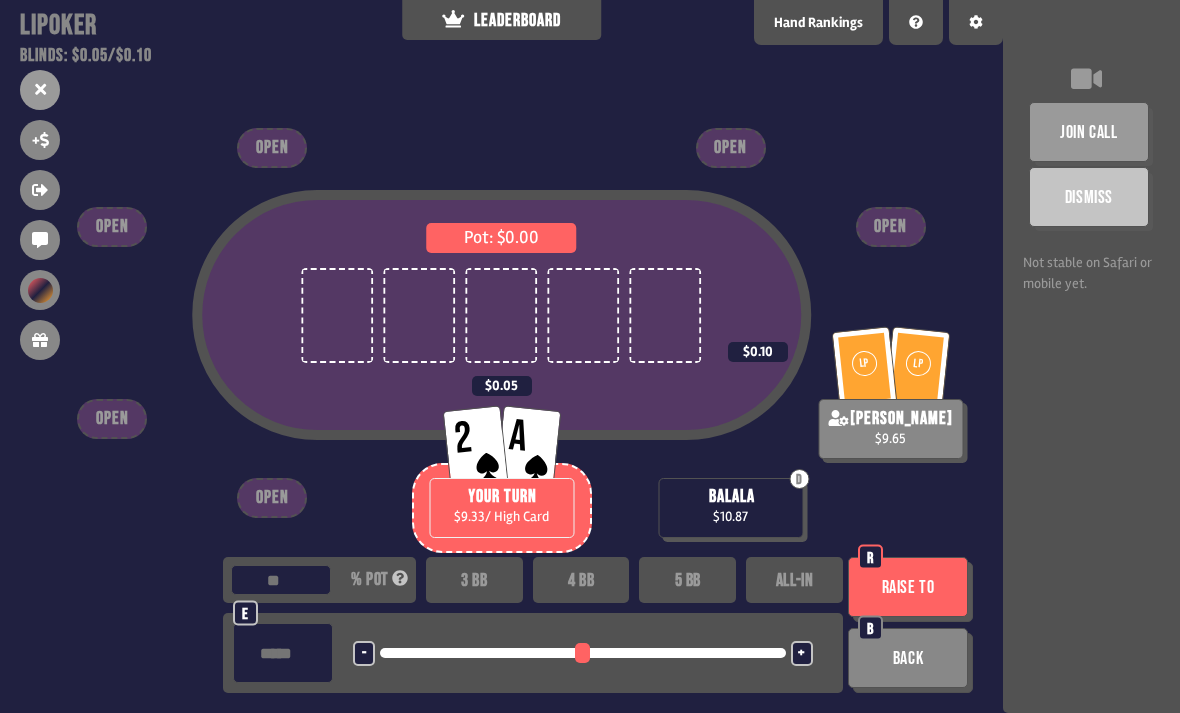 click on "3 BB" at bounding box center [474, 580] 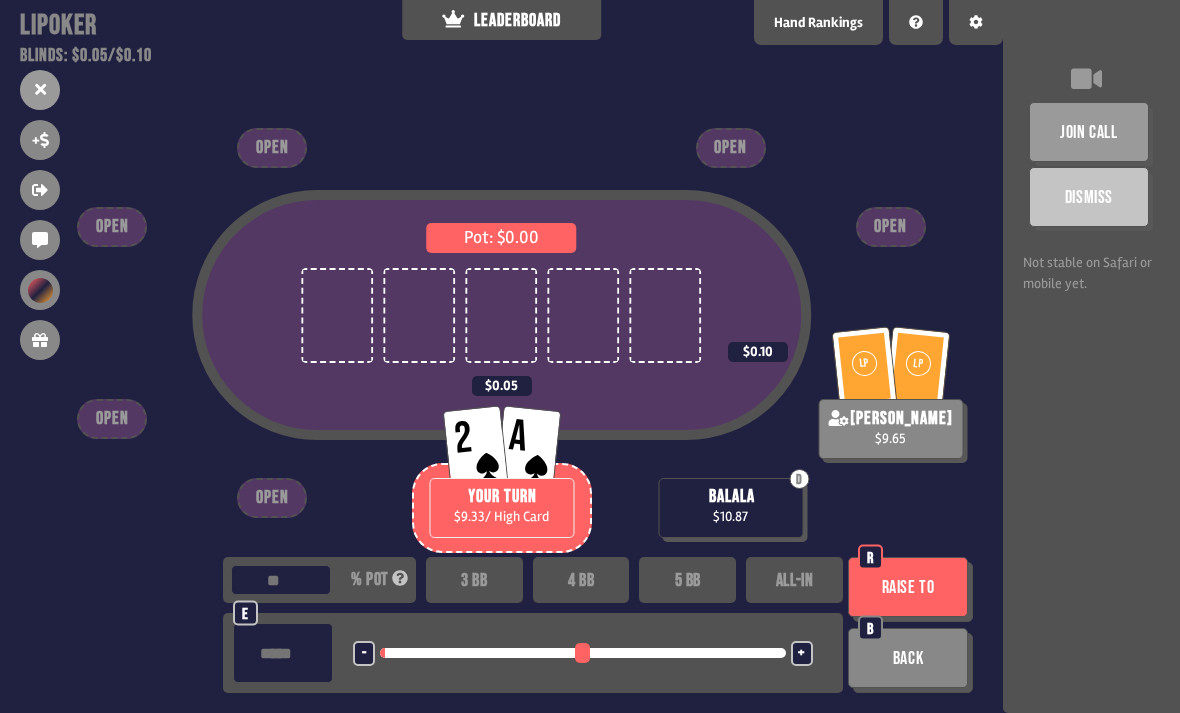 click on "Raise to" at bounding box center [908, 587] 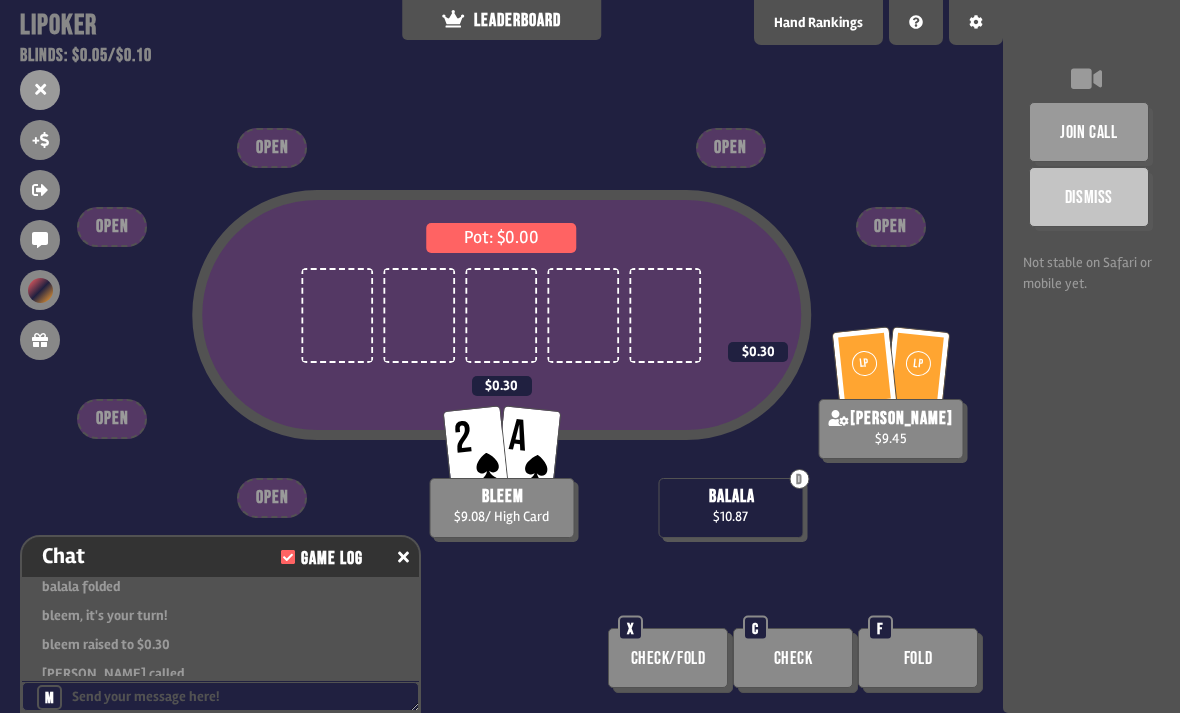 scroll, scrollTop: 1572, scrollLeft: 0, axis: vertical 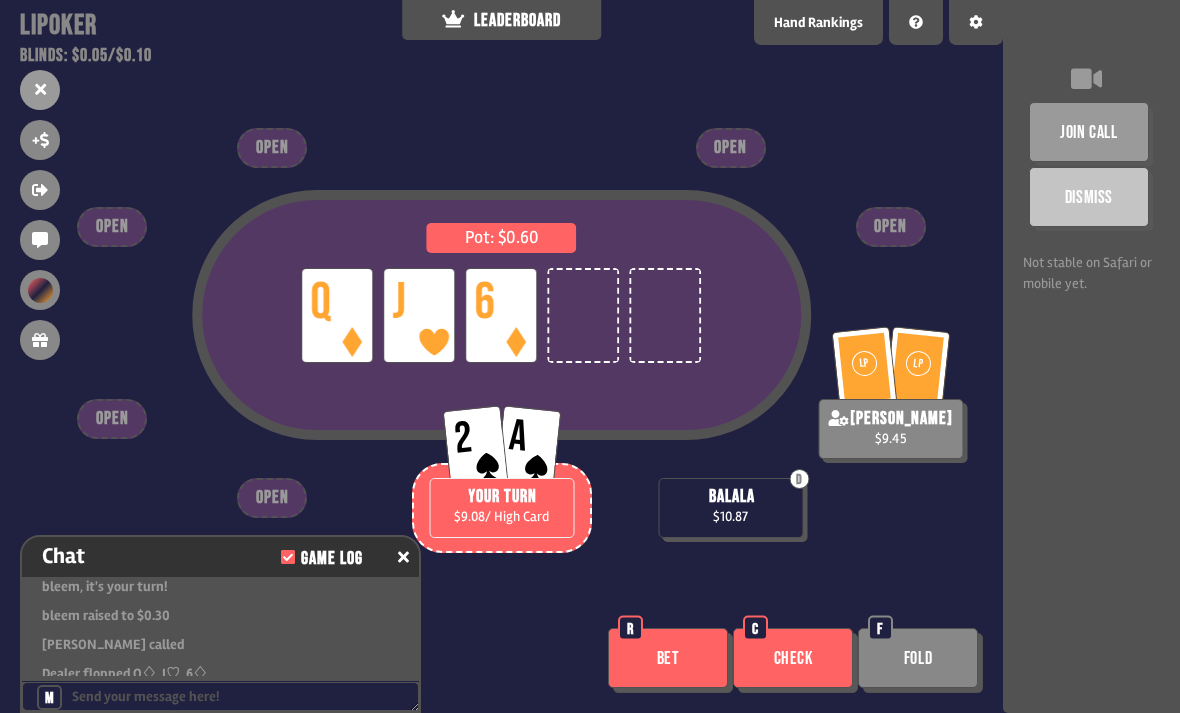 click on "Check" at bounding box center [793, 658] 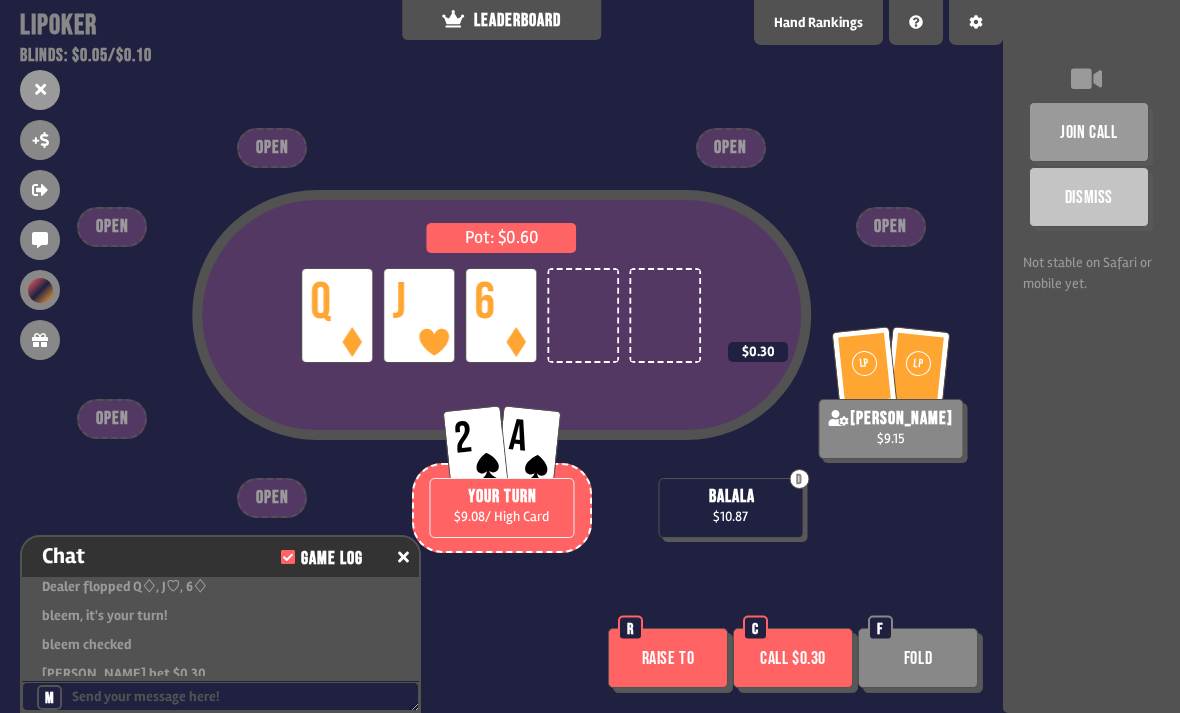 scroll, scrollTop: 1688, scrollLeft: 0, axis: vertical 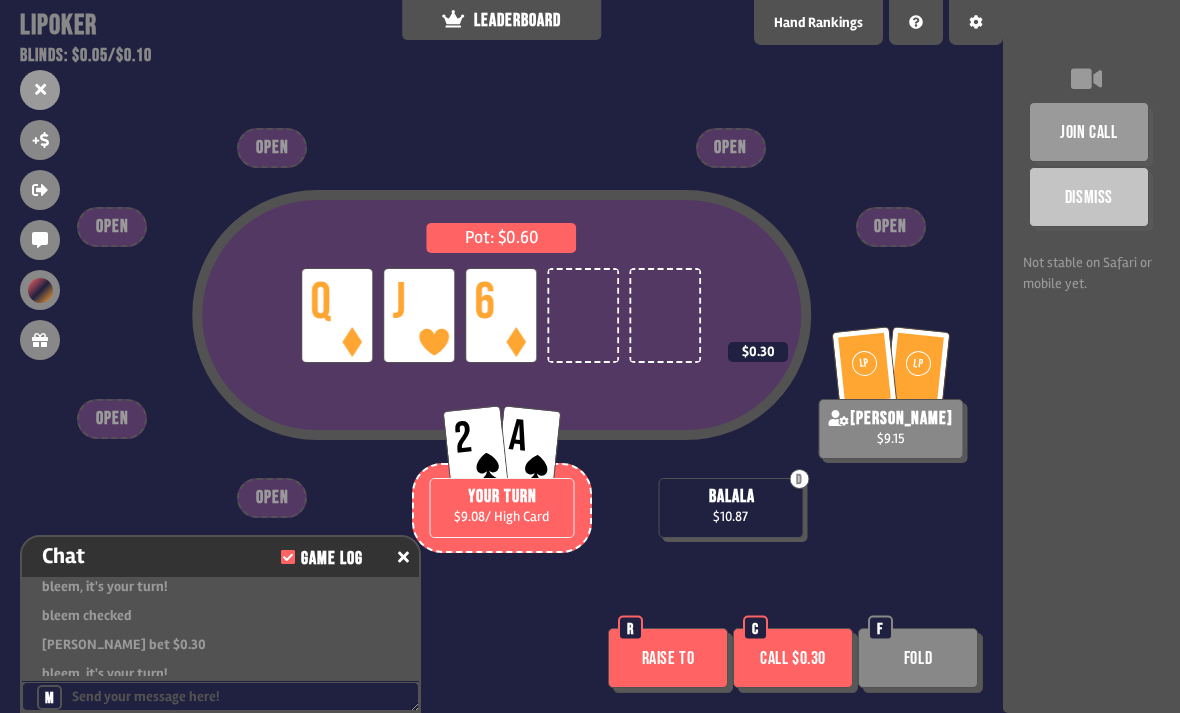 click on "Fold" at bounding box center [918, 658] 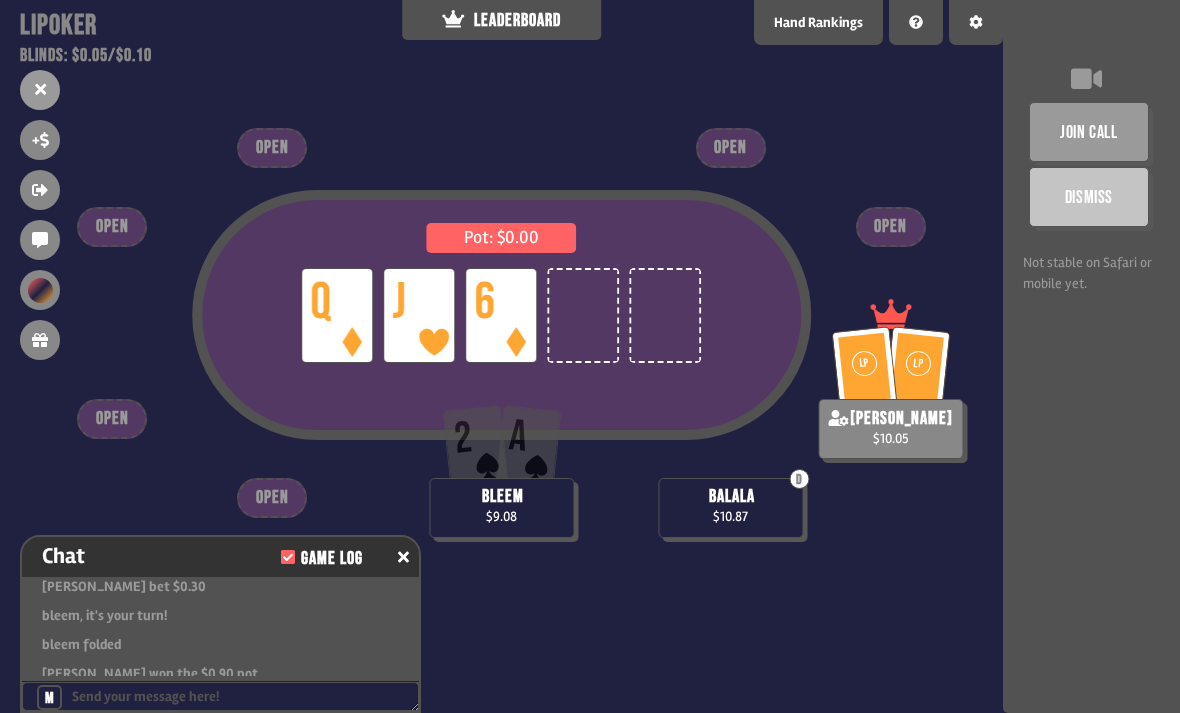 scroll, scrollTop: 1833, scrollLeft: 0, axis: vertical 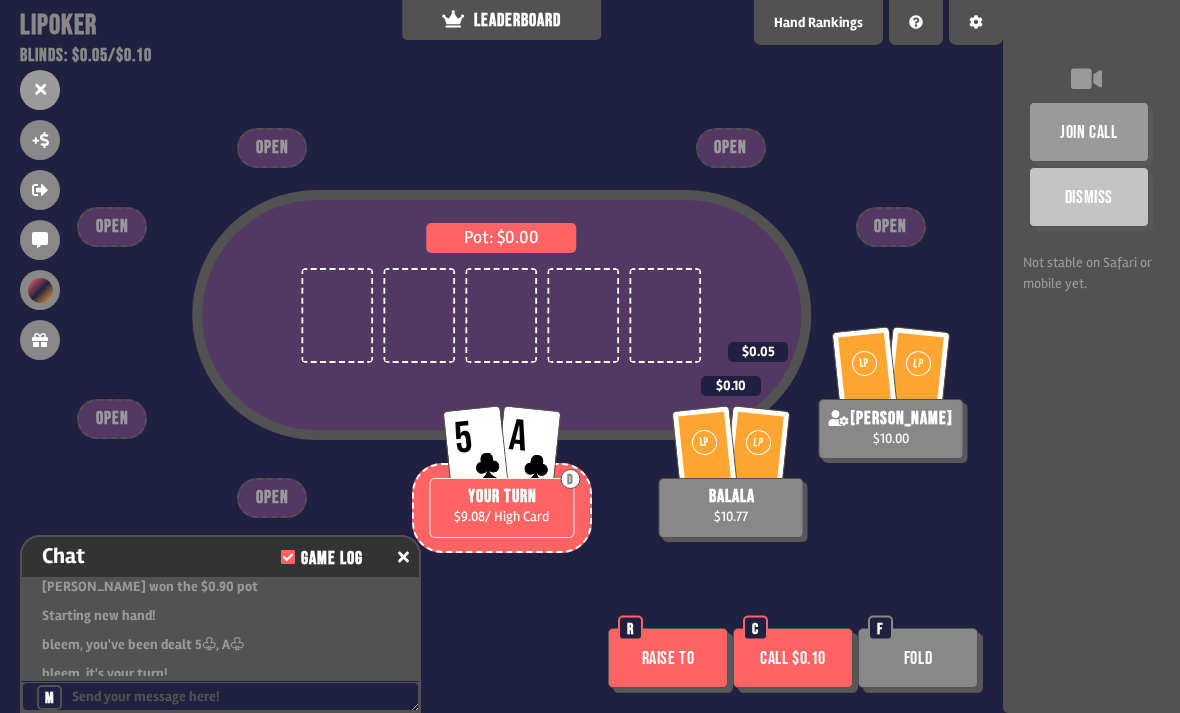 click on "Raise to" at bounding box center [668, 658] 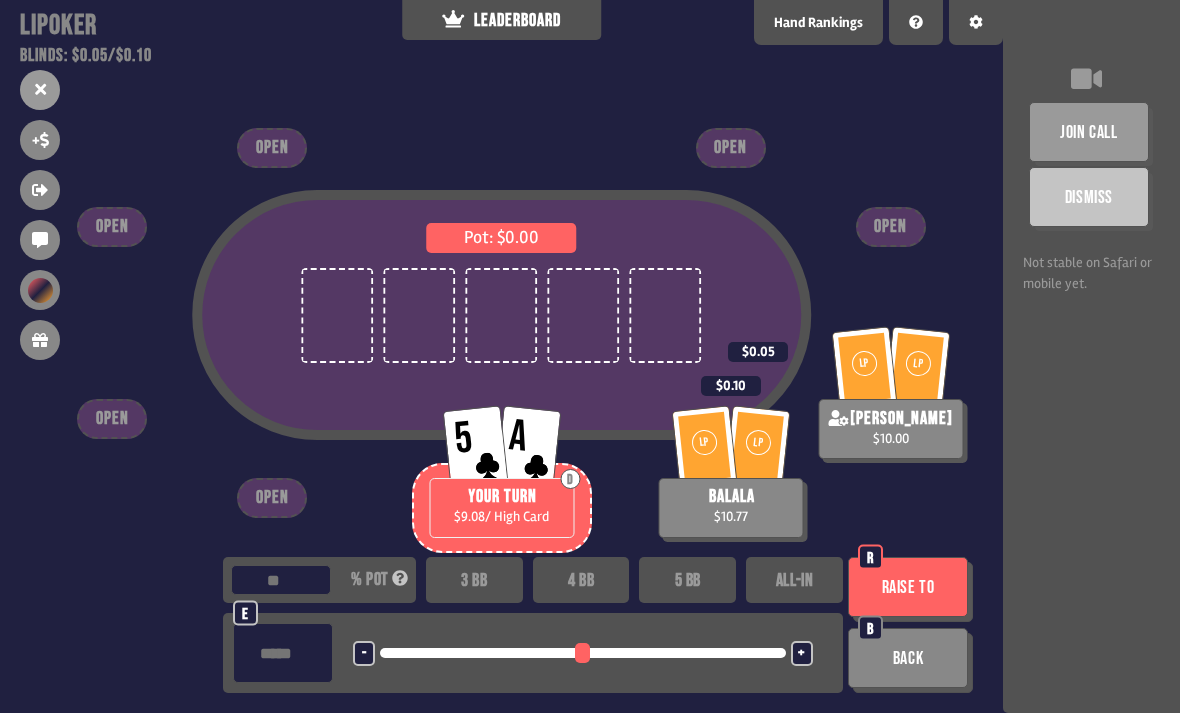 click on "3 BB" at bounding box center (474, 580) 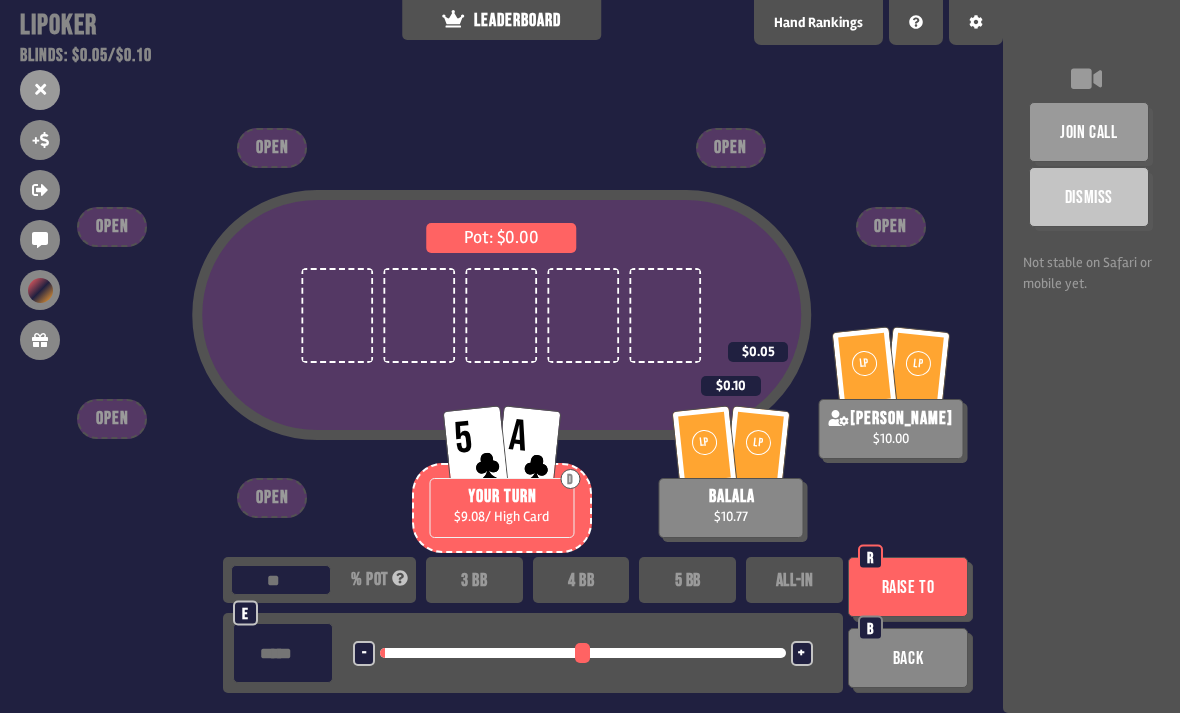 click on "Raise to" at bounding box center [908, 587] 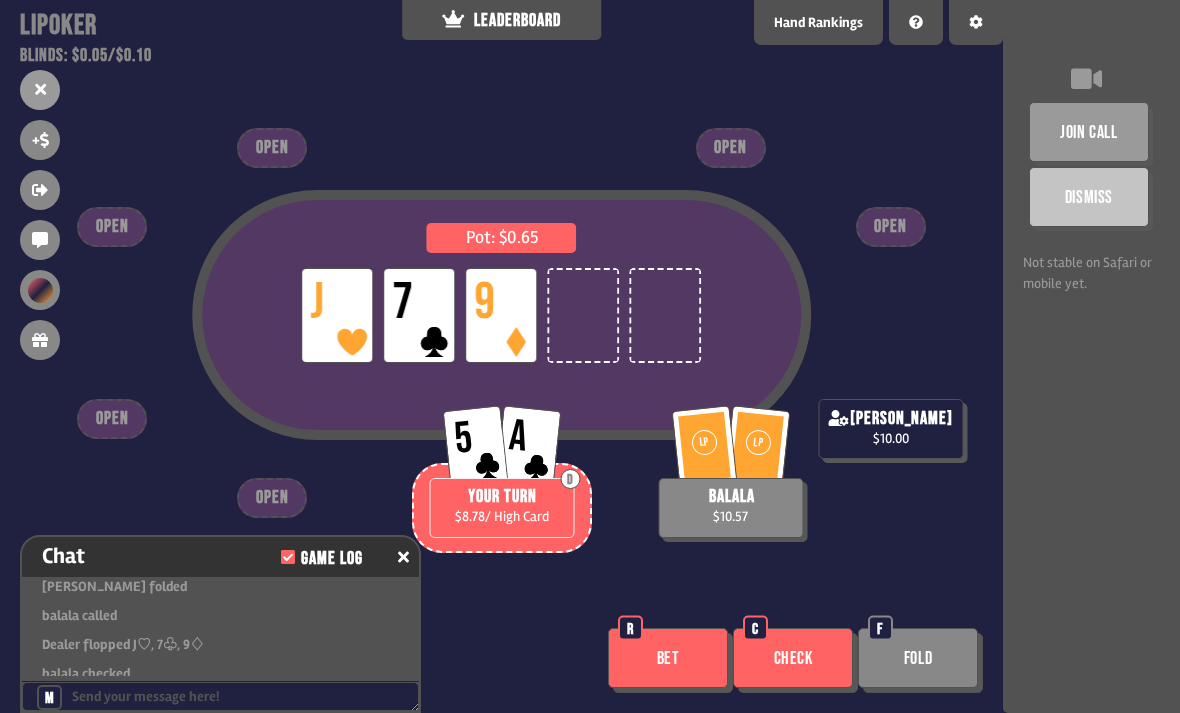 scroll, scrollTop: 2007, scrollLeft: 0, axis: vertical 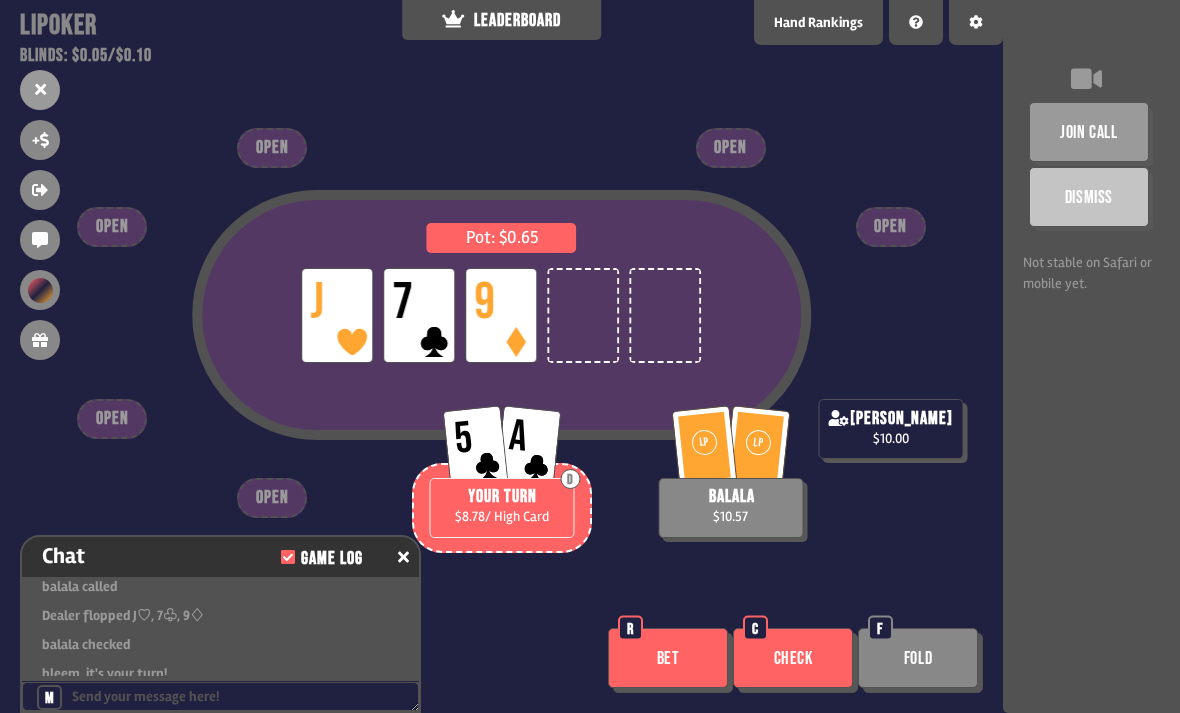 click on "Bet" at bounding box center (668, 658) 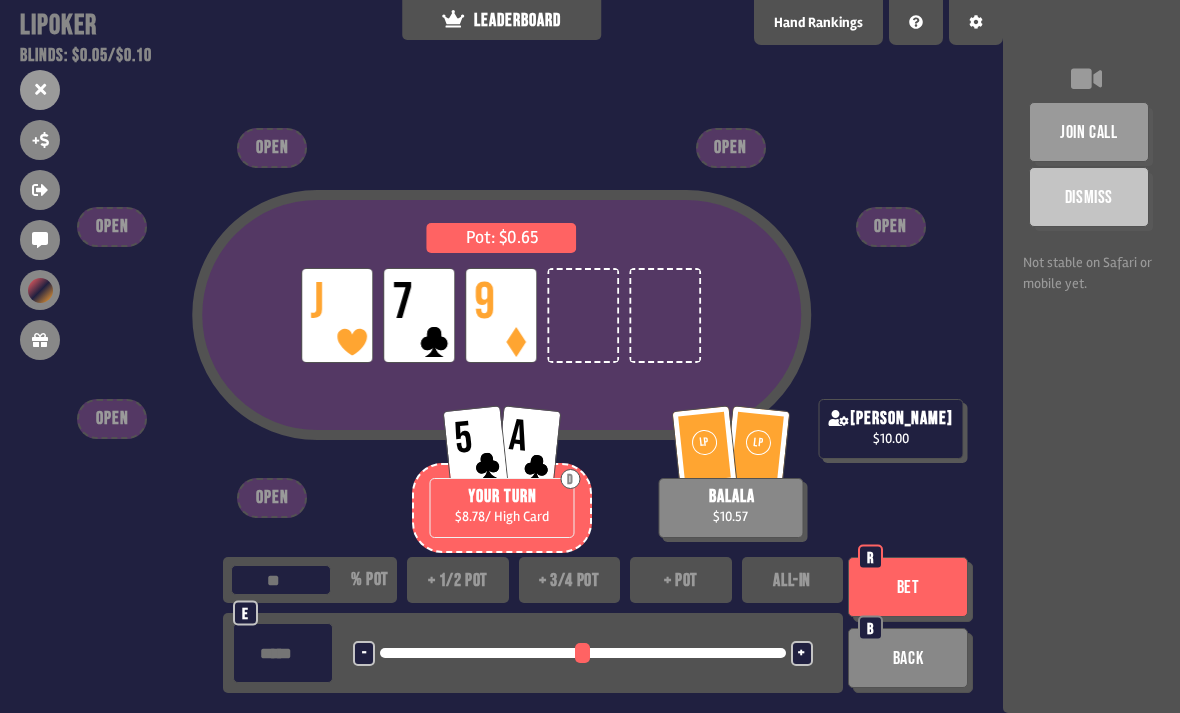 click on "+ 1/2 pot" at bounding box center (458, 580) 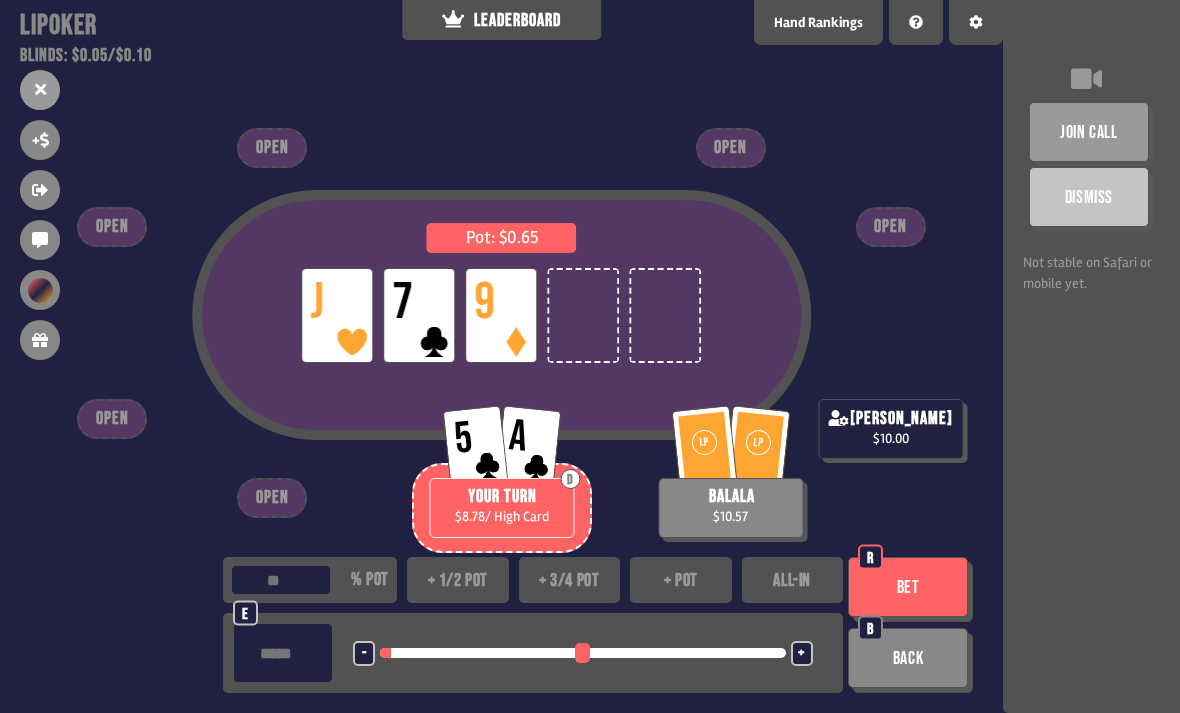 click on "Bet" at bounding box center [908, 587] 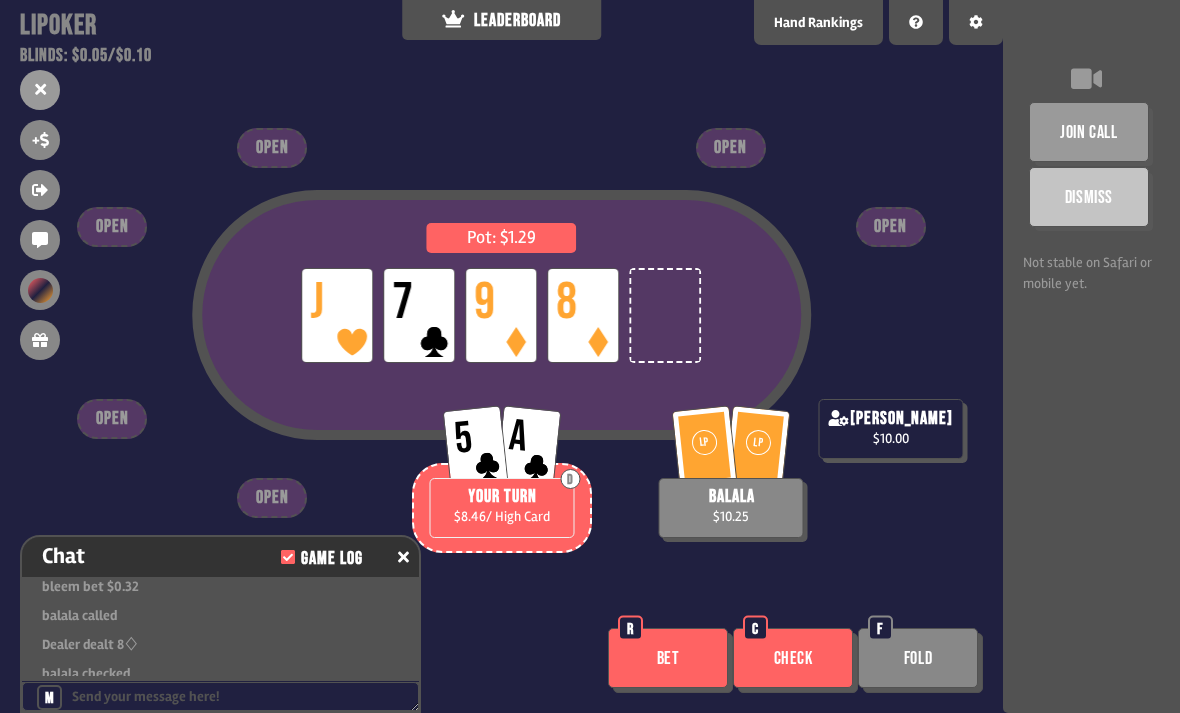 scroll, scrollTop: 2152, scrollLeft: 0, axis: vertical 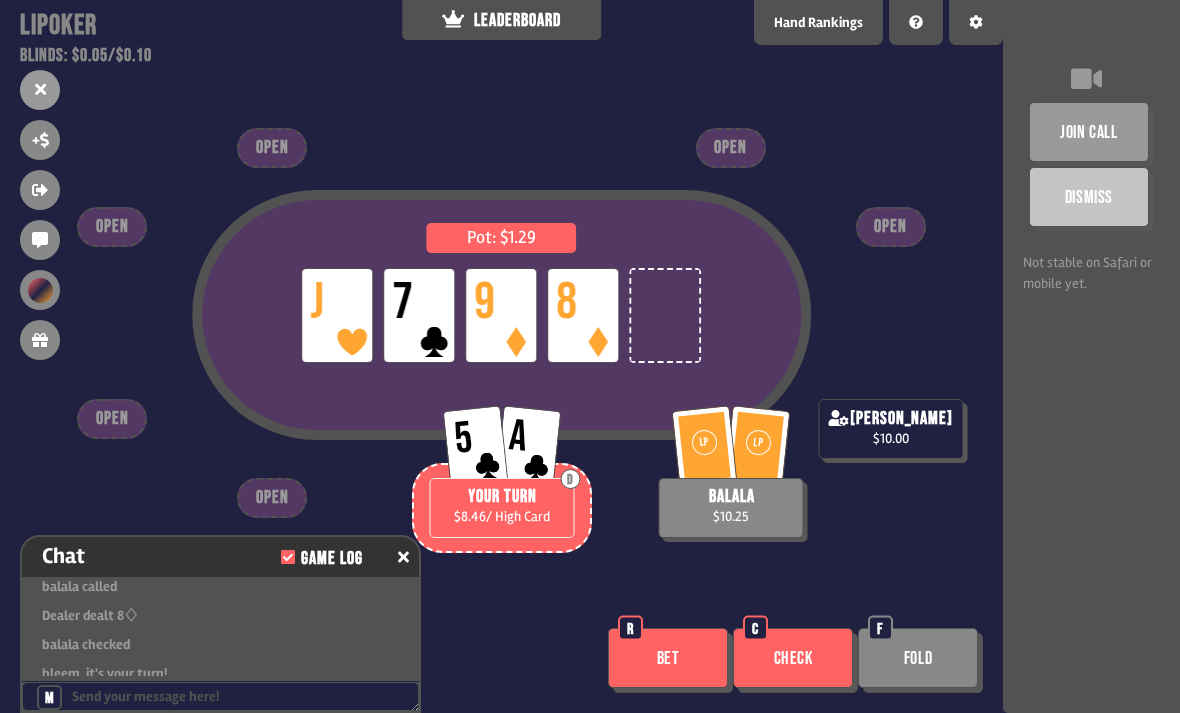 click on "Bet" at bounding box center [668, 658] 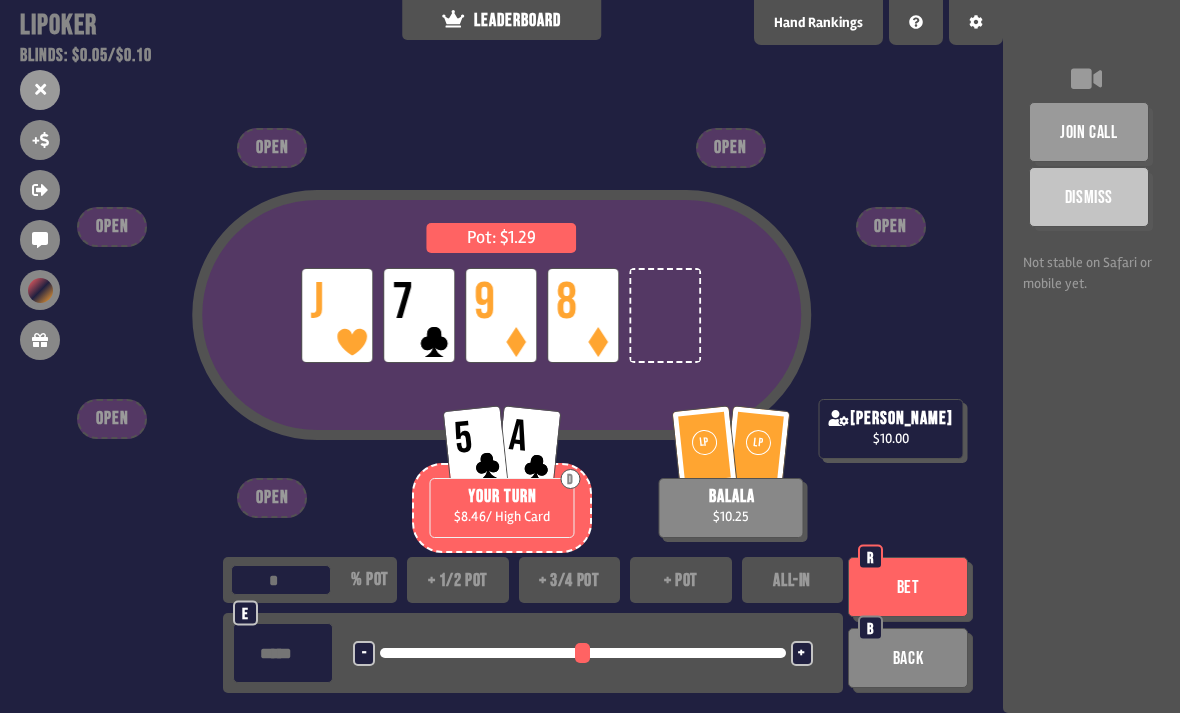 click on "+ pot" at bounding box center [681, 580] 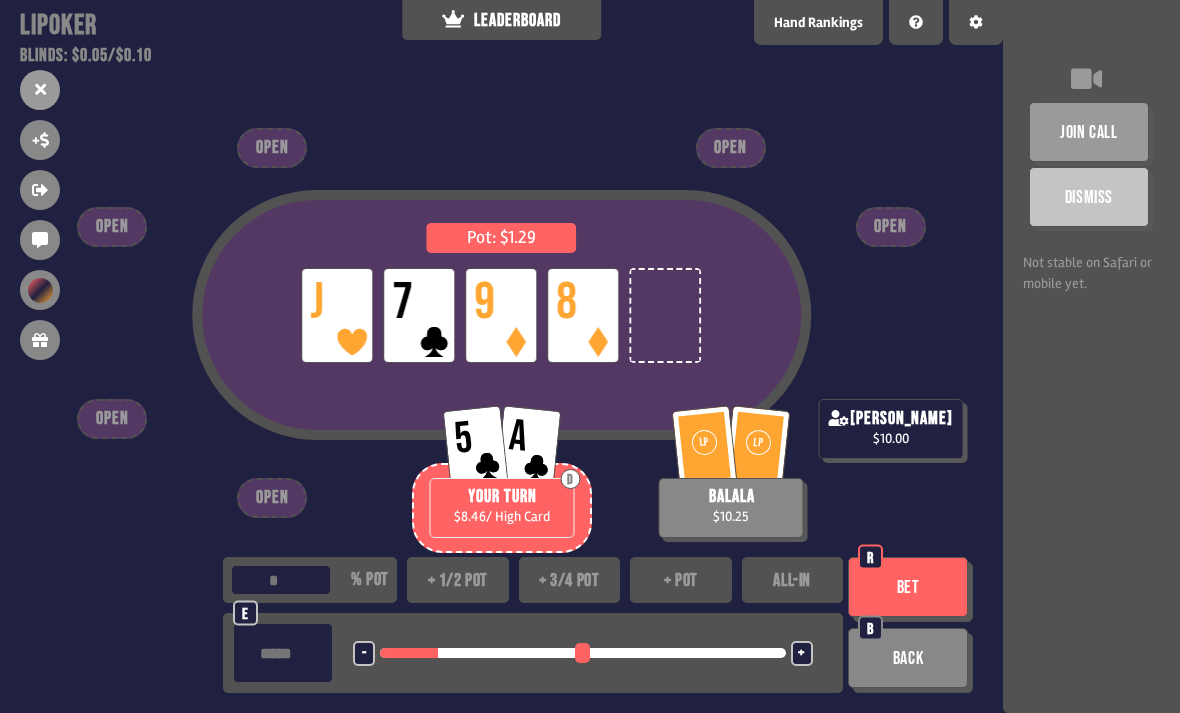 click on "Bet" at bounding box center (908, 587) 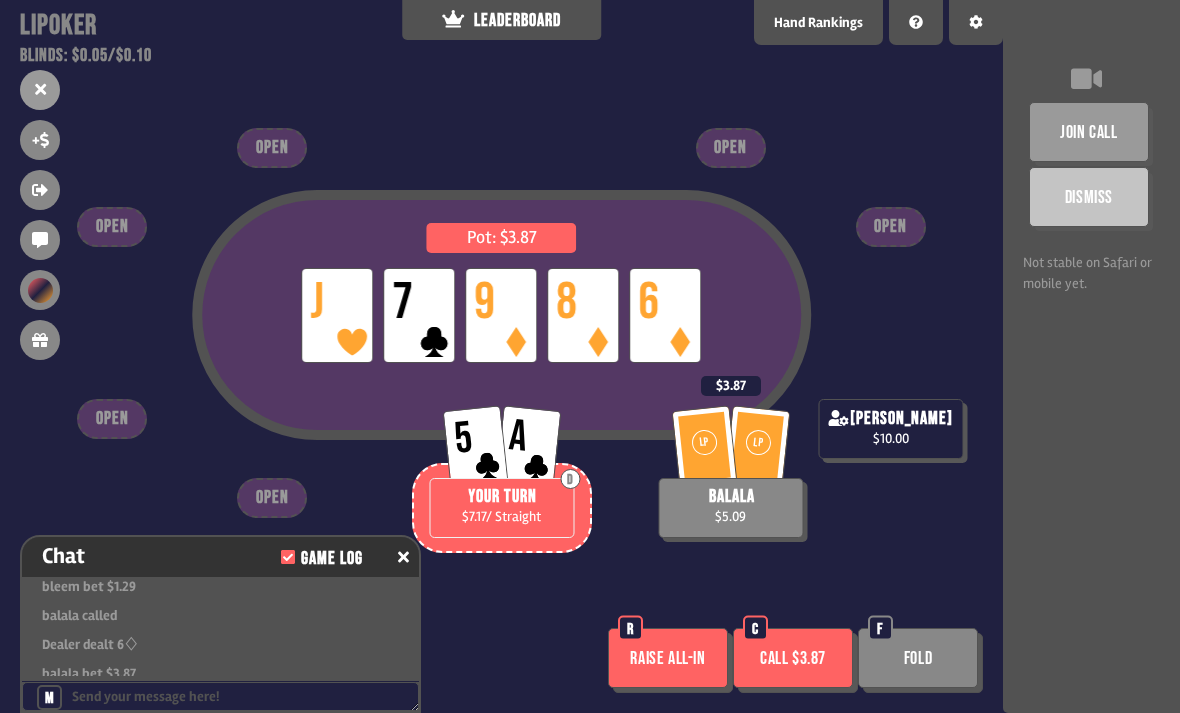 scroll, scrollTop: 2297, scrollLeft: 0, axis: vertical 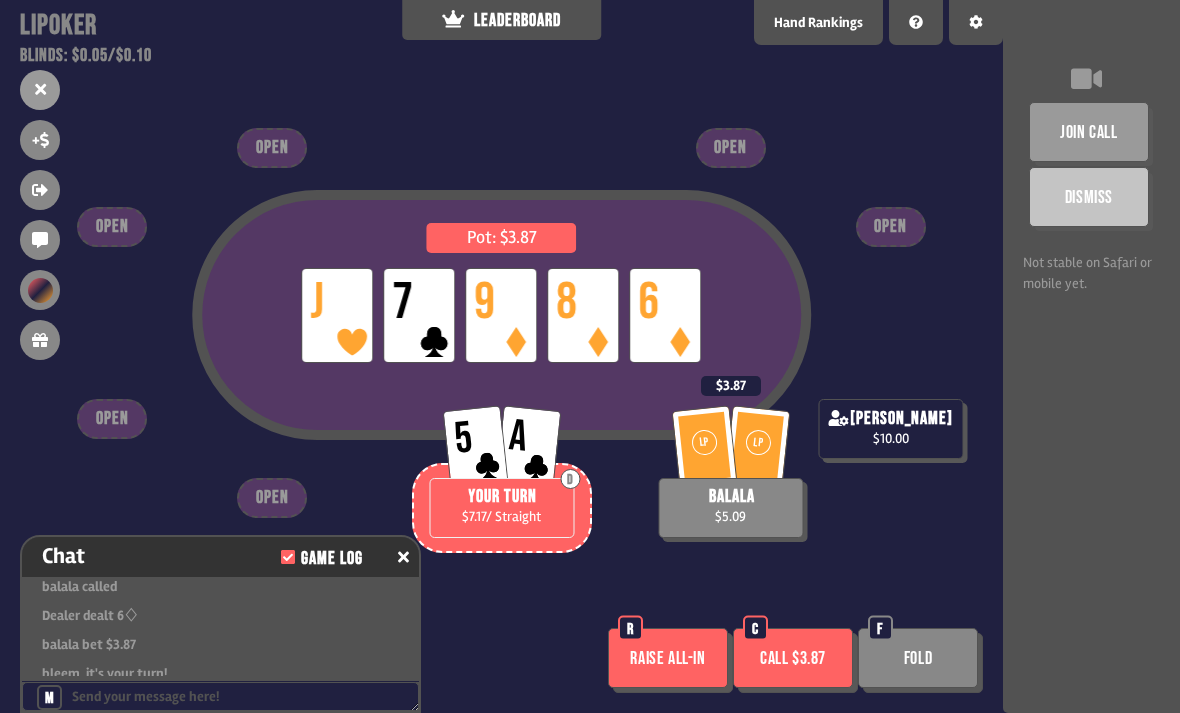 click on "Fold" at bounding box center [918, 658] 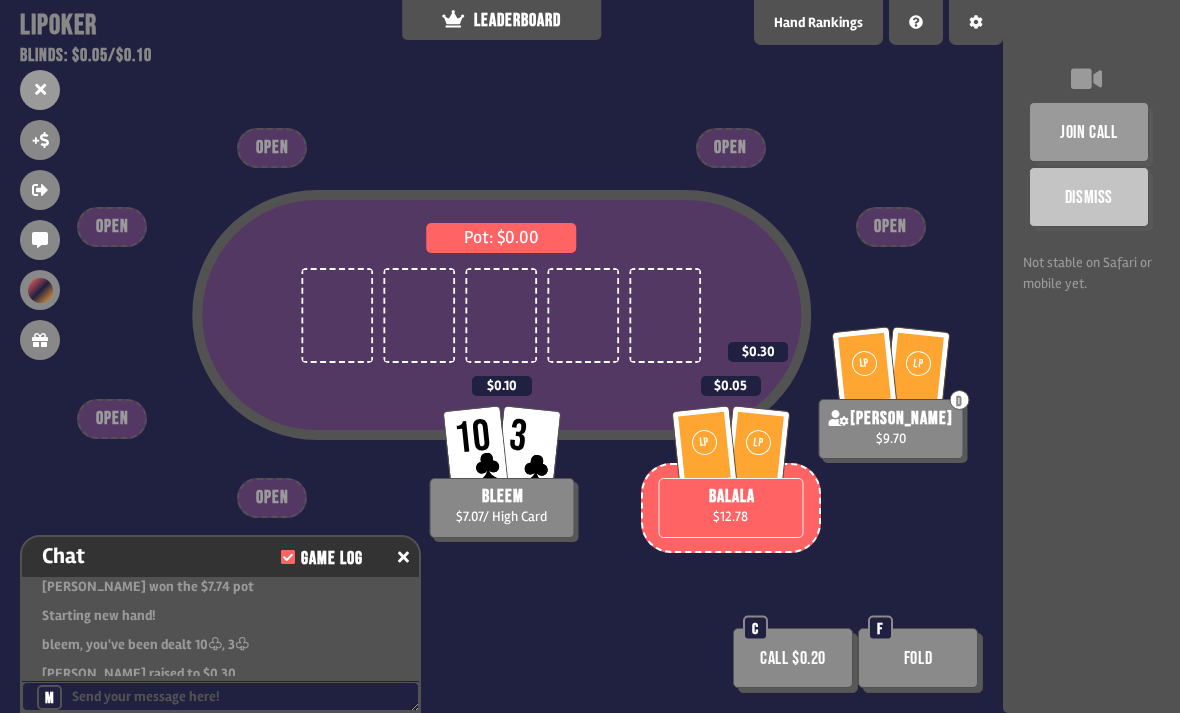 scroll, scrollTop: 2471, scrollLeft: 0, axis: vertical 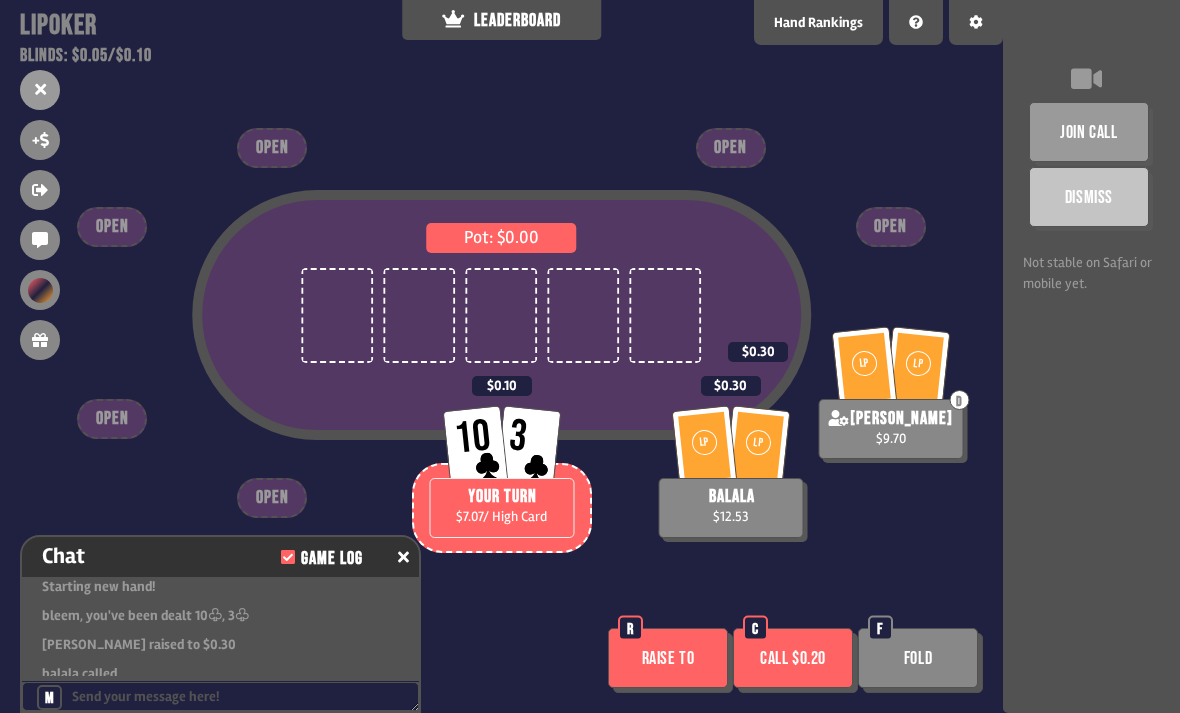 click on "Fold" at bounding box center (918, 658) 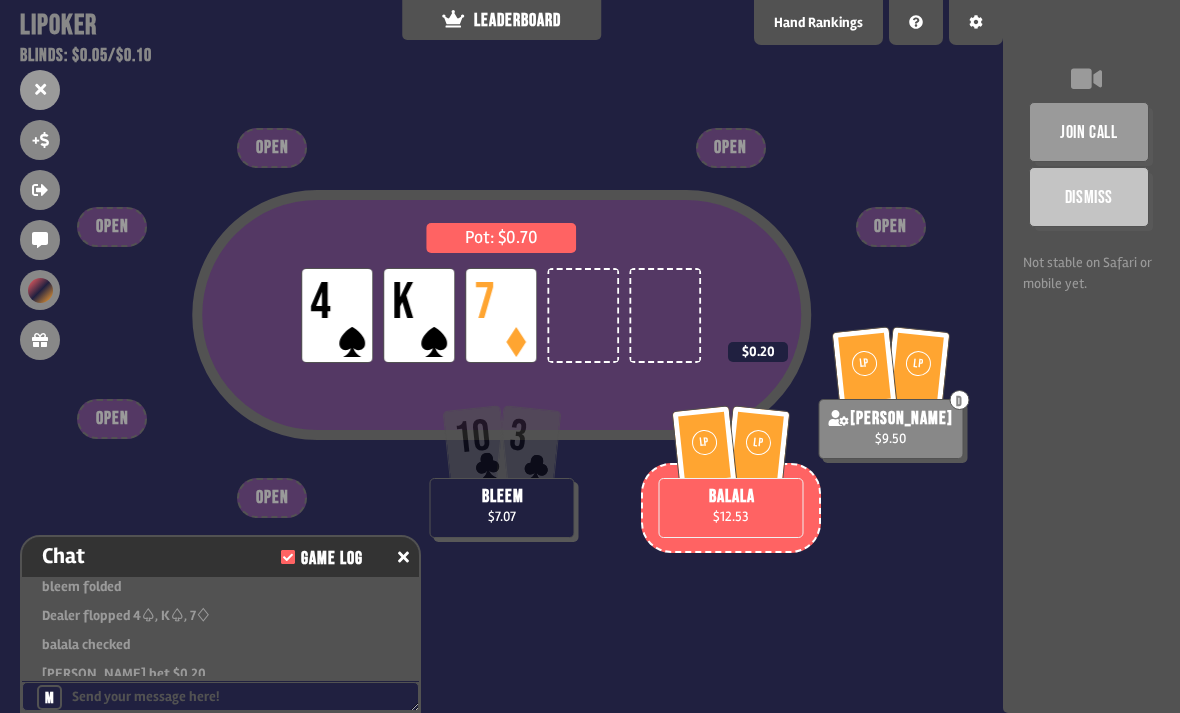 scroll, scrollTop: 2645, scrollLeft: 0, axis: vertical 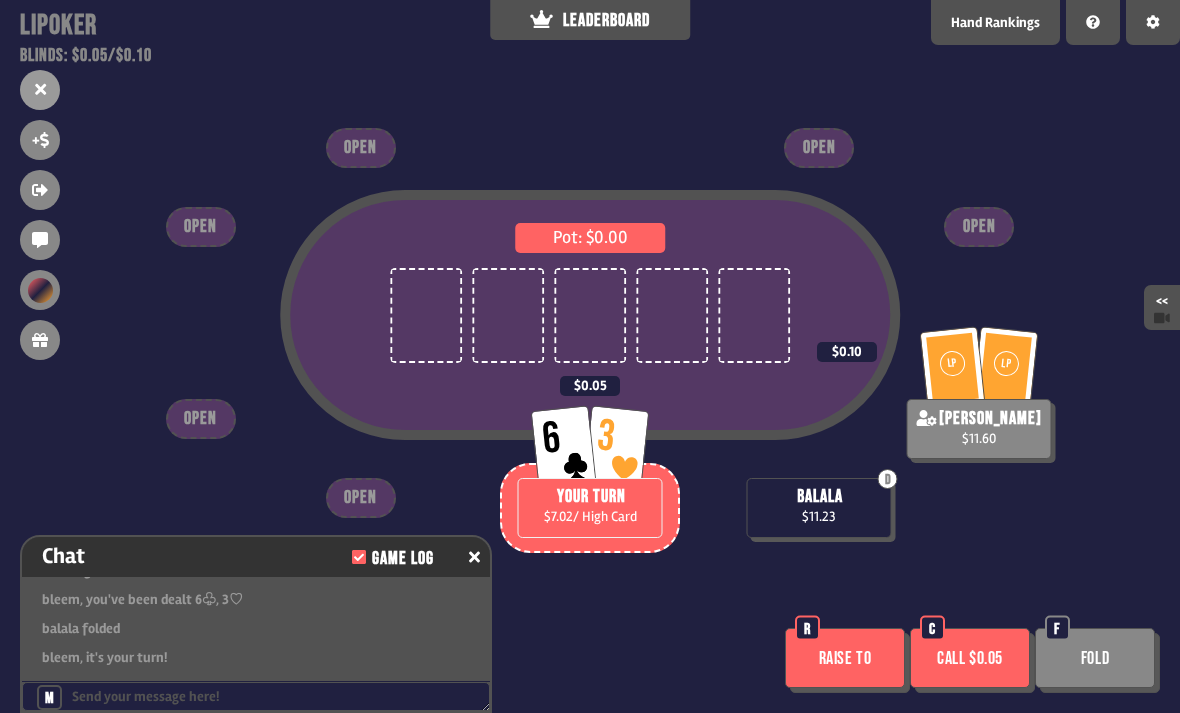 click on "Fold" at bounding box center [1095, 658] 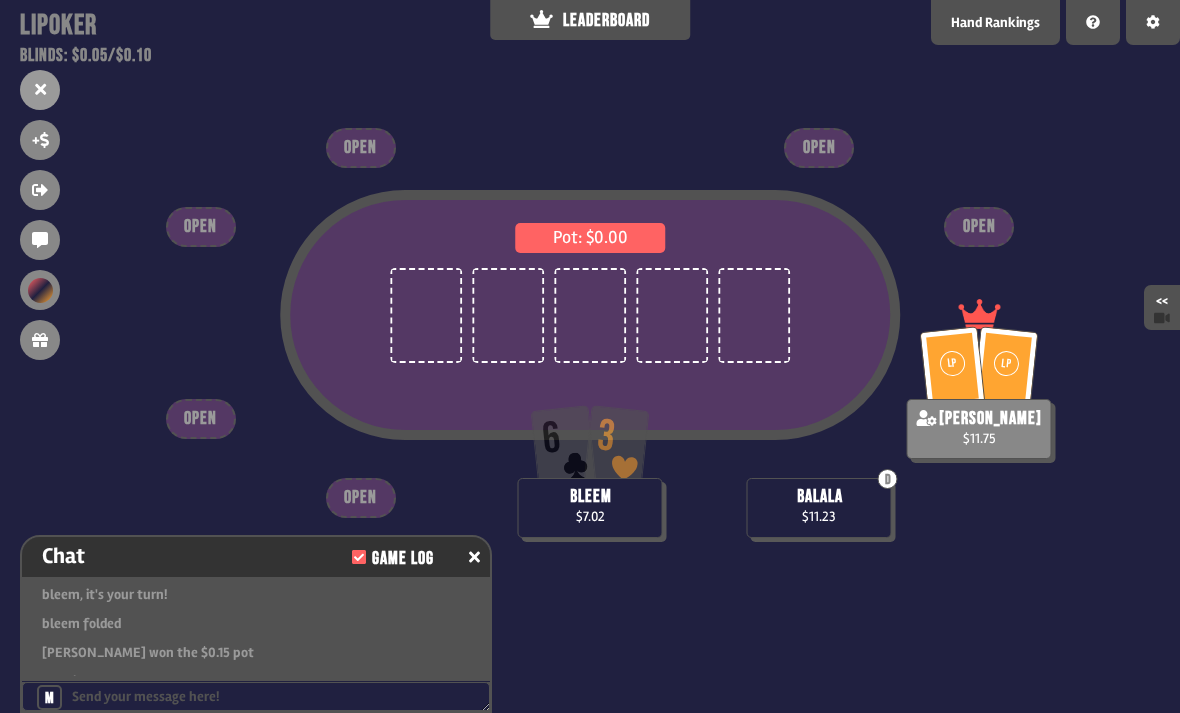 scroll, scrollTop: 3146, scrollLeft: 0, axis: vertical 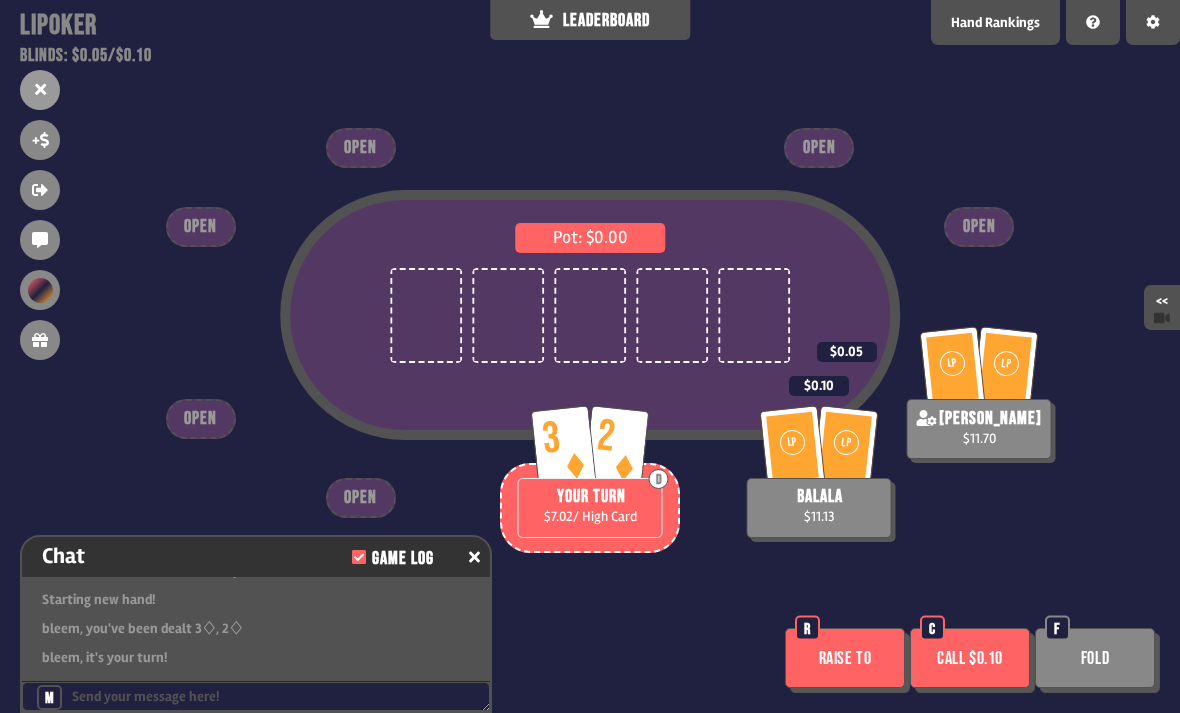 click on "Fold" at bounding box center (1095, 658) 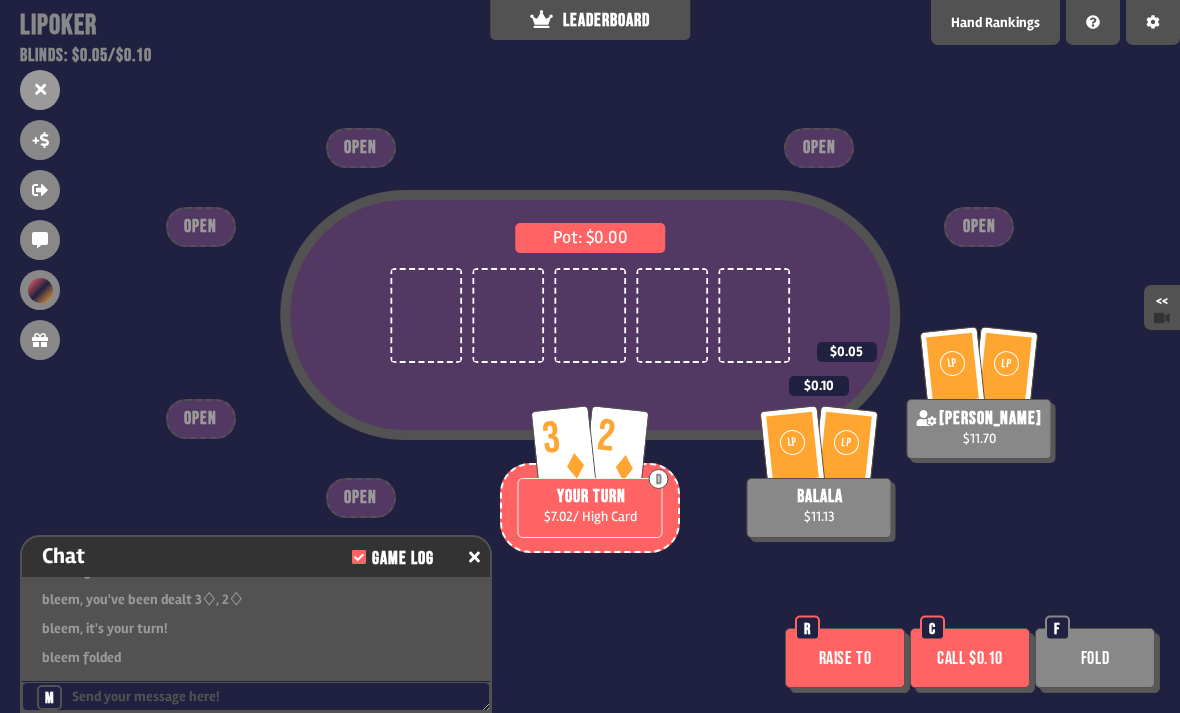 click on "Fold" at bounding box center [1095, 658] 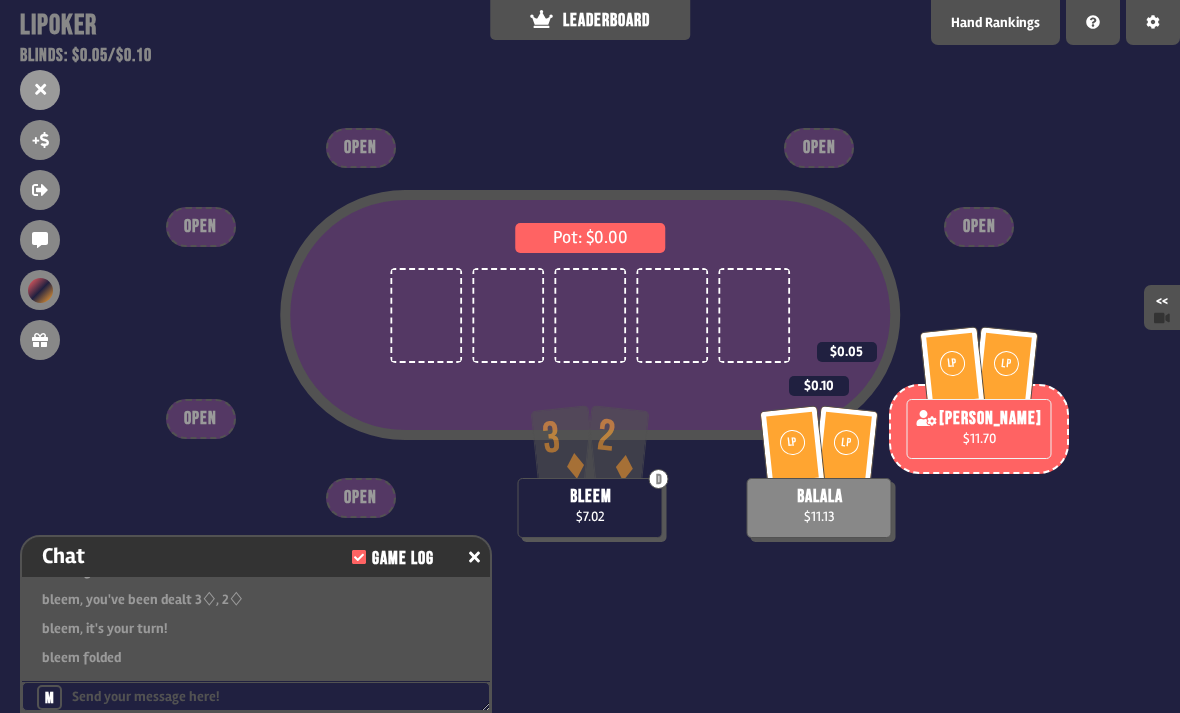 click on "Pot: $0.00   LP [PERSON_NAME] $11.13  $0.10  3 2 D bleem $7.02  LP LP [PERSON_NAME] $11.70  $0.05  OPEN OPEN OPEN OPEN OPEN OPEN" at bounding box center (590, 356) 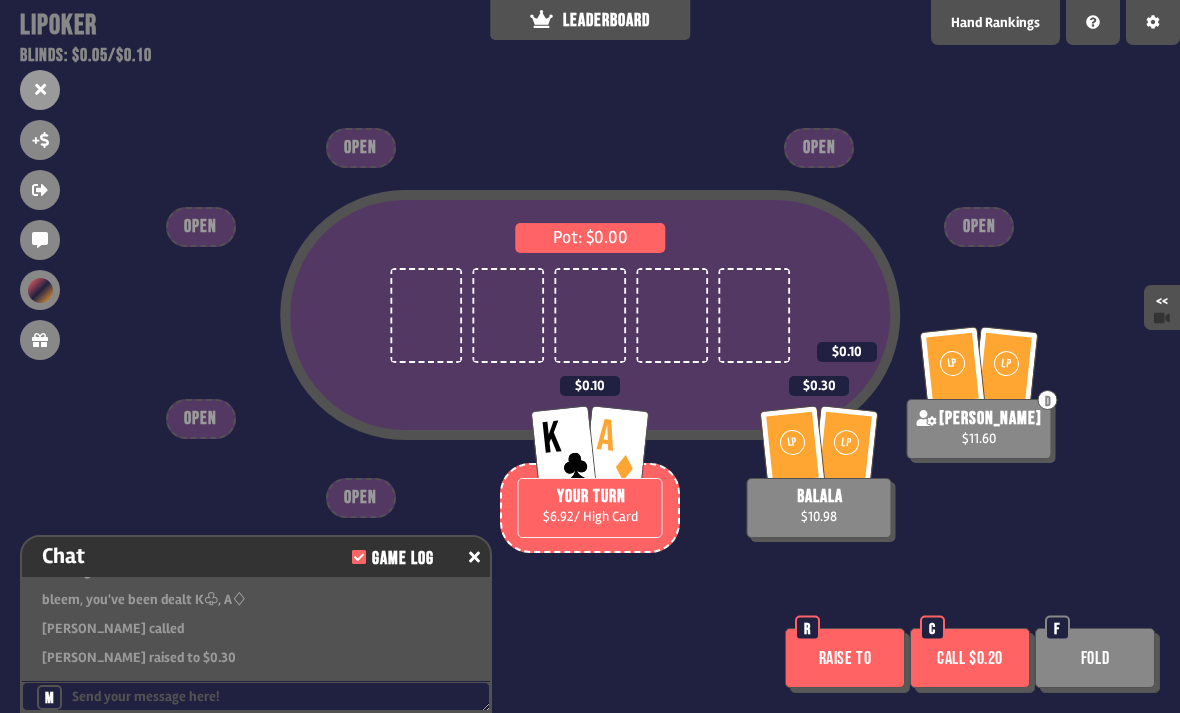 scroll, scrollTop: 3378, scrollLeft: 0, axis: vertical 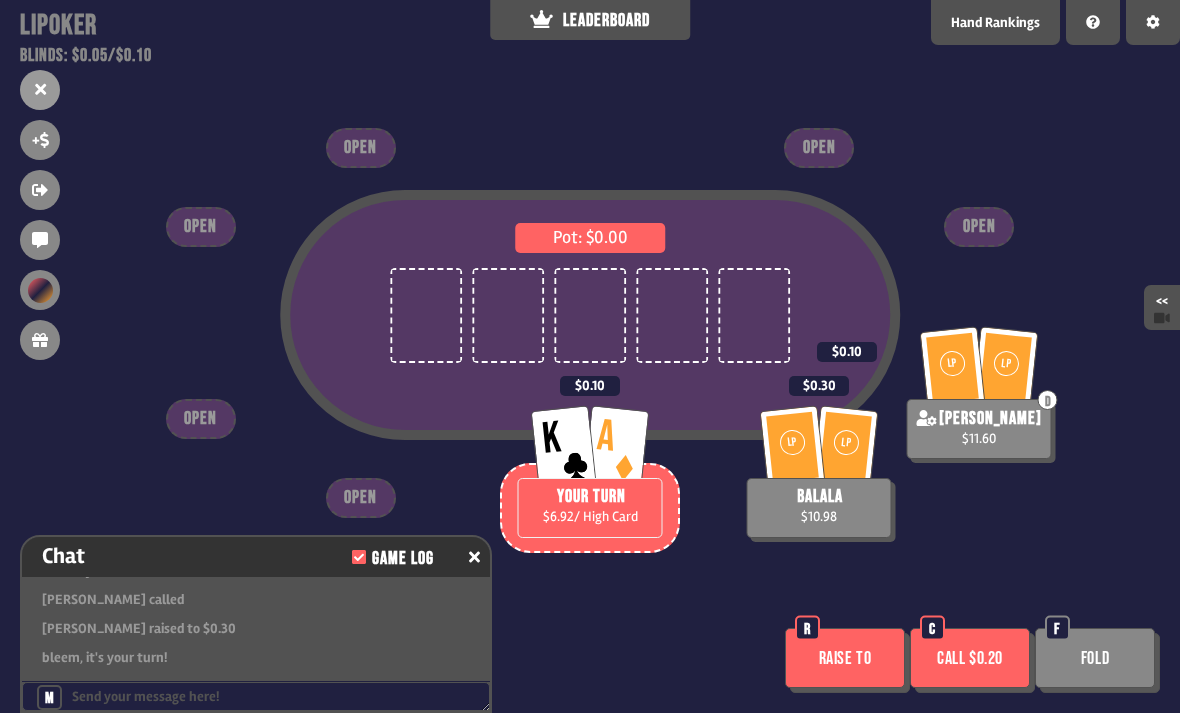 click on "Raise to" at bounding box center (845, 658) 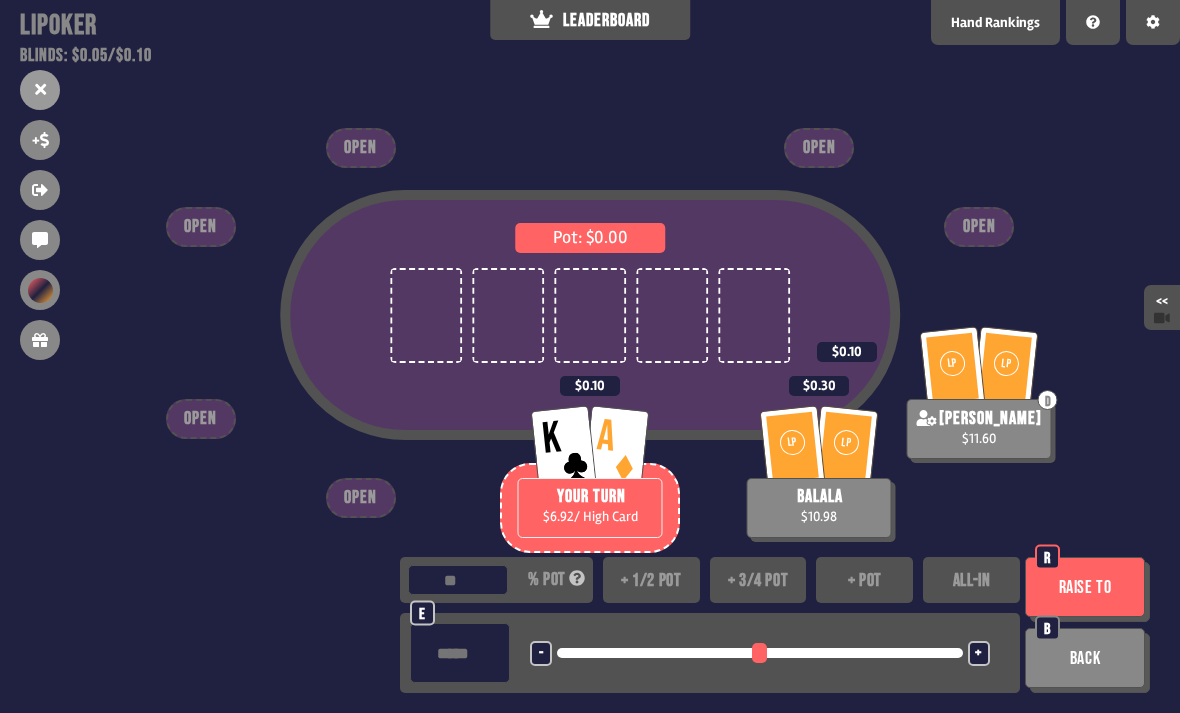 click on "+ 1/2 pot" at bounding box center (651, 580) 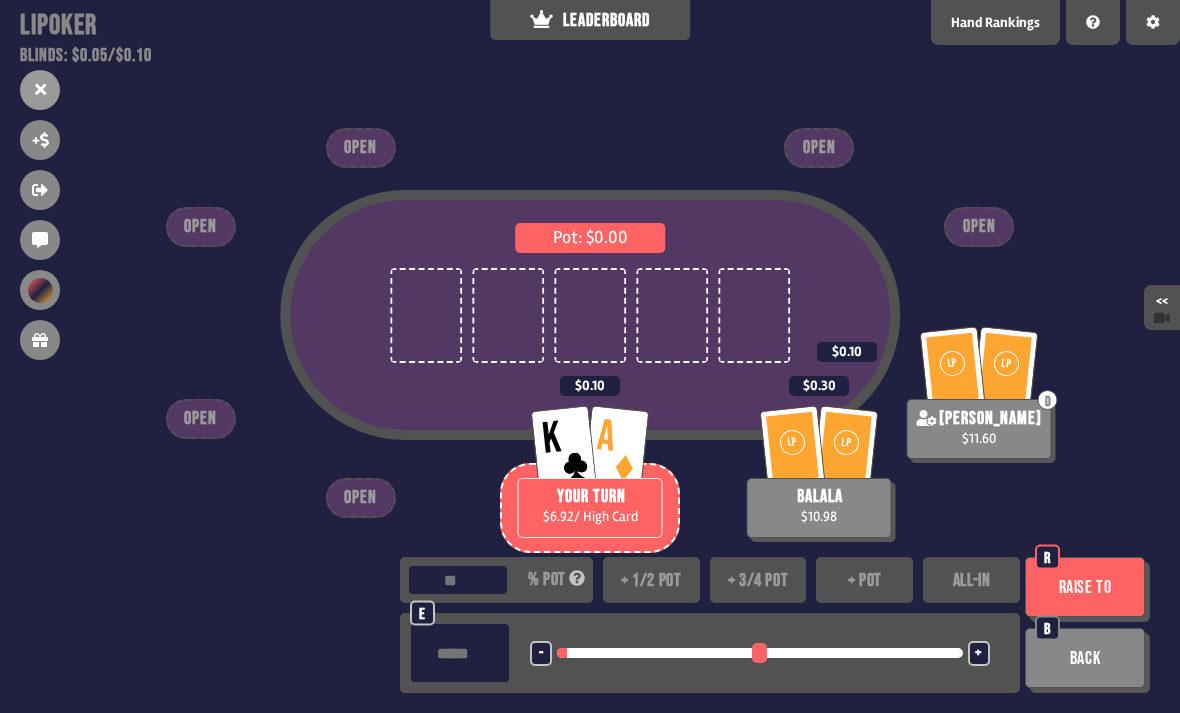 click on "Raise to" at bounding box center (1085, 587) 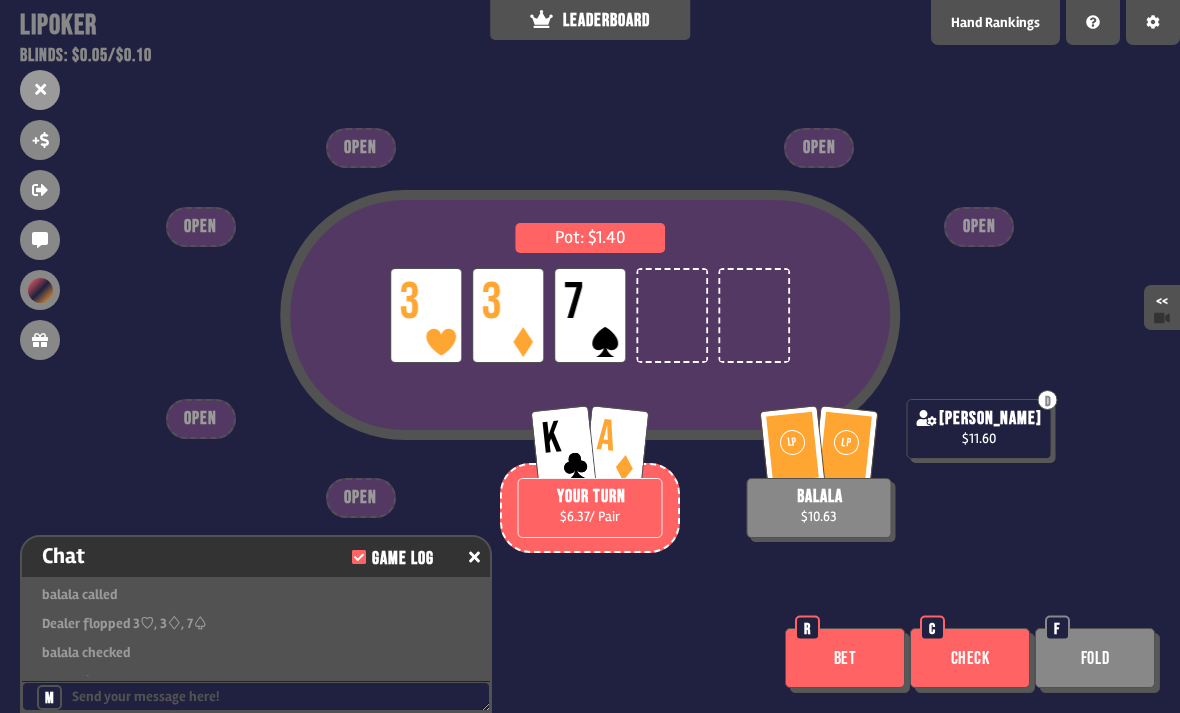 scroll, scrollTop: 3552, scrollLeft: 0, axis: vertical 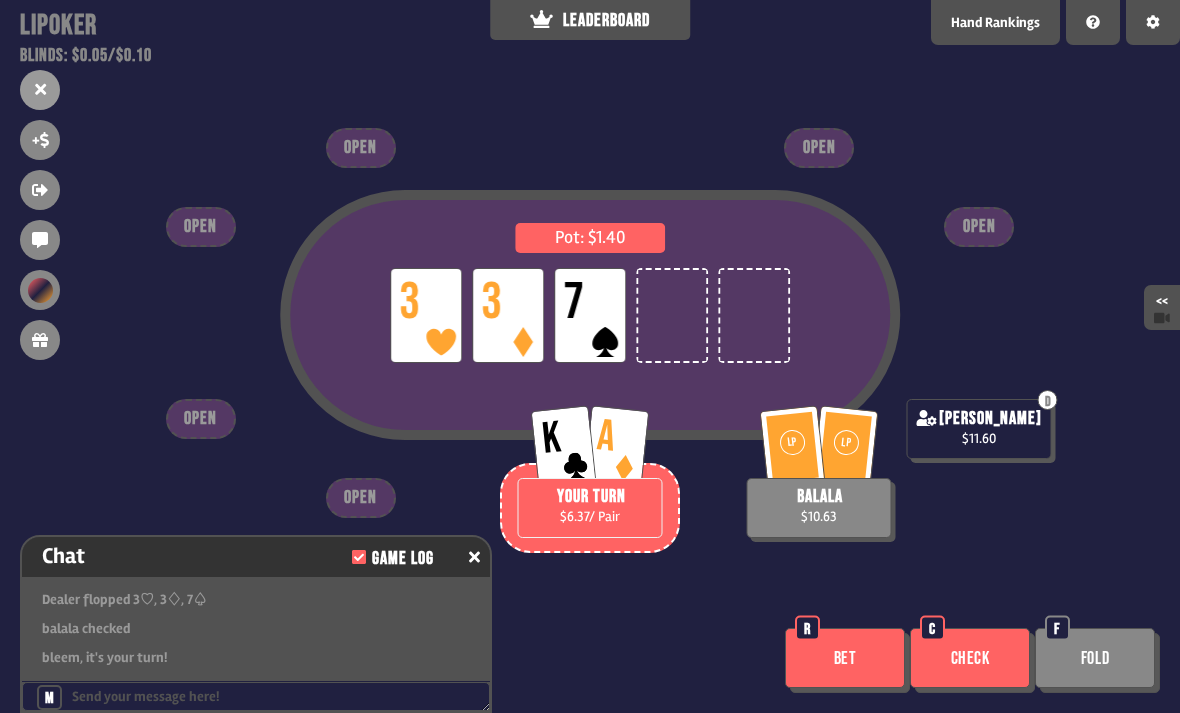 click on "Check" at bounding box center (970, 658) 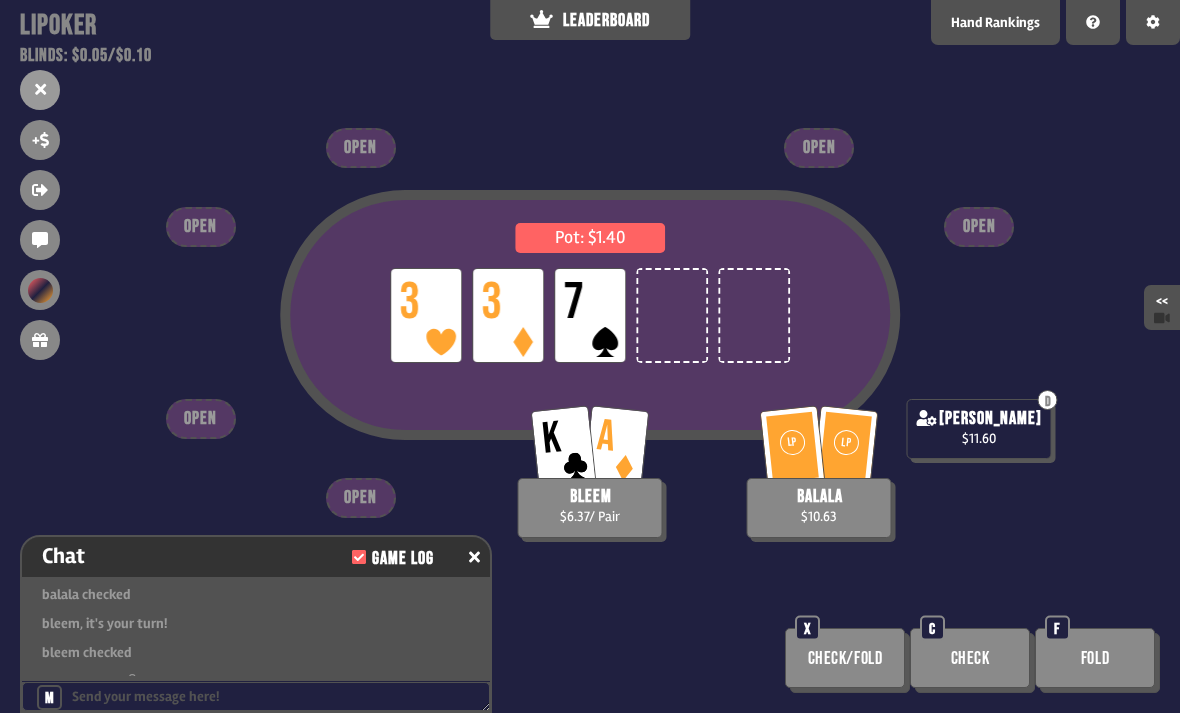 scroll, scrollTop: 3610, scrollLeft: 0, axis: vertical 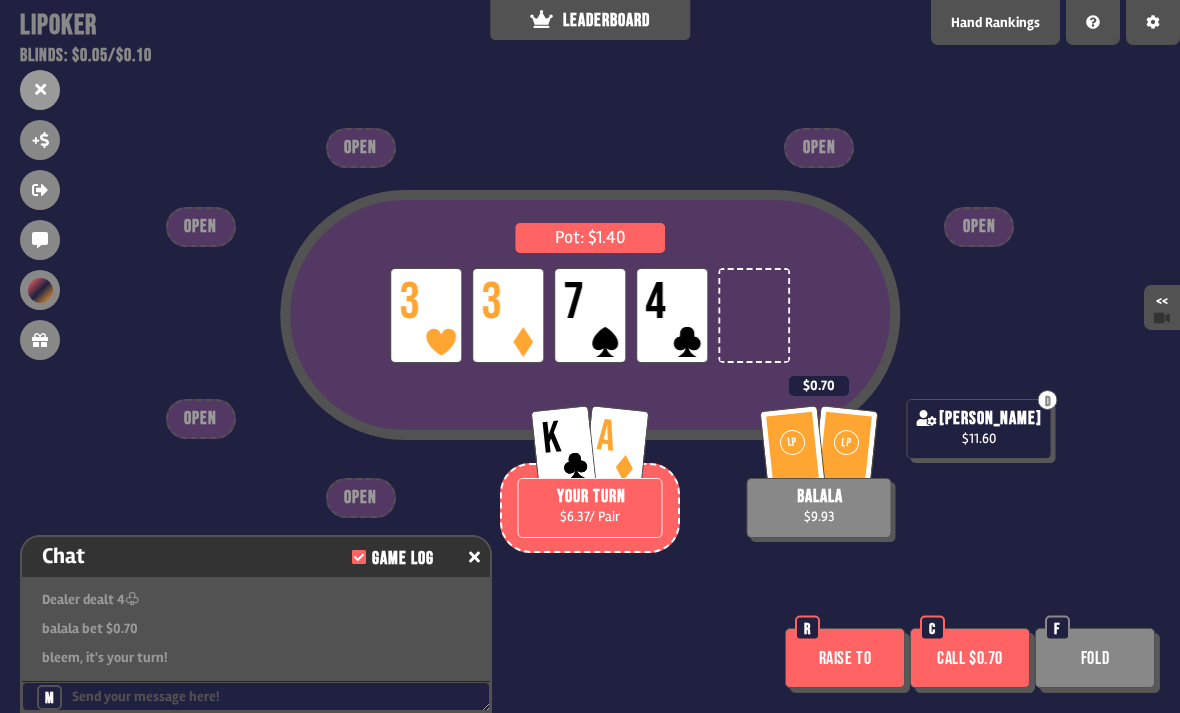 click on "Fold" at bounding box center [1095, 658] 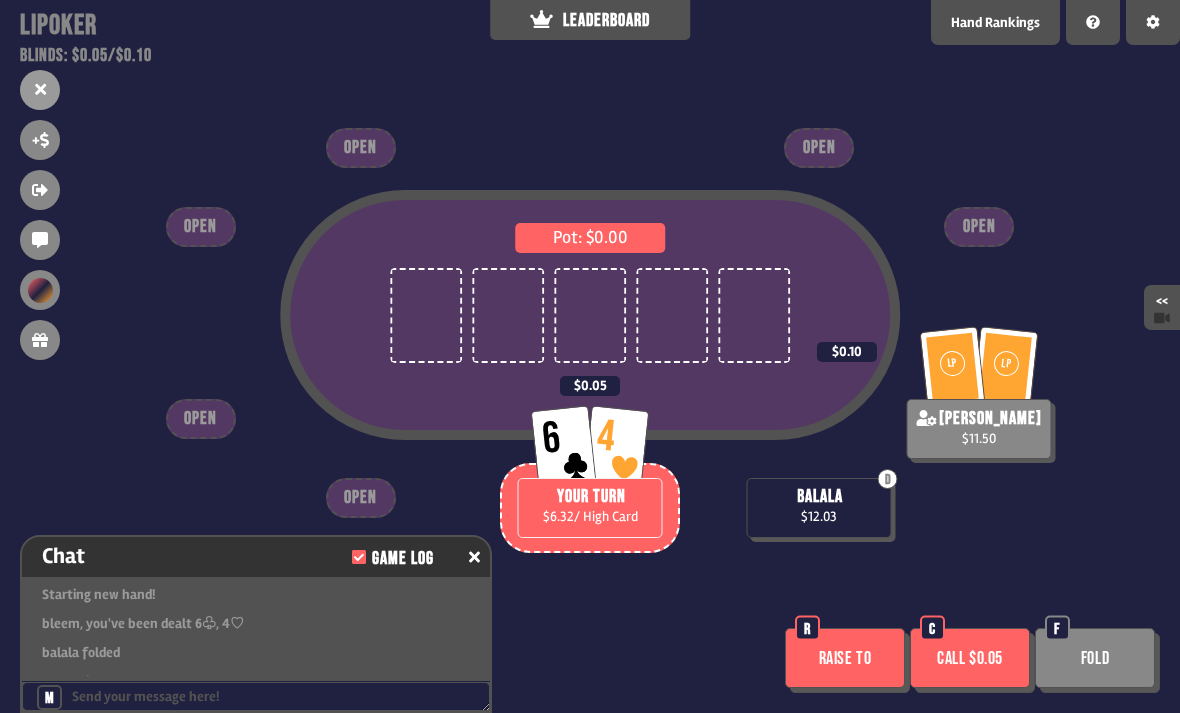 scroll, scrollTop: 3842, scrollLeft: 0, axis: vertical 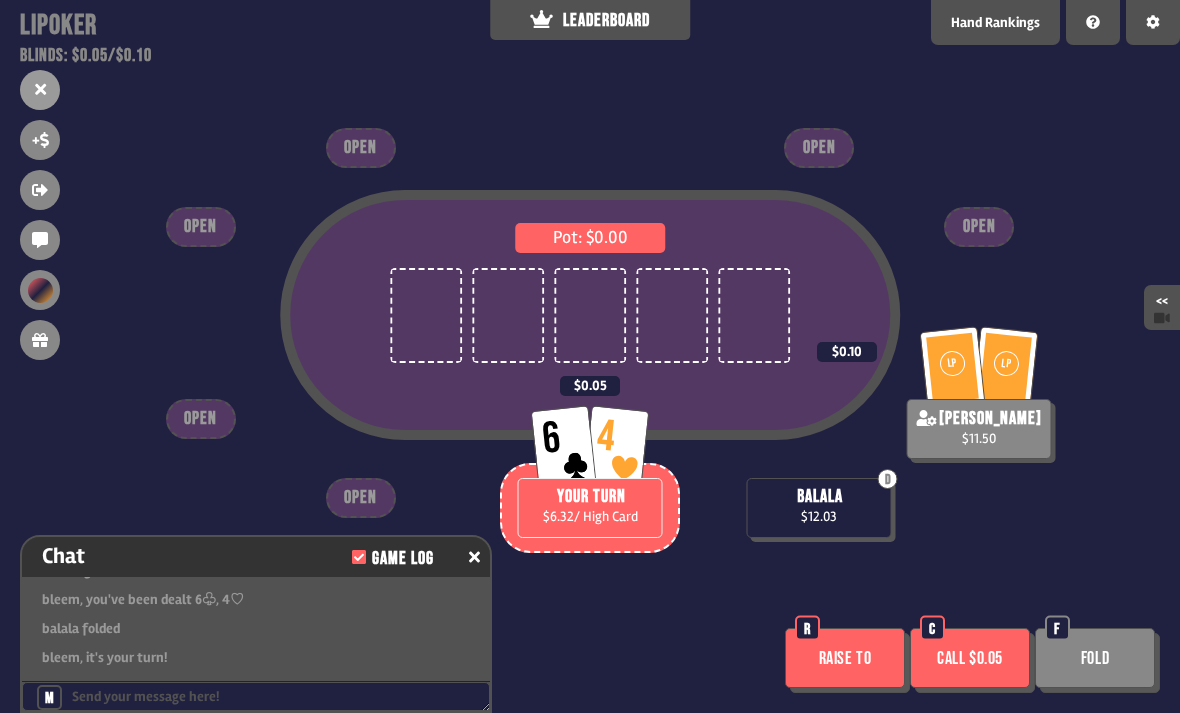 click on "Fold" at bounding box center (1095, 658) 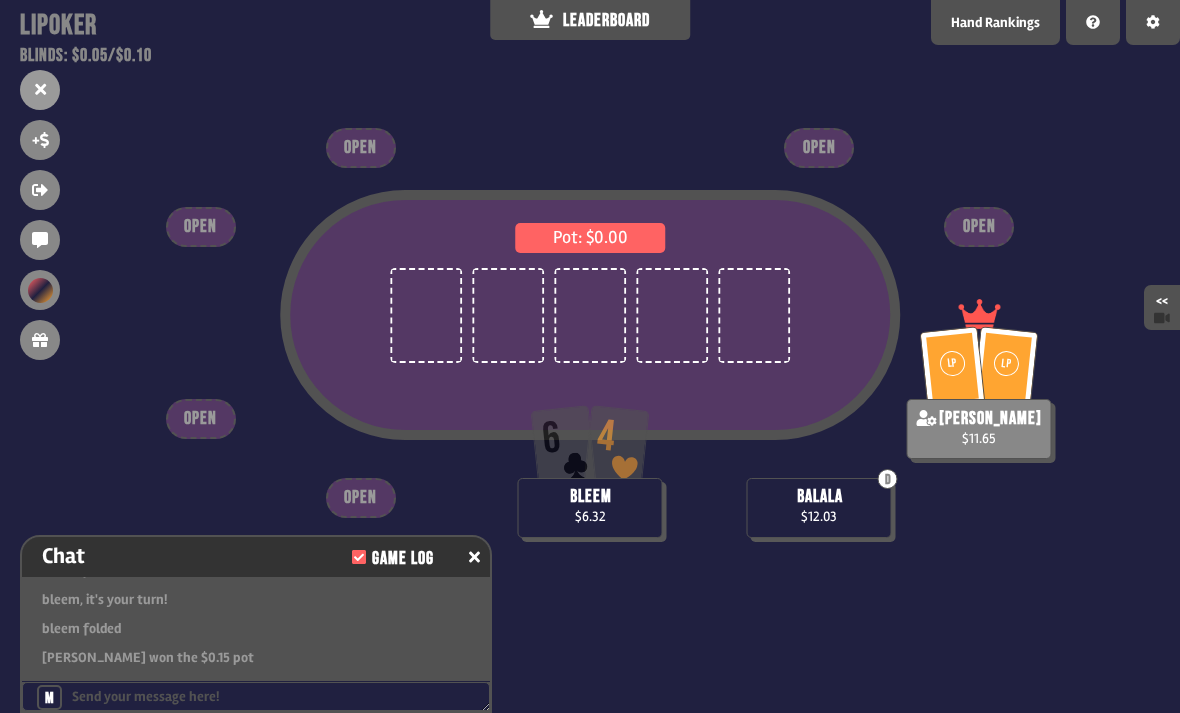 scroll, scrollTop: 3987, scrollLeft: 0, axis: vertical 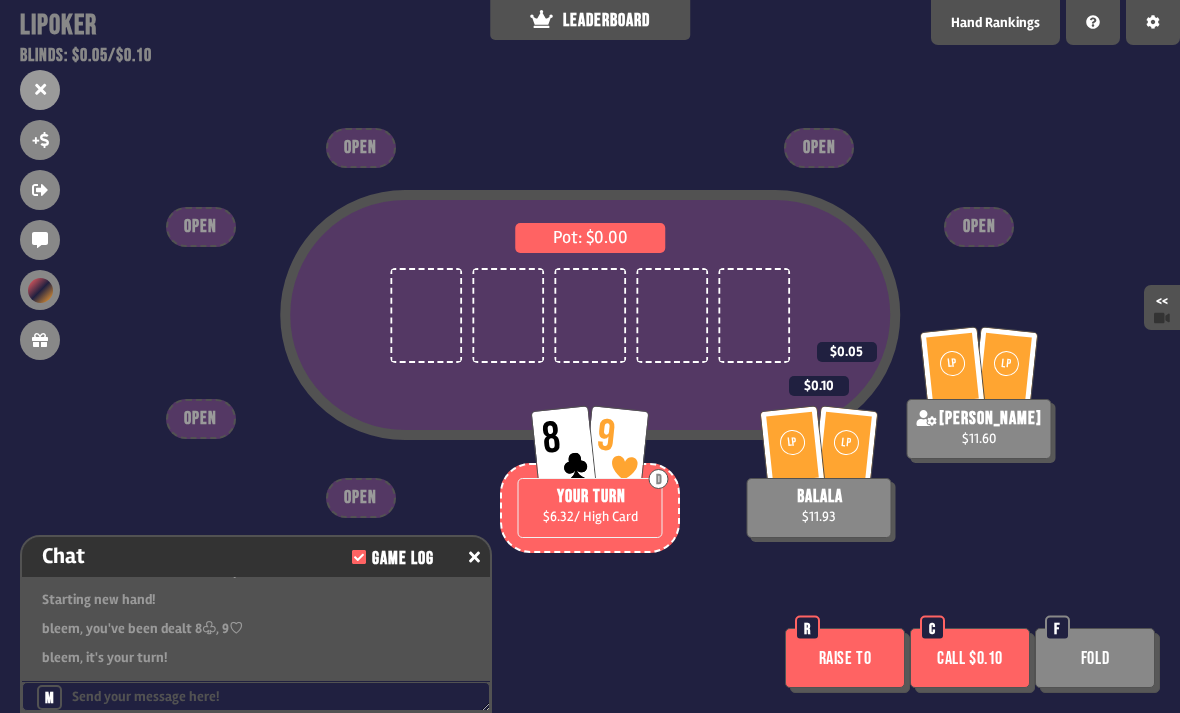 click on "Raise to" at bounding box center (845, 658) 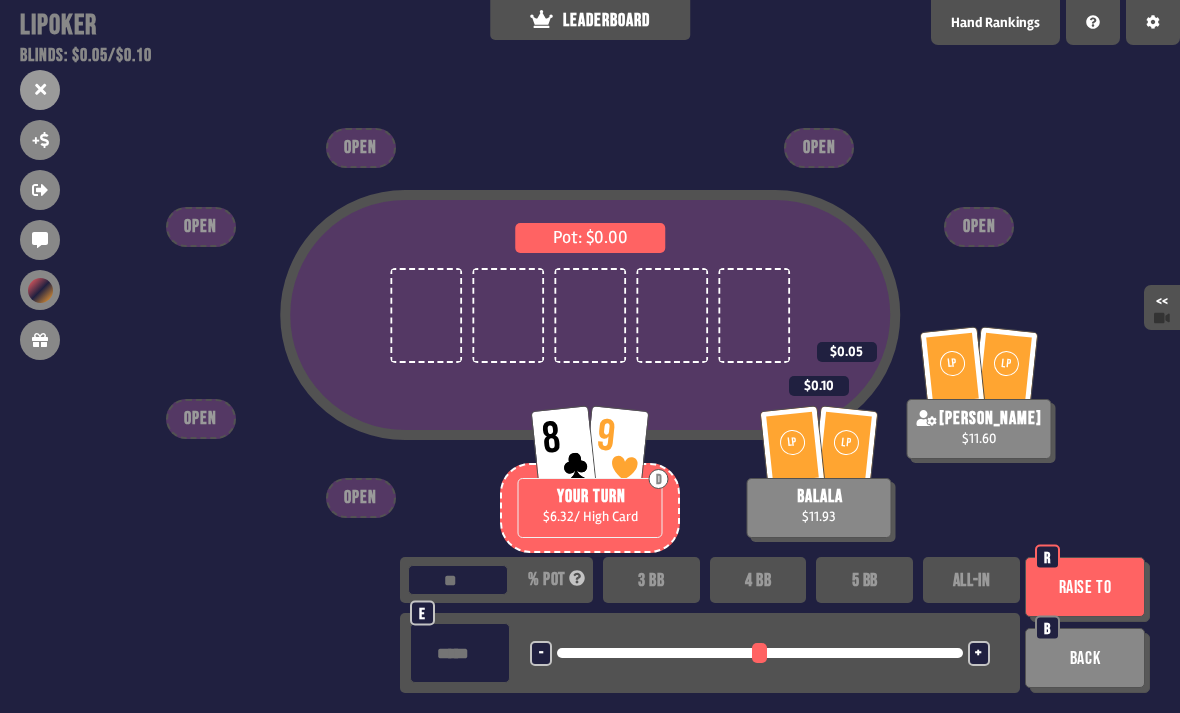 click on "Support us on   Patreon !" at bounding box center (590, 690) 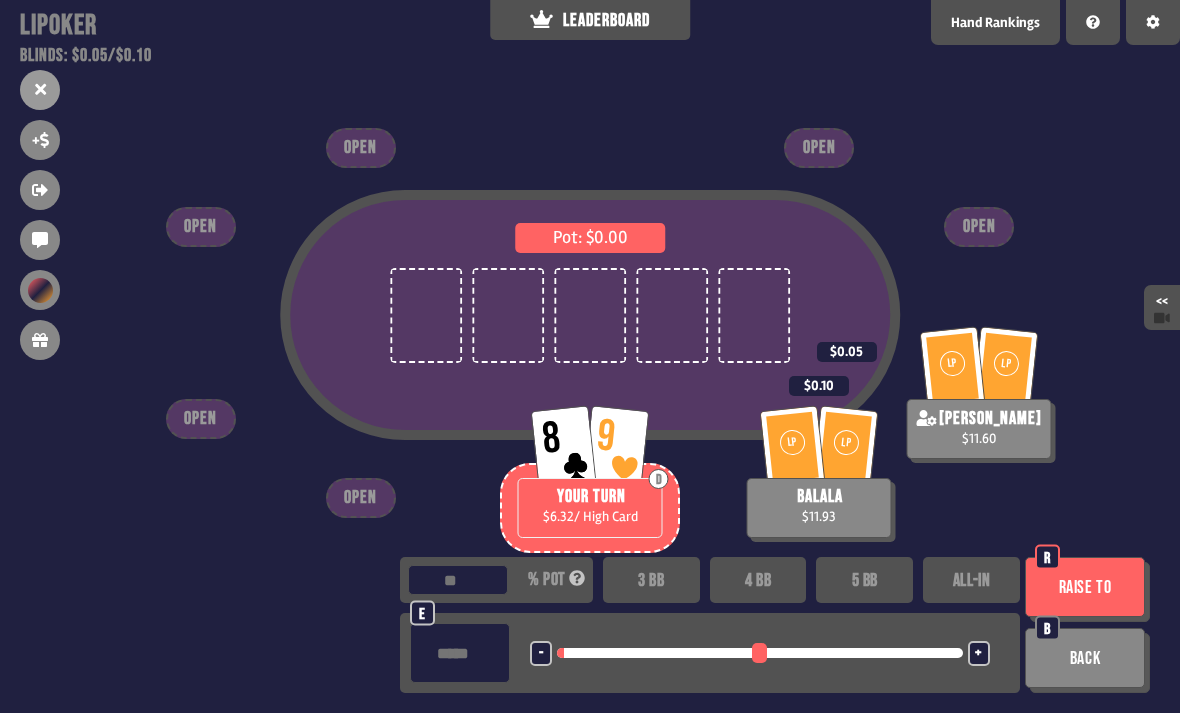 click on "Raise to" at bounding box center (1085, 587) 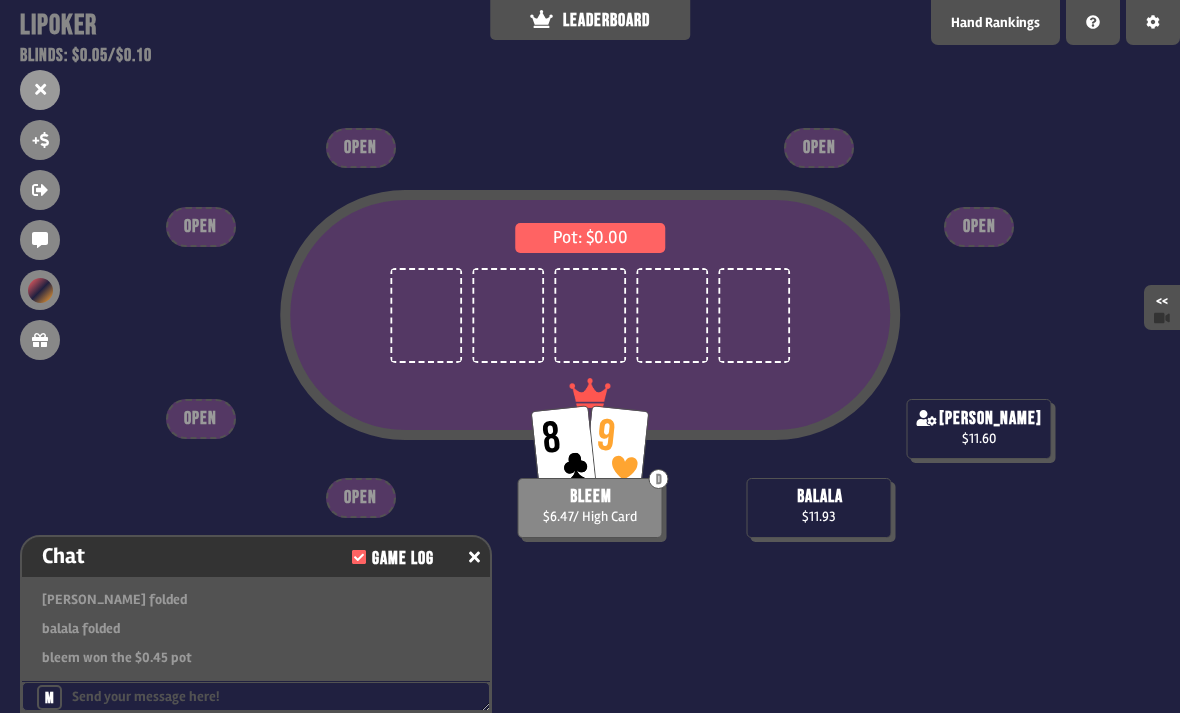 scroll, scrollTop: 4161, scrollLeft: 0, axis: vertical 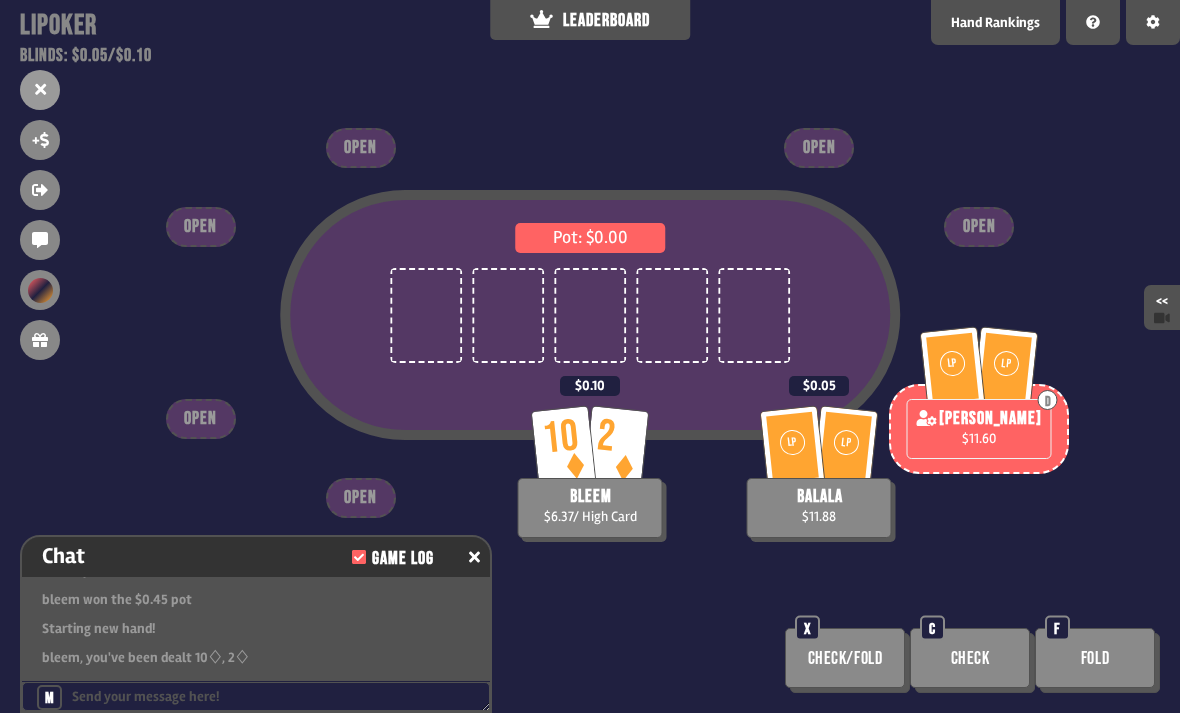 click on "Check/Fold" at bounding box center [845, 658] 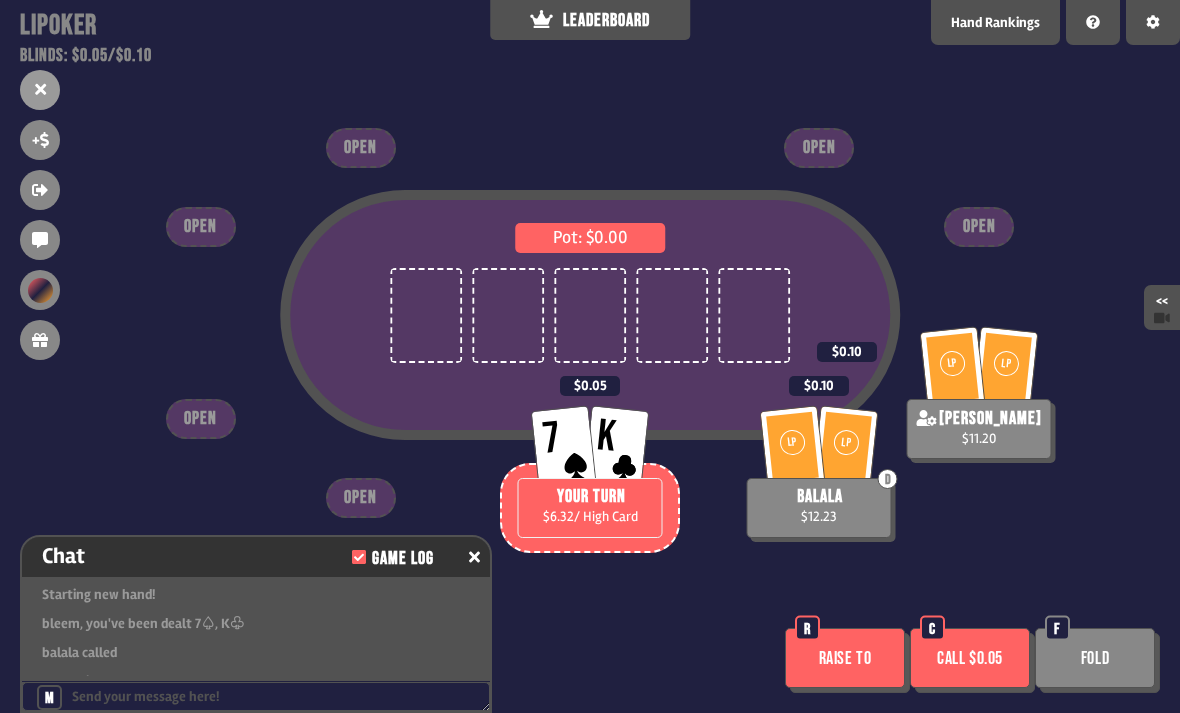 scroll, scrollTop: 4683, scrollLeft: 0, axis: vertical 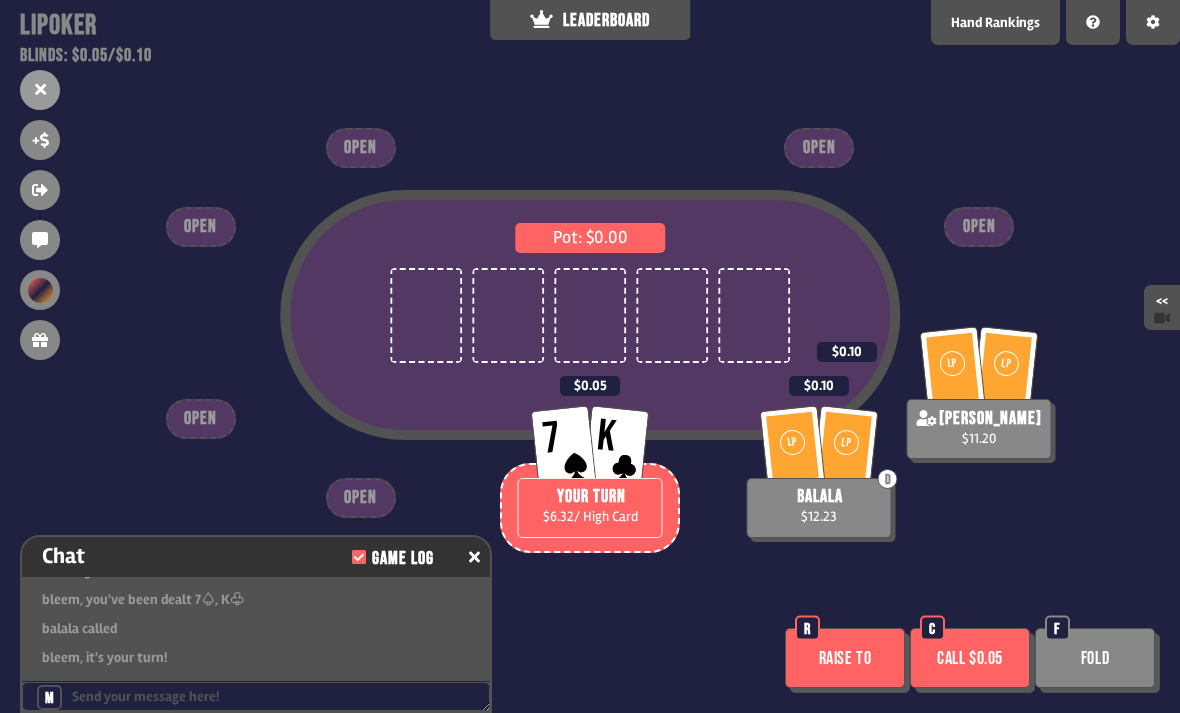 click on "Raise to" at bounding box center (845, 658) 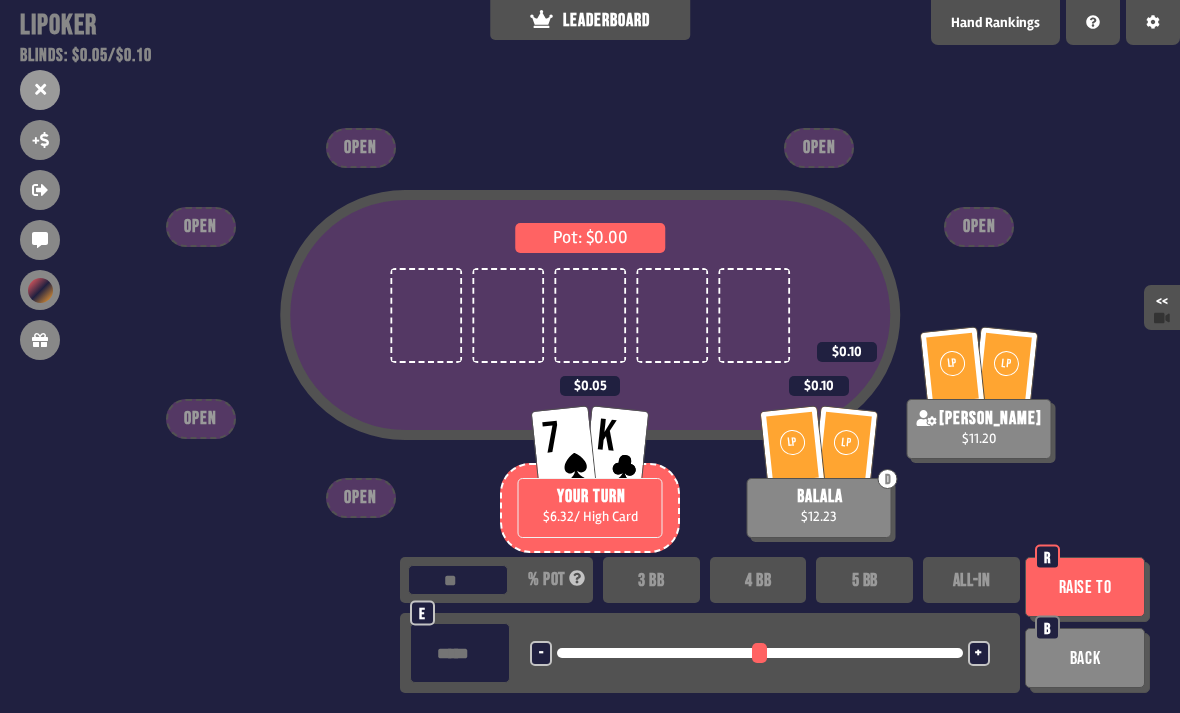 click on "3 BB" at bounding box center [651, 580] 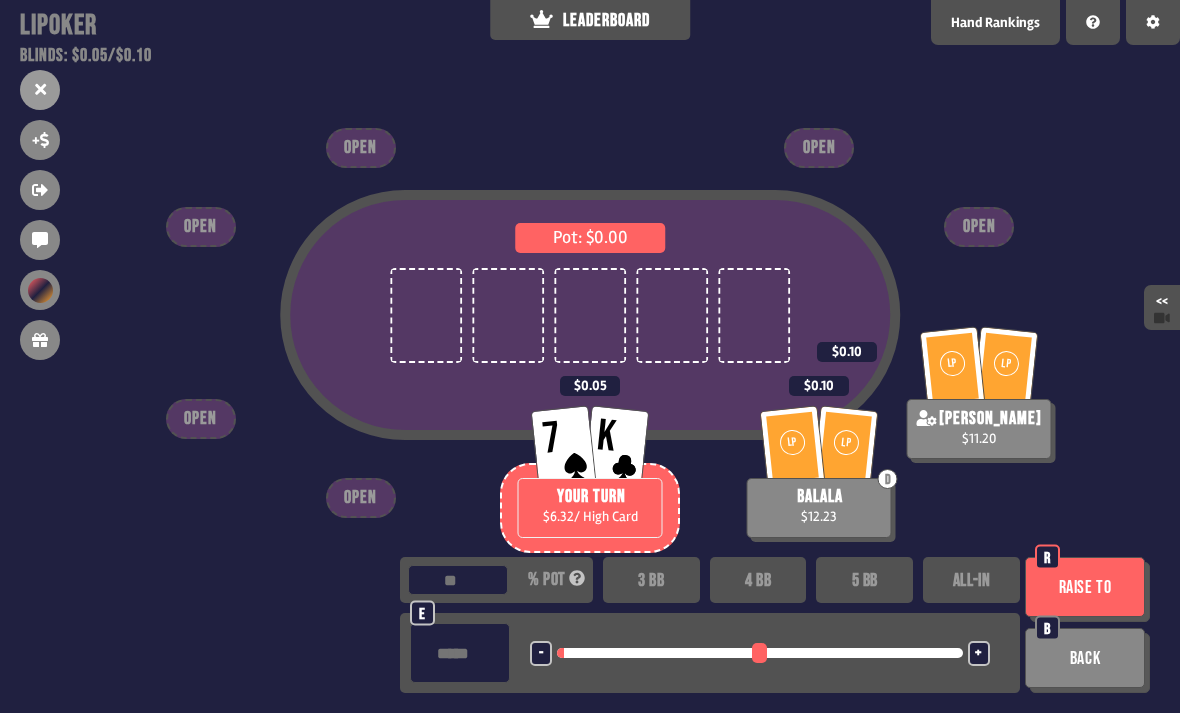 type on "**" 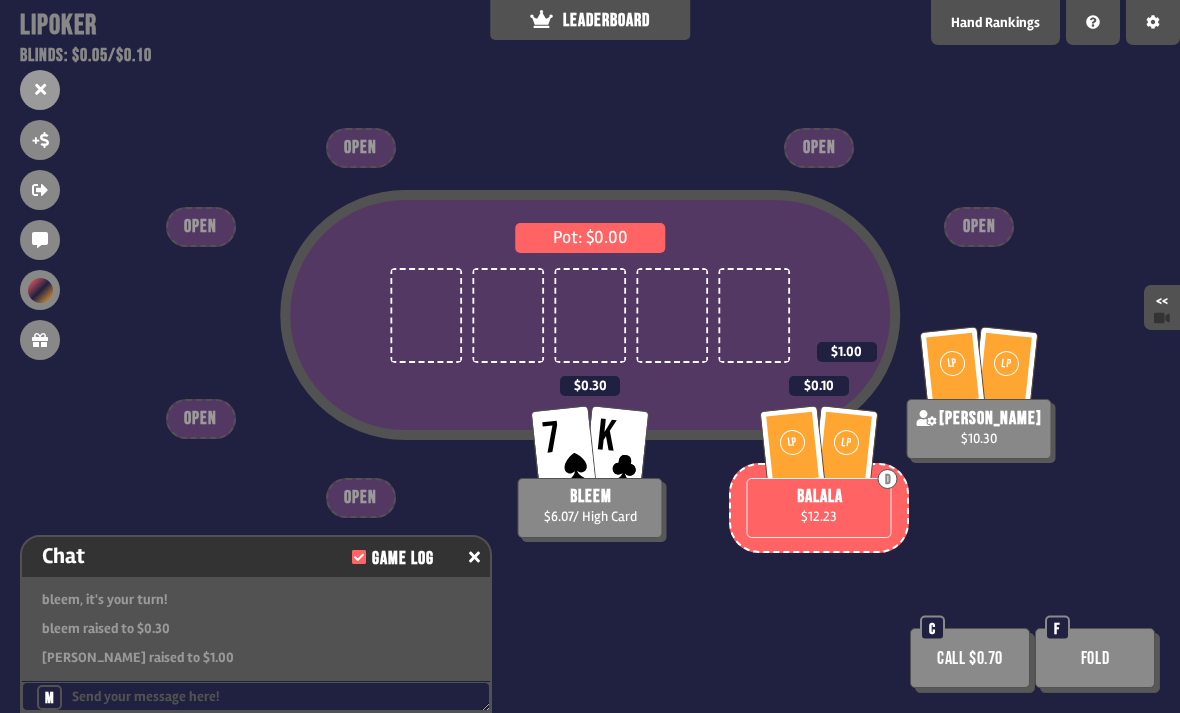 scroll, scrollTop: 4770, scrollLeft: 0, axis: vertical 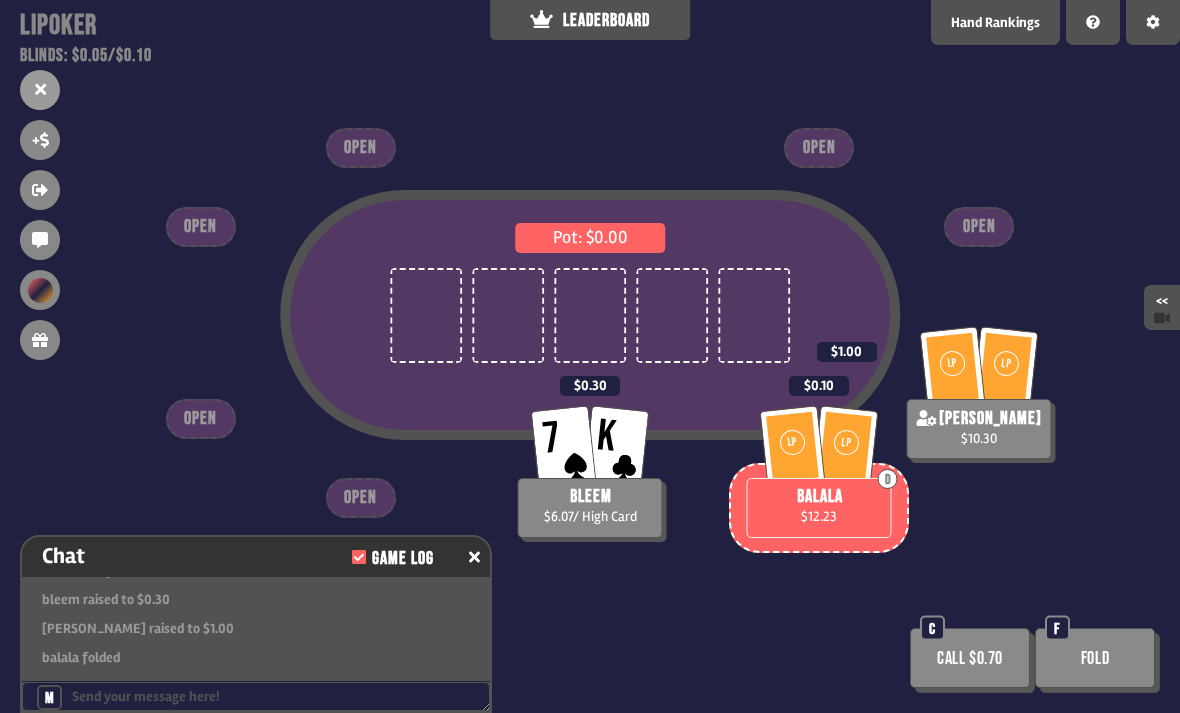 click on "Fold" at bounding box center [1095, 658] 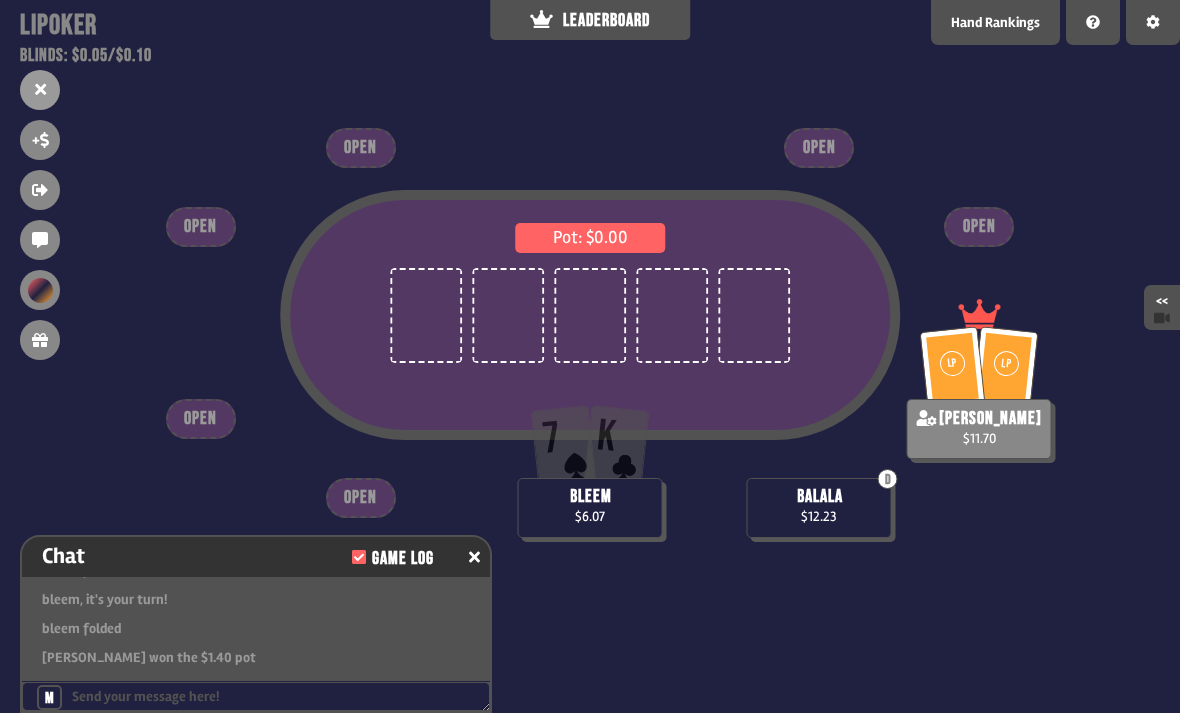 scroll, scrollTop: 4944, scrollLeft: 0, axis: vertical 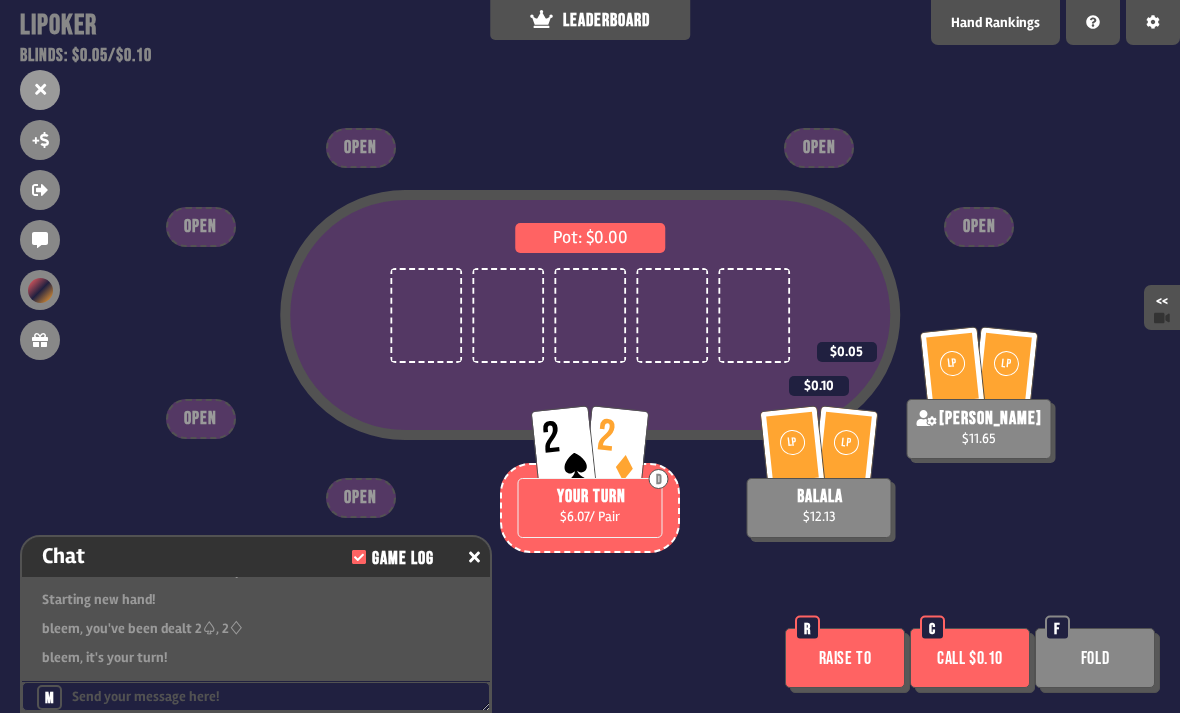 click on "Call $0.10" at bounding box center [970, 658] 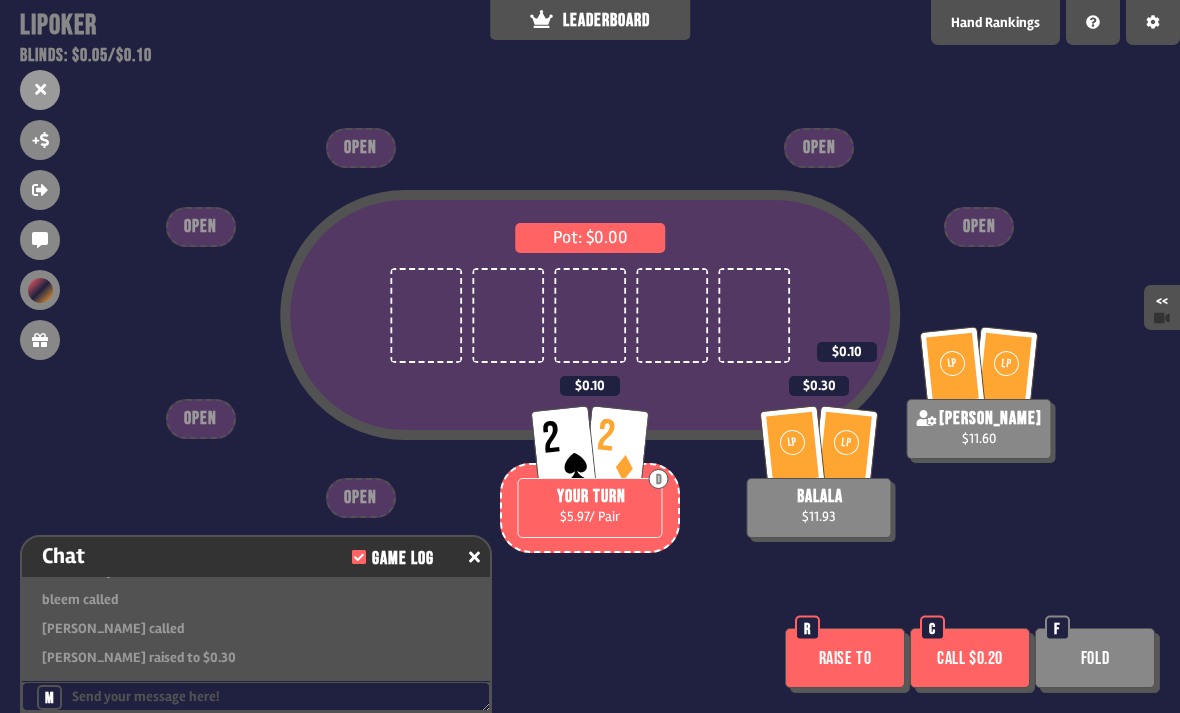 scroll, scrollTop: 5060, scrollLeft: 0, axis: vertical 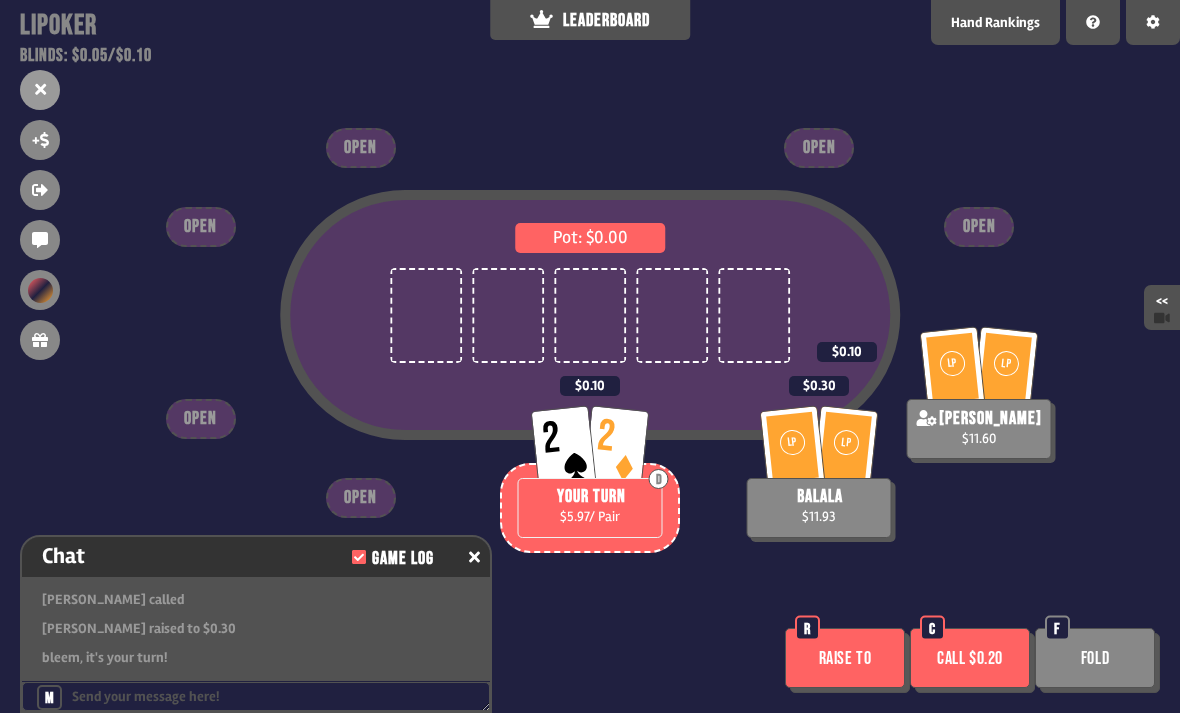 click on "Call $0.20" at bounding box center [970, 658] 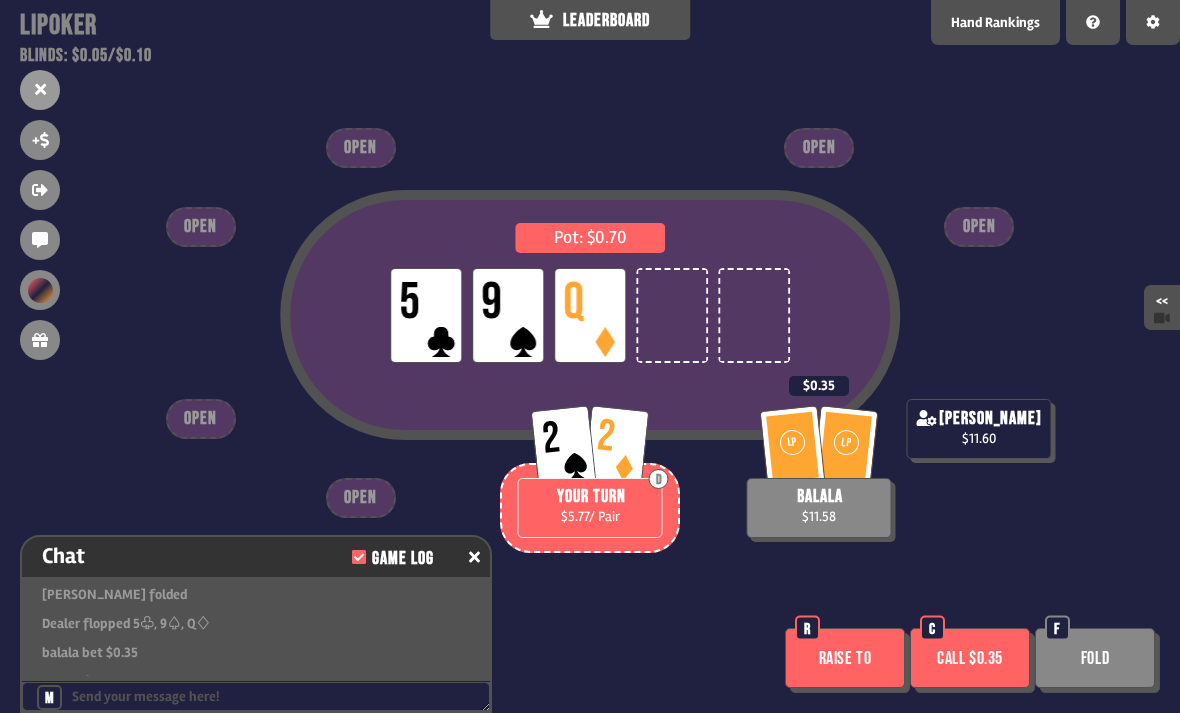 scroll, scrollTop: 5205, scrollLeft: 0, axis: vertical 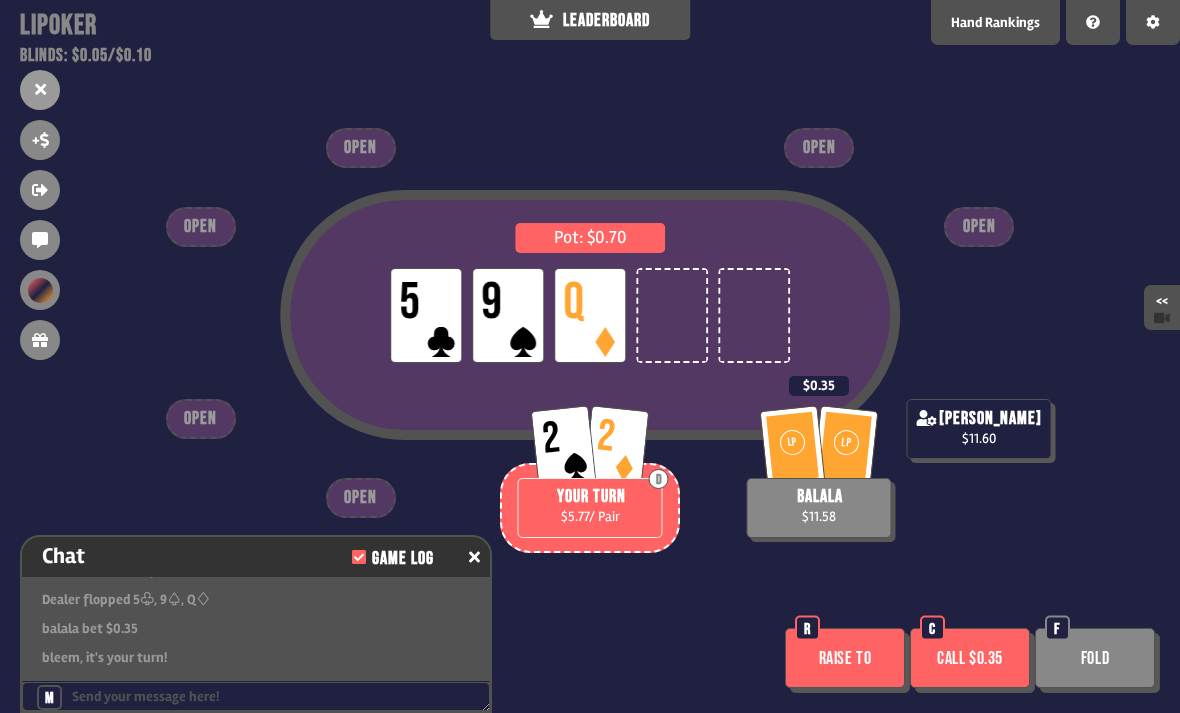 click on "Raise to" at bounding box center (845, 658) 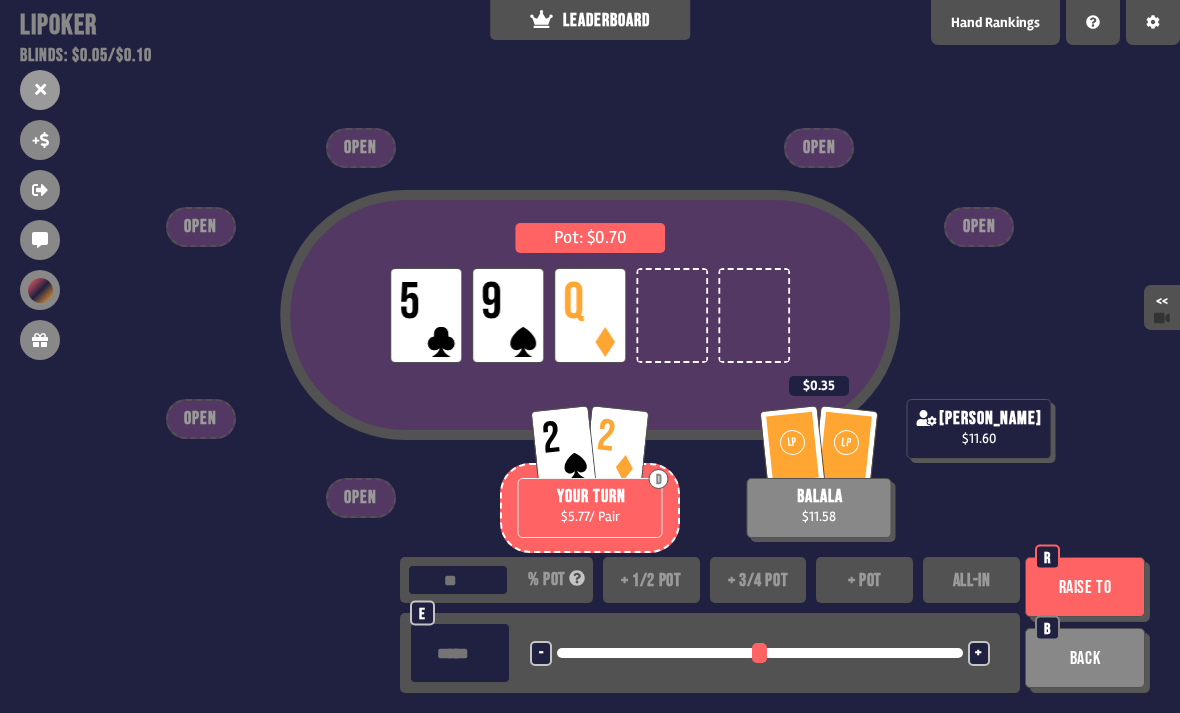 click on "Back" at bounding box center (1085, 658) 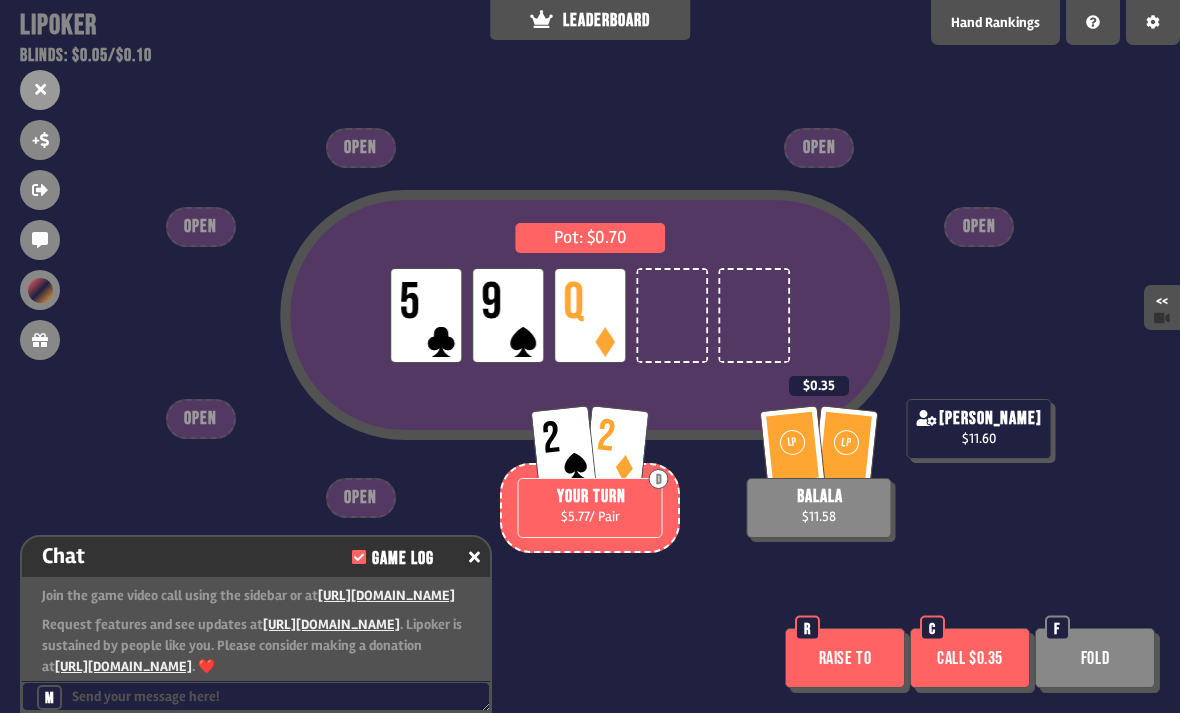 scroll, scrollTop: 5205, scrollLeft: 0, axis: vertical 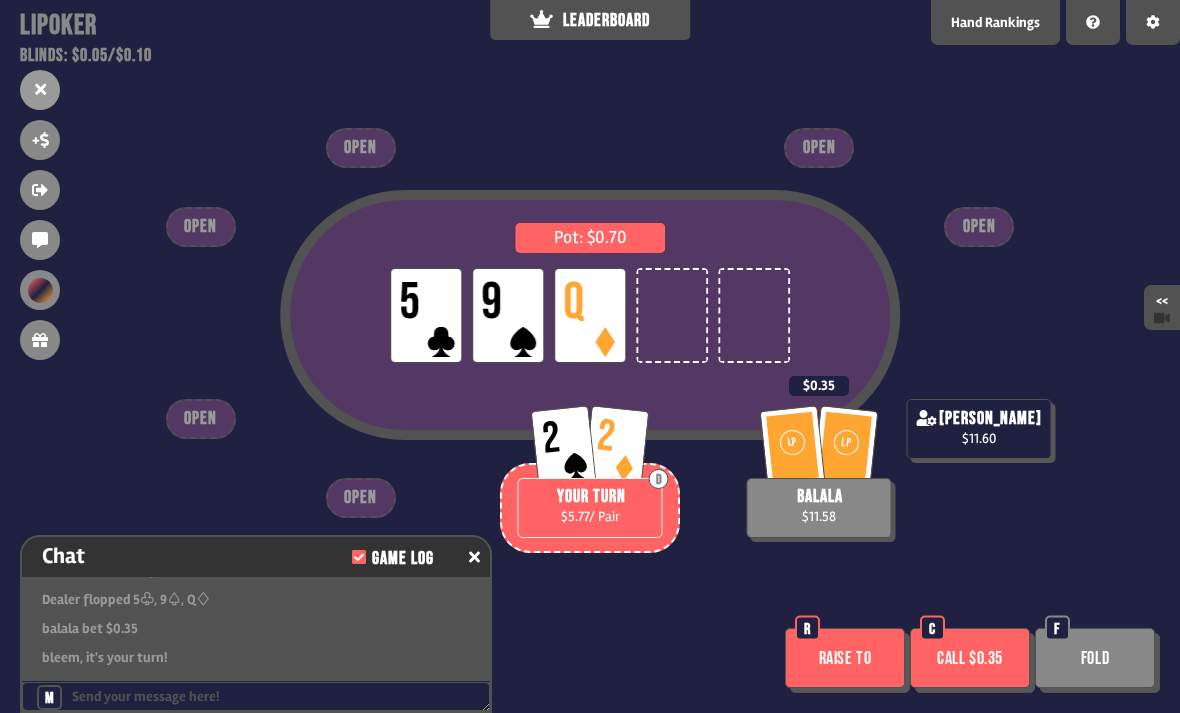 click on "Call $0.35" at bounding box center (970, 658) 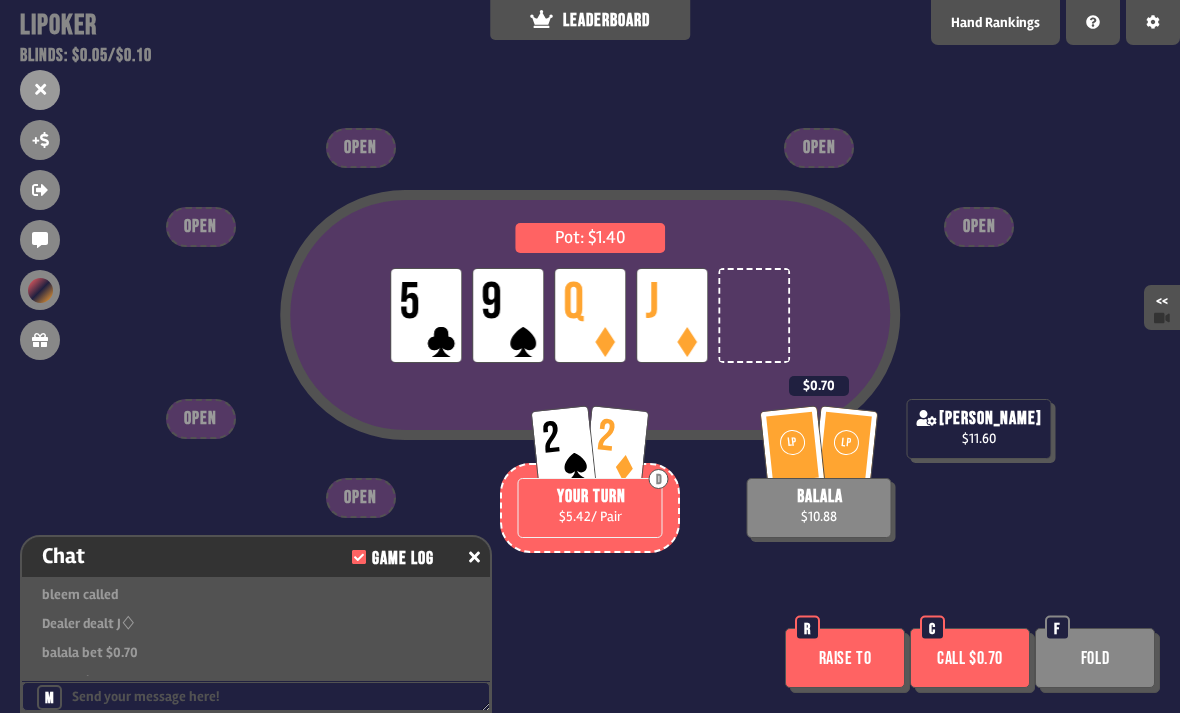 scroll, scrollTop: 5321, scrollLeft: 0, axis: vertical 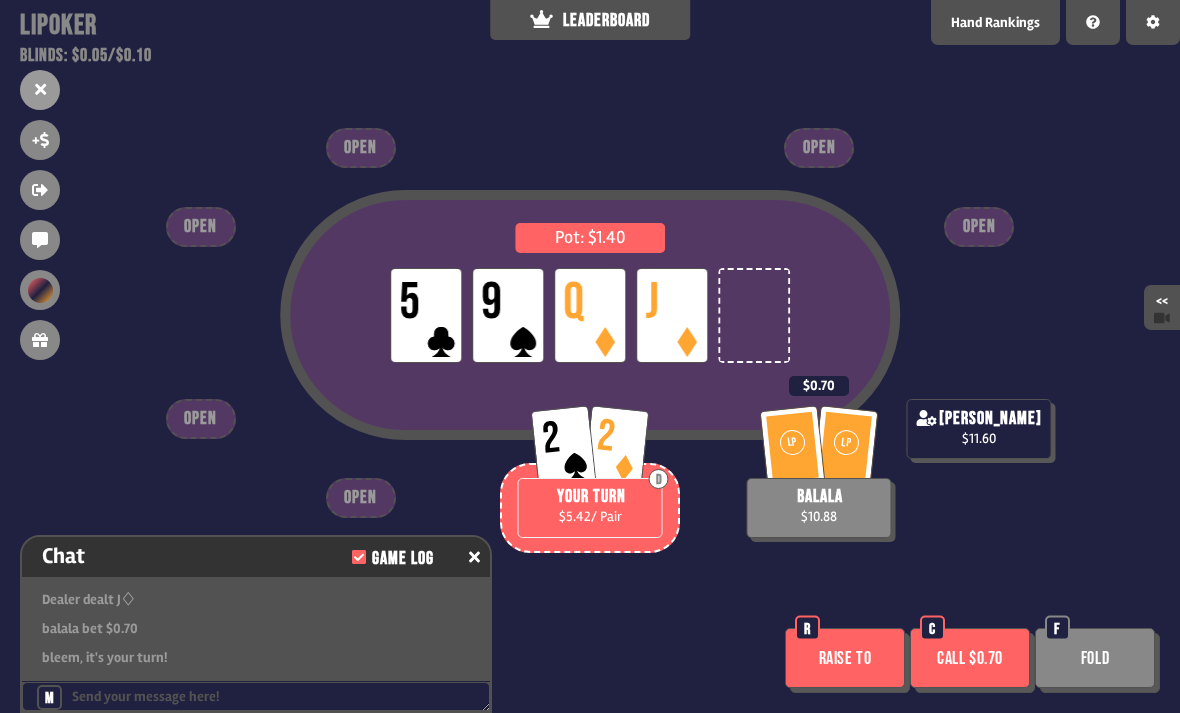 click on "Call $0.70" at bounding box center [970, 658] 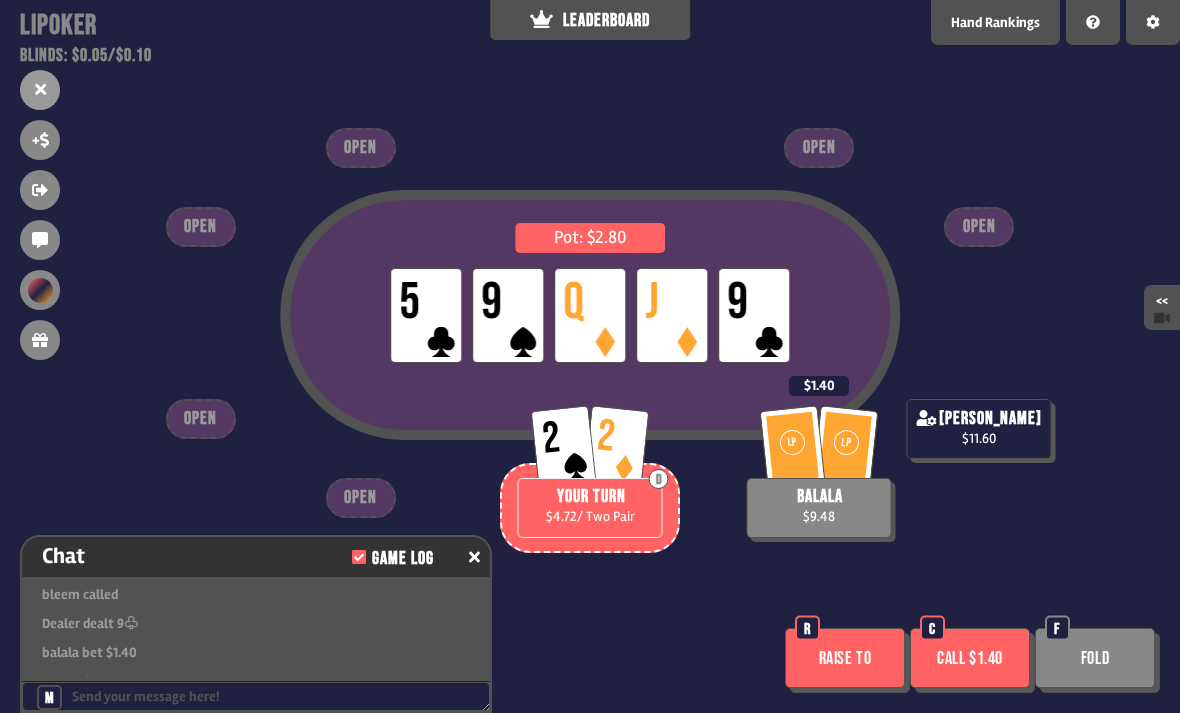 scroll, scrollTop: 5437, scrollLeft: 0, axis: vertical 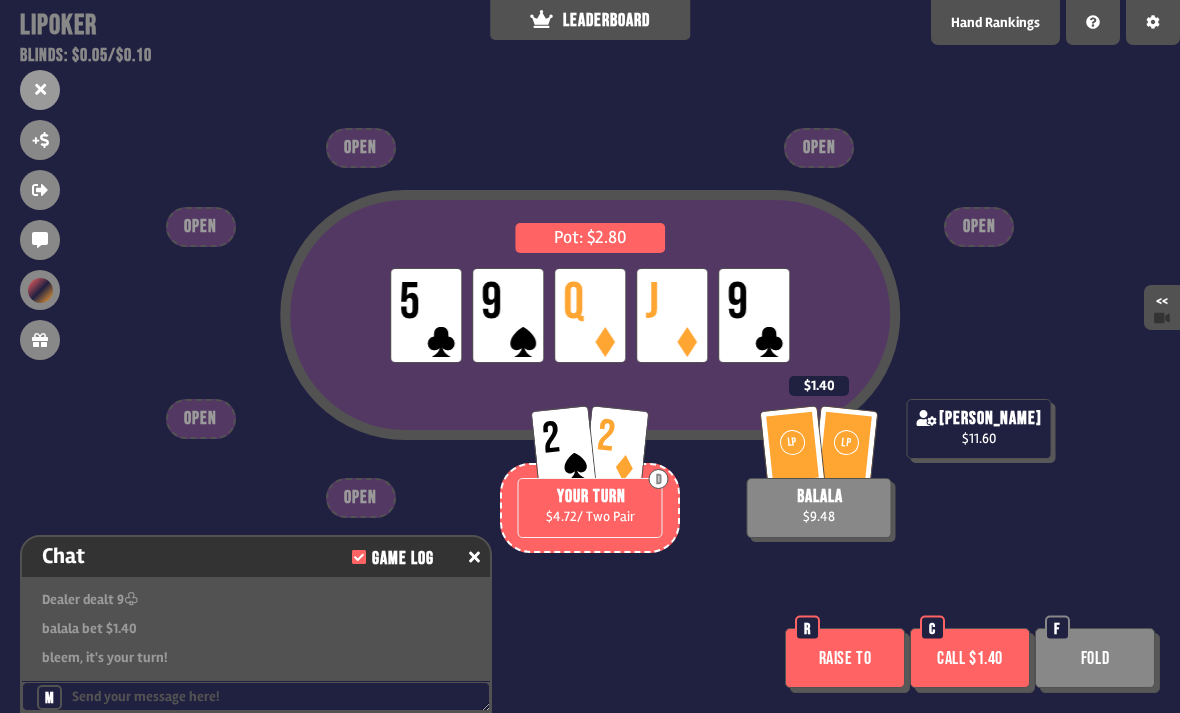 click on "Fold" at bounding box center (1095, 658) 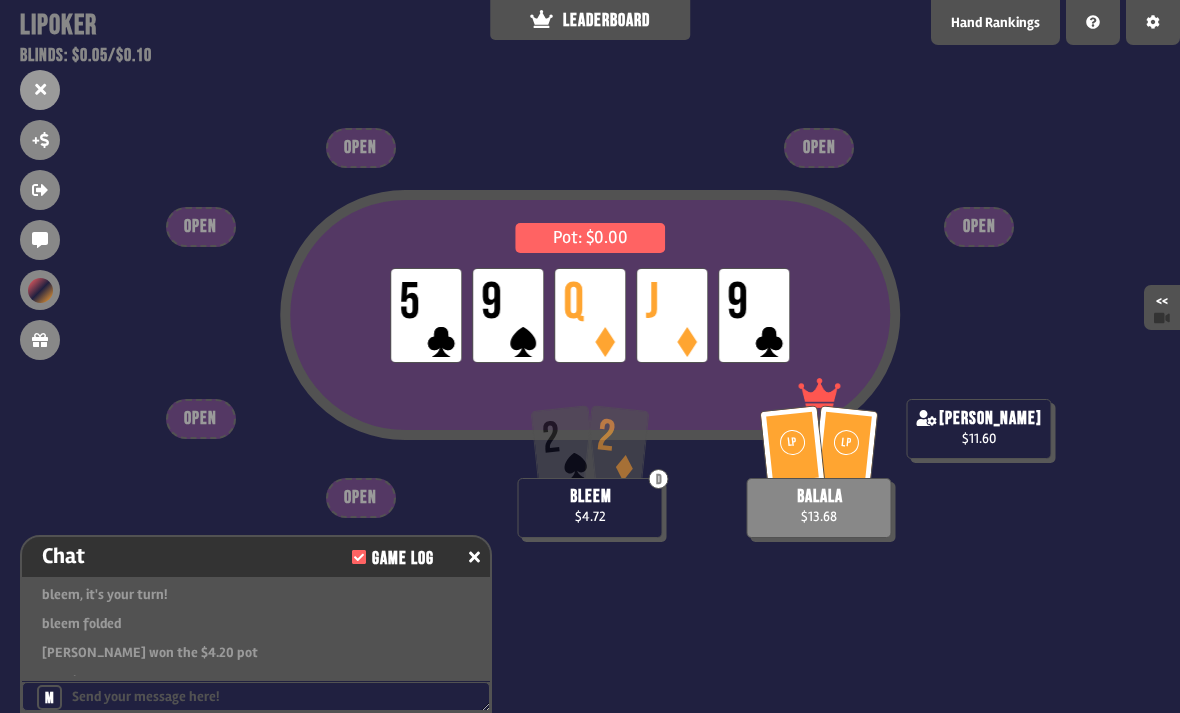 scroll, scrollTop: 5553, scrollLeft: 0, axis: vertical 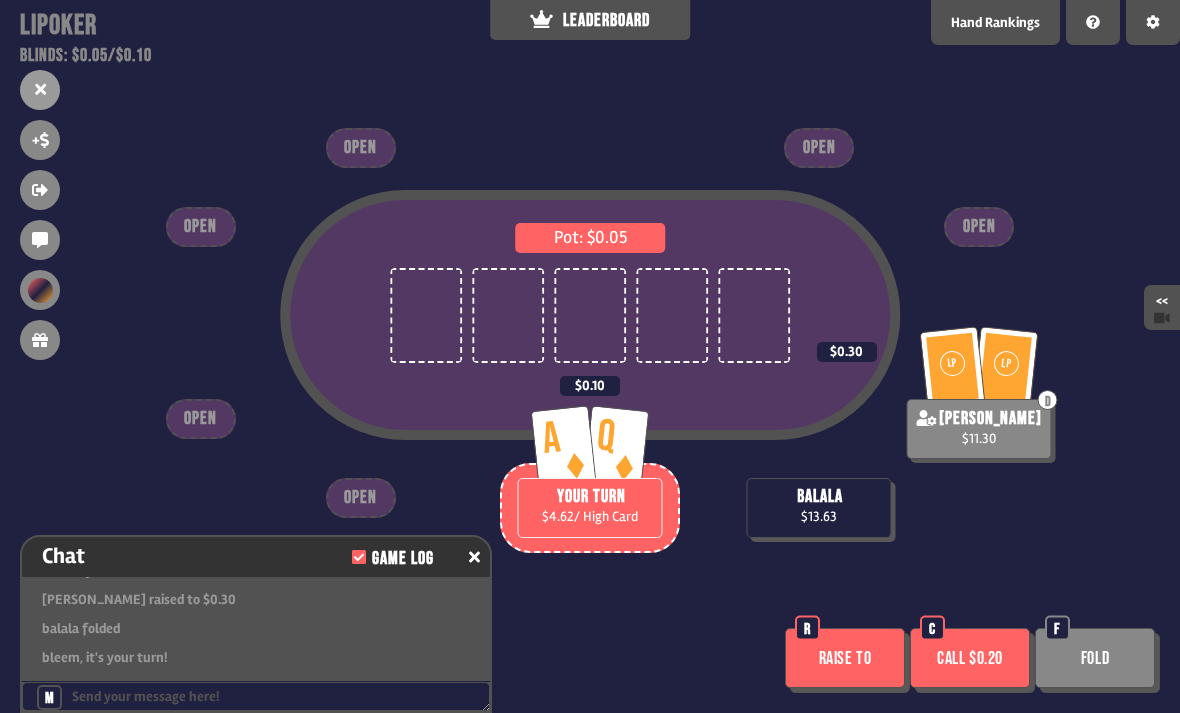 click on "Call $0.20" at bounding box center (970, 658) 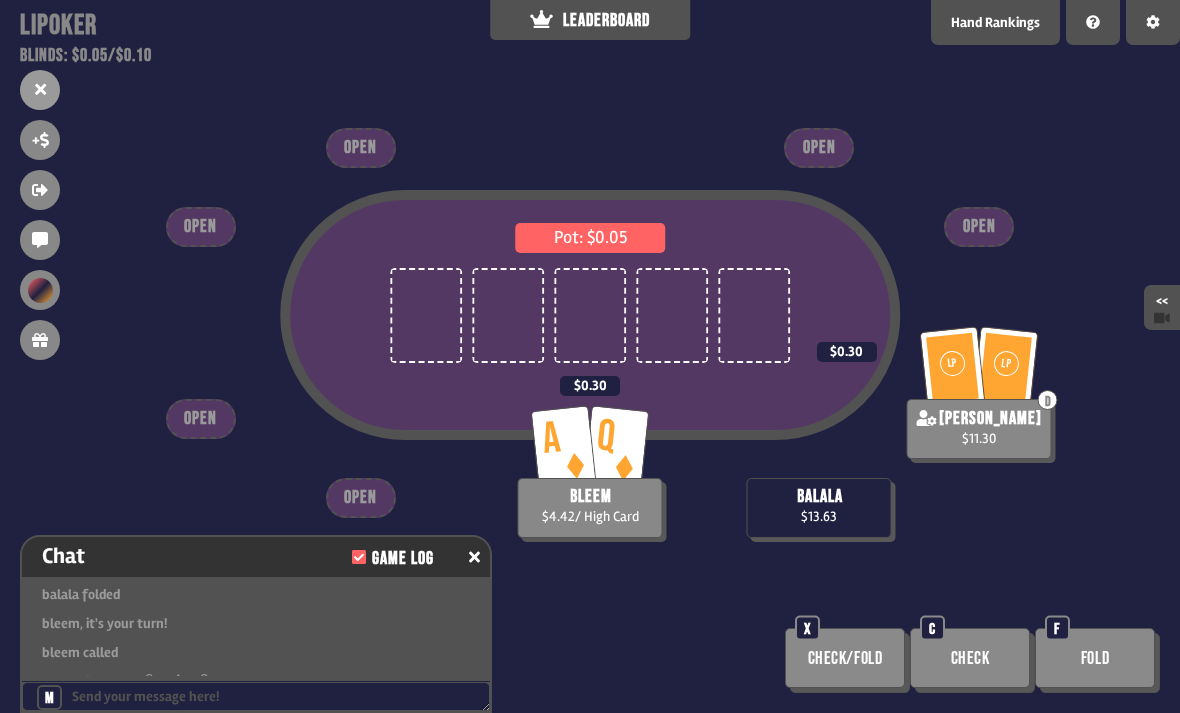 scroll, scrollTop: 5698, scrollLeft: 0, axis: vertical 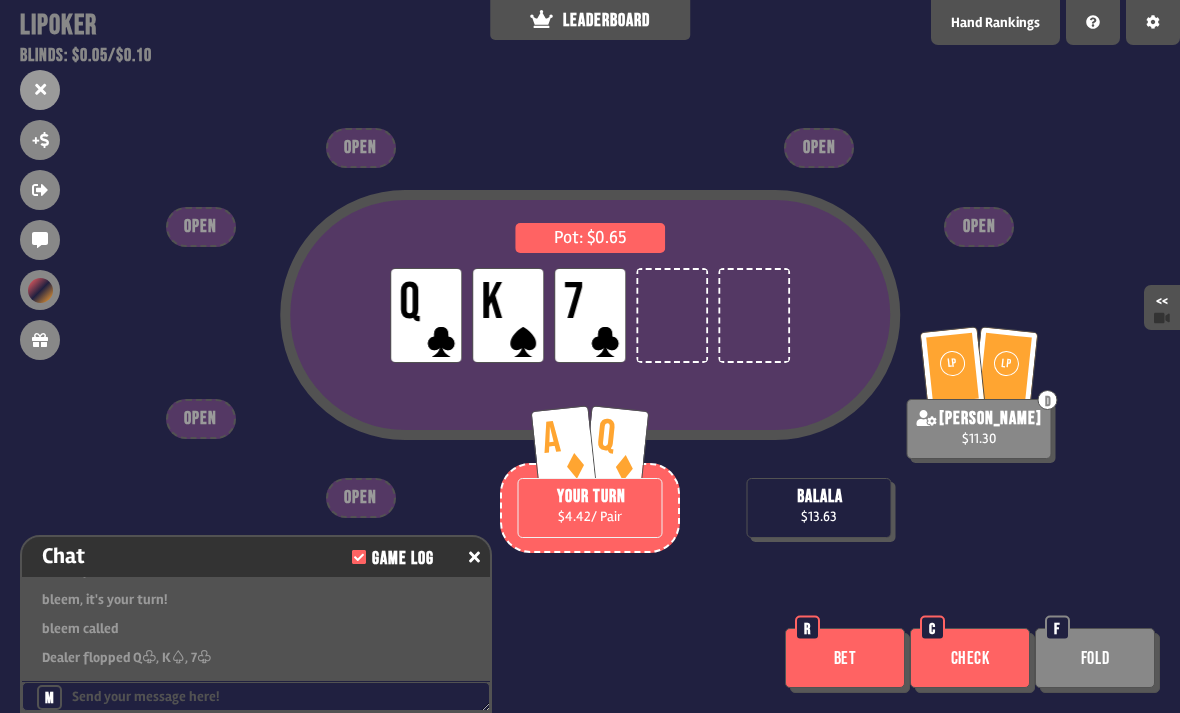 click on "Bet" at bounding box center (845, 658) 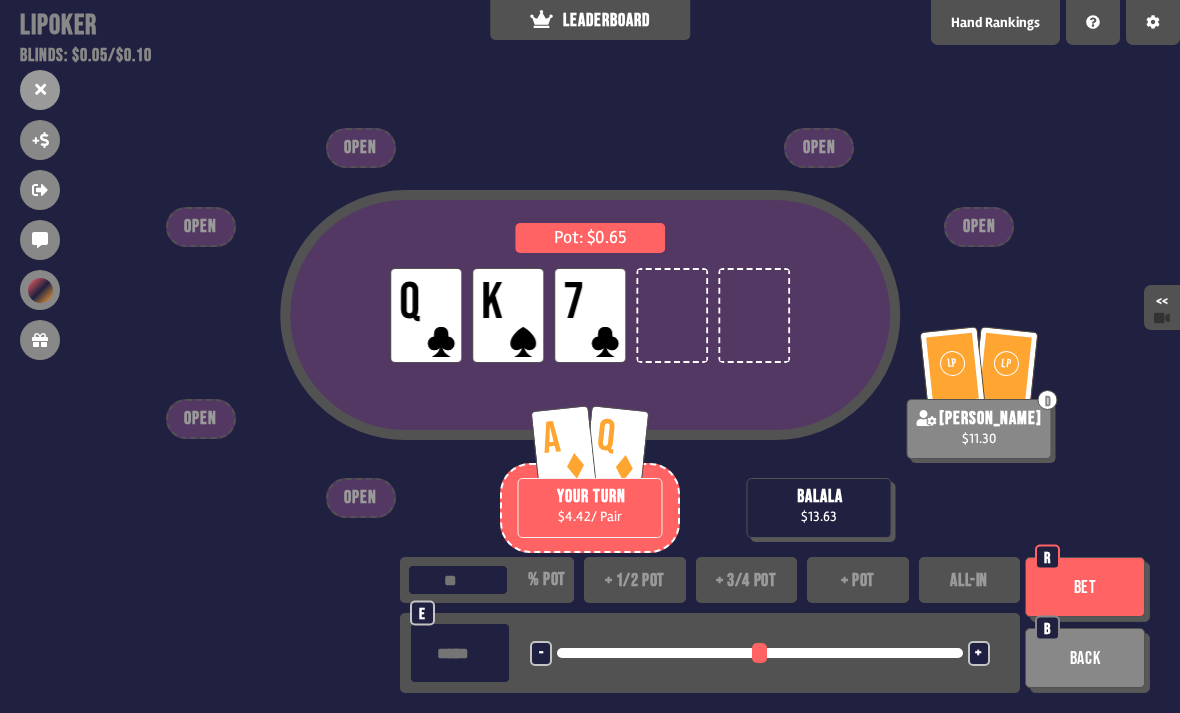 click on "+ pot" at bounding box center (858, 580) 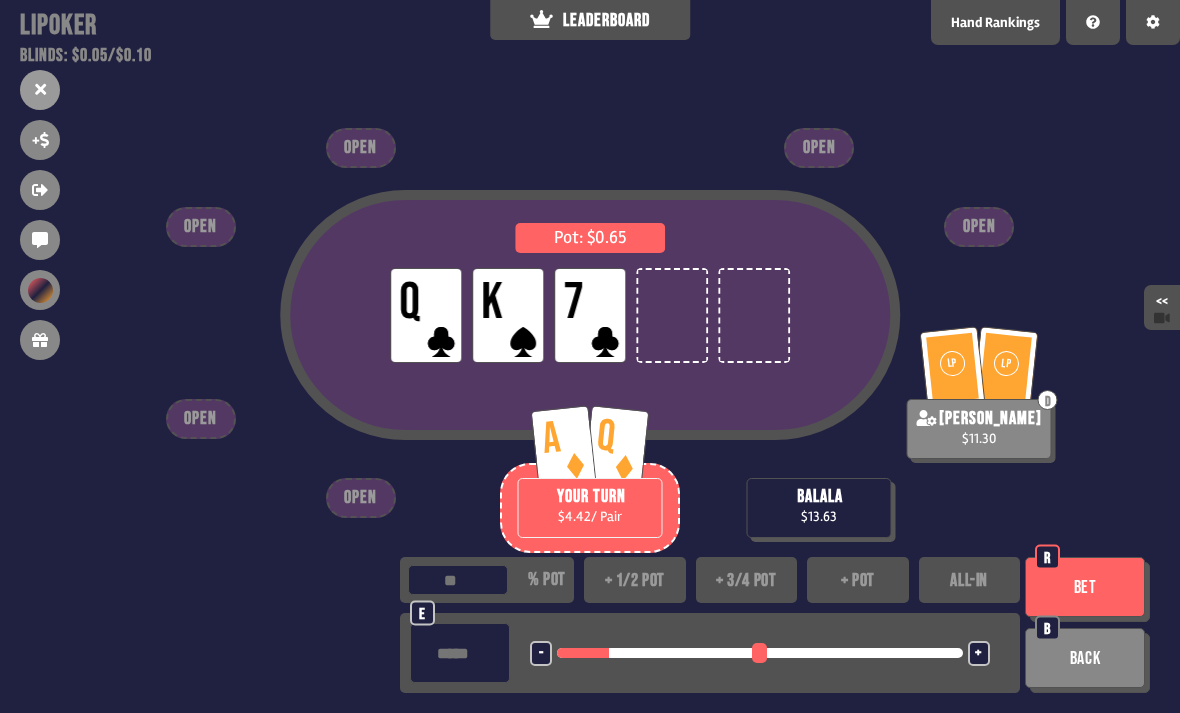 click on "Bet" at bounding box center (1085, 587) 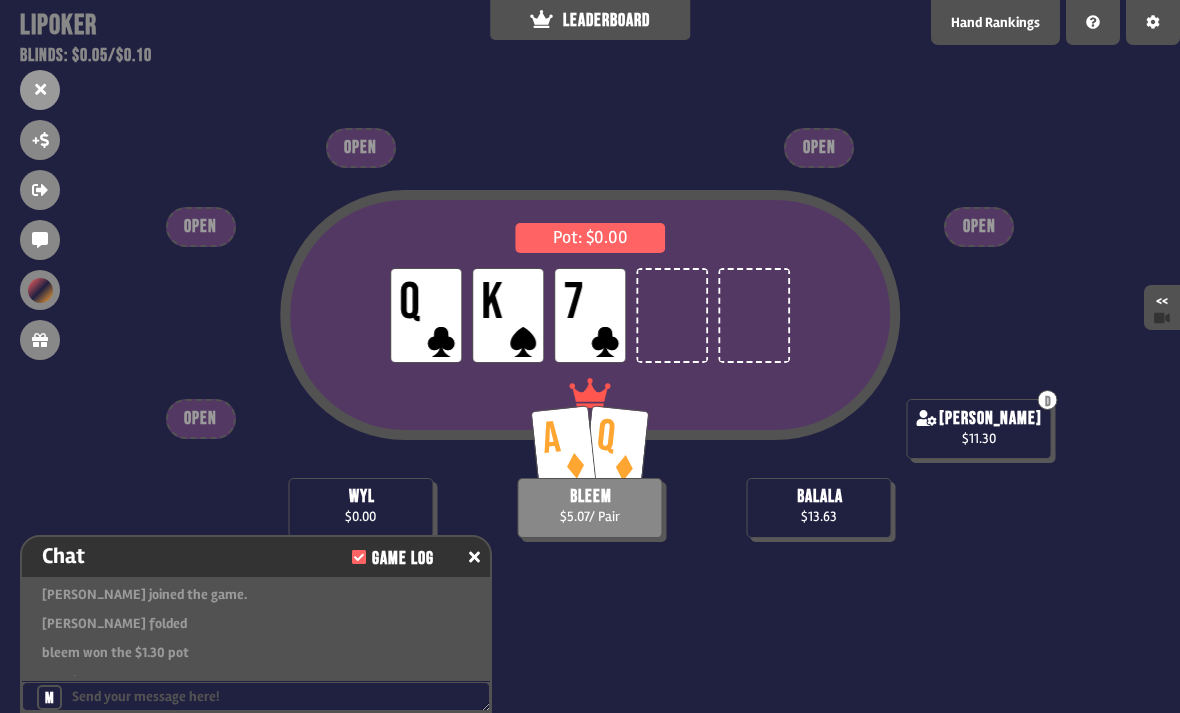 scroll, scrollTop: 5901, scrollLeft: 0, axis: vertical 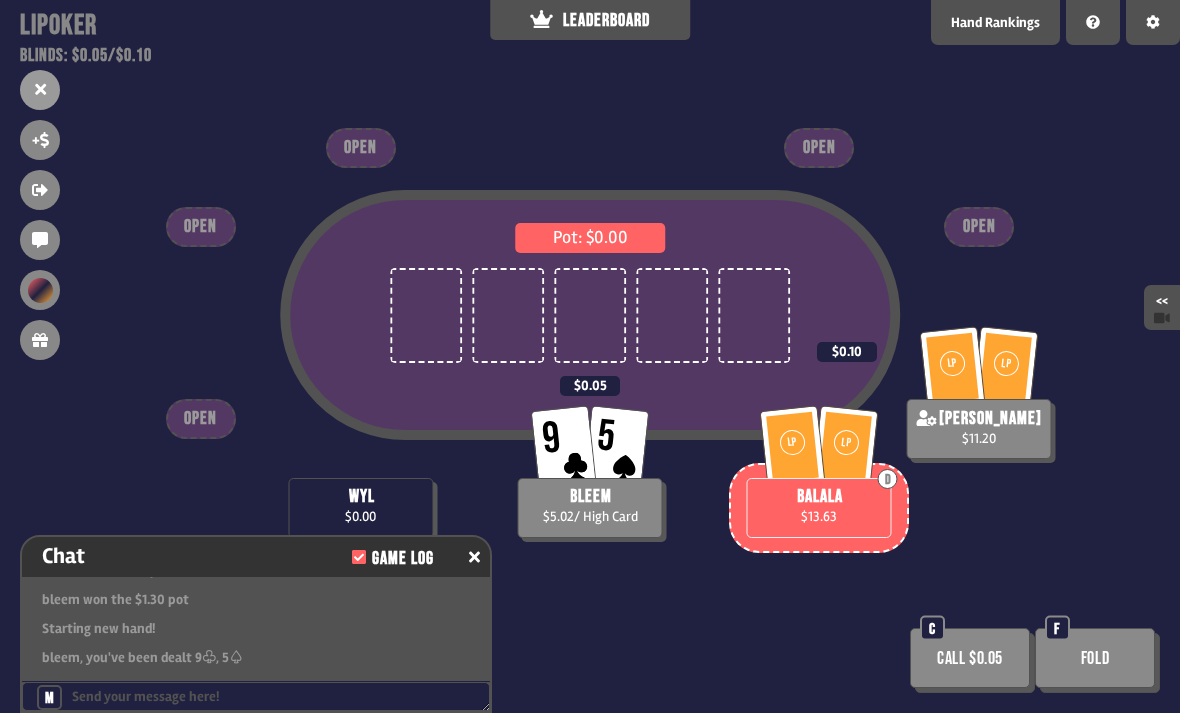 click on "Fold" at bounding box center [1095, 658] 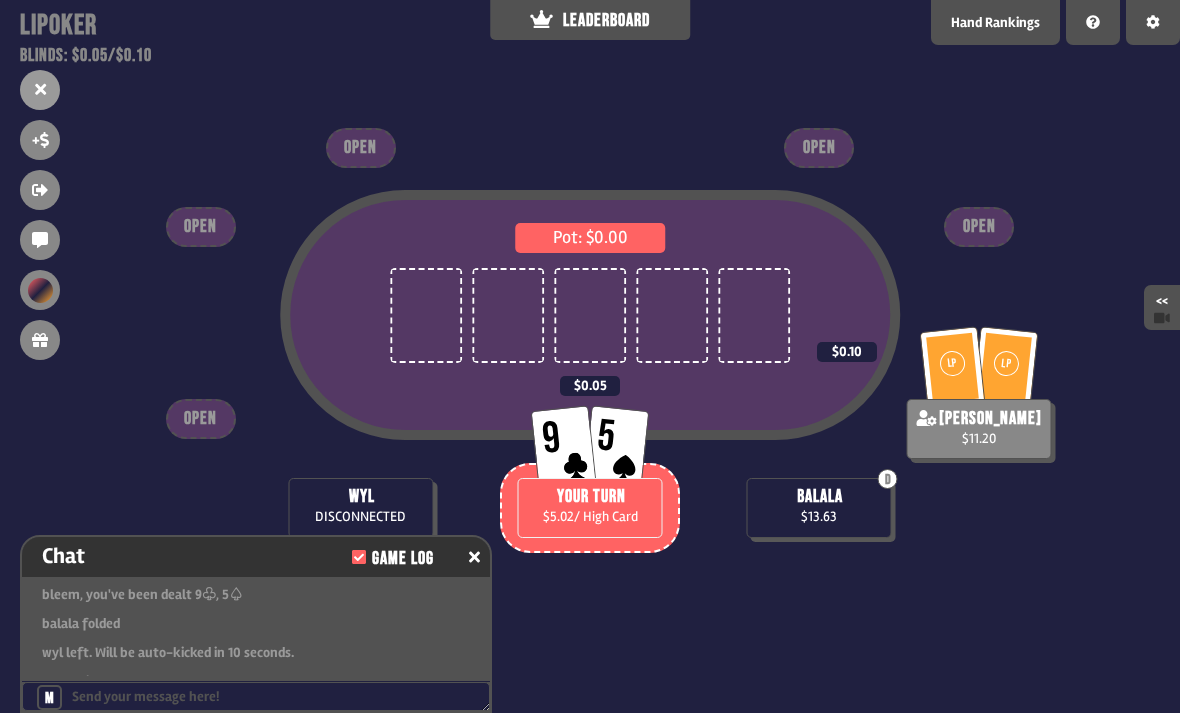scroll, scrollTop: 5988, scrollLeft: 0, axis: vertical 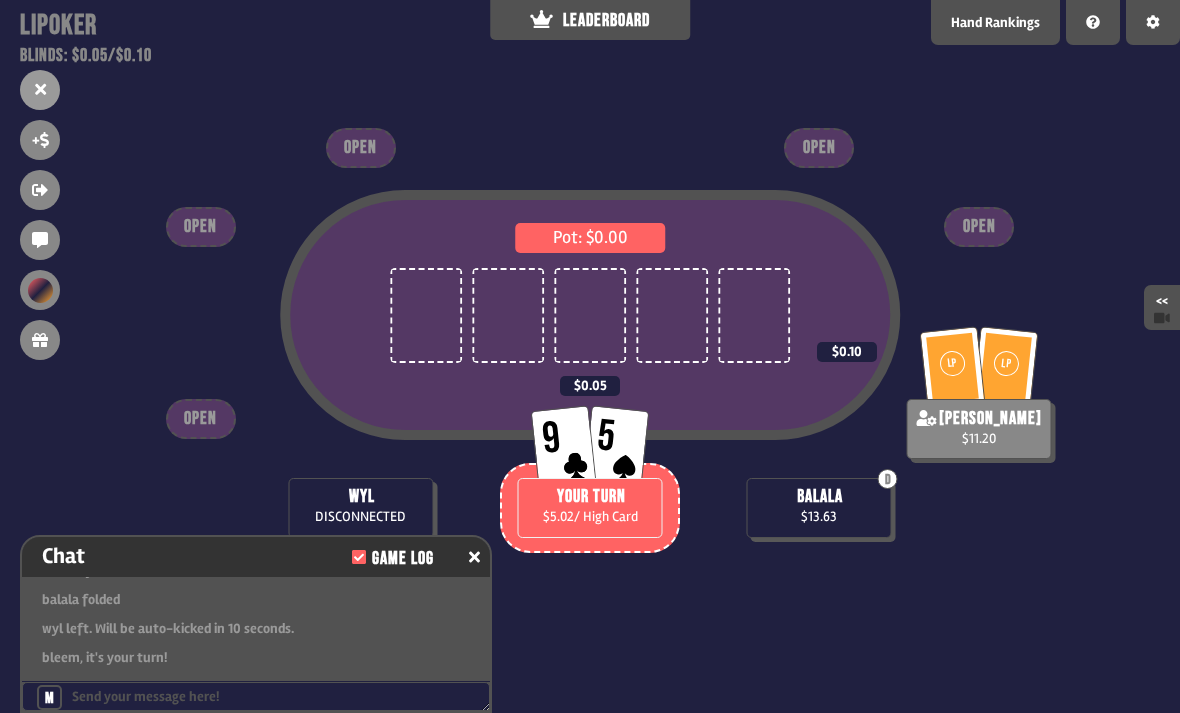 click at bounding box center [474, 557] 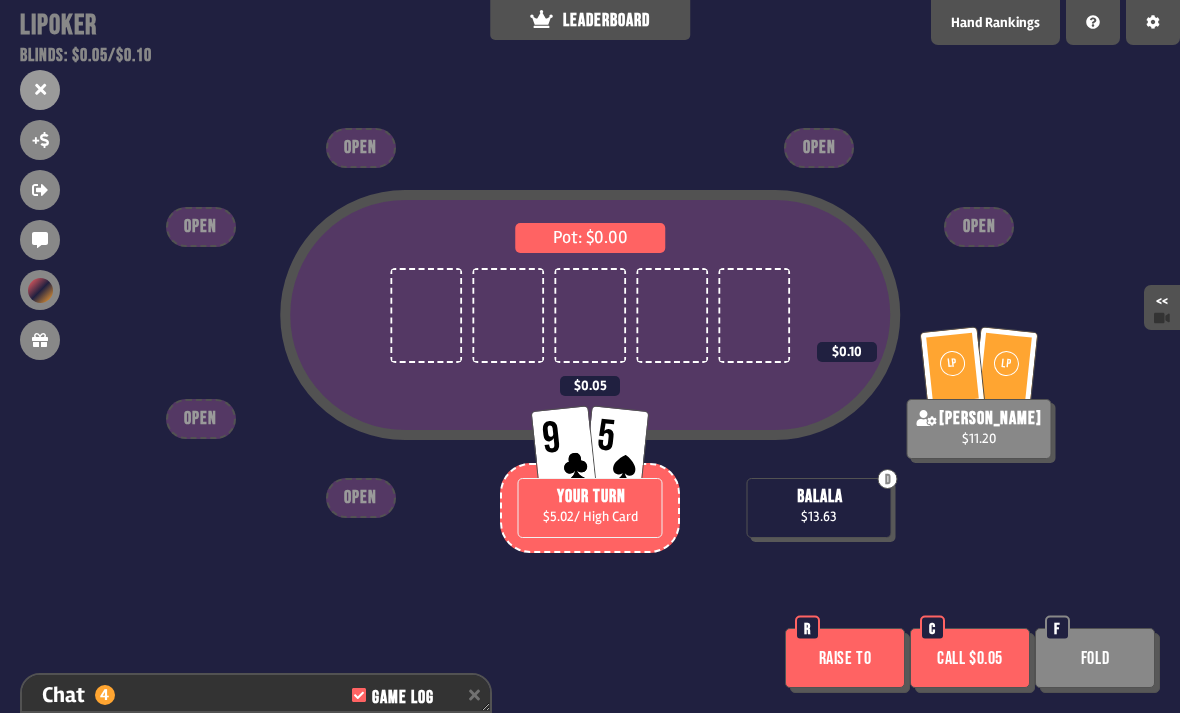 scroll, scrollTop: 6219, scrollLeft: 0, axis: vertical 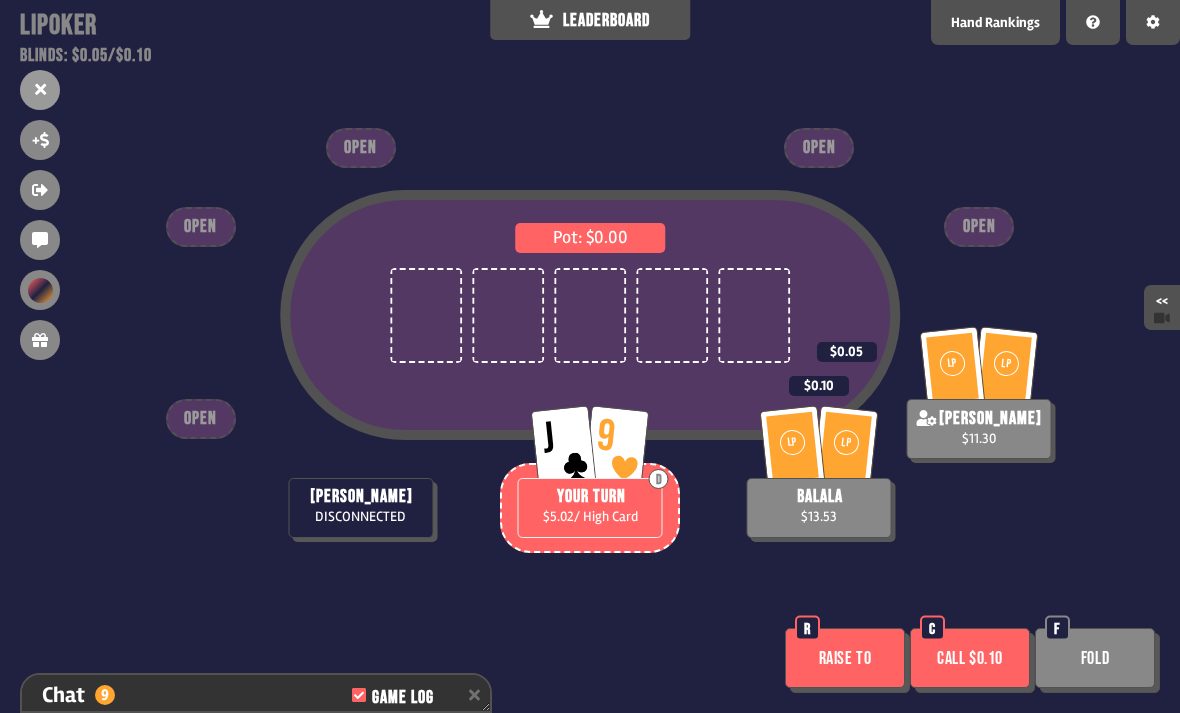click on "Call $0.10" at bounding box center (970, 658) 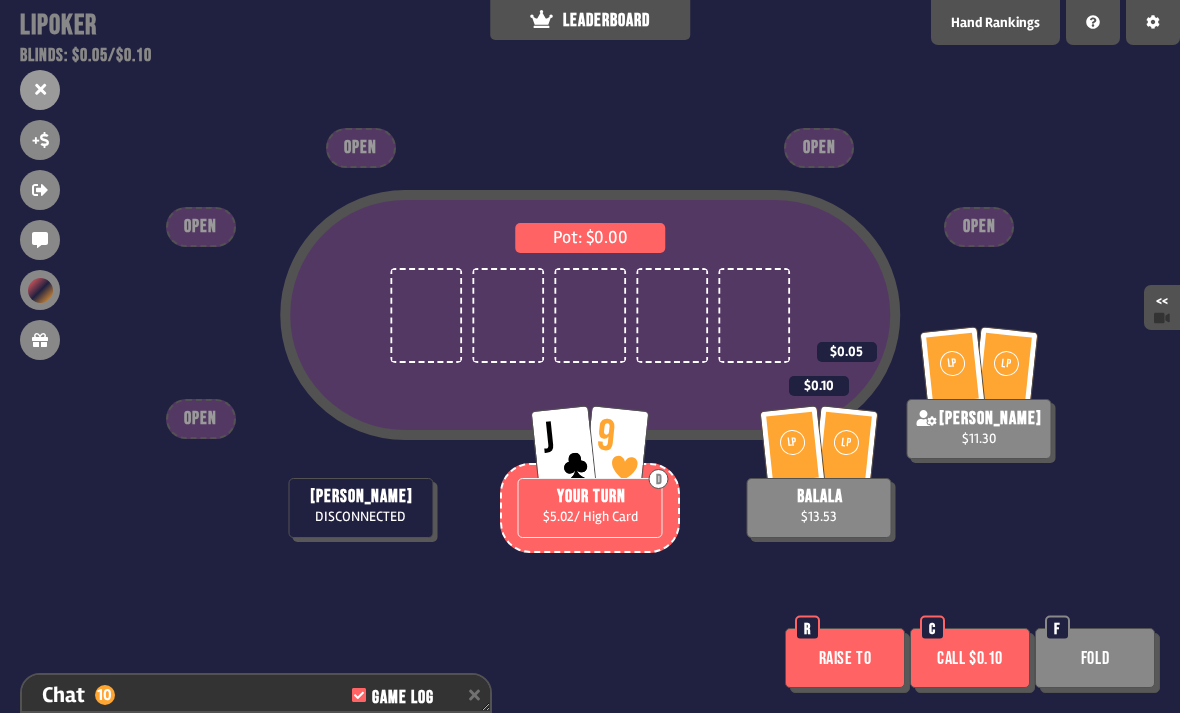 scroll, scrollTop: 6393, scrollLeft: 0, axis: vertical 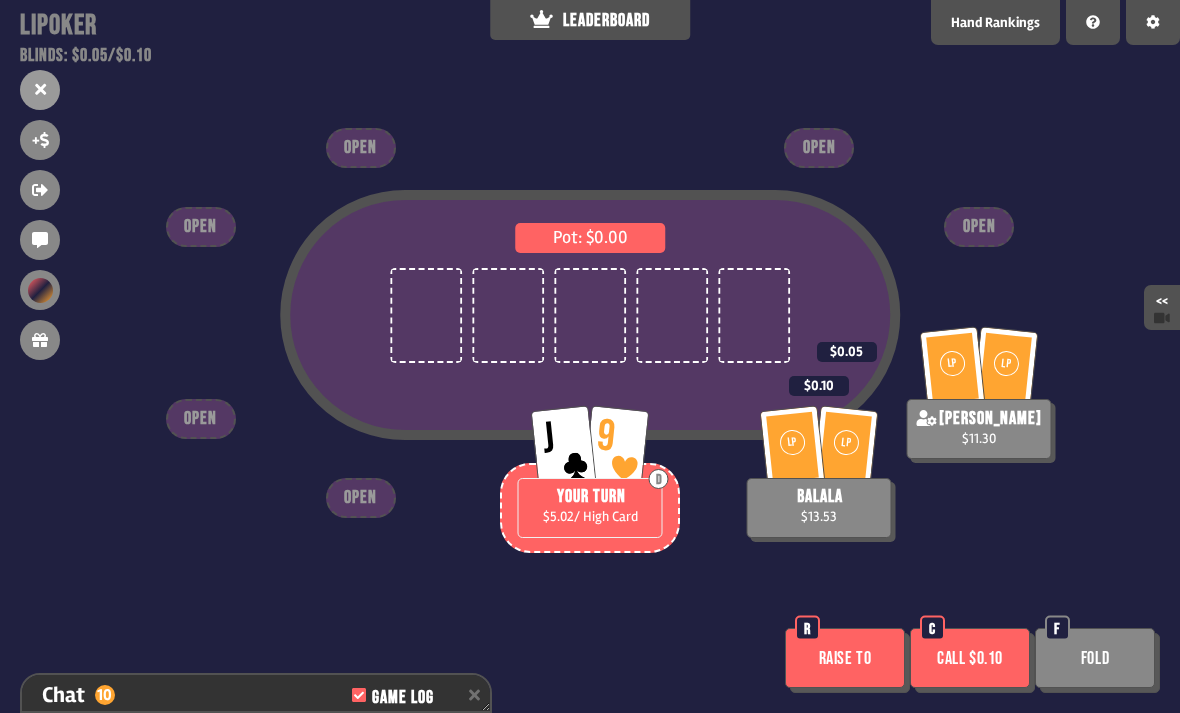 click on "Call $0.10" at bounding box center [970, 658] 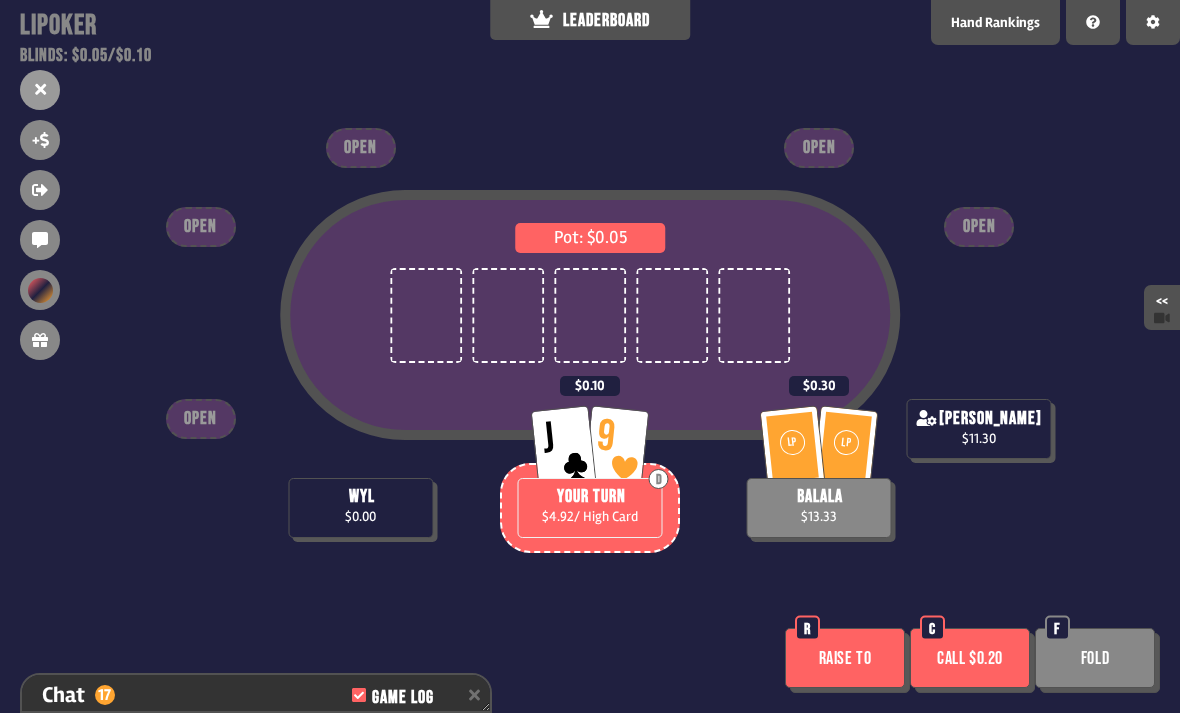 scroll, scrollTop: 6596, scrollLeft: 0, axis: vertical 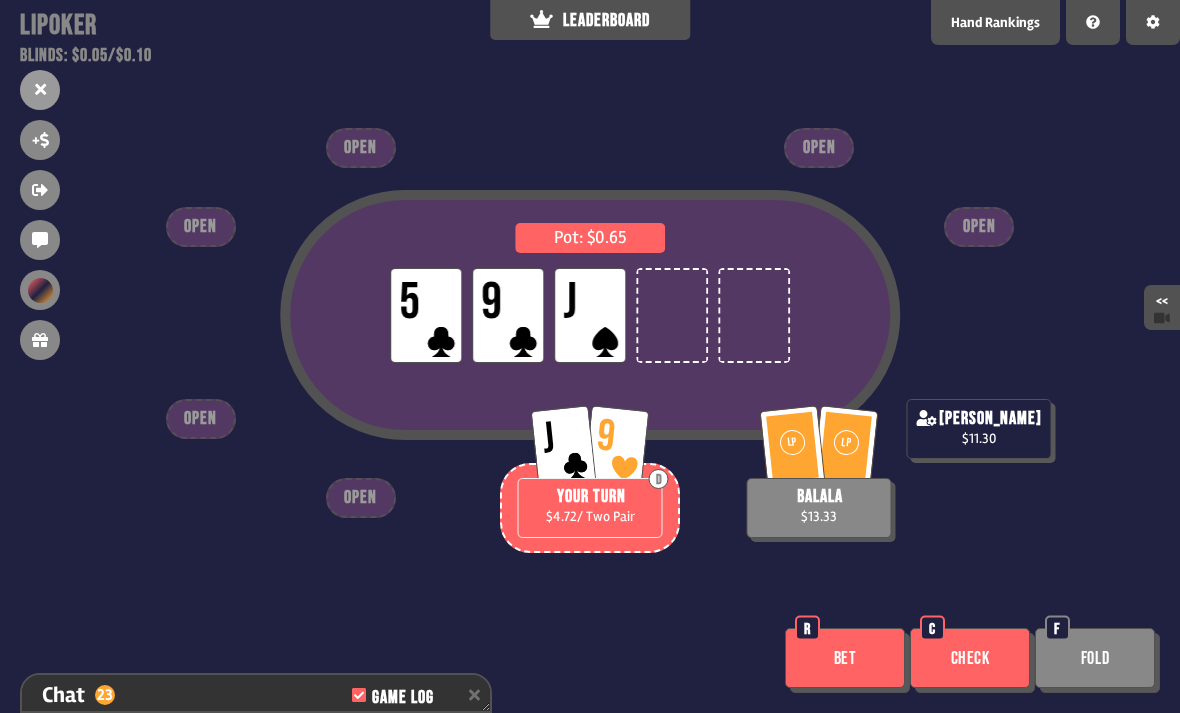 click on "Bet" at bounding box center (845, 658) 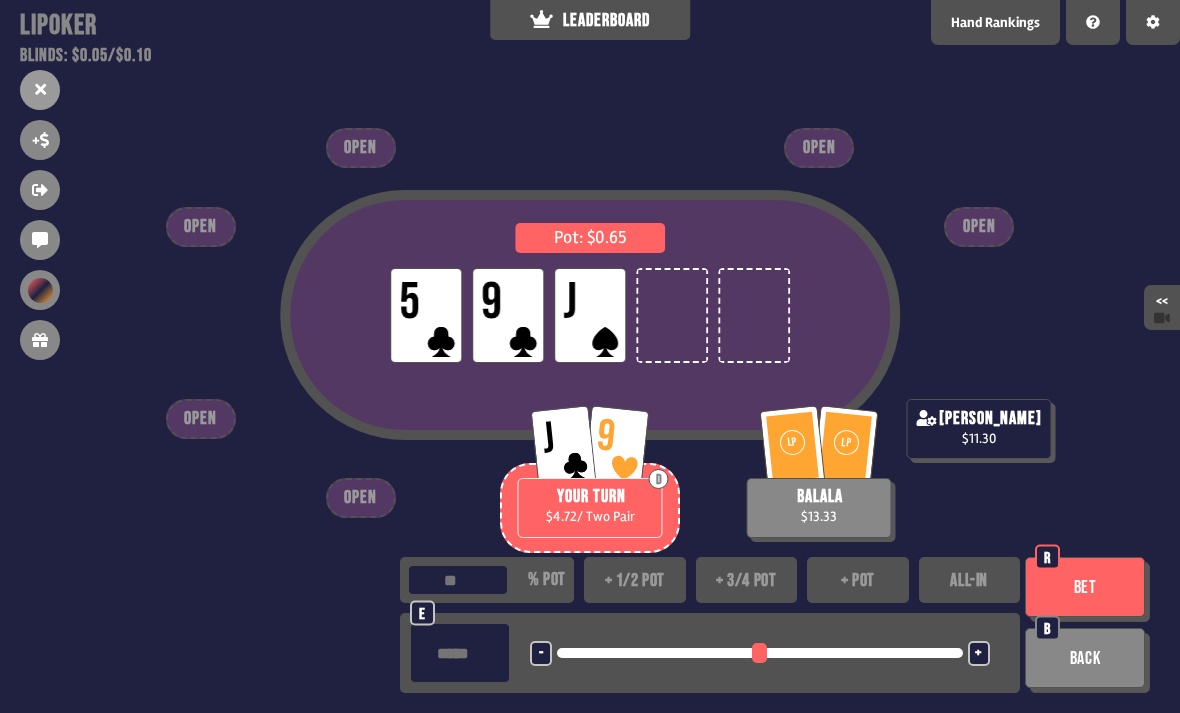 click on "+ 1/2 pot" at bounding box center (635, 580) 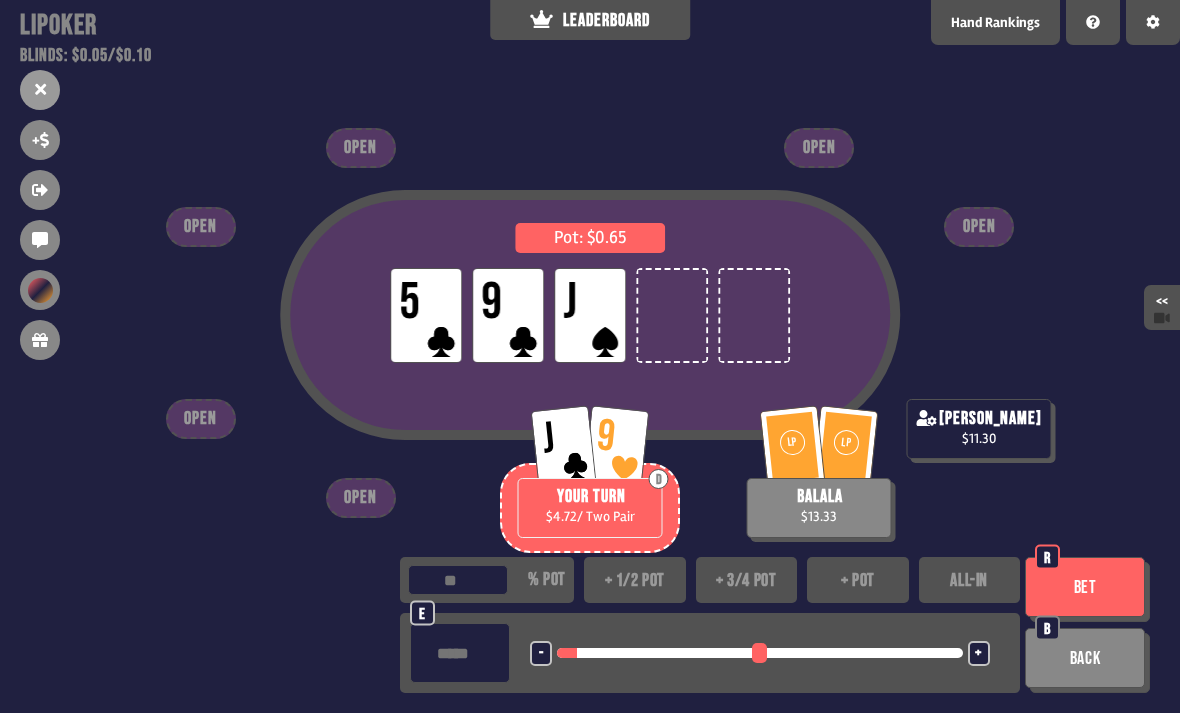 type on "**" 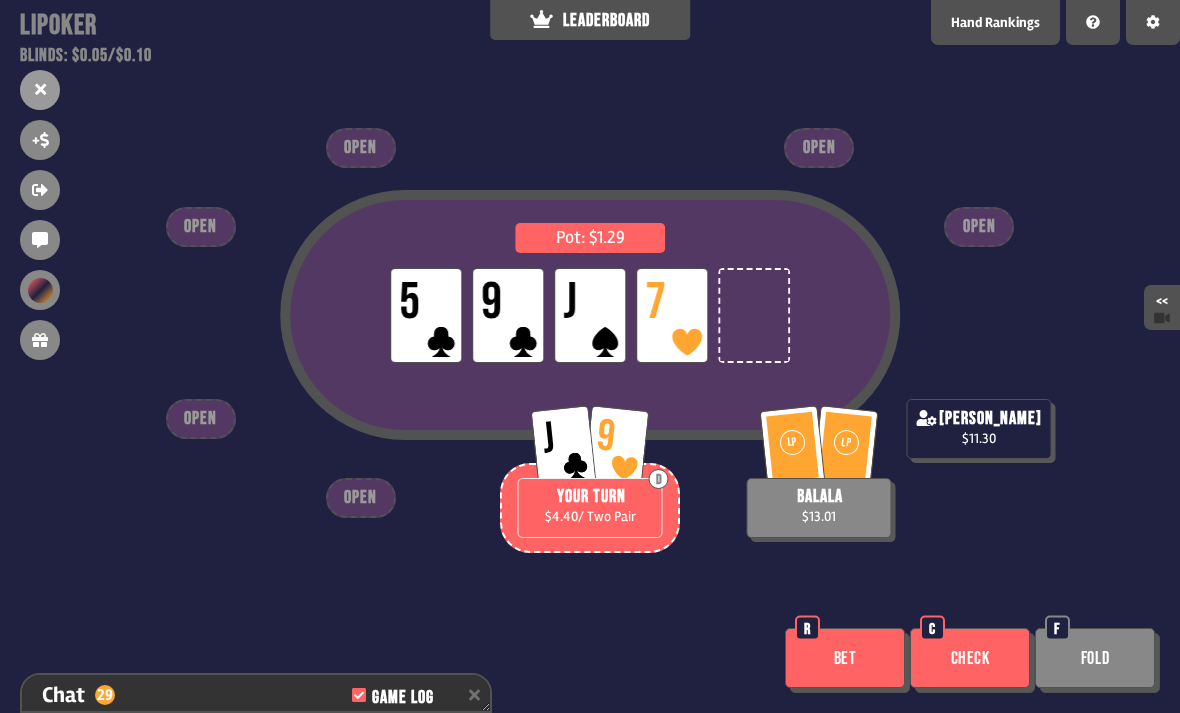 scroll, scrollTop: 6944, scrollLeft: 0, axis: vertical 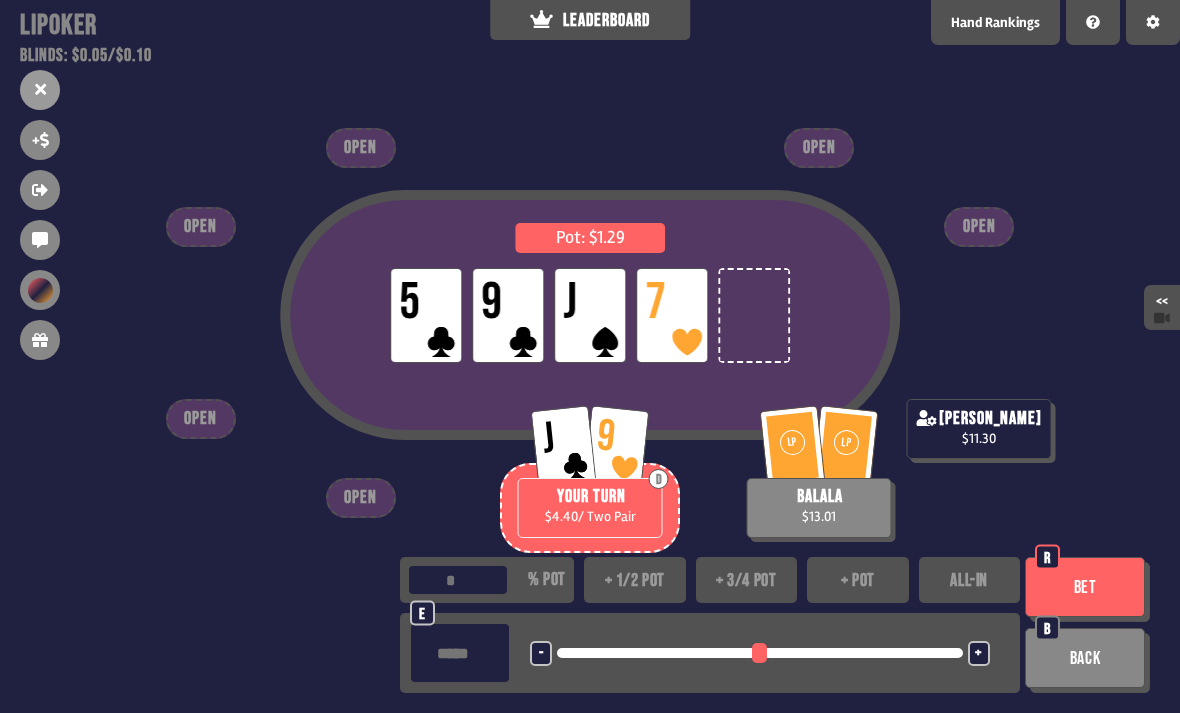click on "+ pot" at bounding box center (858, 580) 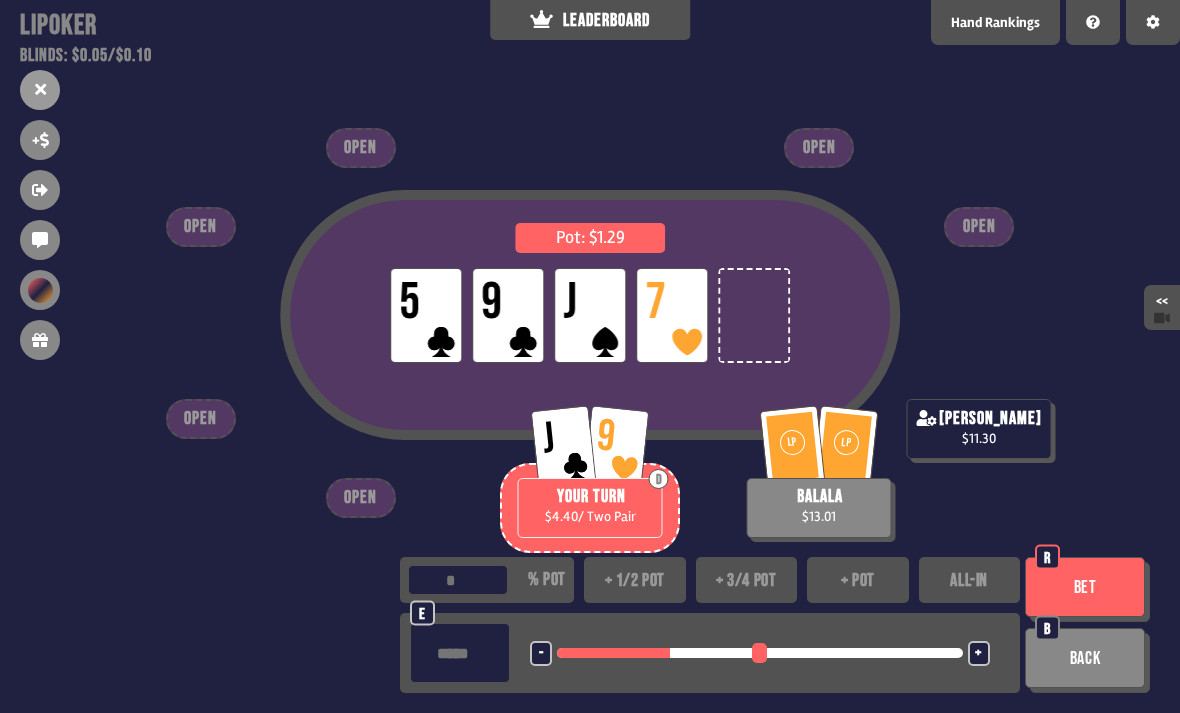 click on "Bet" at bounding box center [1085, 587] 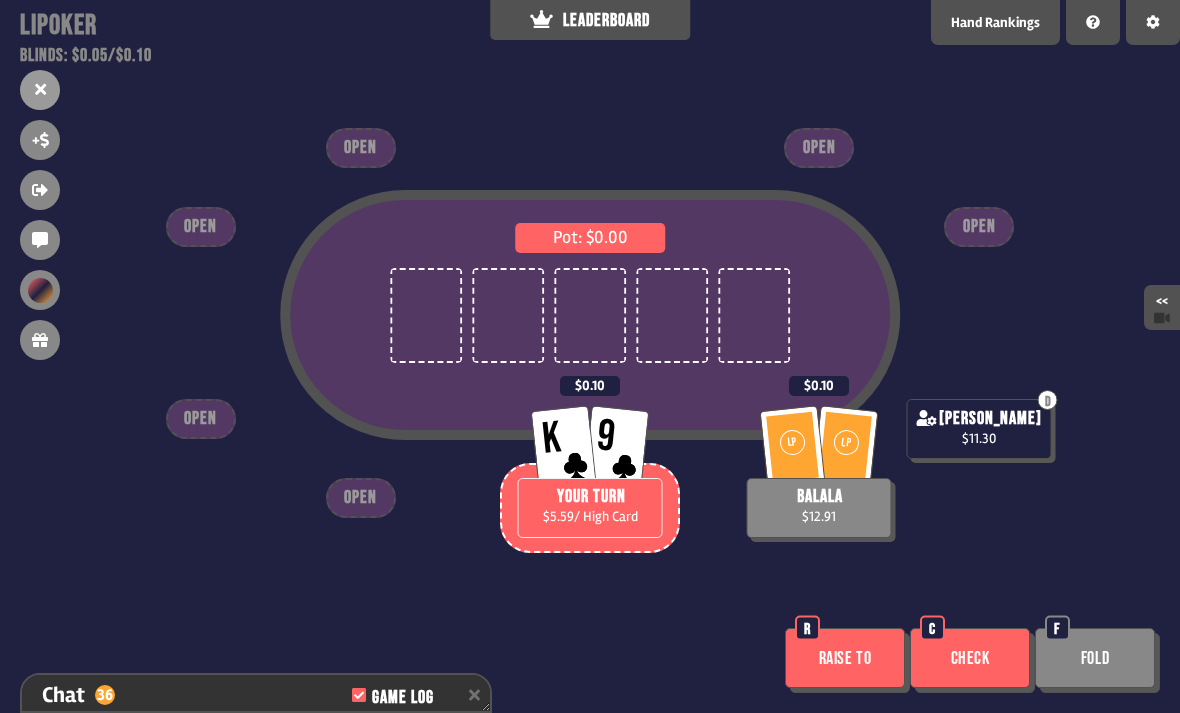 scroll, scrollTop: 7176, scrollLeft: 0, axis: vertical 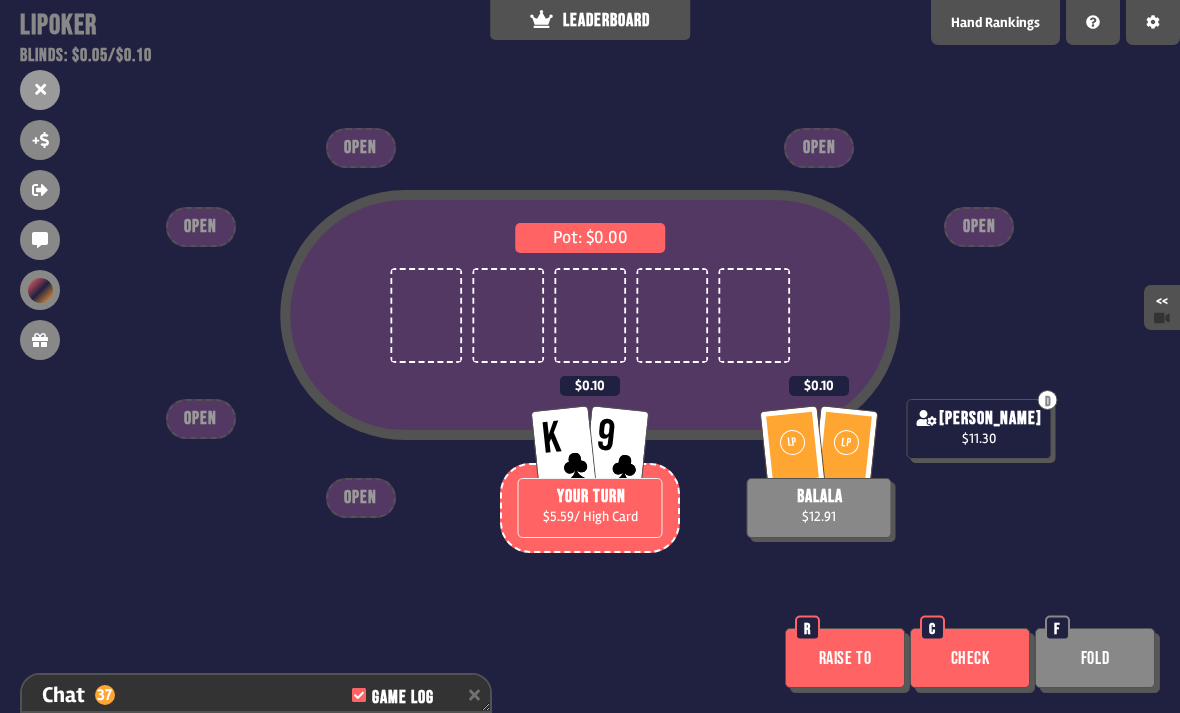 click on "Raise to" at bounding box center (845, 658) 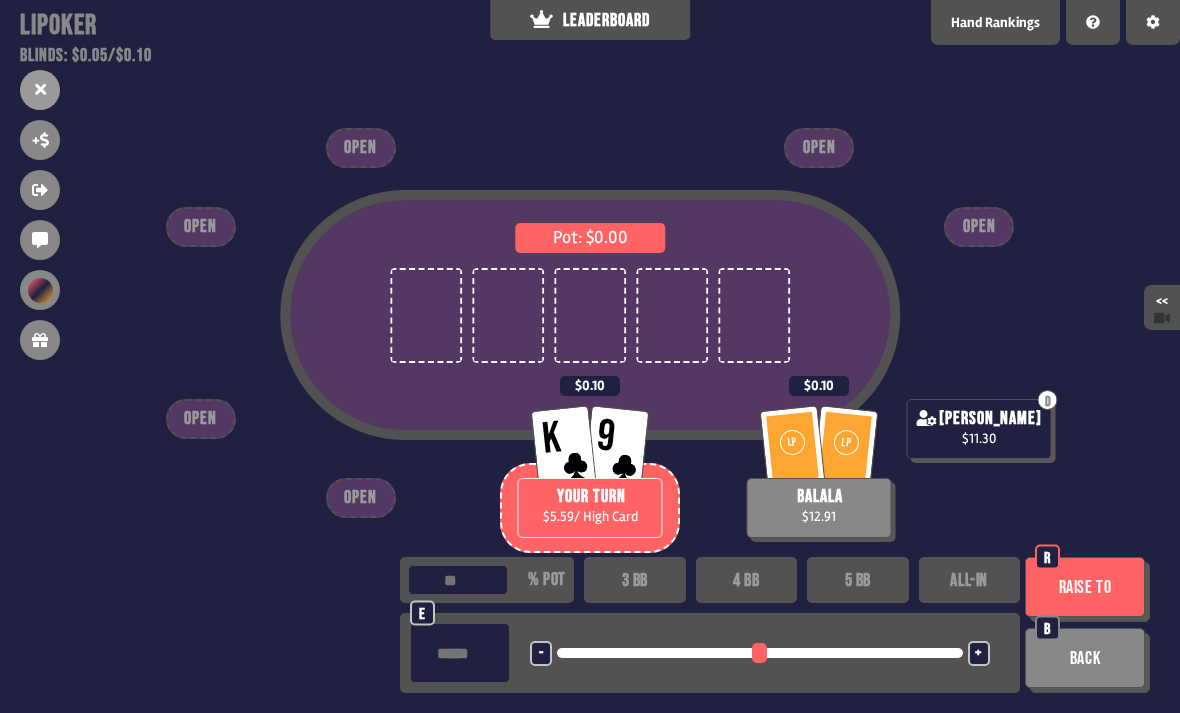 click on "Back" at bounding box center [1085, 658] 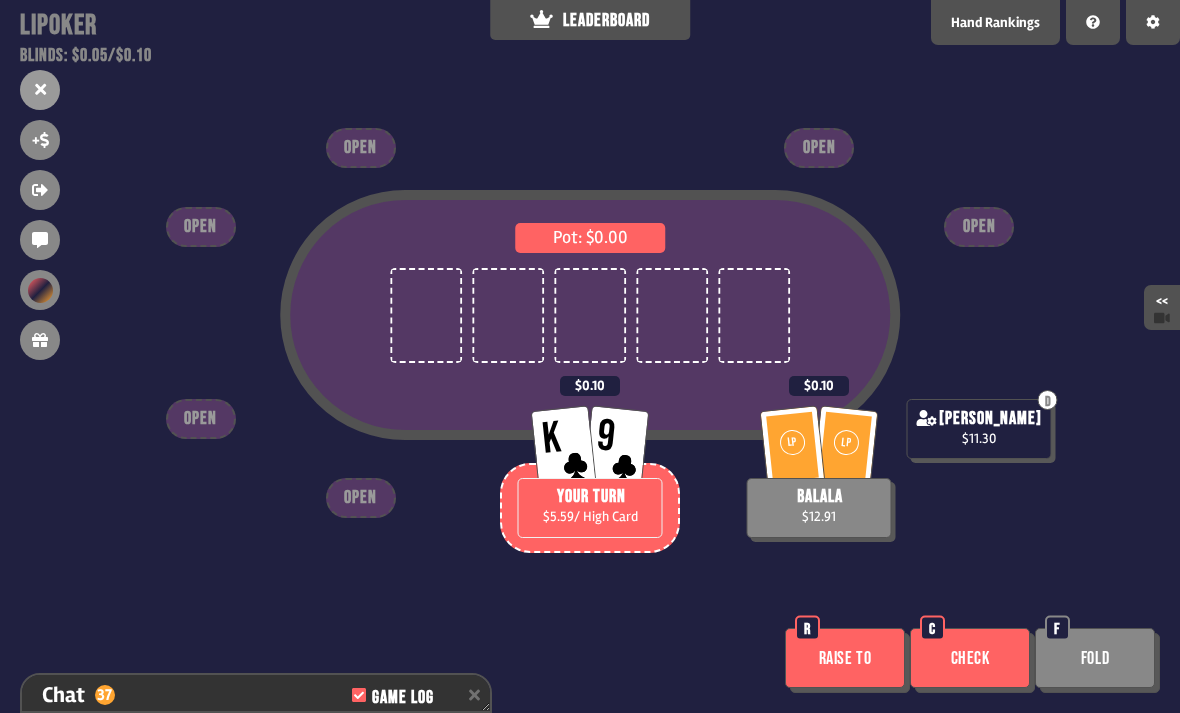 scroll, scrollTop: 7176, scrollLeft: 0, axis: vertical 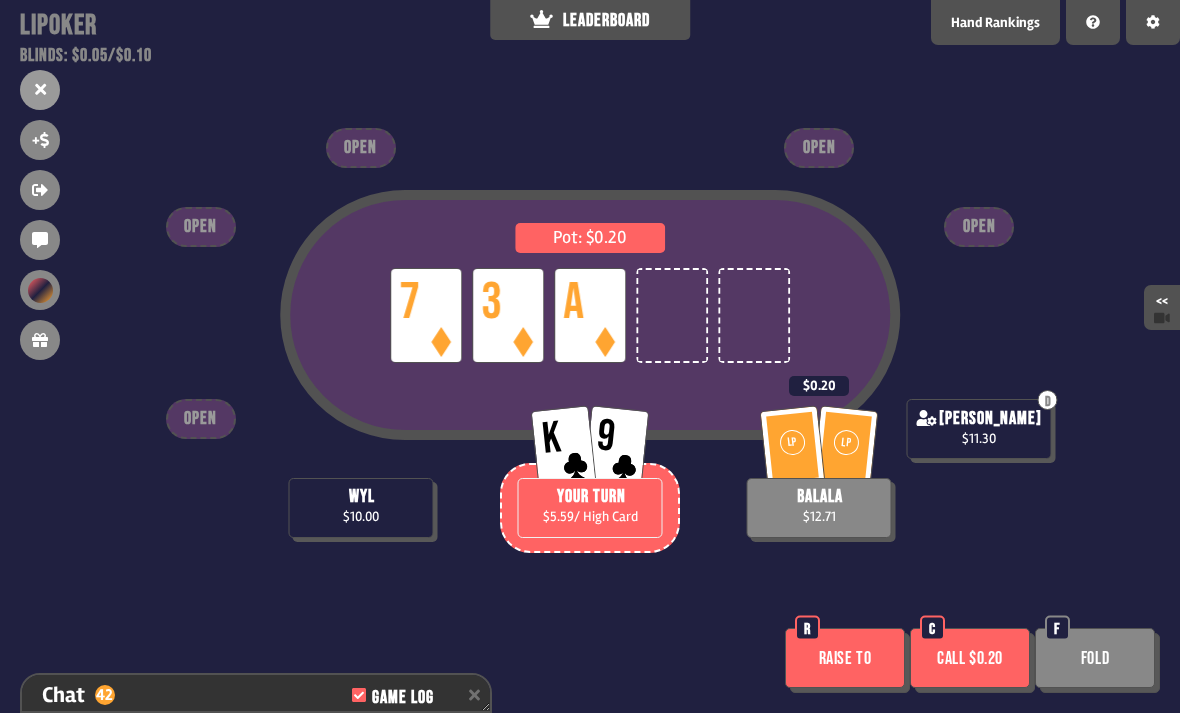 click on "Fold" at bounding box center (1095, 658) 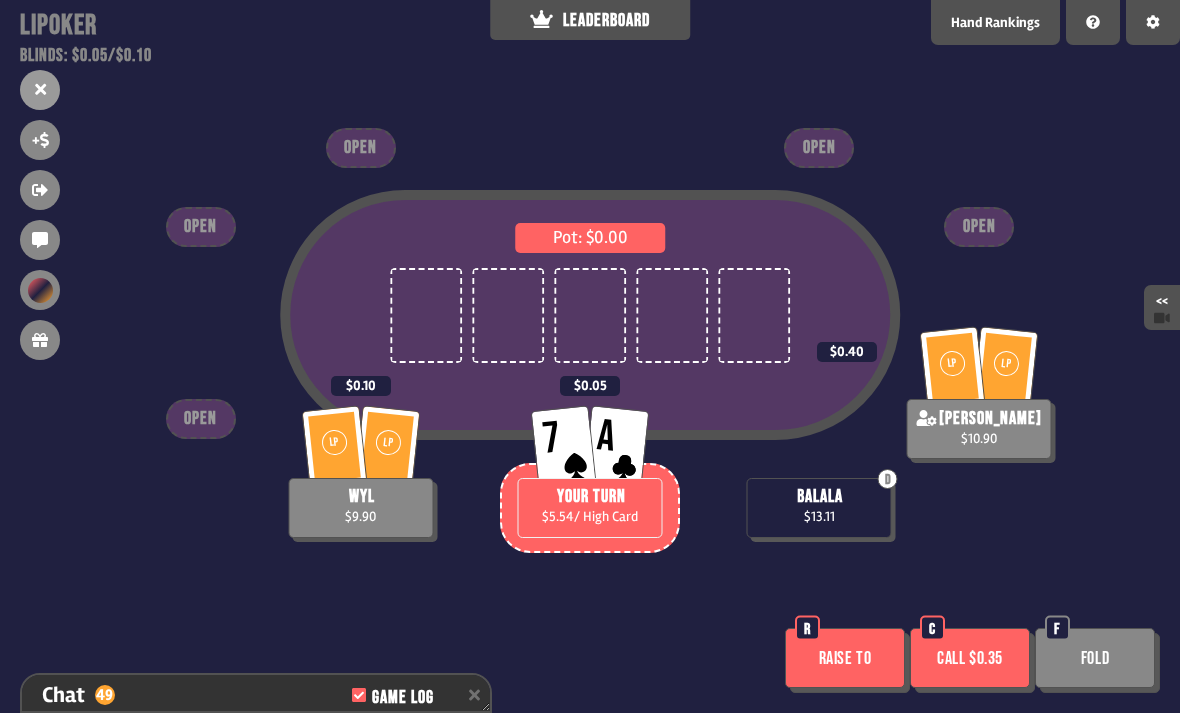 scroll, scrollTop: 7524, scrollLeft: 0, axis: vertical 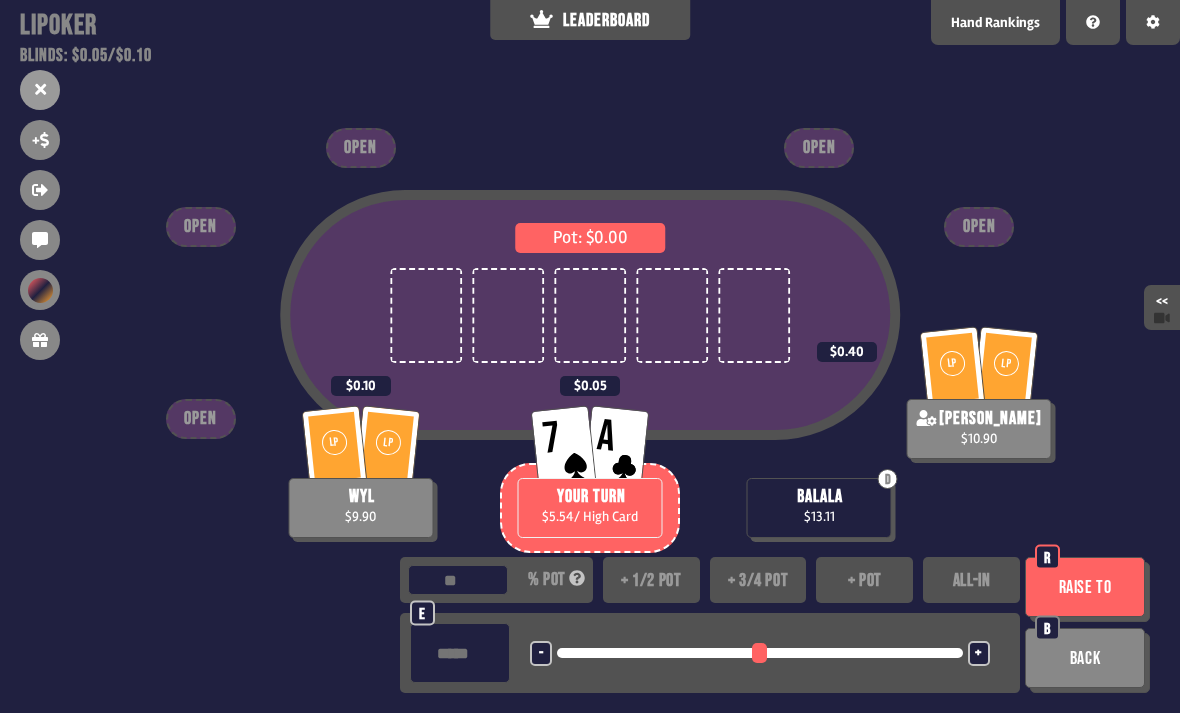 click on "Back" at bounding box center (1085, 658) 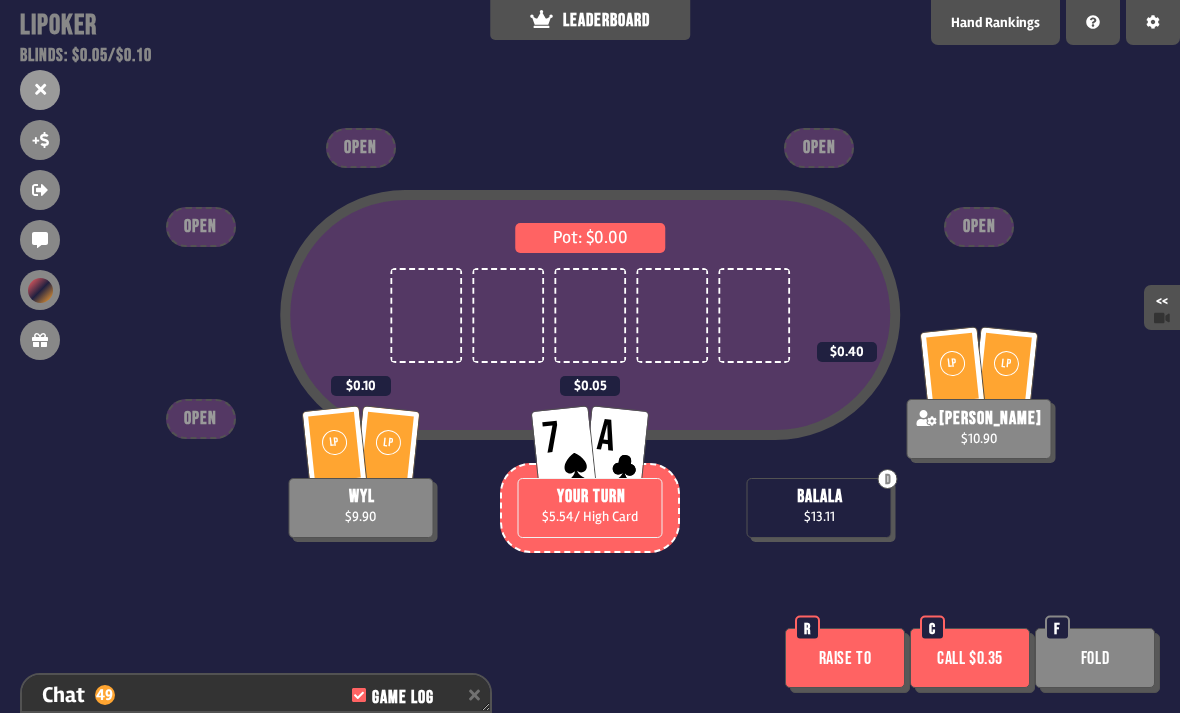 scroll, scrollTop: 7524, scrollLeft: 0, axis: vertical 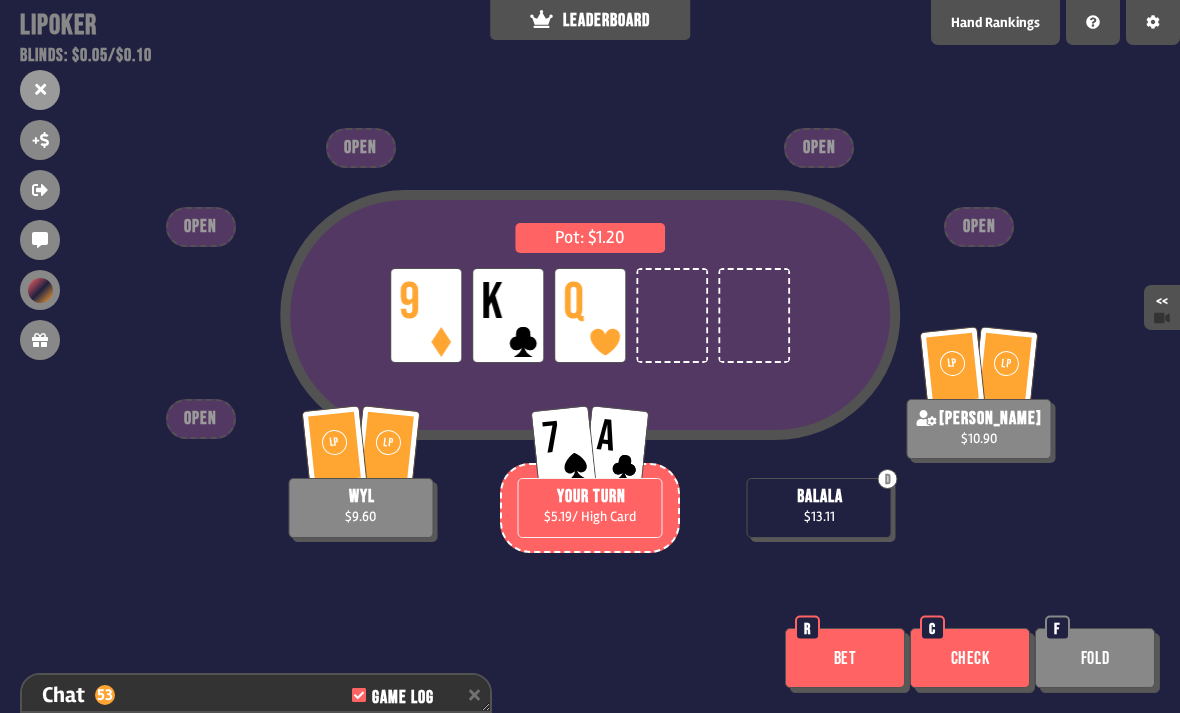 click on "Bet" at bounding box center [845, 658] 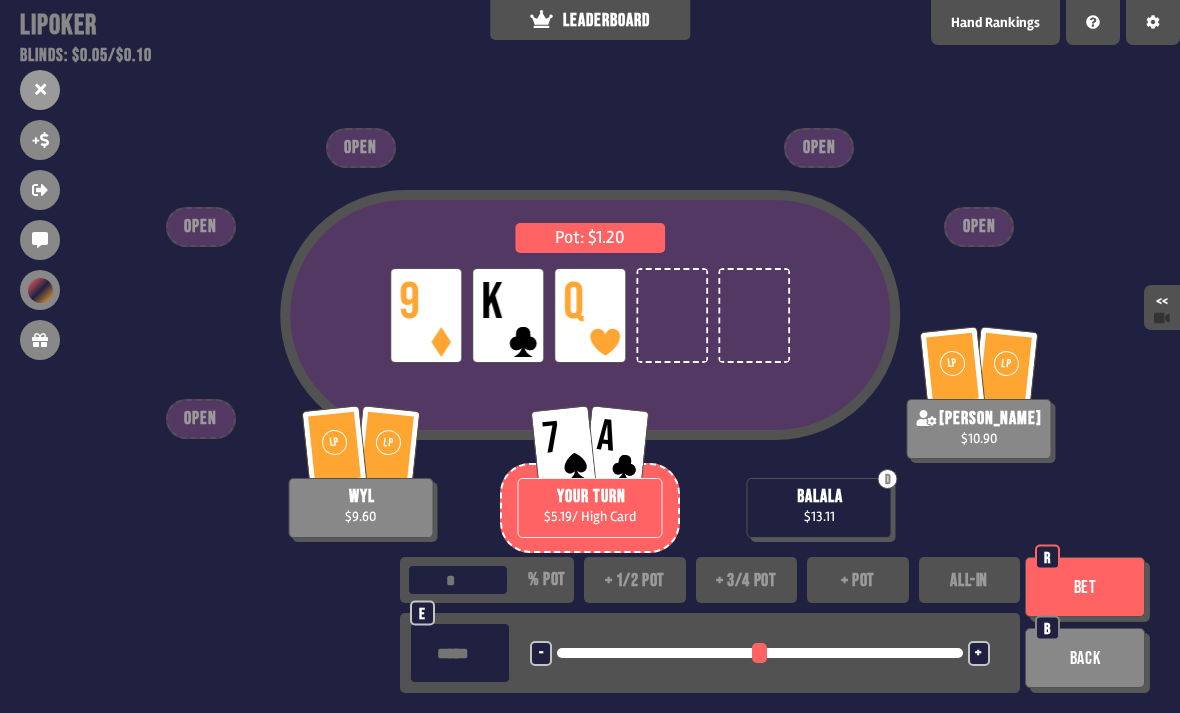 click on "+ 1/2 pot" at bounding box center [635, 580] 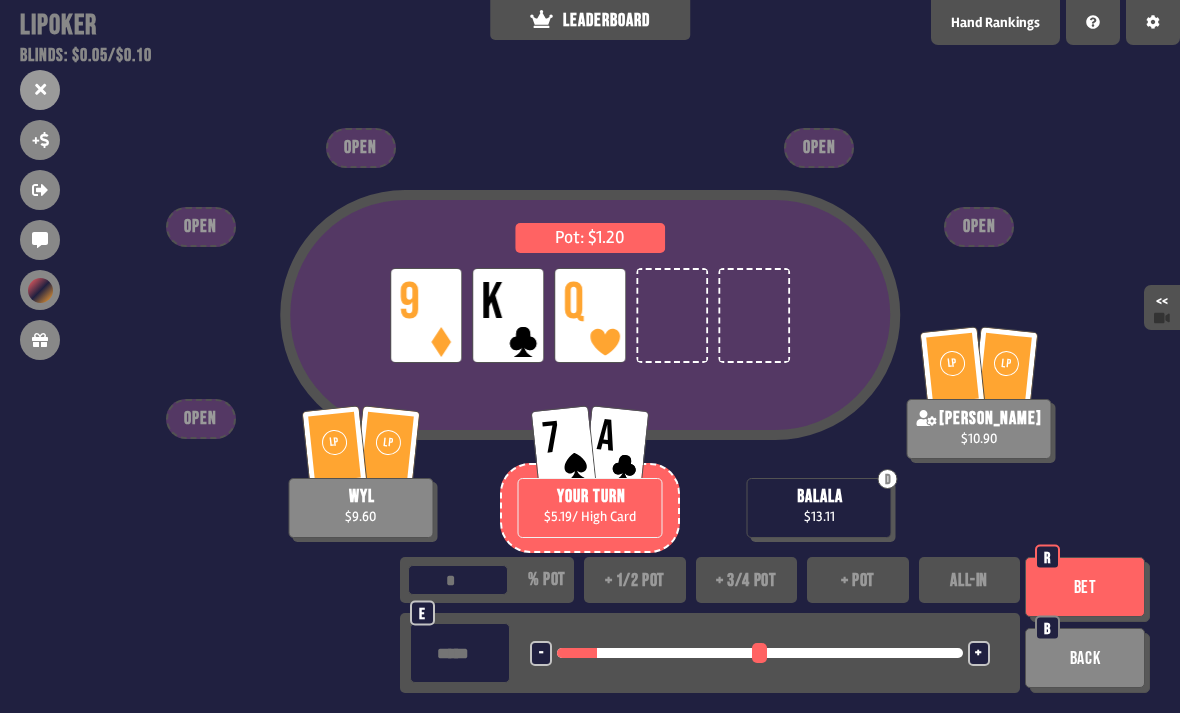 click on "Bet" at bounding box center [1085, 587] 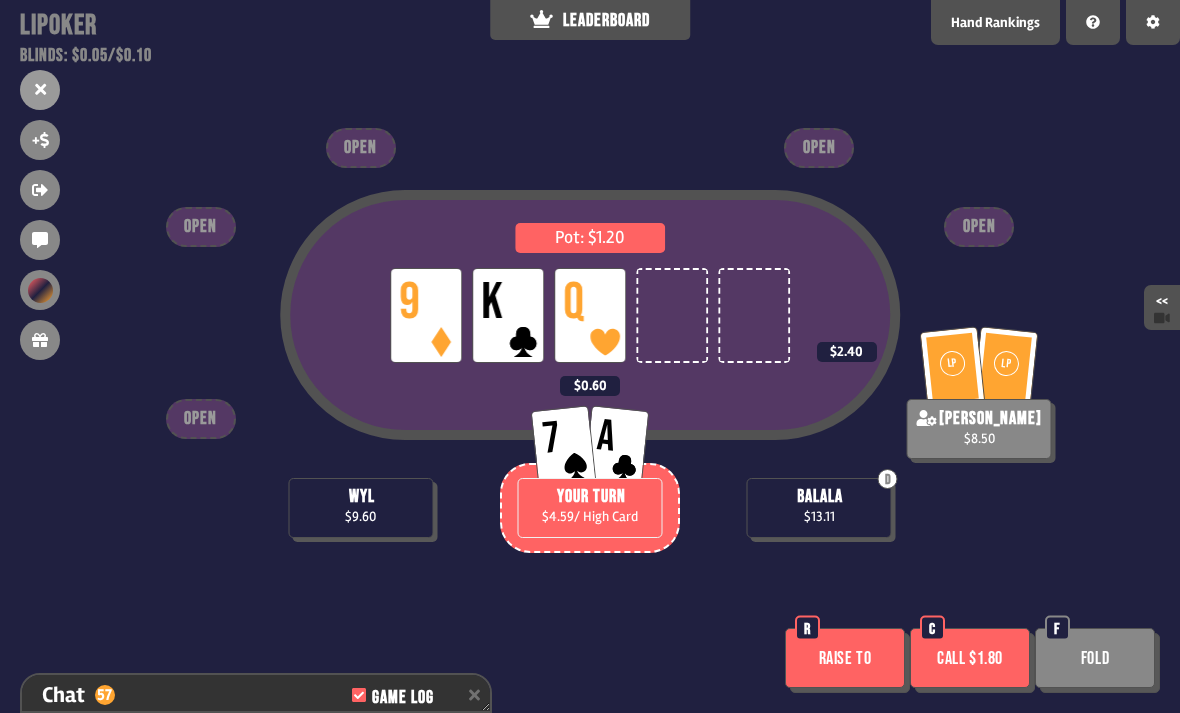 scroll, scrollTop: 7756, scrollLeft: 0, axis: vertical 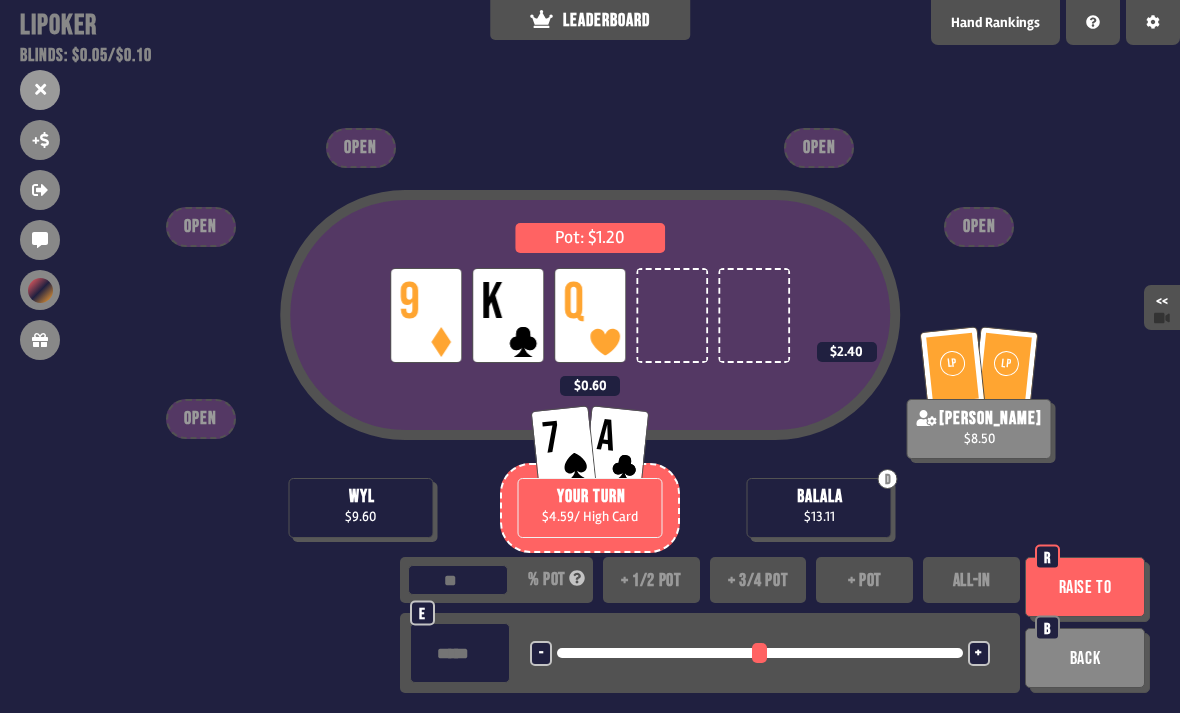 click on "ALL-IN" at bounding box center [971, 580] 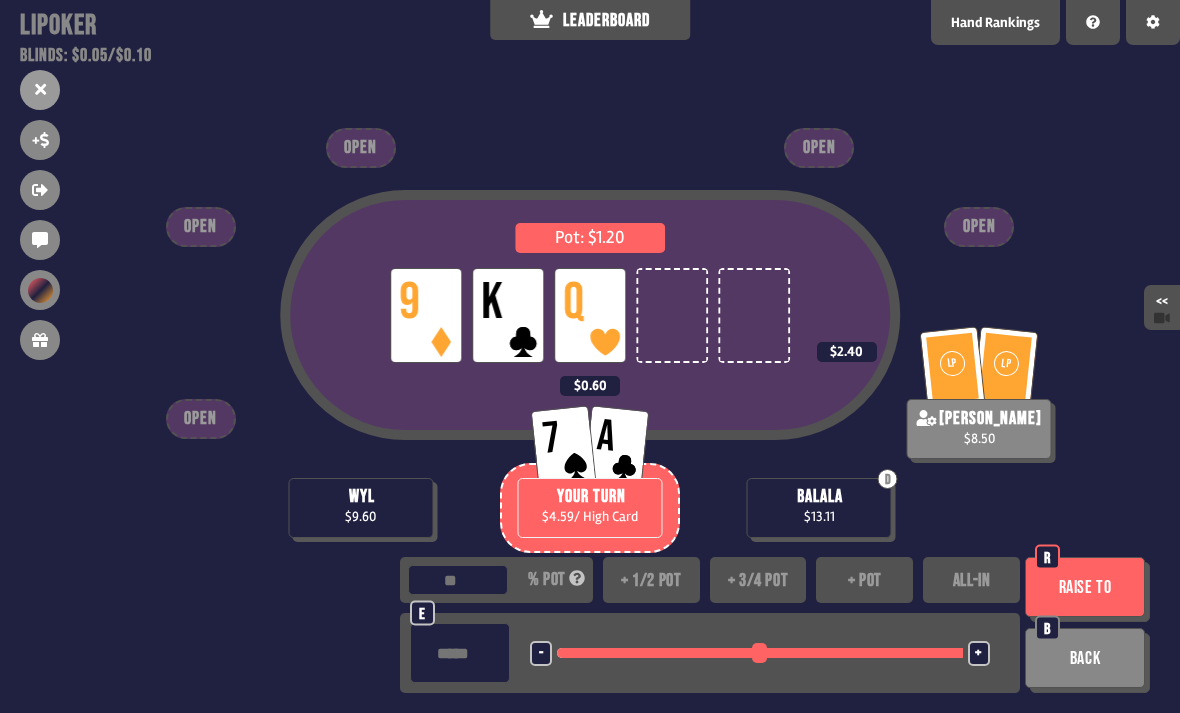 click on "Back" at bounding box center [1085, 658] 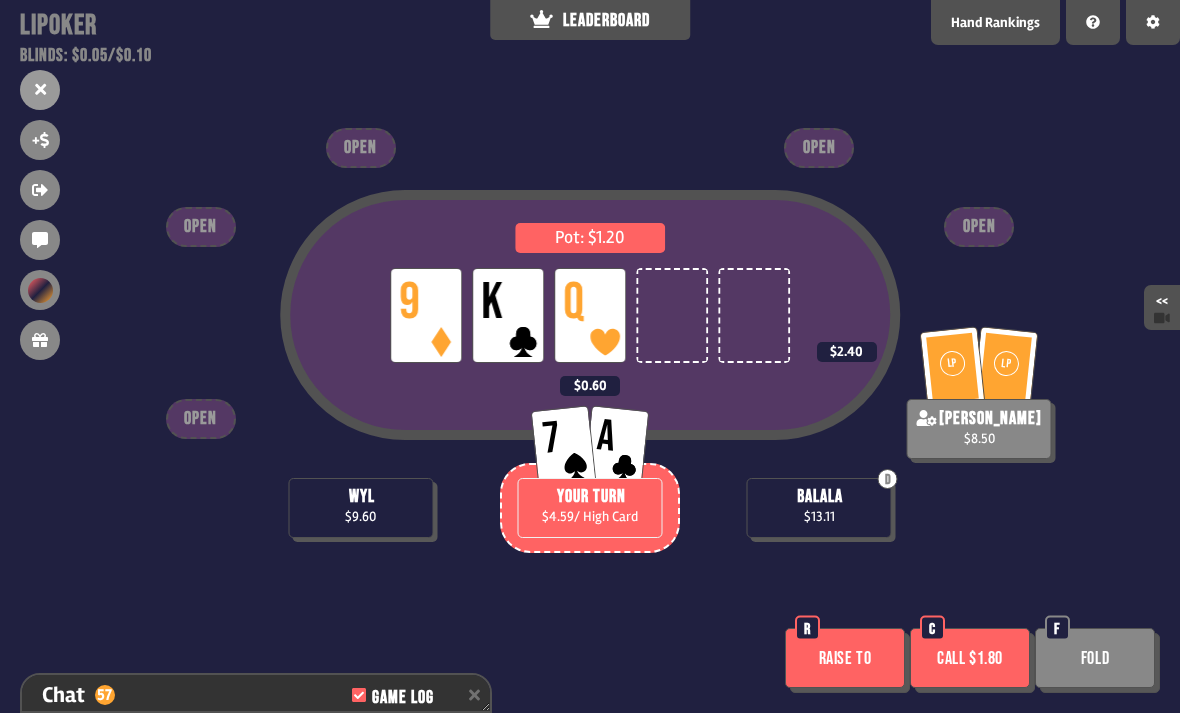 scroll, scrollTop: 7756, scrollLeft: 0, axis: vertical 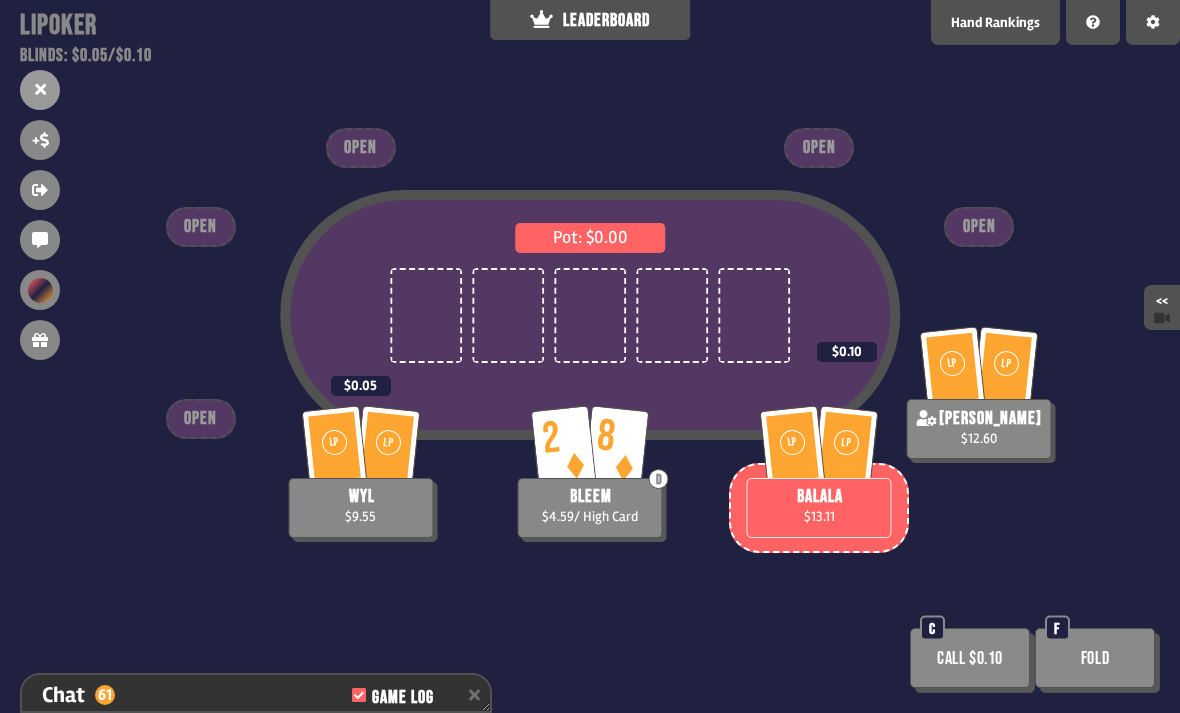 click on "Fold" at bounding box center (1095, 658) 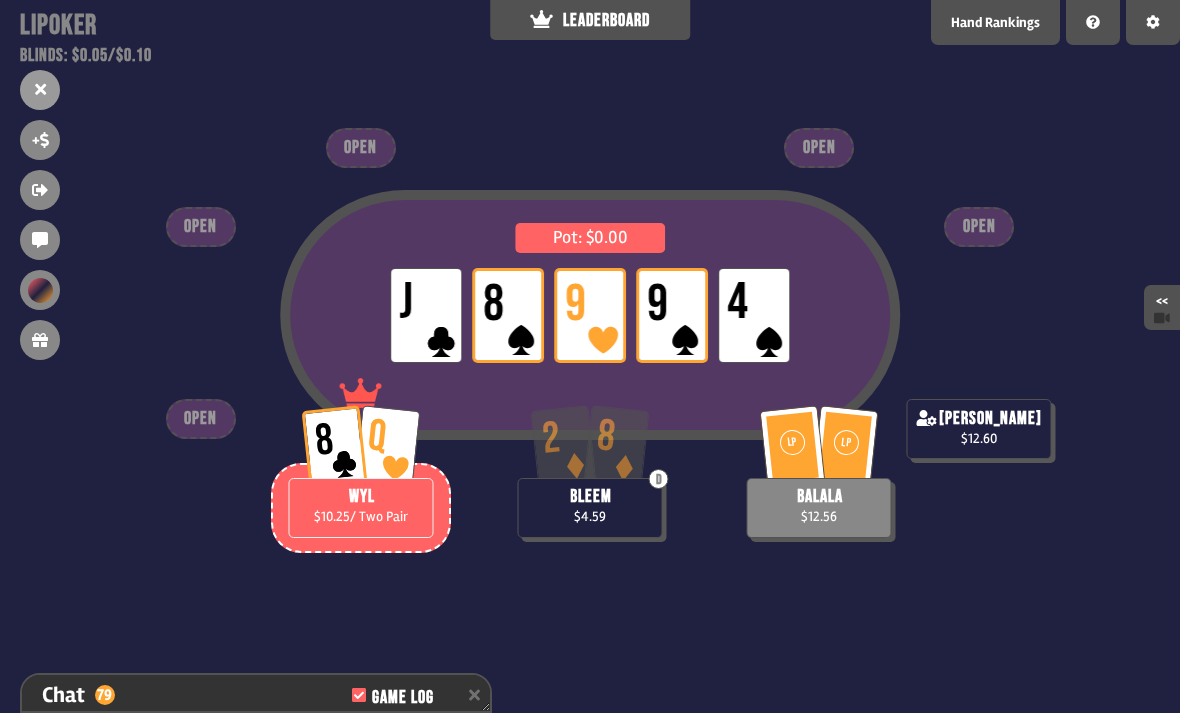 scroll, scrollTop: 8452, scrollLeft: 0, axis: vertical 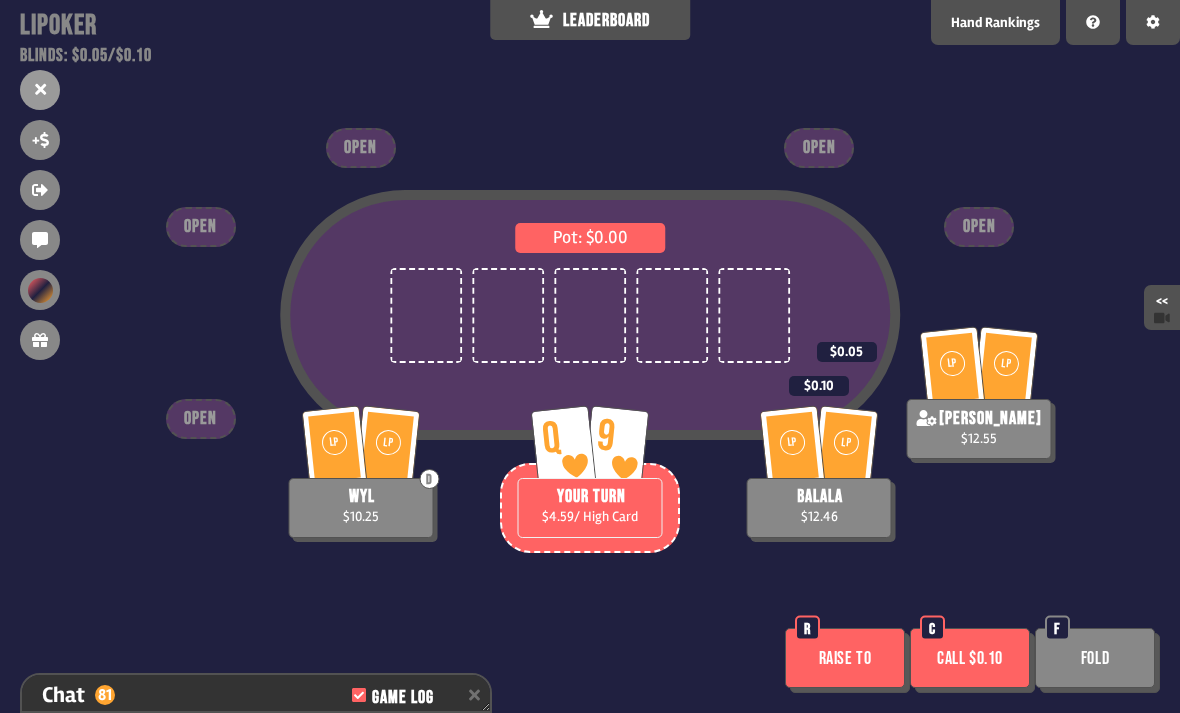 click on "Raise to" at bounding box center (845, 658) 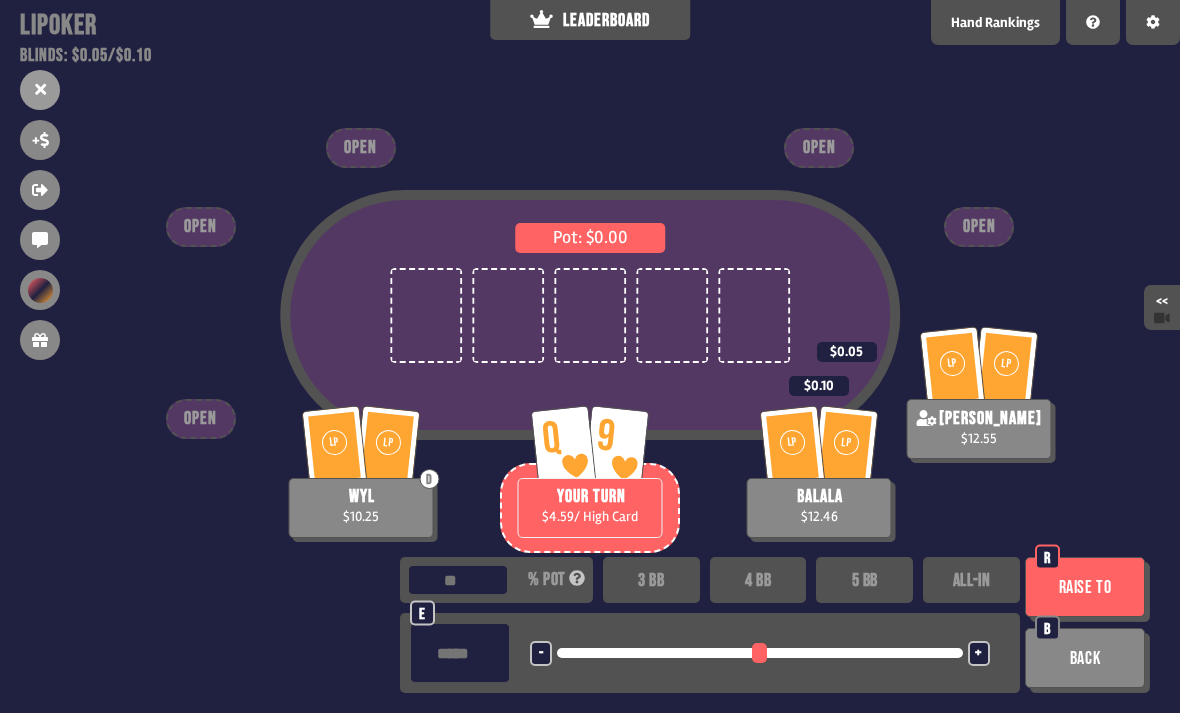 click on "3 BB" at bounding box center (651, 580) 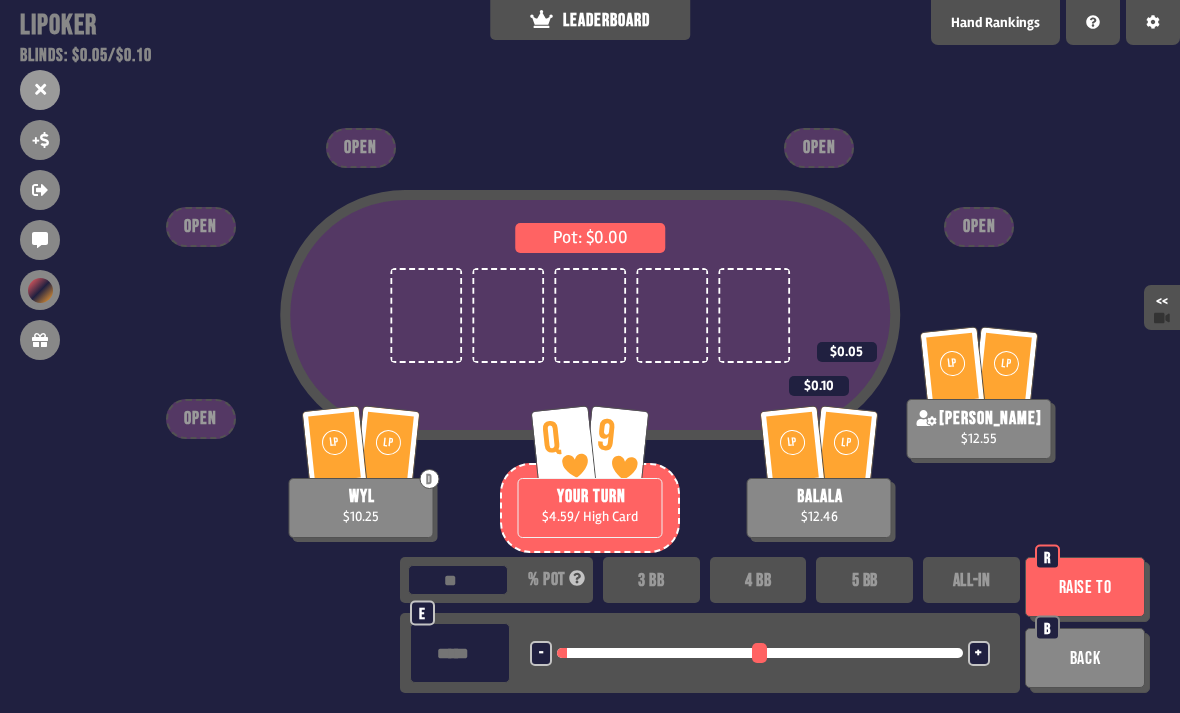 click on "Raise to" at bounding box center (1085, 587) 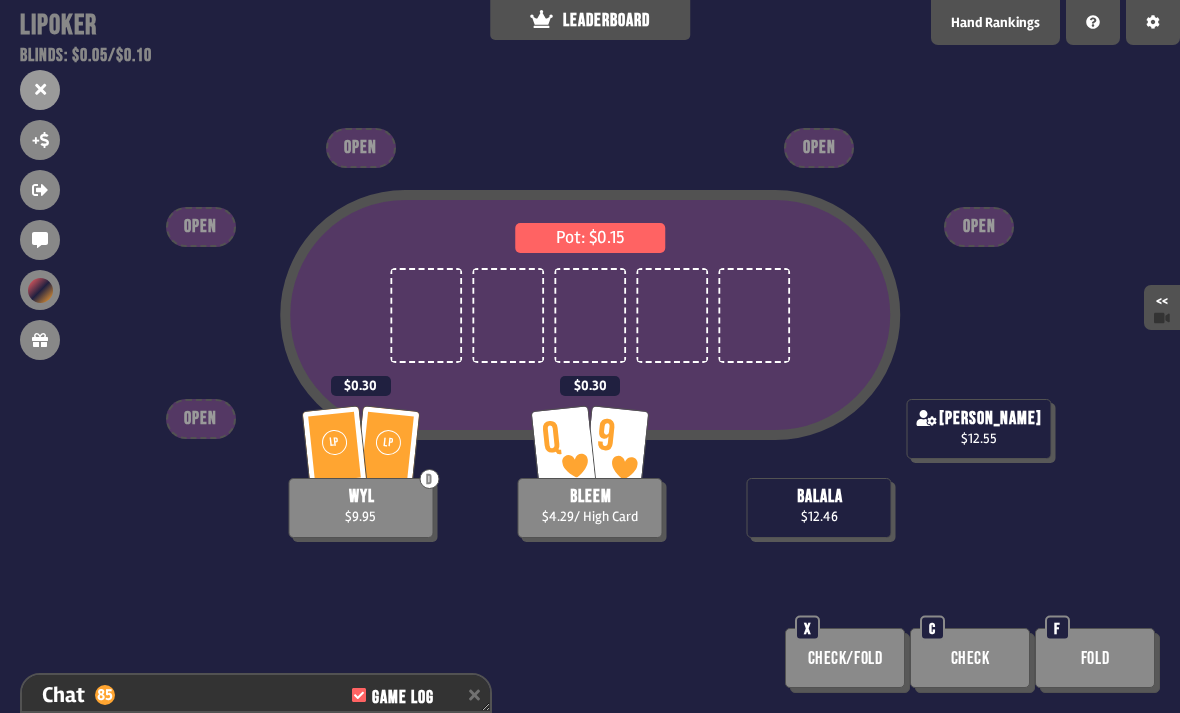 scroll, scrollTop: 8597, scrollLeft: 0, axis: vertical 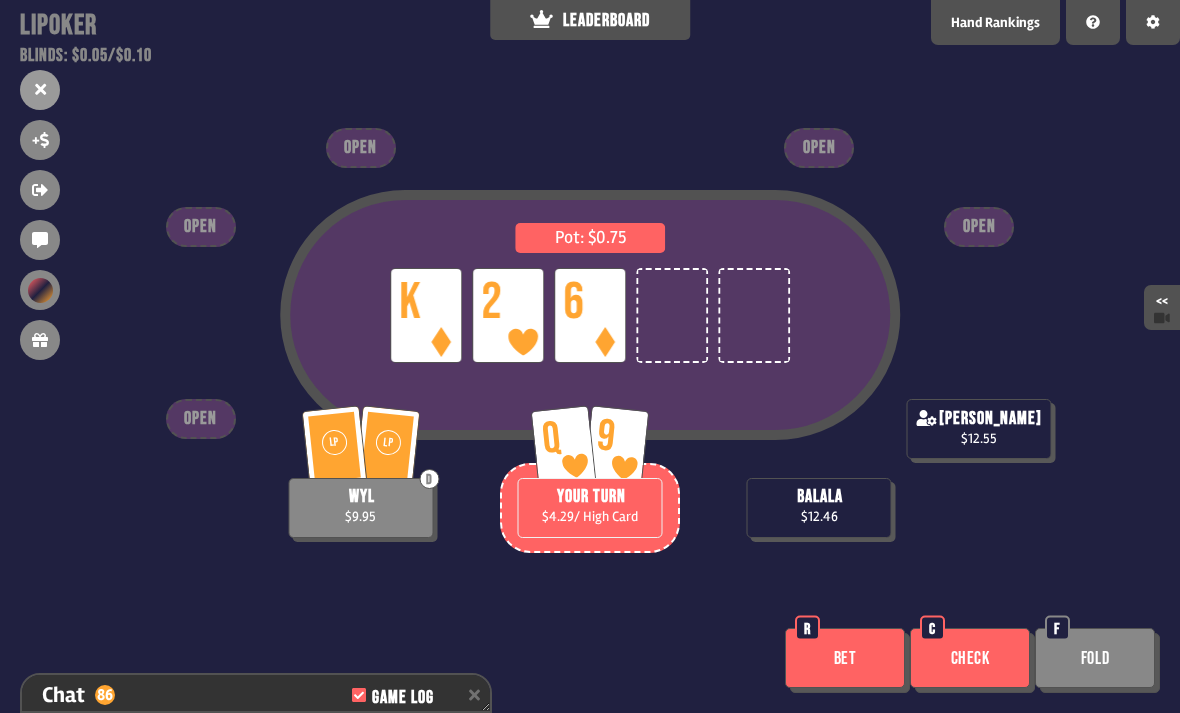 click on "Bet" at bounding box center (845, 658) 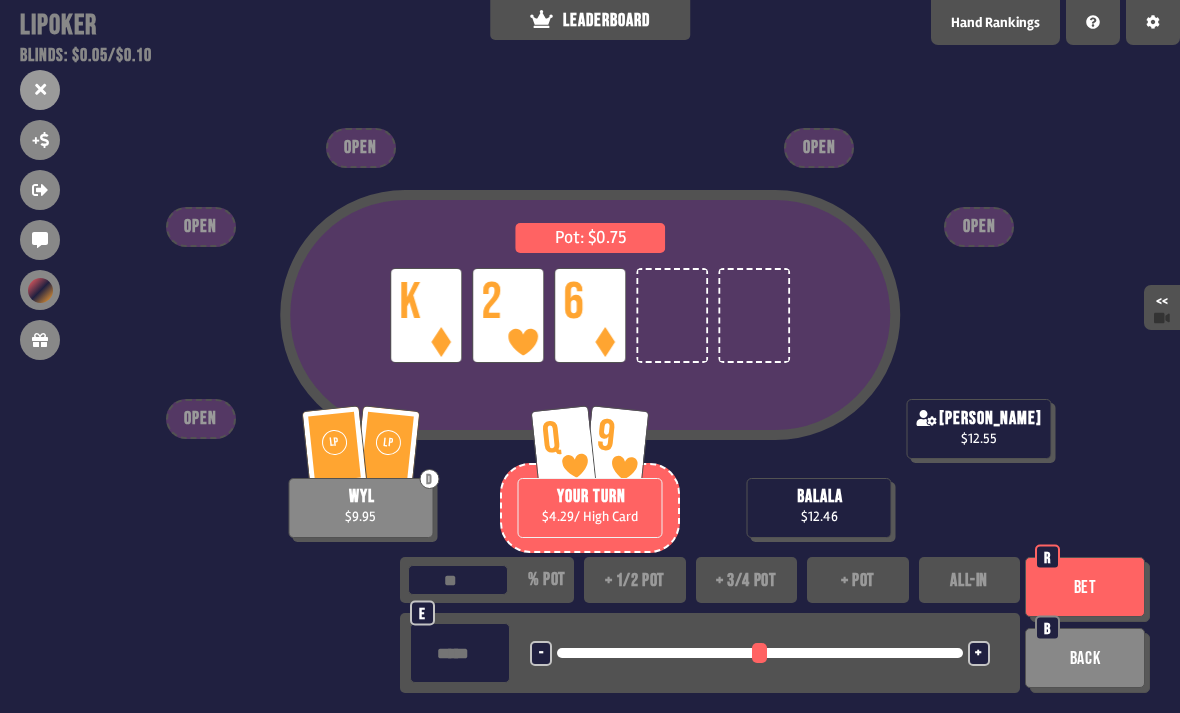 click on "Patreon" at bounding box center [629, 690] 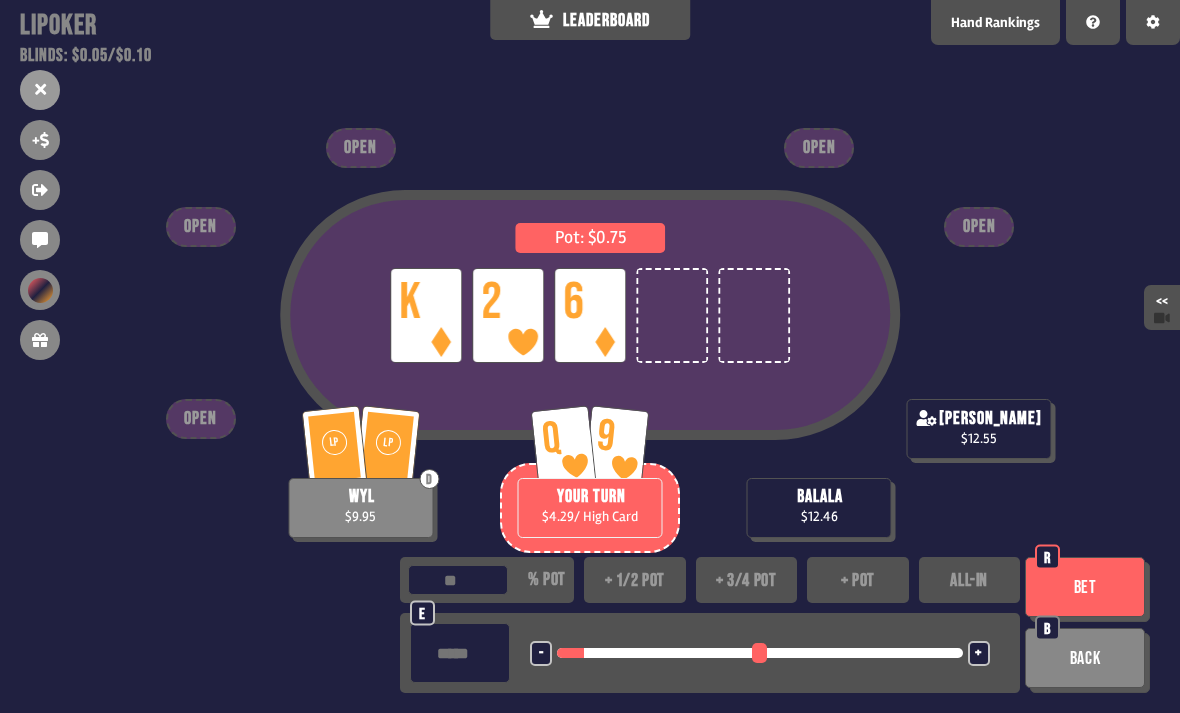 click on "R" at bounding box center (1047, 557) 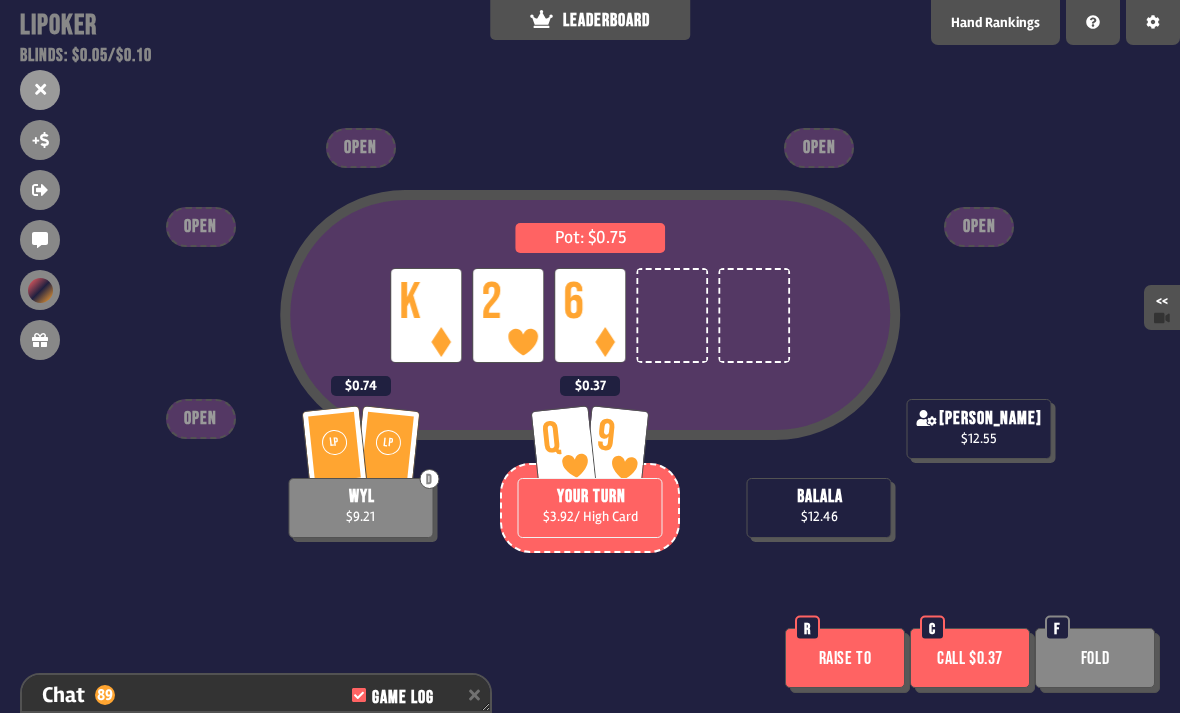 scroll, scrollTop: 8713, scrollLeft: 0, axis: vertical 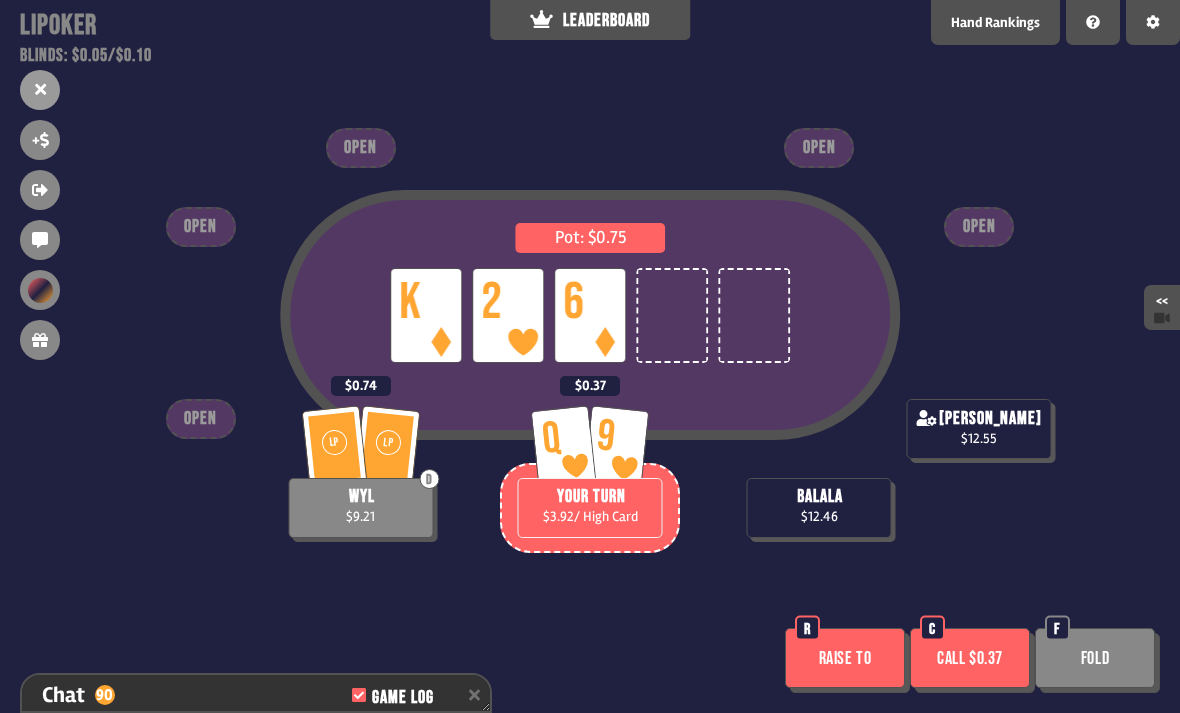 click on "Raise to" at bounding box center [845, 658] 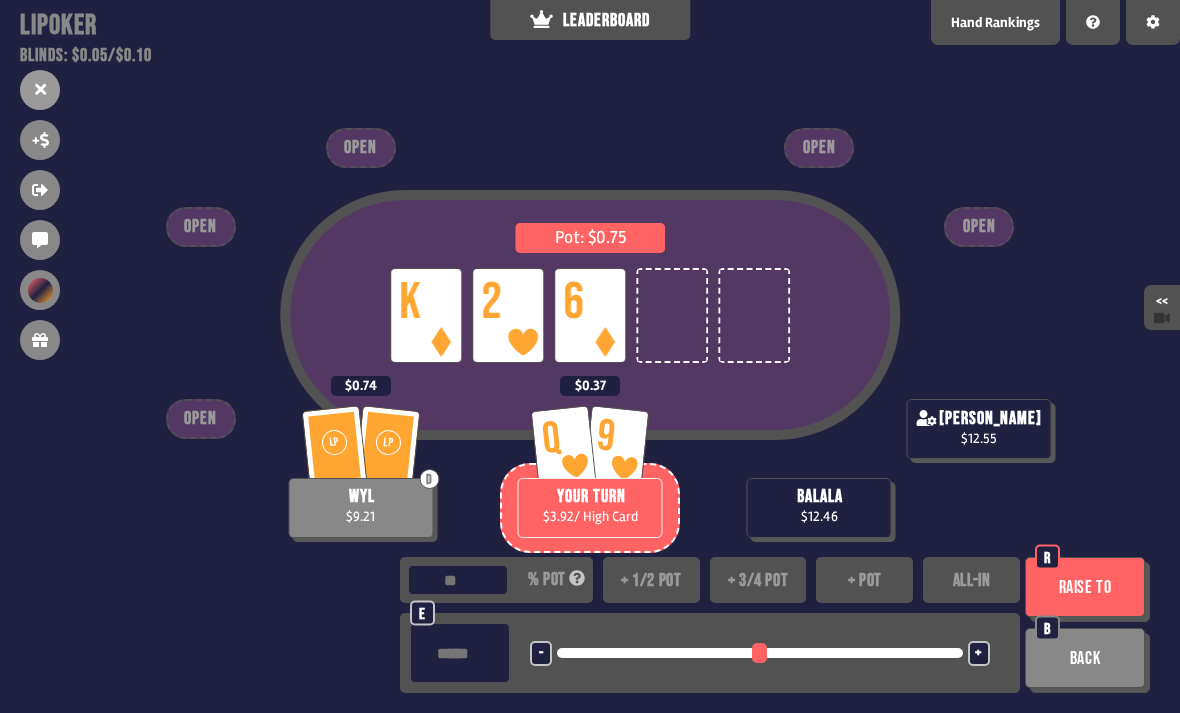 click on "Back" at bounding box center (1085, 658) 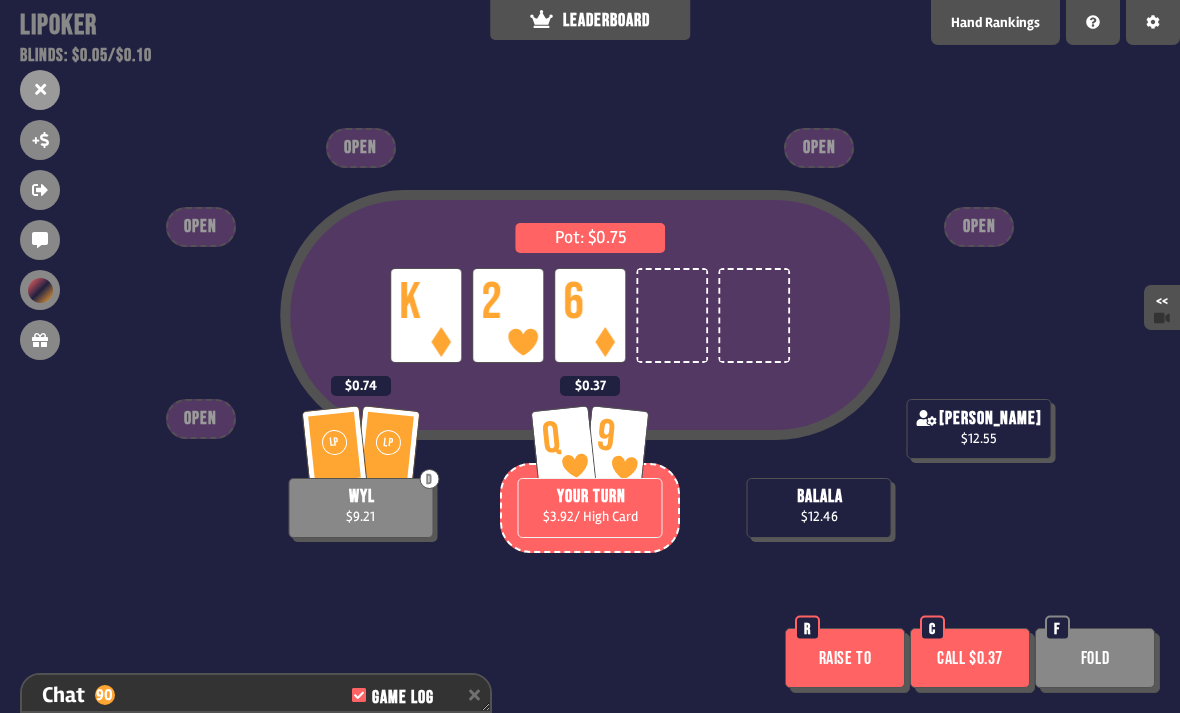 scroll, scrollTop: 8713, scrollLeft: 0, axis: vertical 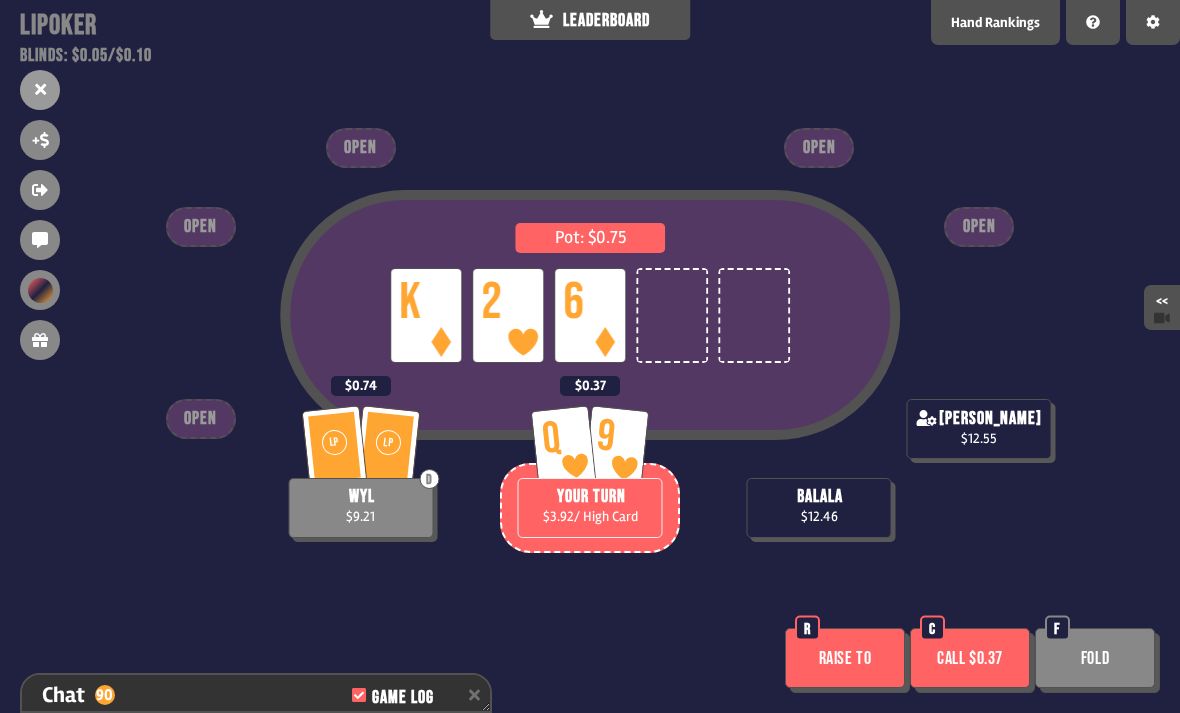 click on "Fold" at bounding box center [1095, 658] 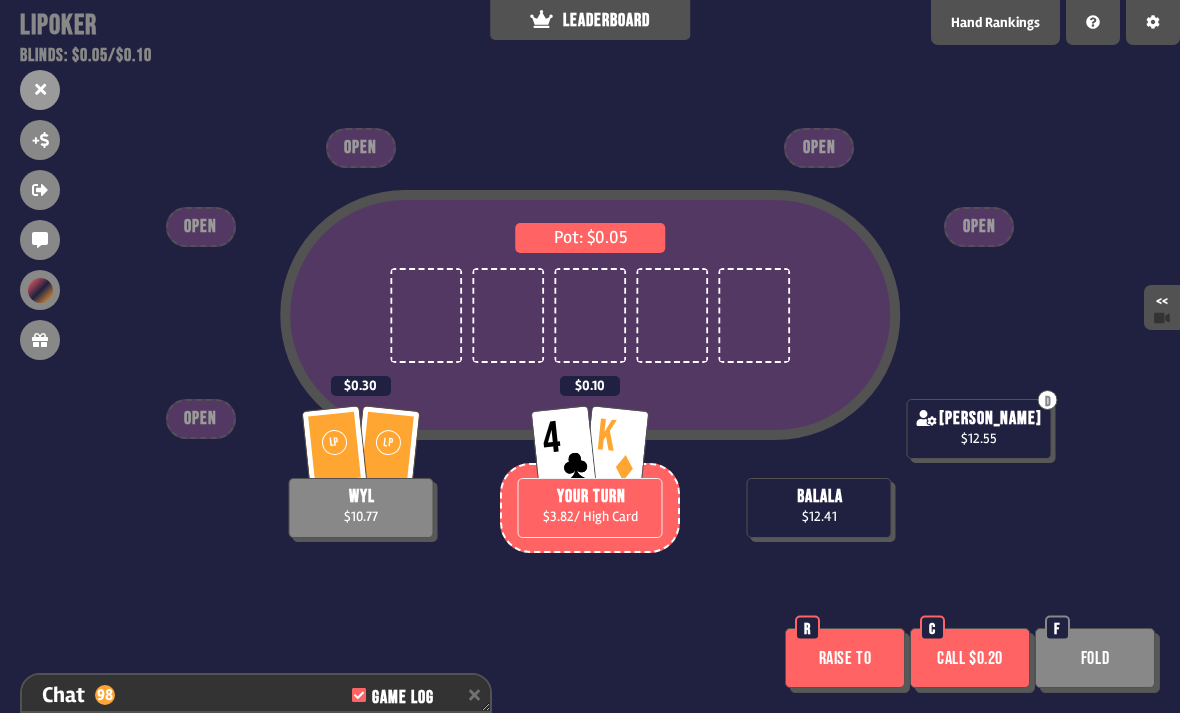 scroll, scrollTop: 8945, scrollLeft: 0, axis: vertical 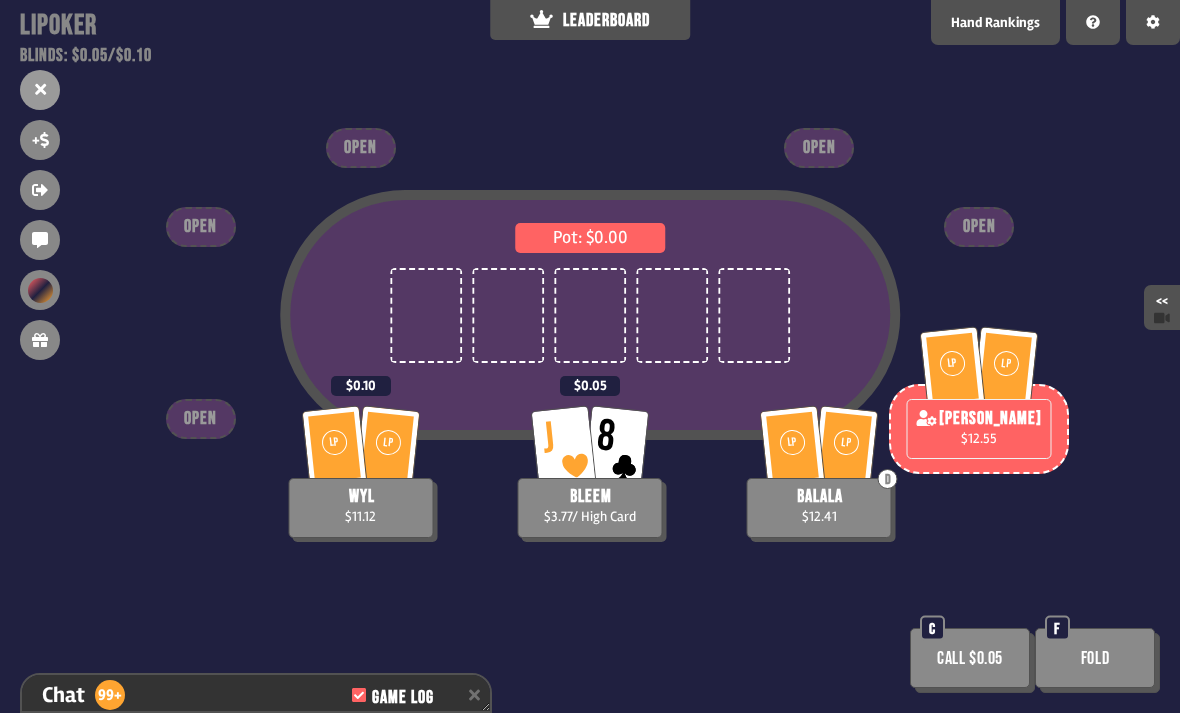 click on "Fold" at bounding box center (1095, 658) 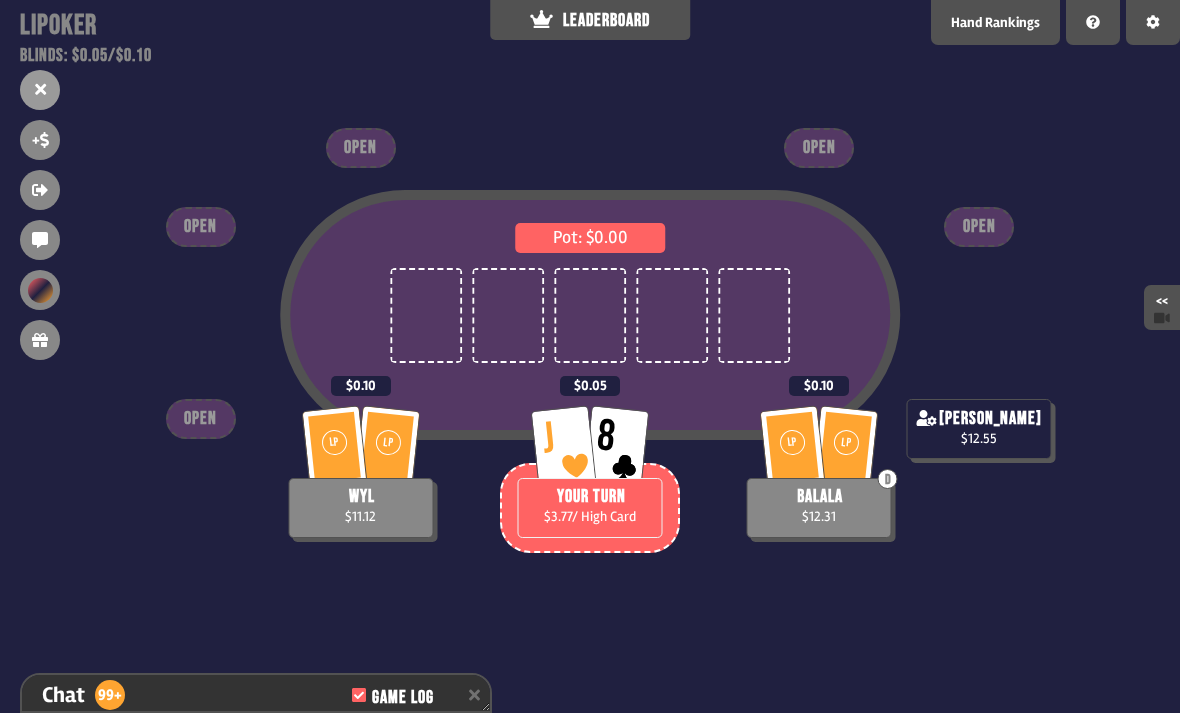 scroll, scrollTop: 9177, scrollLeft: 0, axis: vertical 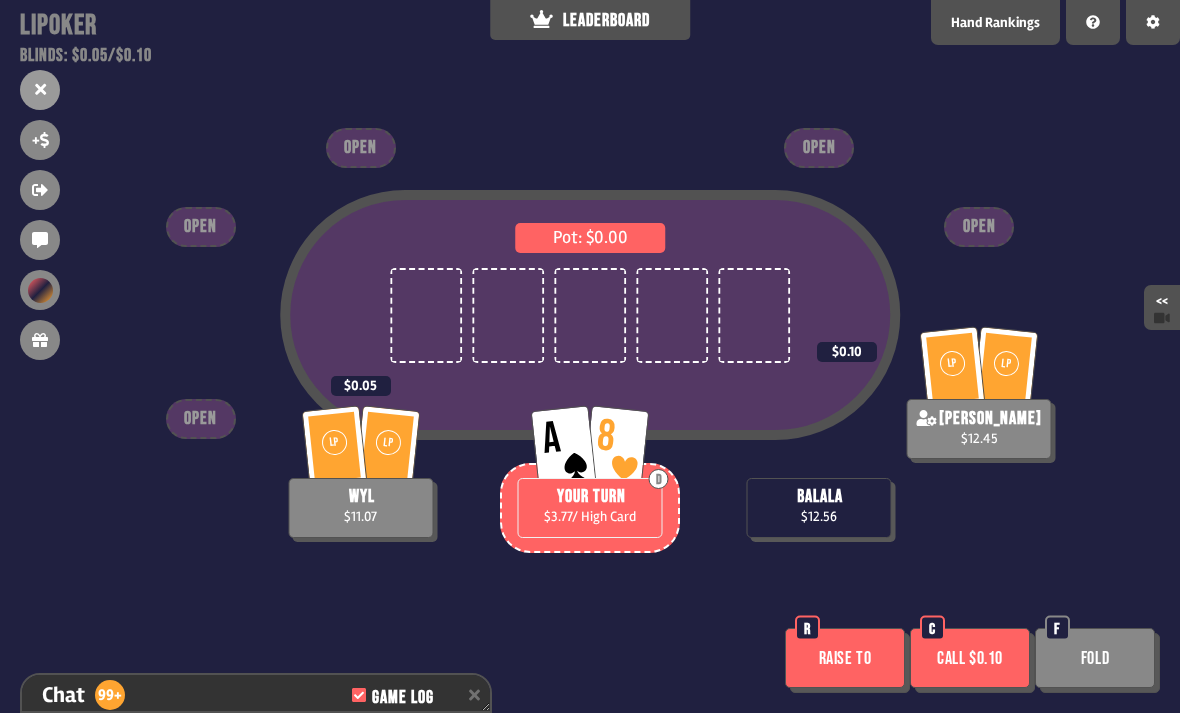 click on "Raise to" at bounding box center [845, 658] 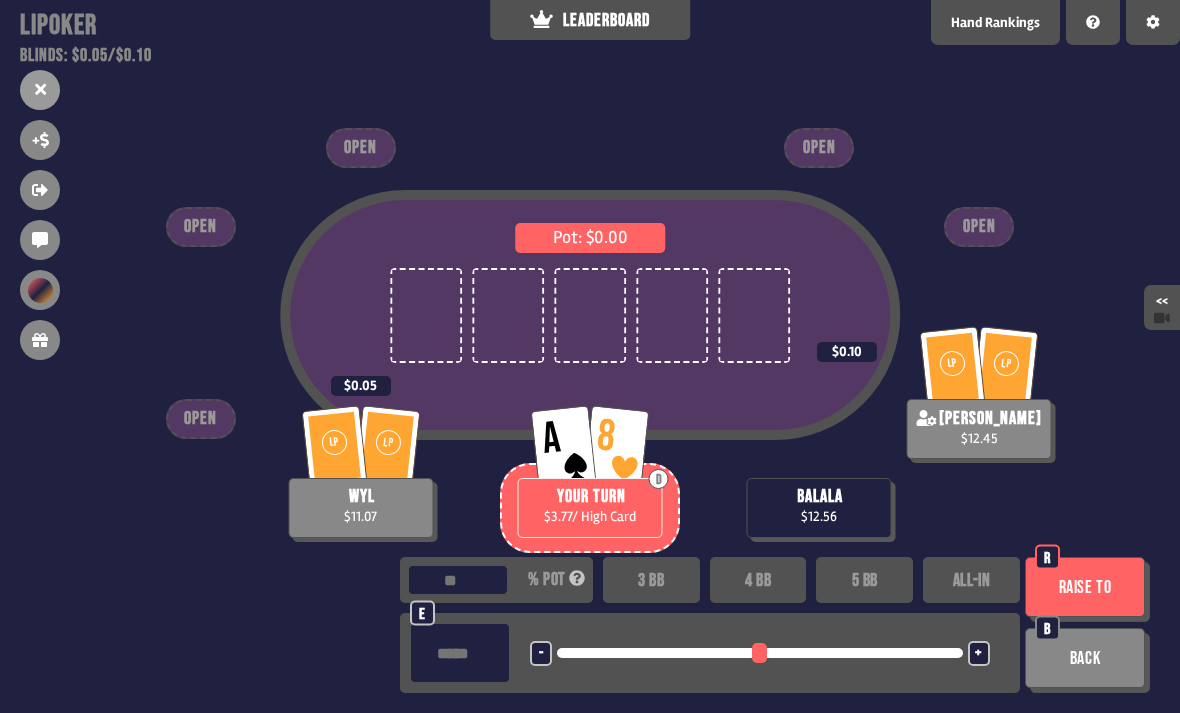 click on "3 BB" at bounding box center (651, 580) 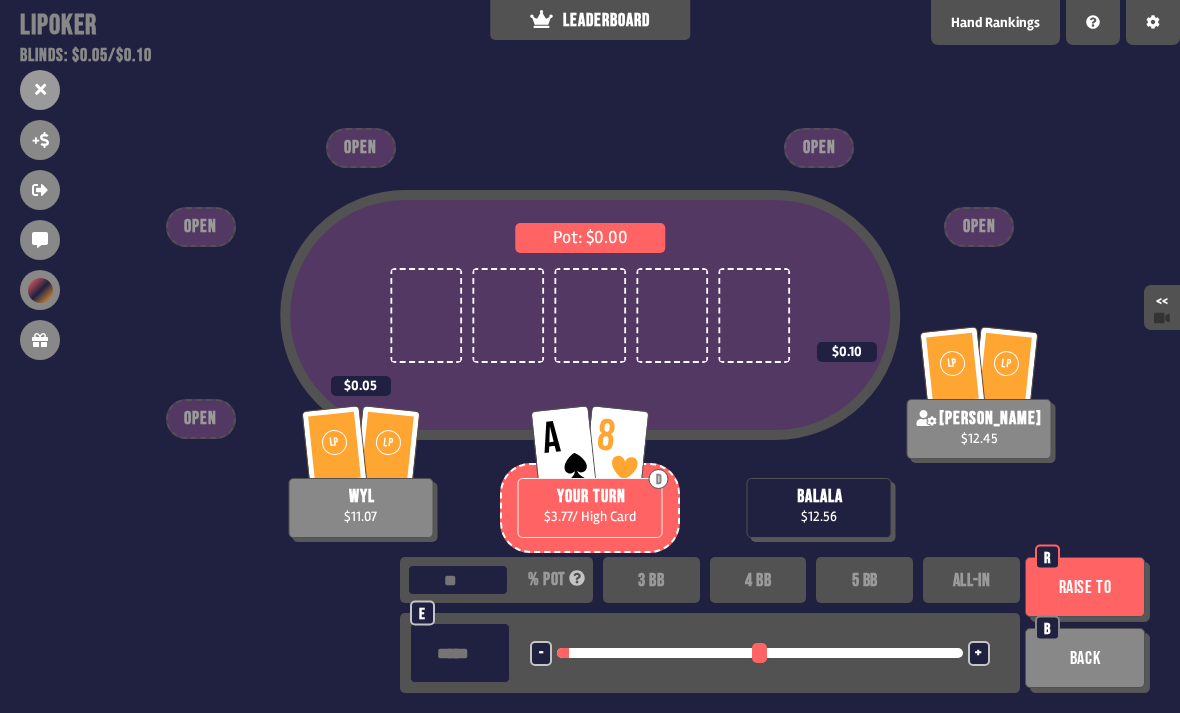 click on "Raise to" at bounding box center (1085, 587) 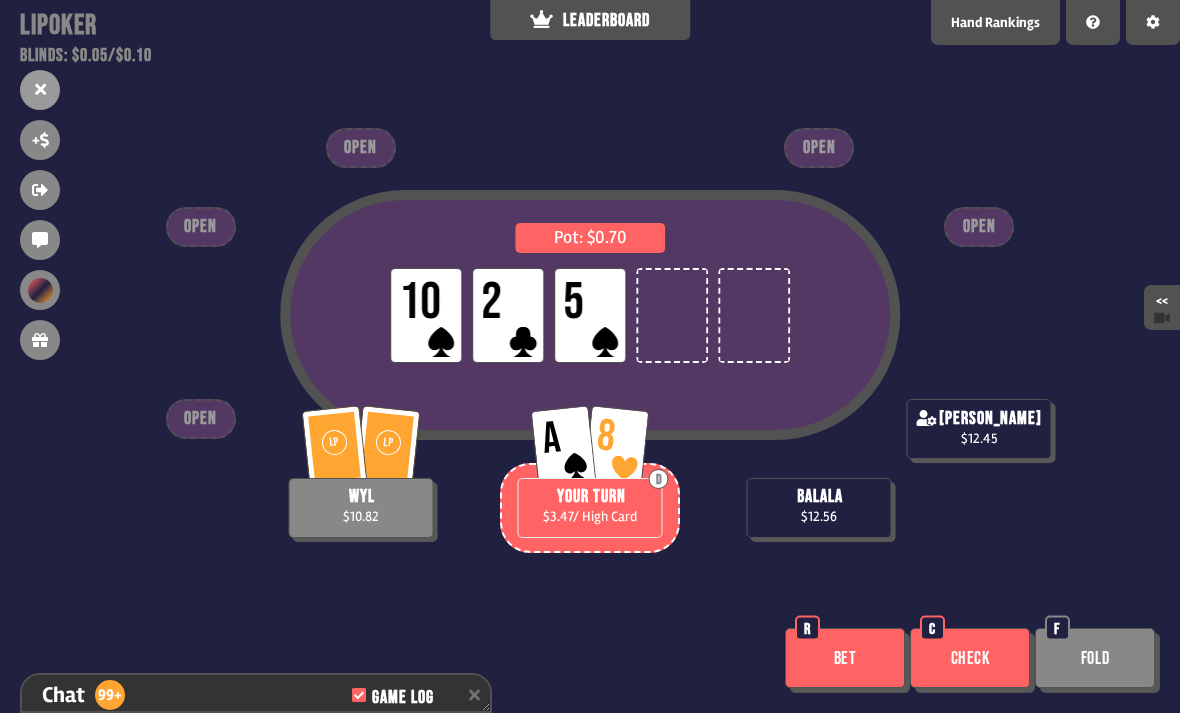 scroll, scrollTop: 9583, scrollLeft: 0, axis: vertical 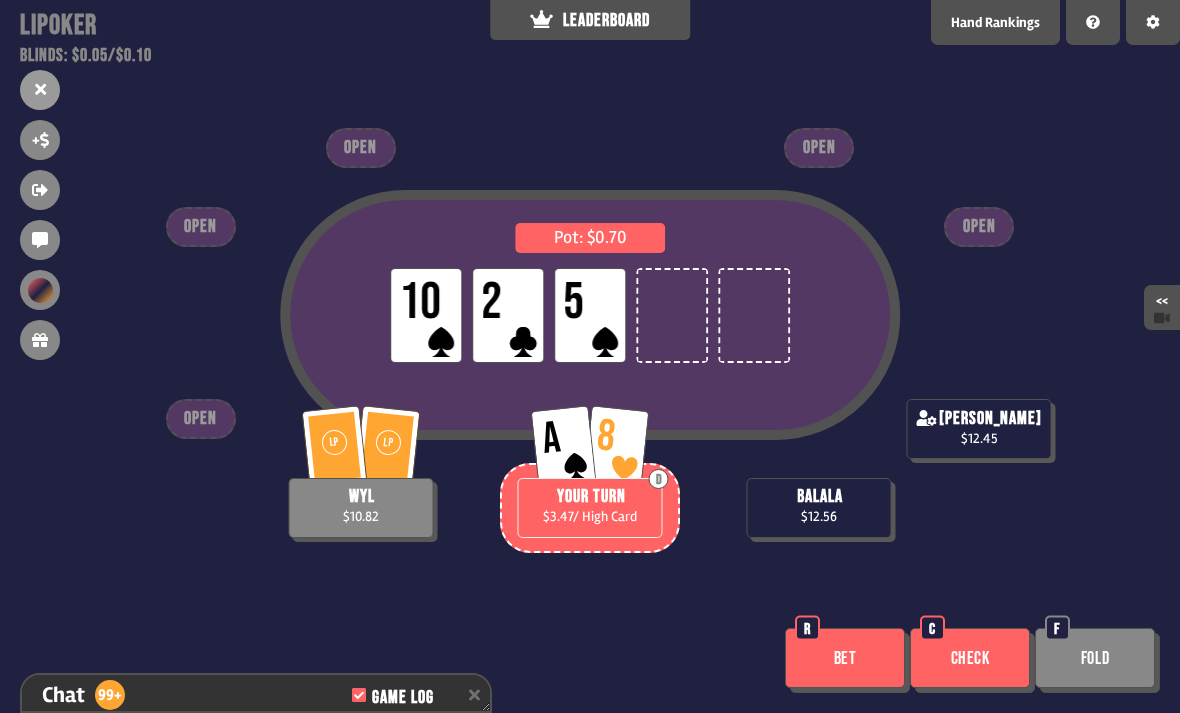 click on "Bet" at bounding box center (845, 658) 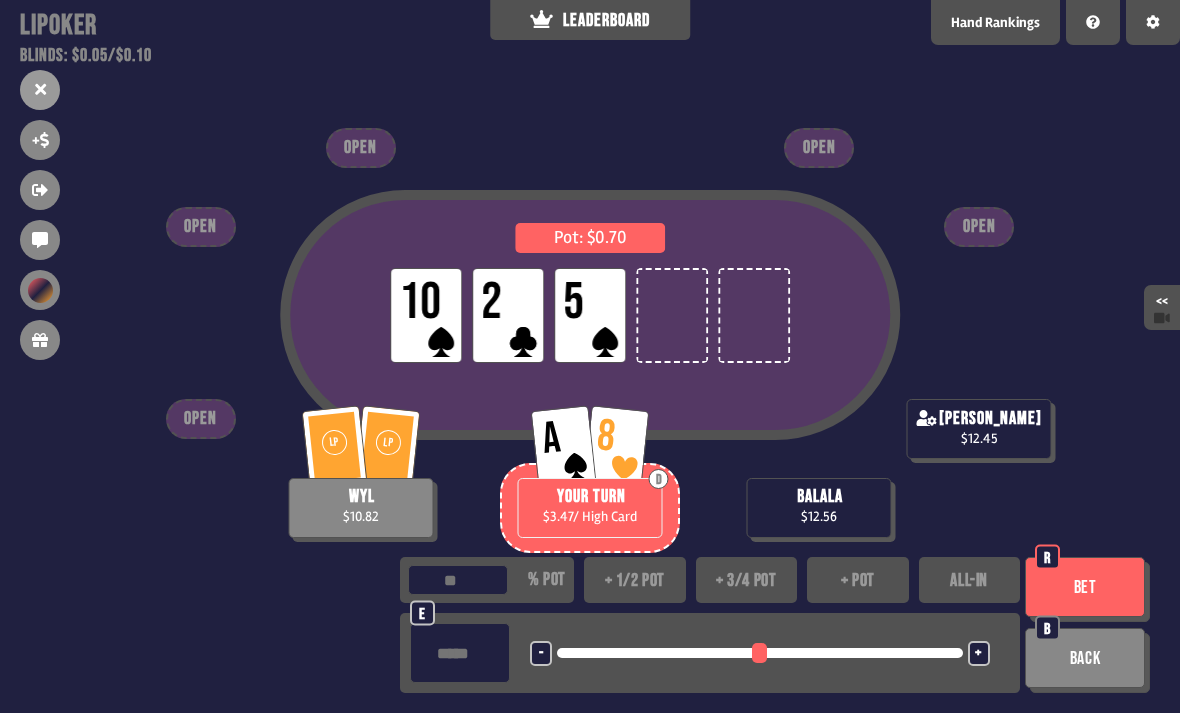 click on "+ 1/2 pot" at bounding box center [635, 580] 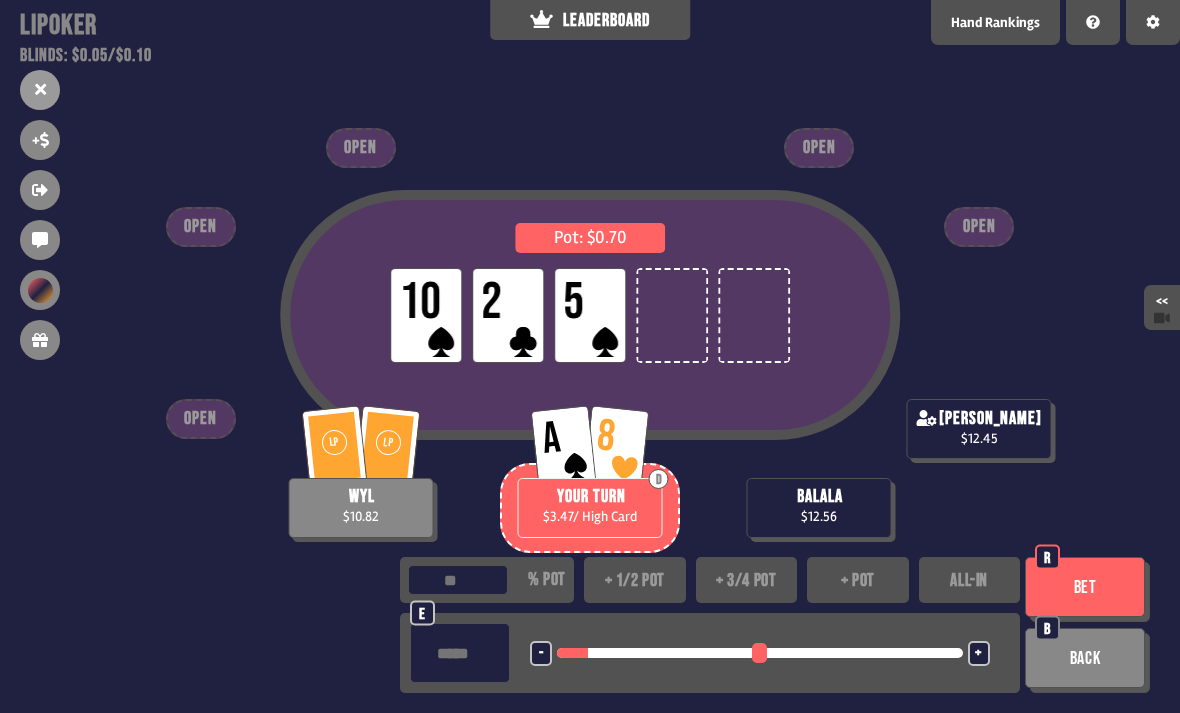 click on "Bet" at bounding box center (1085, 587) 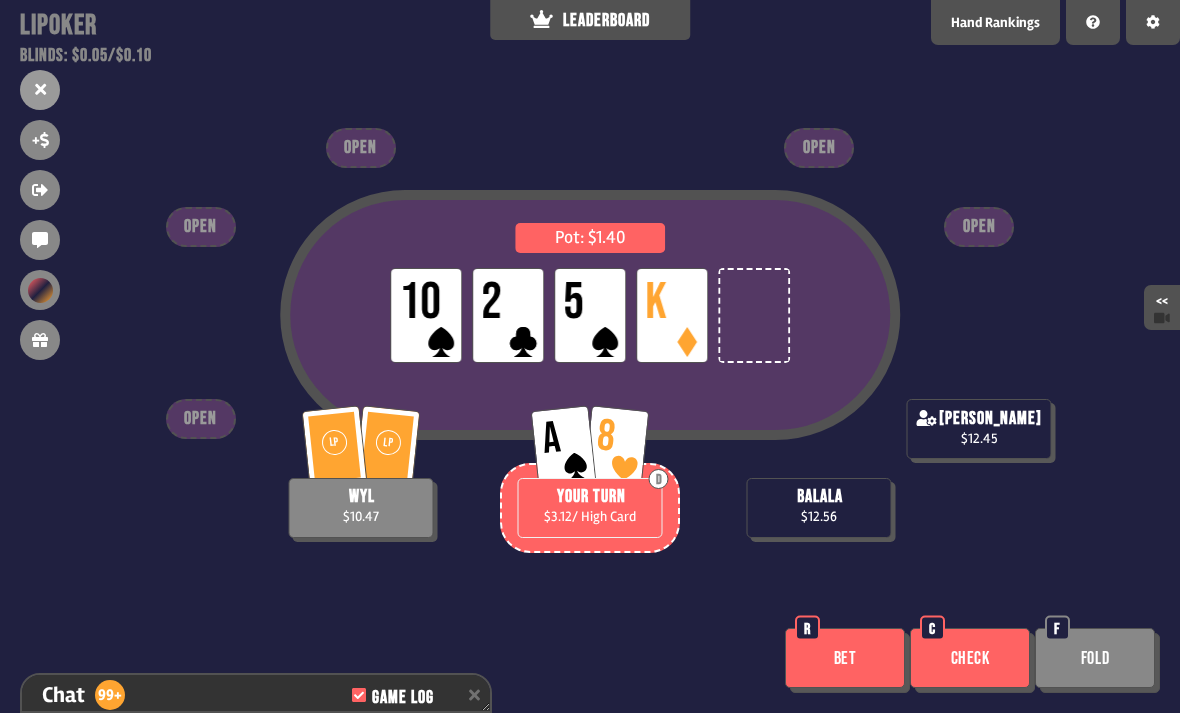scroll, scrollTop: 9728, scrollLeft: 0, axis: vertical 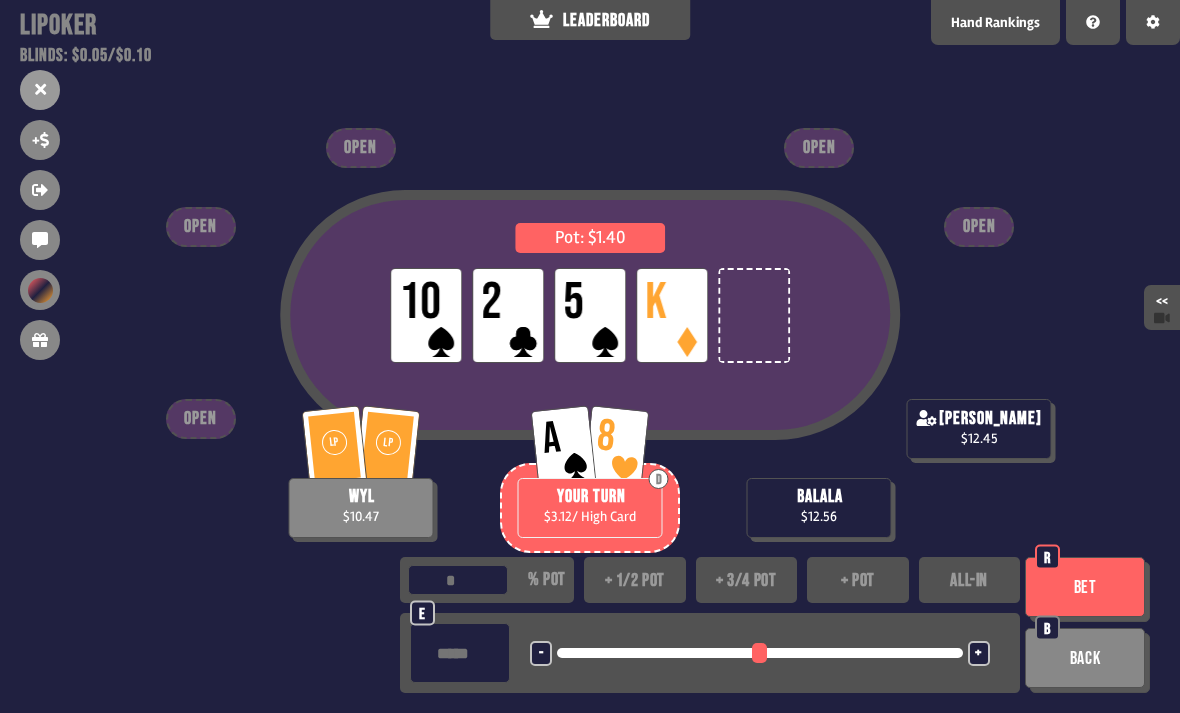 click on "ALL-IN" at bounding box center (970, 580) 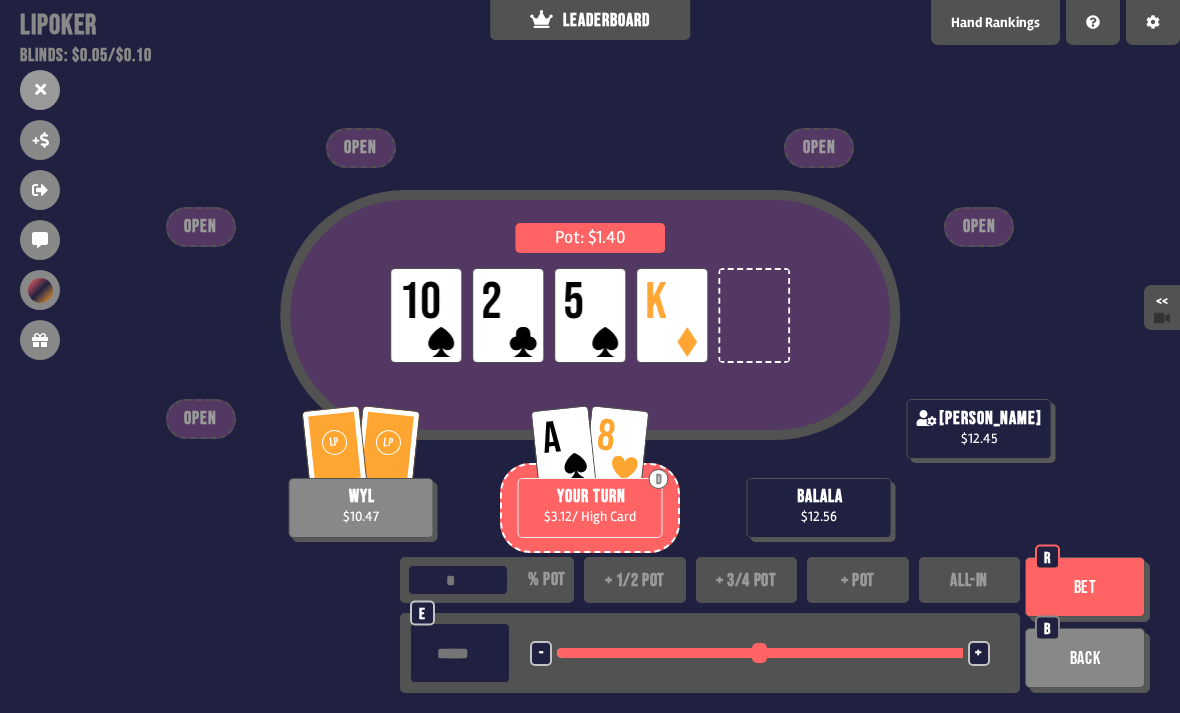 click on "Bet" at bounding box center [1085, 587] 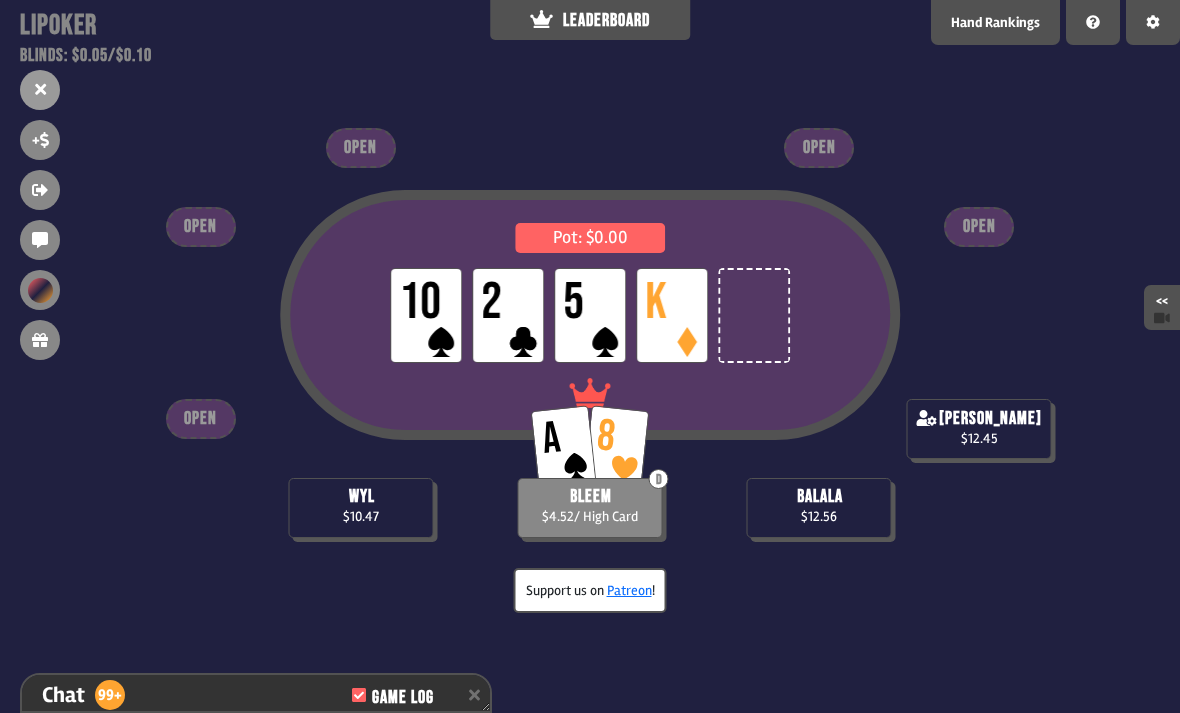 scroll, scrollTop: 9902, scrollLeft: 0, axis: vertical 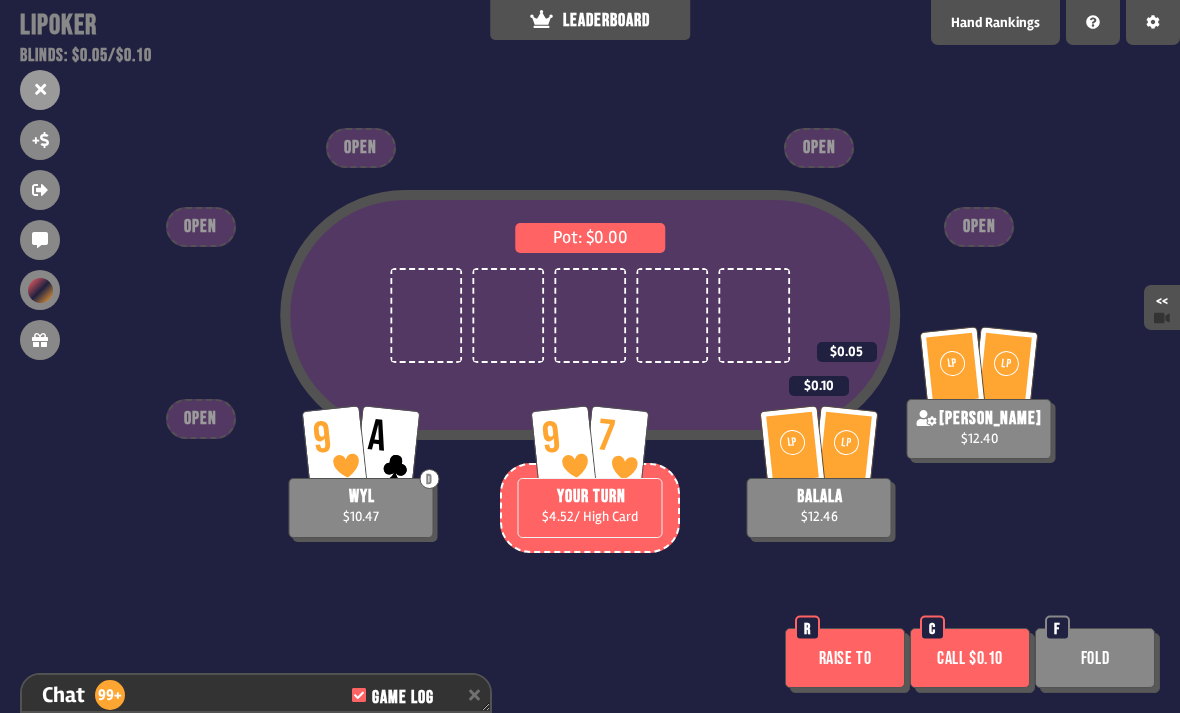 click on "Fold" at bounding box center (1095, 658) 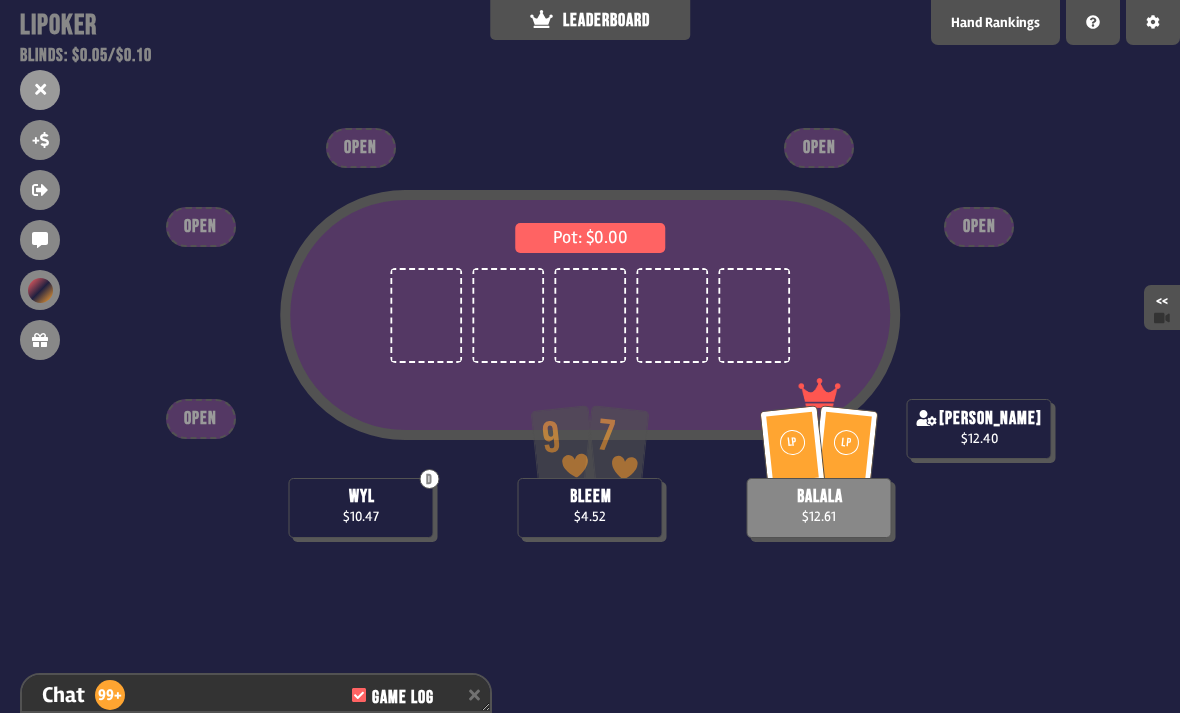 scroll, scrollTop: 10076, scrollLeft: 0, axis: vertical 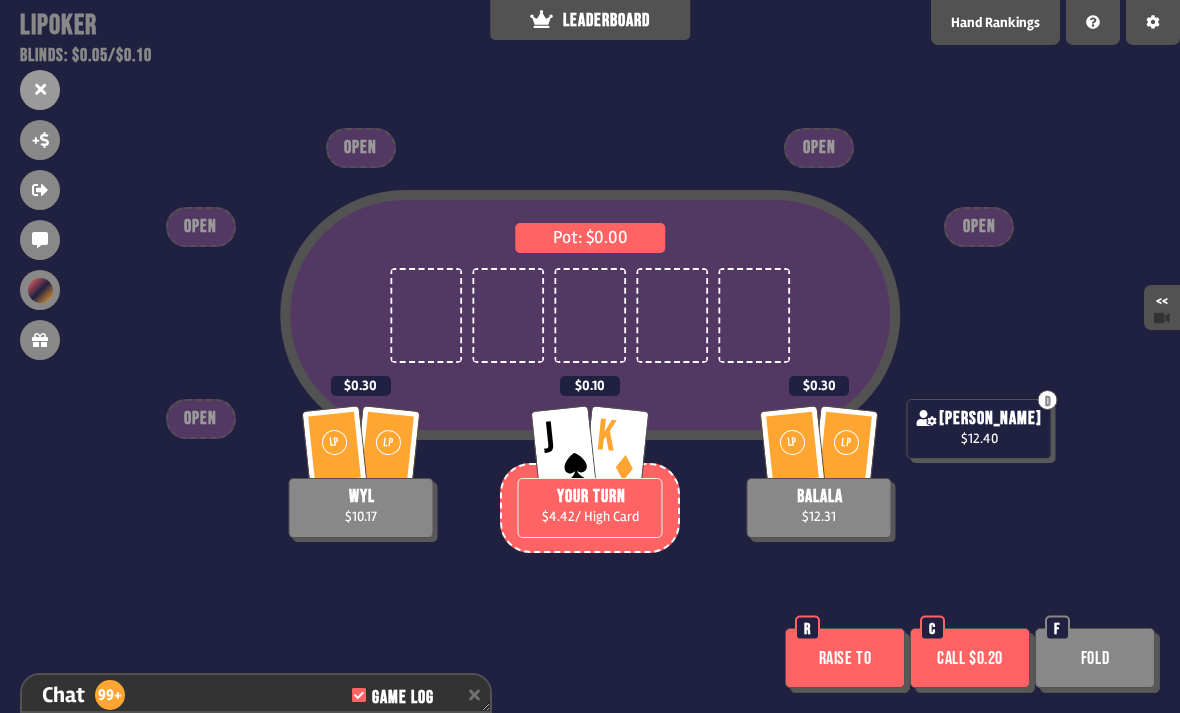 click on "Raise to" at bounding box center [845, 658] 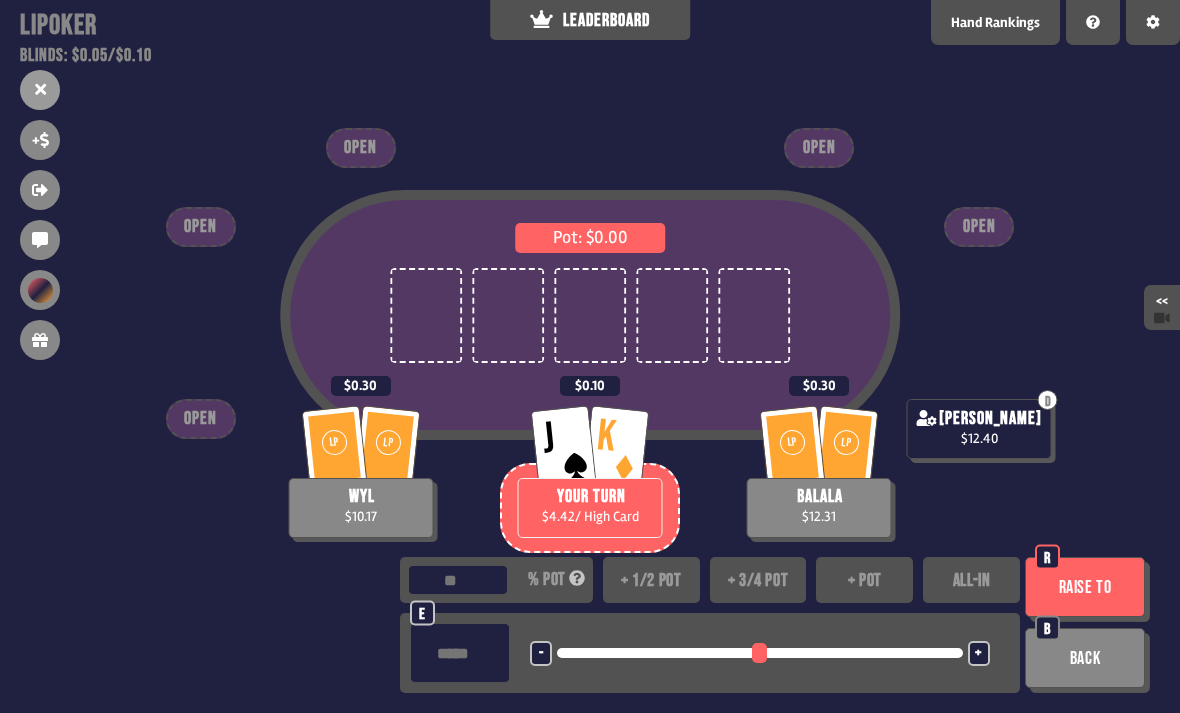 click on "+ pot" at bounding box center [864, 580] 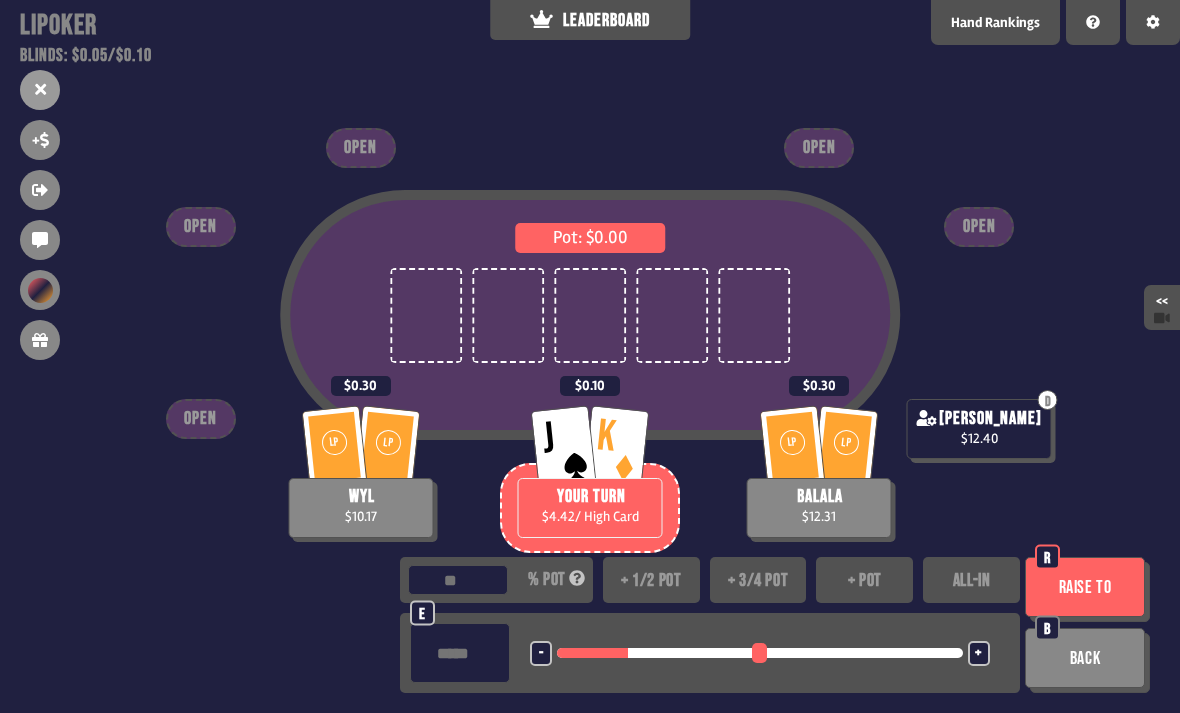 click on "Raise to" at bounding box center (1085, 587) 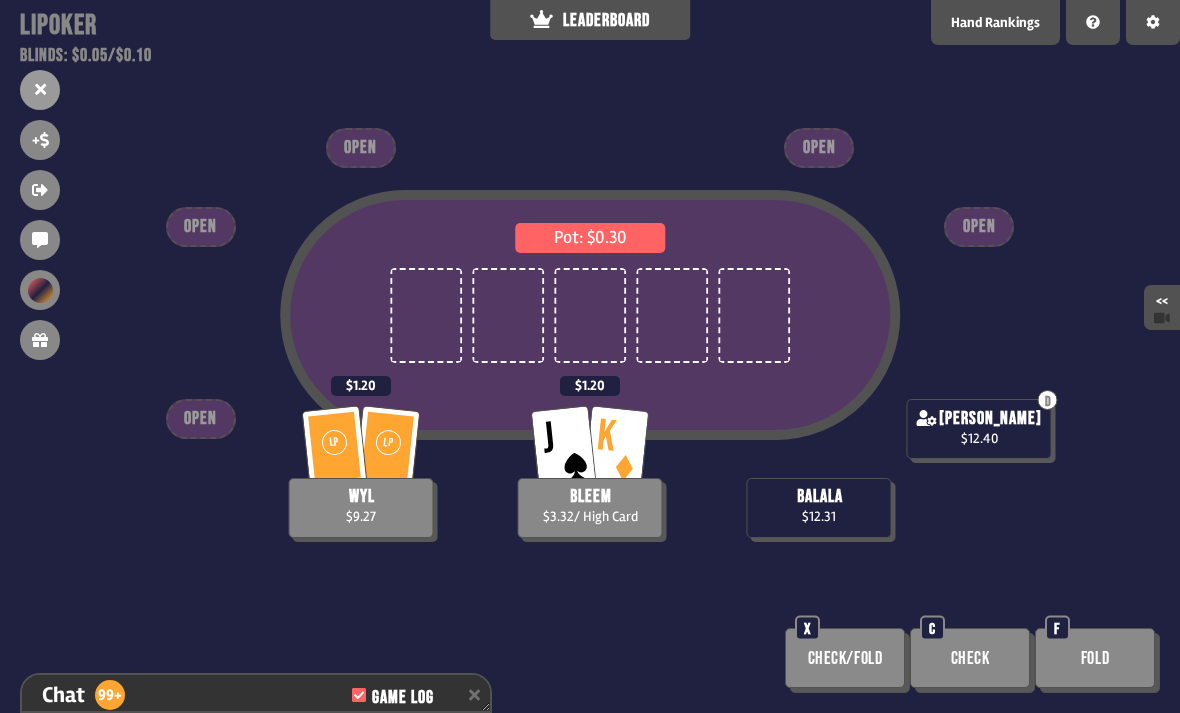 scroll, scrollTop: 10308, scrollLeft: 0, axis: vertical 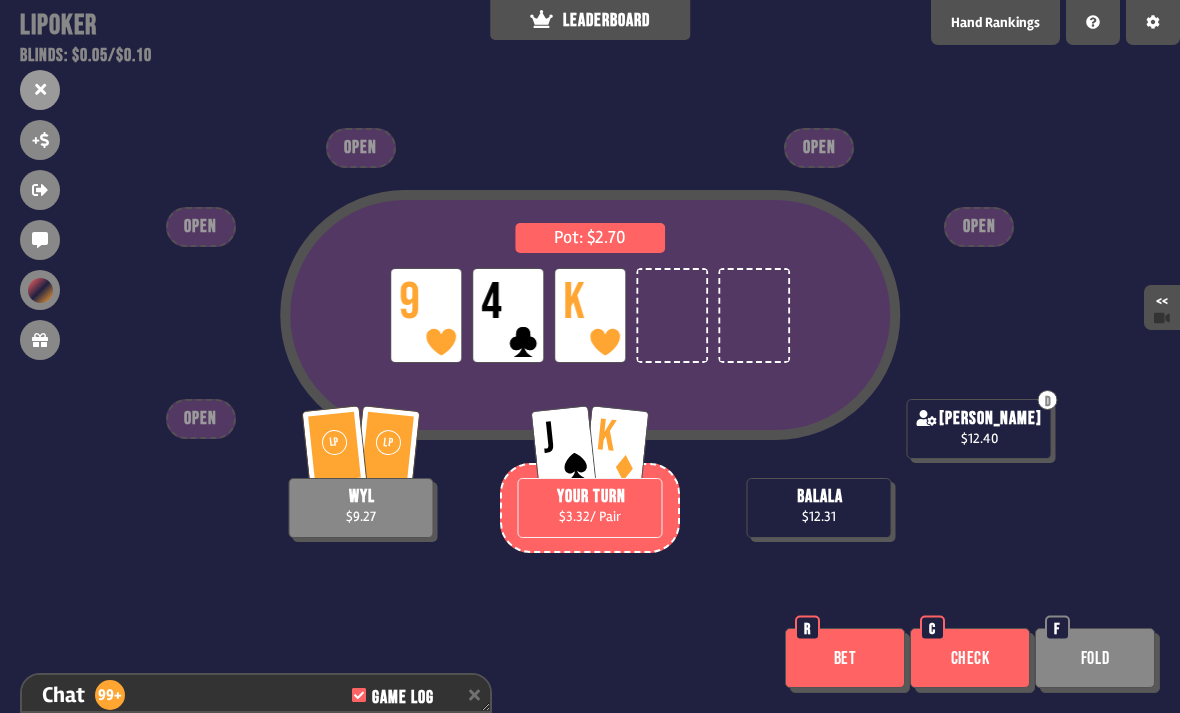 click on "Bet" at bounding box center (845, 658) 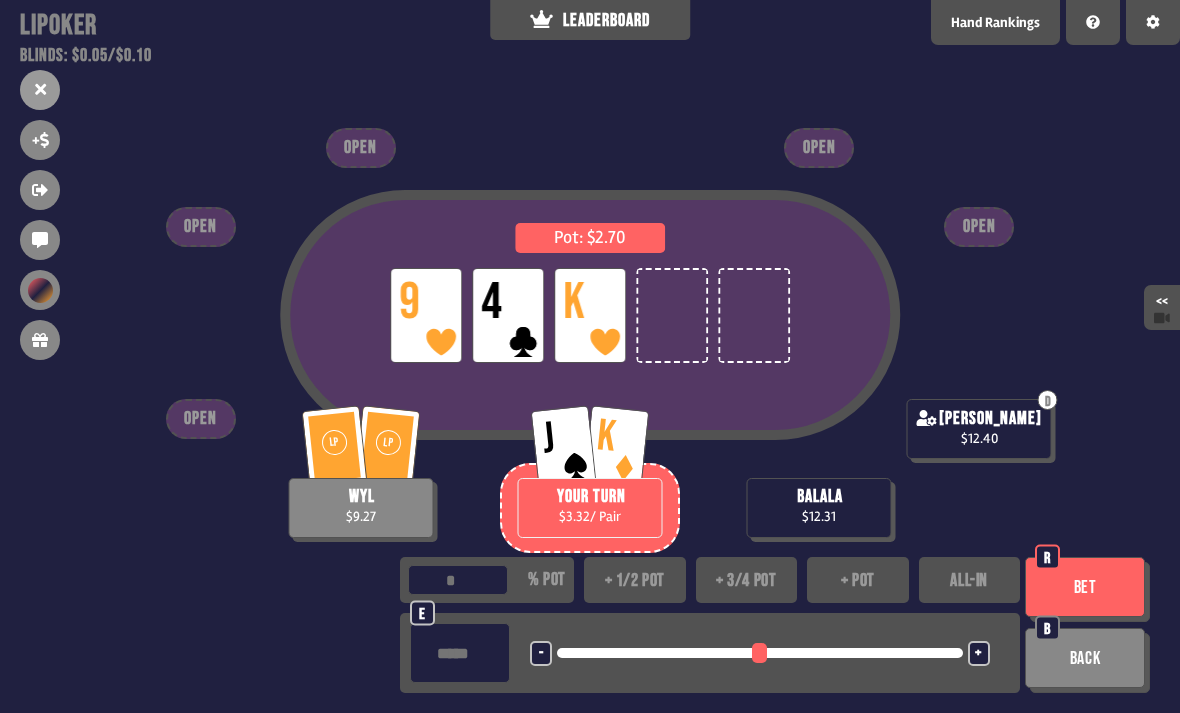 click on "ALL-IN" at bounding box center [970, 580] 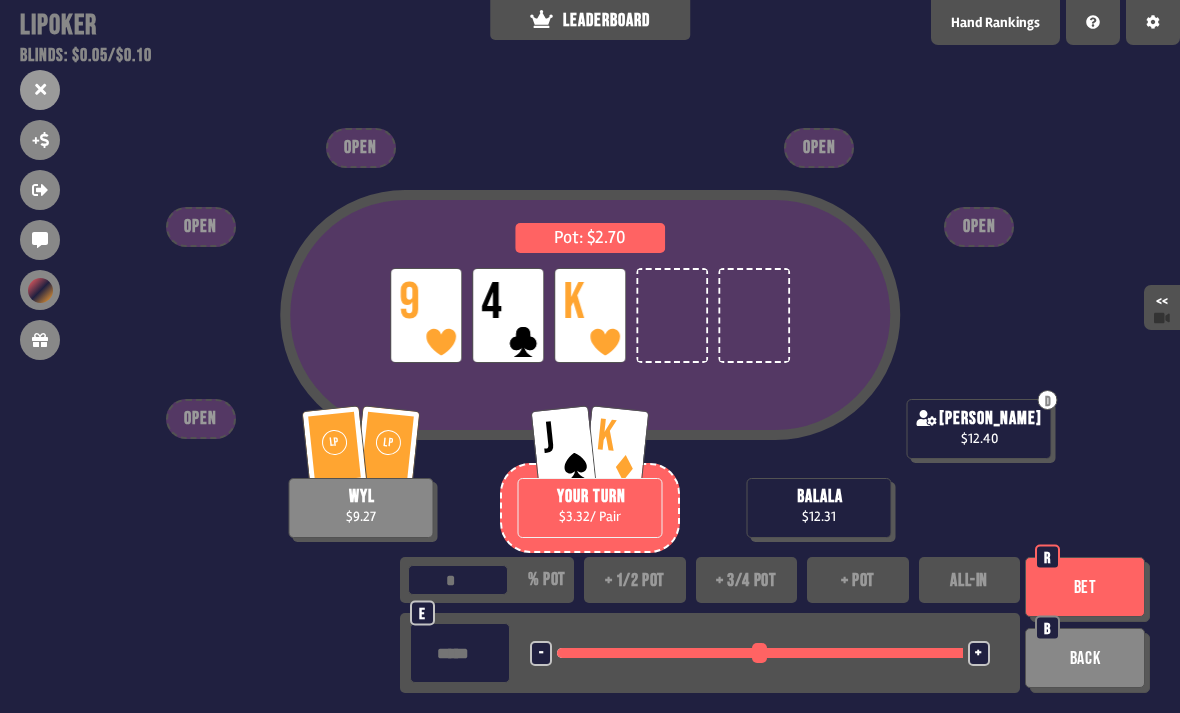 click on "Bet" at bounding box center [1085, 587] 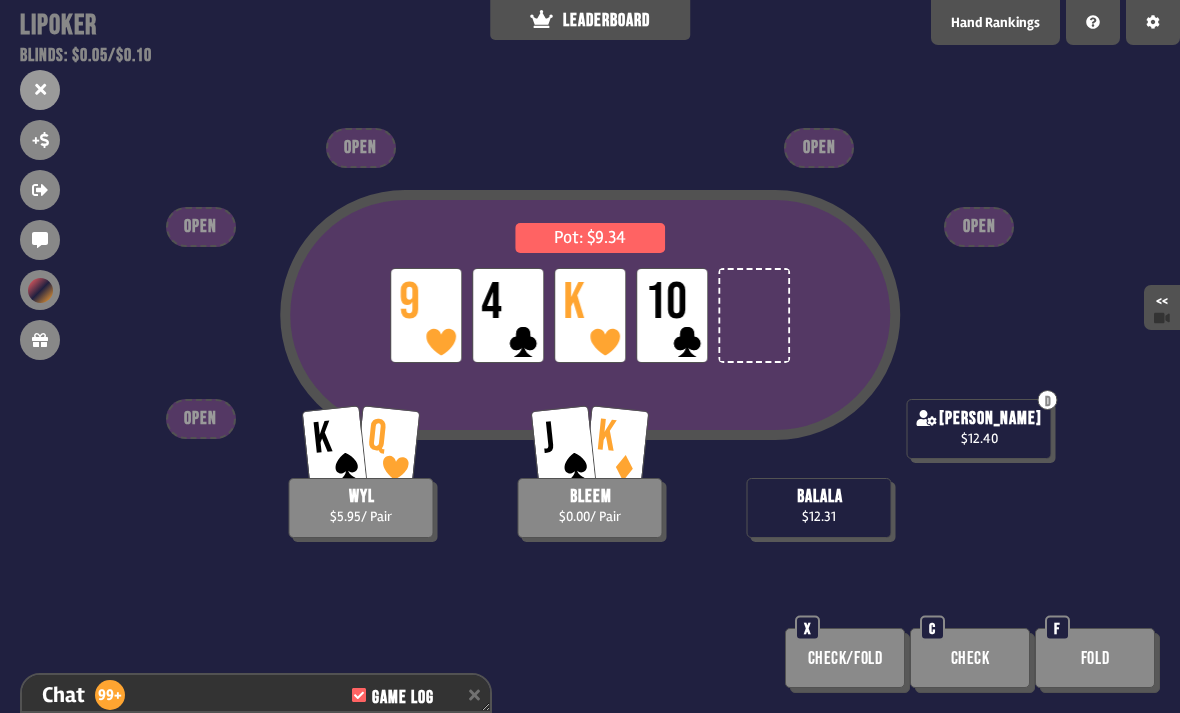 scroll, scrollTop: 10453, scrollLeft: 0, axis: vertical 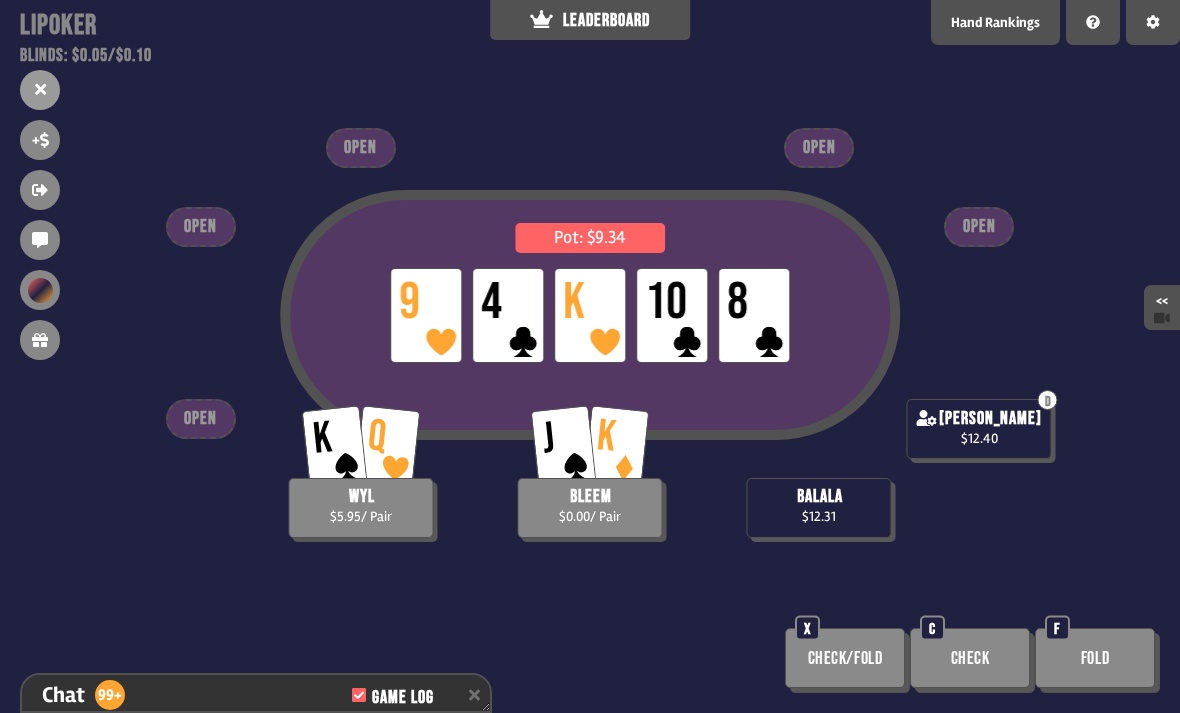 click on "Pot: $9.34   LP 9 LP 4 LP K LP 10 LP 8" at bounding box center [590, 351] 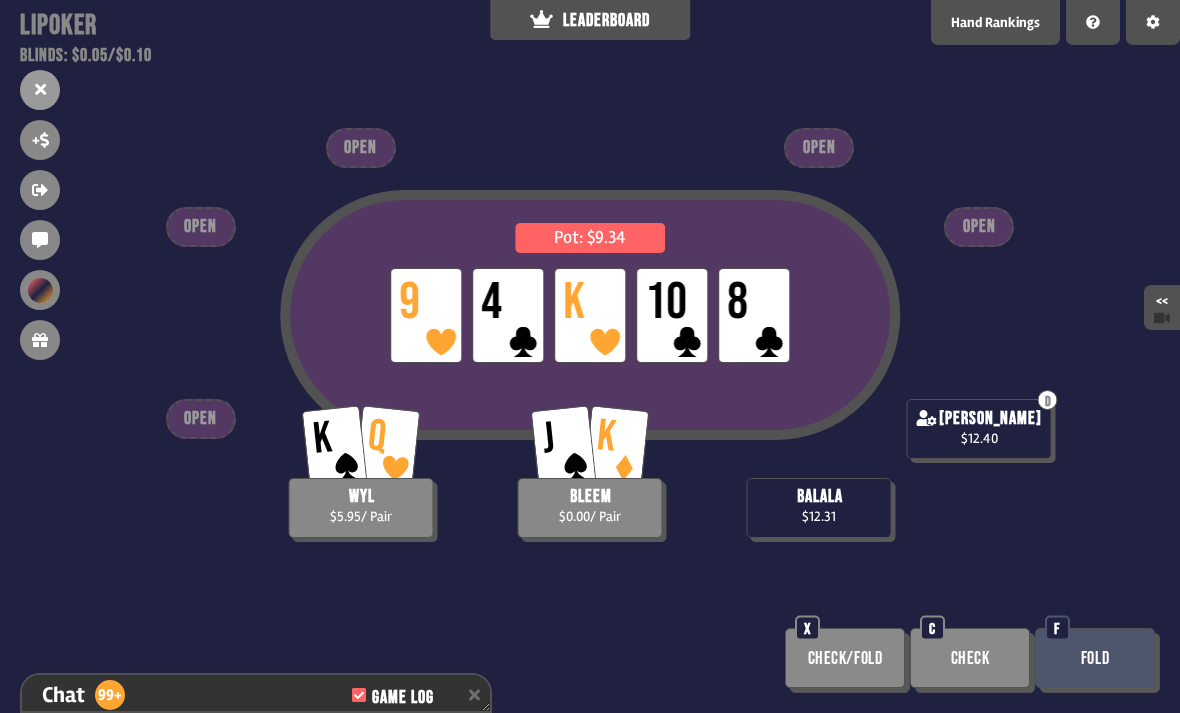 scroll, scrollTop: 10482, scrollLeft: 0, axis: vertical 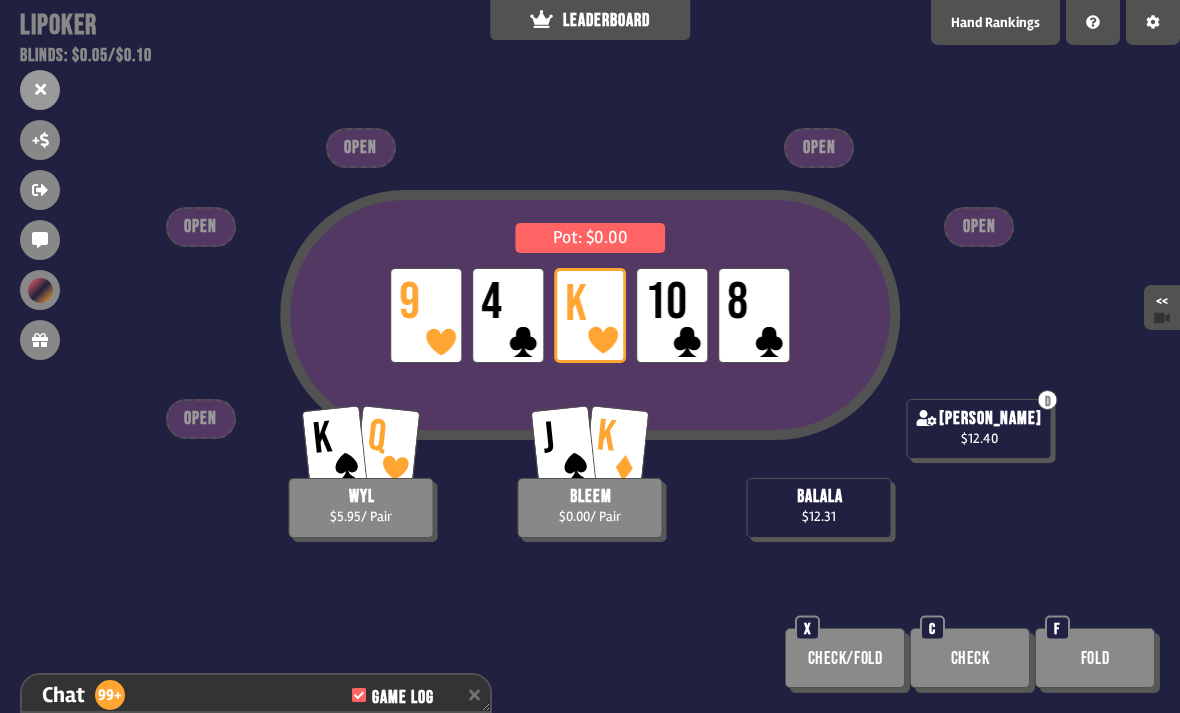 click on "Pot: $0.00   LP 9 LP 4 LP K LP 10 LP 8 K Q wyl $5.95   / Pair balala $12.31  [PERSON_NAME] $0.00   / Pair D [PERSON_NAME] $12.40  OPEN OPEN OPEN OPEN OPEN Check/Fold X Check C Fold F" at bounding box center [590, 356] 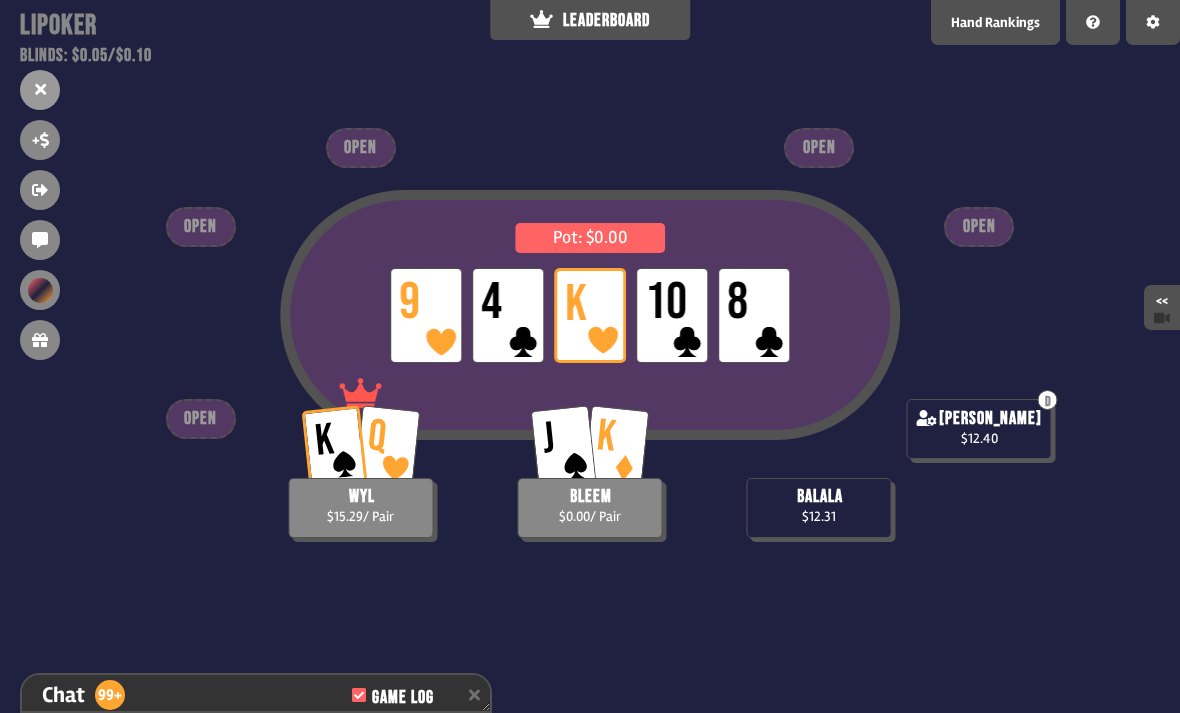 click on "Pot: $0.00   LP 9 LP 4 LP K LP 10 LP 8 K Q wyl $15.29   / Pair balala $12.31  [PERSON_NAME] $0.00   / Pair D [PERSON_NAME] $12.40  OPEN OPEN OPEN OPEN OPEN" at bounding box center (590, 356) 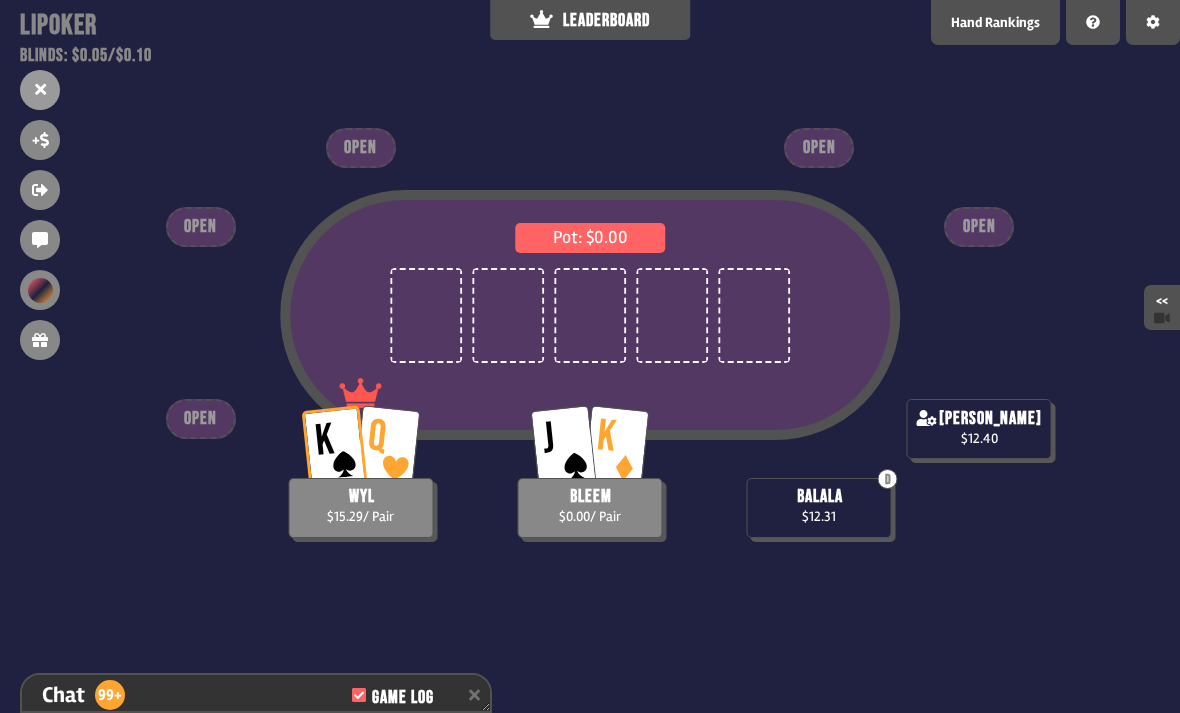 click on "Pot: $0.00   K Q wyl $15.29   / Pair D balala $12.31  [PERSON_NAME] $0.00   / Pair [PERSON_NAME] $12.40  OPEN OPEN OPEN OPEN OPEN" at bounding box center [590, 356] 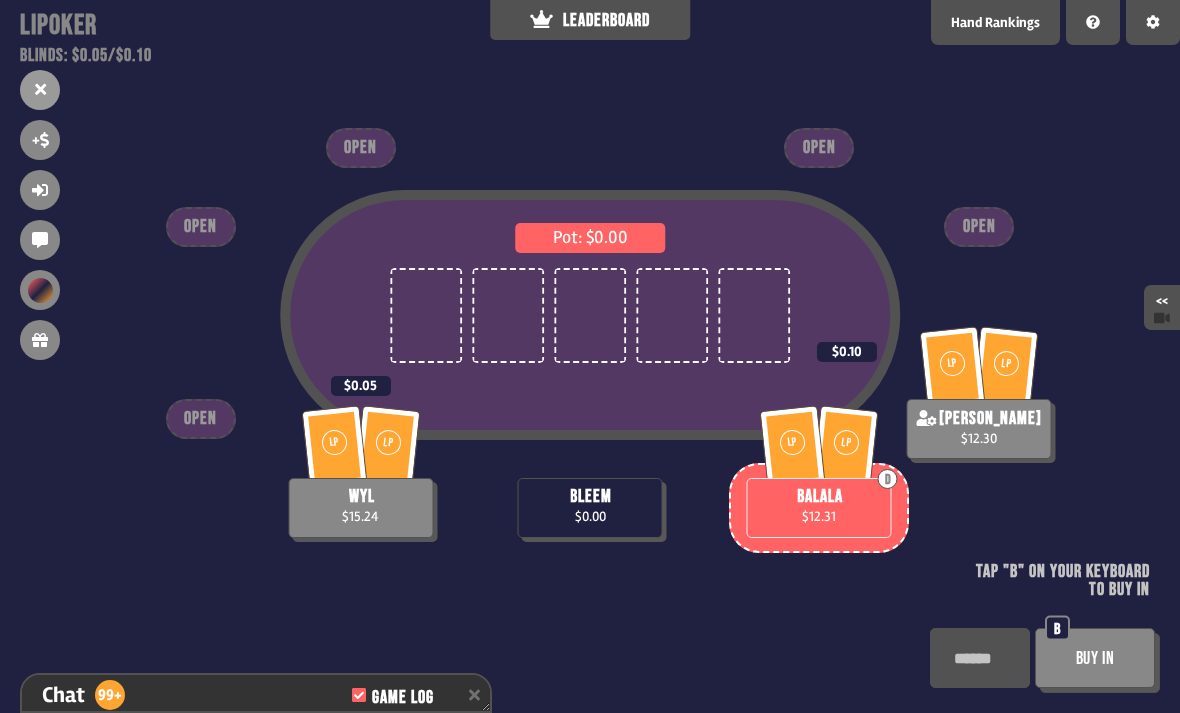 click on "Buy In" at bounding box center [1095, 658] 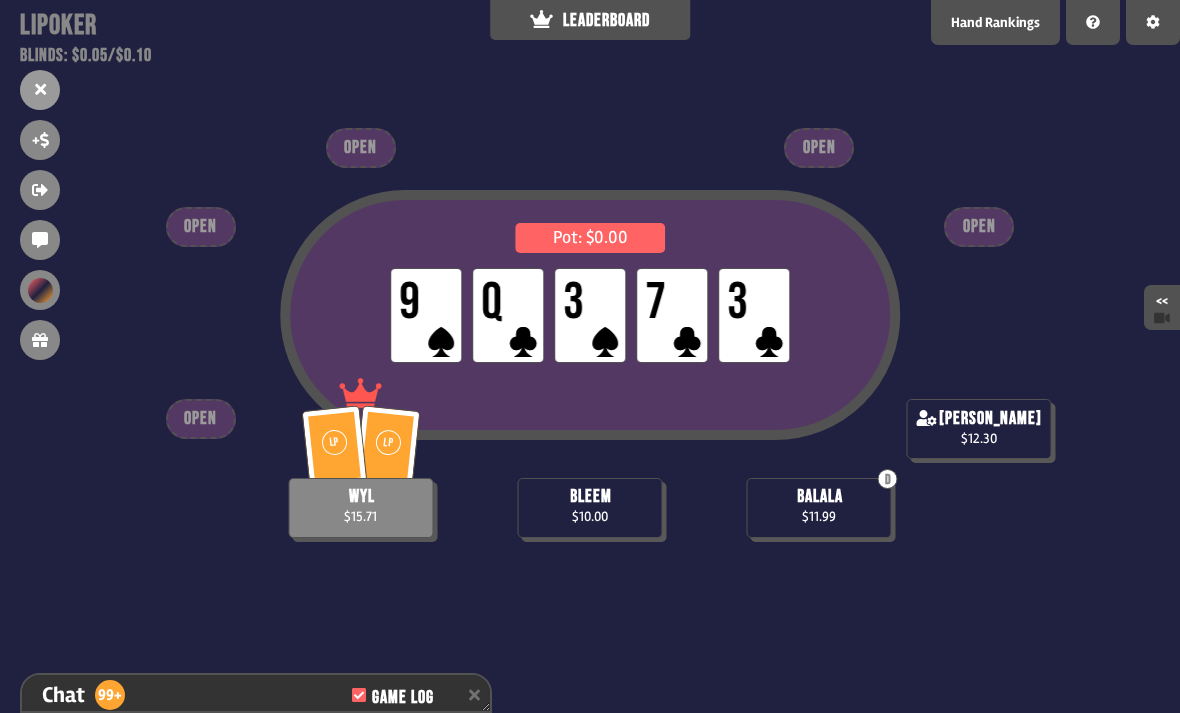 scroll, scrollTop: 11033, scrollLeft: 0, axis: vertical 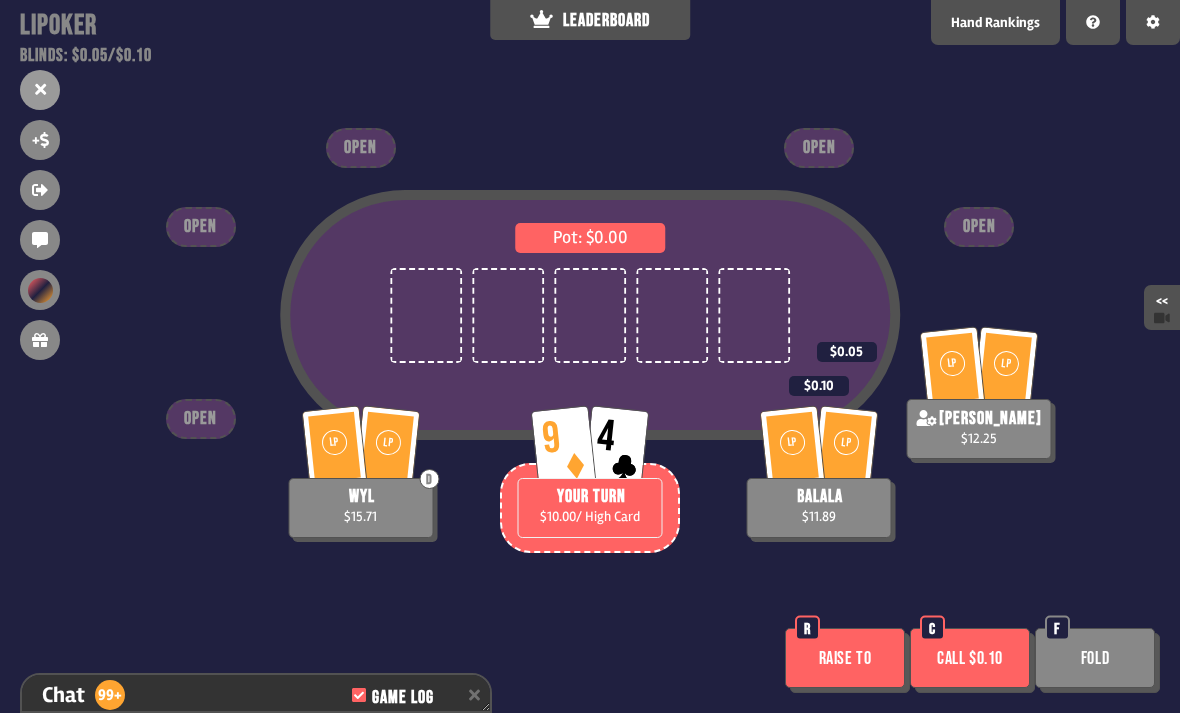 click on "Fold" at bounding box center (1095, 658) 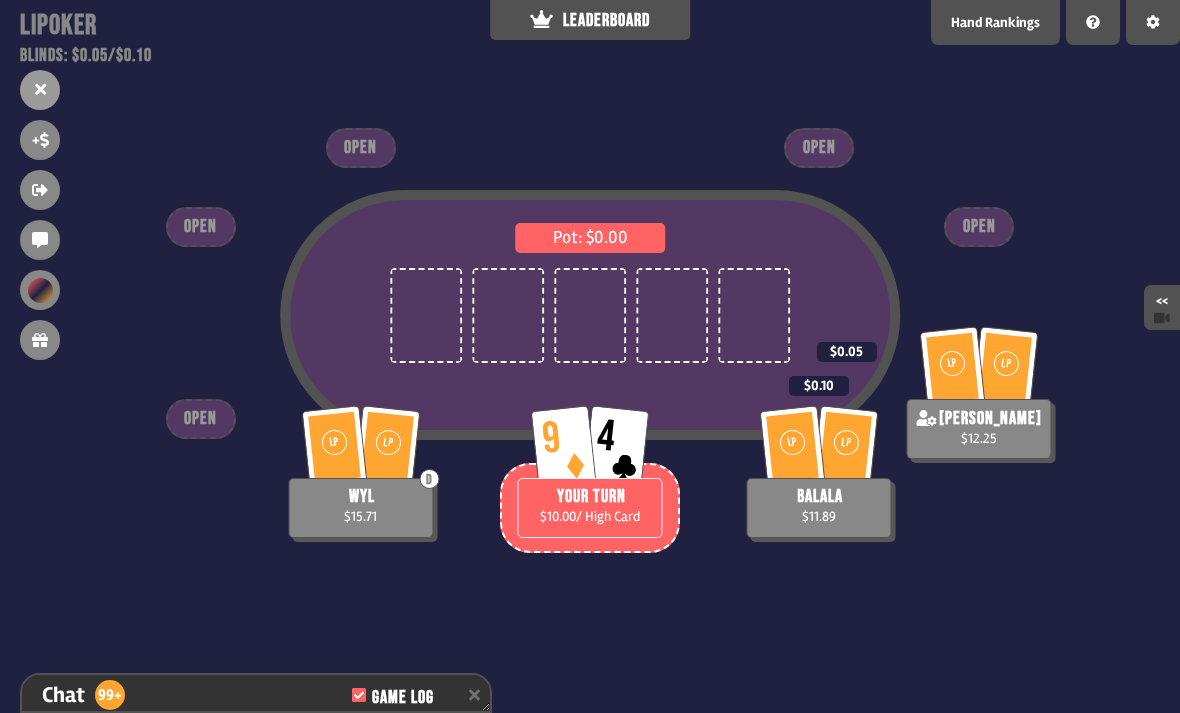 click on "Pot: $0.00   LP LP D wyl $15.71  LP [PERSON_NAME] $11.89  $0.10  9 4 YOUR TURN $10.00   / High Card LP LP [PERSON_NAME] $12.25  $0.05  OPEN OPEN OPEN OPEN OPEN" at bounding box center [590, 356] 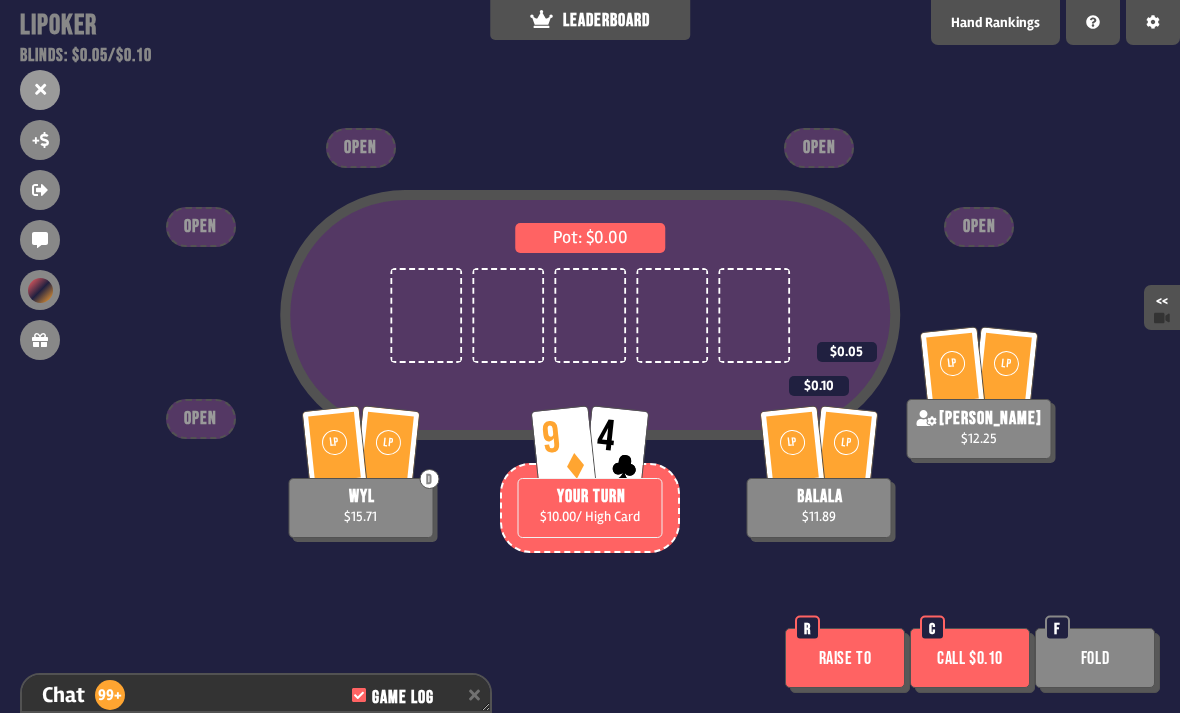 click on "Fold" at bounding box center [1095, 658] 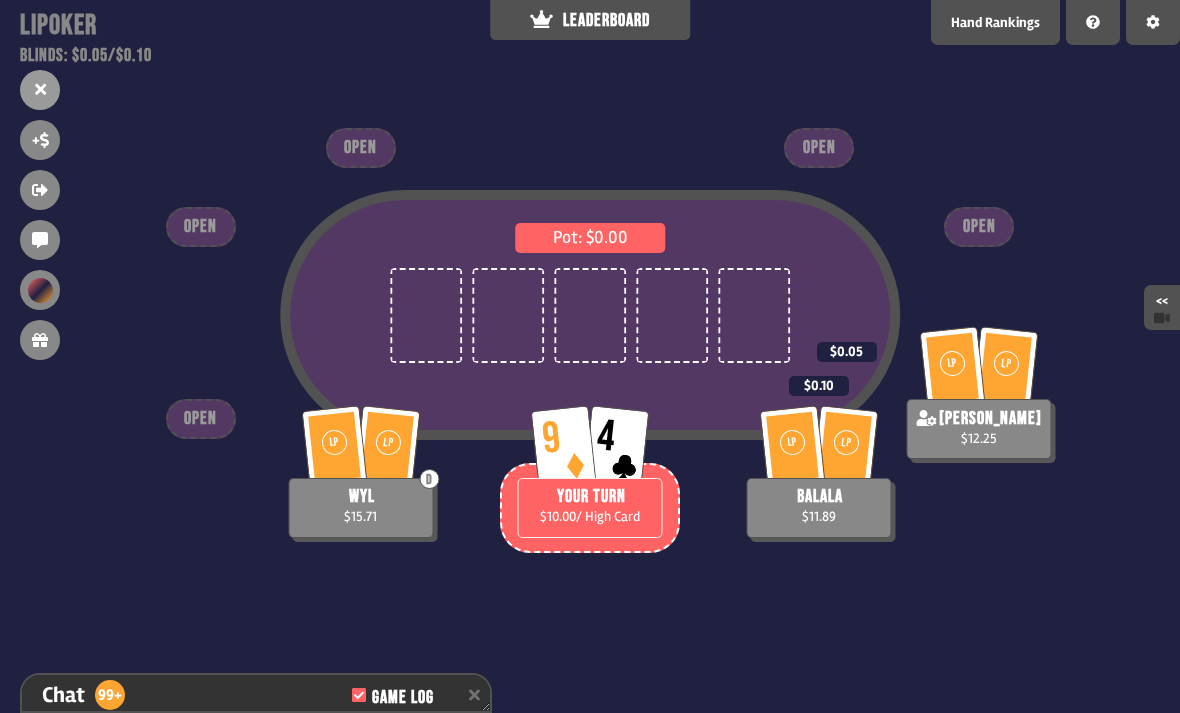 click on "Pot: $0.00   LP LP D wyl $15.71  LP [PERSON_NAME] $11.89  $0.10  9 4 YOUR TURN $10.00   / High Card LP LP [PERSON_NAME] $12.25  $0.05  OPEN OPEN OPEN OPEN OPEN" at bounding box center (590, 356) 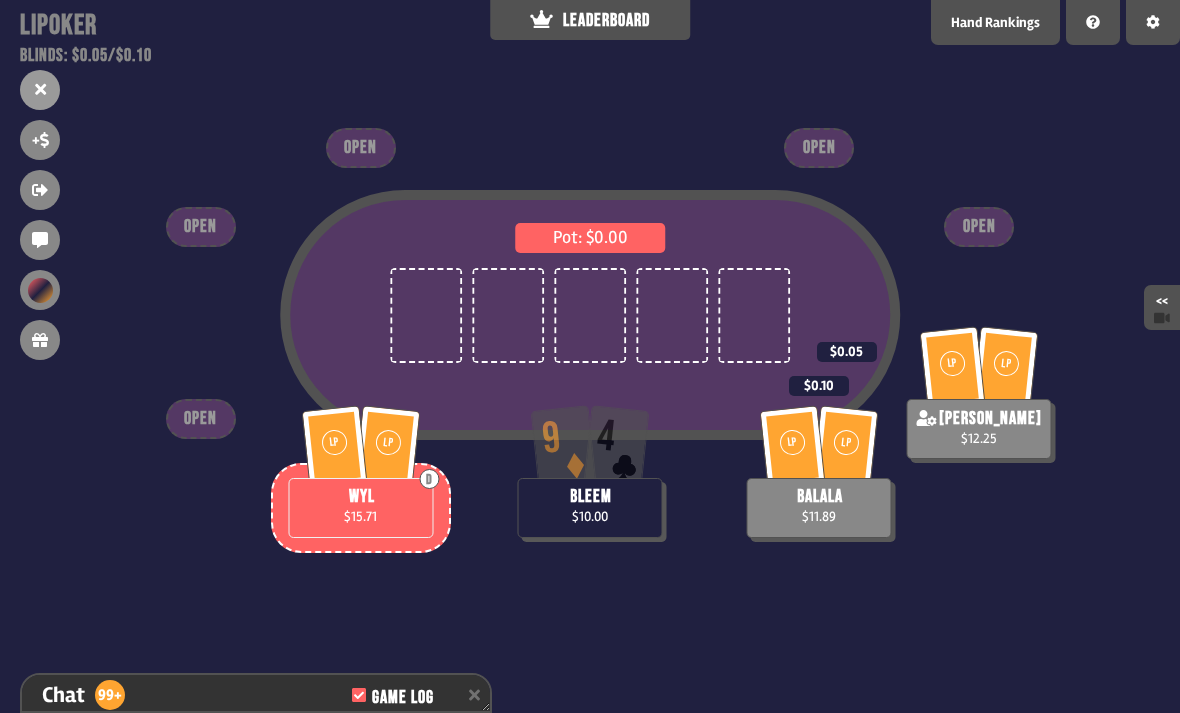 click on "Pot: $0.00   LP LP D wyl $15.71  LP [PERSON_NAME] $11.89  $0.10  9 4 bleem $10.00  LP LP [PERSON_NAME] $12.25  $0.05  OPEN OPEN OPEN OPEN OPEN" at bounding box center (590, 356) 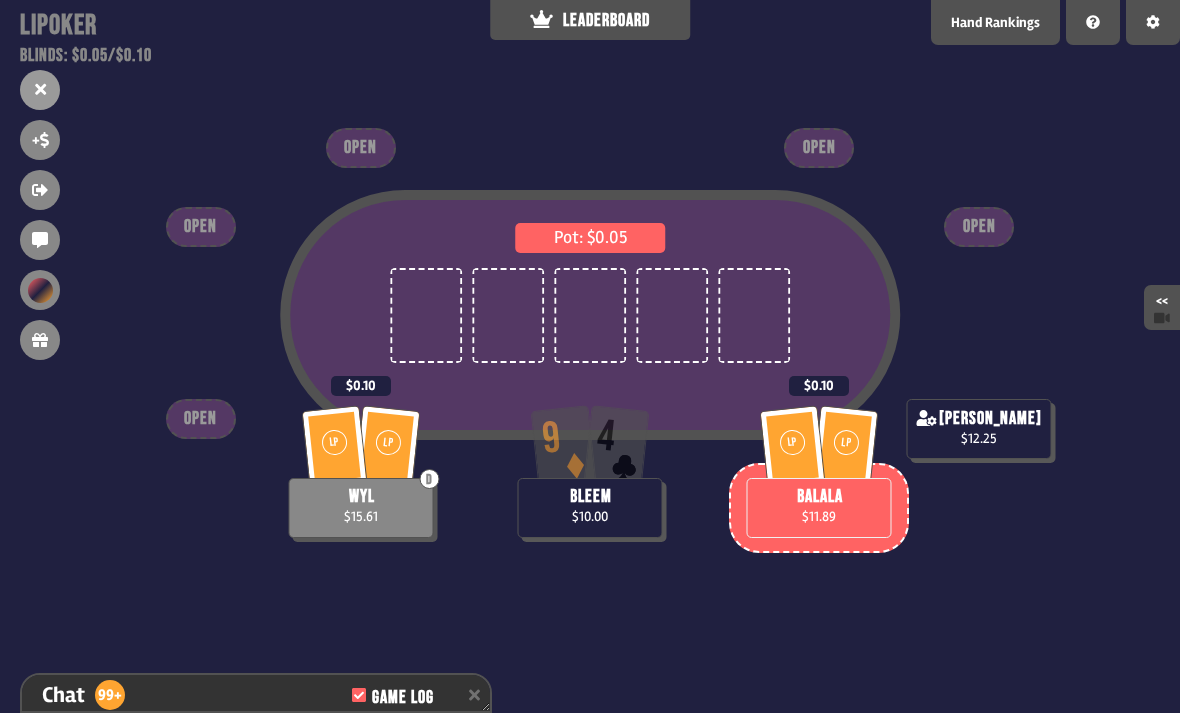 scroll, scrollTop: 11207, scrollLeft: 0, axis: vertical 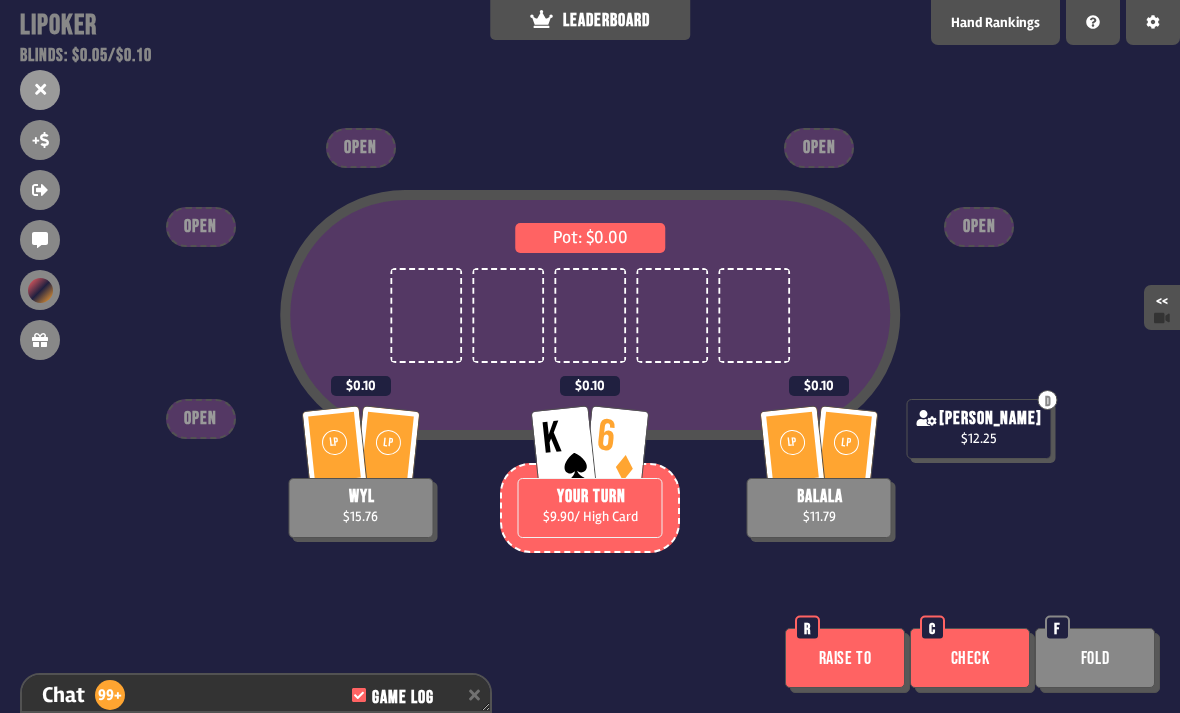 click on "Check" at bounding box center [970, 658] 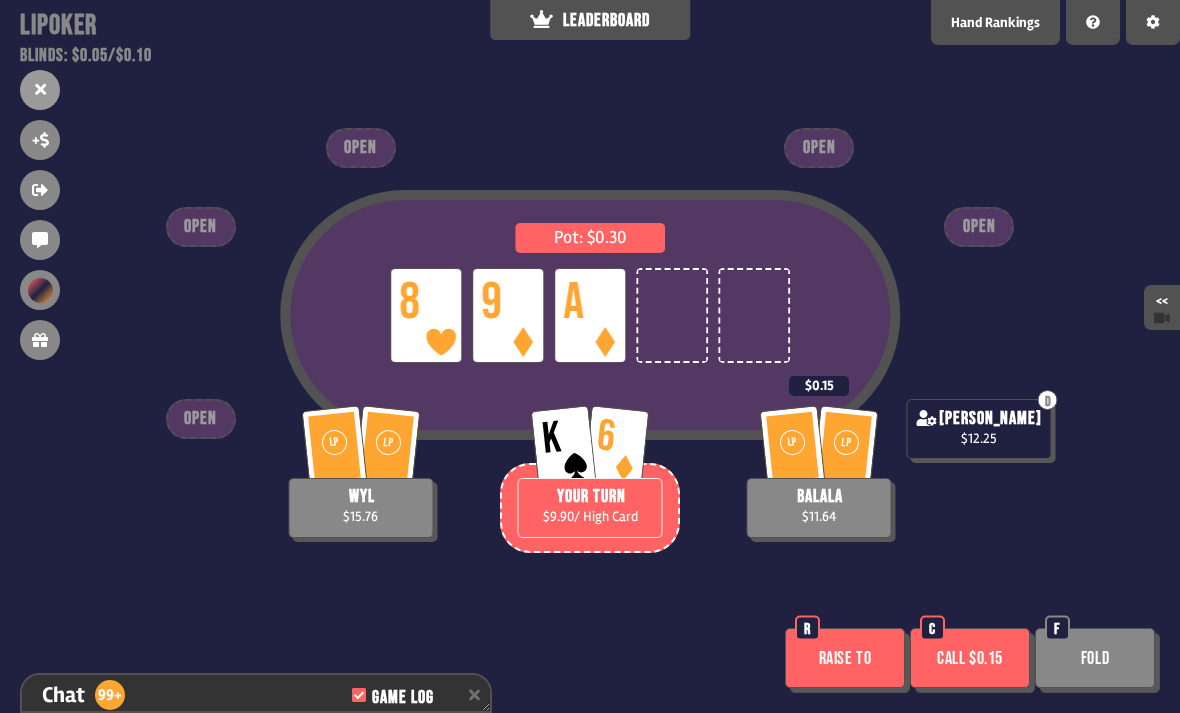 scroll, scrollTop: 11642, scrollLeft: 0, axis: vertical 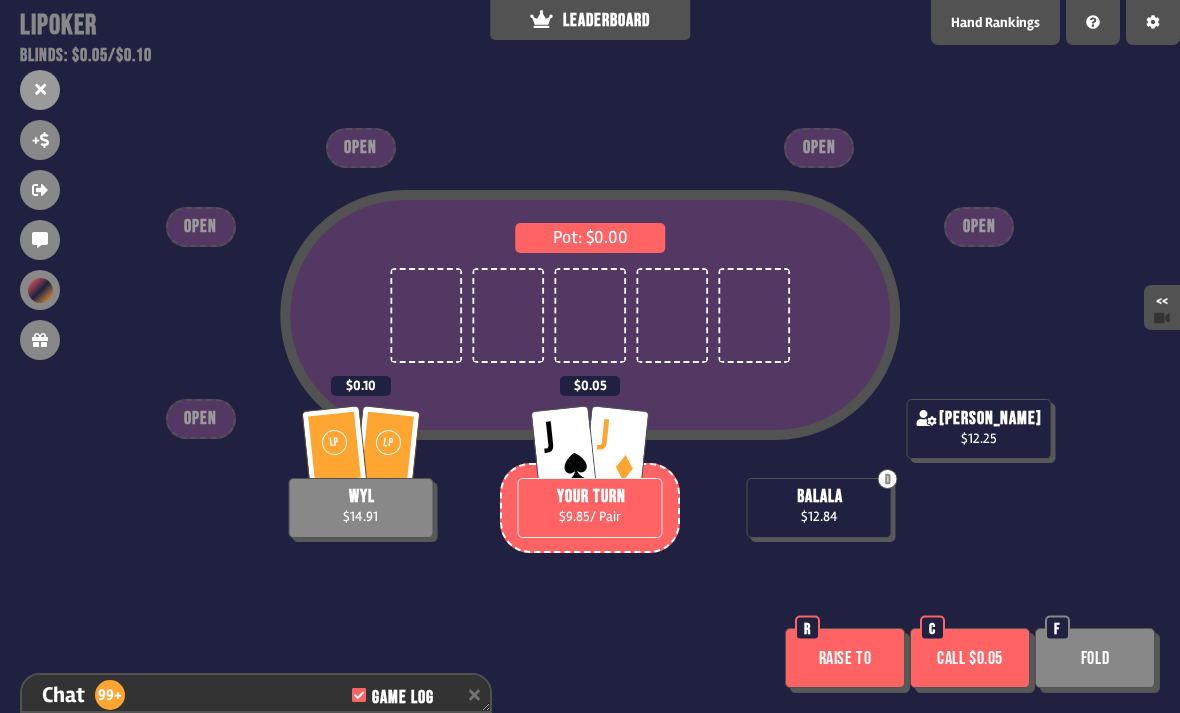 click on "Raise to" at bounding box center [845, 658] 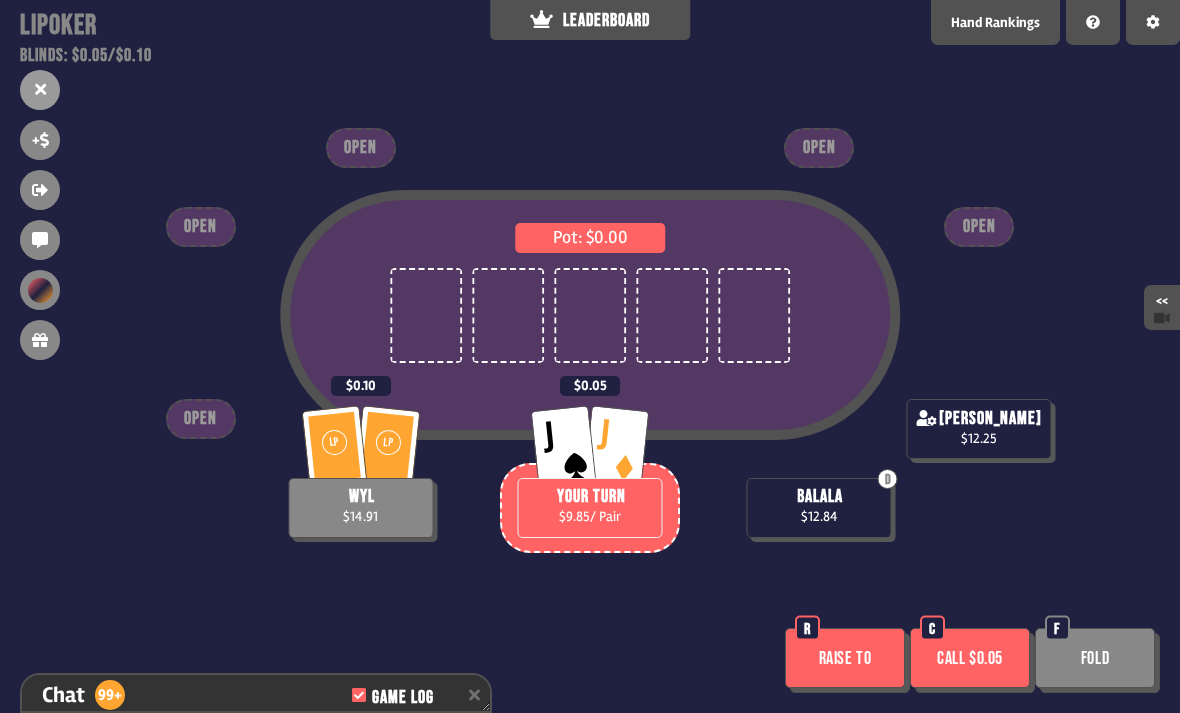 scroll, scrollTop: 0, scrollLeft: 0, axis: both 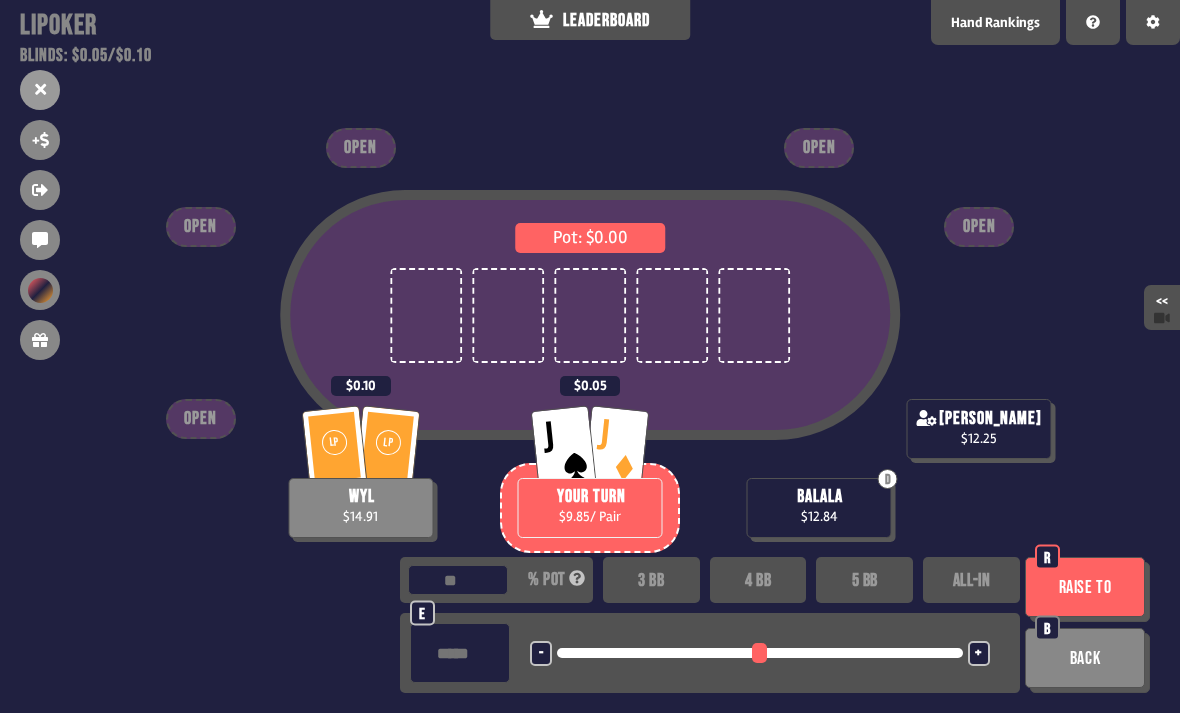 click on "3 BB" at bounding box center [651, 580] 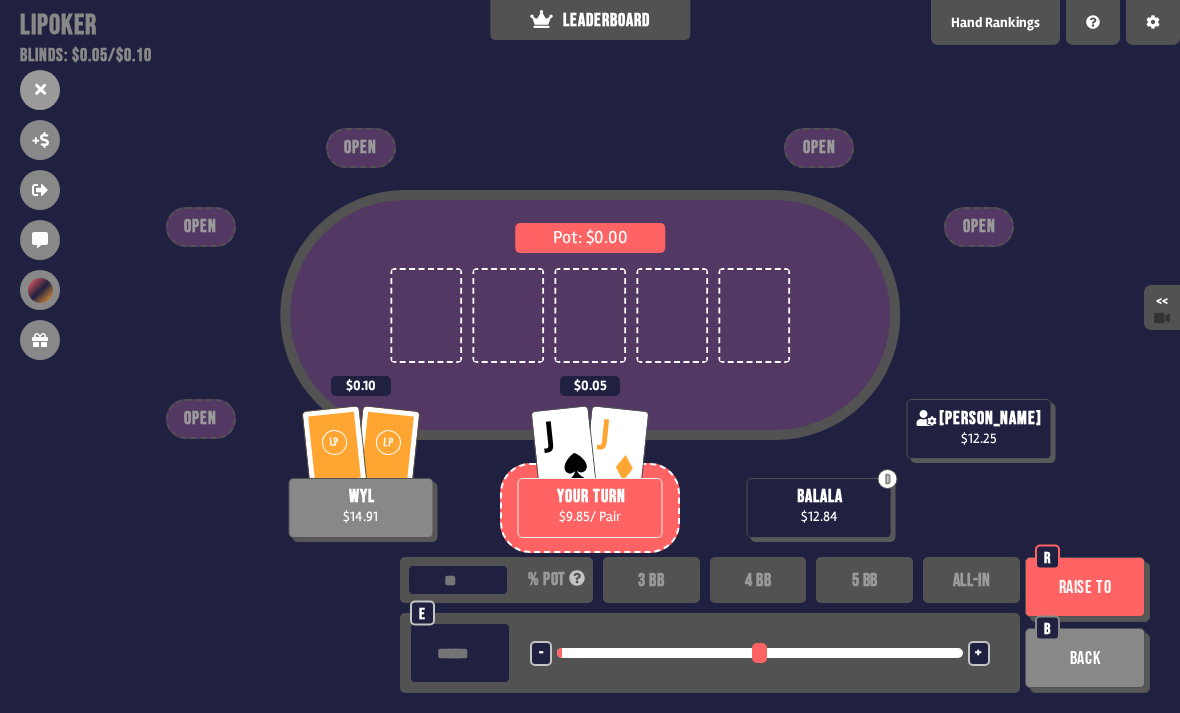 click on "Raise to" at bounding box center [1085, 587] 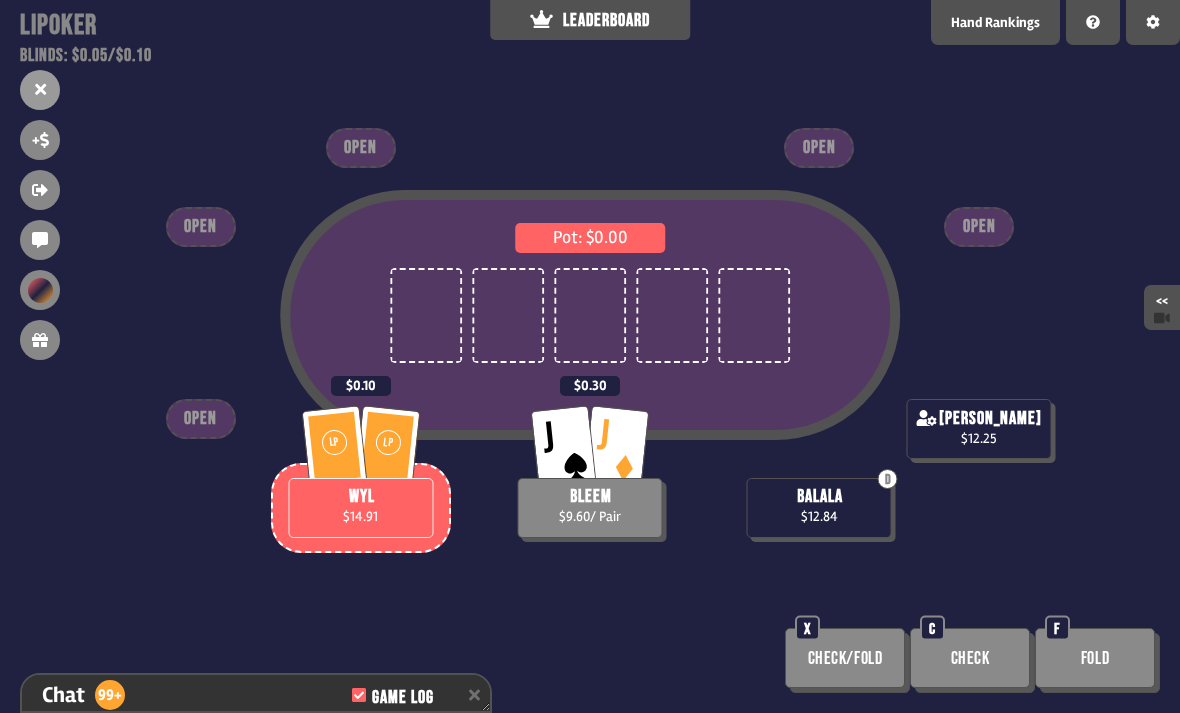 scroll, scrollTop: 12135, scrollLeft: 0, axis: vertical 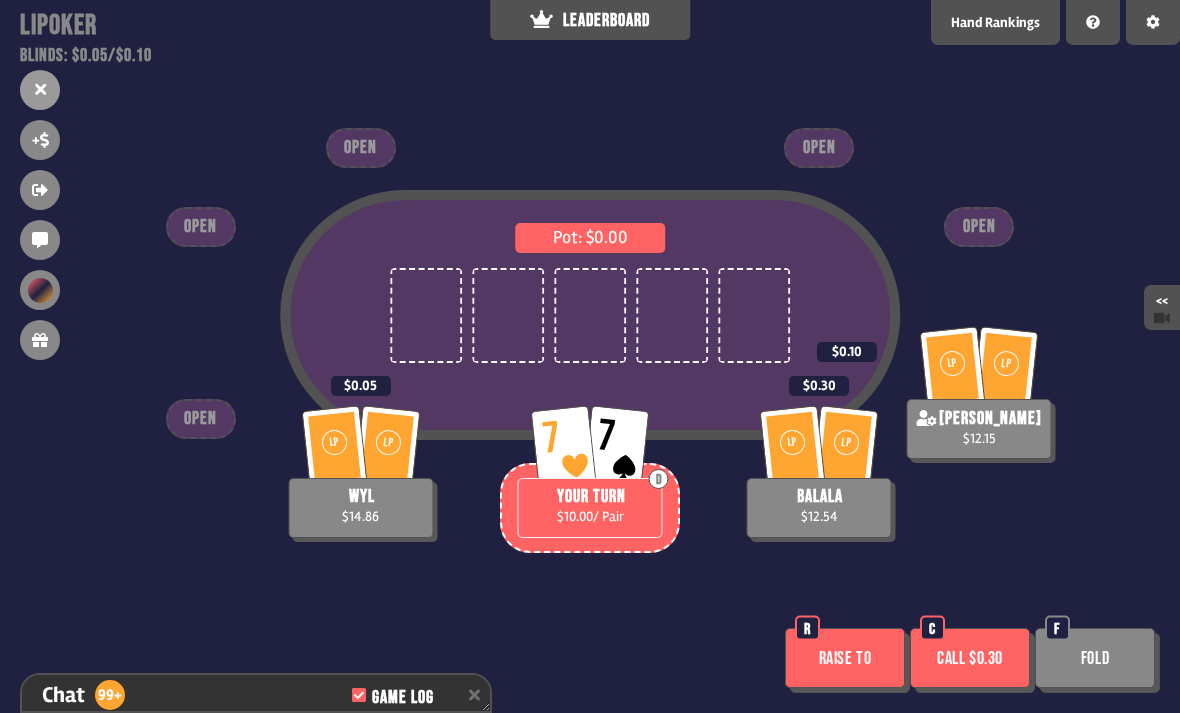 click on "Call $0.30" at bounding box center [970, 658] 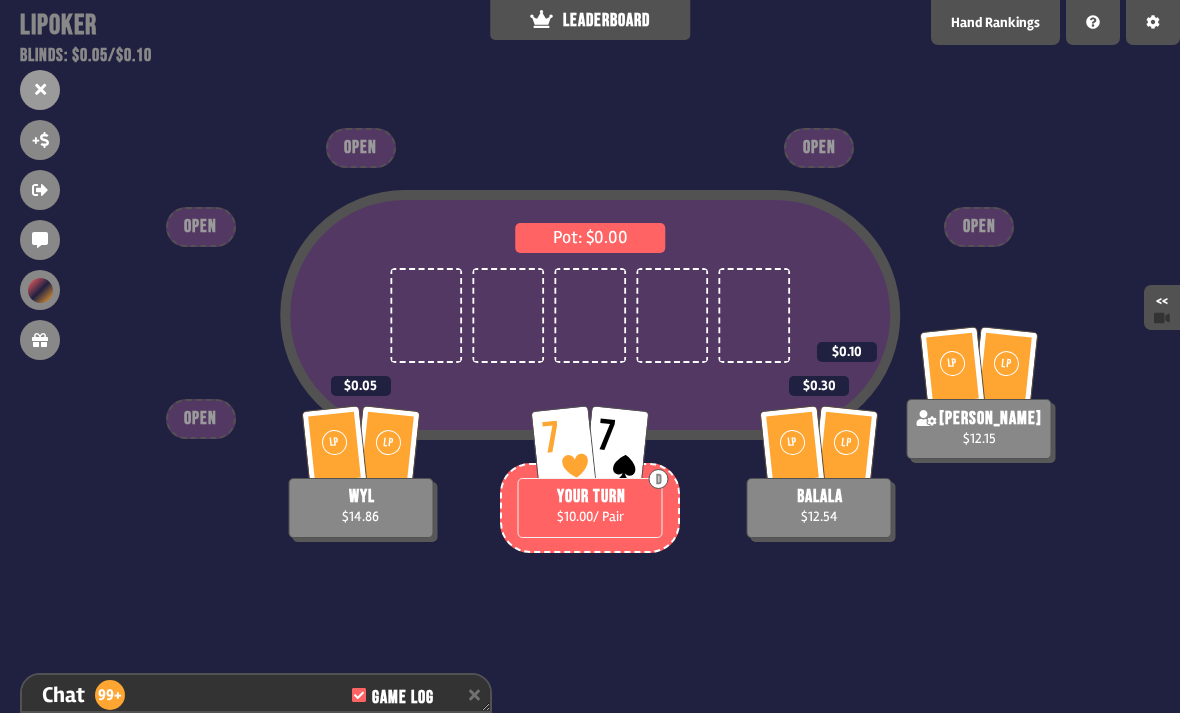 scroll, scrollTop: 12280, scrollLeft: 0, axis: vertical 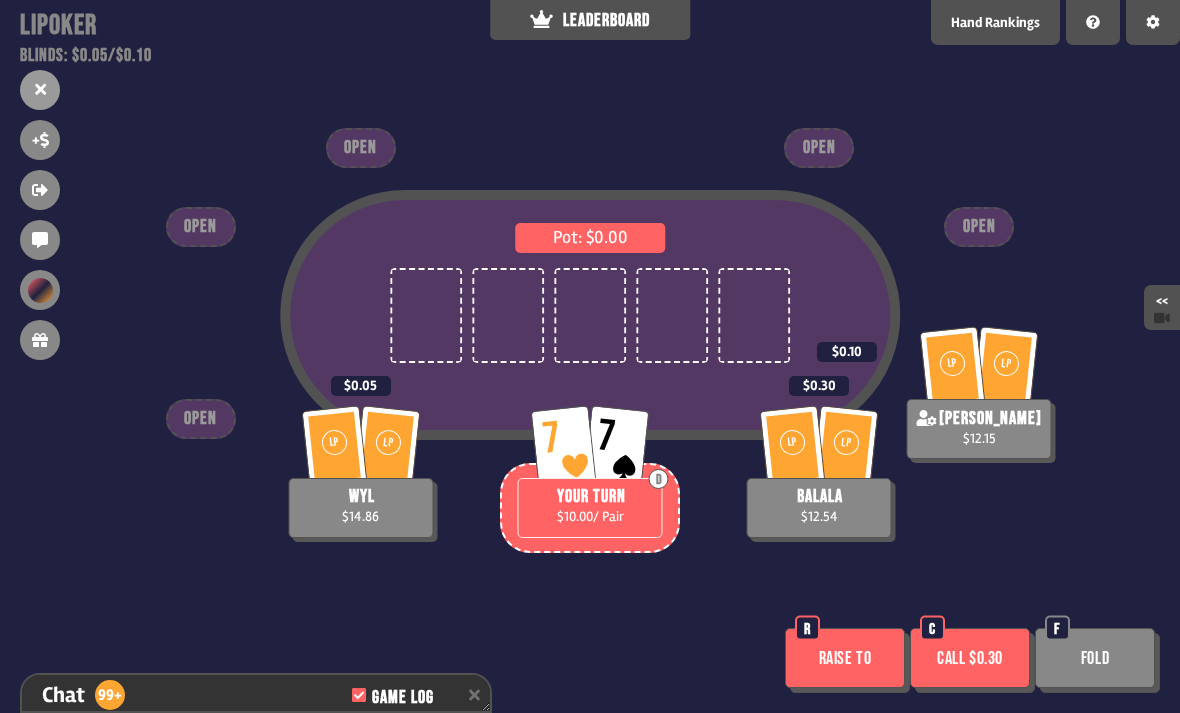 click on "Call $0.30" at bounding box center [970, 658] 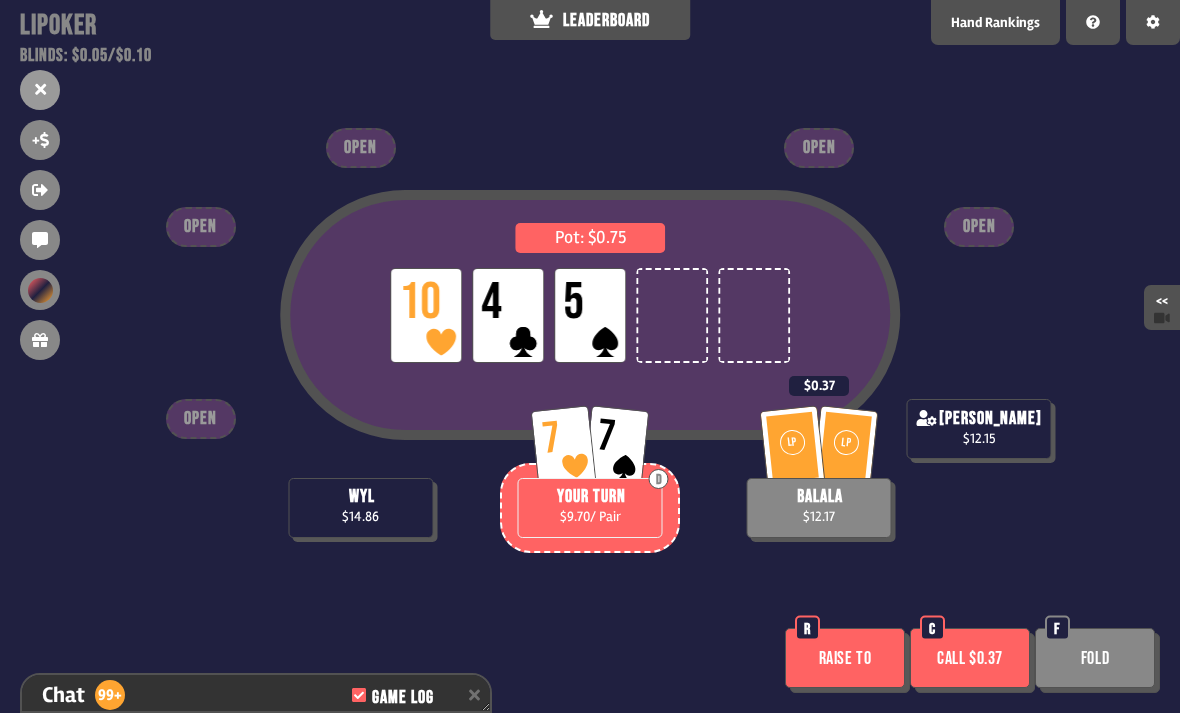 scroll, scrollTop: 12425, scrollLeft: 0, axis: vertical 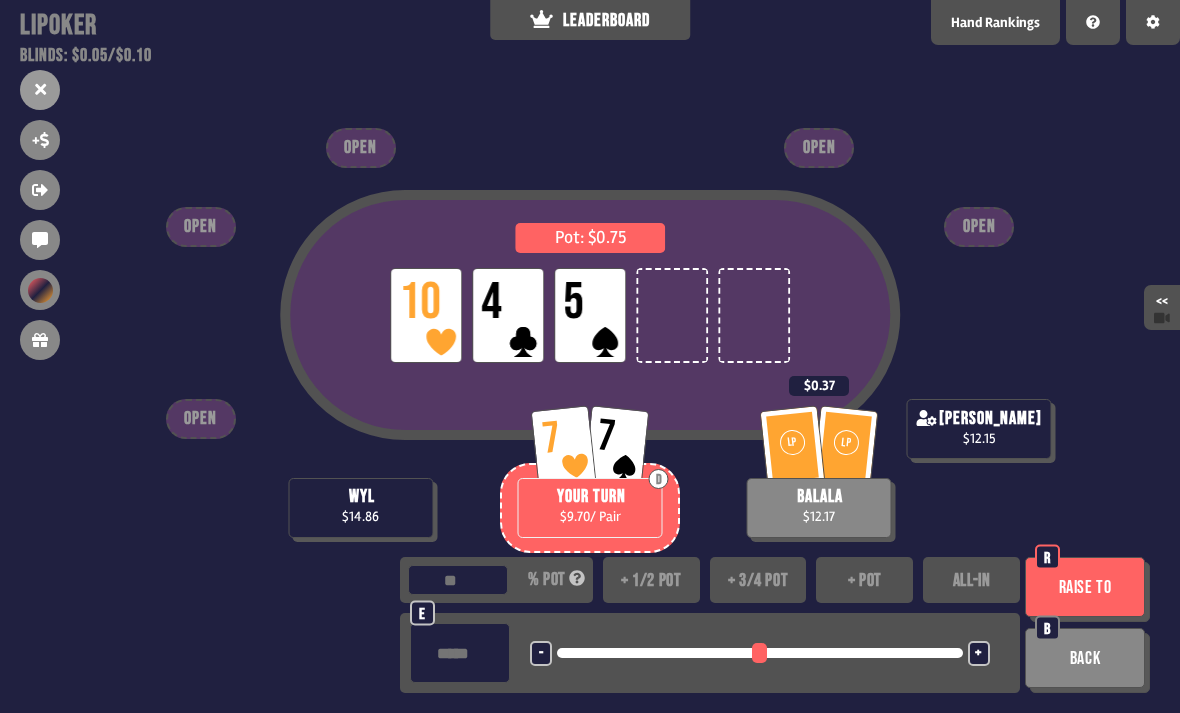 click on "+ pot" at bounding box center (864, 580) 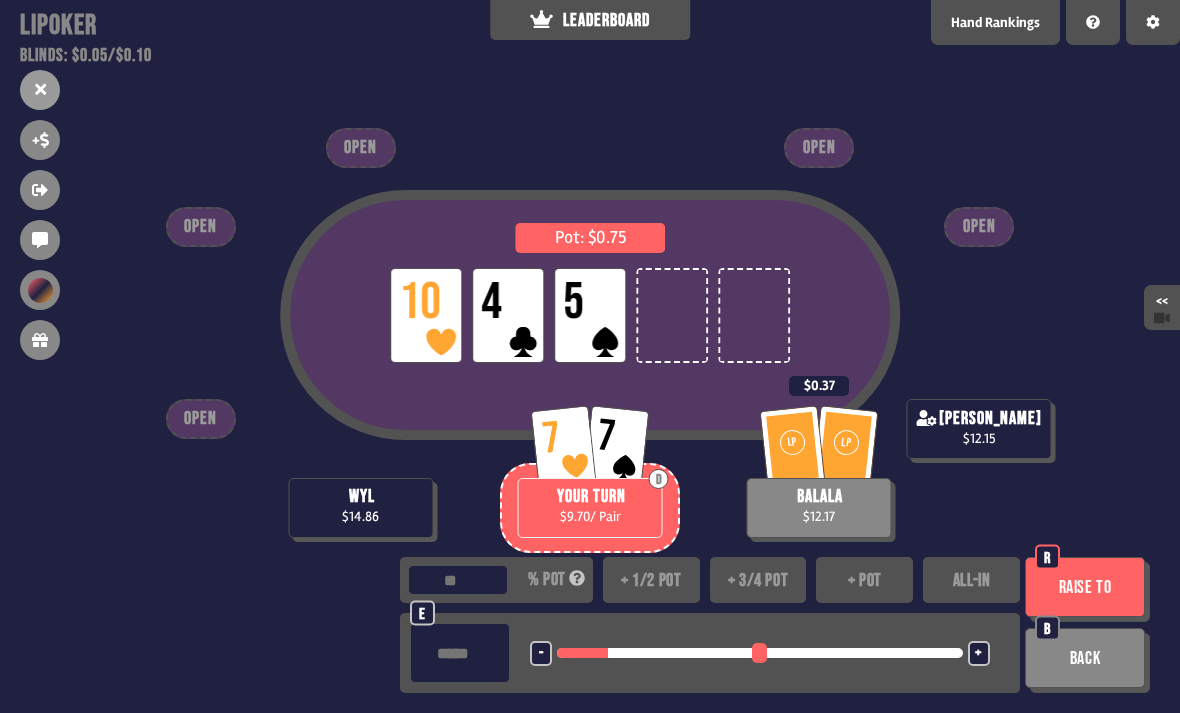 click on "Raise to" at bounding box center [1085, 587] 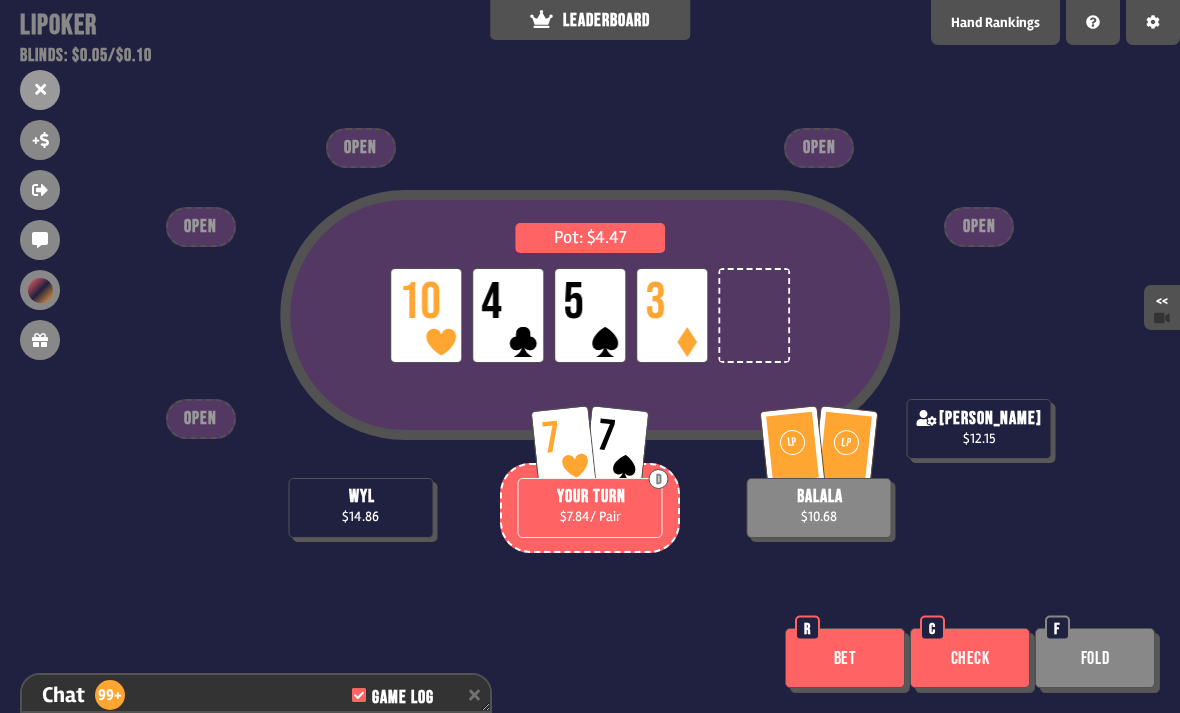 scroll, scrollTop: 12570, scrollLeft: 0, axis: vertical 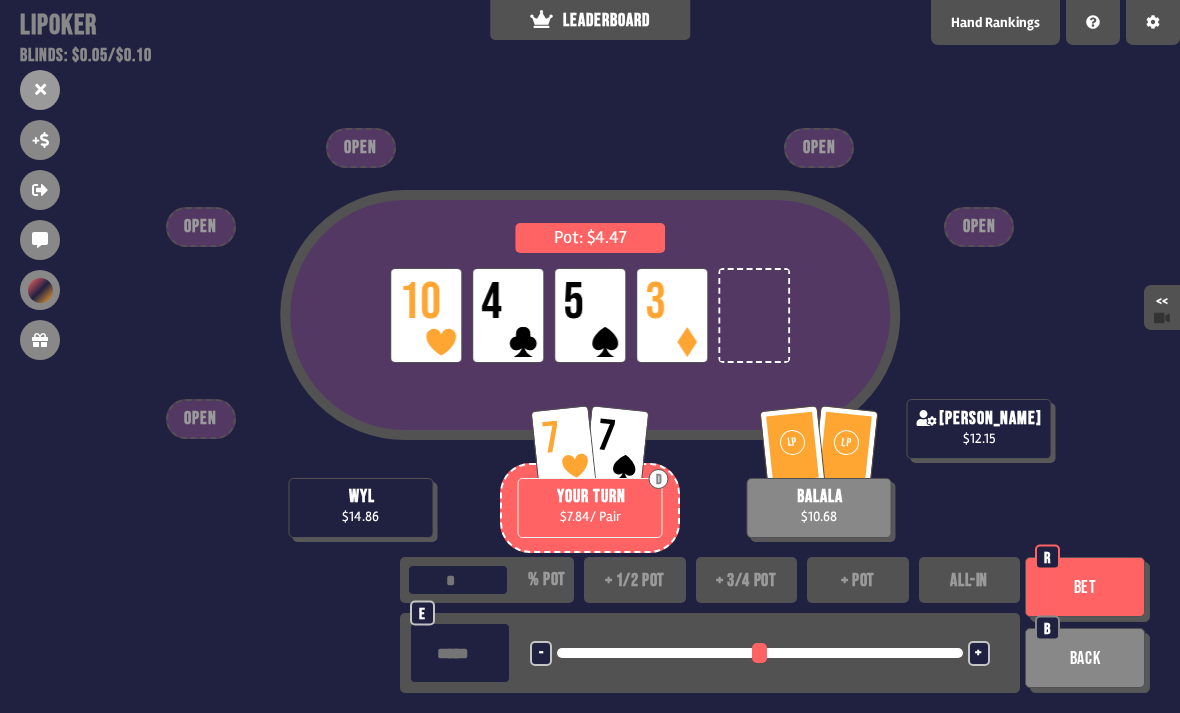 click on "+ 1/2 pot" at bounding box center [635, 580] 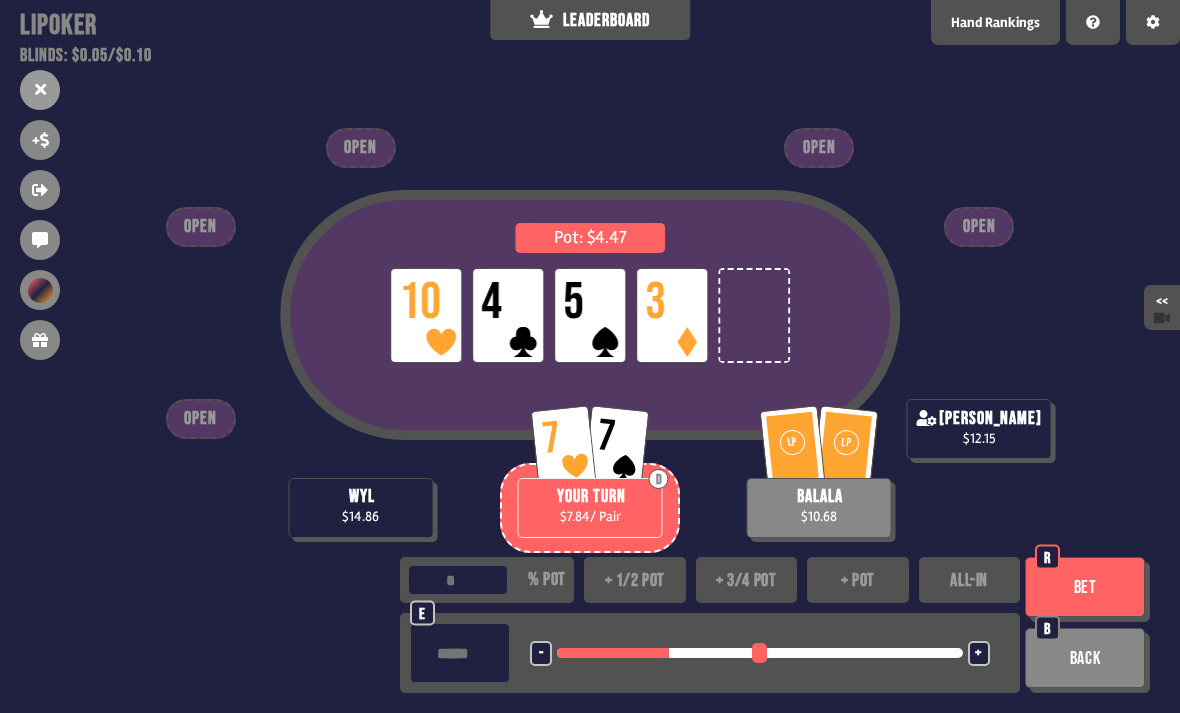 click on "Bet" at bounding box center (1085, 587) 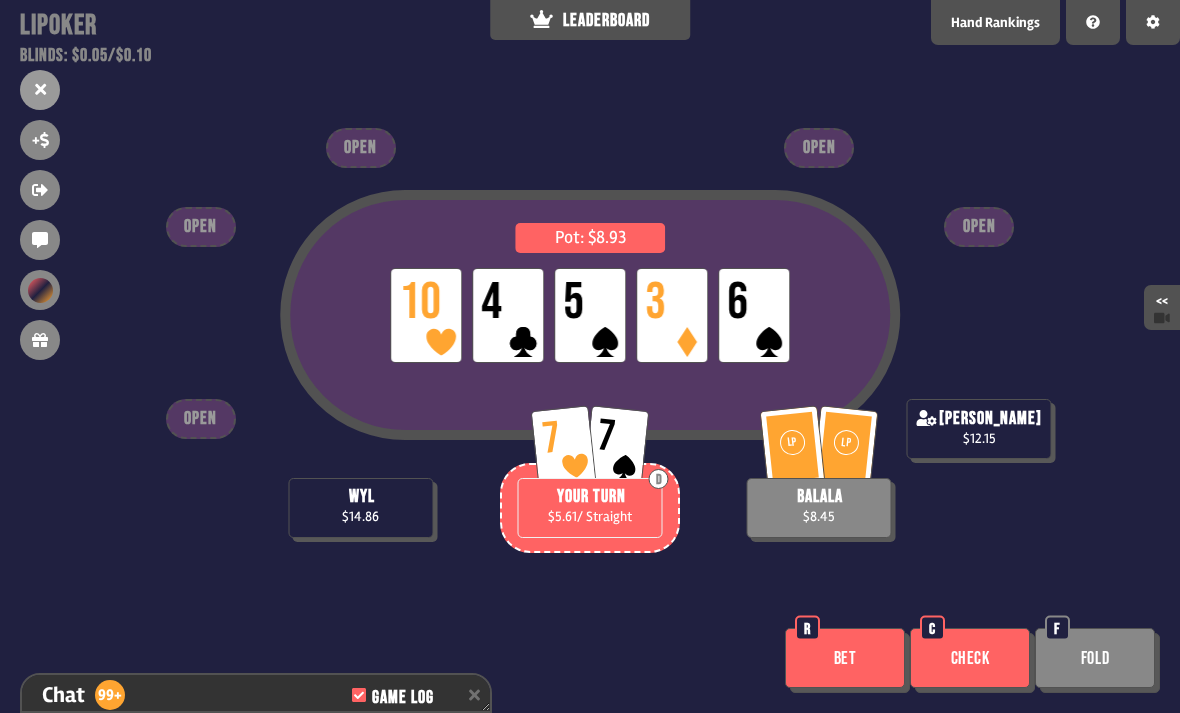 scroll, scrollTop: 12715, scrollLeft: 0, axis: vertical 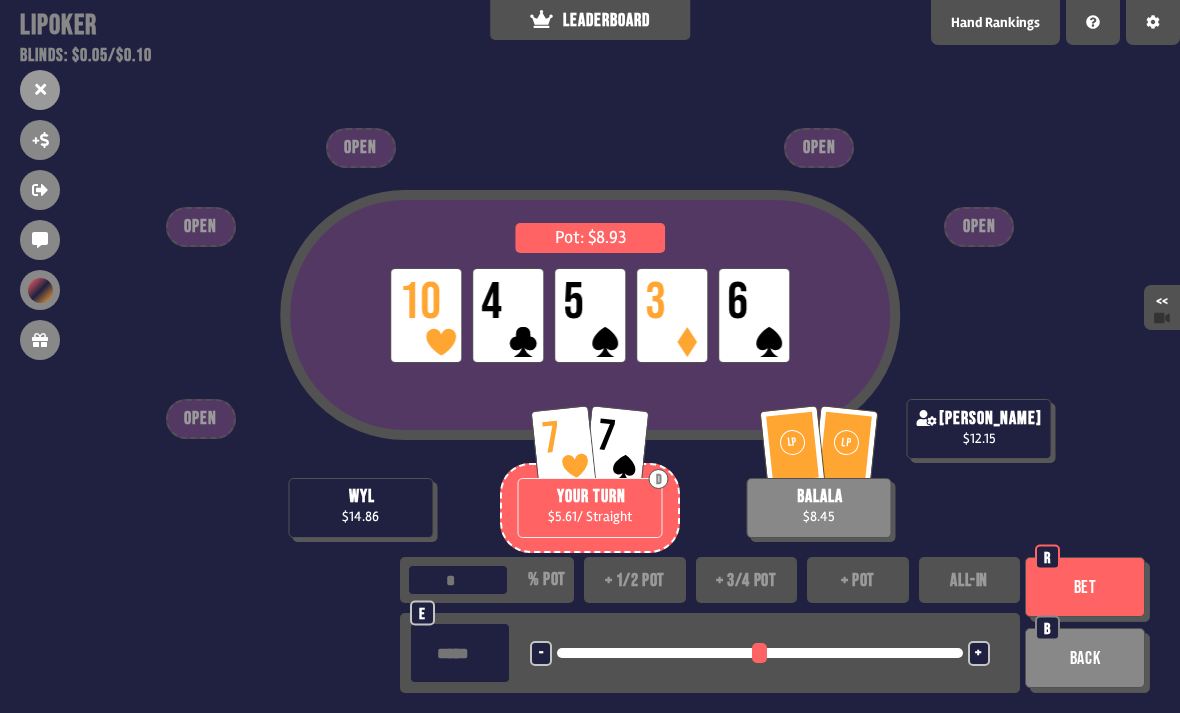 click on "+ pot" at bounding box center (858, 580) 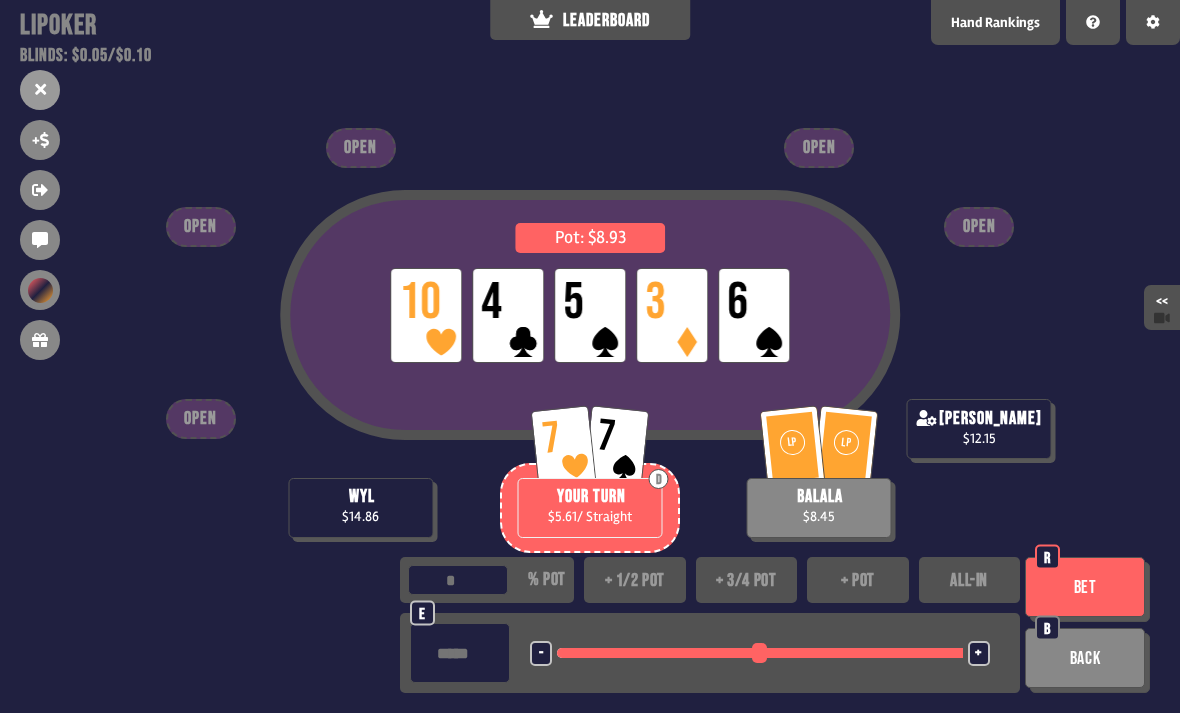 click on "Bet" at bounding box center (1085, 587) 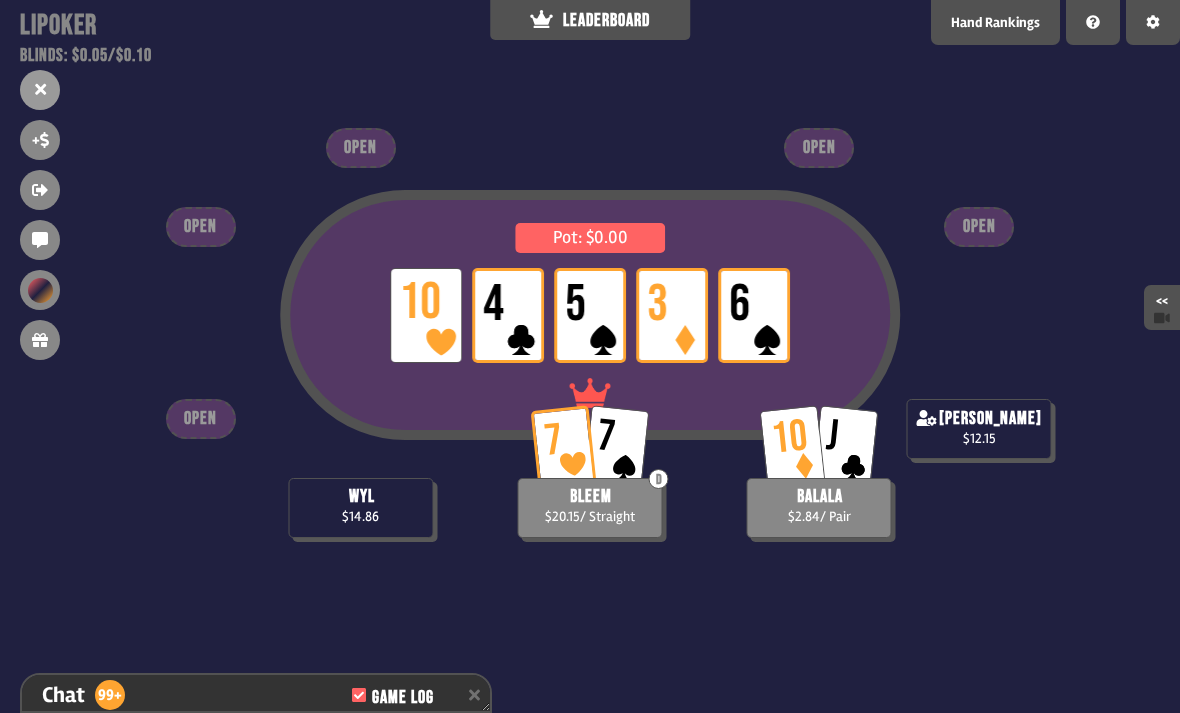 scroll, scrollTop: 12889, scrollLeft: 0, axis: vertical 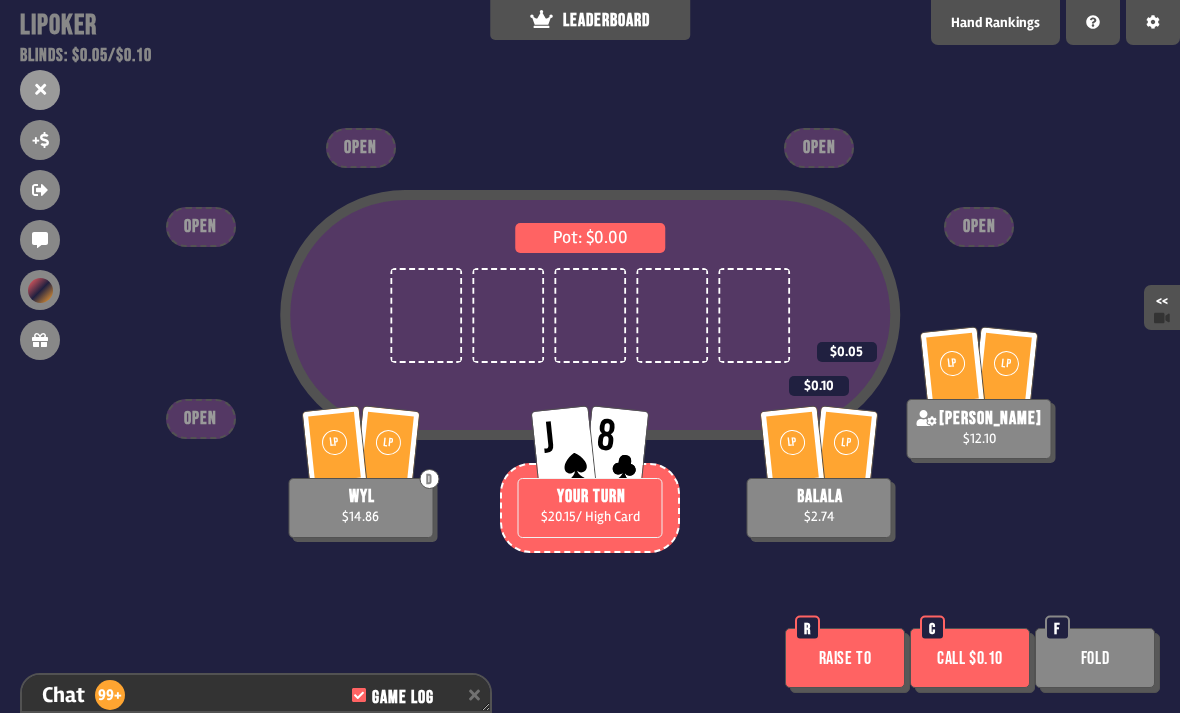 click on "Raise to" at bounding box center (845, 658) 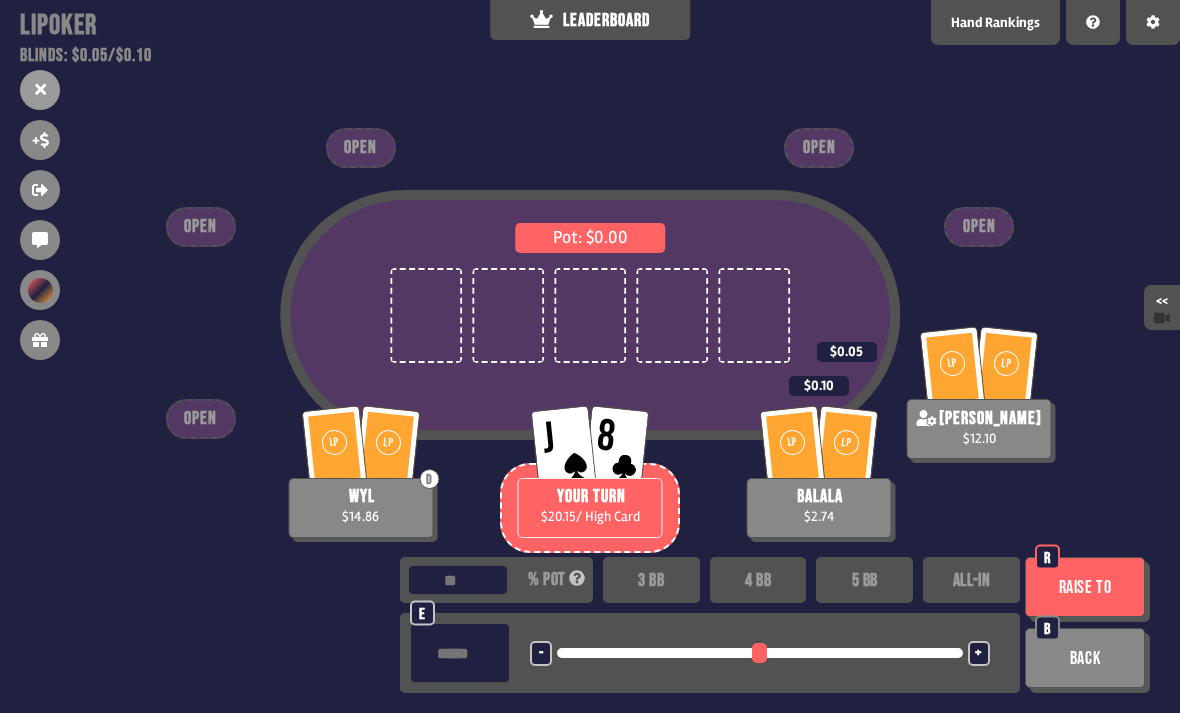 click on "3 BB" at bounding box center (651, 580) 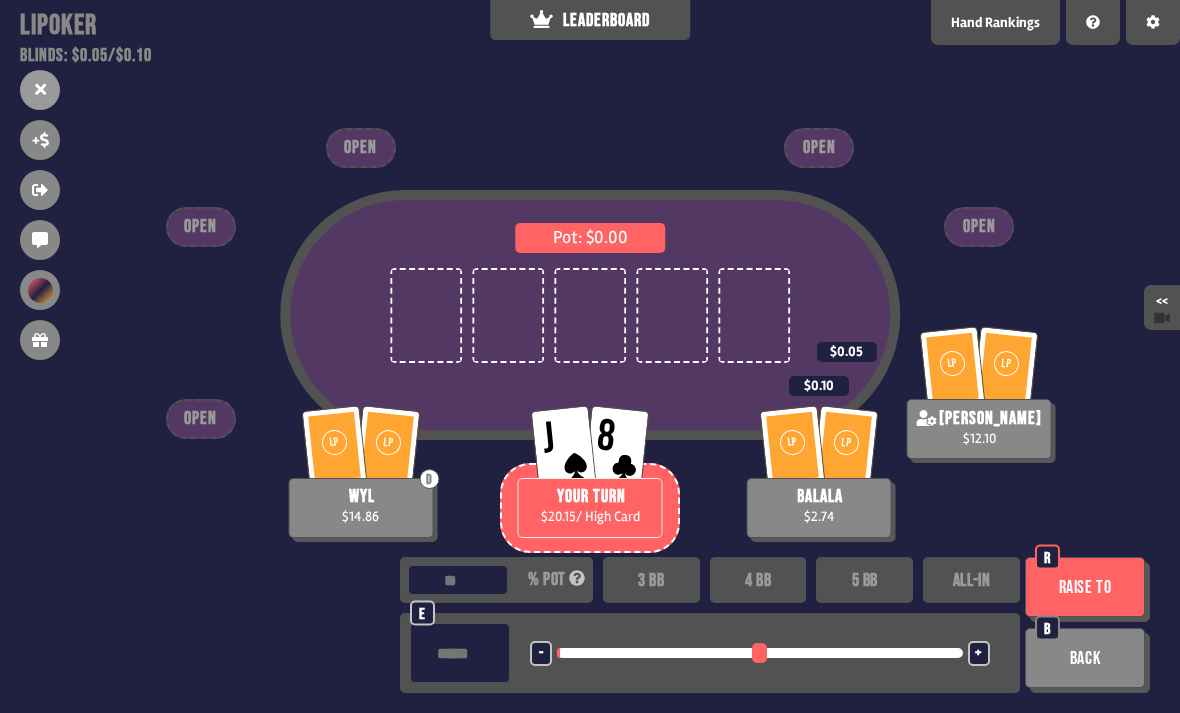click on "Raise to" at bounding box center (1085, 587) 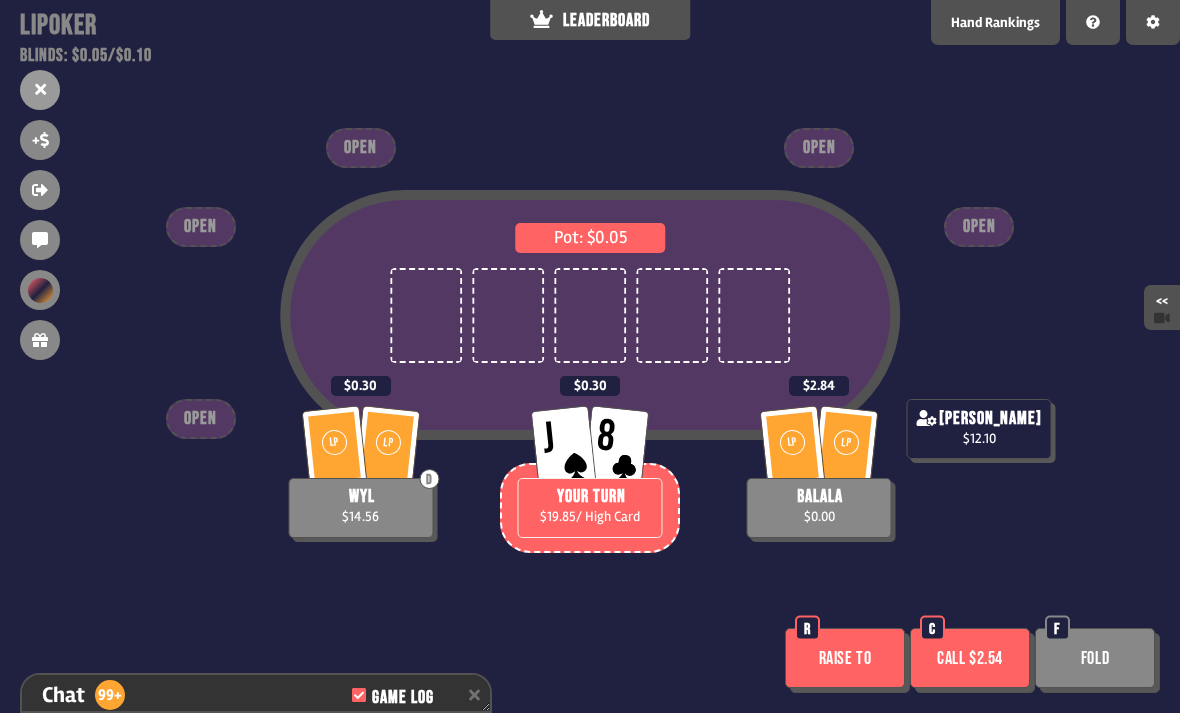scroll, scrollTop: 13034, scrollLeft: 0, axis: vertical 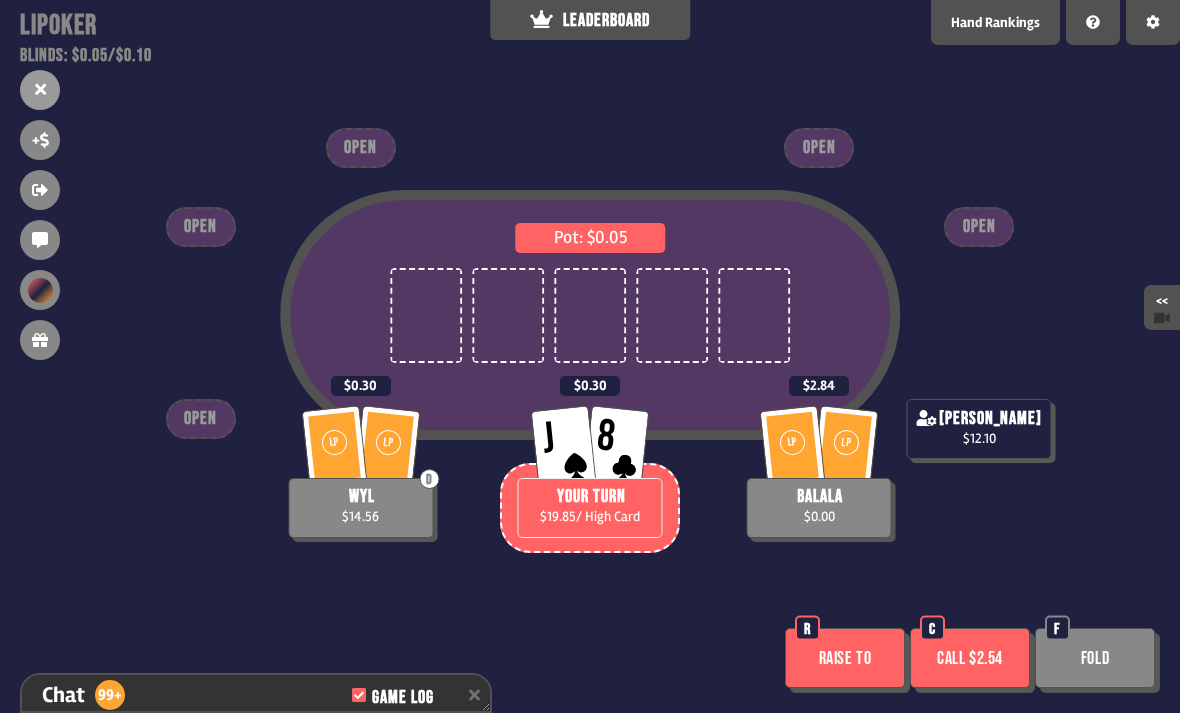 click on "Fold" at bounding box center [1095, 658] 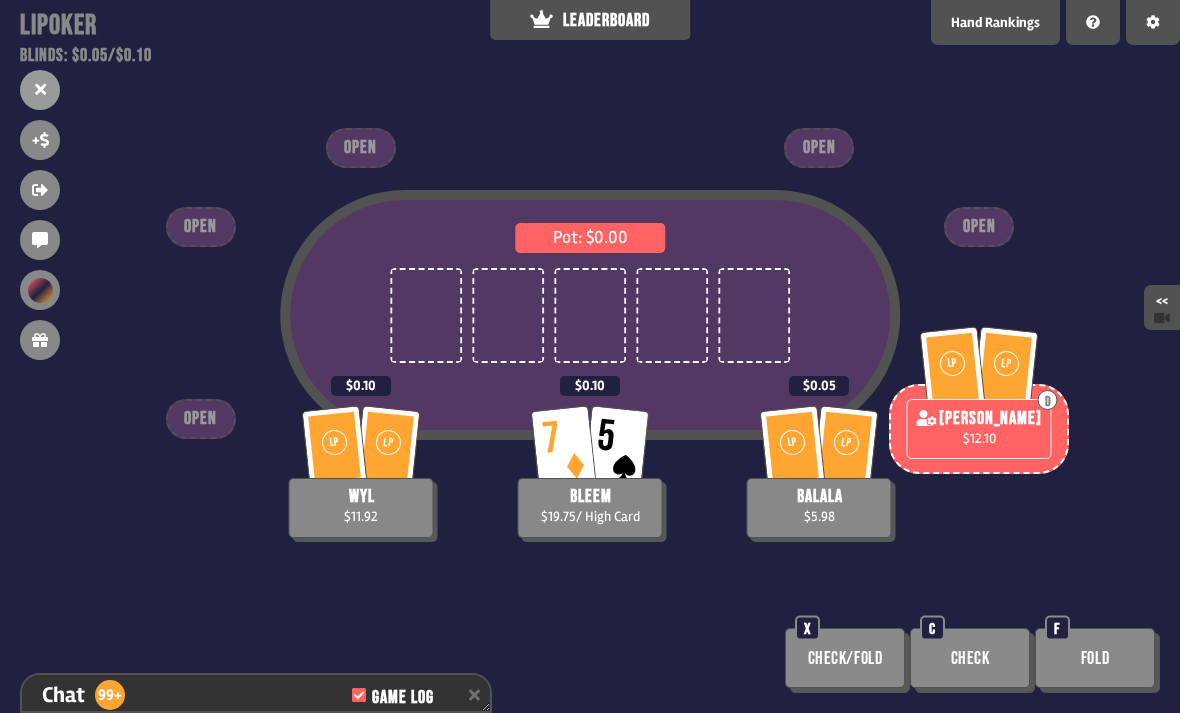 scroll, scrollTop: 13324, scrollLeft: 0, axis: vertical 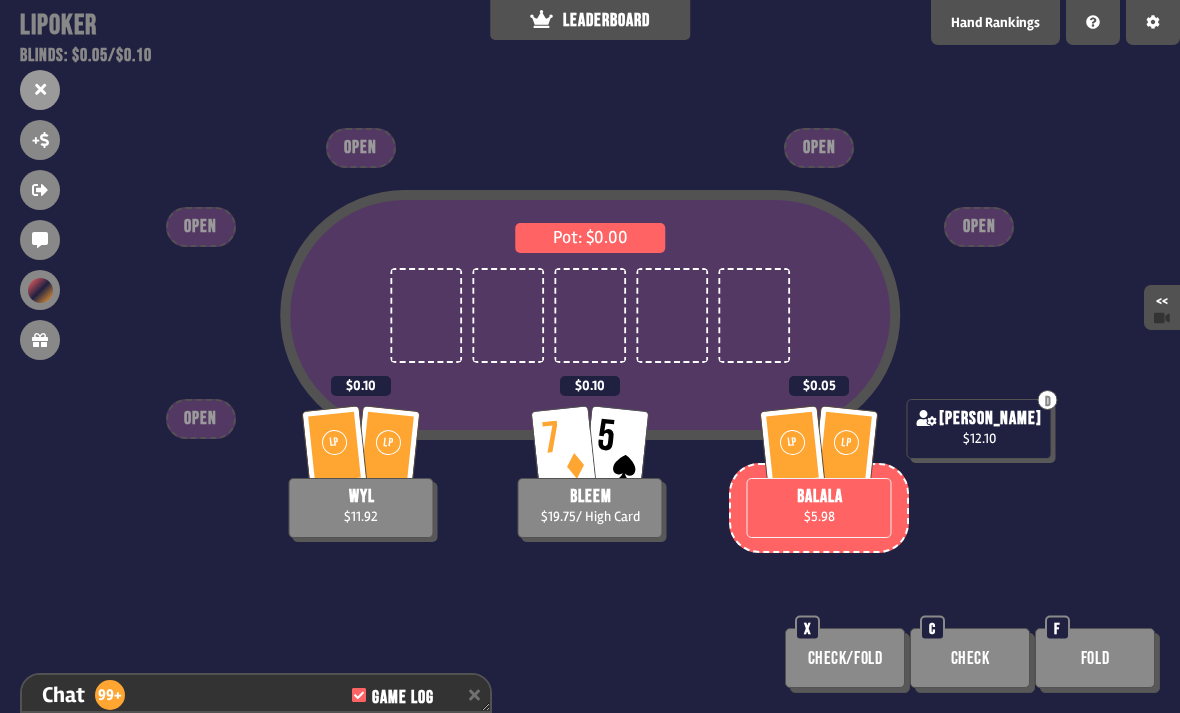 click on "Check" at bounding box center [970, 658] 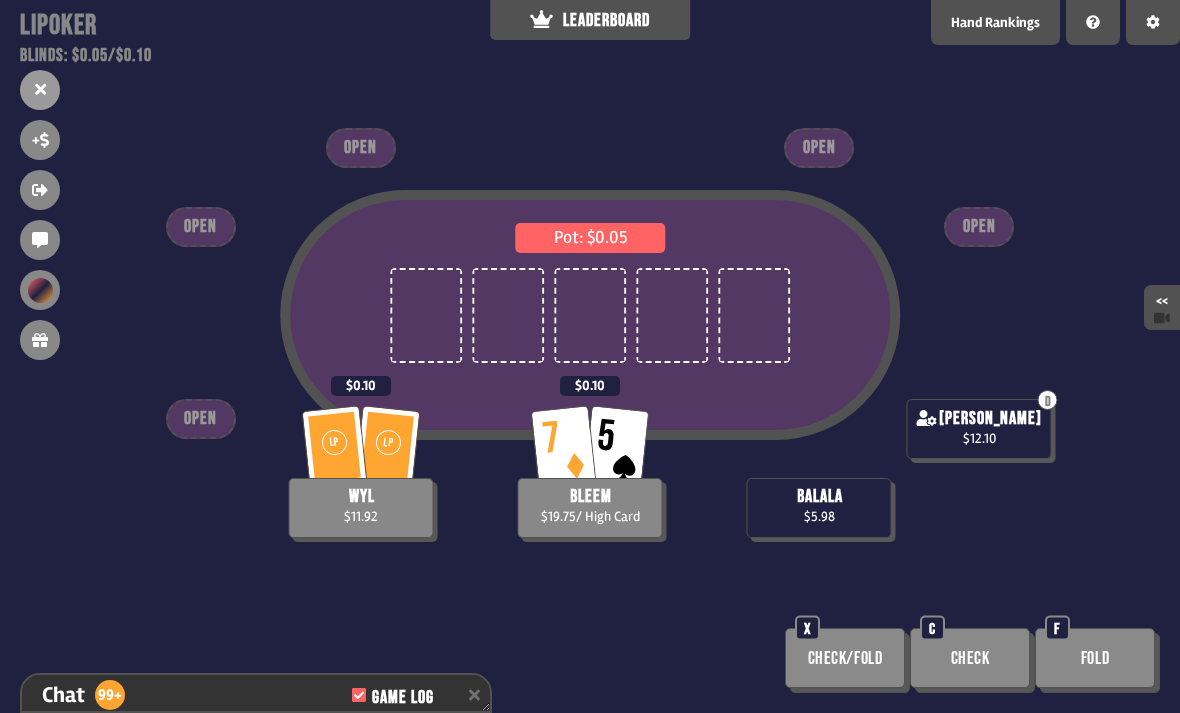 scroll, scrollTop: 13440, scrollLeft: 0, axis: vertical 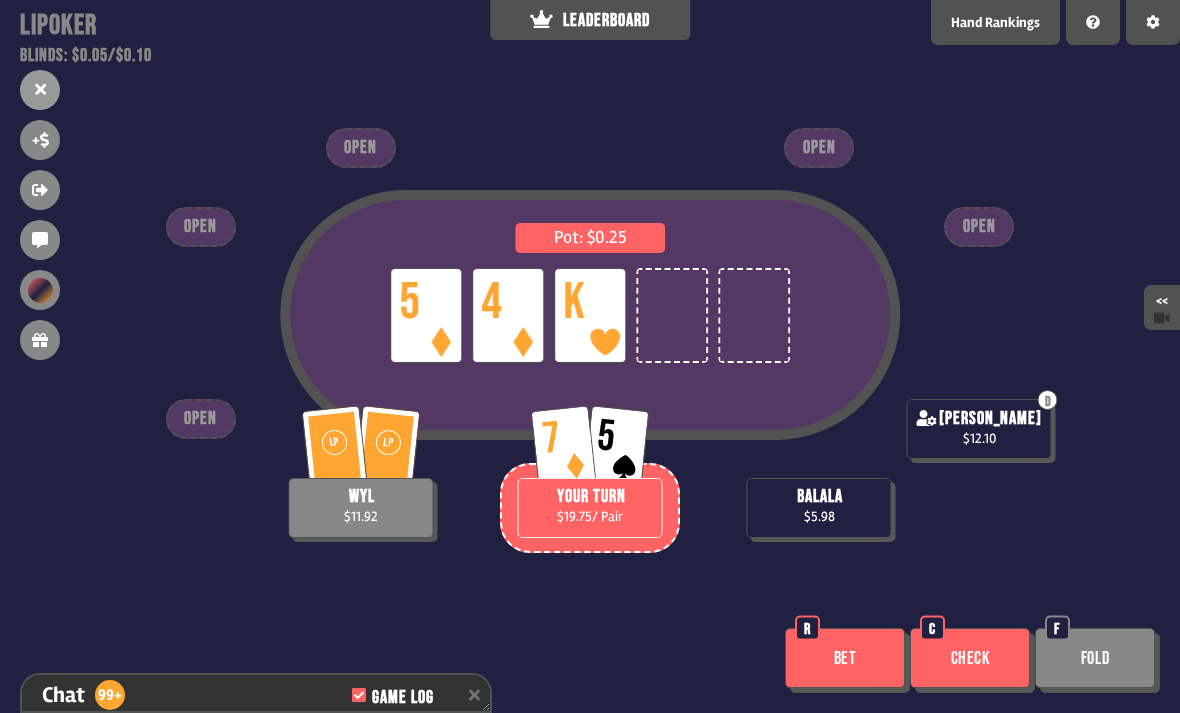 click on "Bet" at bounding box center [845, 658] 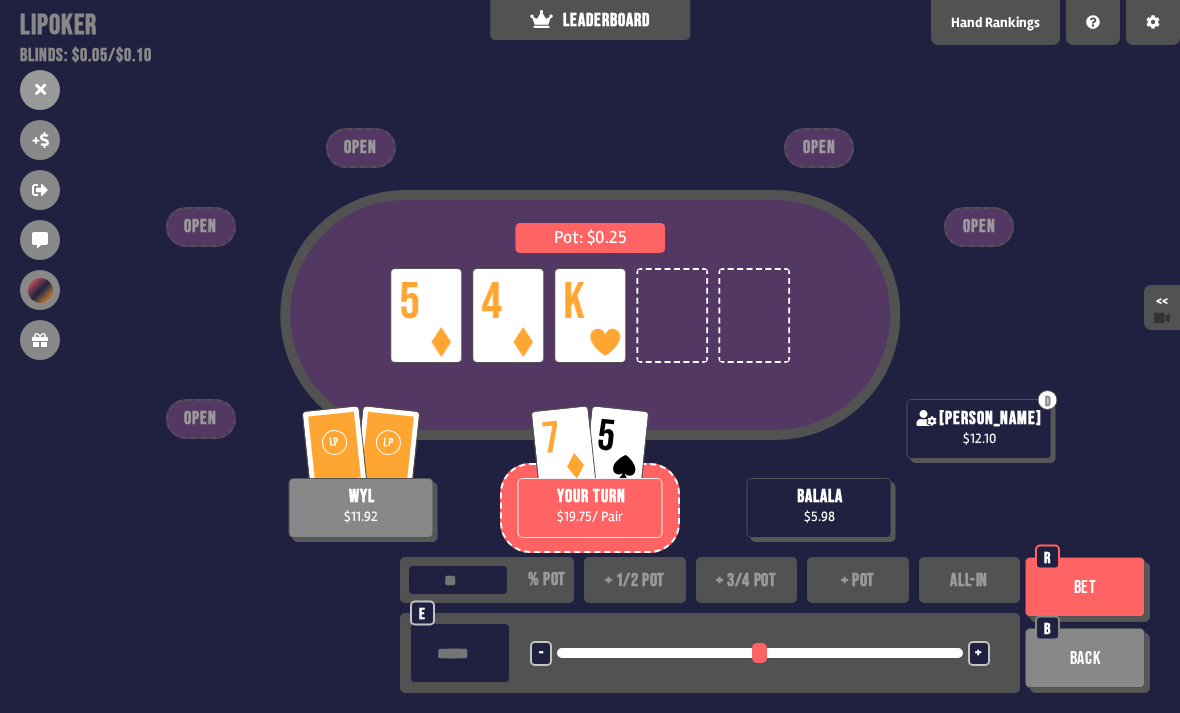 click on "+ 1/2 pot" at bounding box center (635, 580) 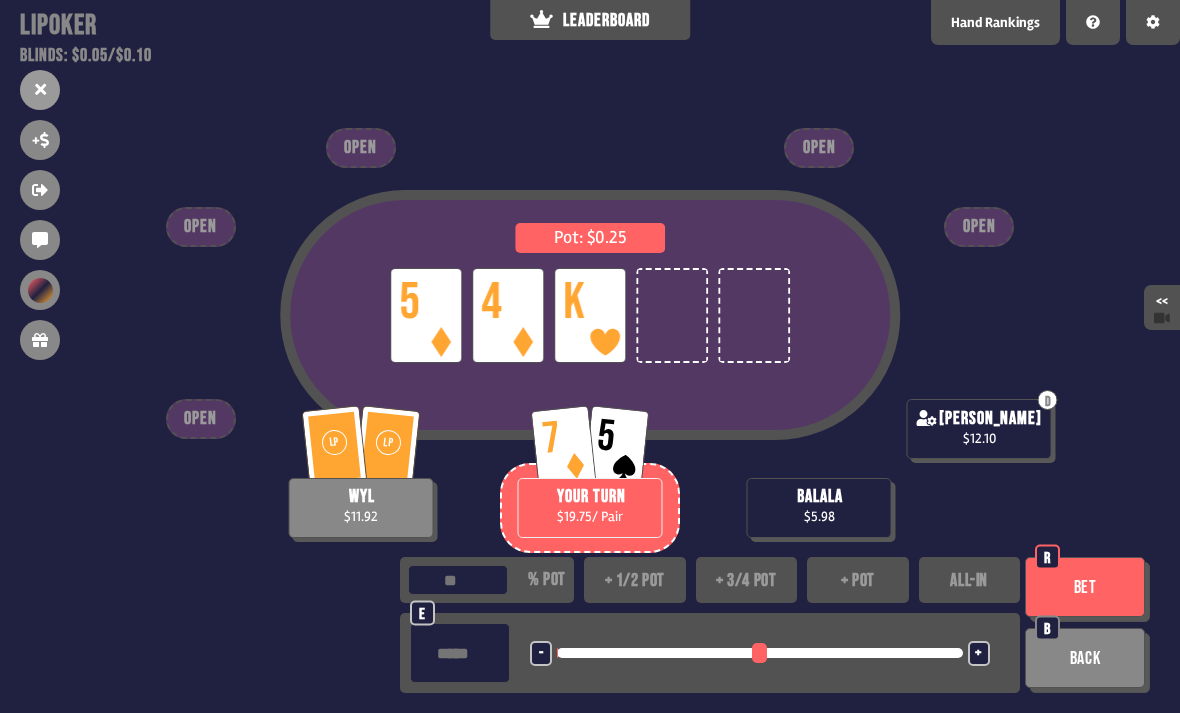 click on "Bet" at bounding box center [1085, 587] 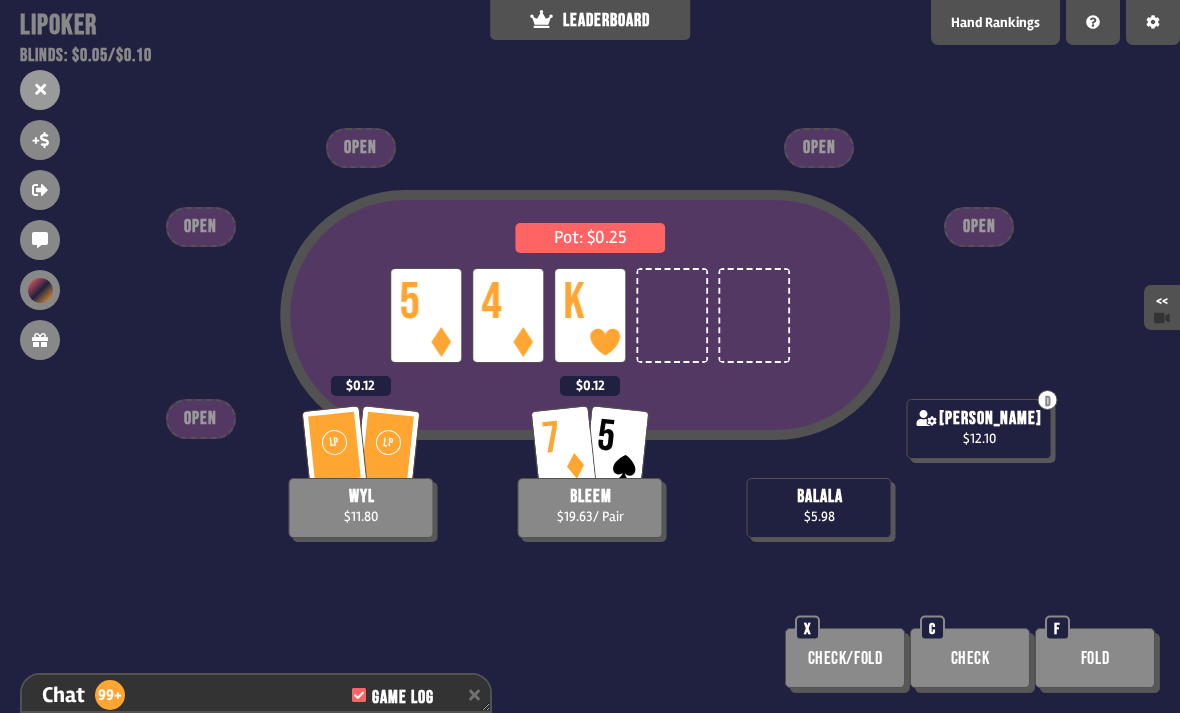 scroll, scrollTop: 13556, scrollLeft: 0, axis: vertical 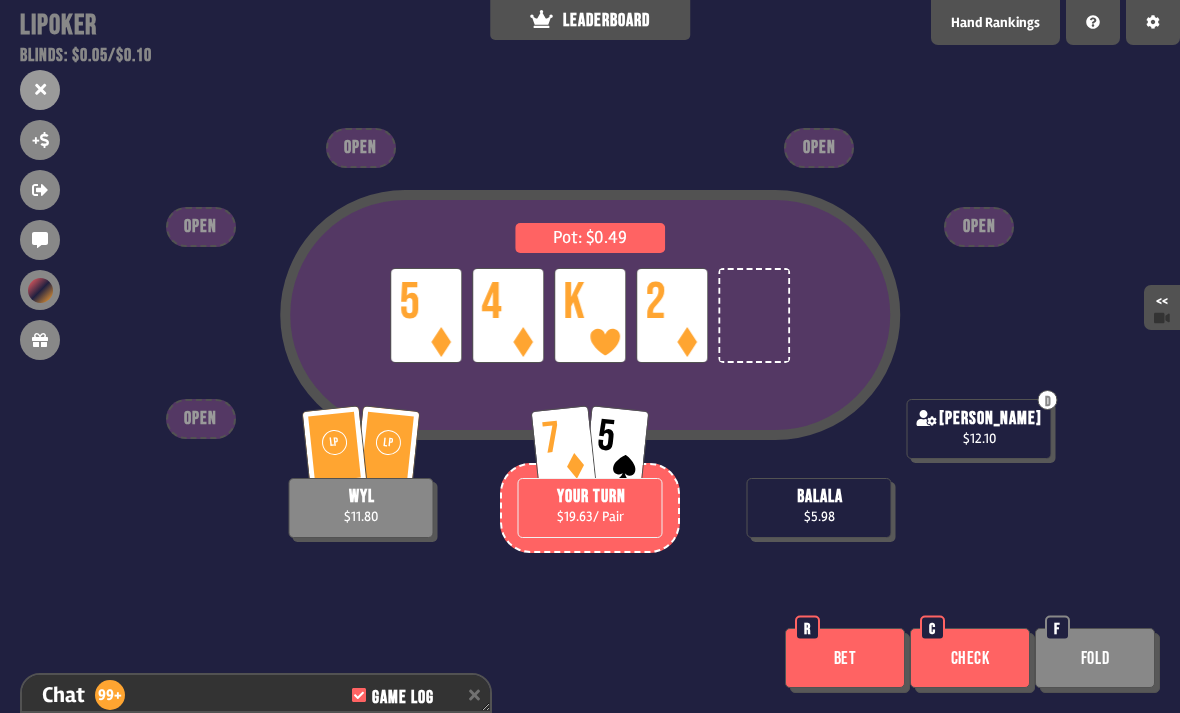 click on "Bet" at bounding box center (845, 658) 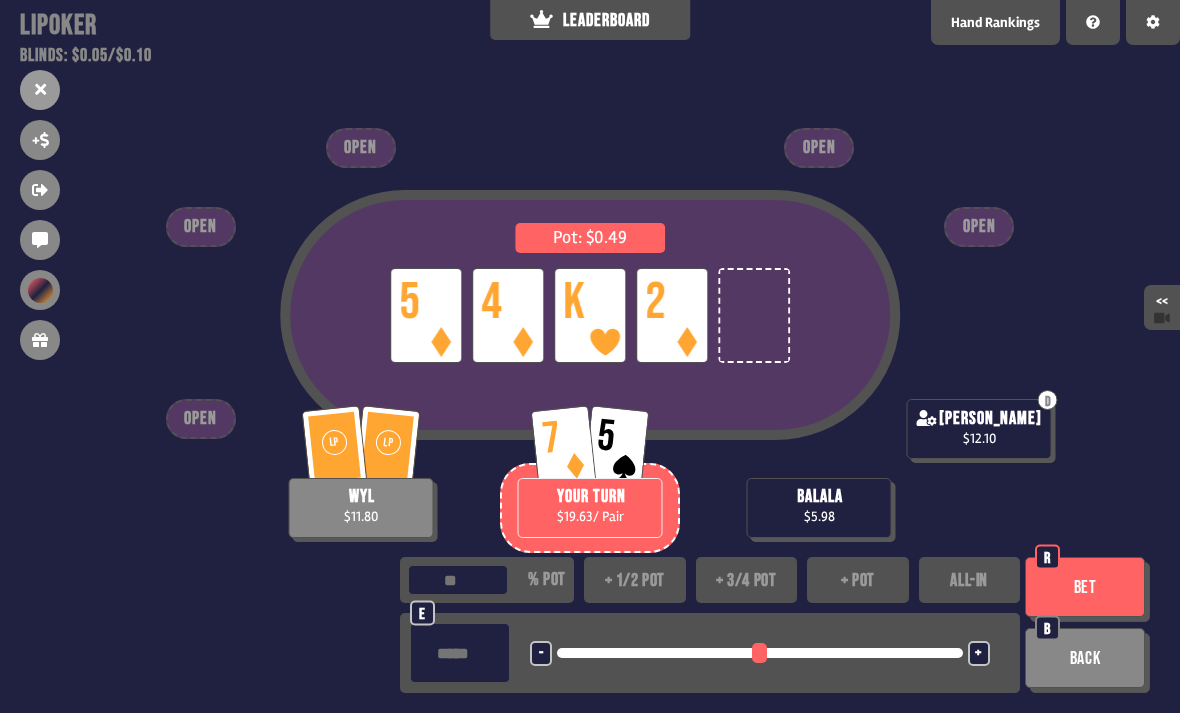 click on "+ pot" at bounding box center [858, 580] 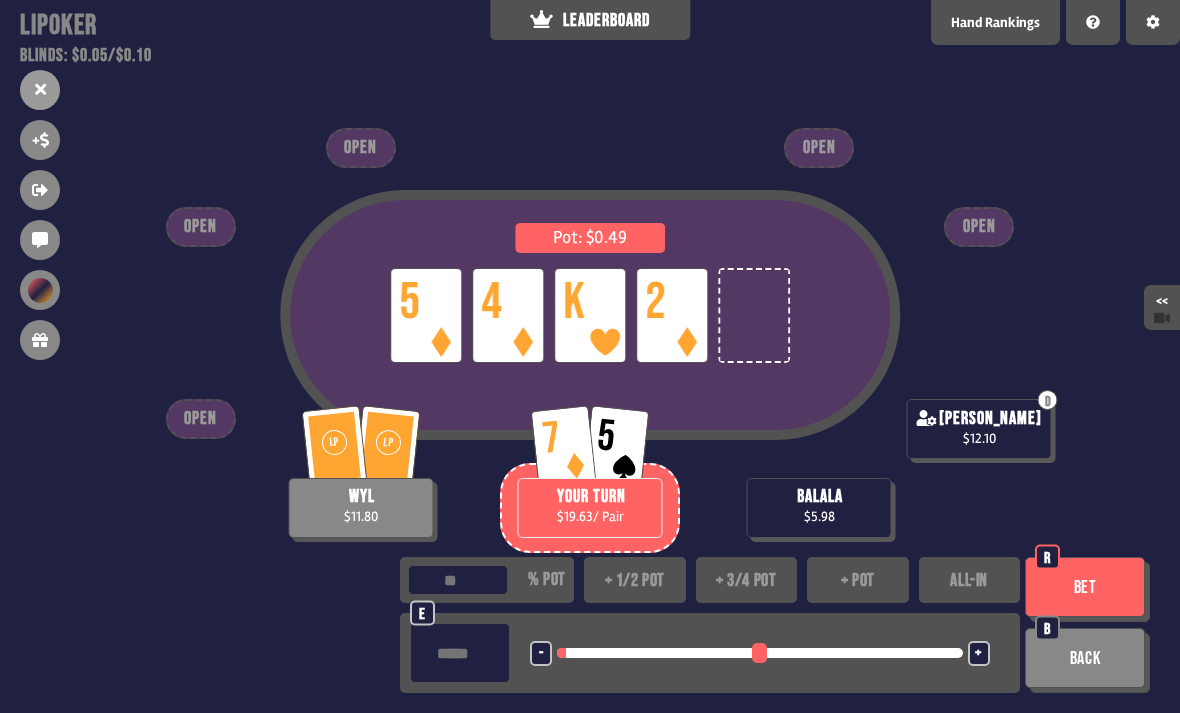 click on "Bet" at bounding box center (1085, 587) 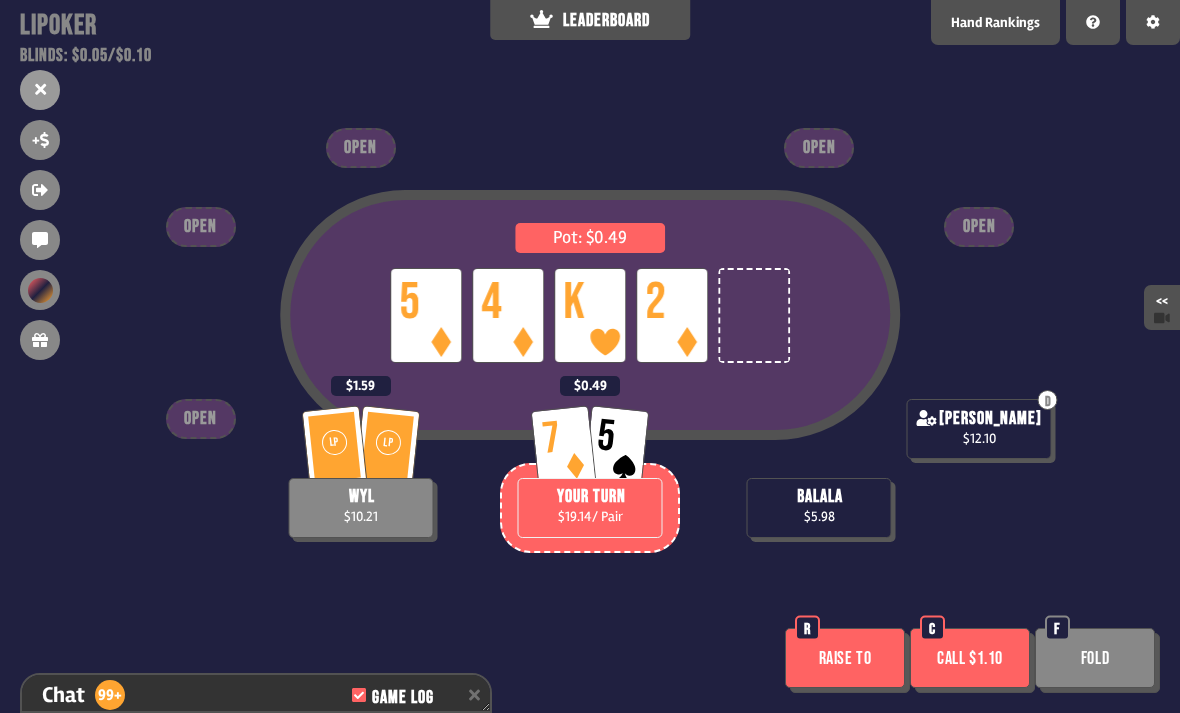 scroll, scrollTop: 13672, scrollLeft: 0, axis: vertical 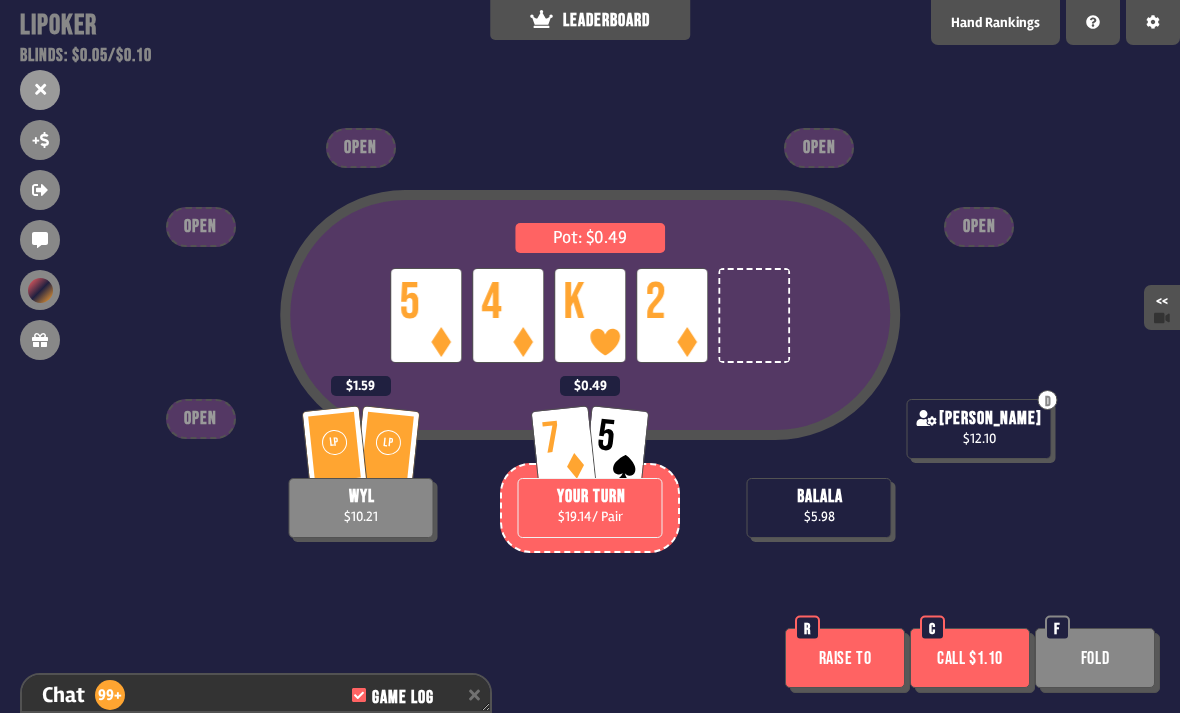 click on "Call $1.10" at bounding box center [970, 658] 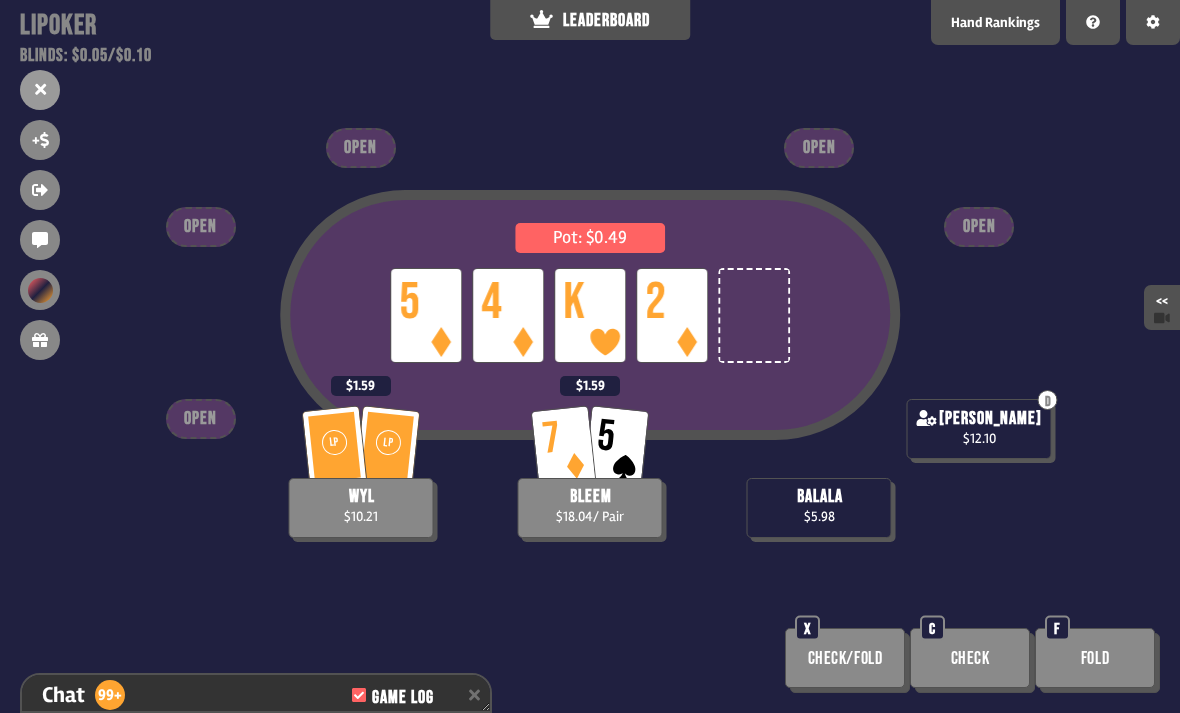 scroll, scrollTop: 13730, scrollLeft: 0, axis: vertical 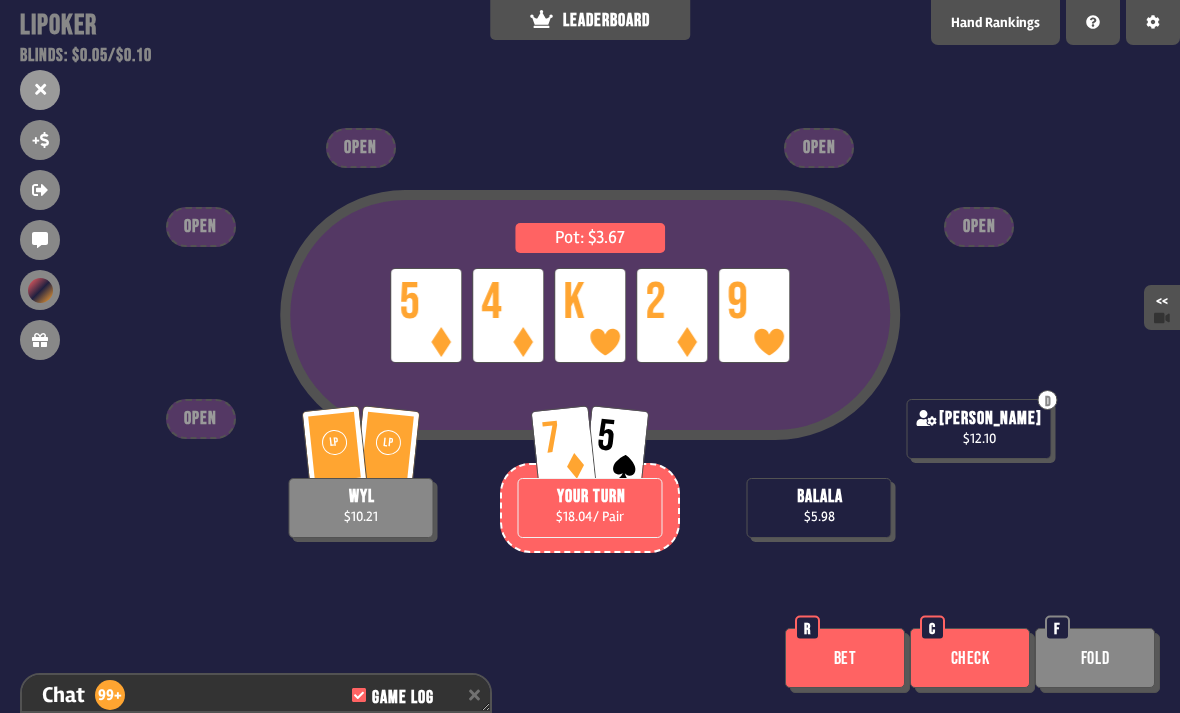 click on "Bet" at bounding box center [845, 658] 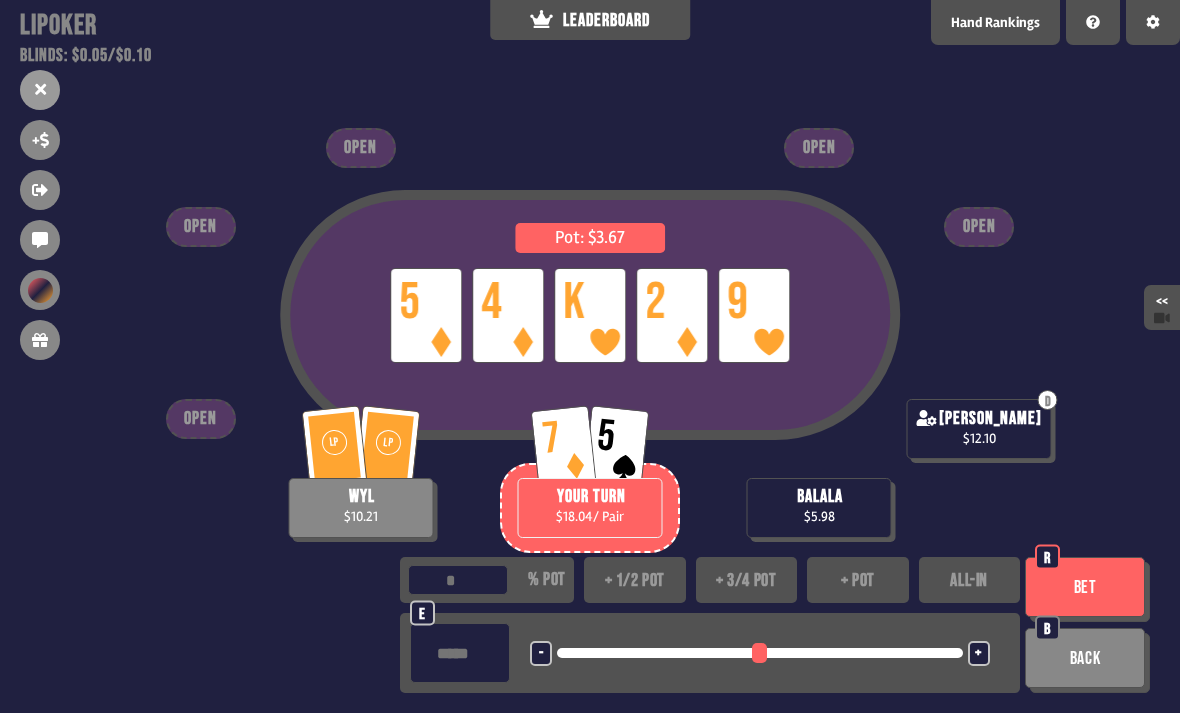 click on "Back" at bounding box center [1085, 658] 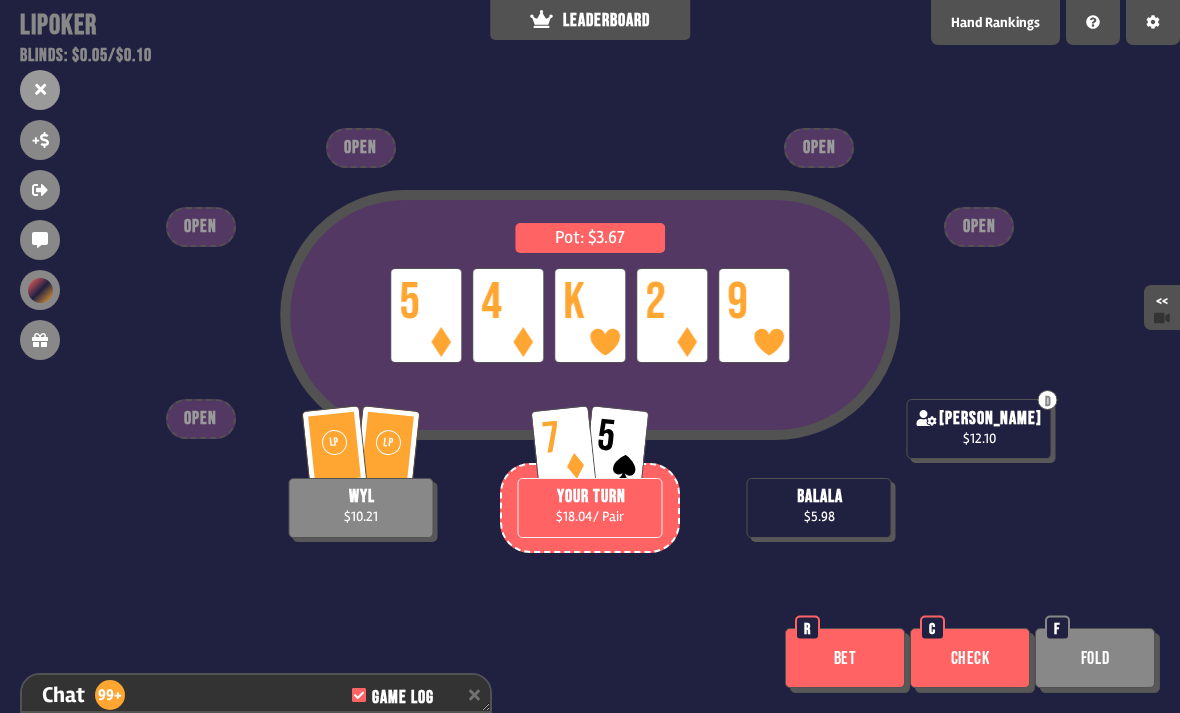 scroll, scrollTop: 13759, scrollLeft: 0, axis: vertical 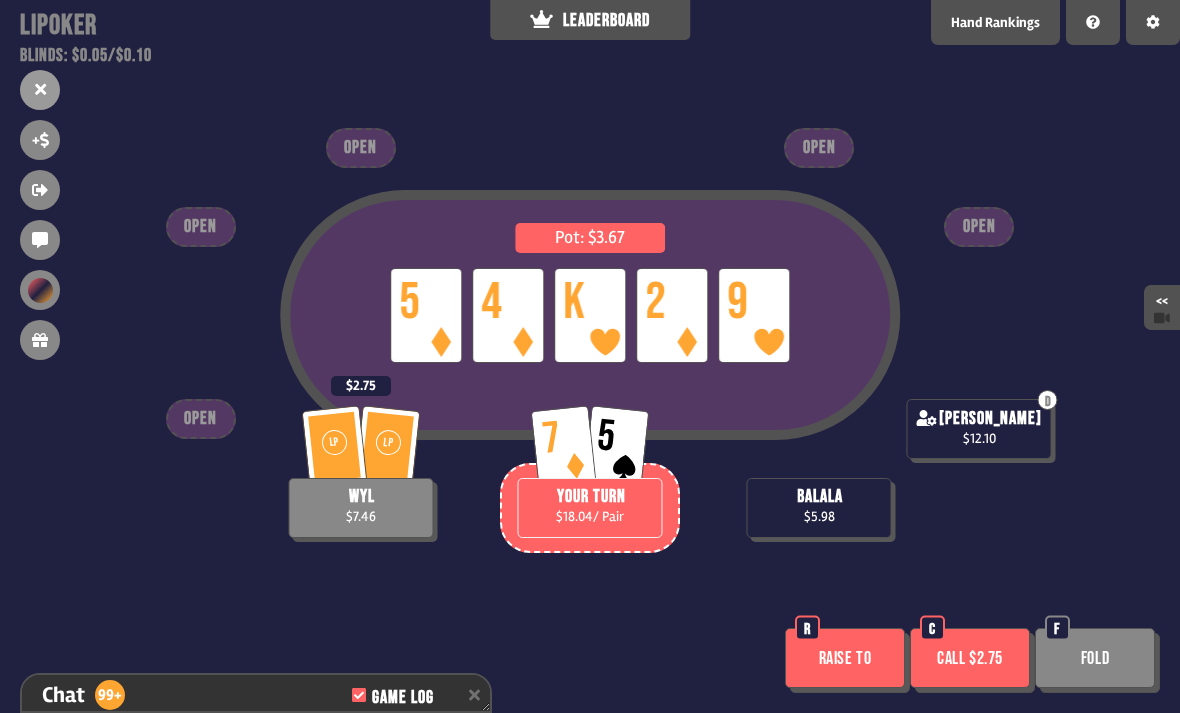 click on "Fold" at bounding box center (1095, 658) 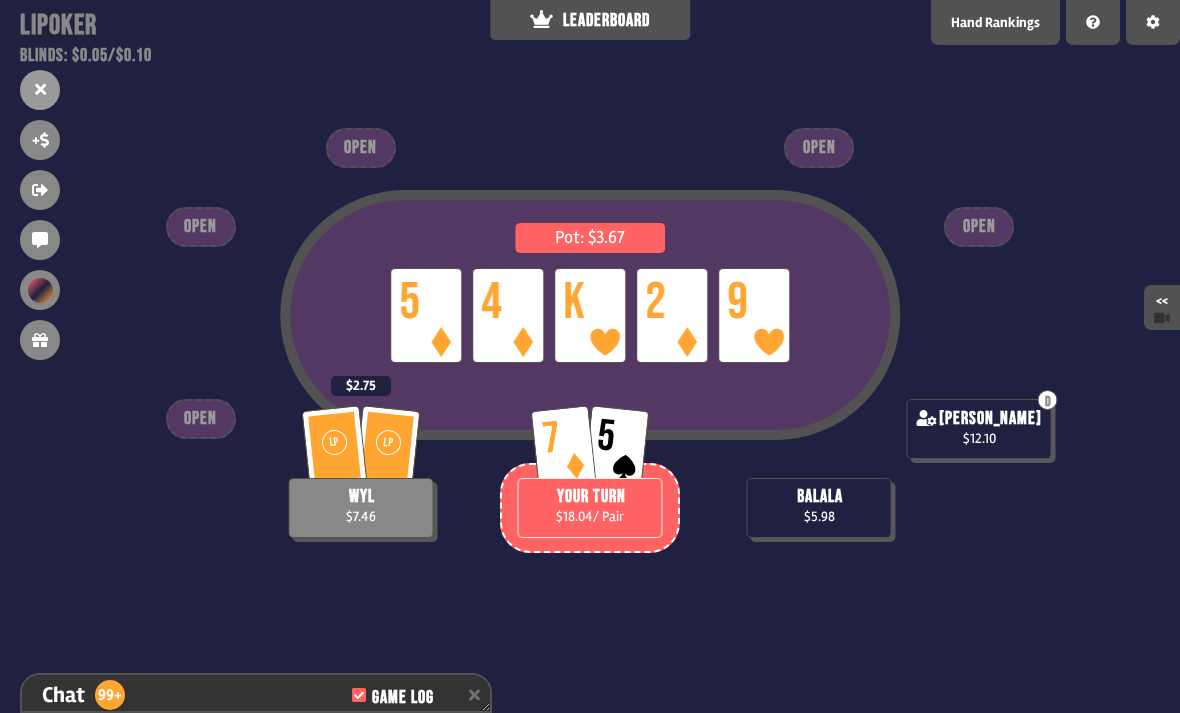 scroll, scrollTop: 13904, scrollLeft: 0, axis: vertical 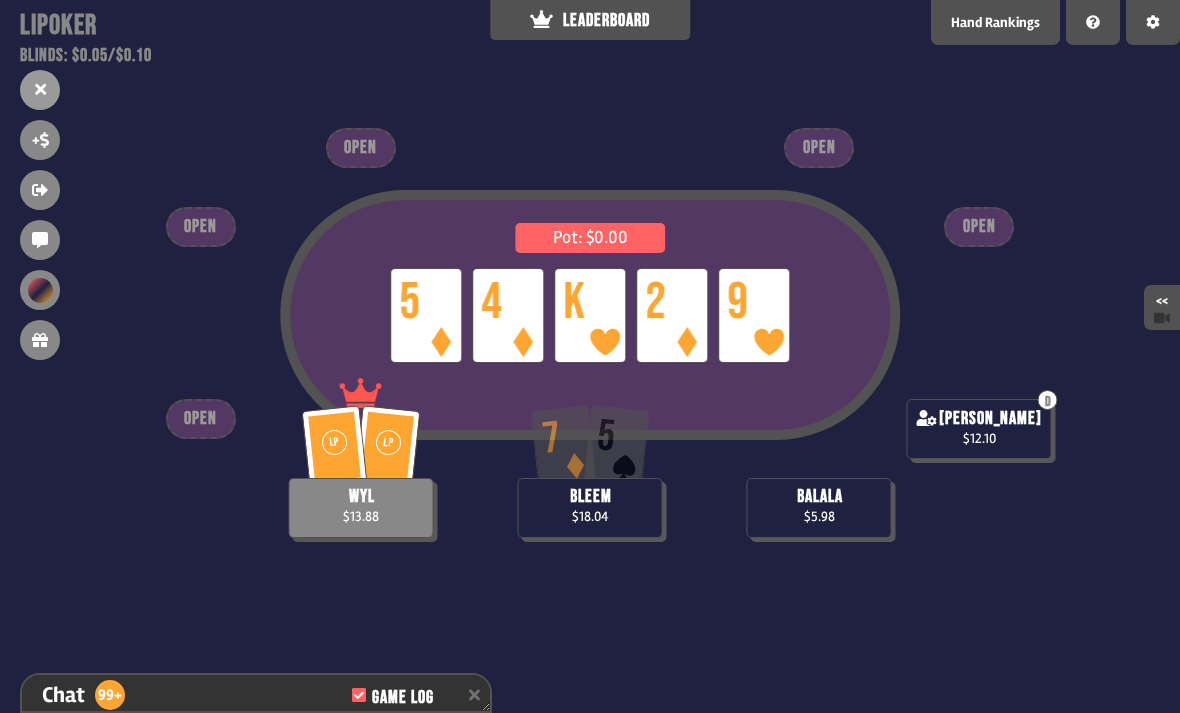 click on "Pot: $0.00   LP 5 LP 4 LP K LP 2 LP 9 LP LP wyl $13.88  balala $5.98  7 5 bleem $18.04  D [PERSON_NAME] $12.10  OPEN OPEN OPEN OPEN OPEN" at bounding box center [590, 356] 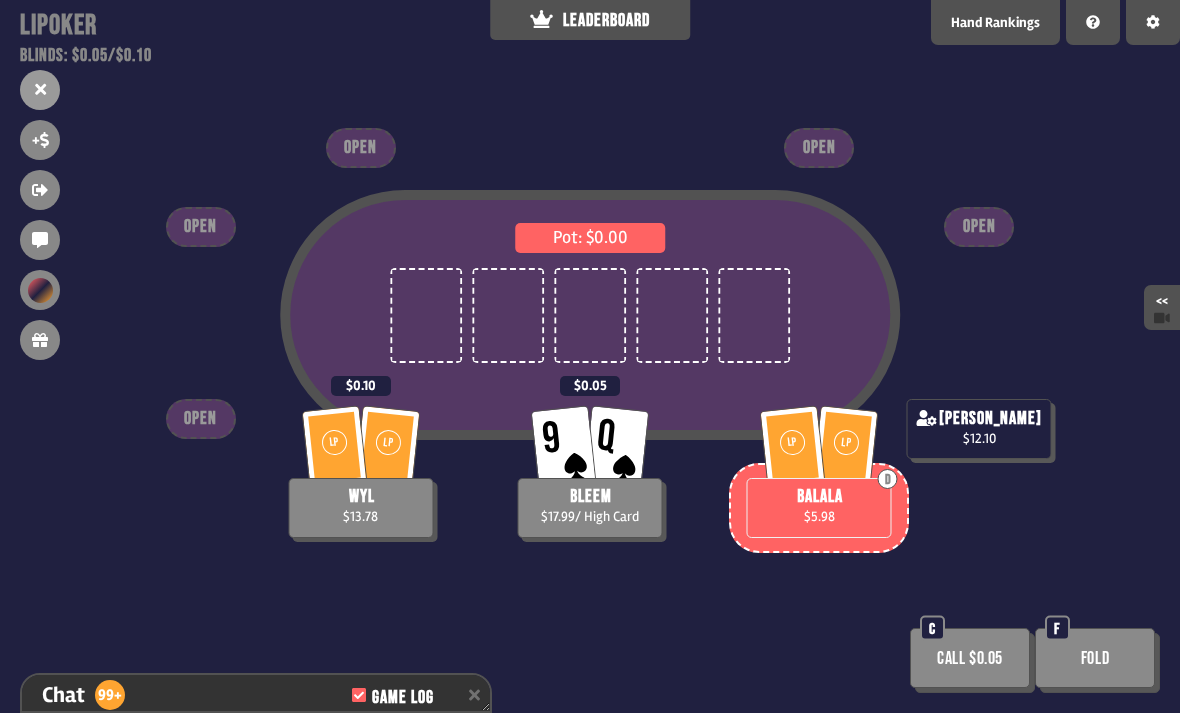 scroll, scrollTop: 14020, scrollLeft: 0, axis: vertical 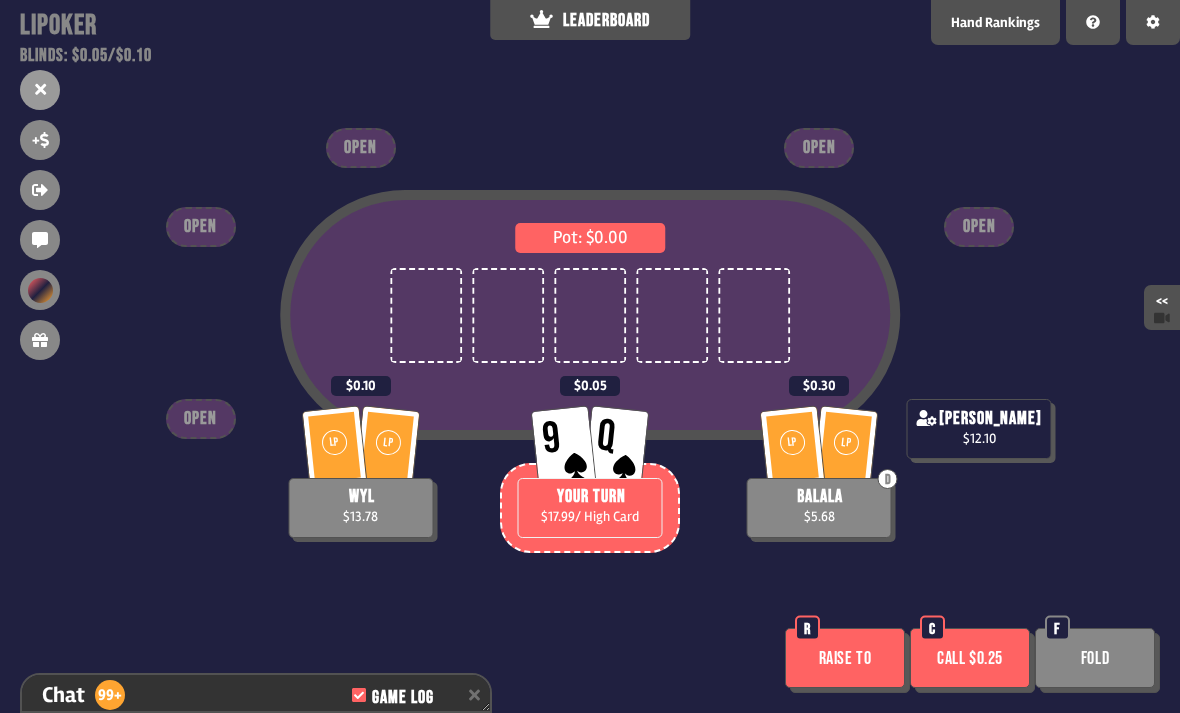 click on "Fold" at bounding box center (1095, 658) 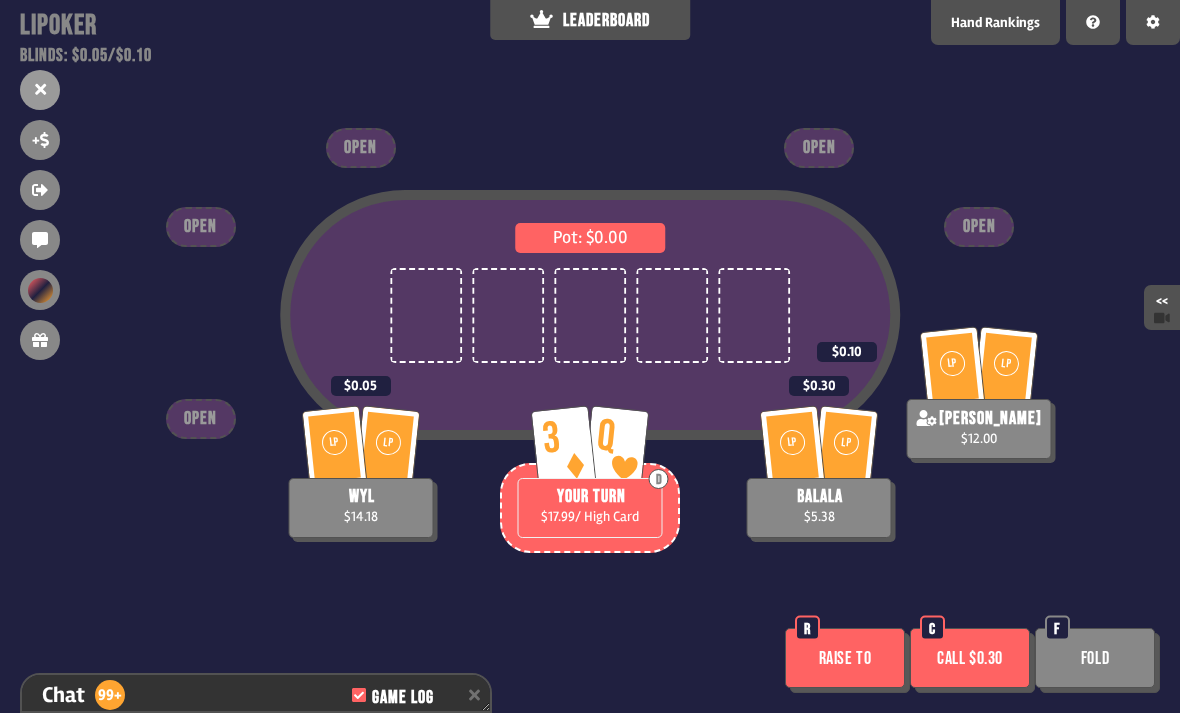 scroll, scrollTop: 14339, scrollLeft: 0, axis: vertical 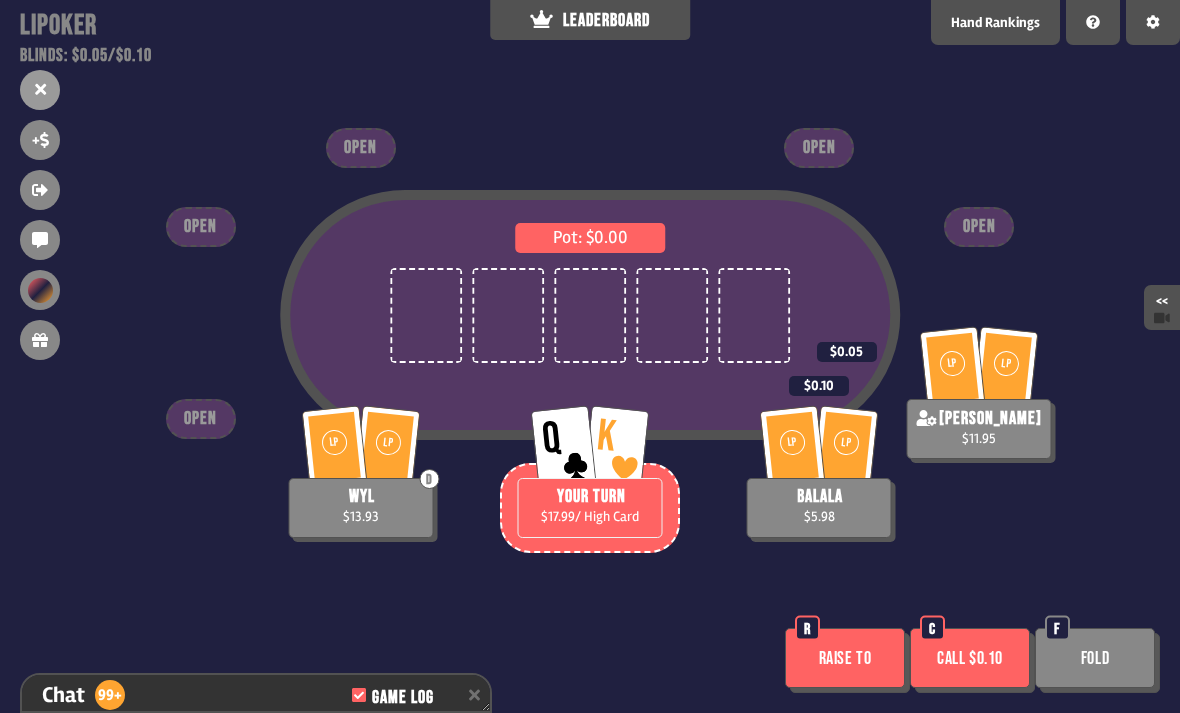 click on "Raise to" at bounding box center (845, 658) 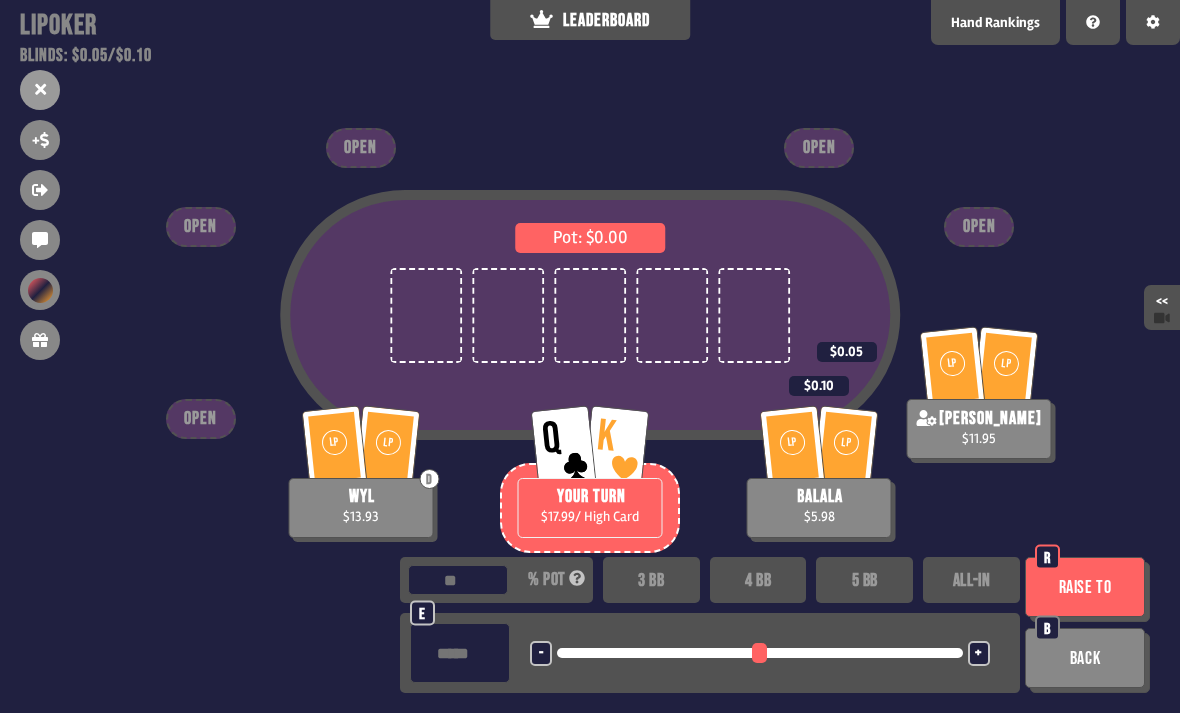 click on "3 BB" at bounding box center [651, 580] 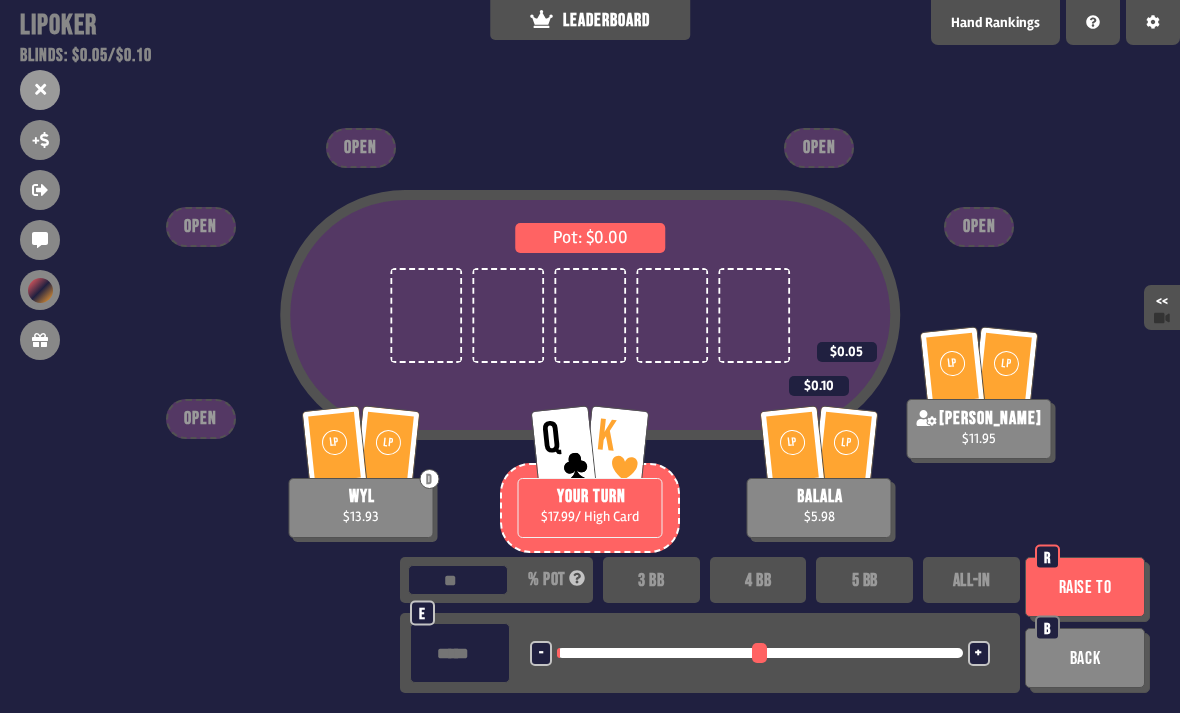 click on "Raise to" at bounding box center [1085, 587] 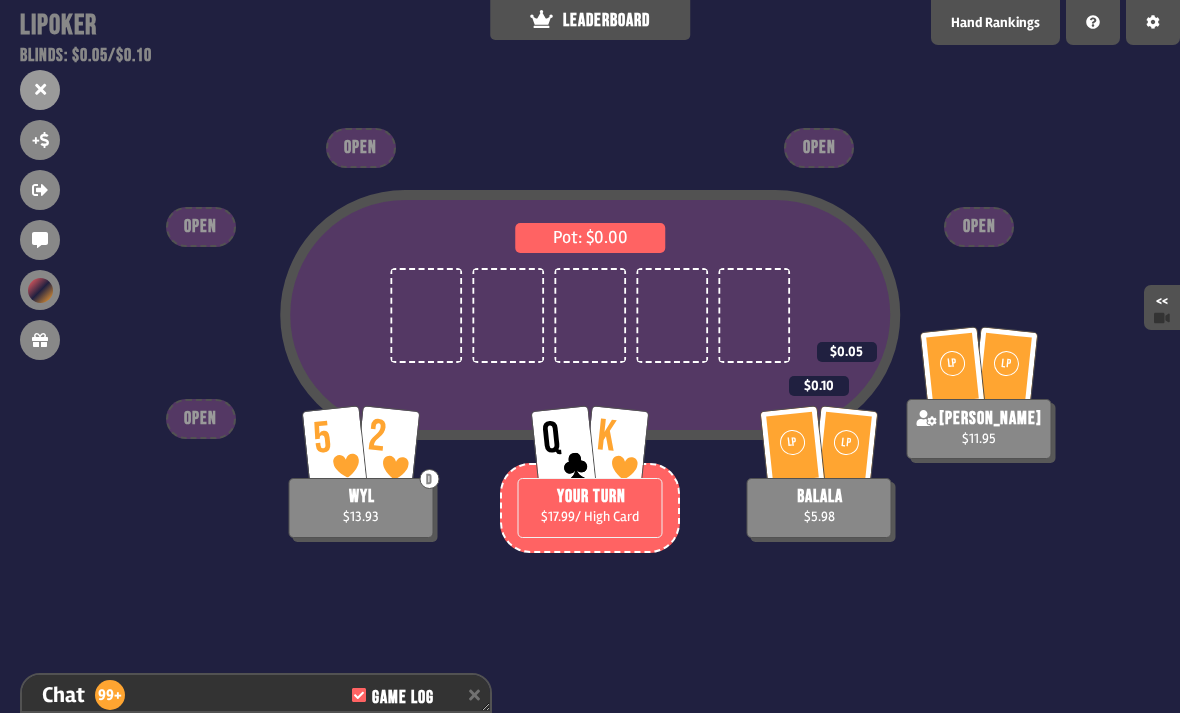 scroll, scrollTop: 14629, scrollLeft: 0, axis: vertical 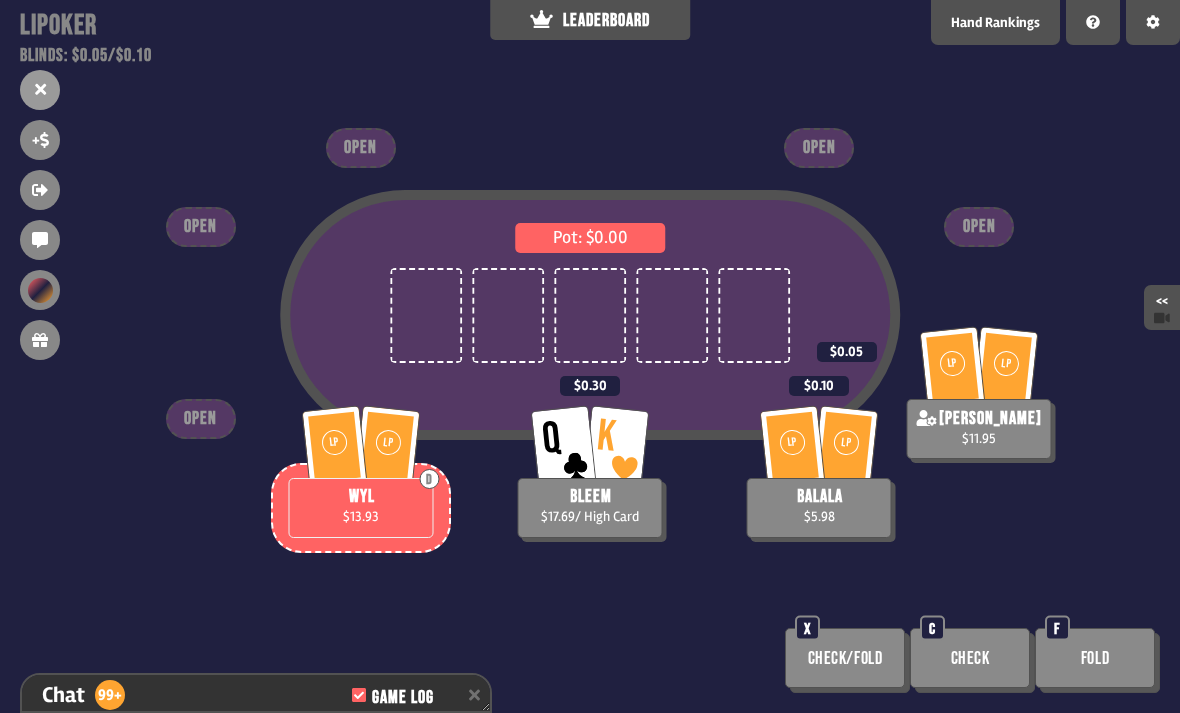 click on "Pot: $0.00   LP LP D wyl $13.93  LP [PERSON_NAME] $5.98  $0.10  Q K bleem $17.69   / High Card $0.30  LP LP [PERSON_NAME] $11.95  $0.05  OPEN OPEN OPEN OPEN OPEN Check/Fold X Check C Fold F" at bounding box center [590, 356] 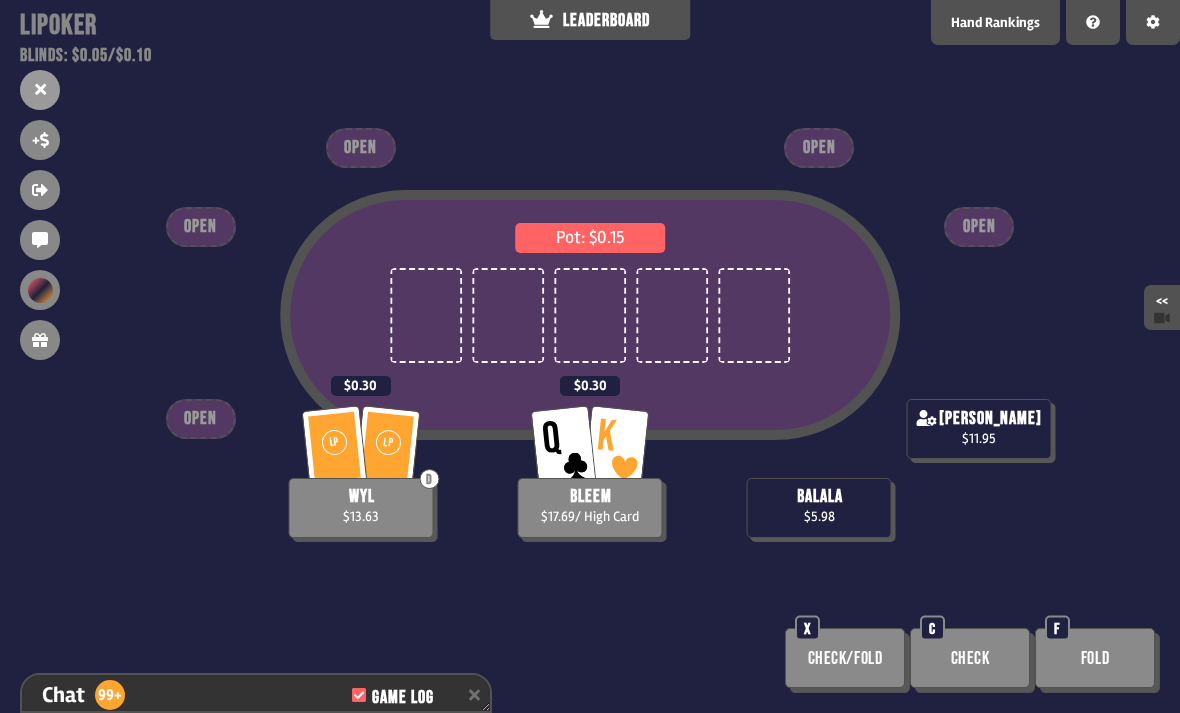 scroll, scrollTop: 14745, scrollLeft: 0, axis: vertical 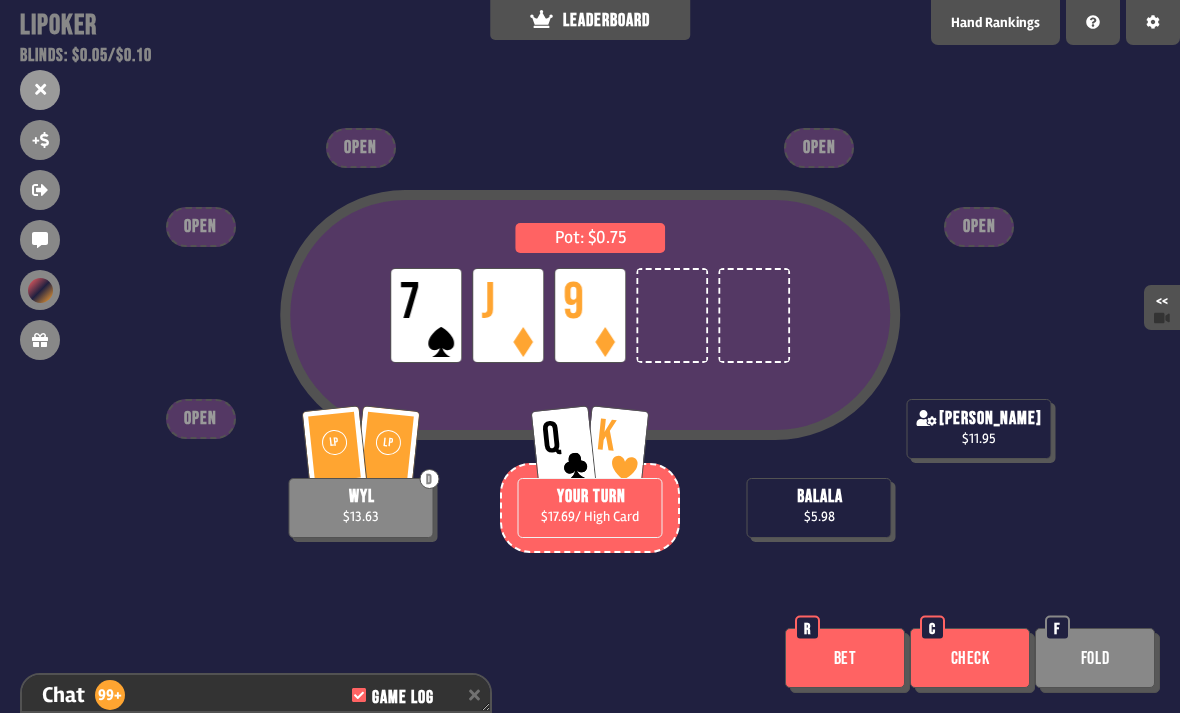 click on "Bet" at bounding box center (845, 658) 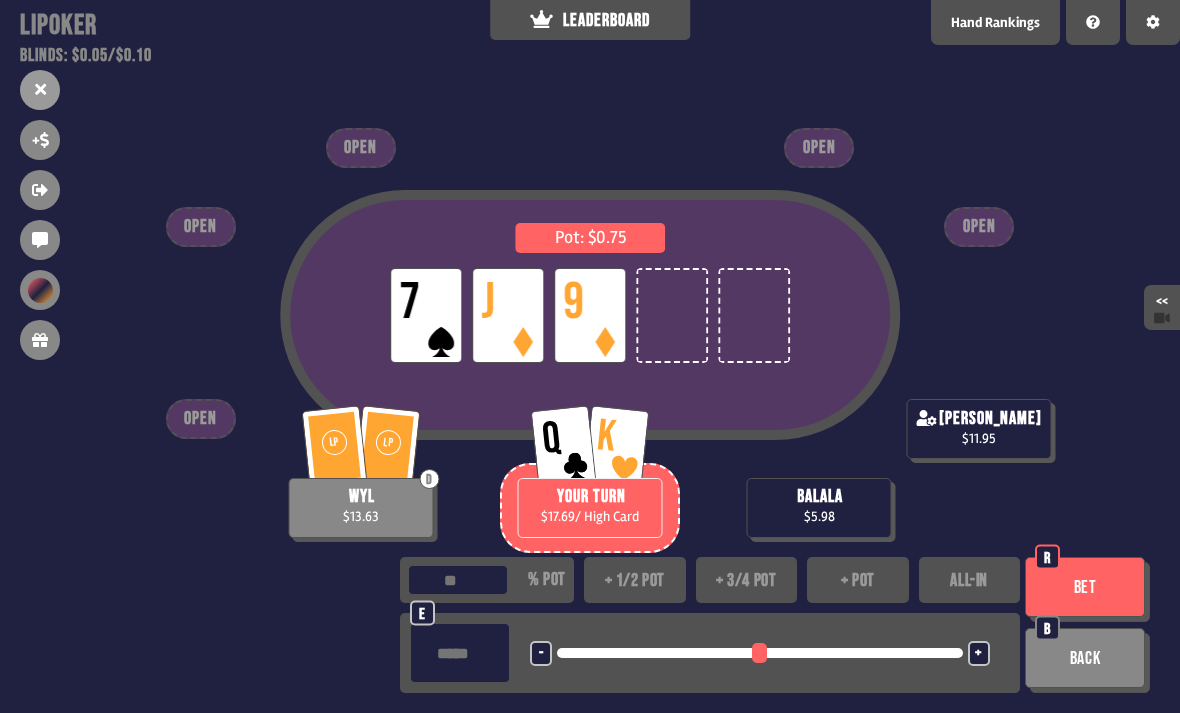 click on "+ pot" at bounding box center [858, 580] 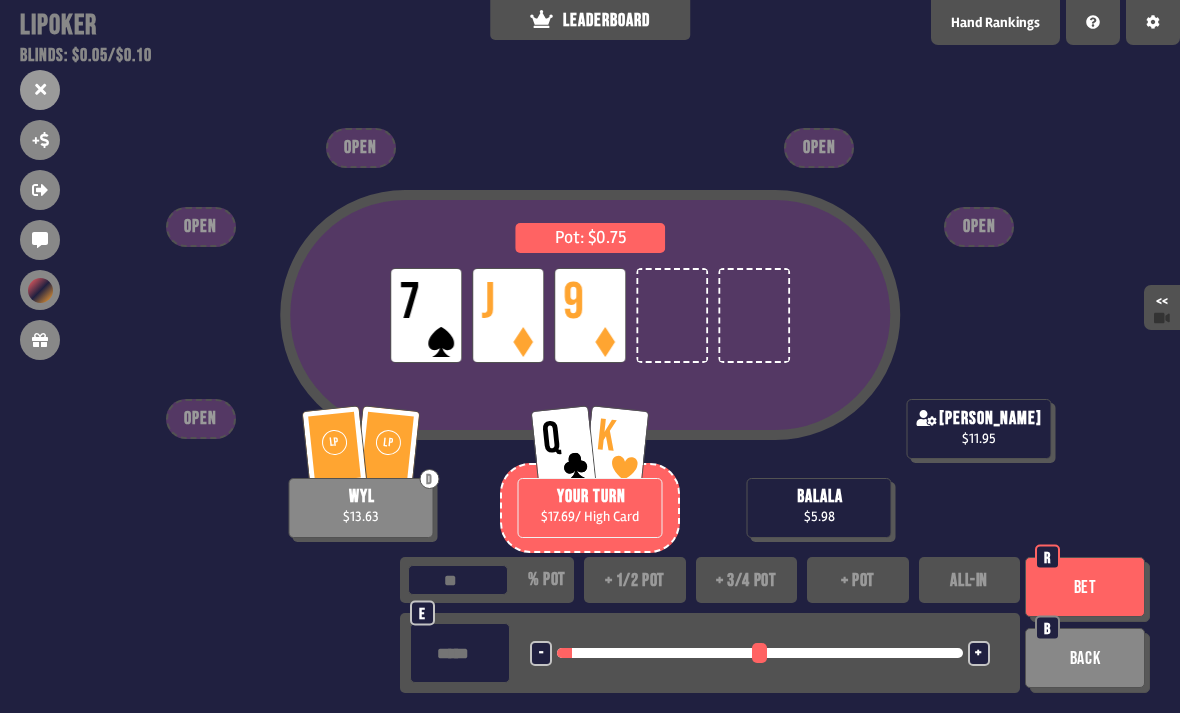click on "Bet" at bounding box center (1085, 587) 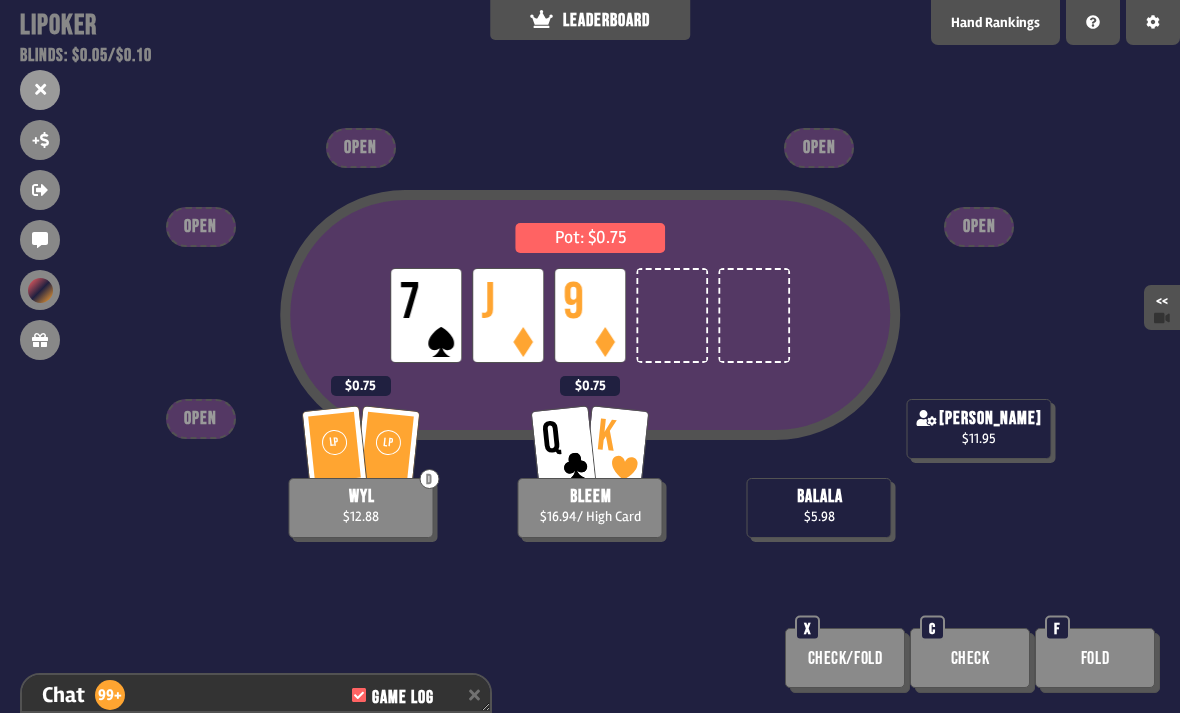 scroll, scrollTop: 14861, scrollLeft: 0, axis: vertical 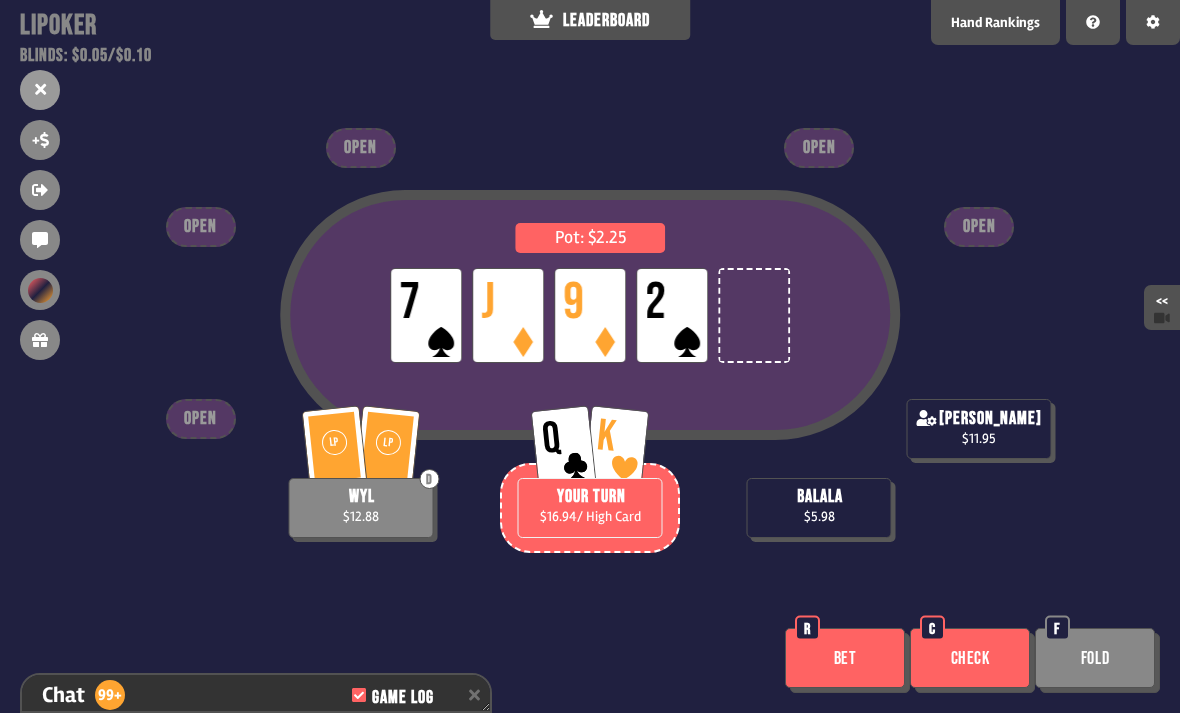 click on "Bet" at bounding box center [845, 658] 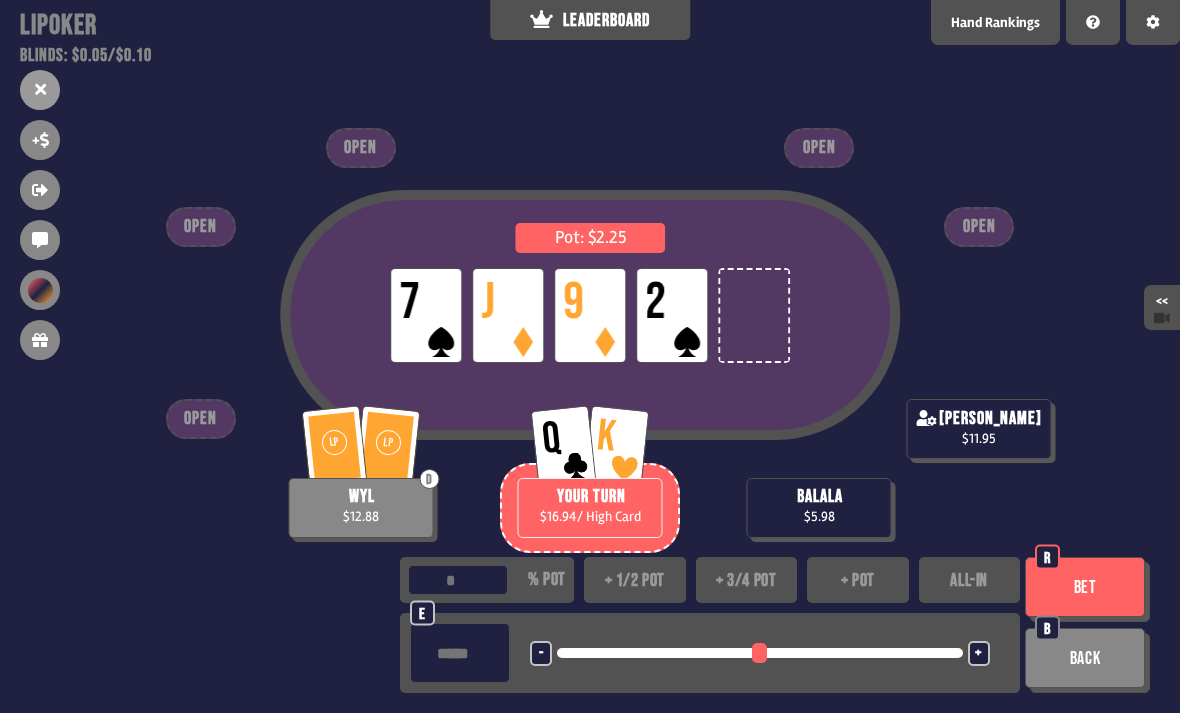 click on "ALL-IN" at bounding box center [970, 580] 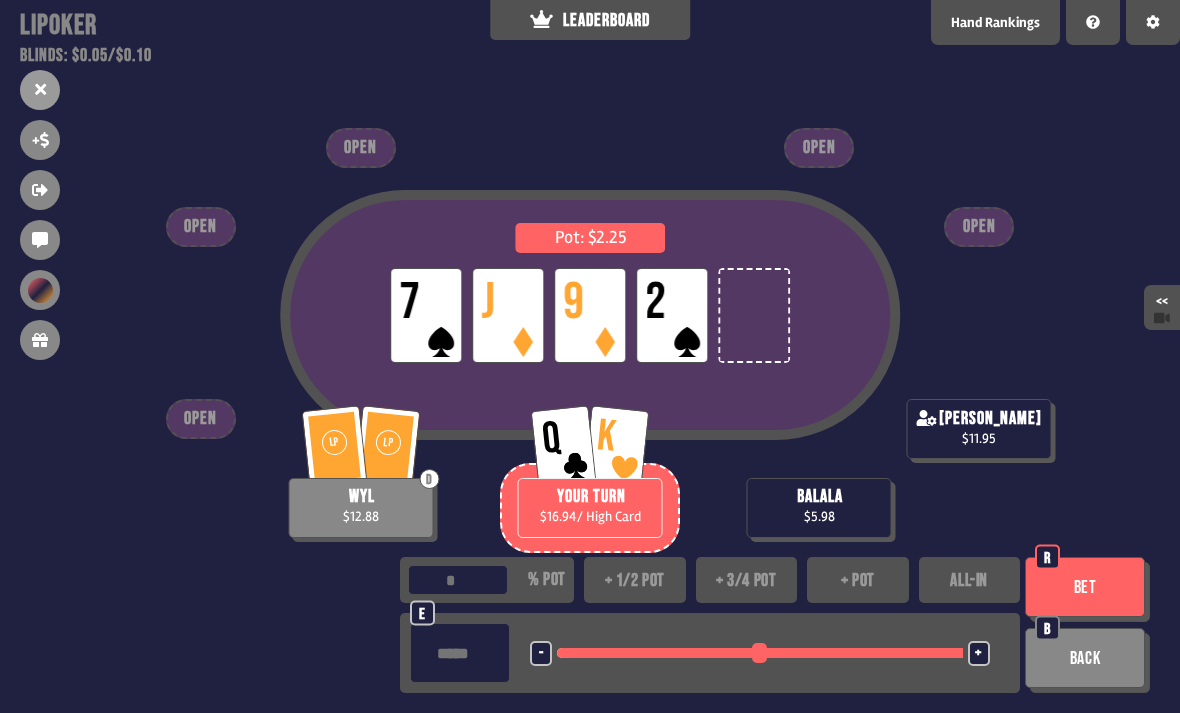 click on "Bet" at bounding box center [1085, 587] 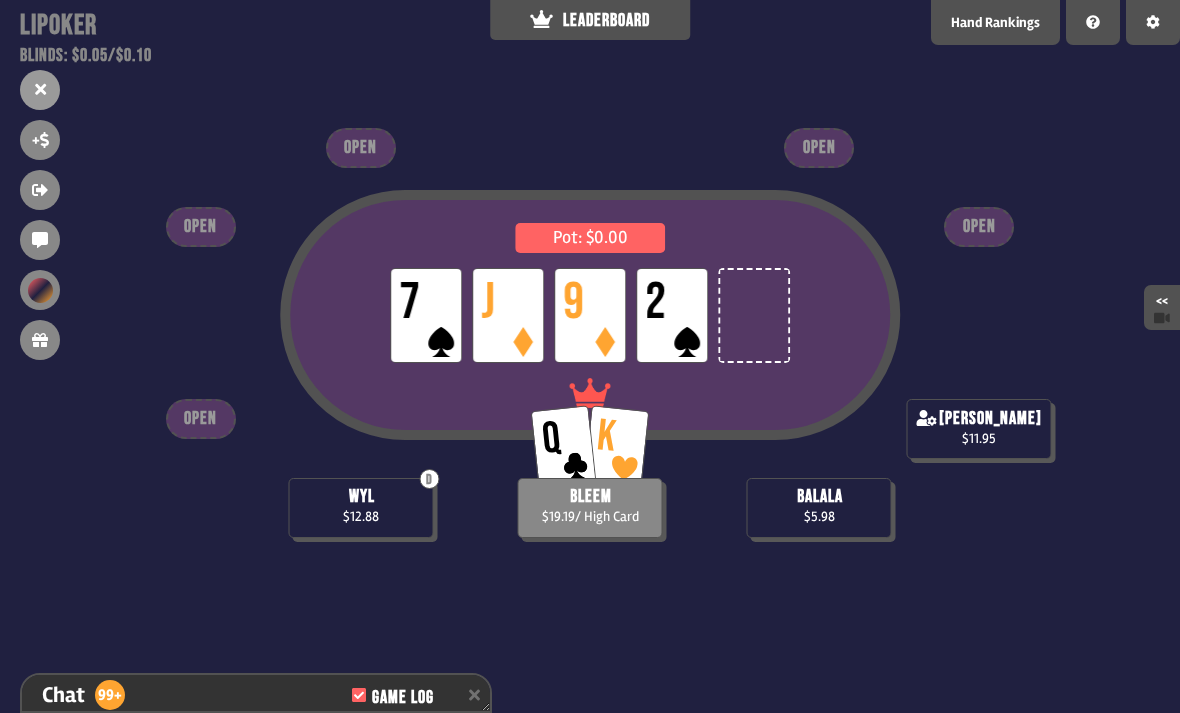 scroll, scrollTop: 15035, scrollLeft: 0, axis: vertical 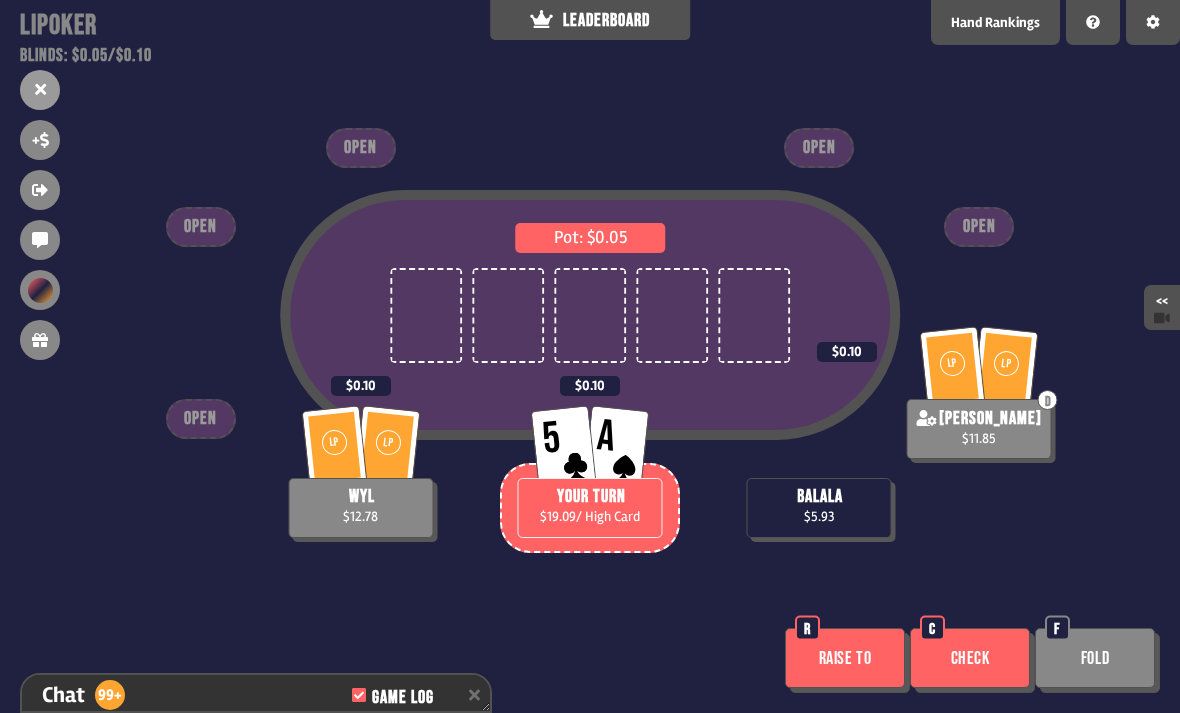 click on "Raise to" at bounding box center (845, 658) 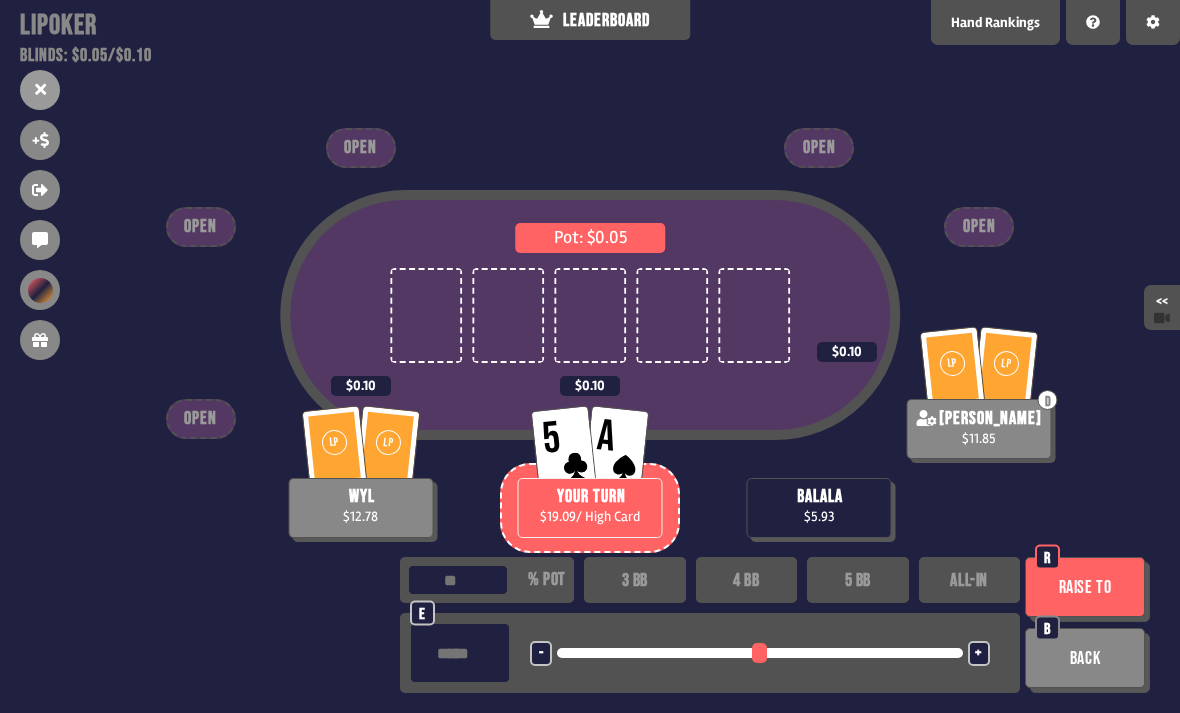 click on "3 BB" at bounding box center (635, 580) 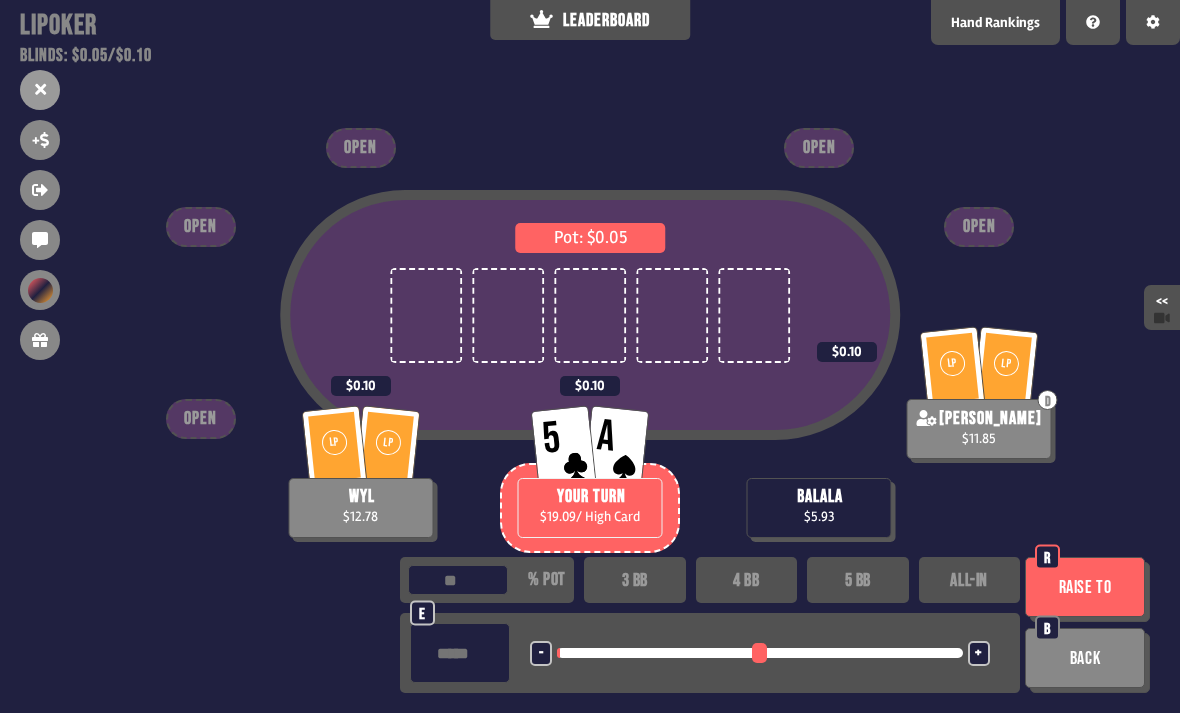 click on "Raise to" at bounding box center (1085, 587) 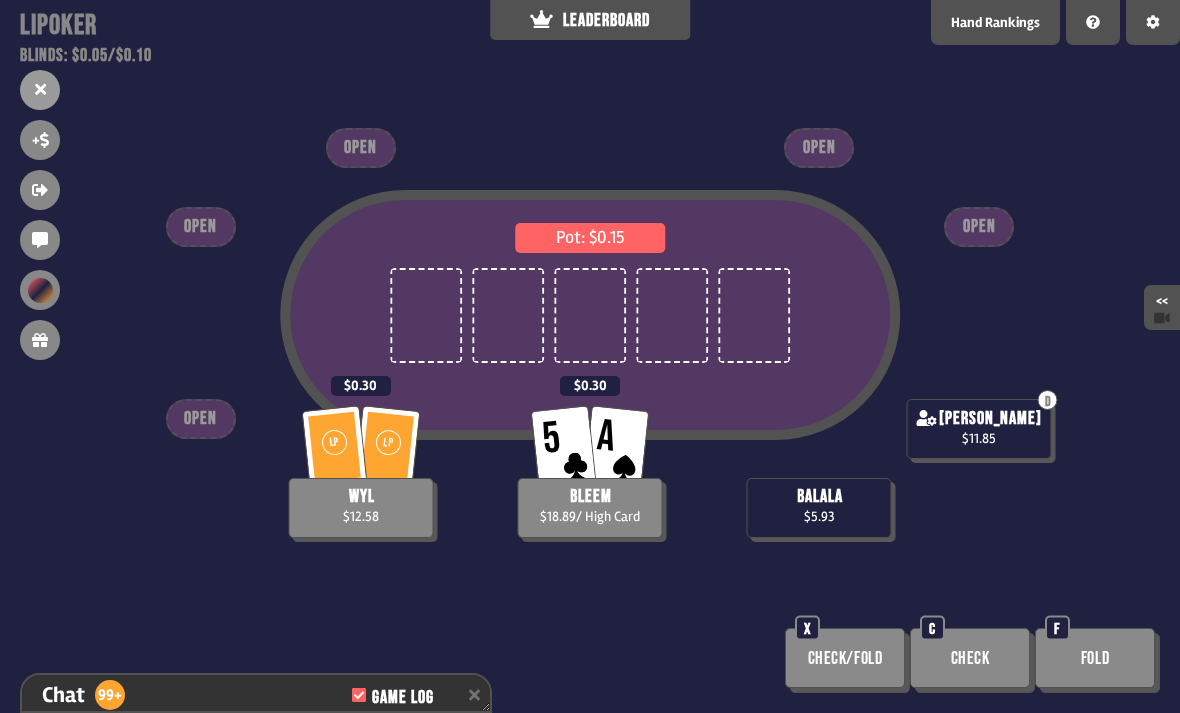 scroll, scrollTop: 15267, scrollLeft: 0, axis: vertical 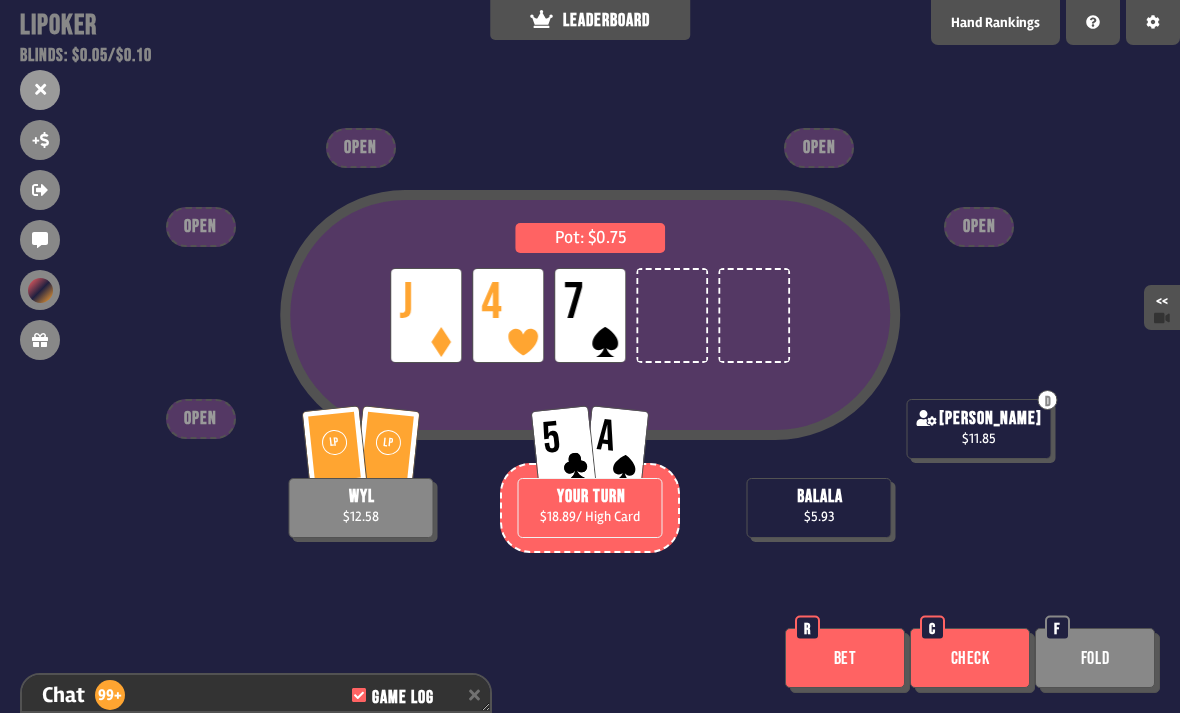 click on "Check" at bounding box center (970, 658) 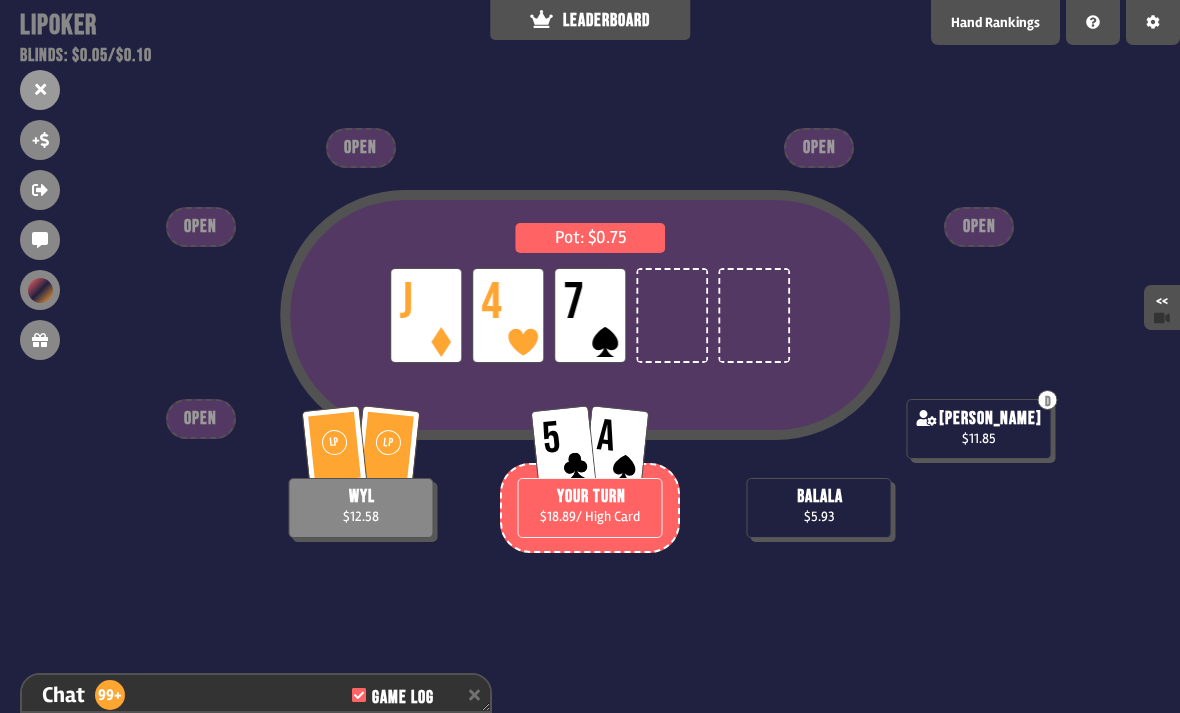scroll, scrollTop: 15325, scrollLeft: 0, axis: vertical 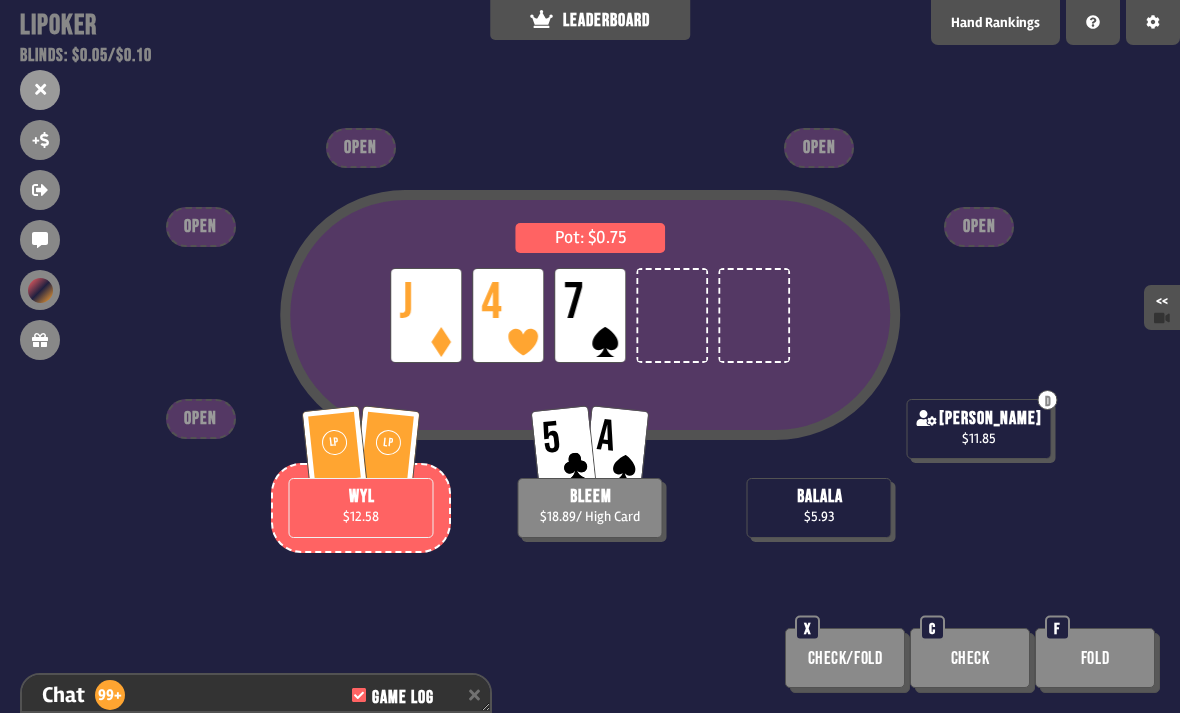 click on "Check" at bounding box center [970, 658] 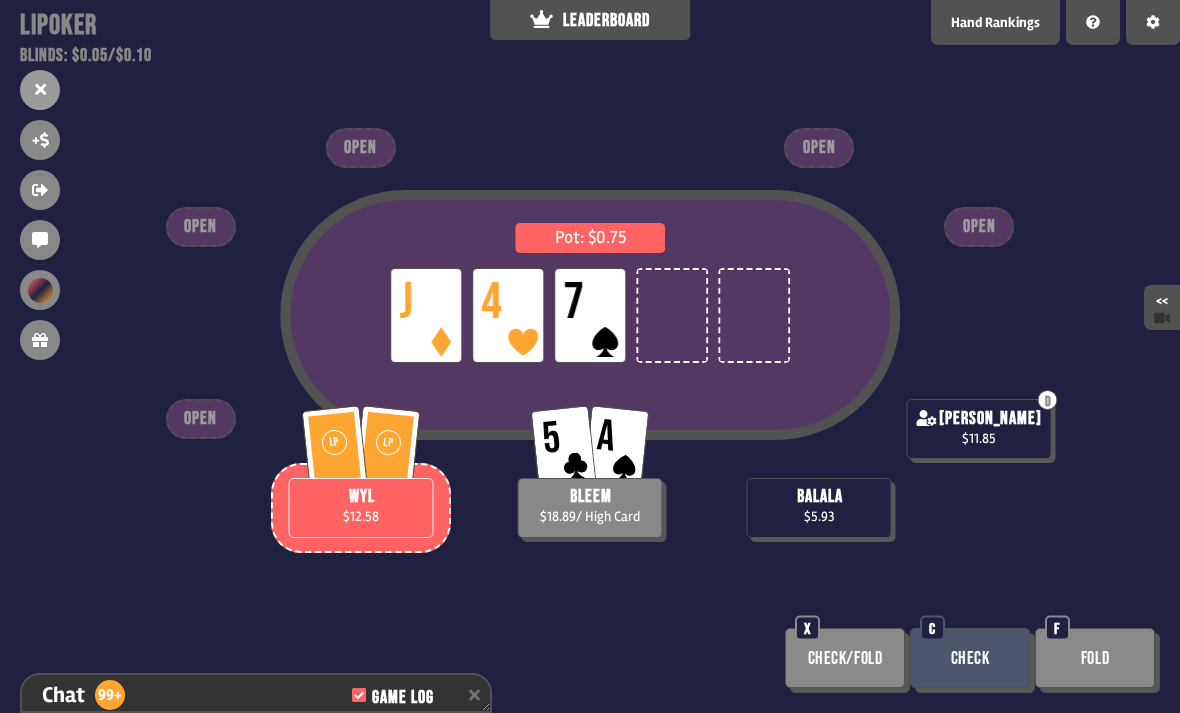 click on "Check" at bounding box center [970, 658] 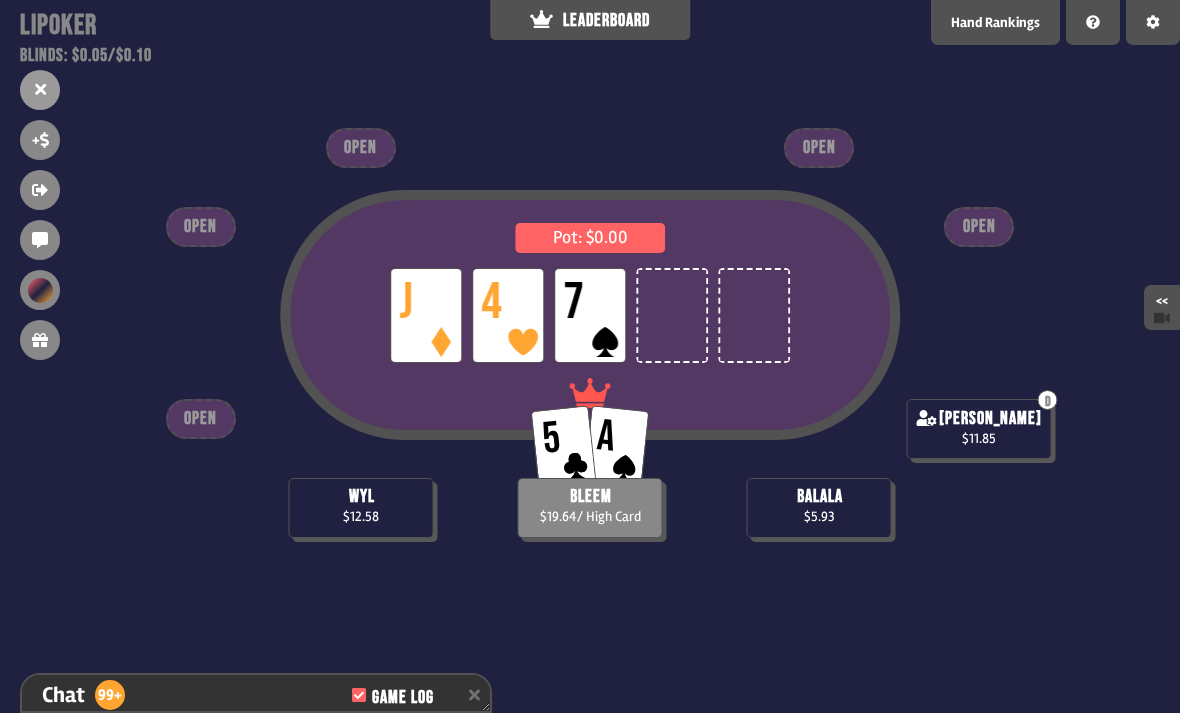 scroll, scrollTop: 15441, scrollLeft: 0, axis: vertical 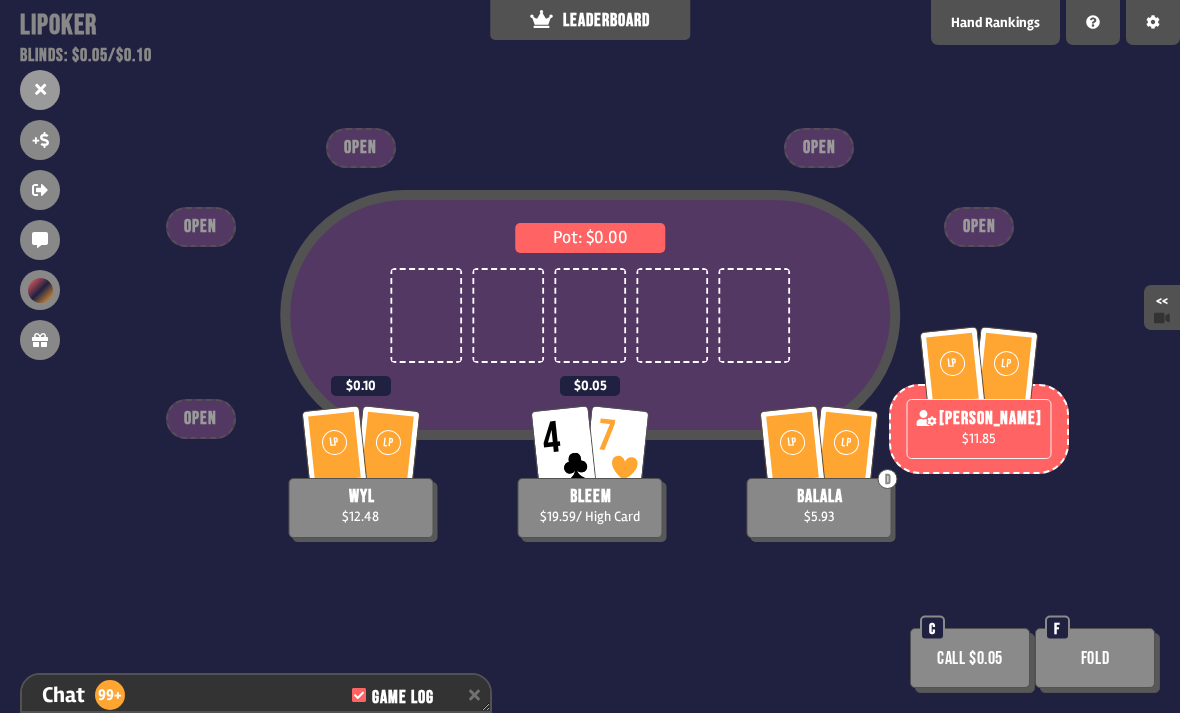 click on "Fold" at bounding box center [1095, 658] 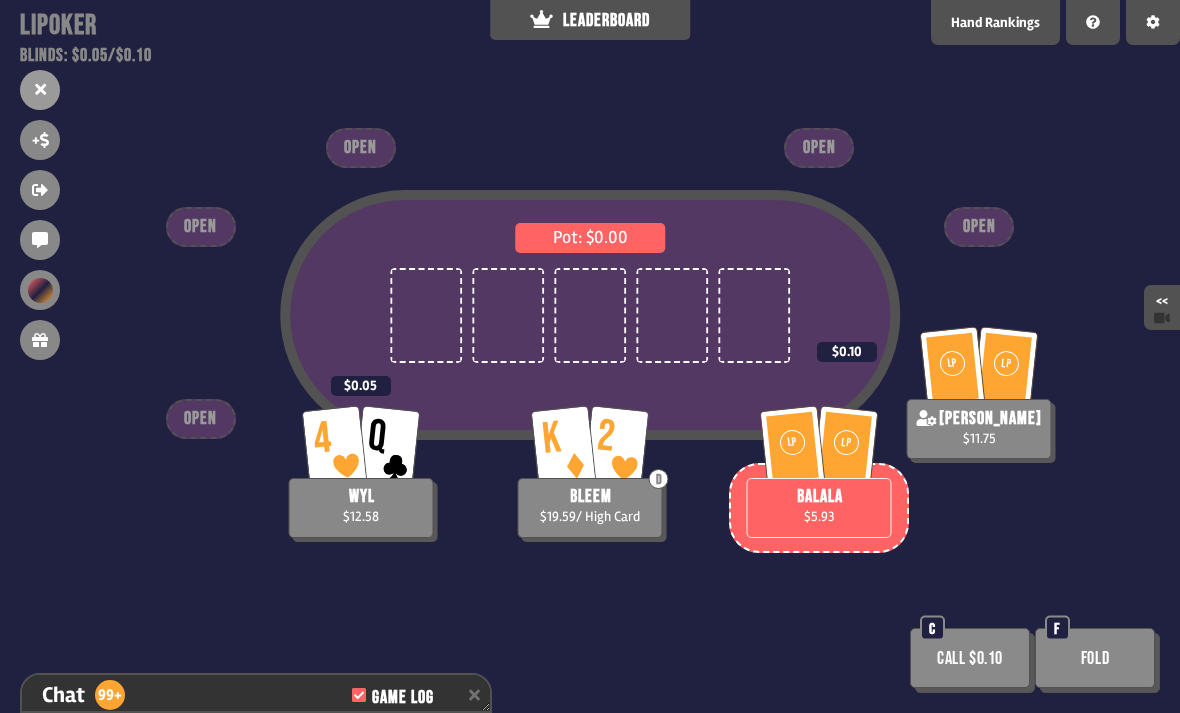 scroll, scrollTop: 15673, scrollLeft: 0, axis: vertical 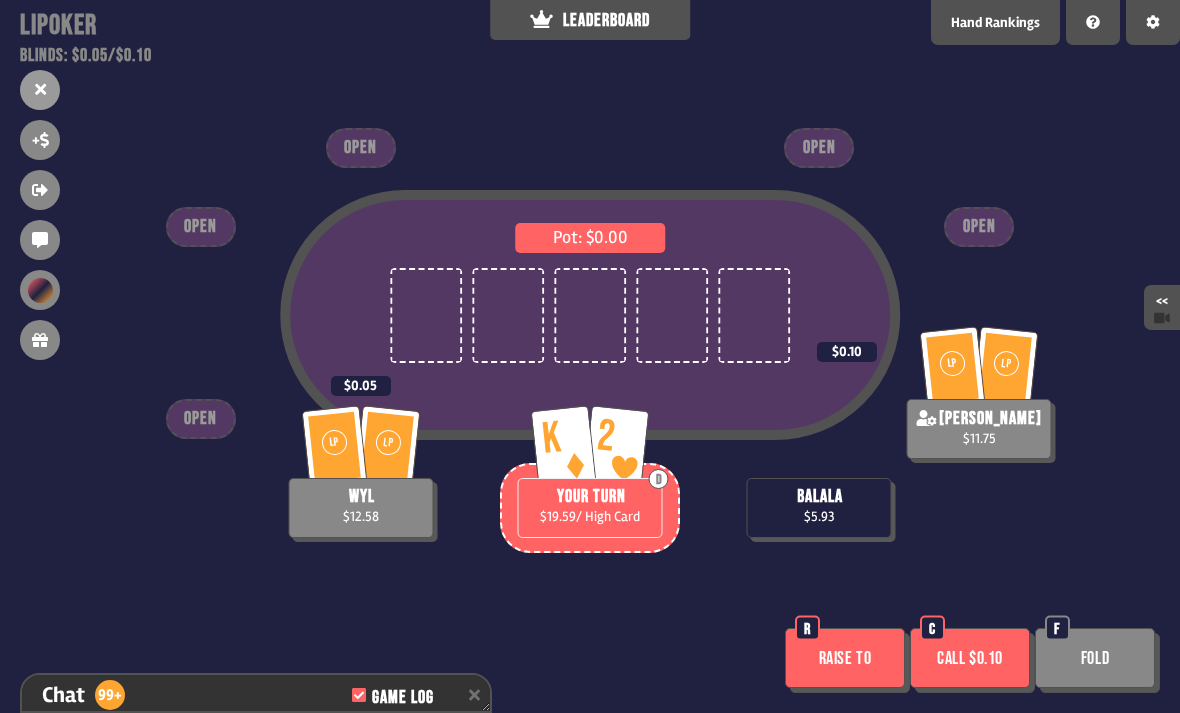 click on "Fold" at bounding box center [1095, 658] 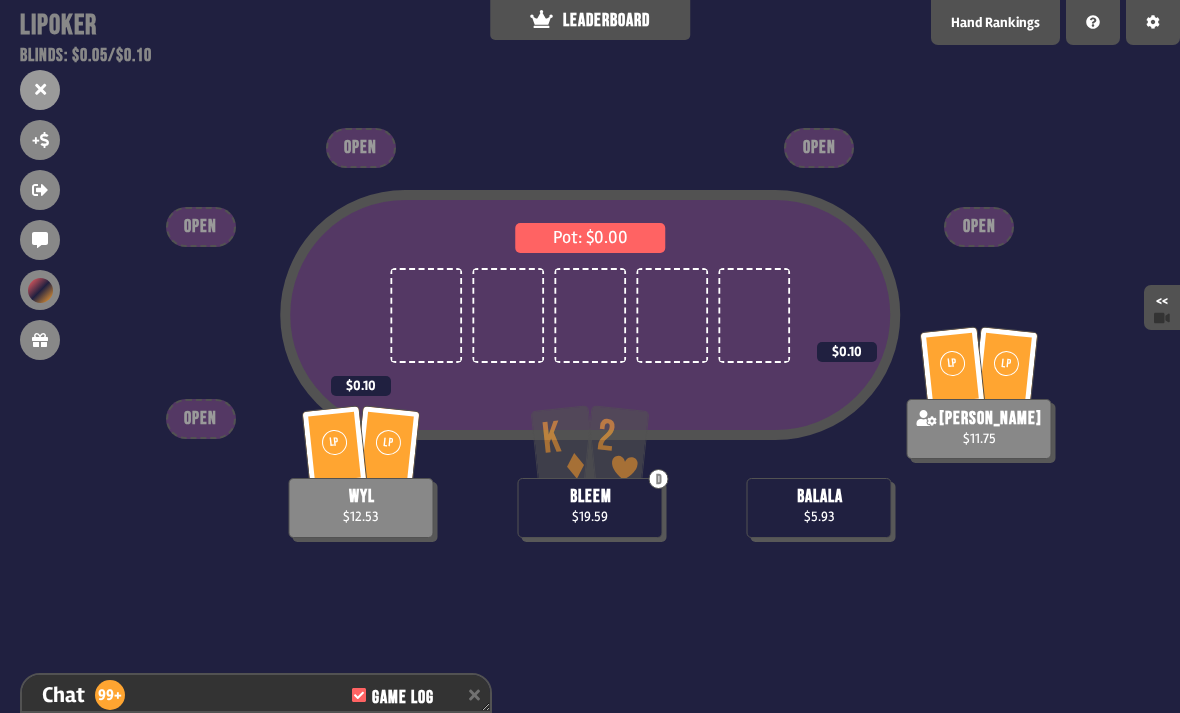 scroll, scrollTop: 15818, scrollLeft: 0, axis: vertical 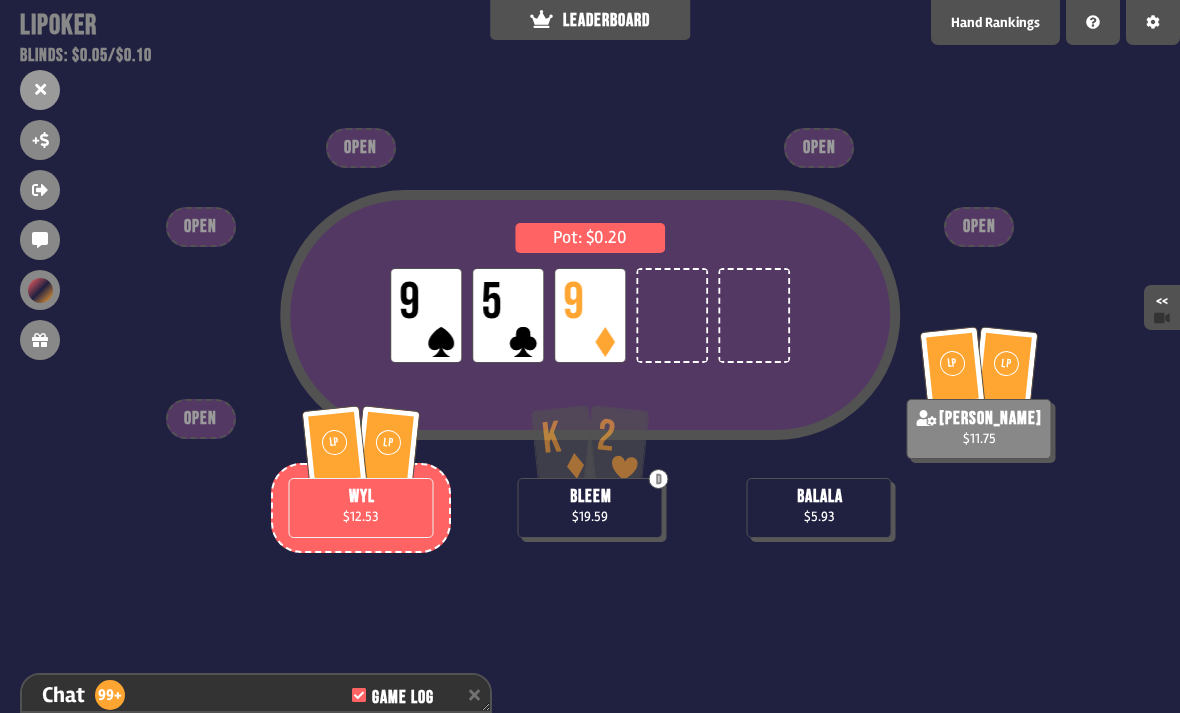 click on "LEADERBOARD" at bounding box center (590, 20) 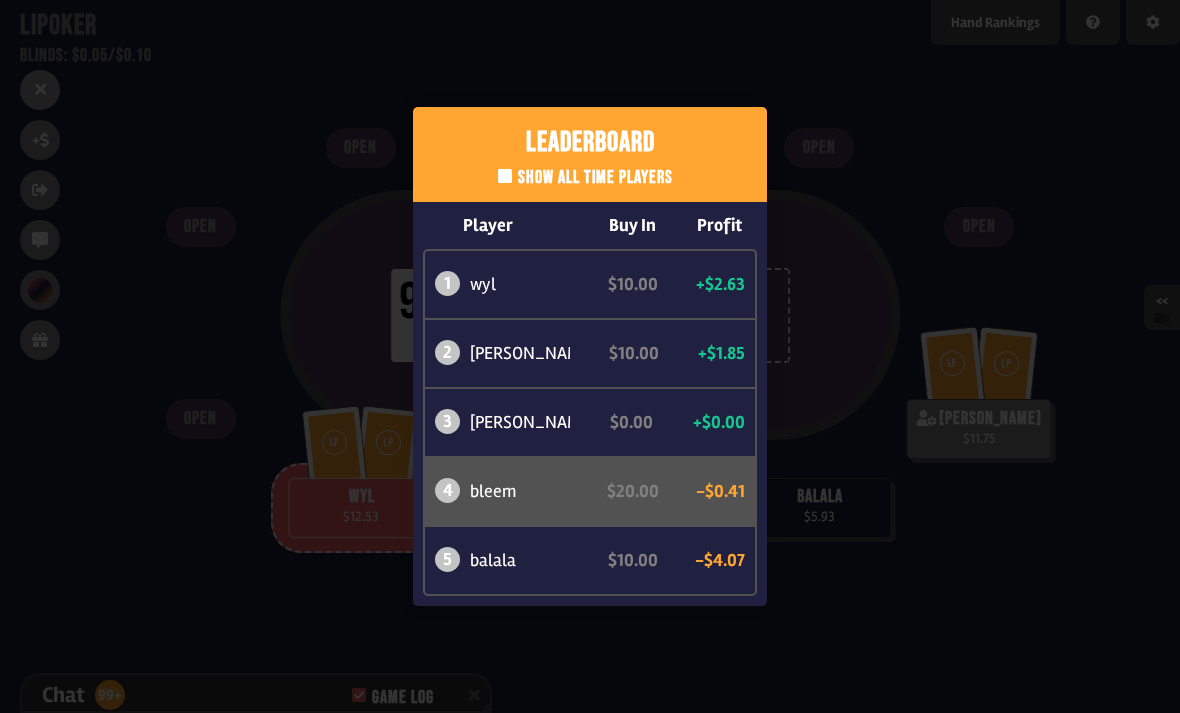 scroll, scrollTop: 15876, scrollLeft: 0, axis: vertical 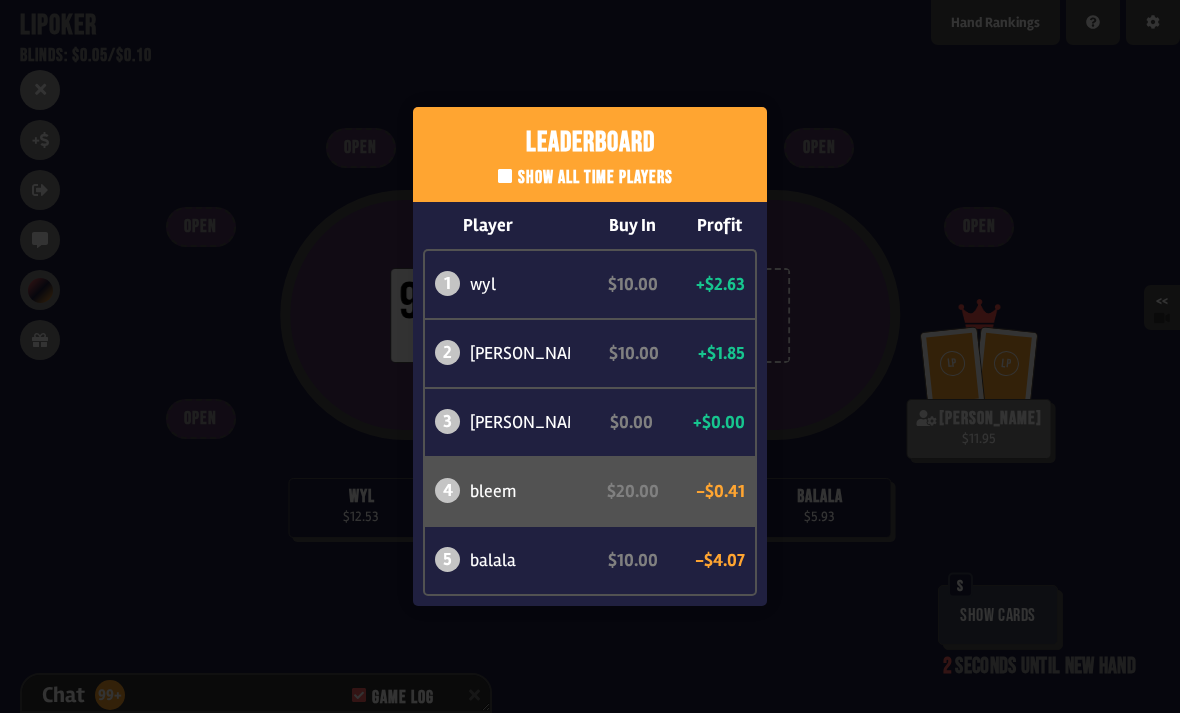 click on "Leaderboard   Show all time players Player Buy In Profit 1 wyl $10.00 +$2.63 2 [PERSON_NAME] $10.00 +$1.85 3 [PERSON_NAME] $0.00 +$0.00 4 bleem $20.00 -$0.41 5 balala $10.00 -$4.07" at bounding box center (590, 356) 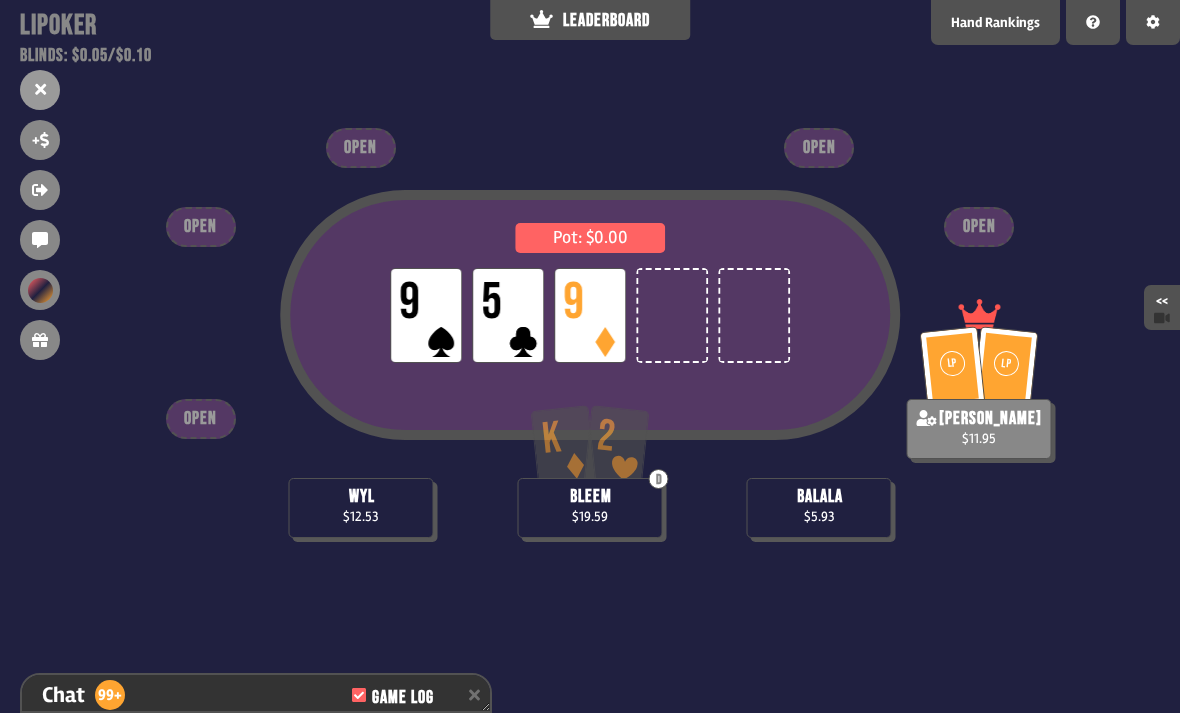 click on "LEADERBOARD" at bounding box center [590, 20] 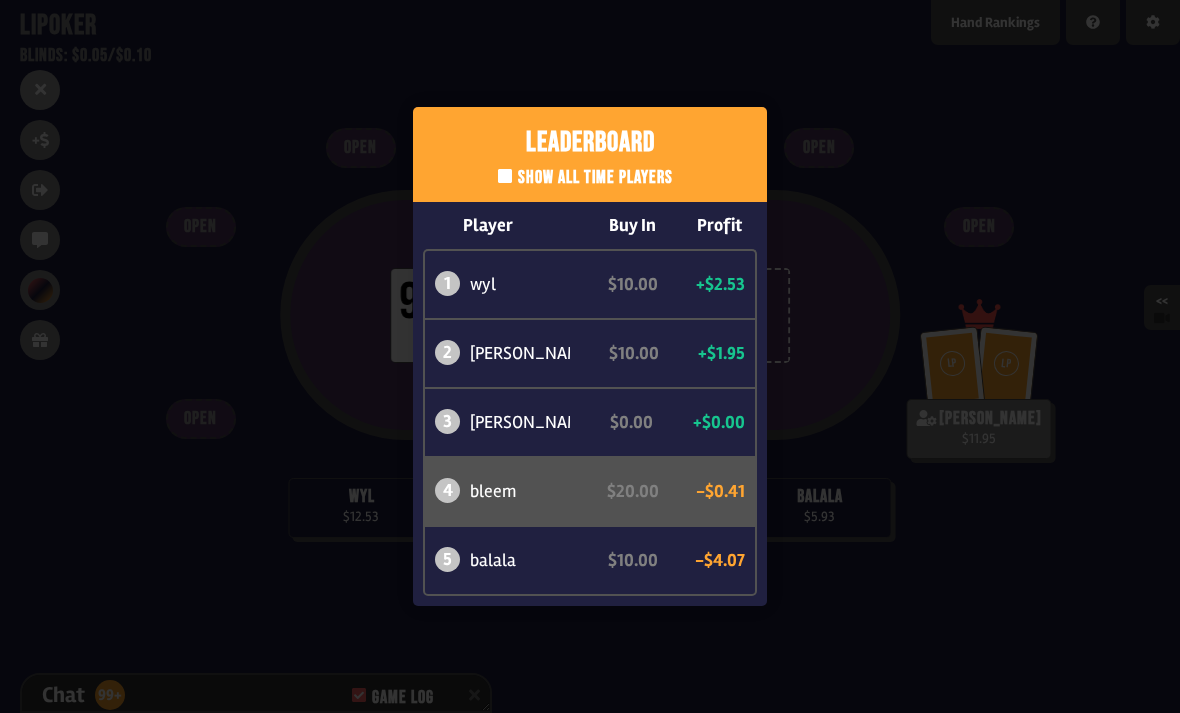 click on "Leaderboard   Show all time players Player Buy In Profit 1 wyl $10.00 +$2.53 2 [PERSON_NAME] $10.00 +$1.95 3 [PERSON_NAME] $0.00 +$0.00 4 bleem $20.00 -$0.41 5 balala $10.00 -$4.07" at bounding box center [590, 356] 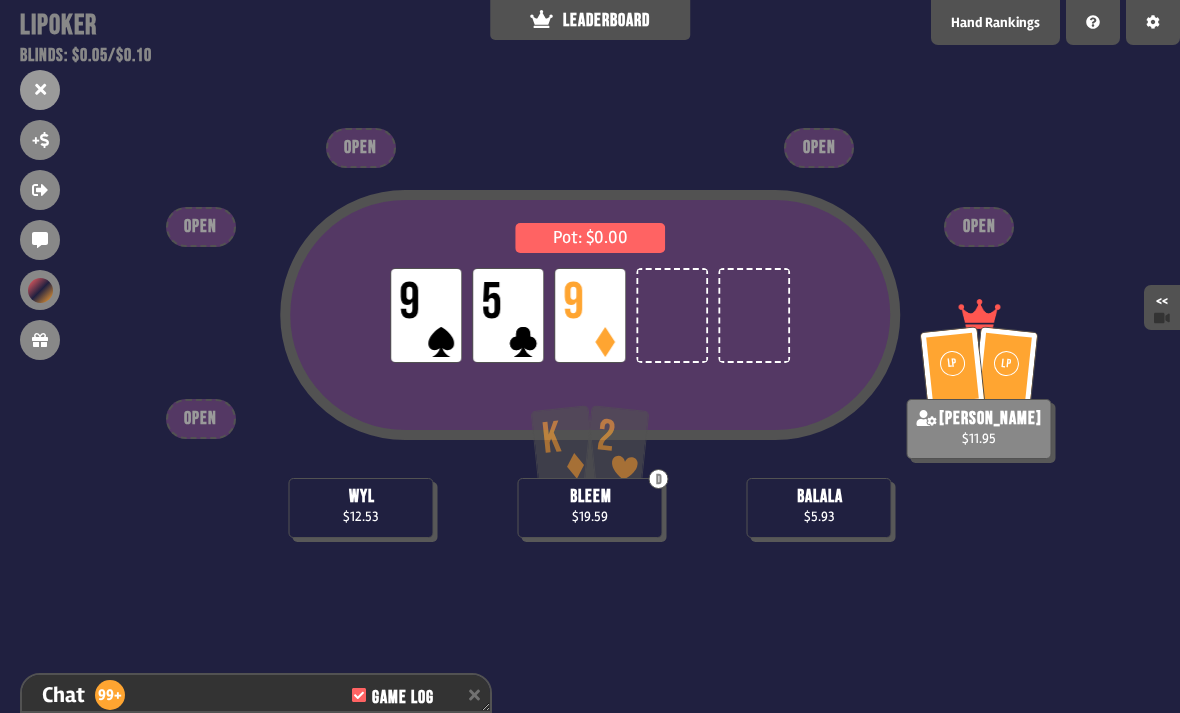 scroll, scrollTop: 15963, scrollLeft: 0, axis: vertical 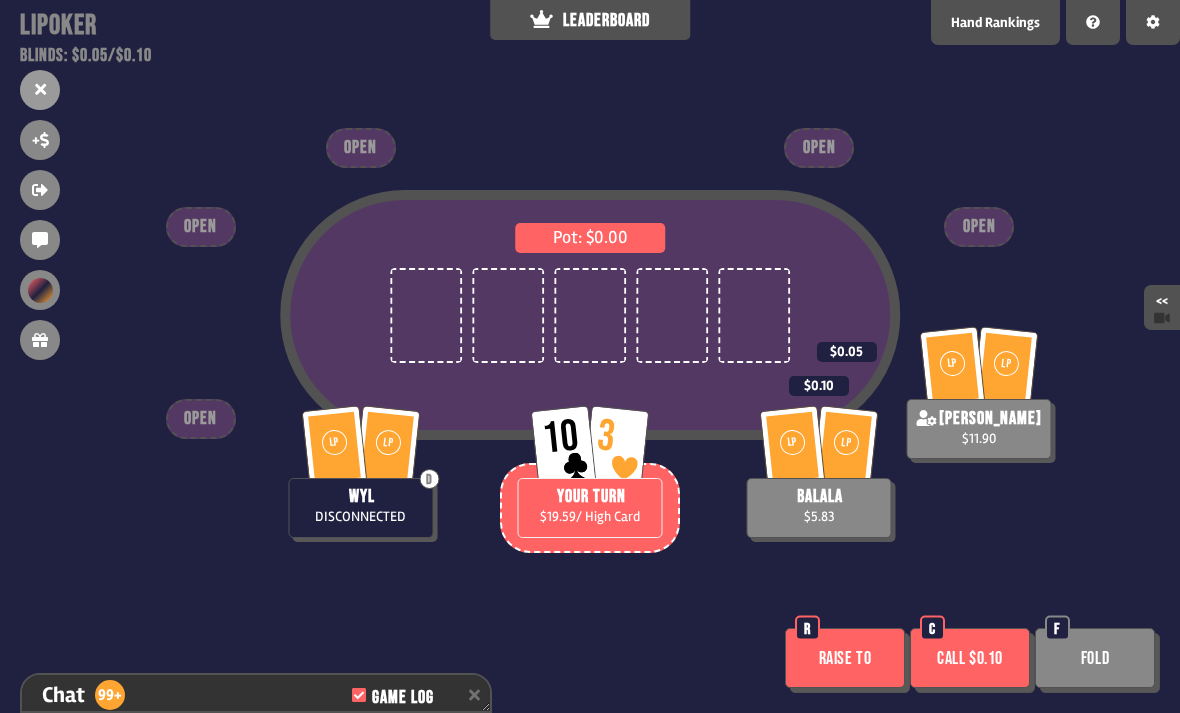 click on "Fold" at bounding box center (1095, 658) 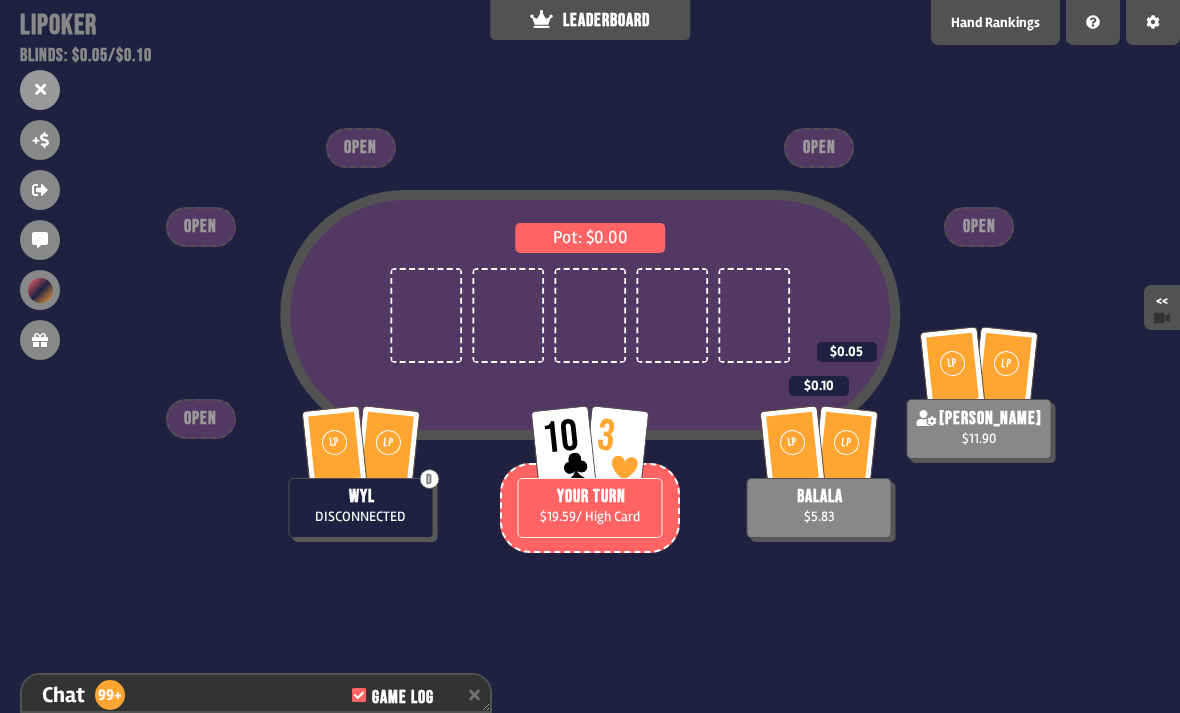 scroll, scrollTop: 16021, scrollLeft: 0, axis: vertical 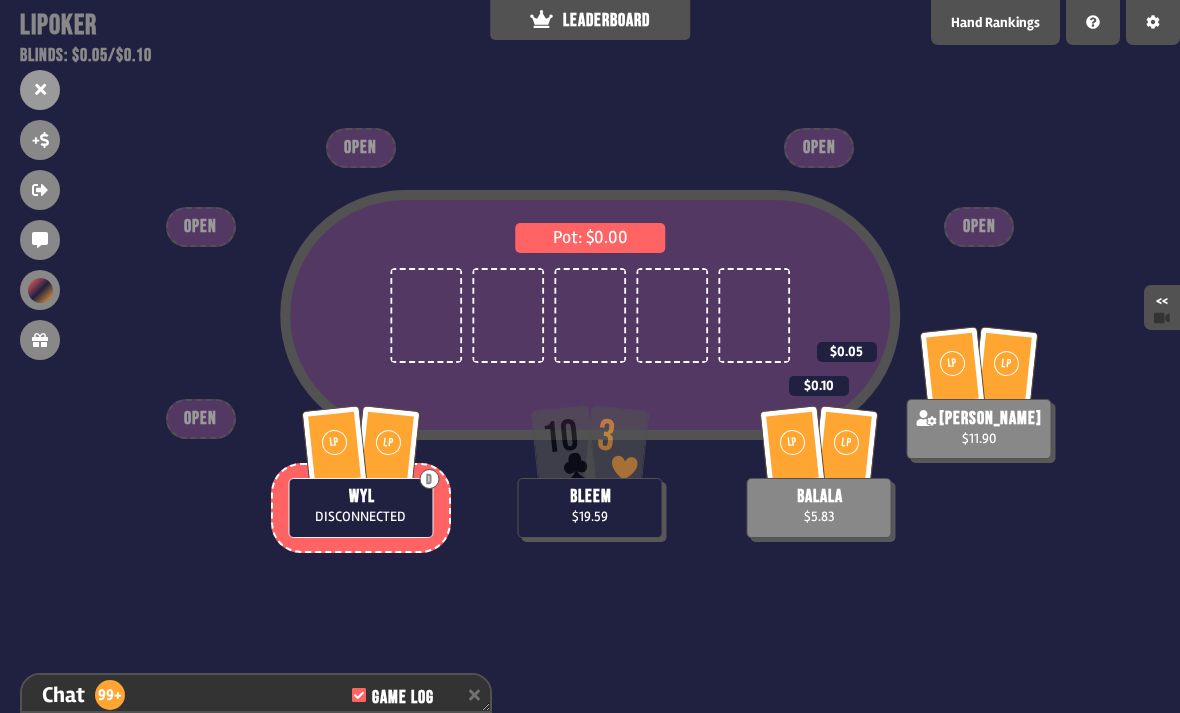 click on "Pot: $0.00   LP LP D wyl DISCONNECTED LP [PERSON_NAME] $5.83  $0.10  10 3 bleem $19.59  LP LP [PERSON_NAME] $11.90  $0.05  OPEN OPEN OPEN OPEN OPEN" at bounding box center (590, 356) 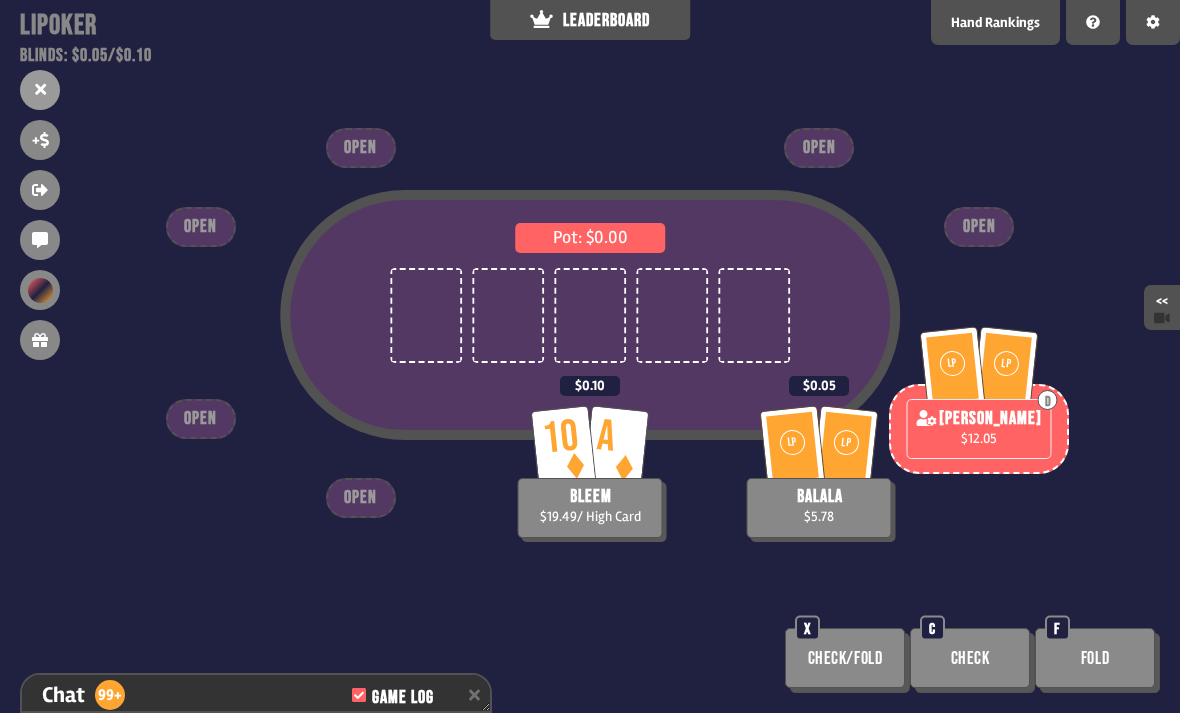 scroll, scrollTop: 16311, scrollLeft: 0, axis: vertical 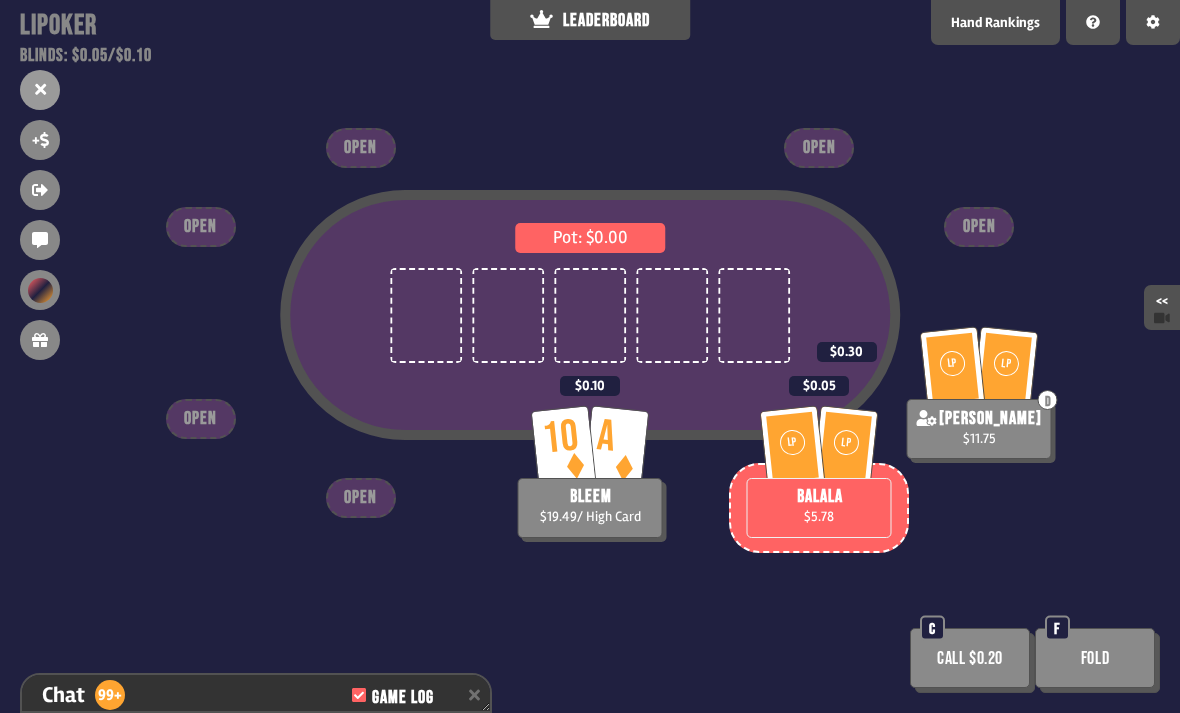 click on "Call $0.20" at bounding box center [970, 658] 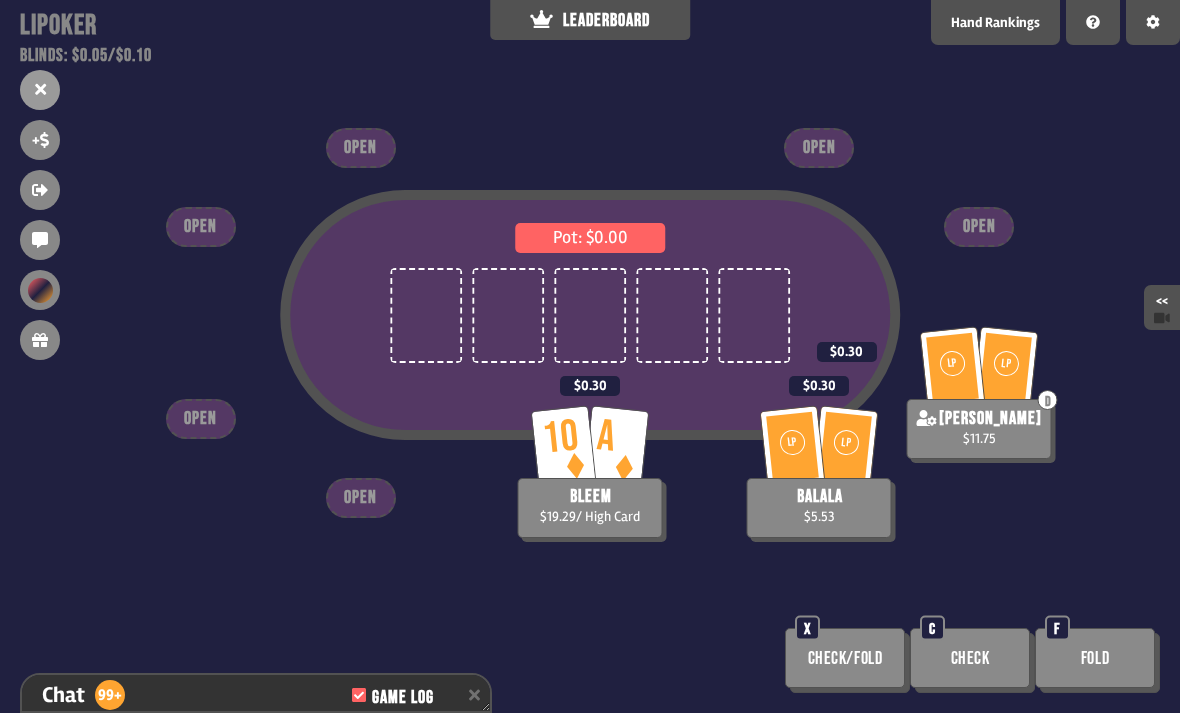 scroll, scrollTop: 16427, scrollLeft: 0, axis: vertical 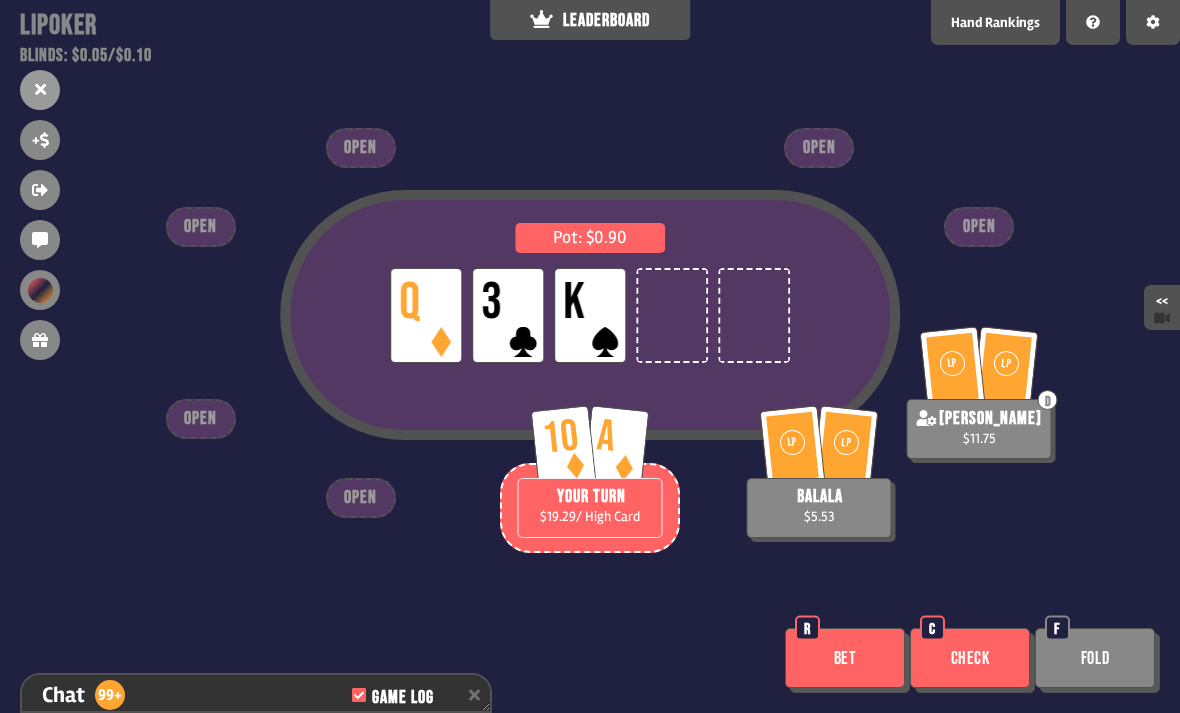 click on "Check" at bounding box center [970, 658] 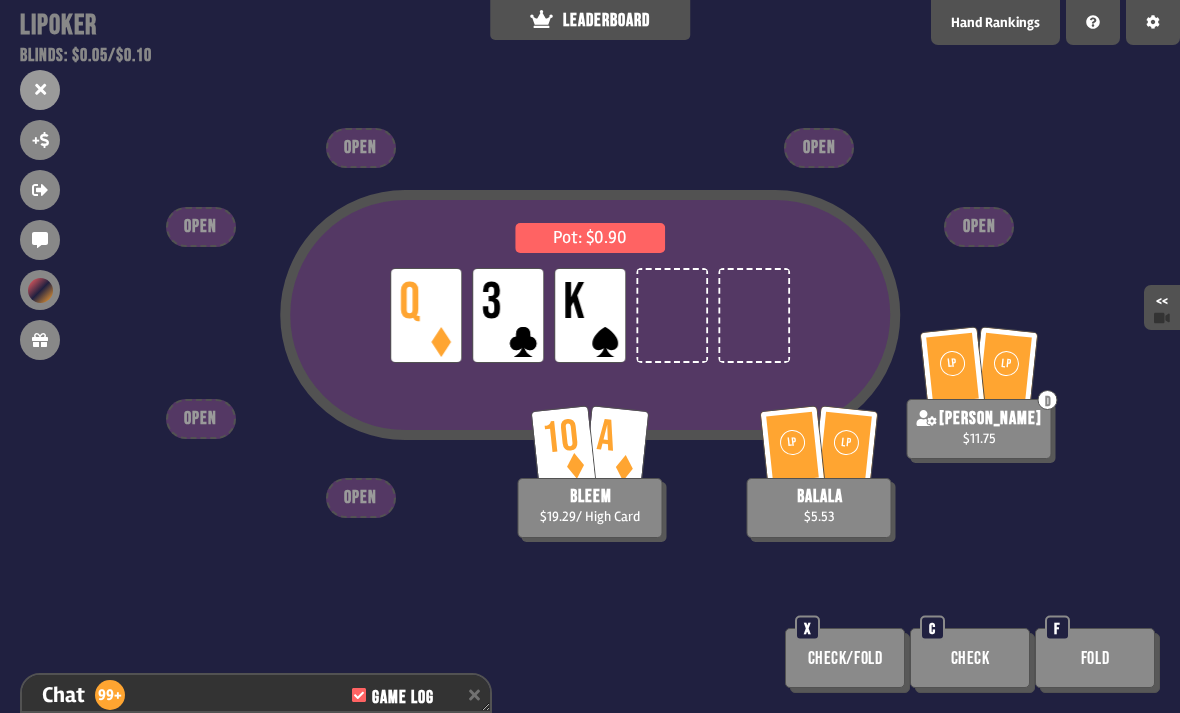 scroll, scrollTop: 16572, scrollLeft: 0, axis: vertical 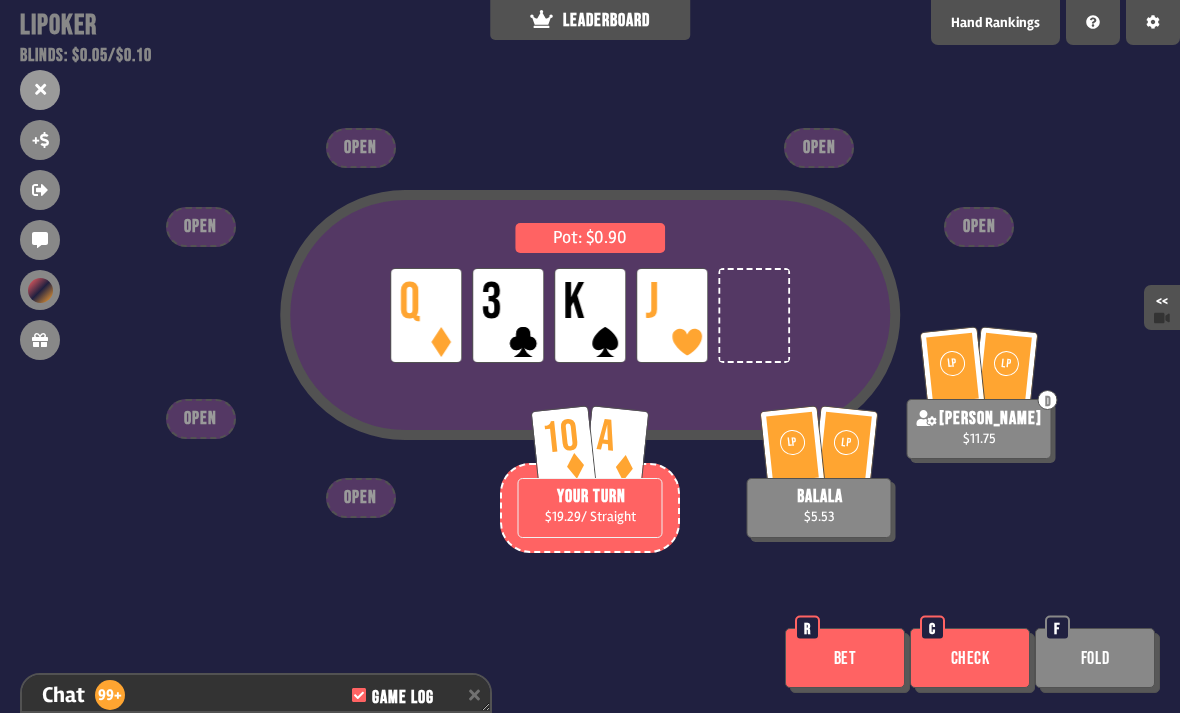 click on "Bet" at bounding box center (845, 658) 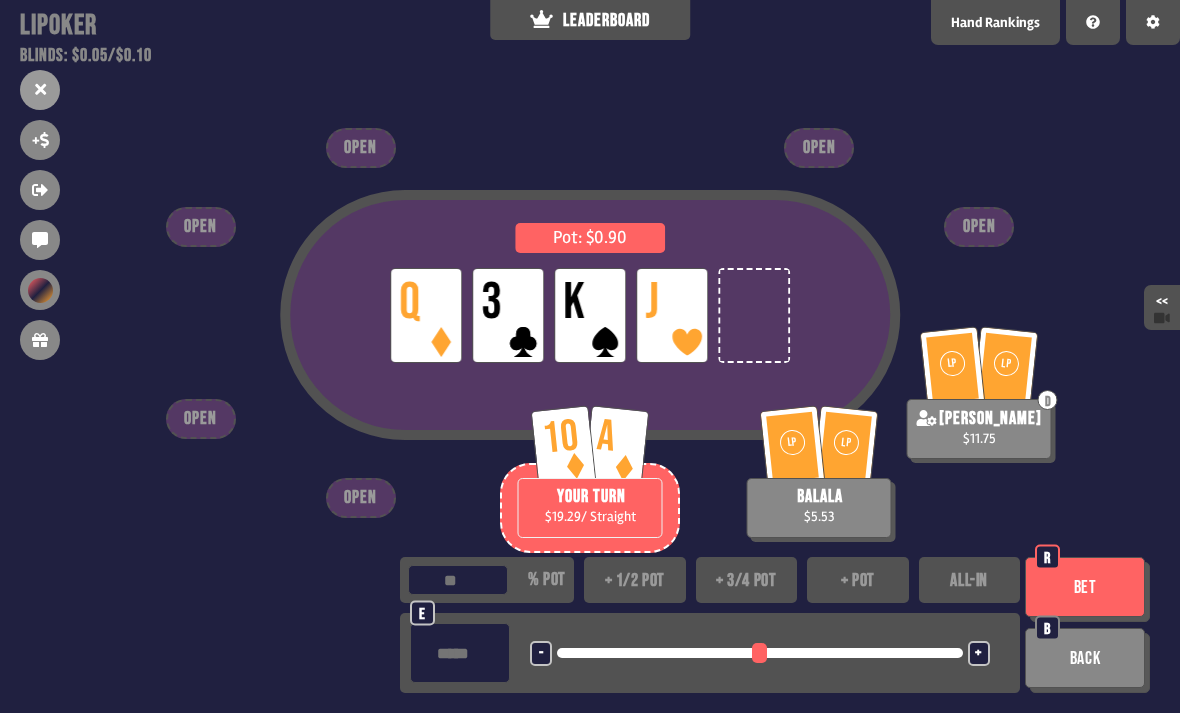 click on "+ 1/2 pot" at bounding box center (635, 580) 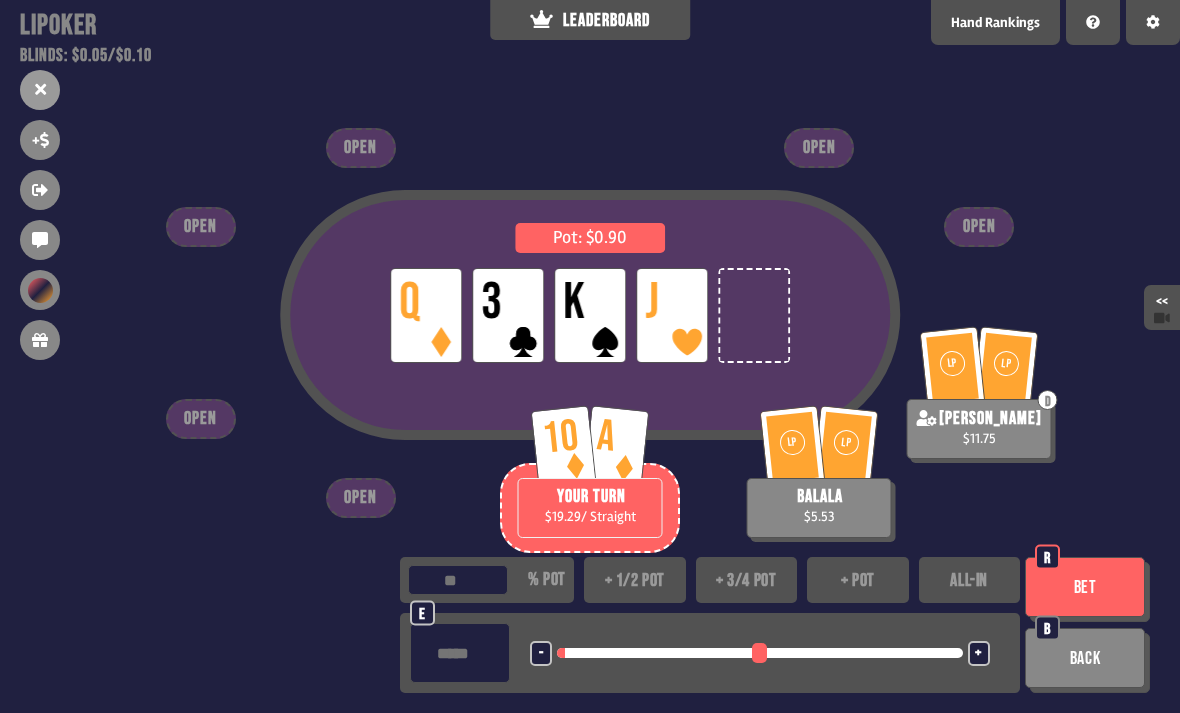 click on "Bet" at bounding box center [1085, 587] 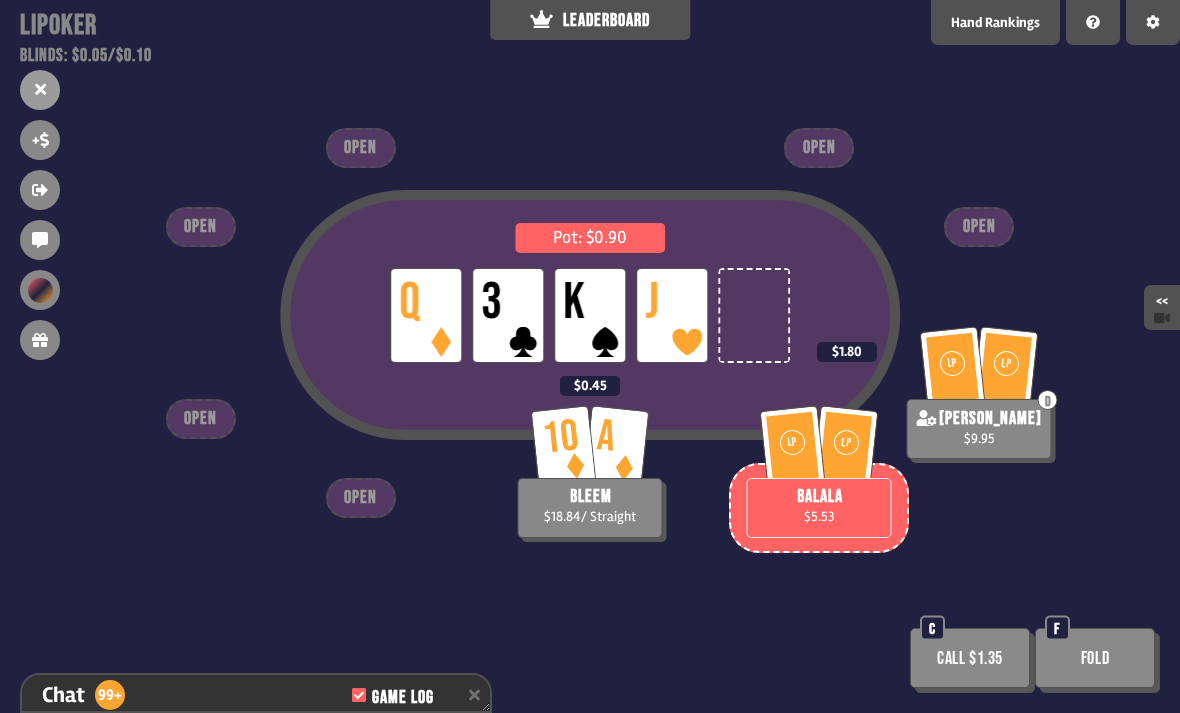 scroll, scrollTop: 16717, scrollLeft: 0, axis: vertical 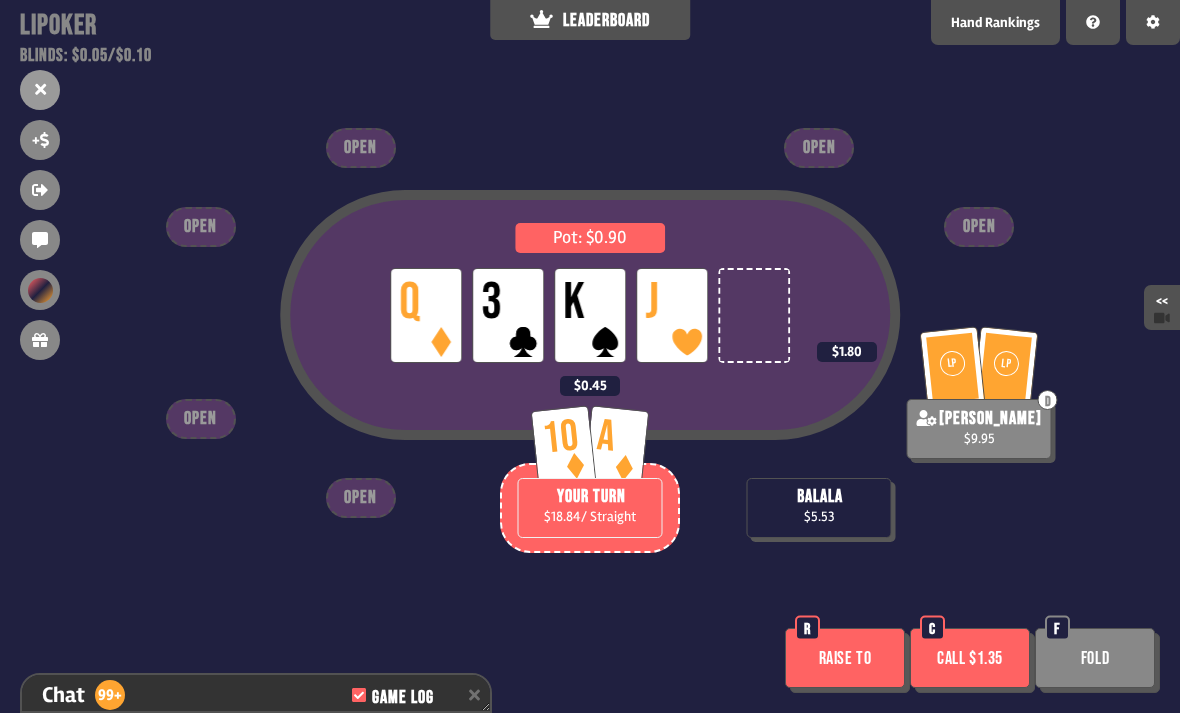 click on "Raise to" at bounding box center (845, 658) 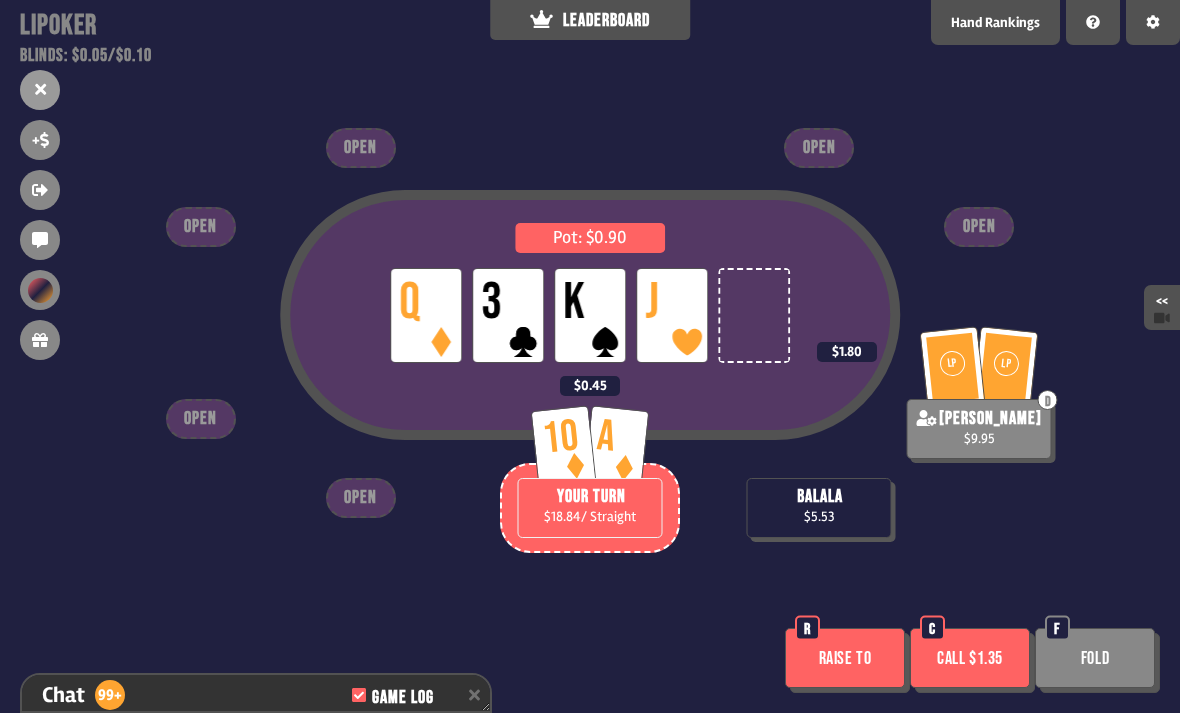 scroll, scrollTop: 0, scrollLeft: 0, axis: both 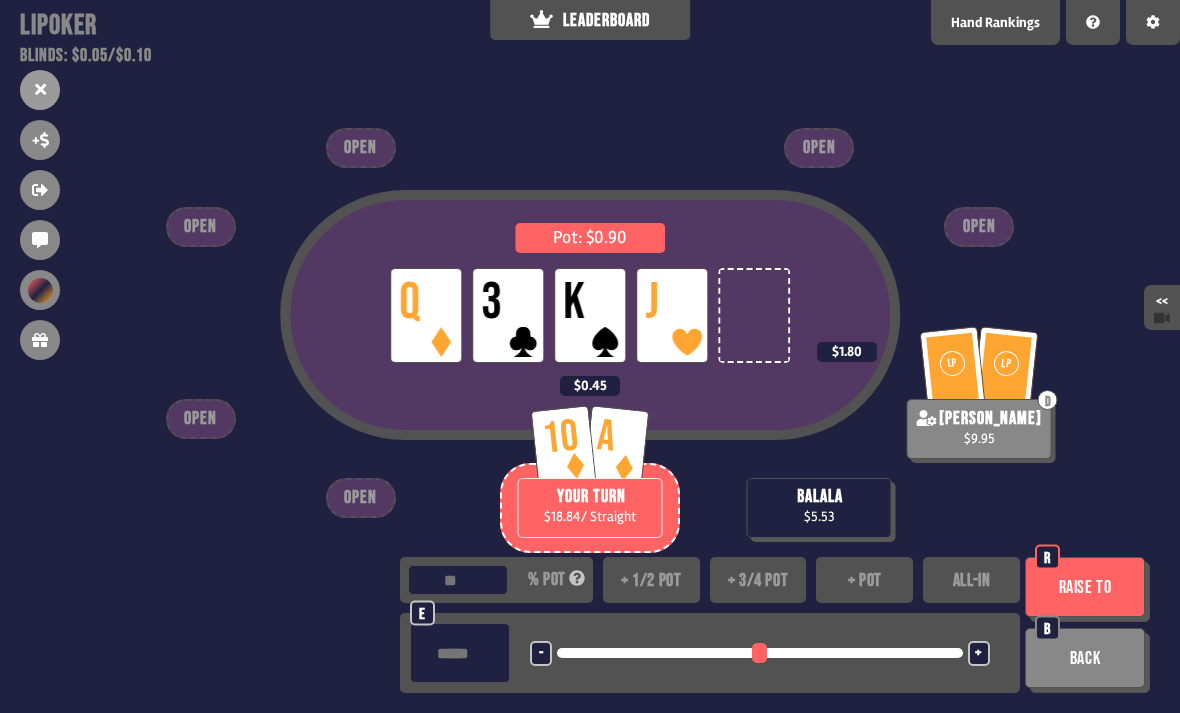 click on "+ 1/2 pot" at bounding box center (651, 580) 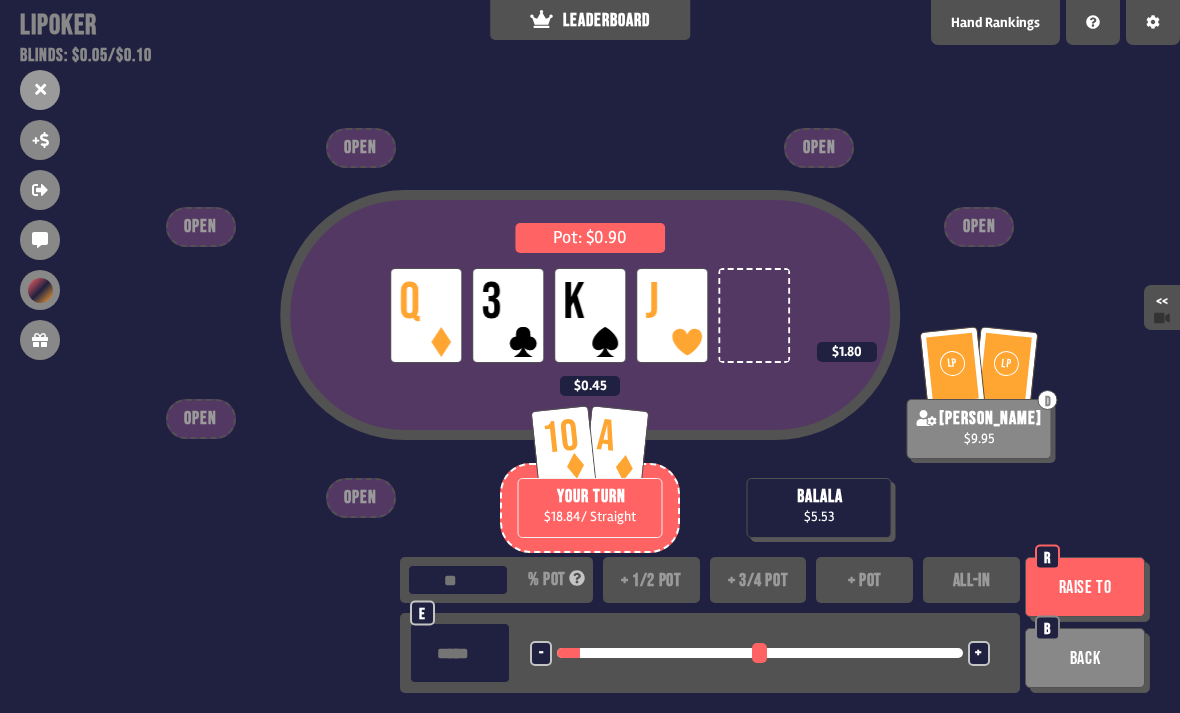 click on "Raise to" at bounding box center [1085, 587] 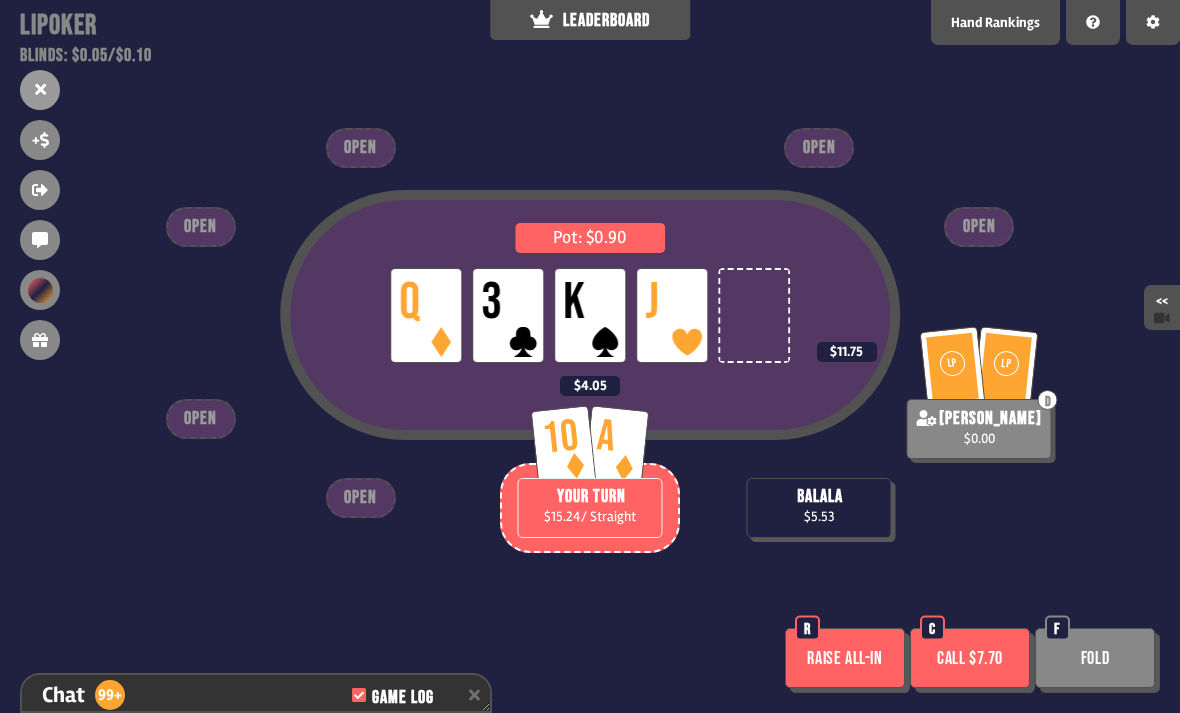 scroll, scrollTop: 16833, scrollLeft: 0, axis: vertical 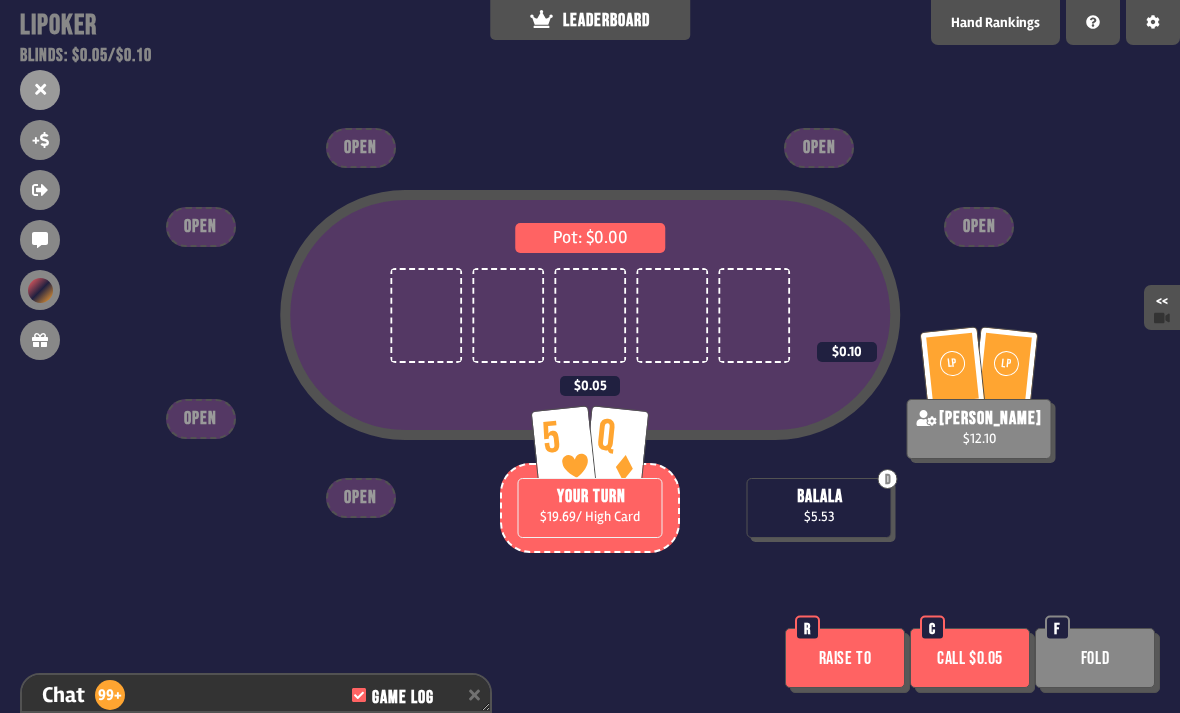 click on "Fold" at bounding box center [1095, 658] 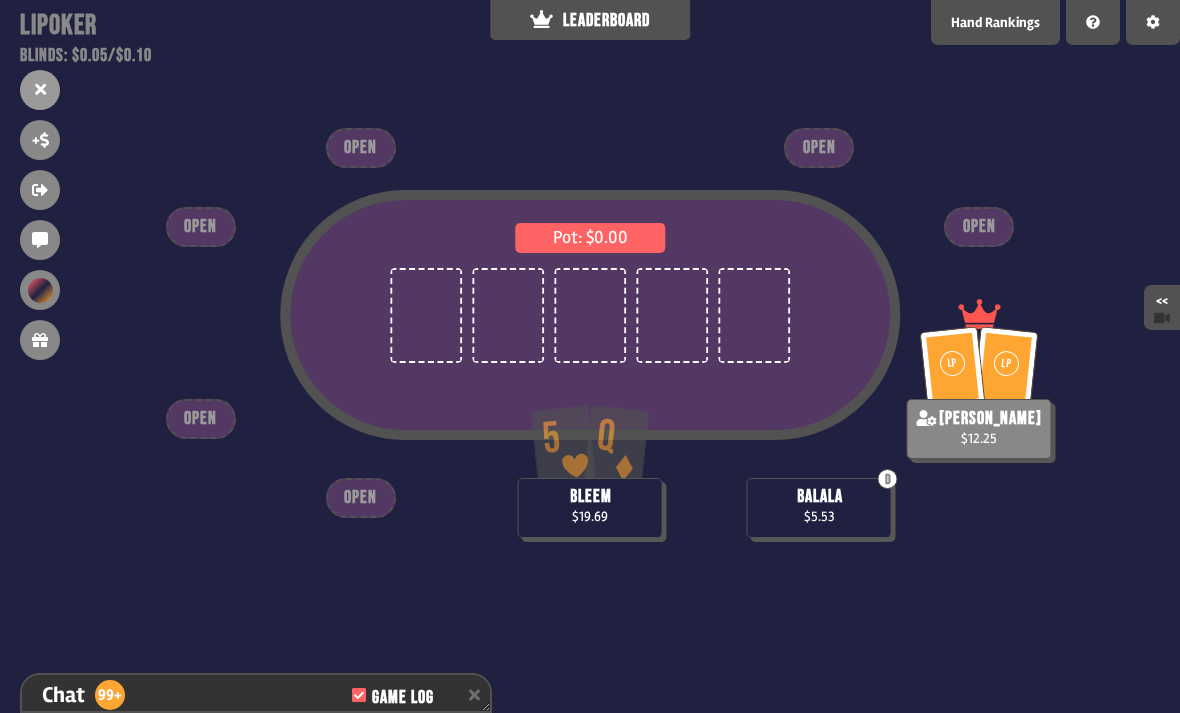 scroll, scrollTop: 17202, scrollLeft: 0, axis: vertical 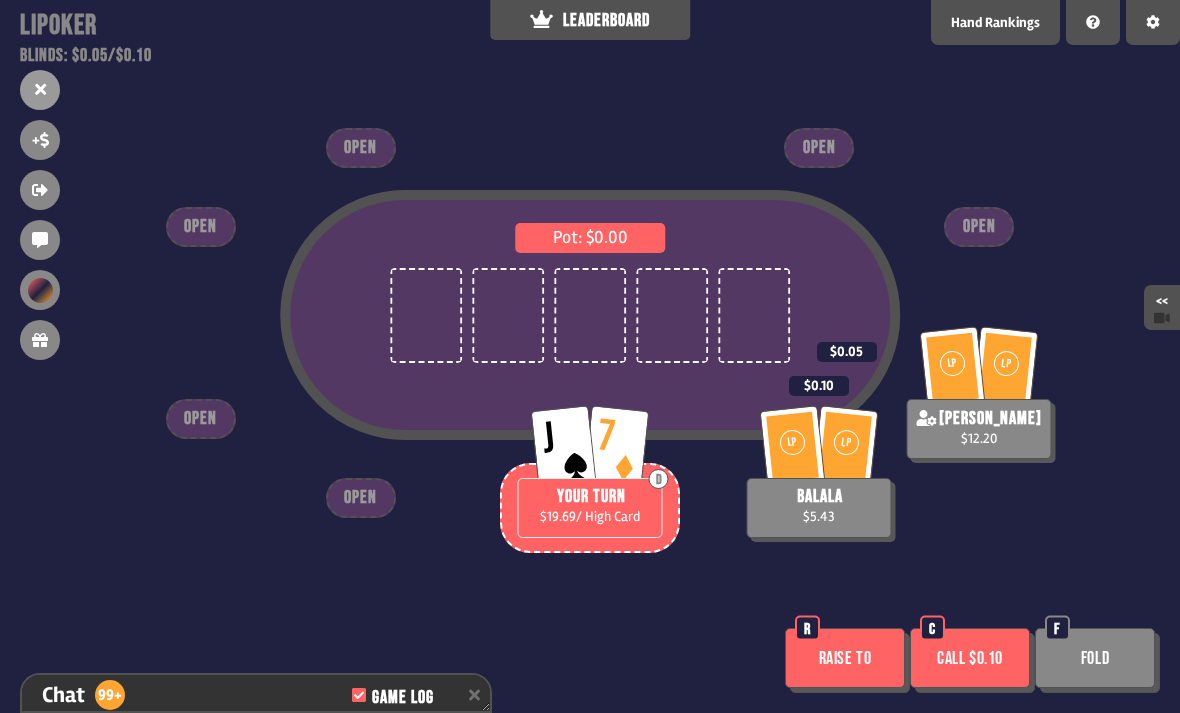 click on "Fold" at bounding box center (1095, 658) 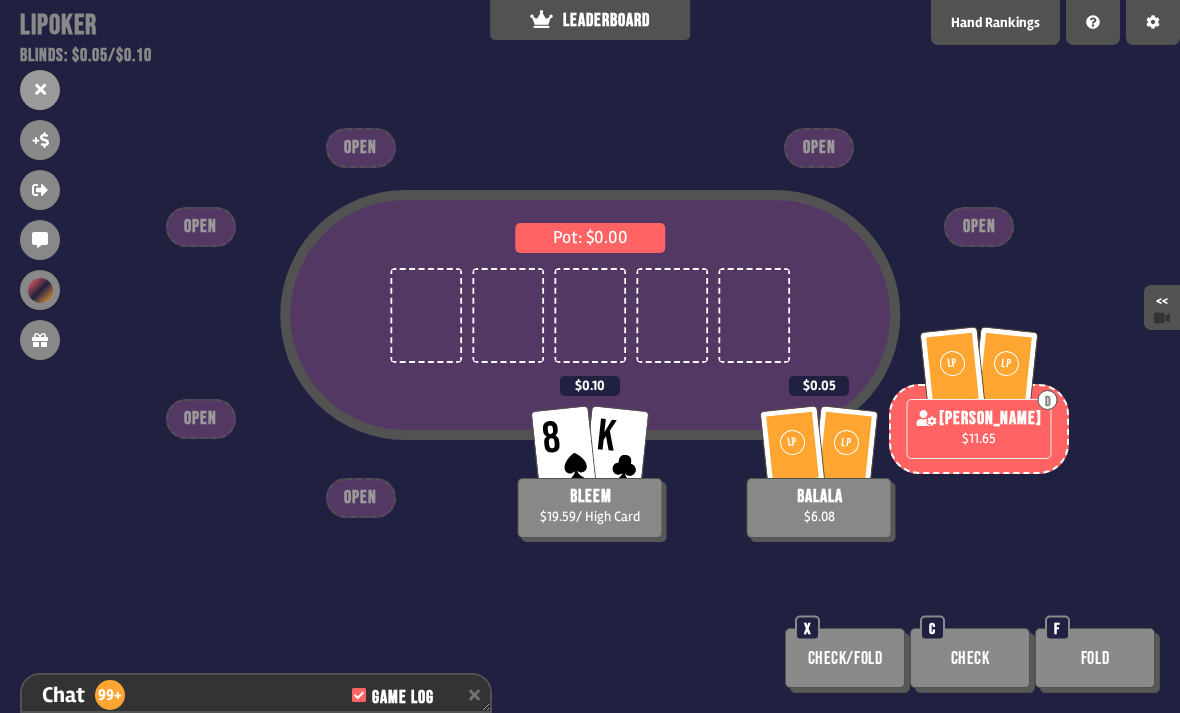 scroll, scrollTop: 17637, scrollLeft: 0, axis: vertical 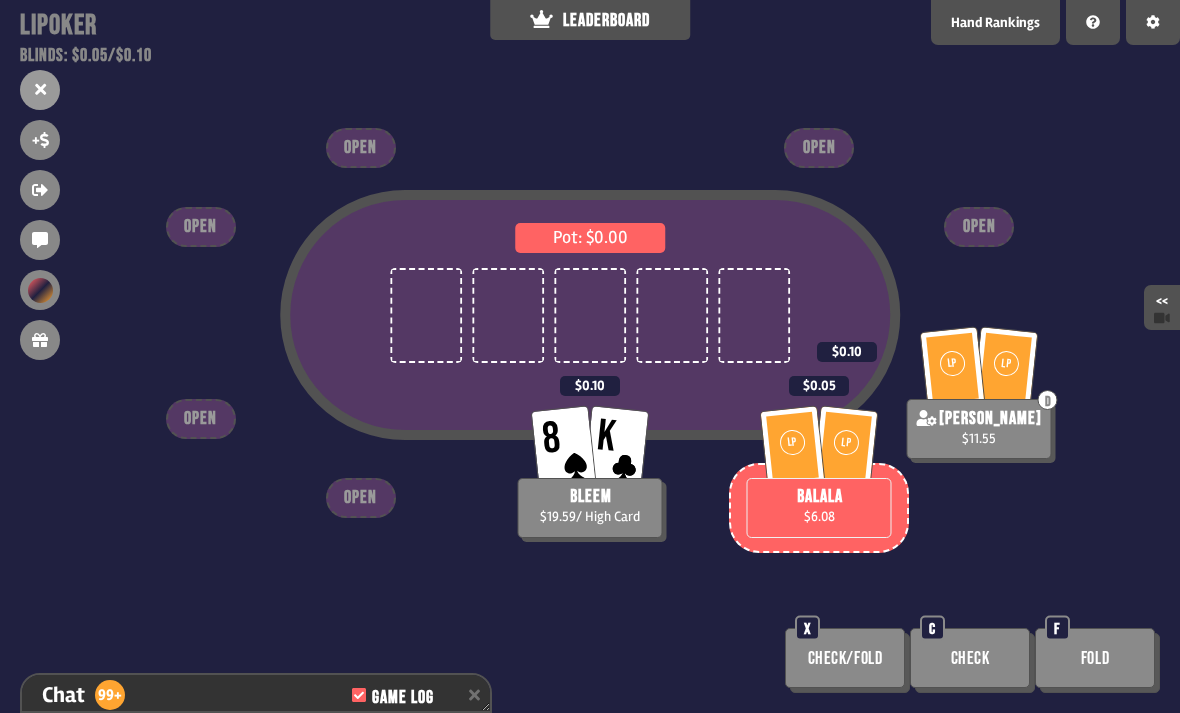click on "Check" at bounding box center (970, 658) 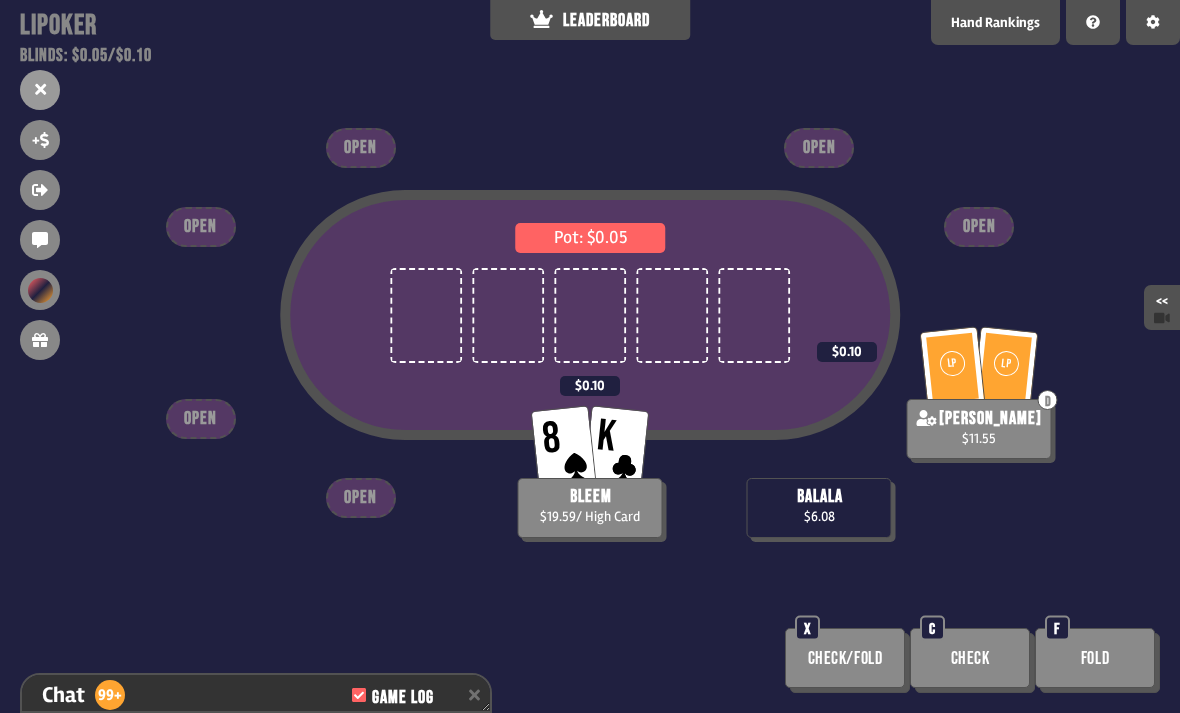 scroll, scrollTop: 17753, scrollLeft: 0, axis: vertical 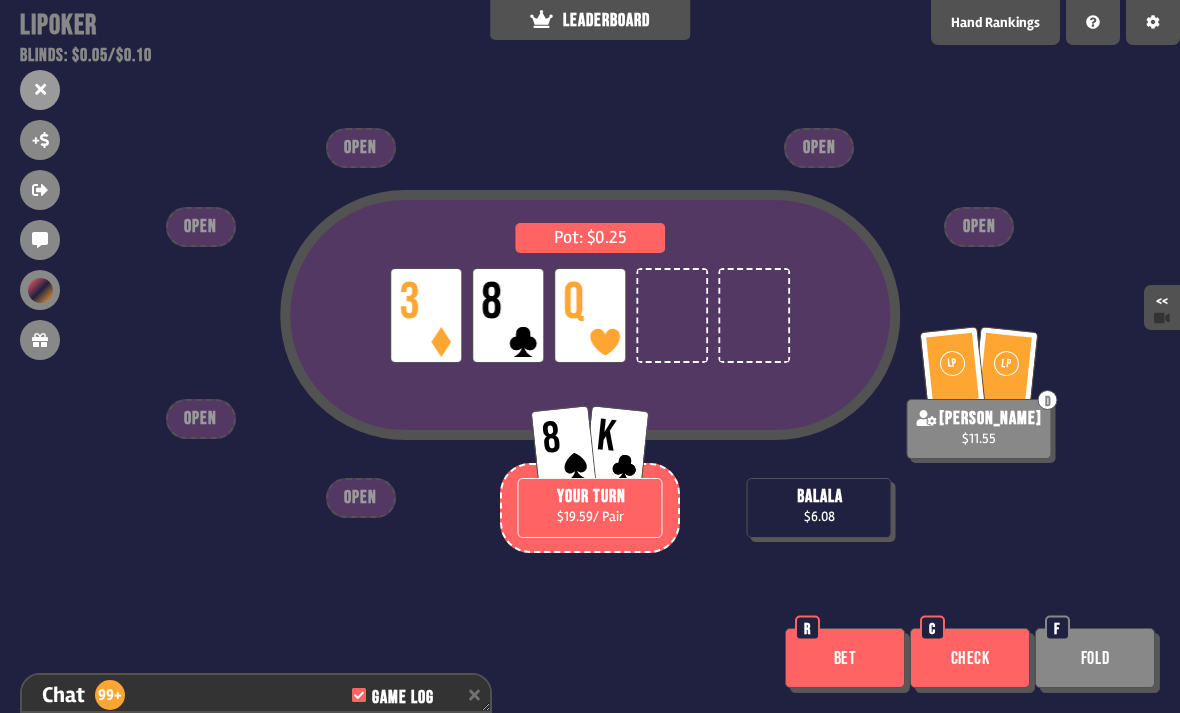 click on "Bet" at bounding box center (845, 658) 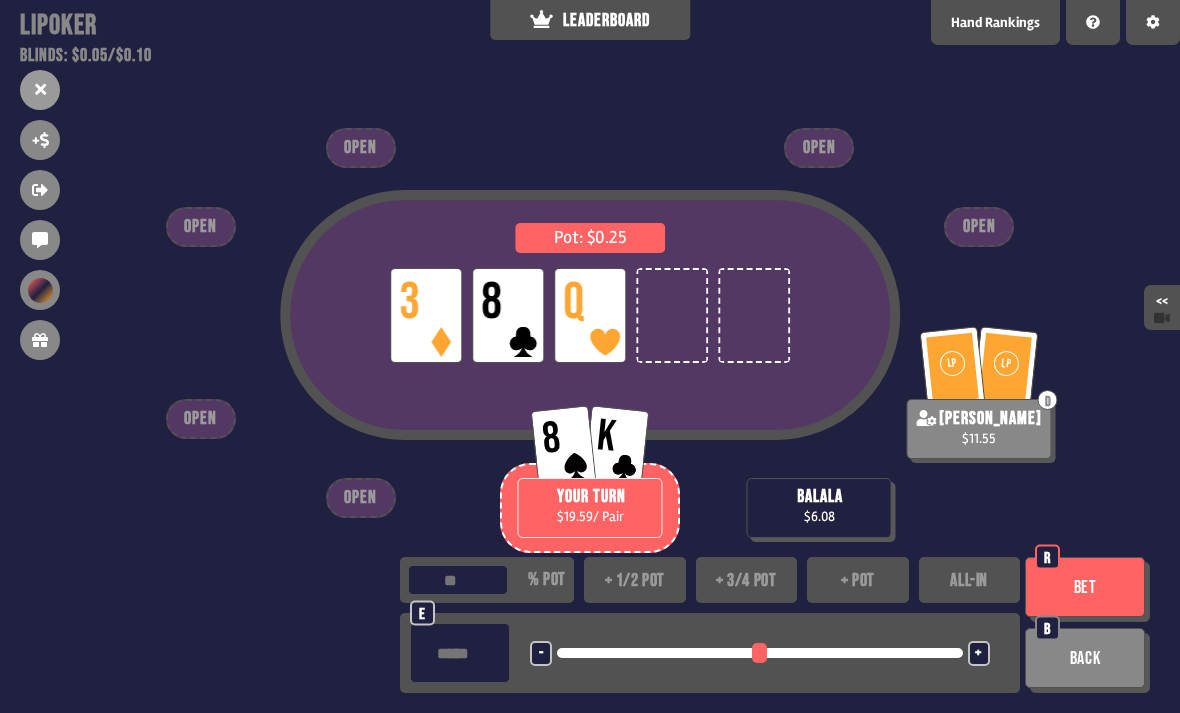 click on "+ 1/2 pot" at bounding box center [635, 580] 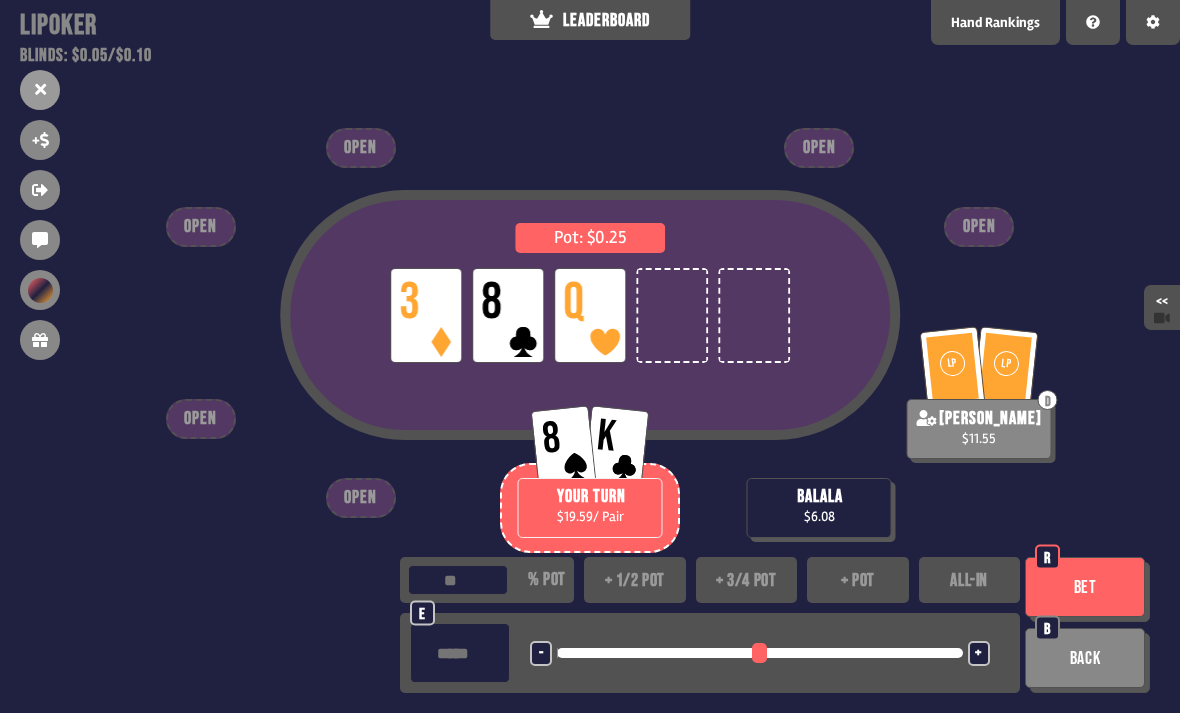 click on "Bet" at bounding box center [1085, 587] 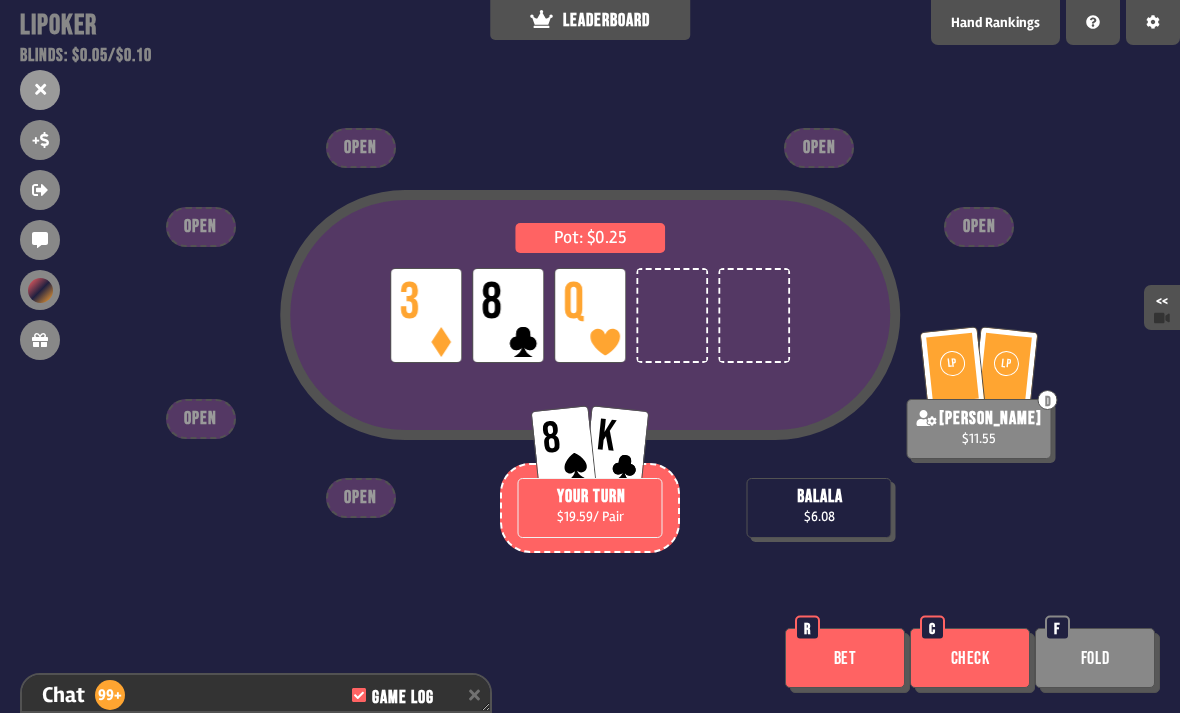 scroll, scrollTop: 17811, scrollLeft: 0, axis: vertical 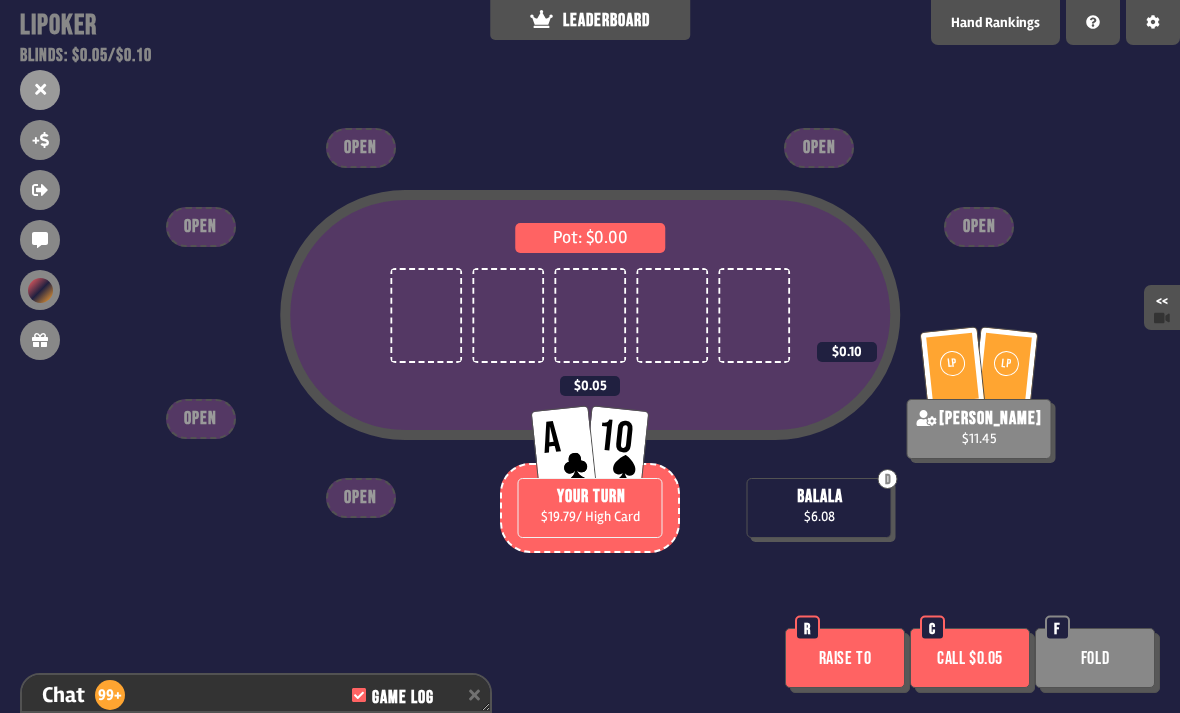 click on "Raise to" at bounding box center [845, 658] 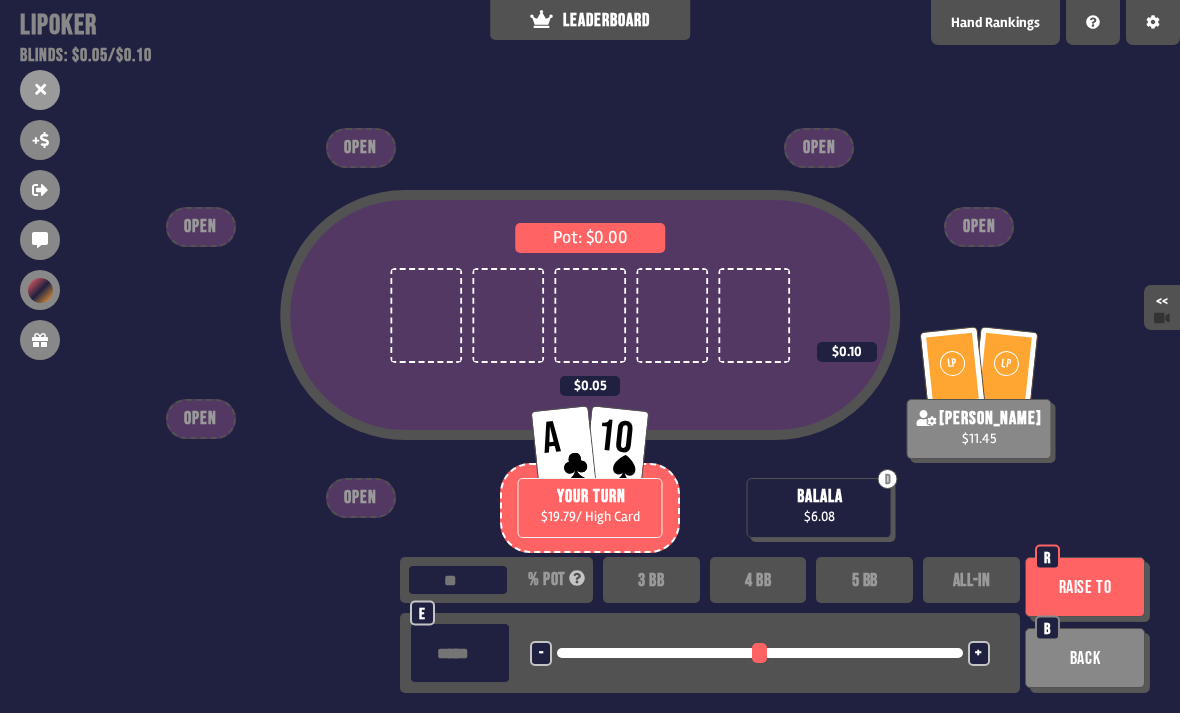 click on "3 BB" at bounding box center (651, 580) 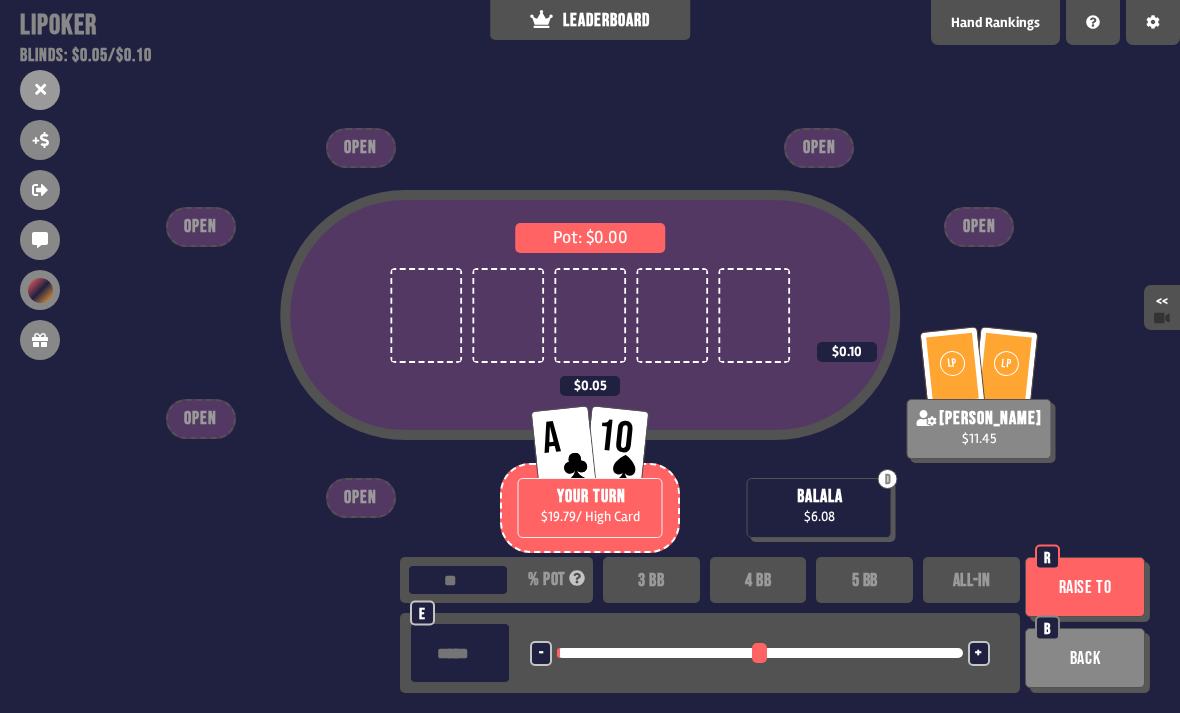 click on "Raise to" at bounding box center [1085, 587] 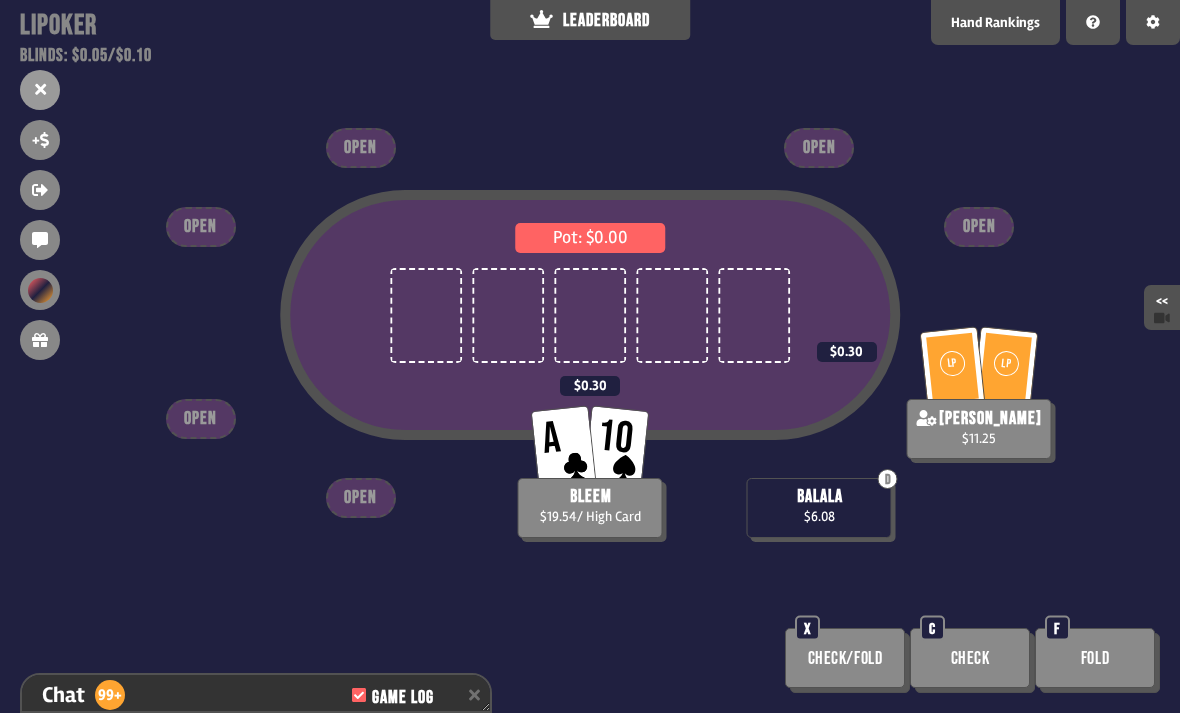 scroll, scrollTop: 18072, scrollLeft: 0, axis: vertical 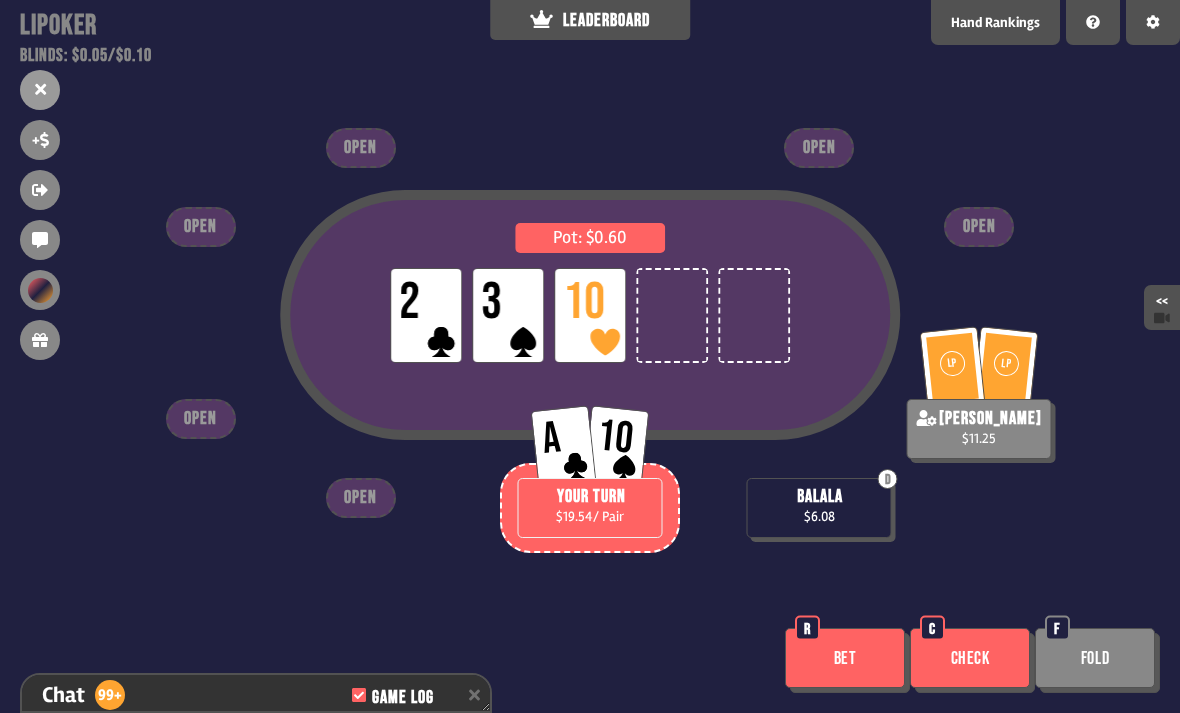 click on "Bet" at bounding box center (845, 658) 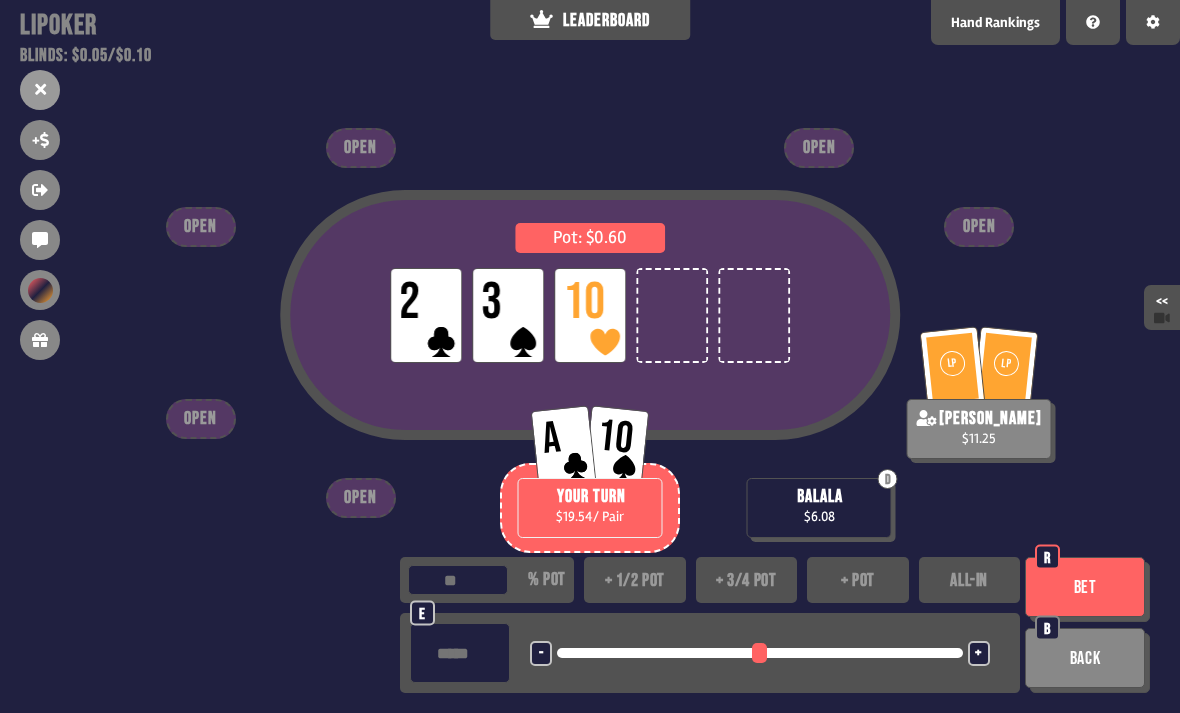 click on "Patreon" at bounding box center (629, 690) 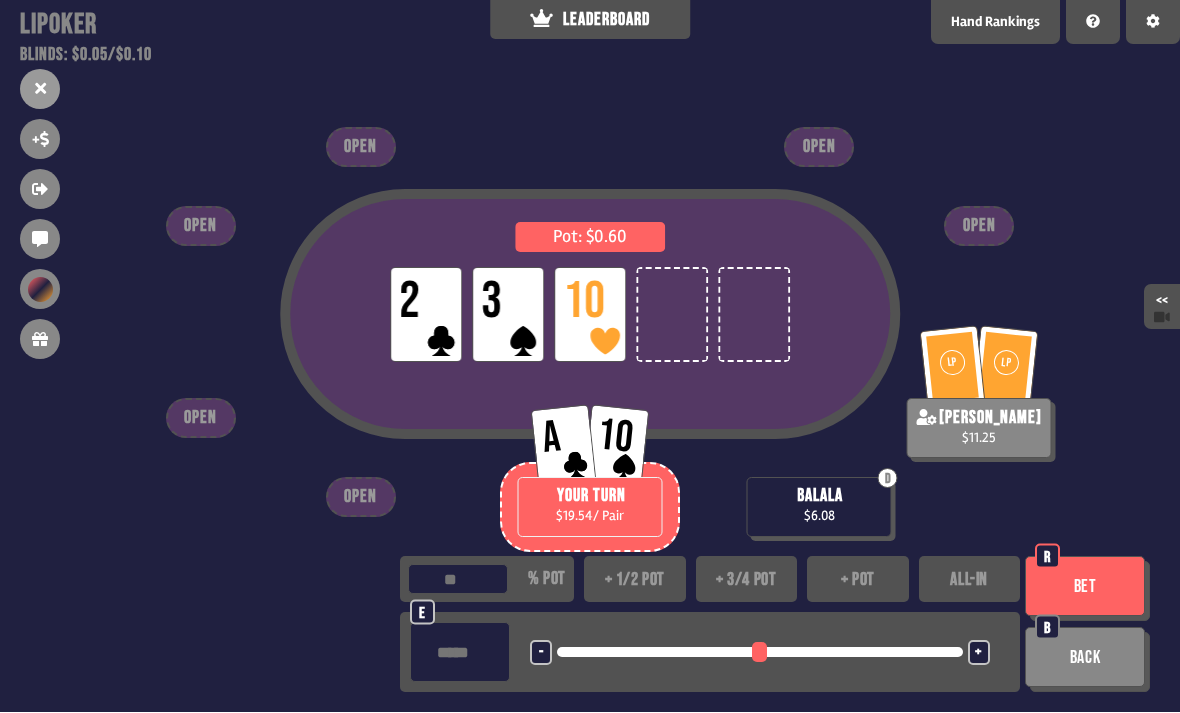 click on "+ 1/2 pot" at bounding box center (635, 580) 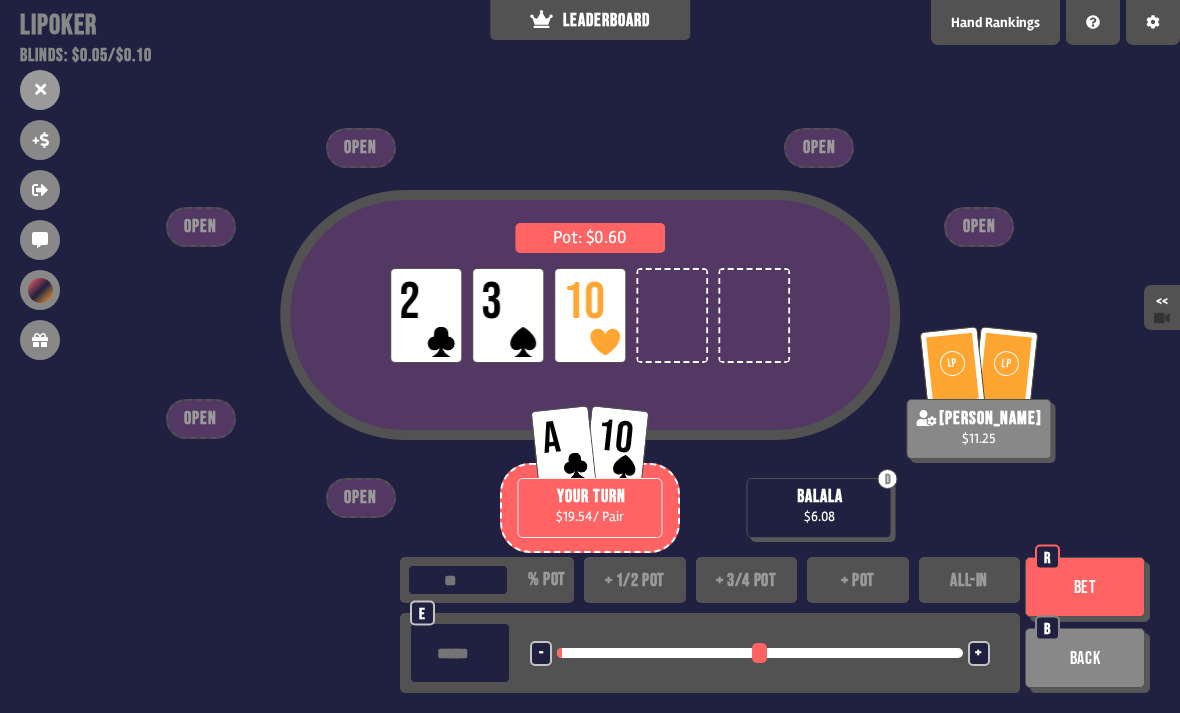 click on "Bet" at bounding box center [1085, 587] 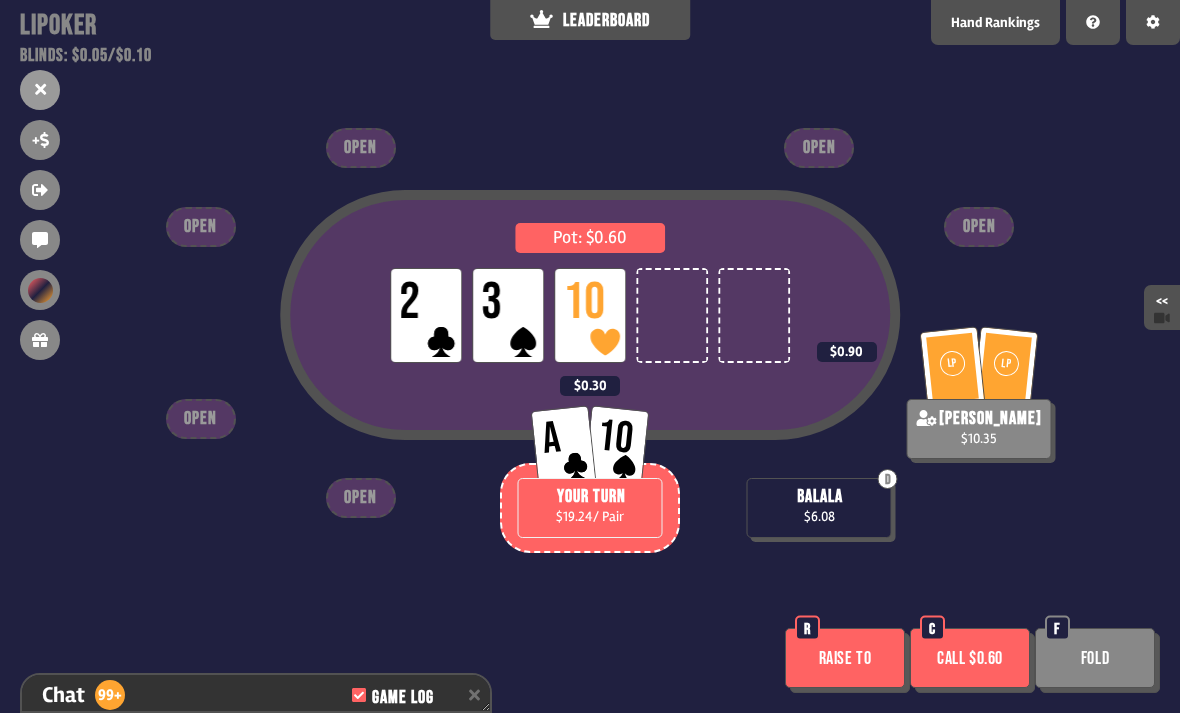 scroll, scrollTop: 18188, scrollLeft: 0, axis: vertical 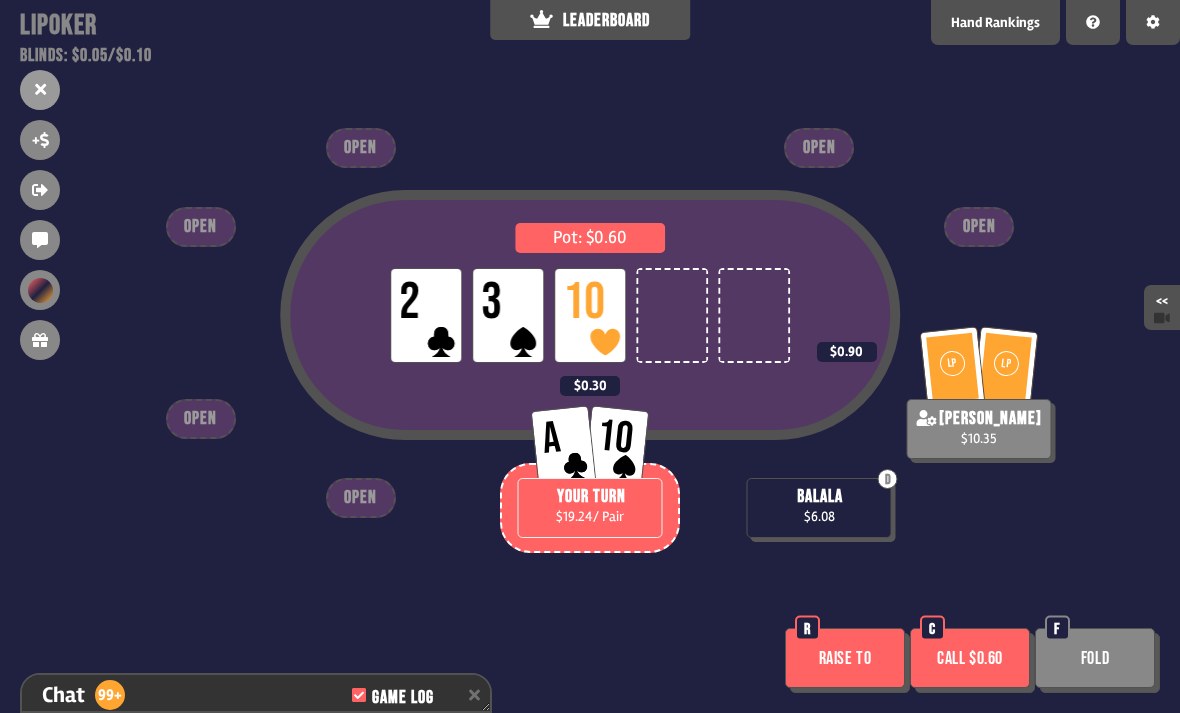 click on "Raise to" at bounding box center (845, 658) 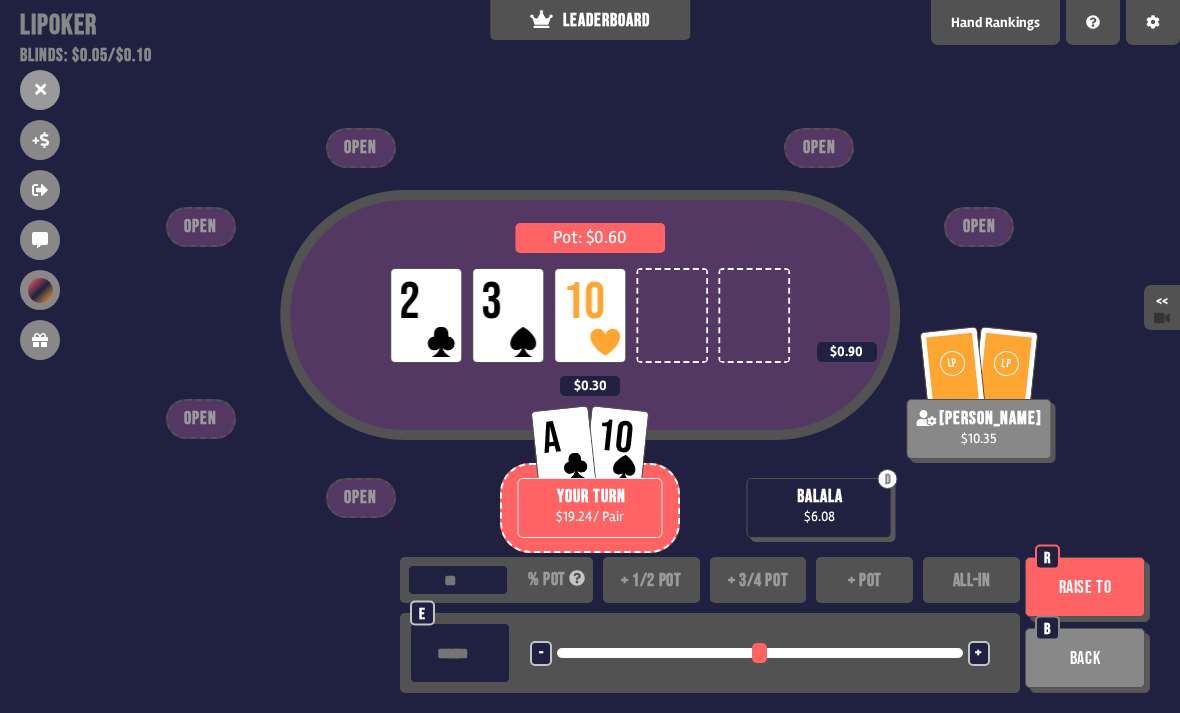 click on "ALL-IN" at bounding box center [971, 580] 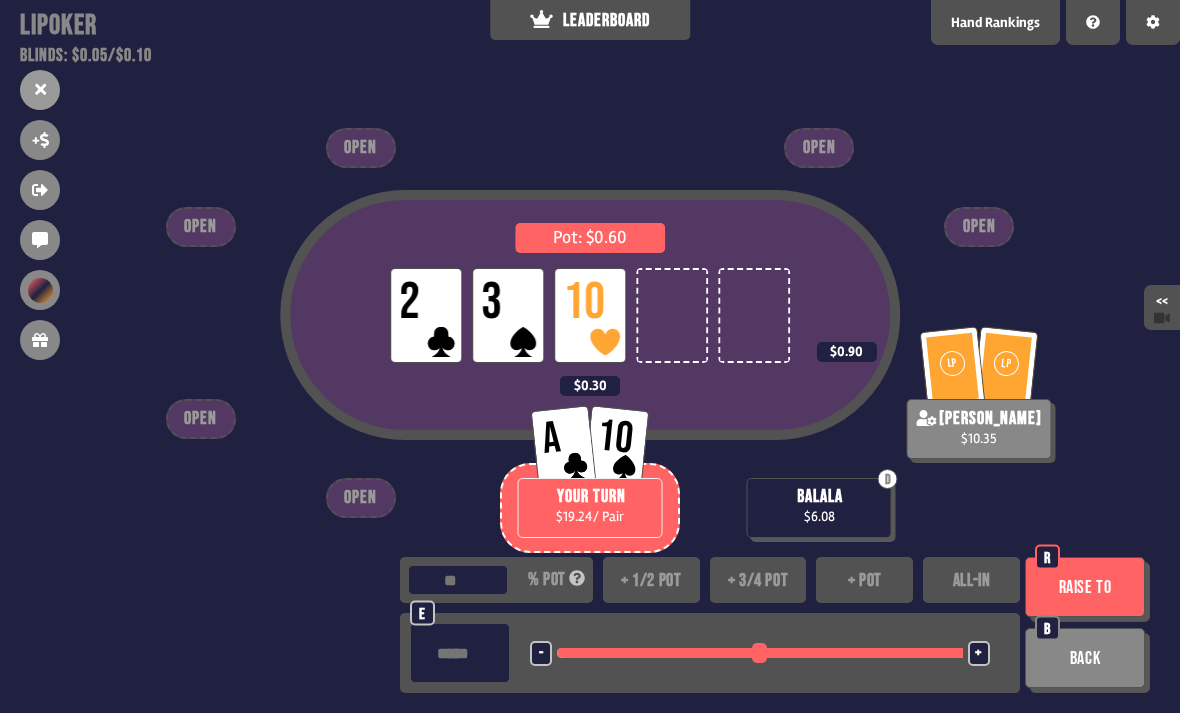 click on "Raise to" at bounding box center (1085, 587) 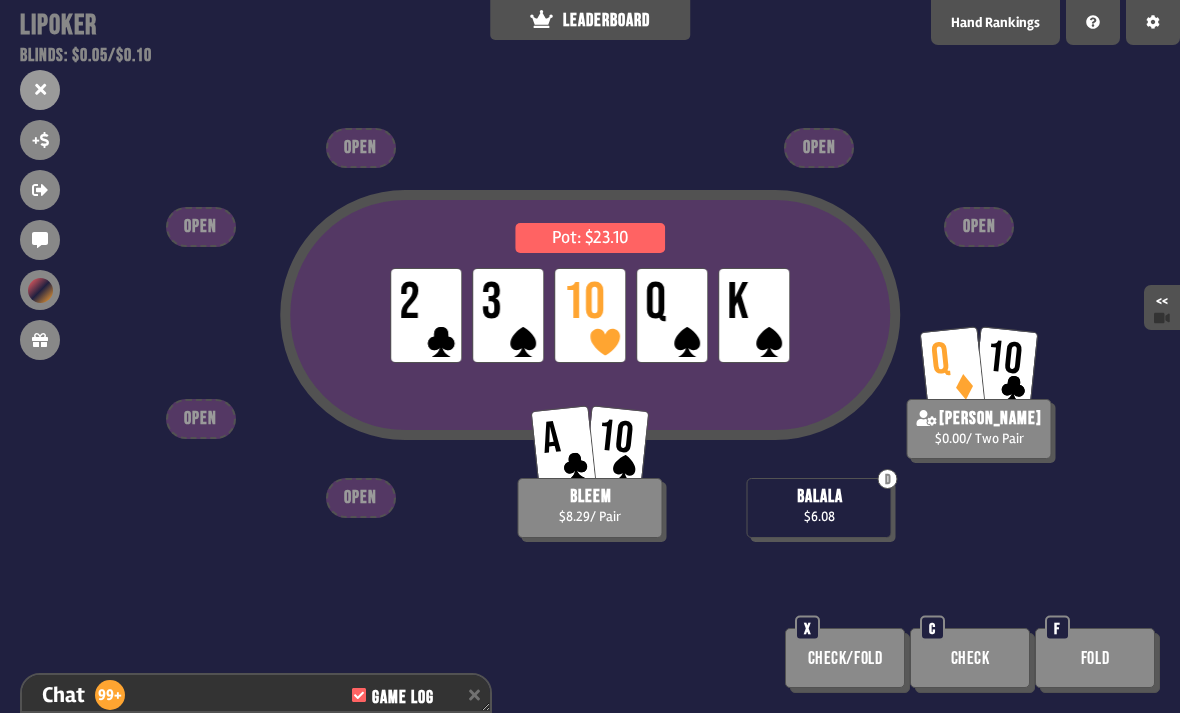 scroll, scrollTop: 18333, scrollLeft: 0, axis: vertical 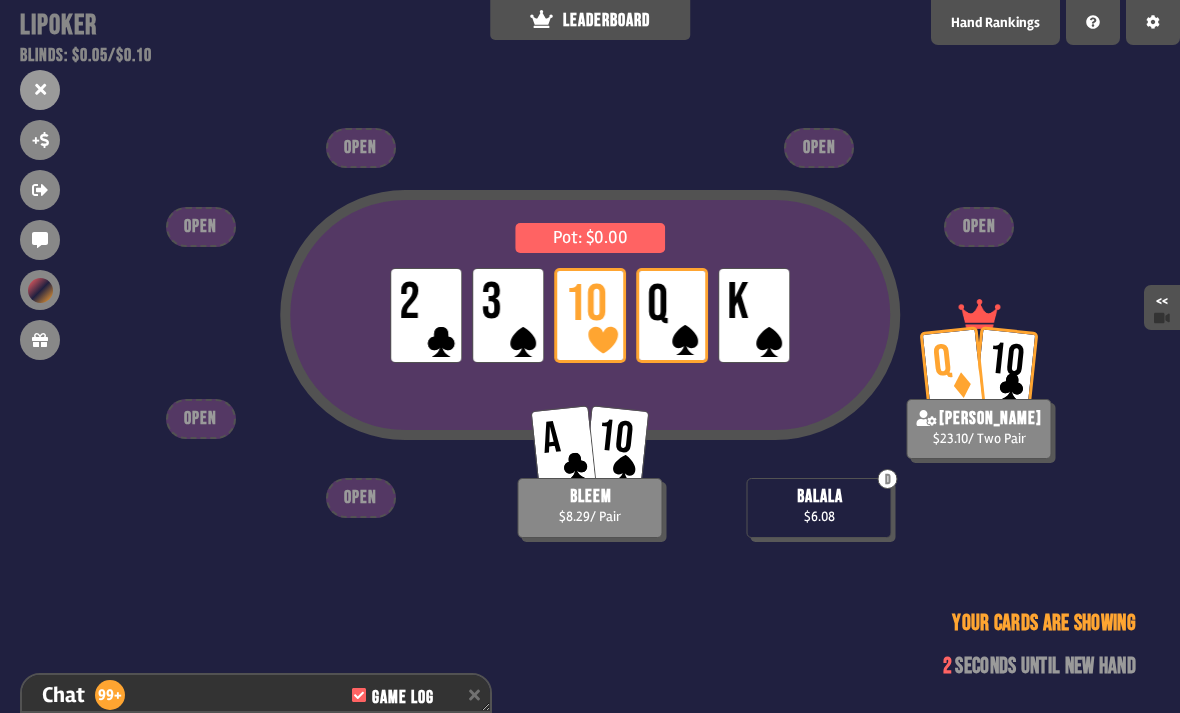 click on "Pot: $0.00   LP 2 LP 3 LP 10 LP Q LP K" at bounding box center (590, 351) 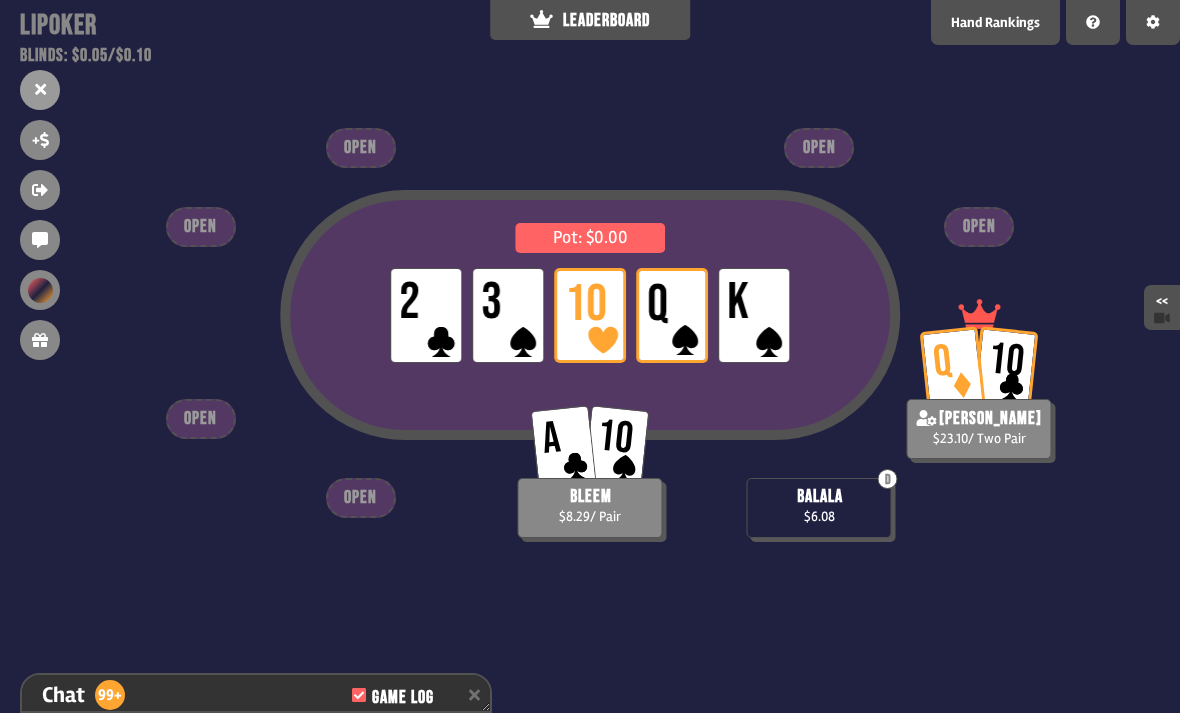 scroll, scrollTop: 24, scrollLeft: 0, axis: vertical 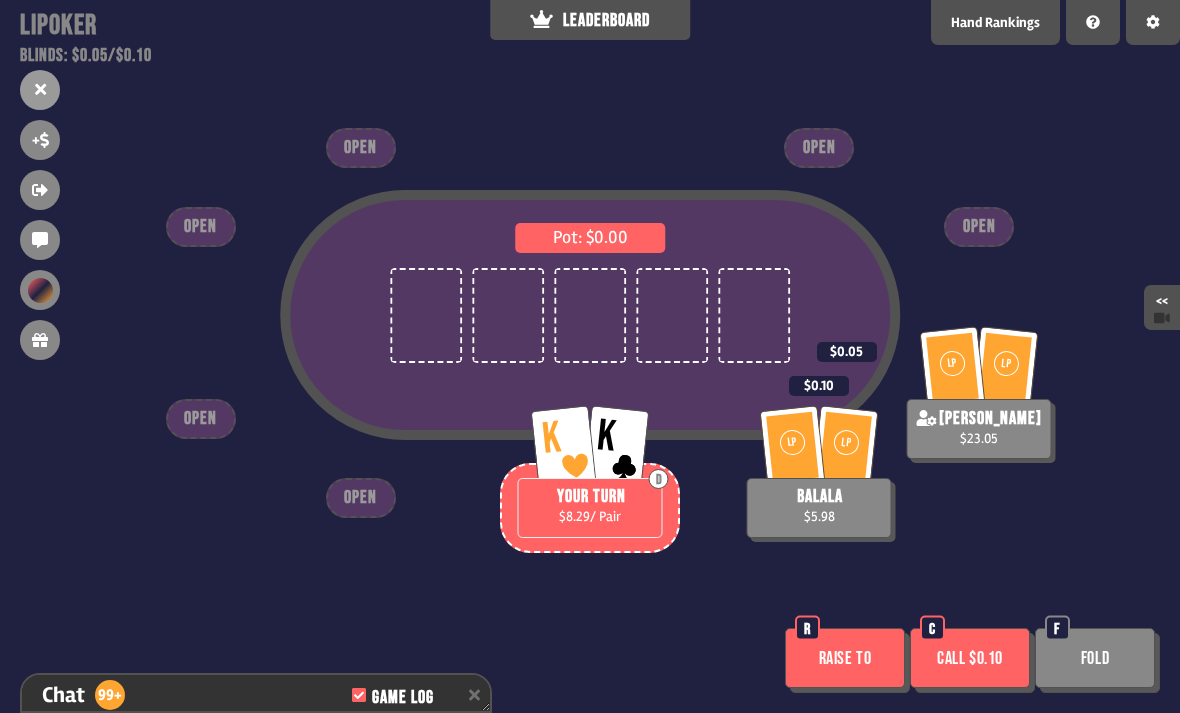 click on "Call $0.10" at bounding box center (970, 658) 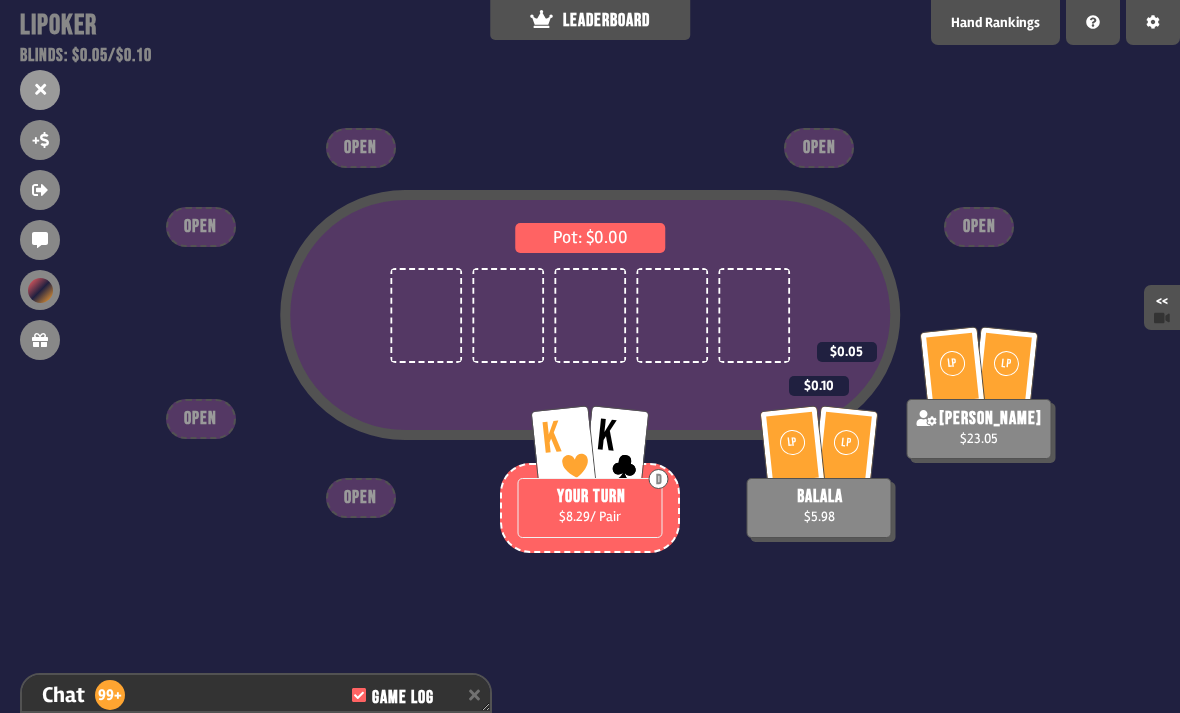 scroll, scrollTop: 18449, scrollLeft: 0, axis: vertical 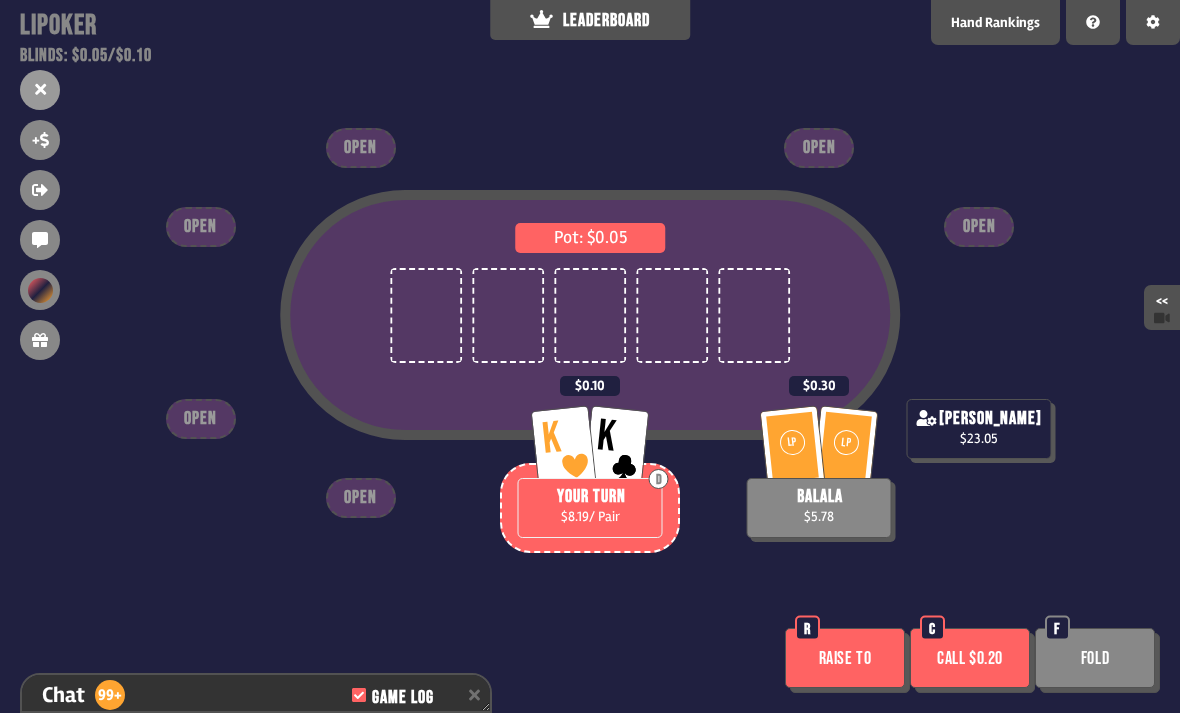click on "Raise to" at bounding box center (845, 658) 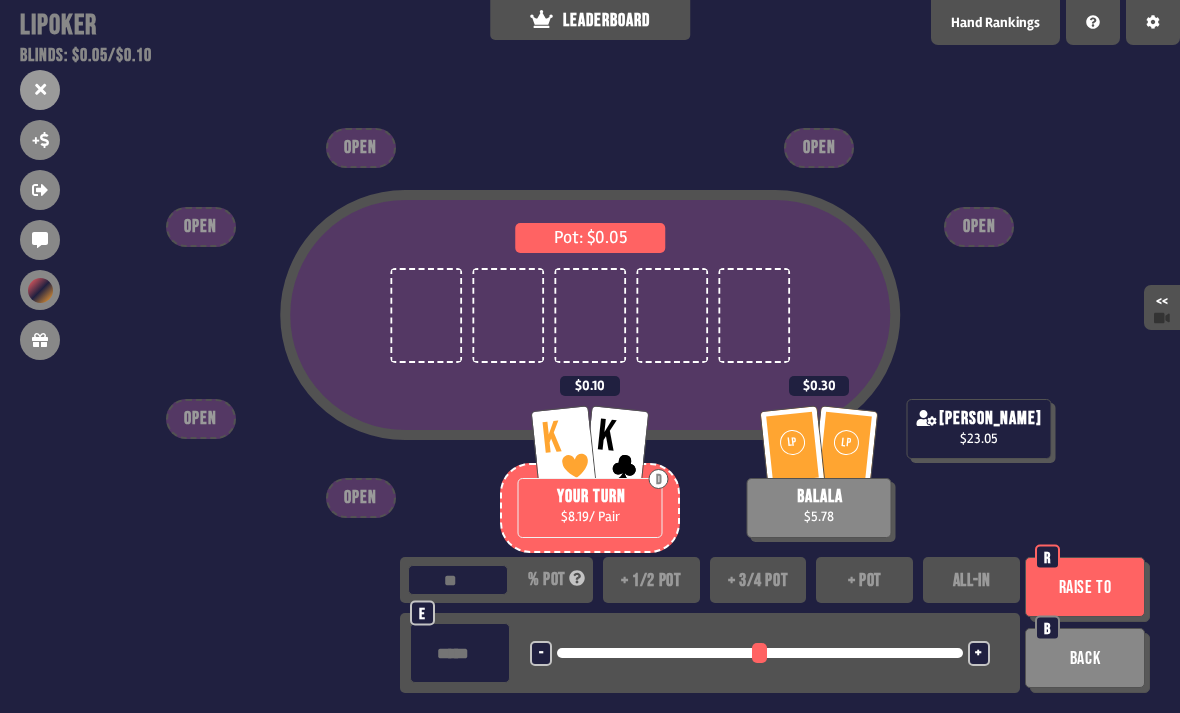 click on "Support us on   Patreon !" at bounding box center (590, 690) 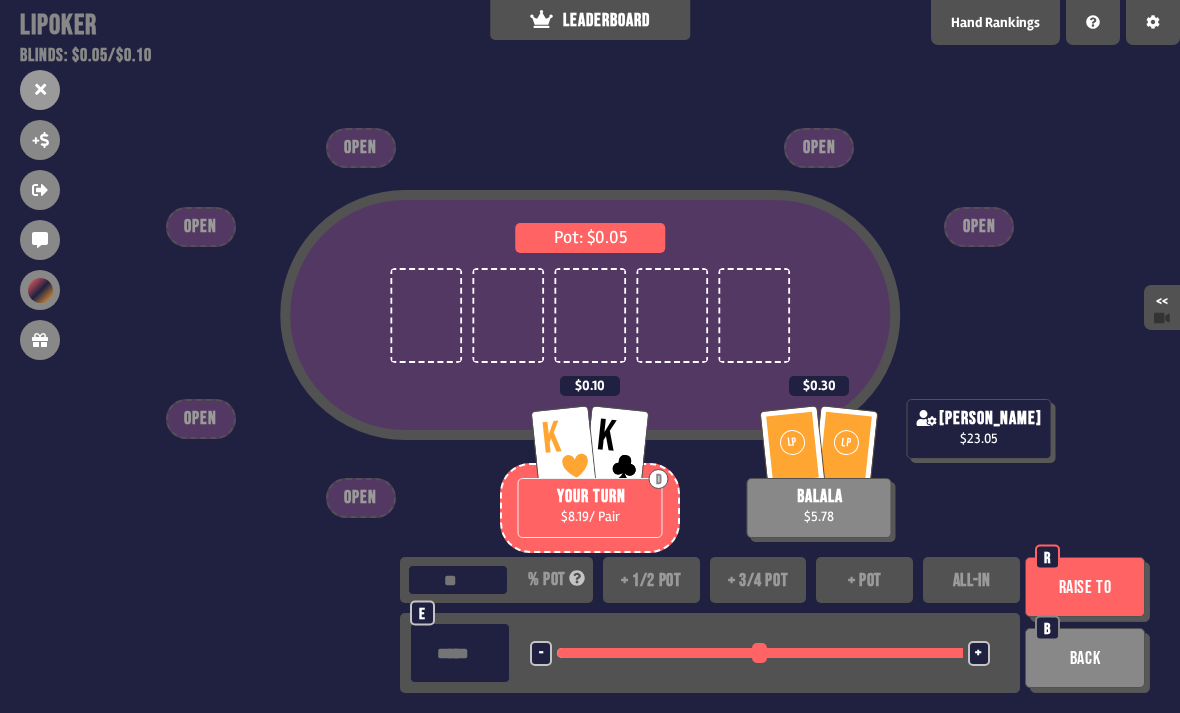 click on "Raise to" at bounding box center (1085, 587) 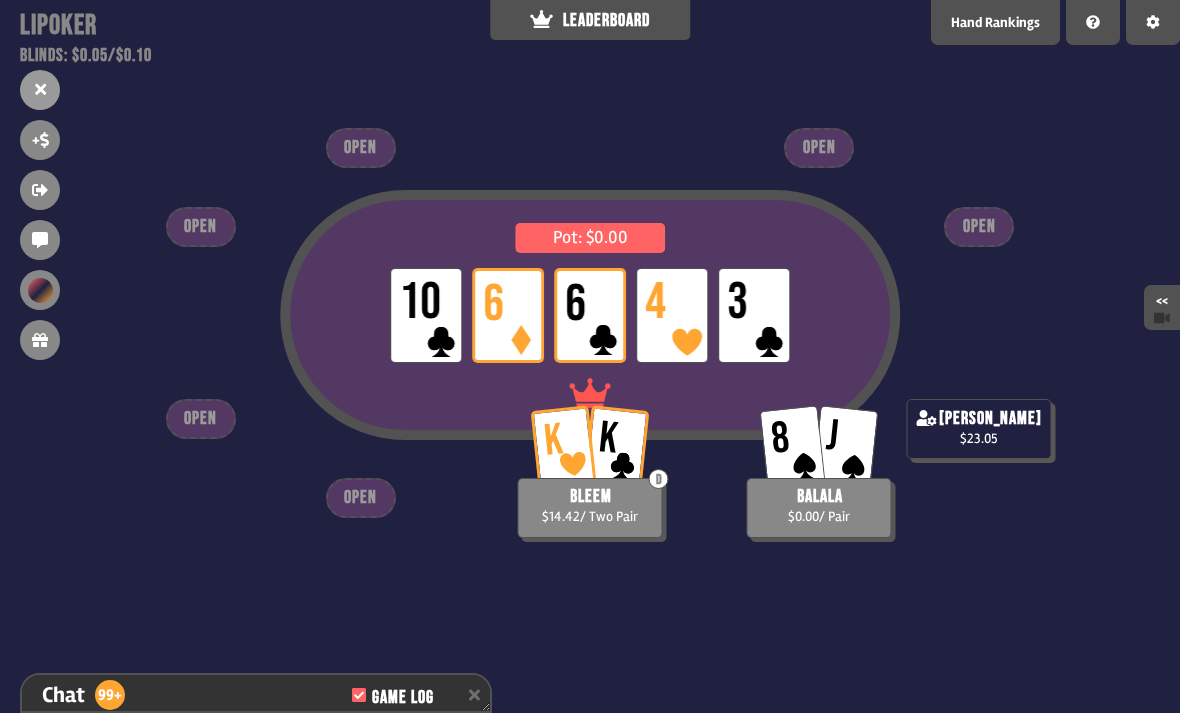 scroll, scrollTop: 18797, scrollLeft: 0, axis: vertical 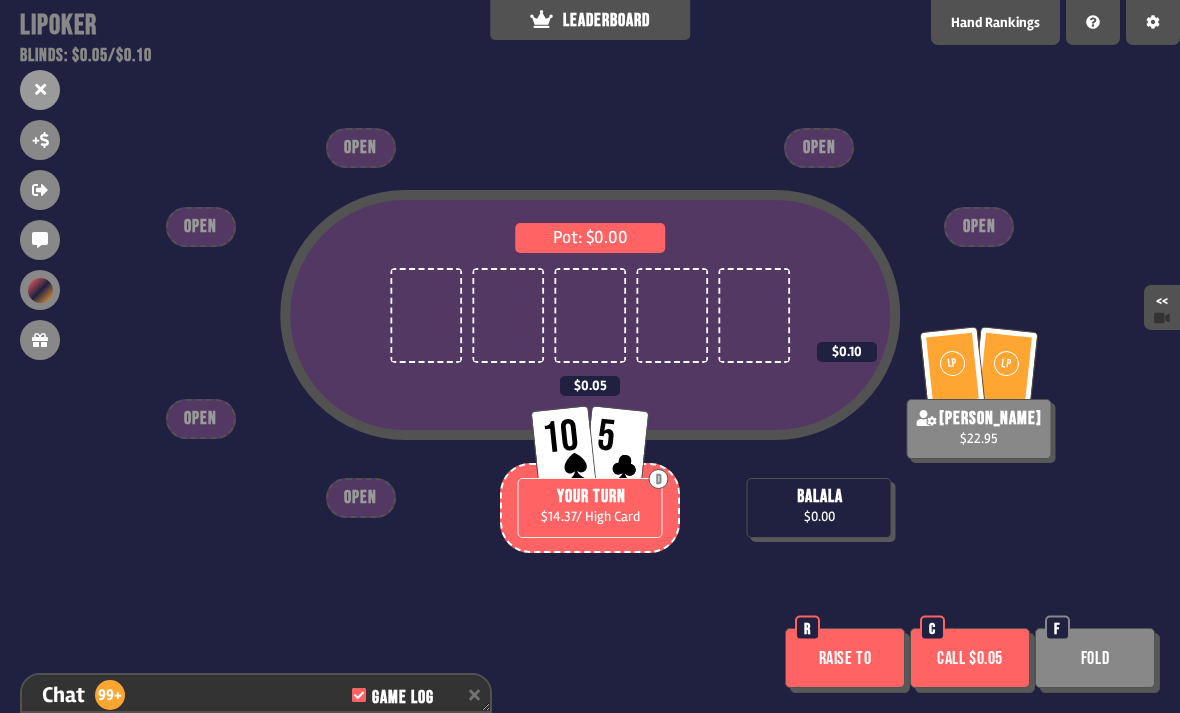 click on "Raise to" at bounding box center (845, 658) 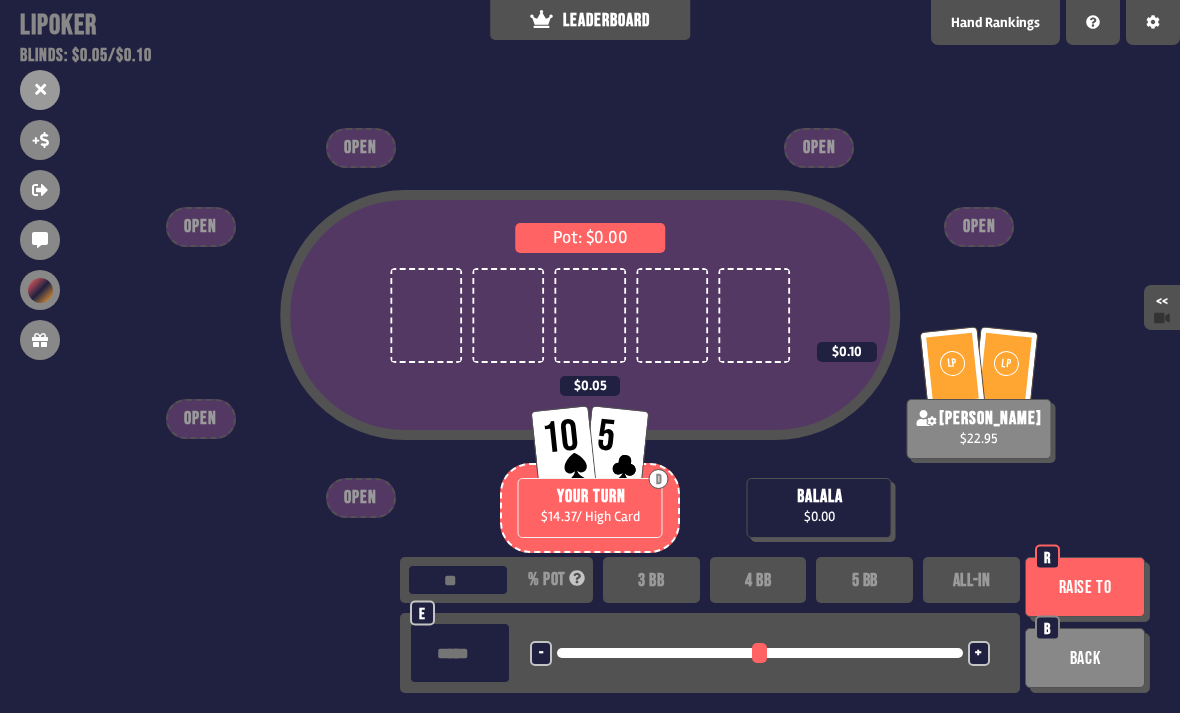 click on "3 BB" at bounding box center (651, 580) 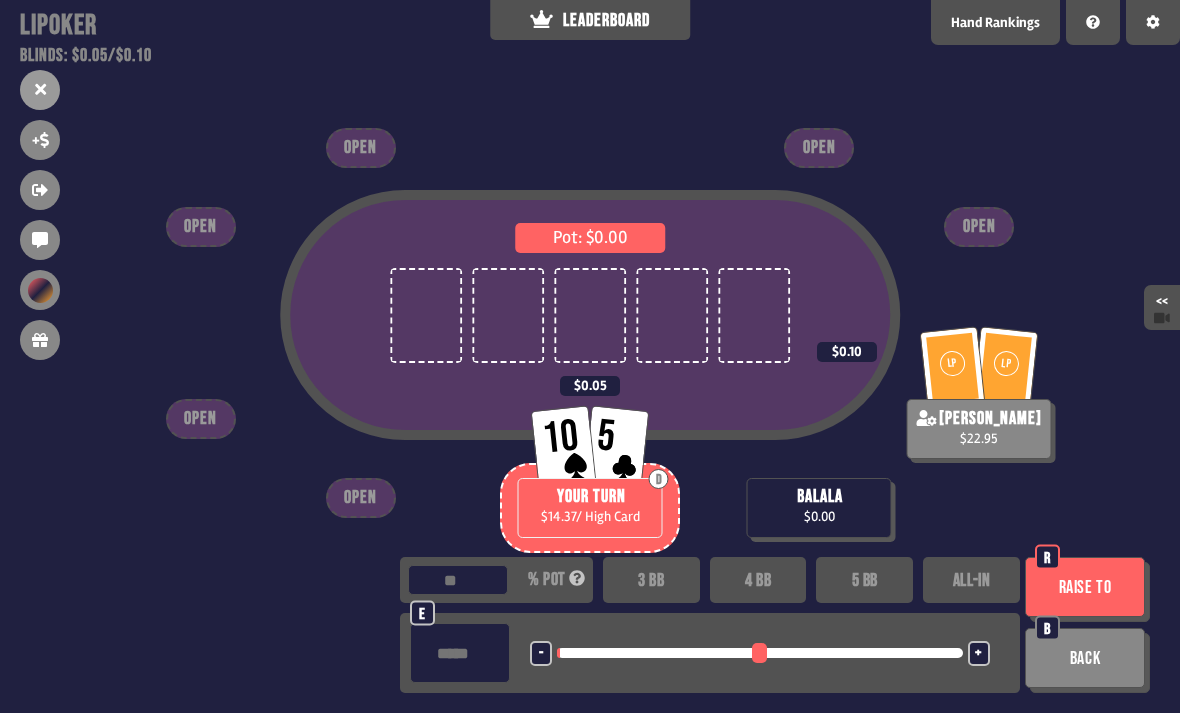 click on "Raise to" at bounding box center [1085, 587] 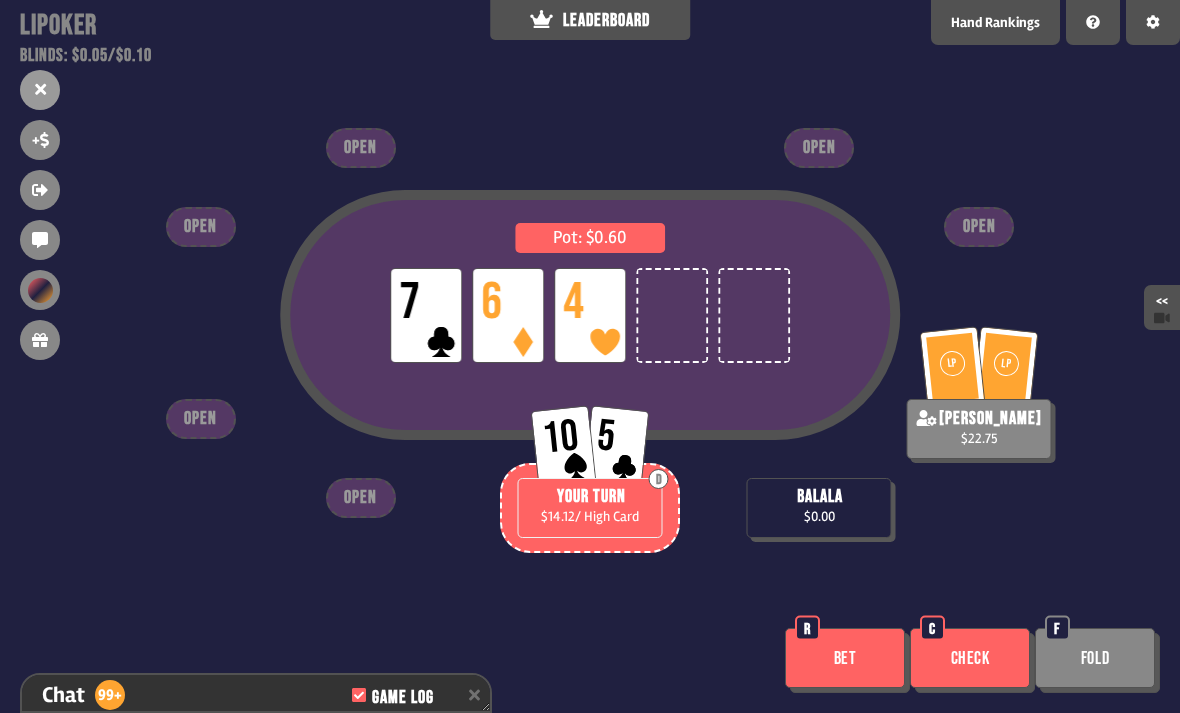 scroll, scrollTop: 18942, scrollLeft: 0, axis: vertical 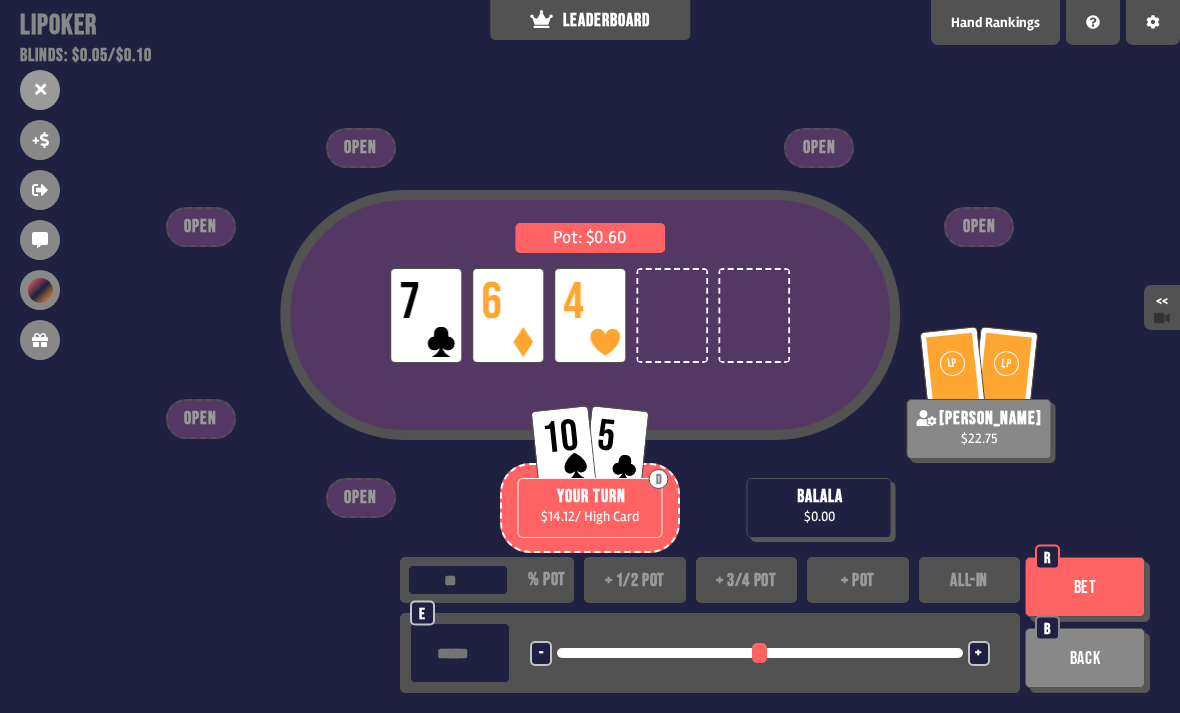 click on "+ 1/2 pot" at bounding box center [635, 580] 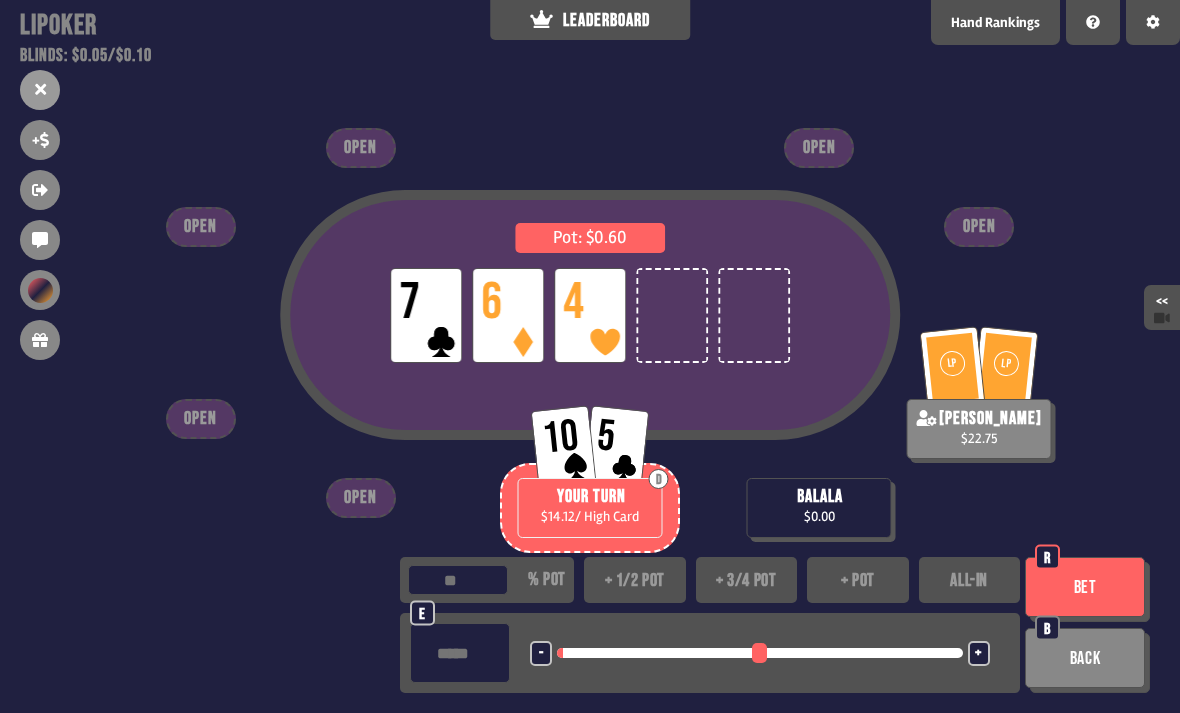 click on "Bet" at bounding box center (1085, 587) 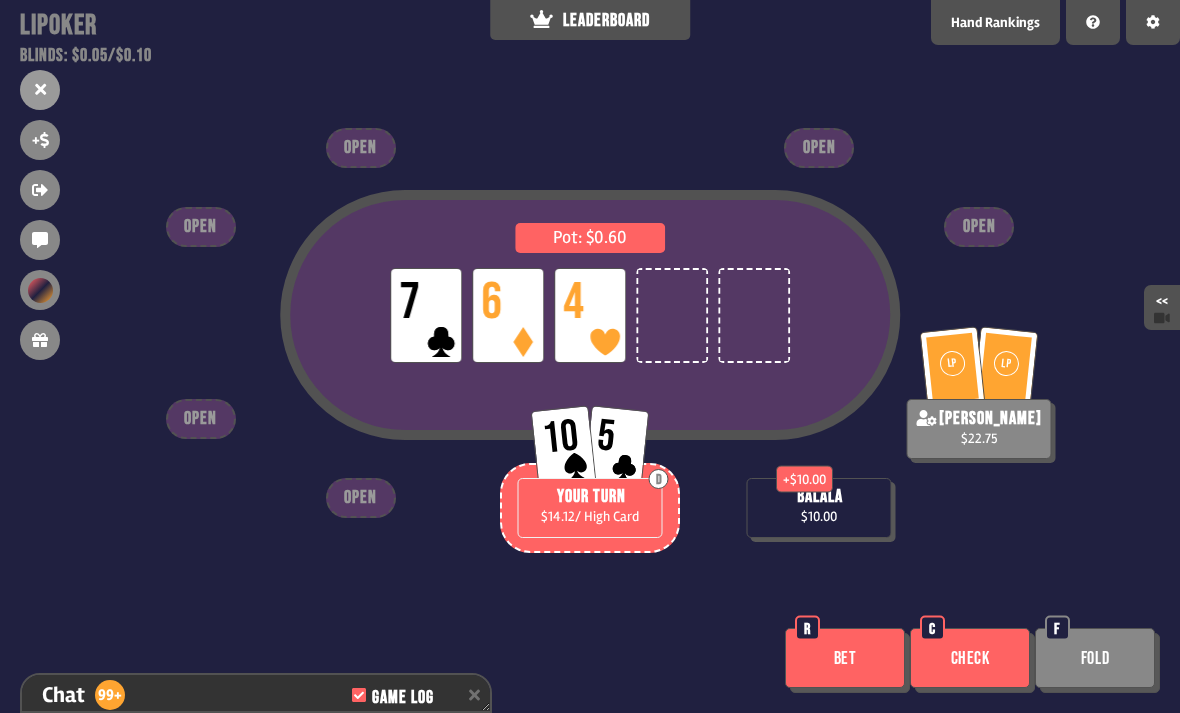 scroll, scrollTop: 19029, scrollLeft: 0, axis: vertical 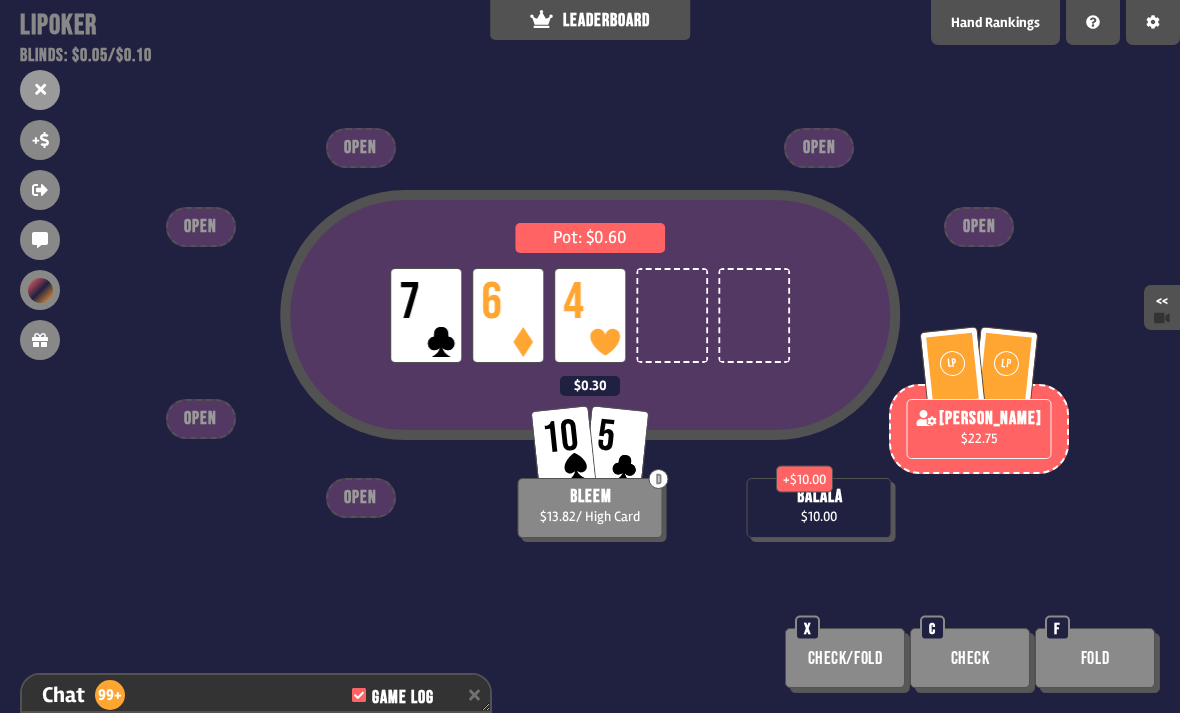click on "+ $10.00" at bounding box center [804, 478] 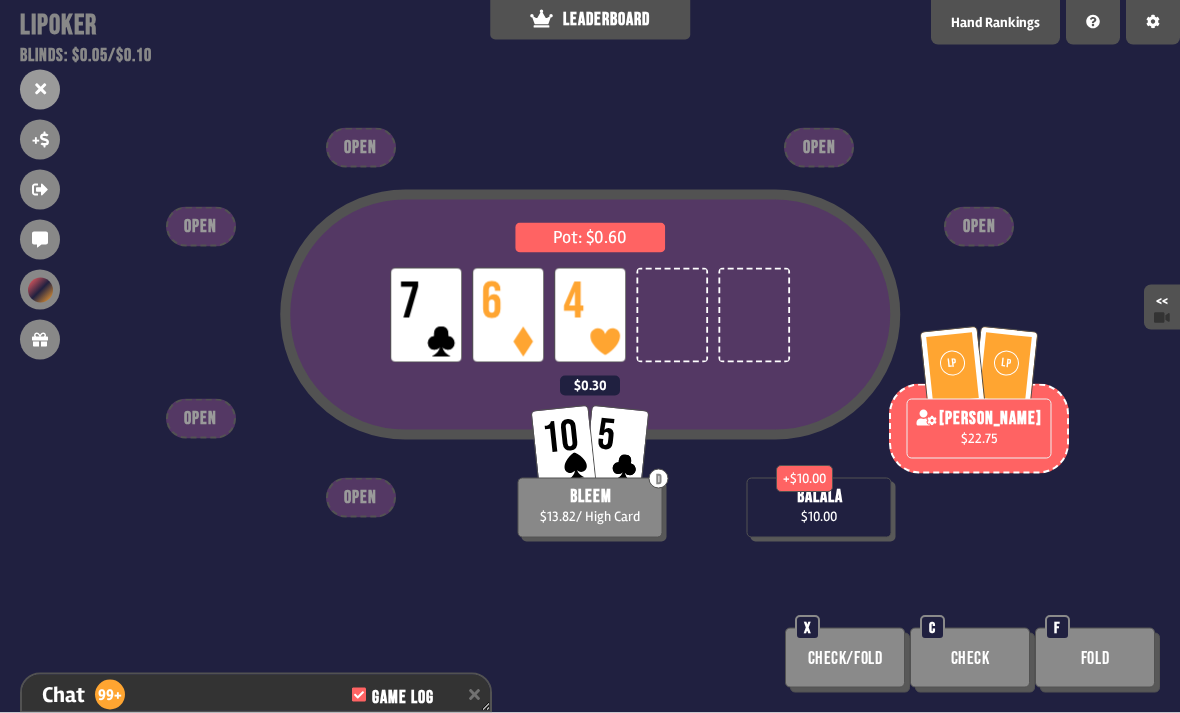 scroll, scrollTop: 0, scrollLeft: 0, axis: both 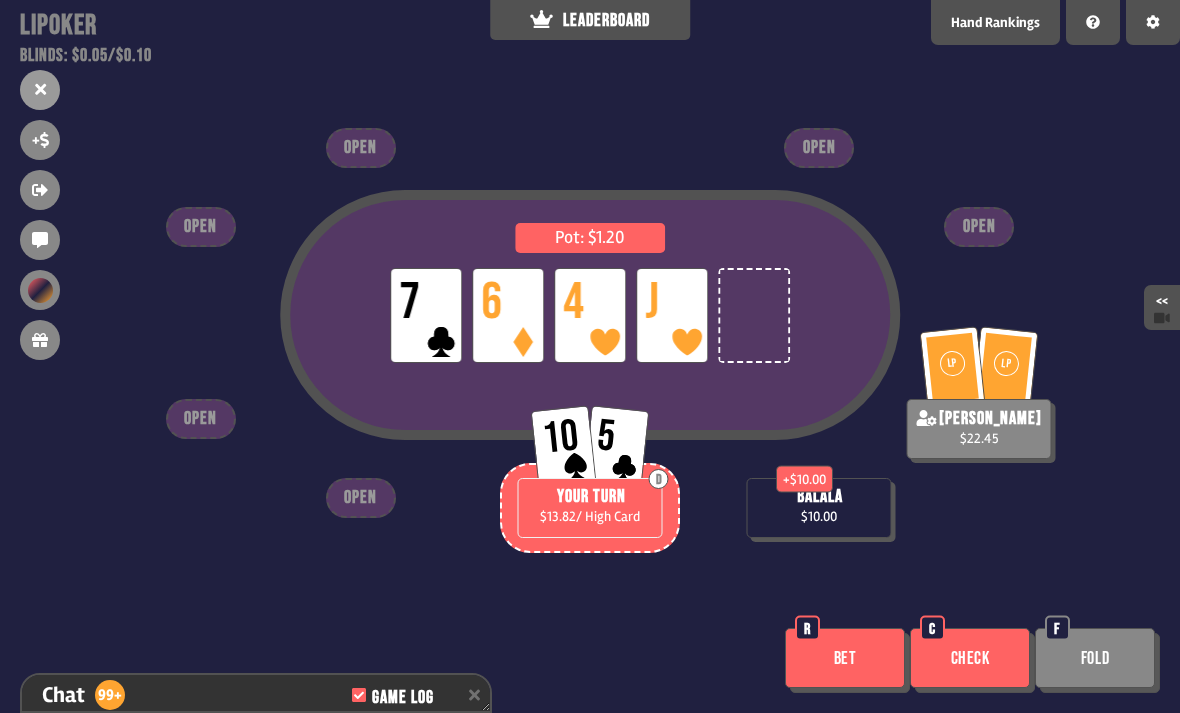 click on "Bet" at bounding box center [845, 658] 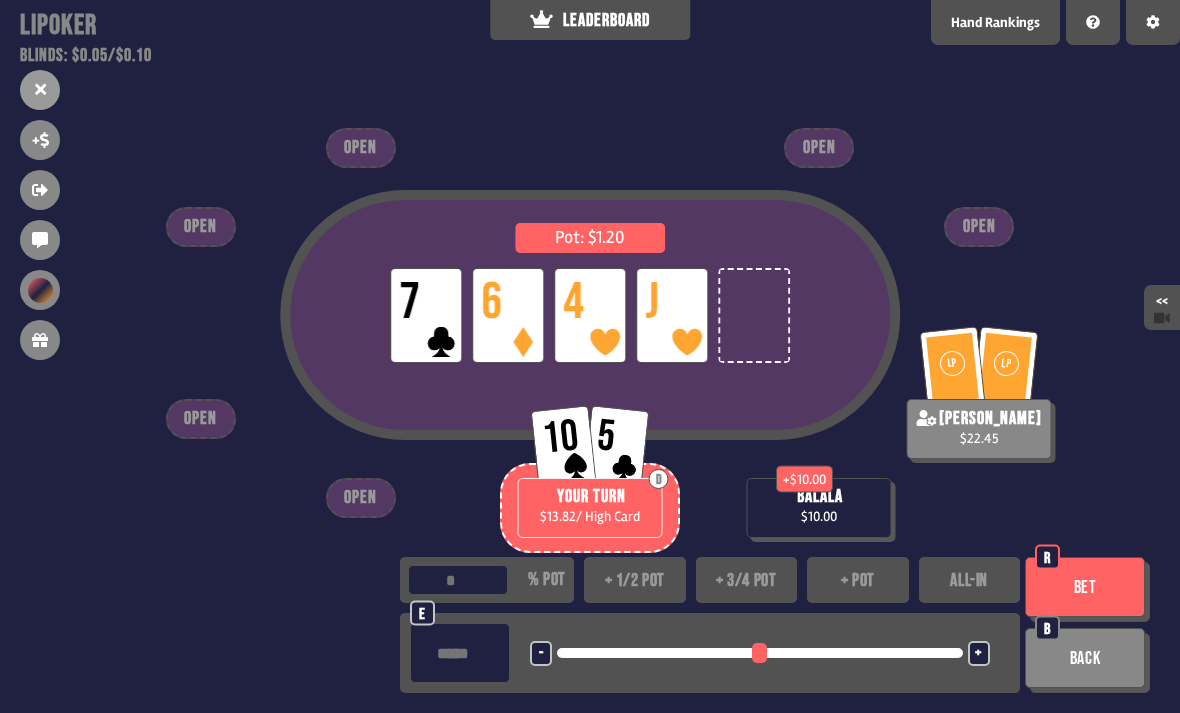 click on "ALL-IN" at bounding box center (970, 580) 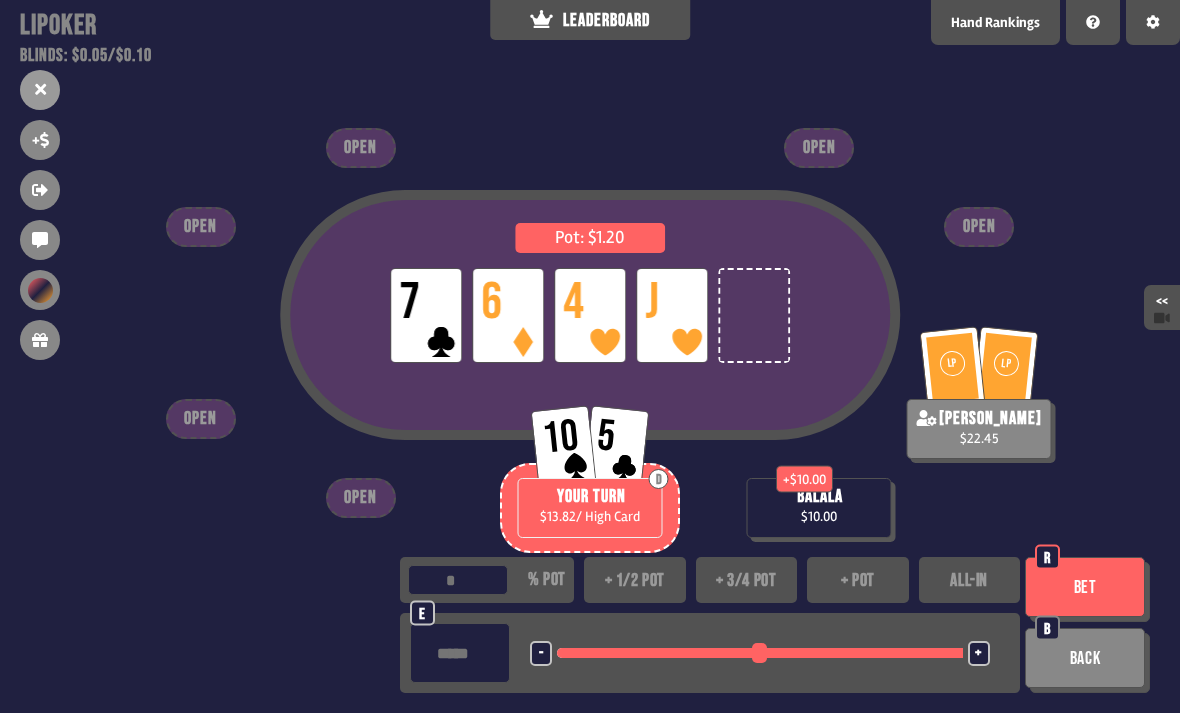 click on "Bet" at bounding box center (1085, 587) 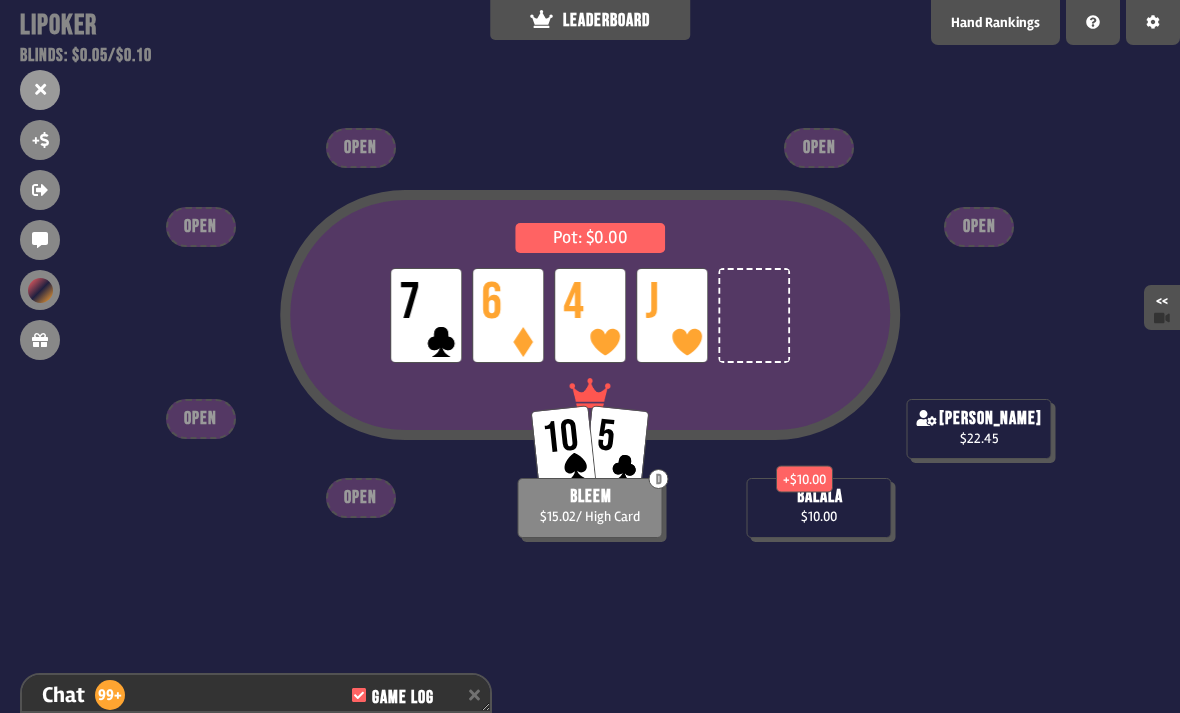 scroll, scrollTop: 19348, scrollLeft: 0, axis: vertical 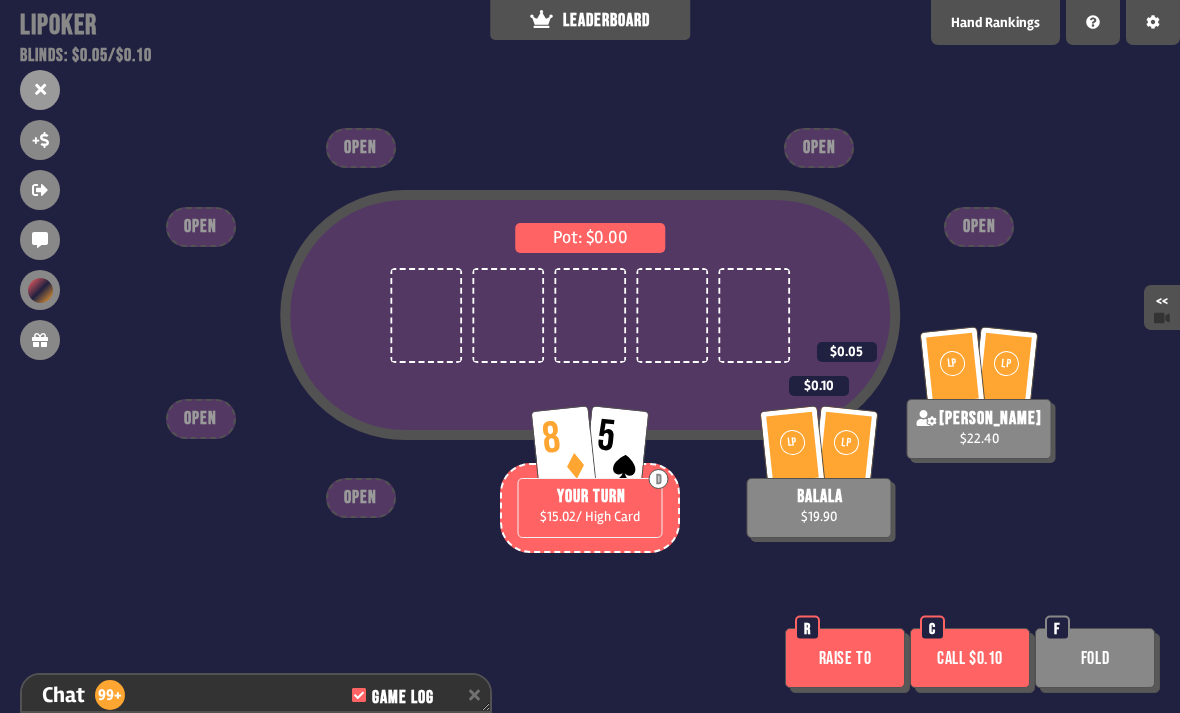 click on "Fold" at bounding box center [1095, 658] 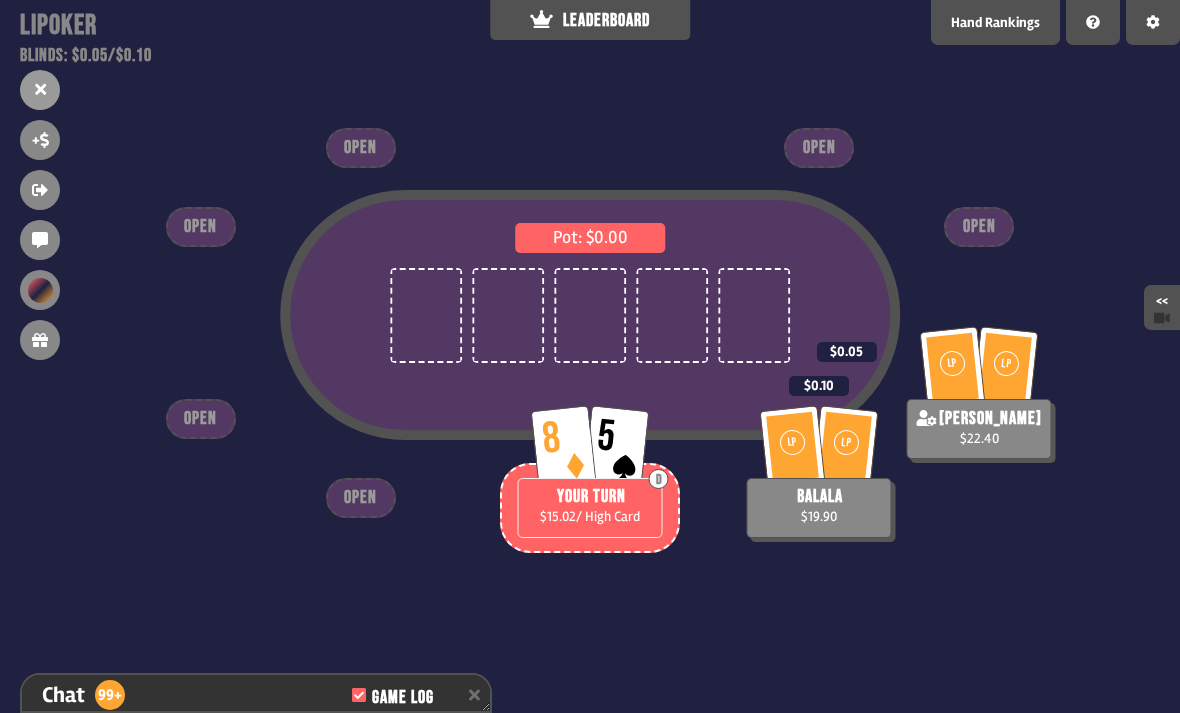 scroll, scrollTop: 19377, scrollLeft: 0, axis: vertical 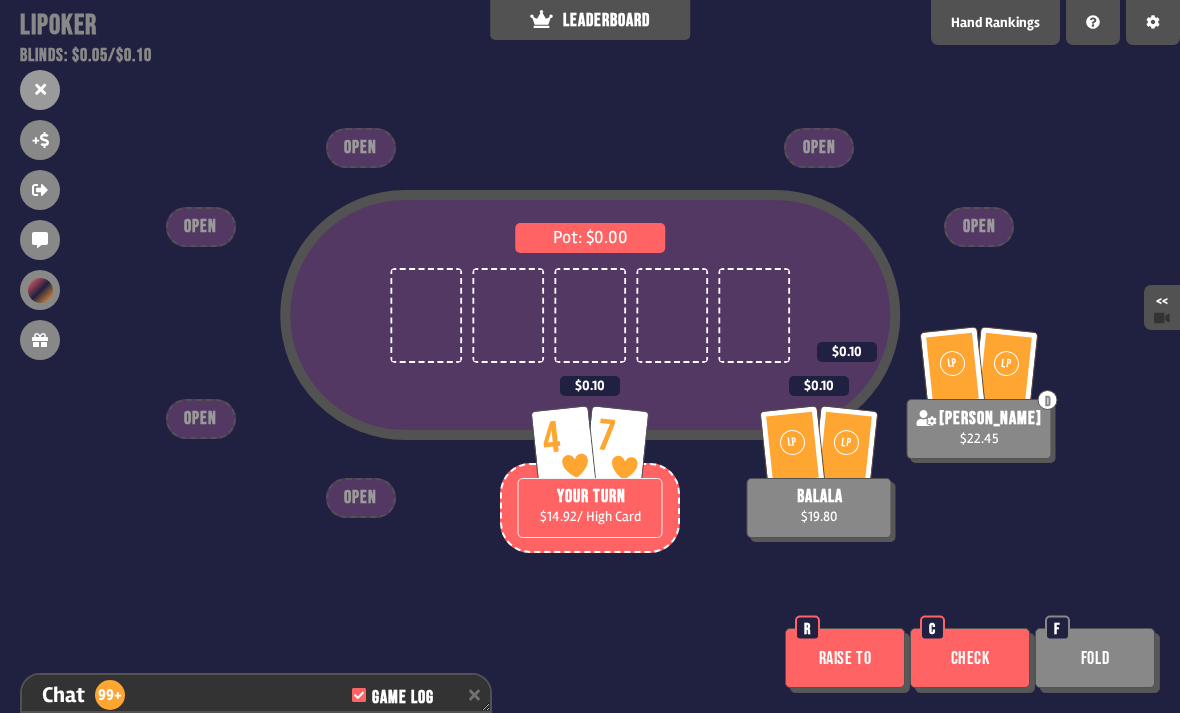 click on "Check" at bounding box center [970, 658] 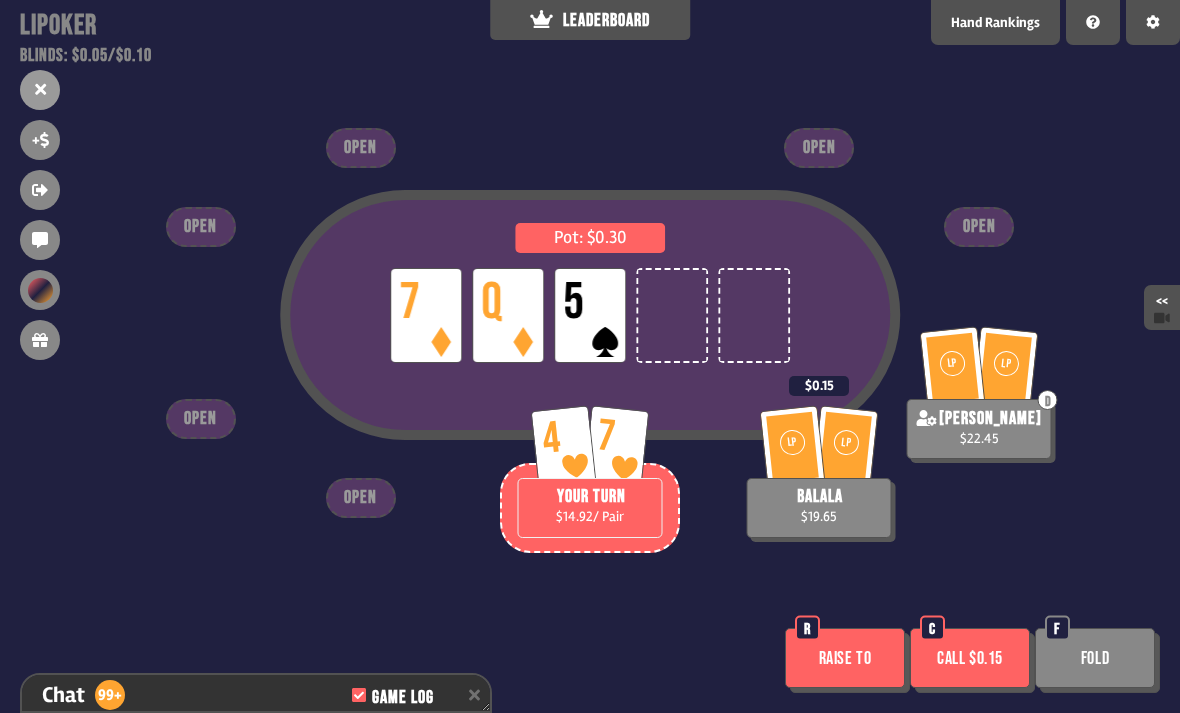scroll, scrollTop: 19725, scrollLeft: 0, axis: vertical 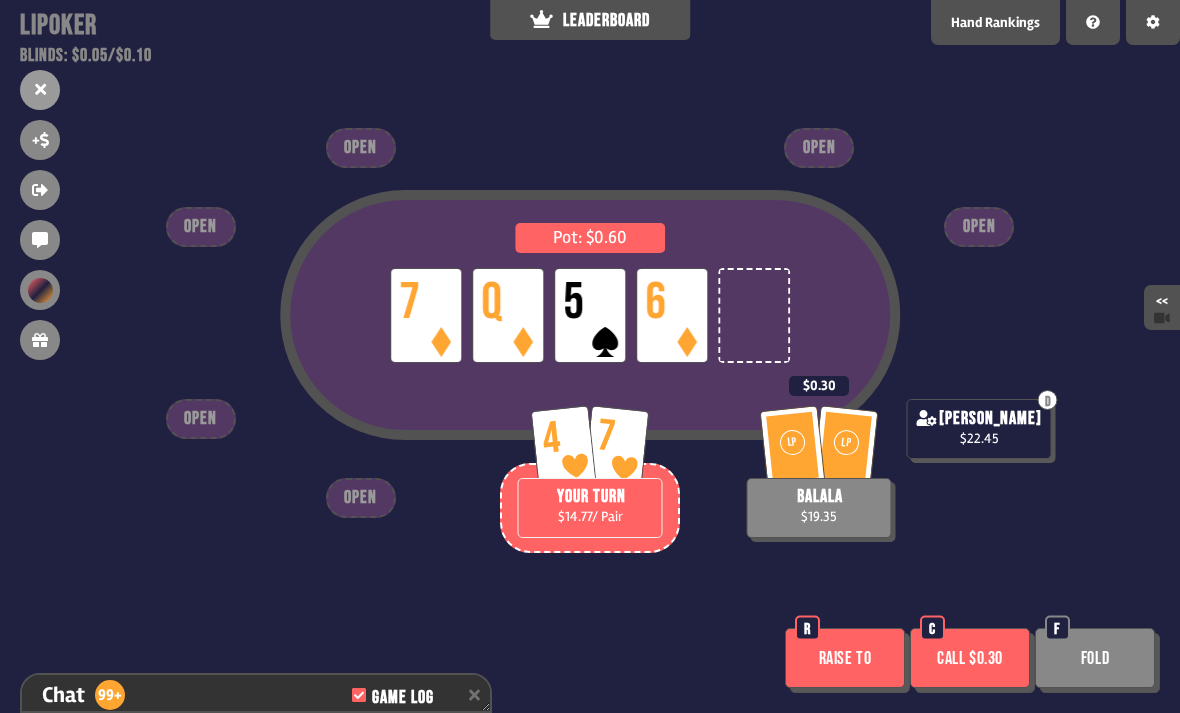 click on "Call $0.30" at bounding box center [970, 658] 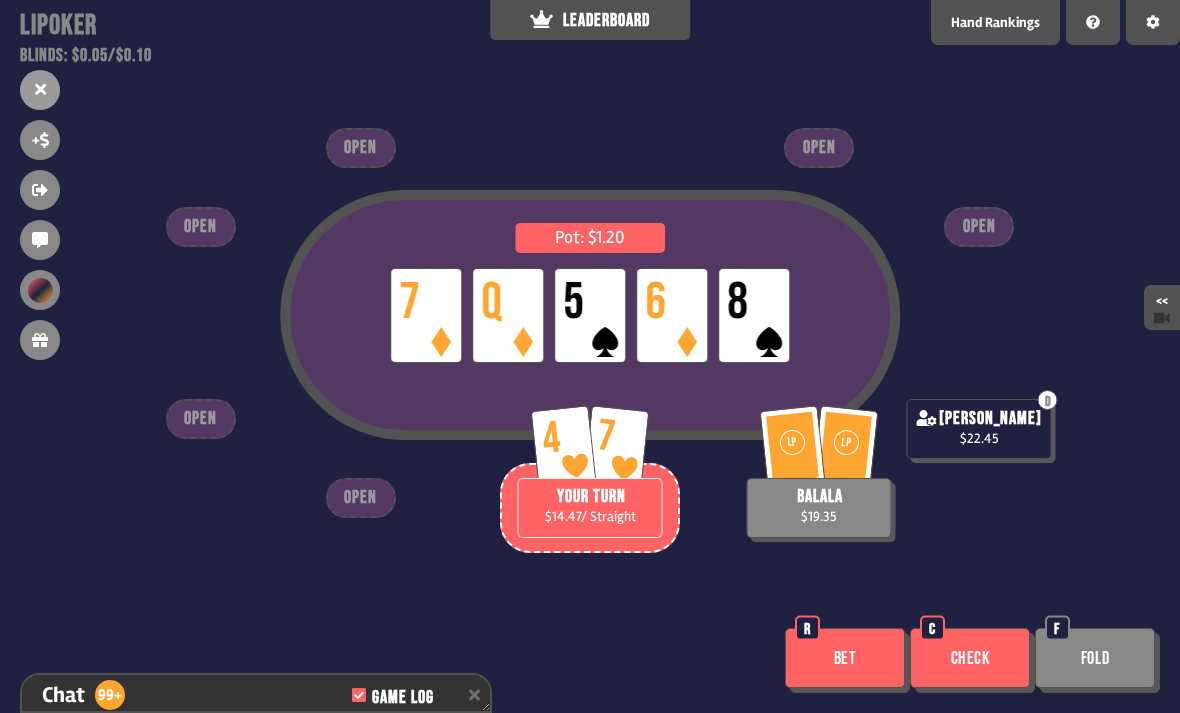 scroll, scrollTop: 19986, scrollLeft: 0, axis: vertical 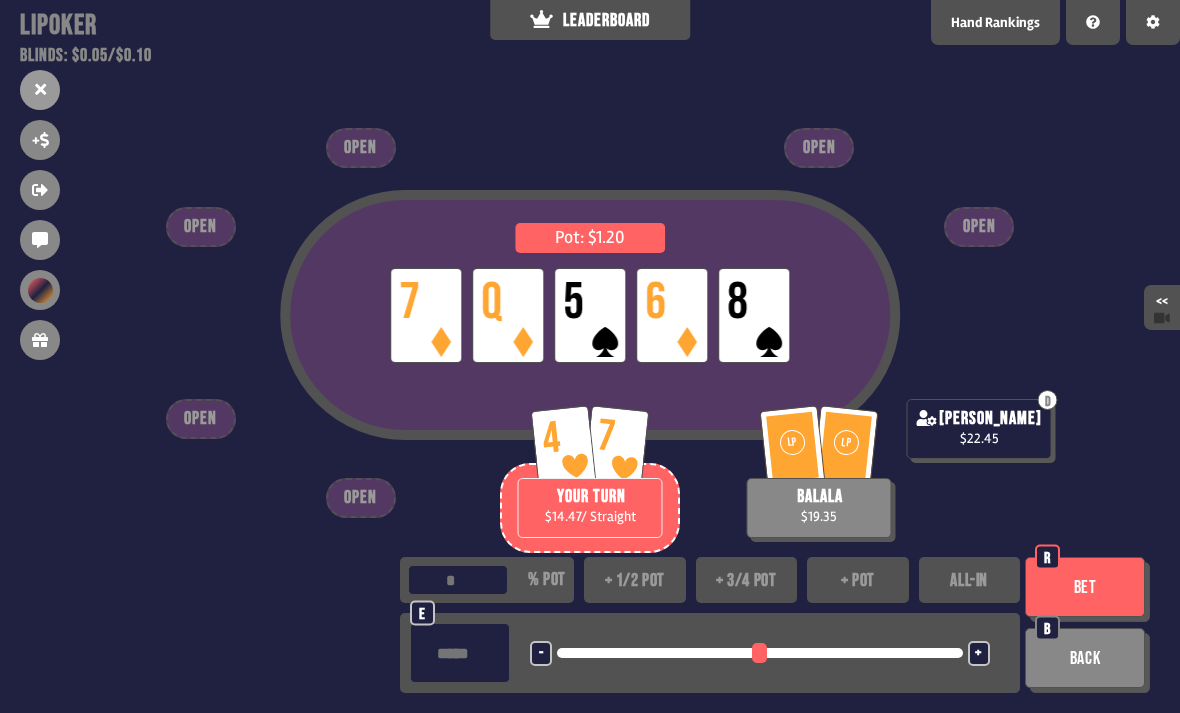 click on "+ pot" at bounding box center [858, 580] 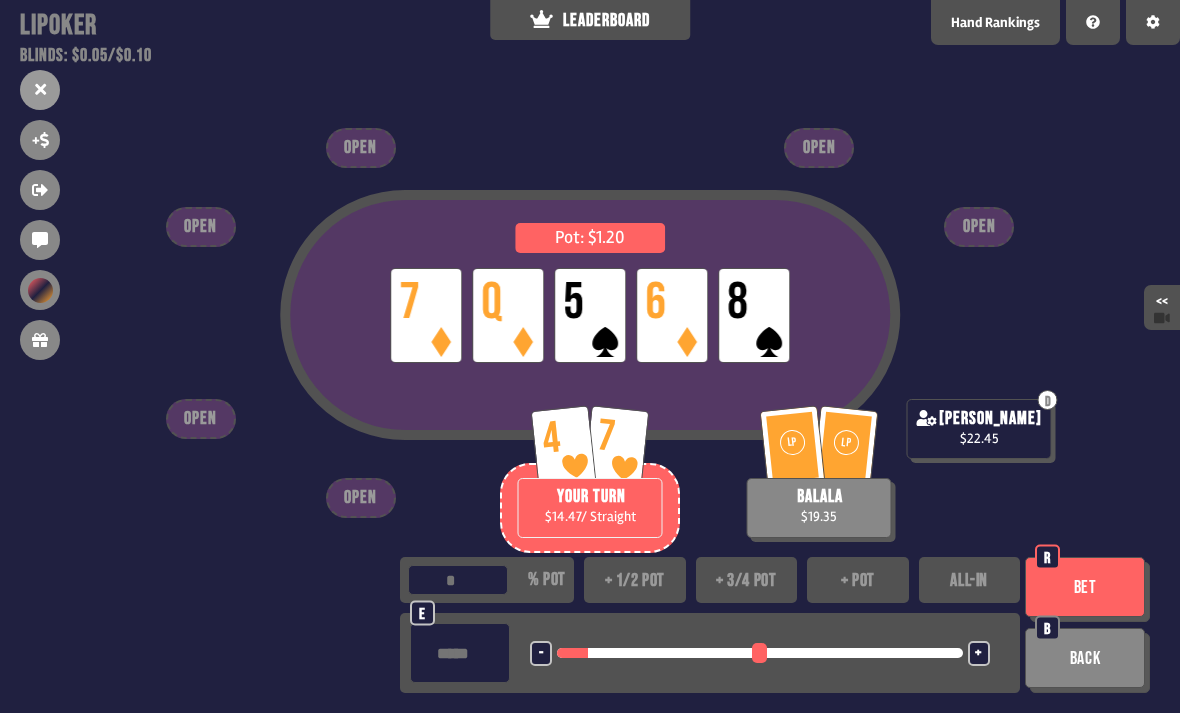 click on "Bet" at bounding box center (1085, 587) 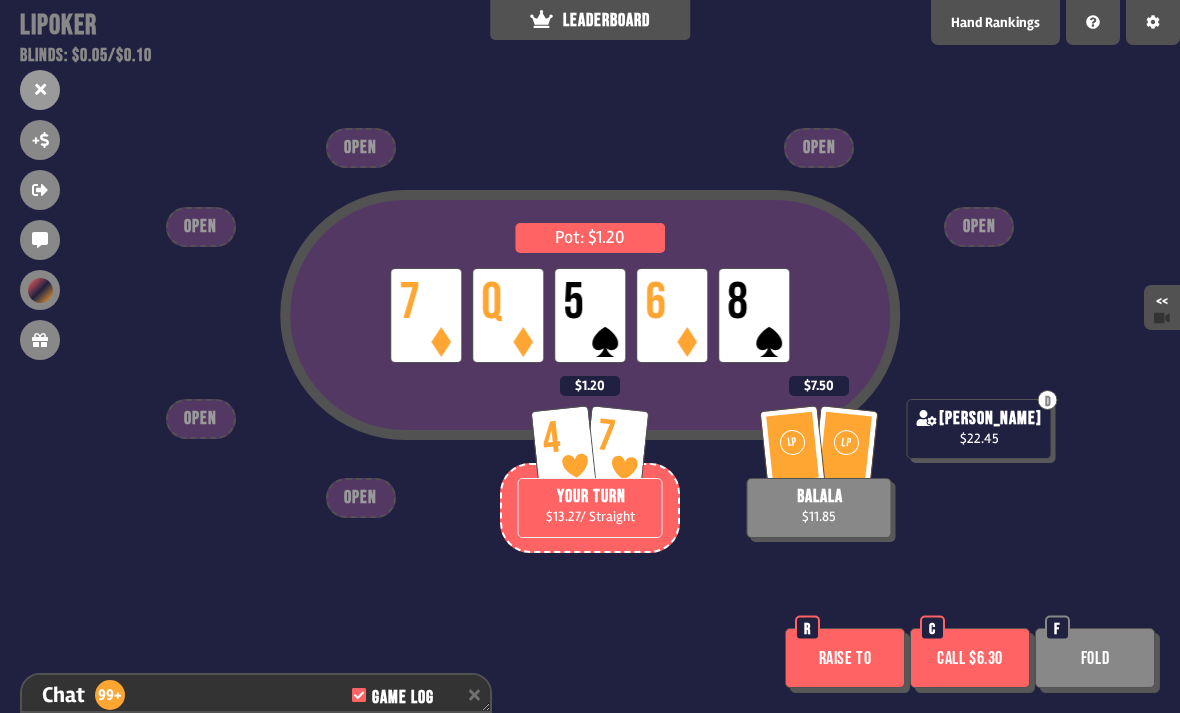 scroll, scrollTop: 20073, scrollLeft: 0, axis: vertical 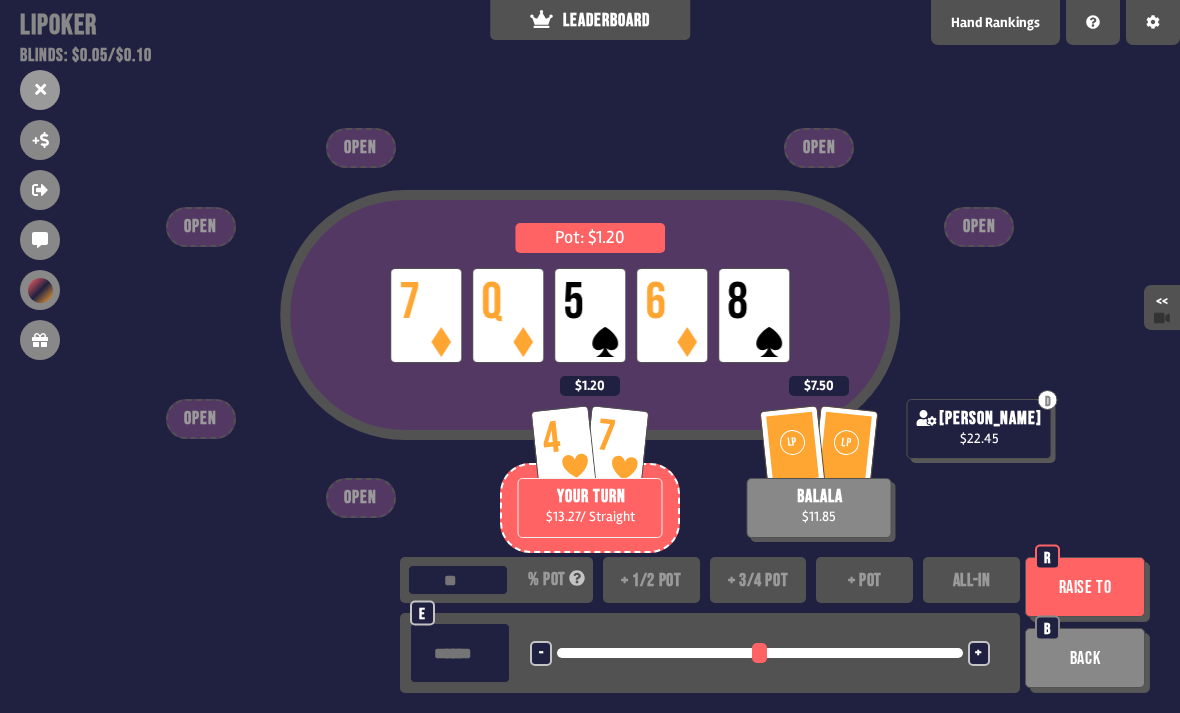 click on "ALL-IN" at bounding box center [971, 580] 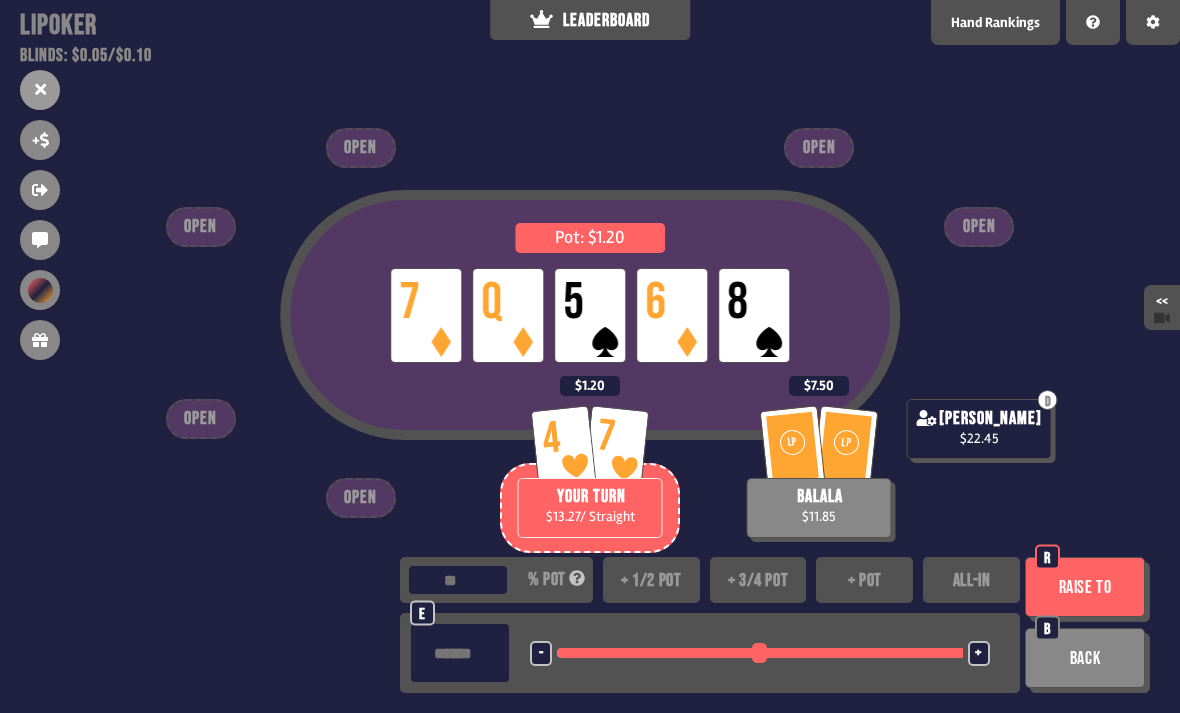 click on "Raise to" at bounding box center [1085, 587] 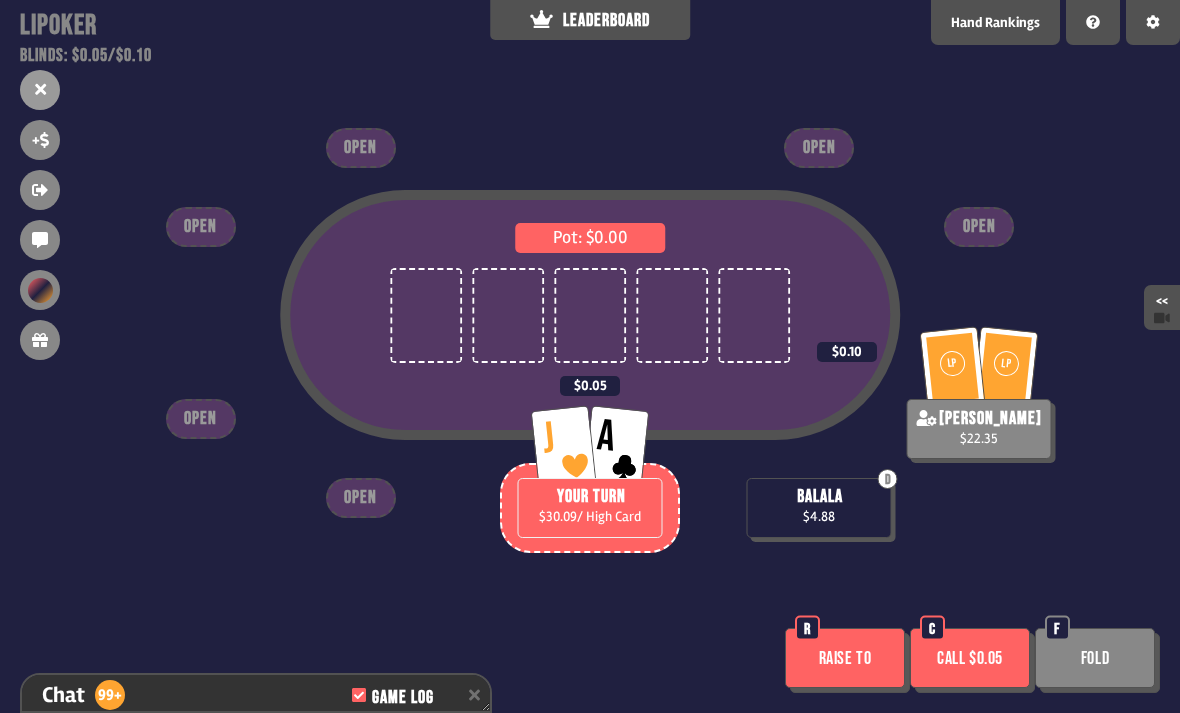 scroll, scrollTop: 20276, scrollLeft: 0, axis: vertical 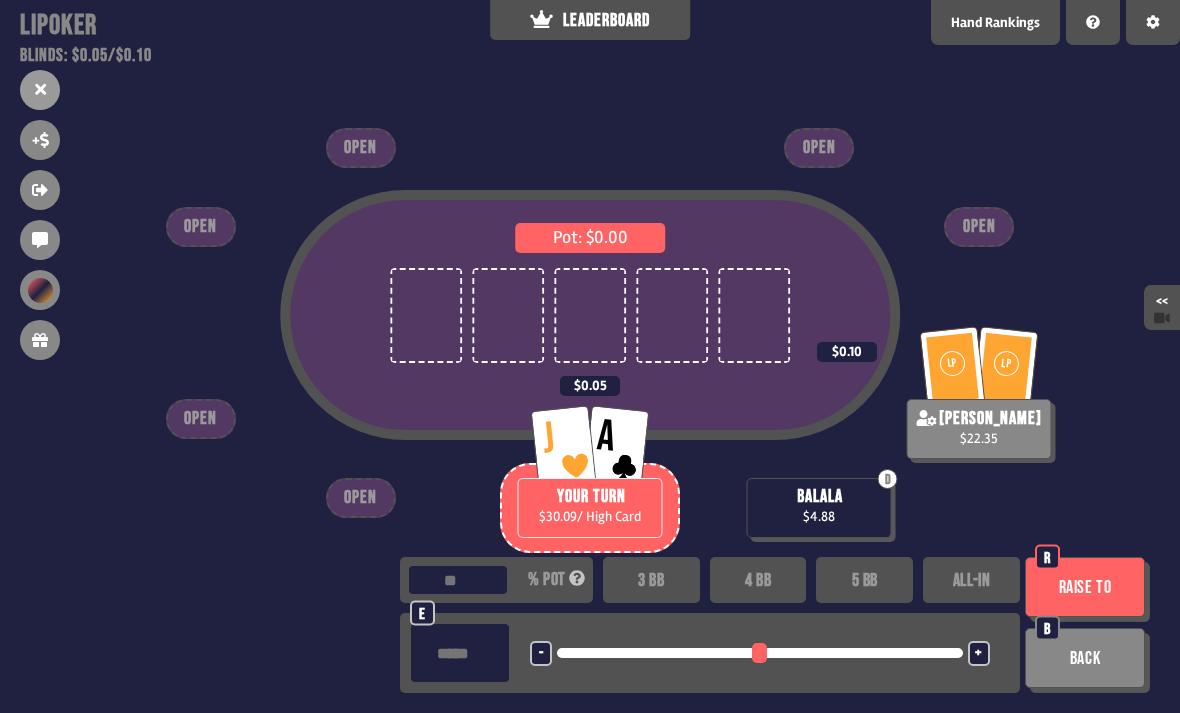 click on "3 BB" at bounding box center [651, 580] 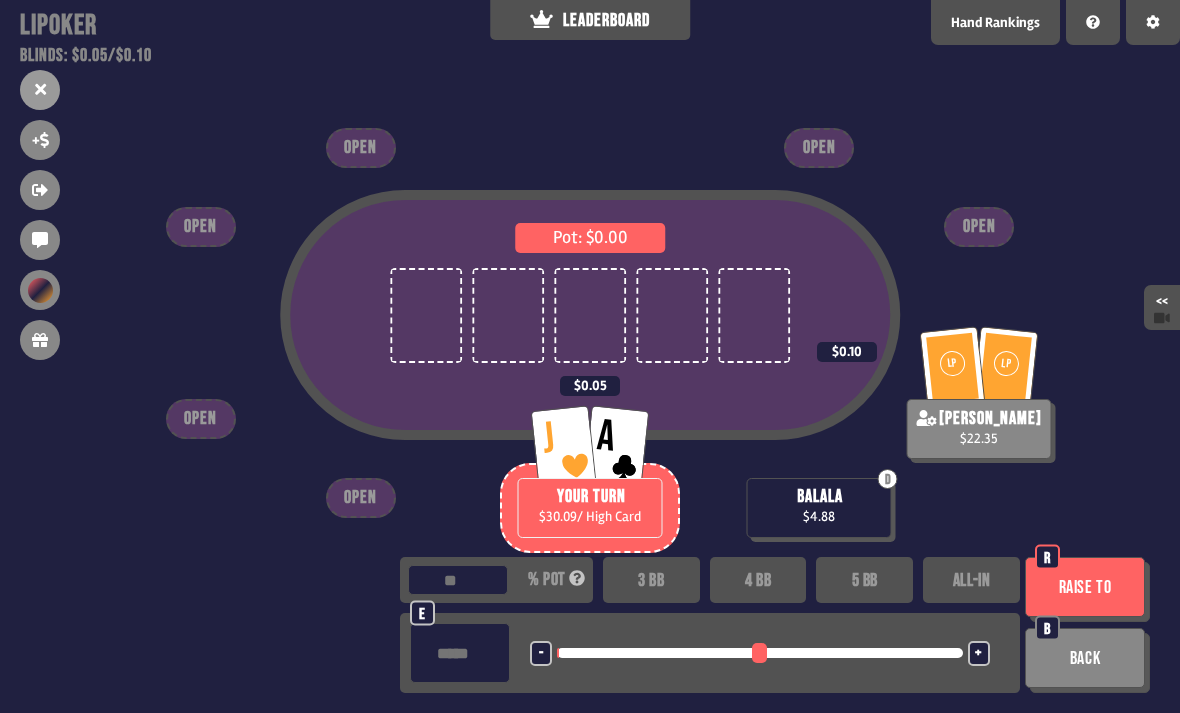 click on "Raise to" at bounding box center (1085, 587) 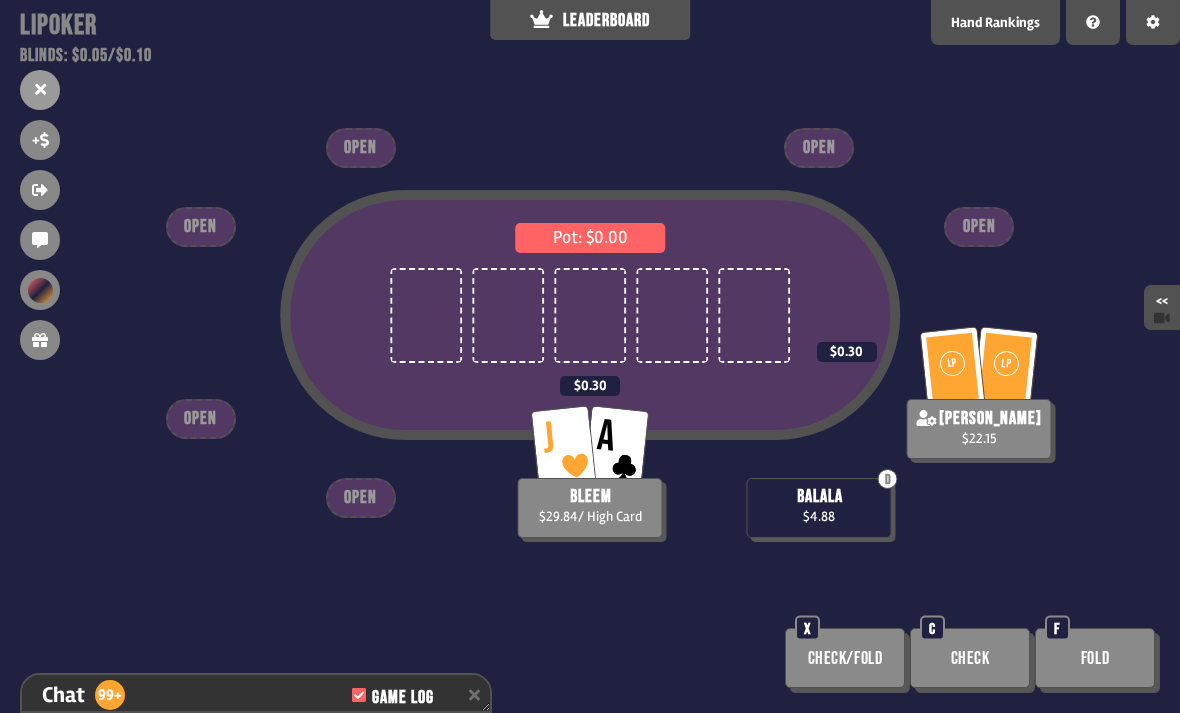 scroll, scrollTop: 20363, scrollLeft: 0, axis: vertical 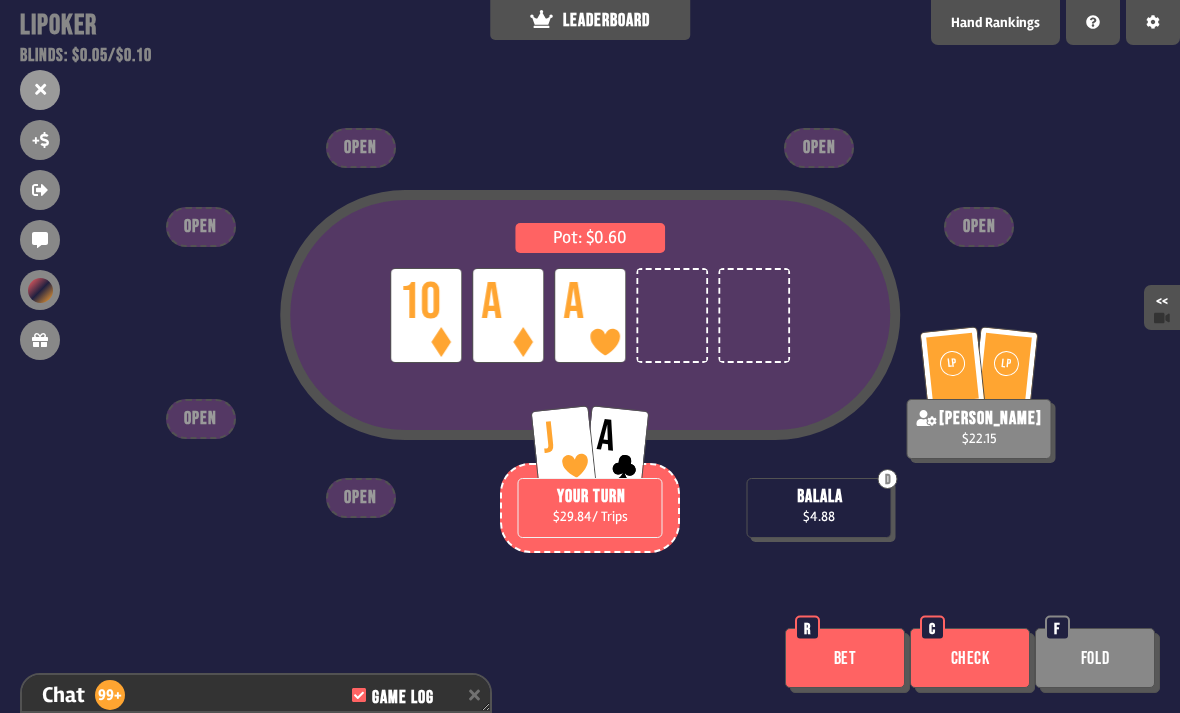 click on "Check" at bounding box center (970, 658) 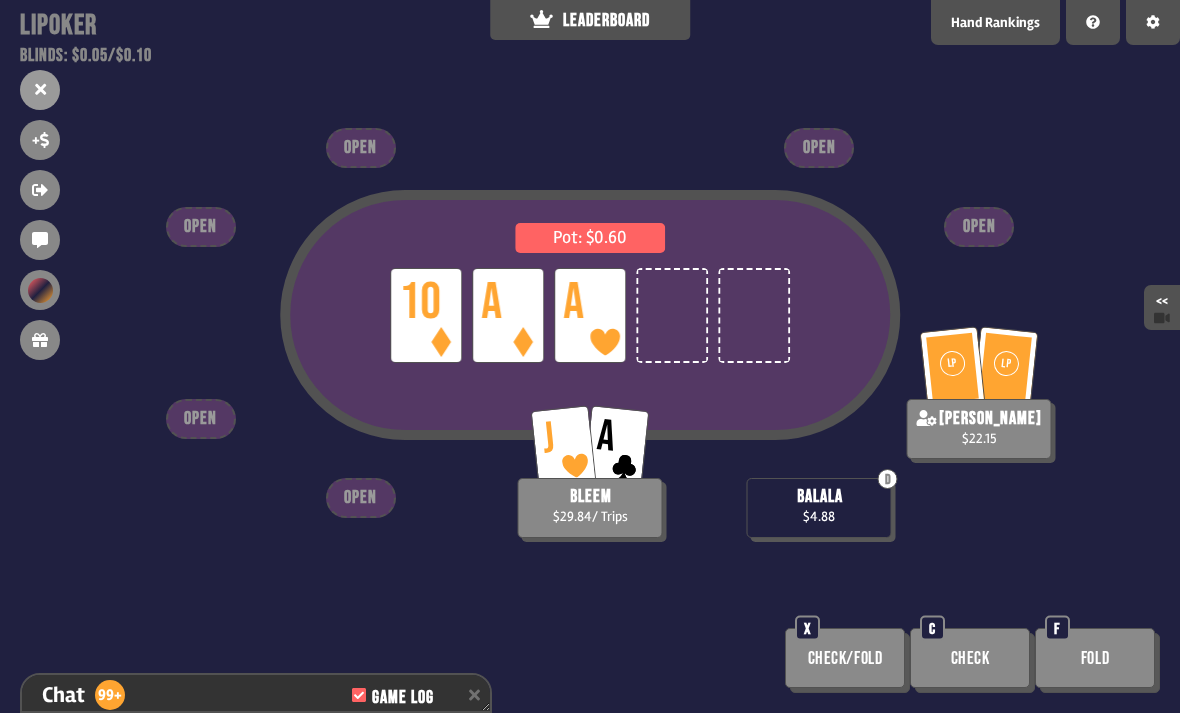 scroll, scrollTop: 20479, scrollLeft: 0, axis: vertical 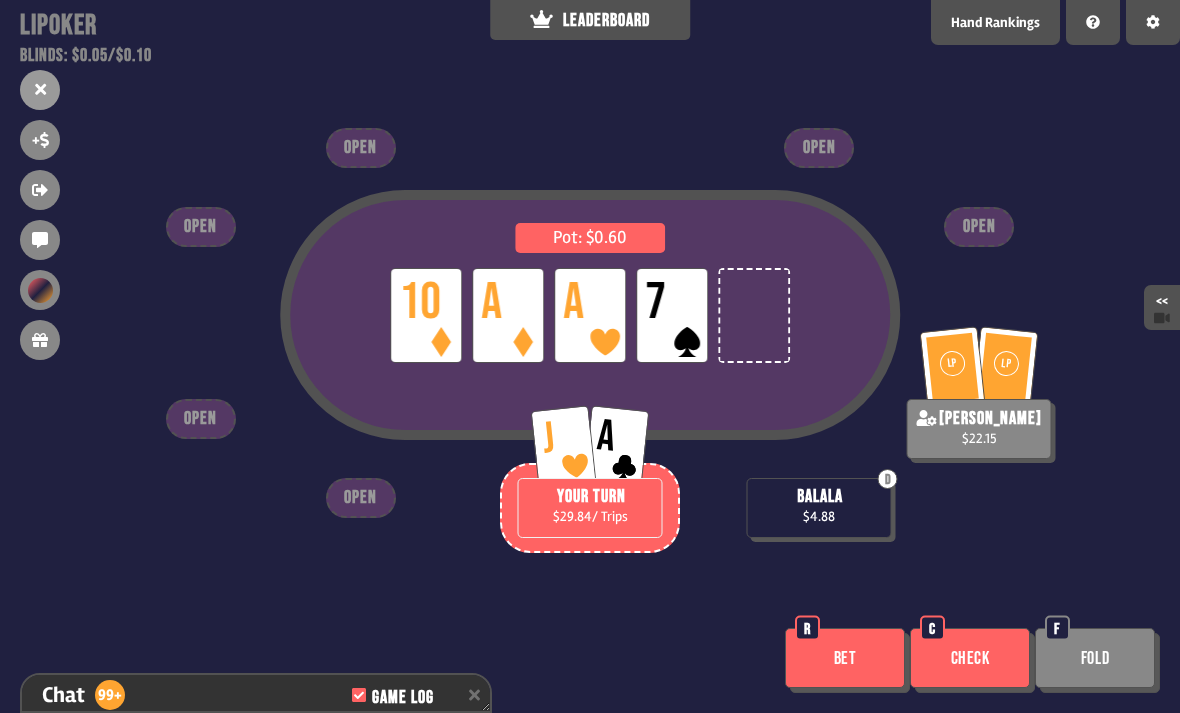 click on "Check" at bounding box center [970, 658] 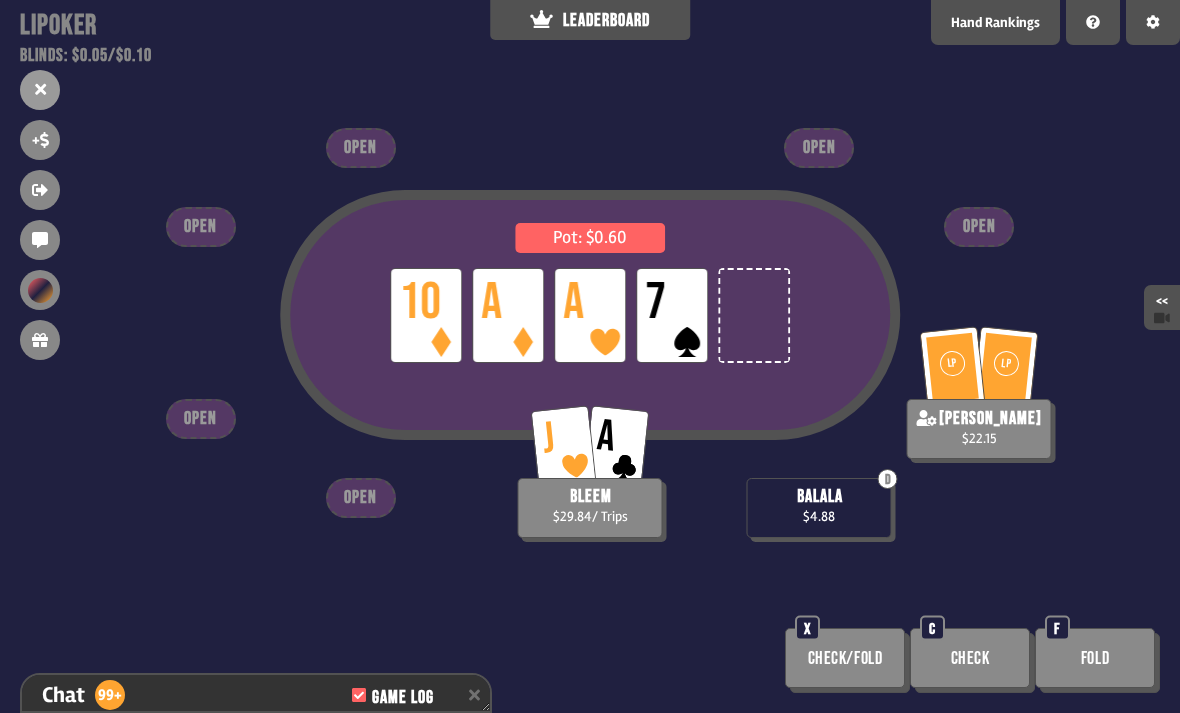 scroll, scrollTop: 20595, scrollLeft: 0, axis: vertical 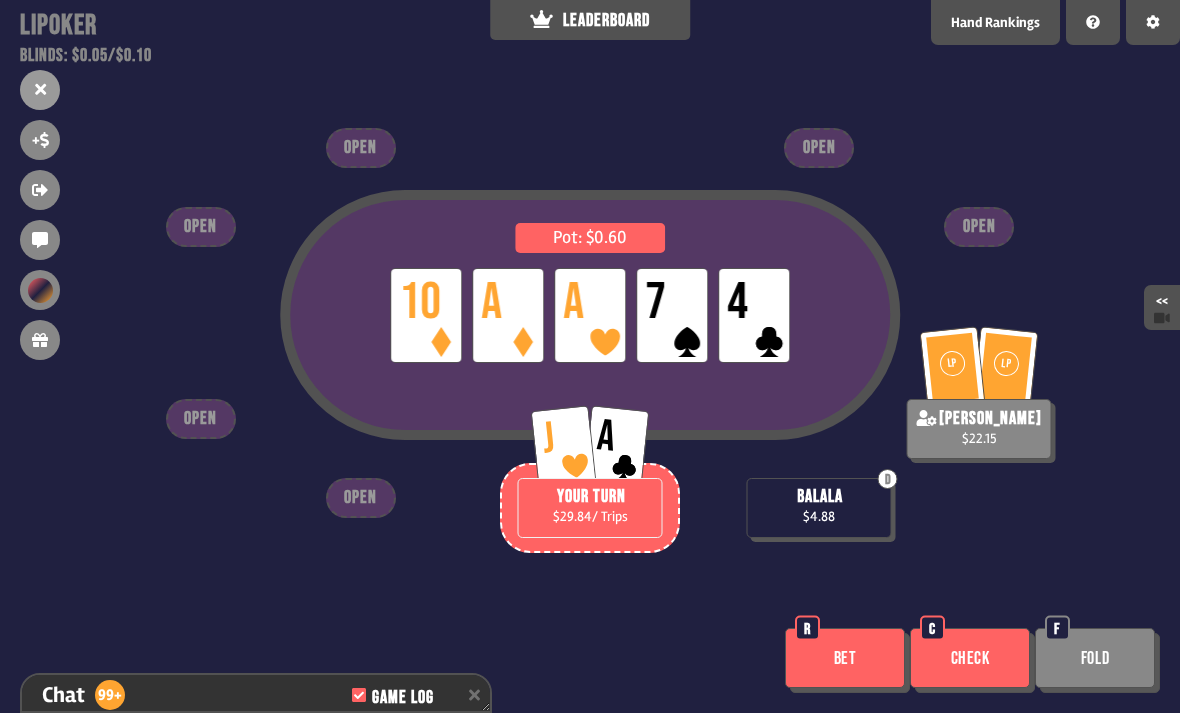 click on "Bet" at bounding box center [845, 658] 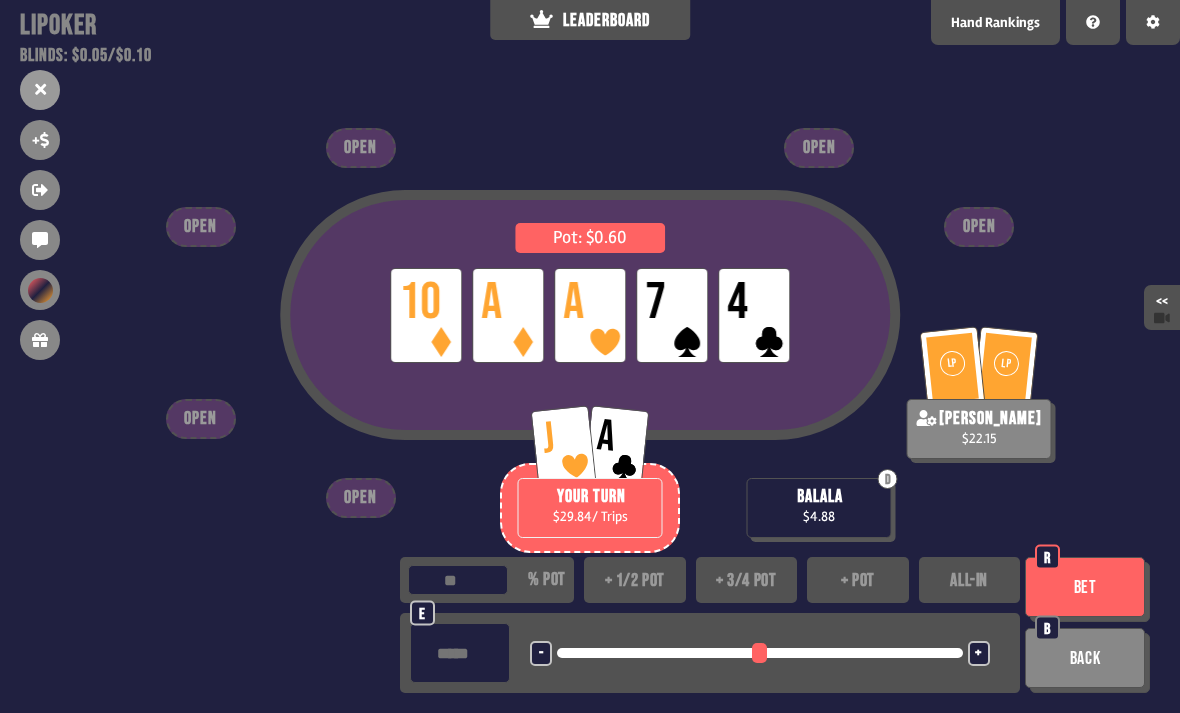 click on "Patreon" at bounding box center [629, 690] 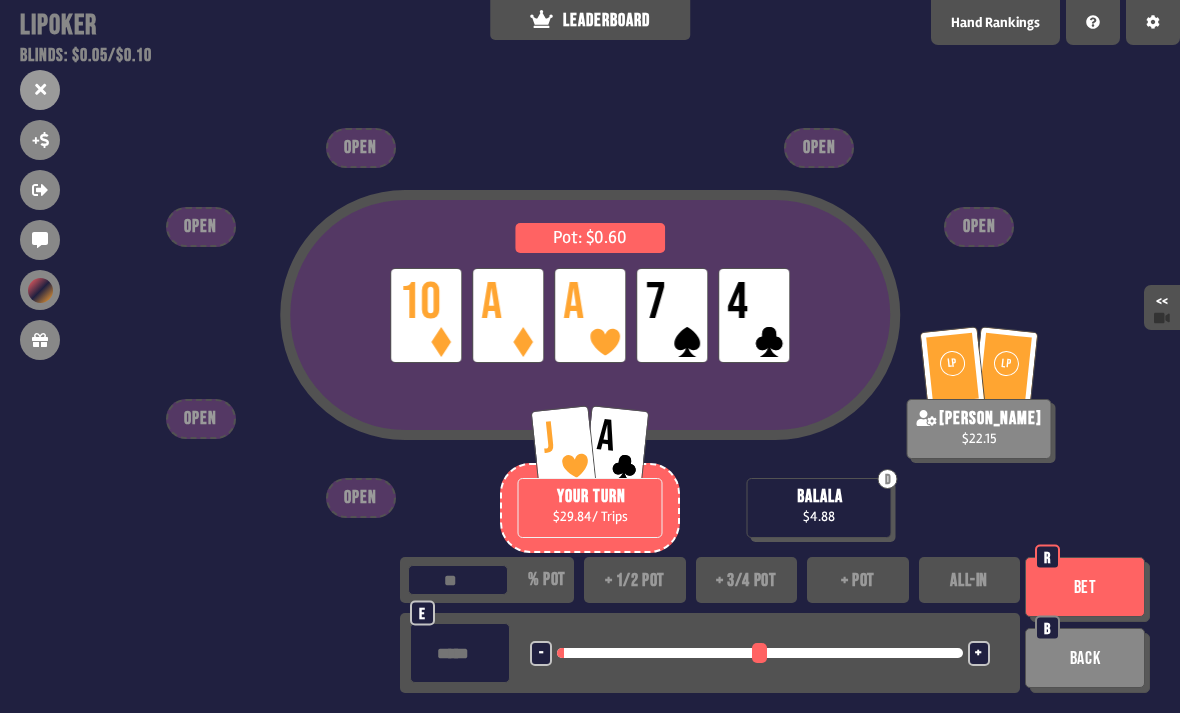 click on "Bet" at bounding box center [1085, 587] 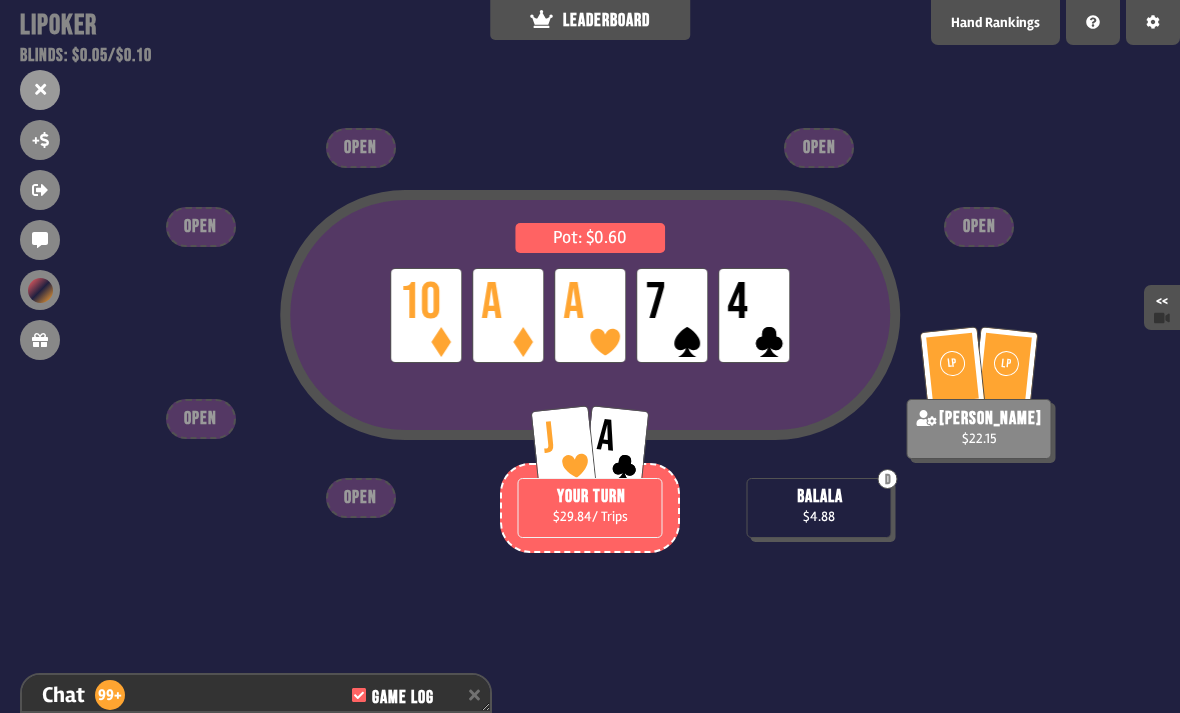 scroll, scrollTop: 20653, scrollLeft: 0, axis: vertical 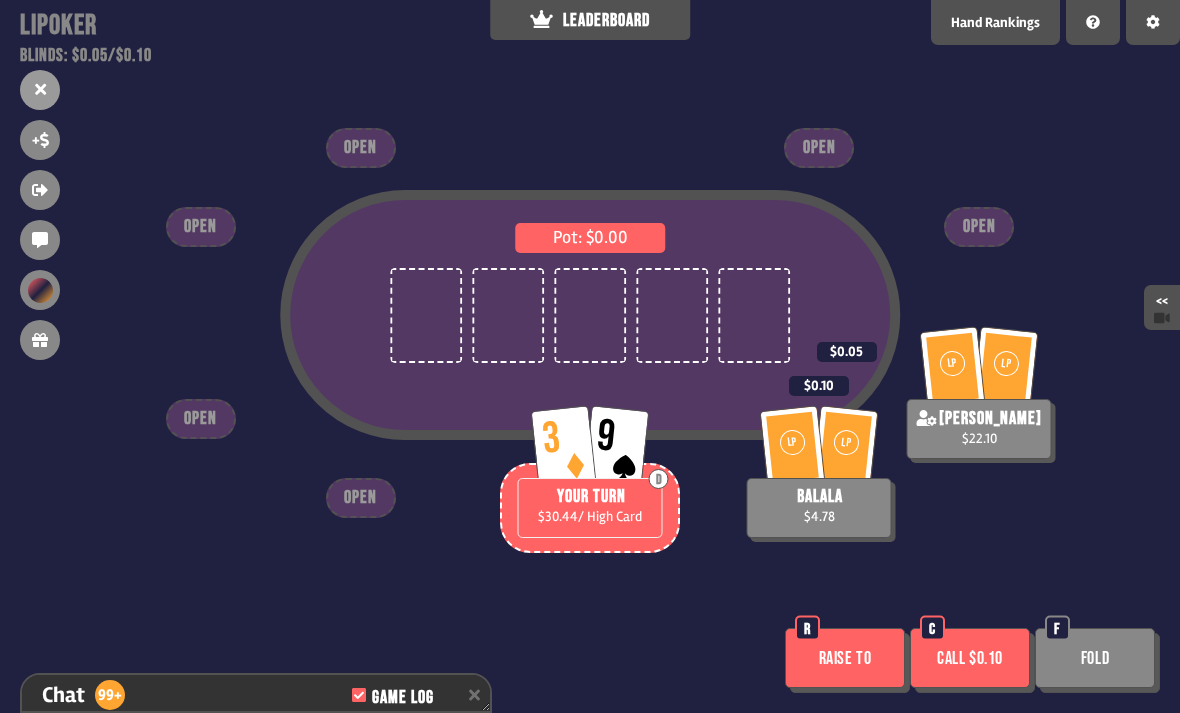 click on "Fold" at bounding box center [1095, 658] 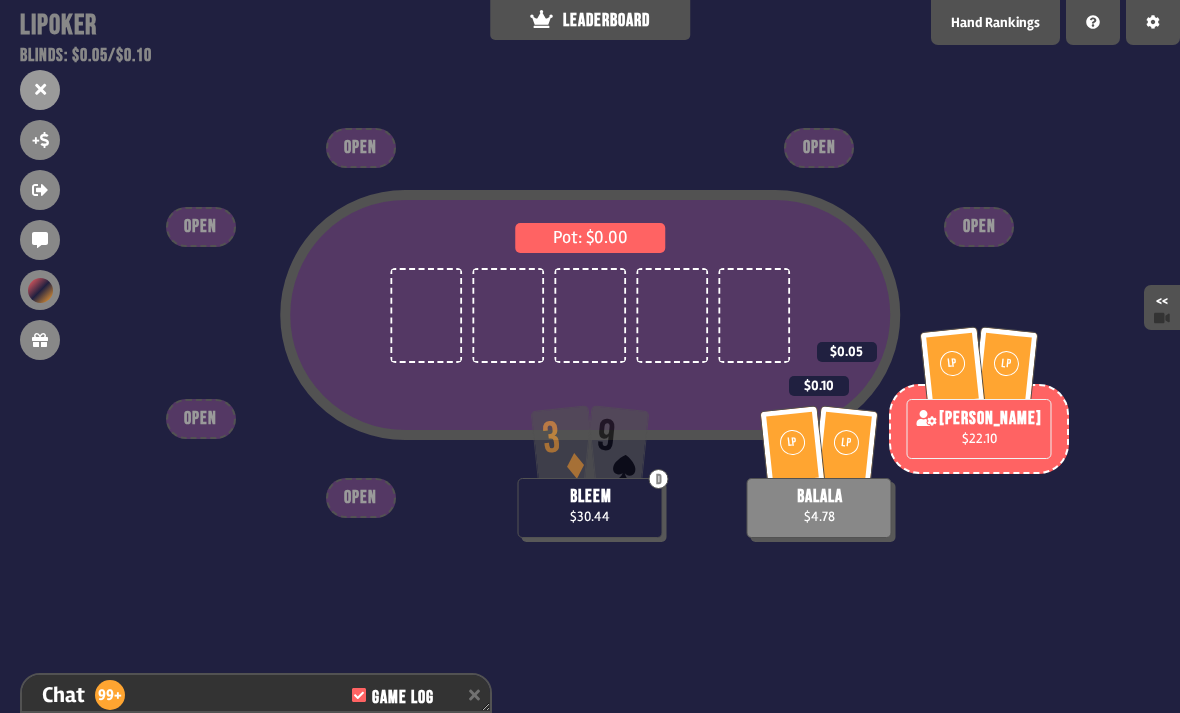 scroll, scrollTop: 20827, scrollLeft: 0, axis: vertical 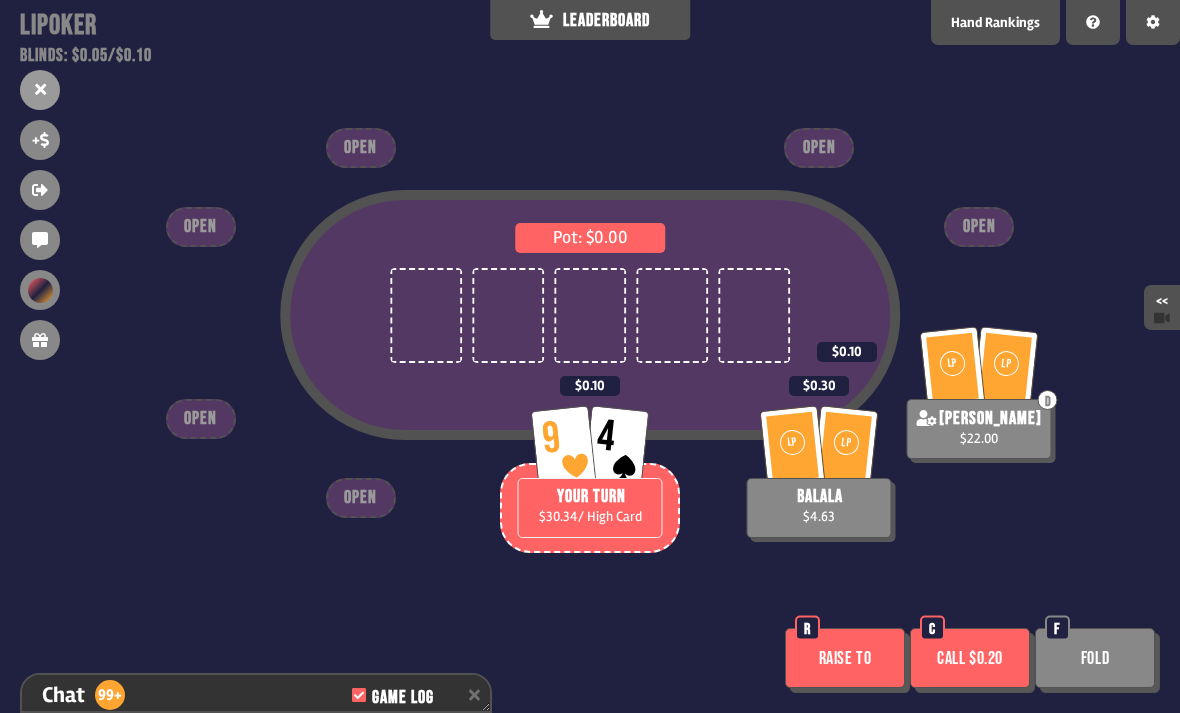 click on "Fold" at bounding box center (1095, 658) 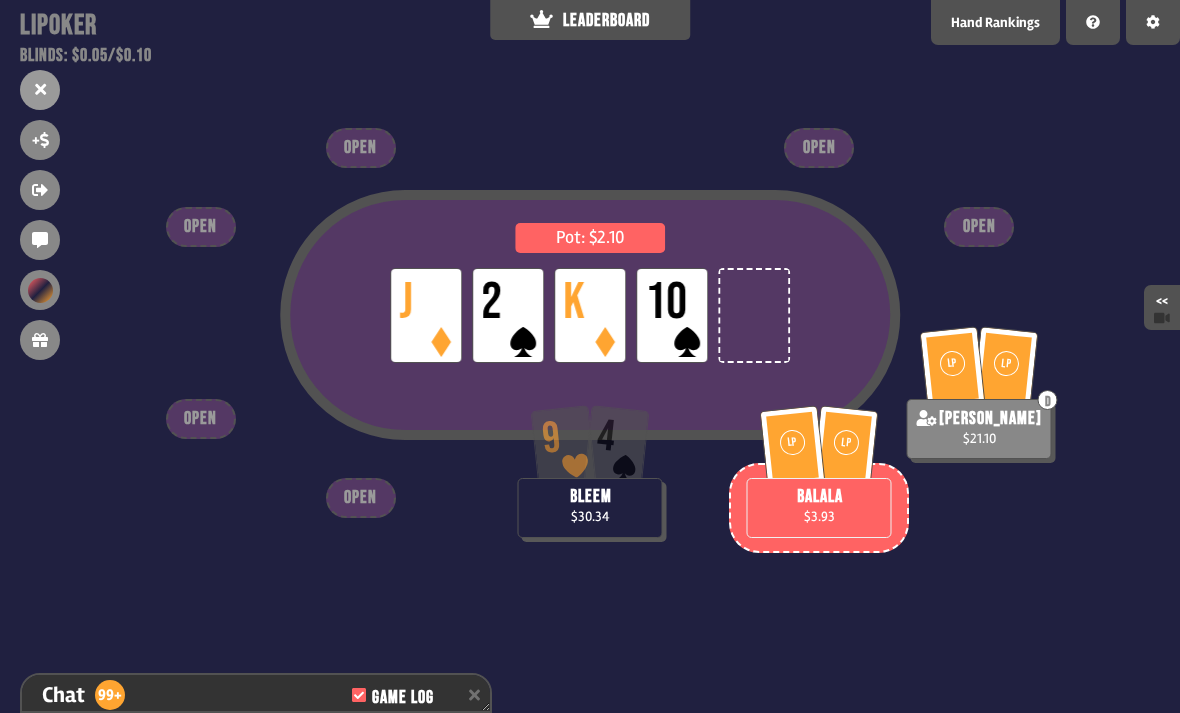scroll, scrollTop: 21233, scrollLeft: 0, axis: vertical 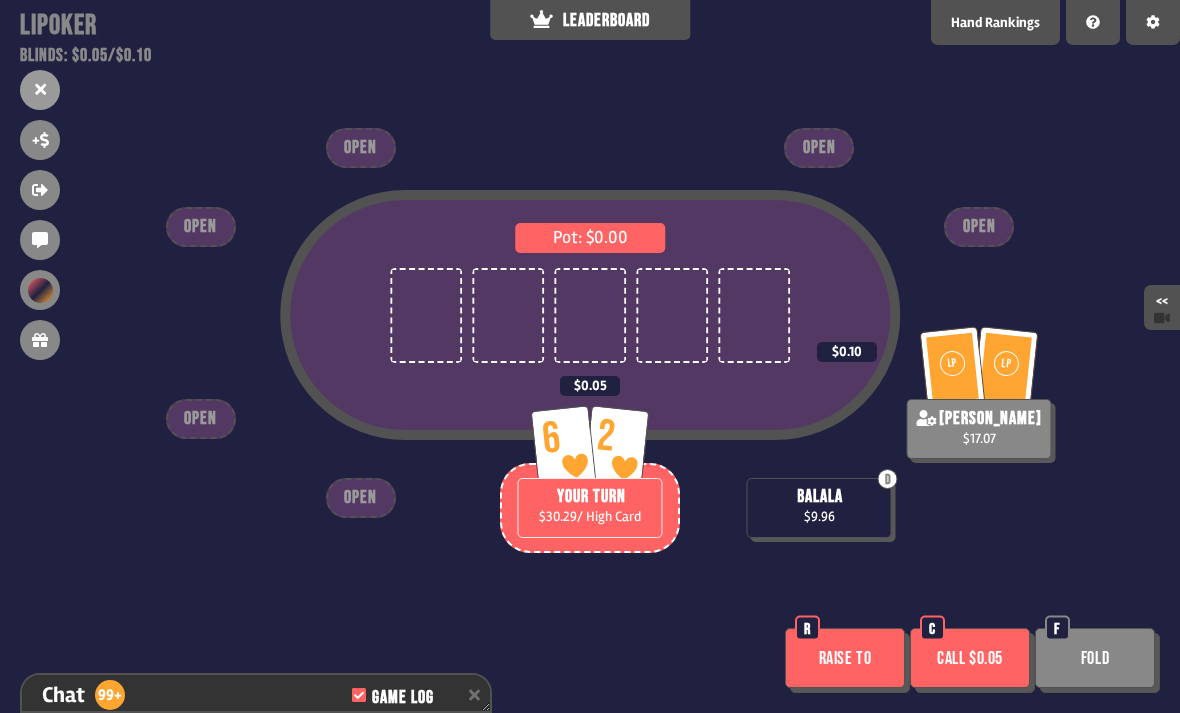 click on "Fold" at bounding box center (1095, 658) 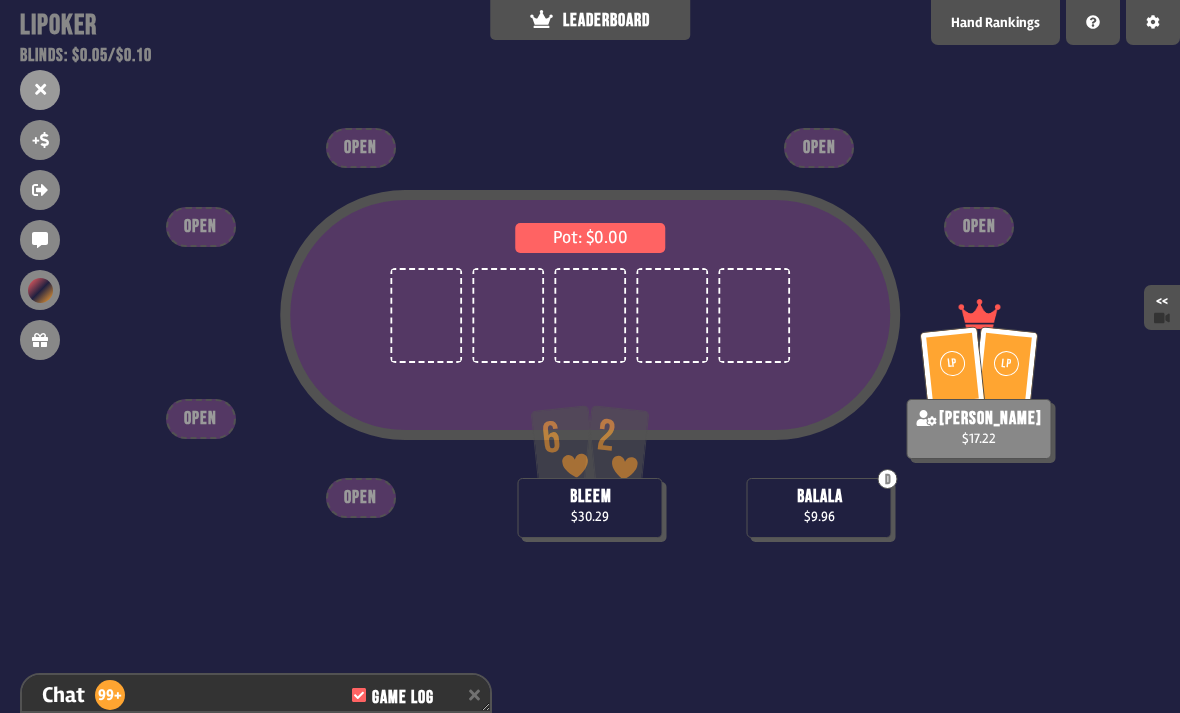 scroll, scrollTop: 21581, scrollLeft: 0, axis: vertical 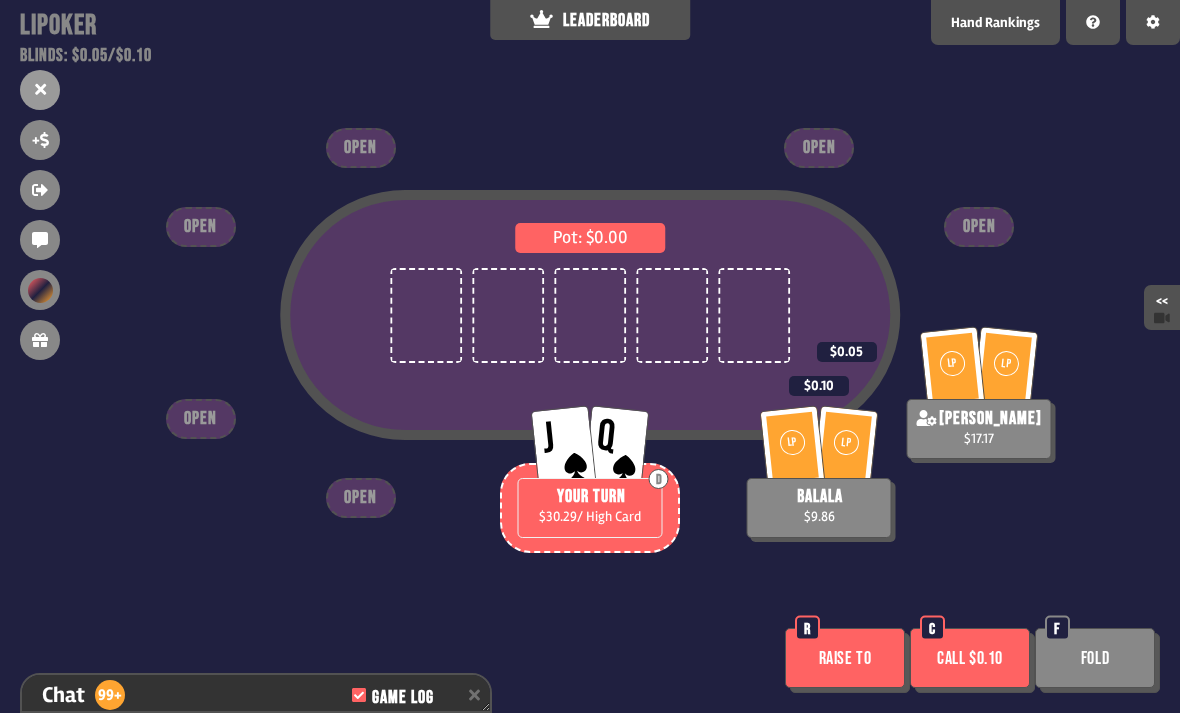 click on "Raise to" at bounding box center [845, 658] 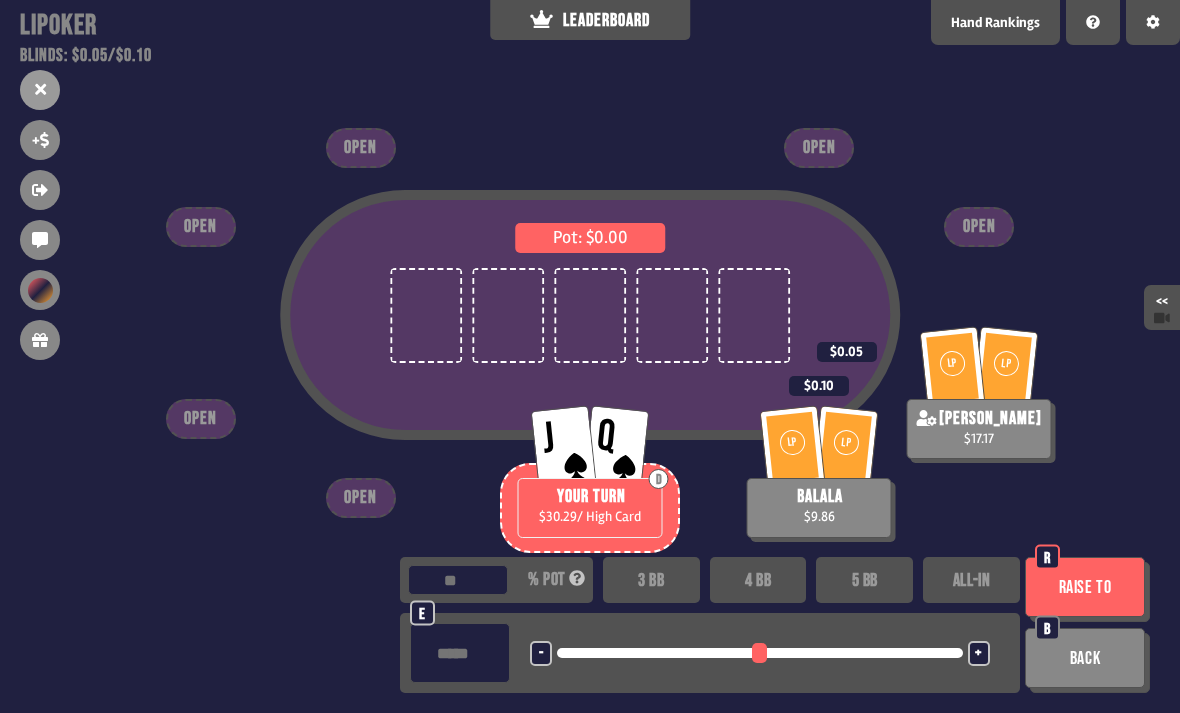 click on "Support us on   Patreon !" at bounding box center [590, 690] 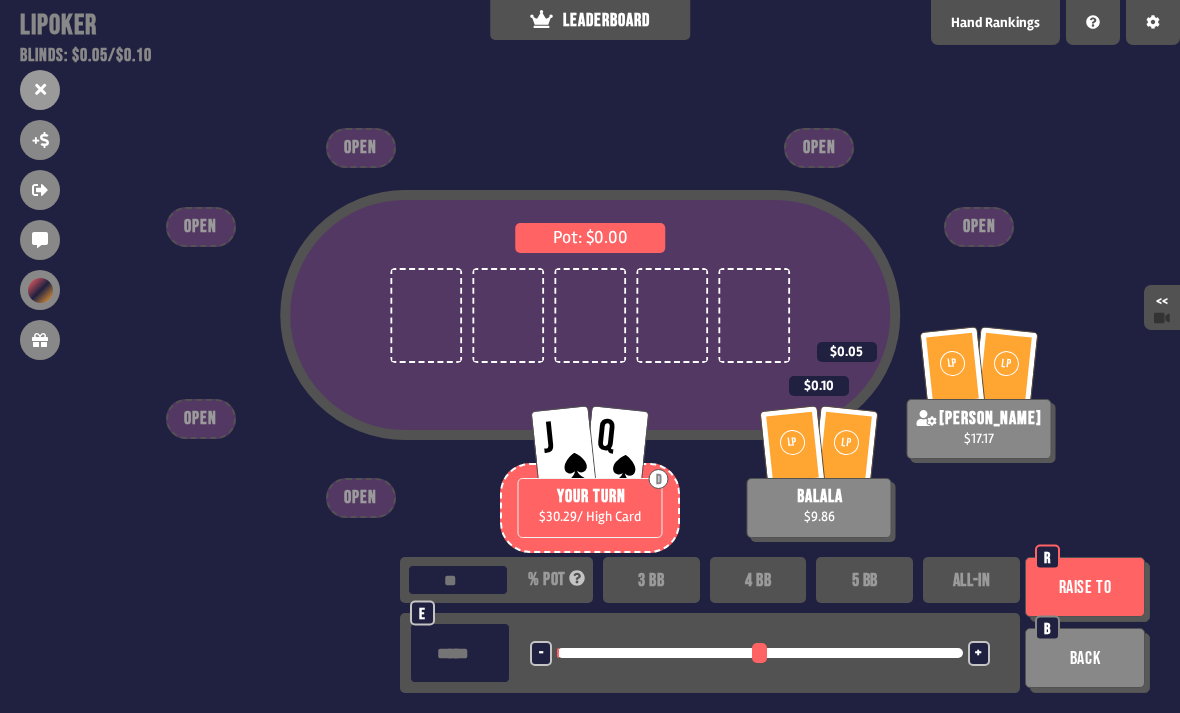 click on "Raise to" at bounding box center (1085, 587) 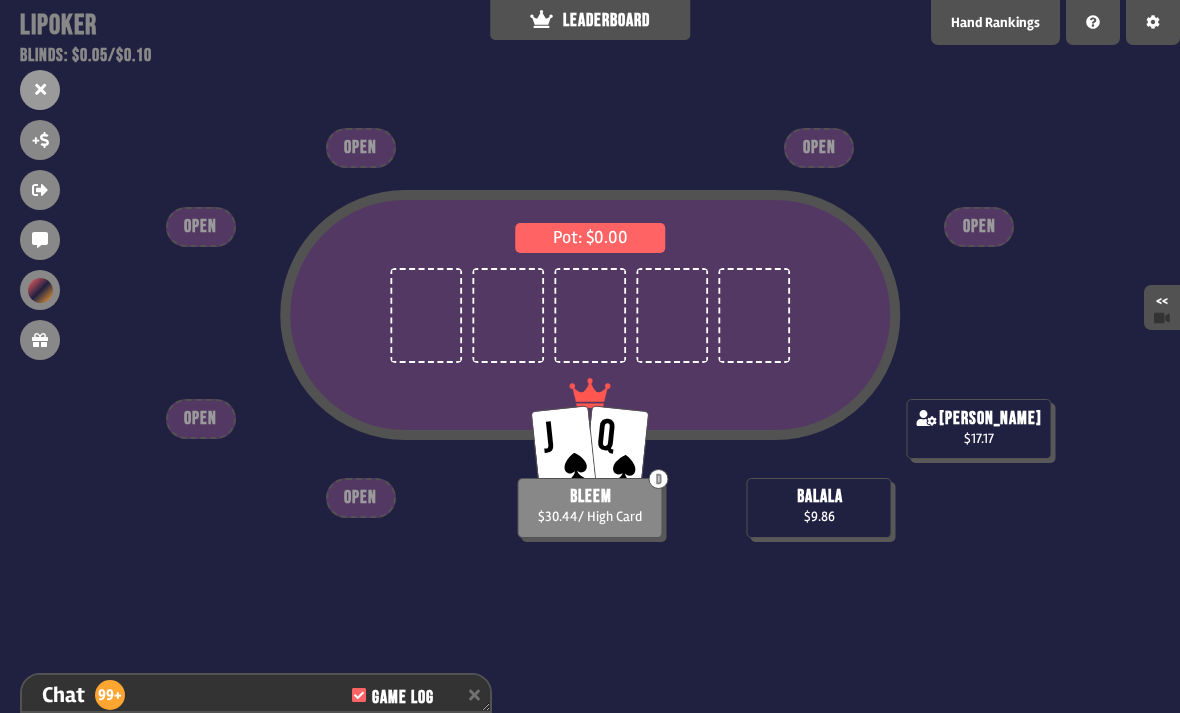 scroll, scrollTop: 21755, scrollLeft: 0, axis: vertical 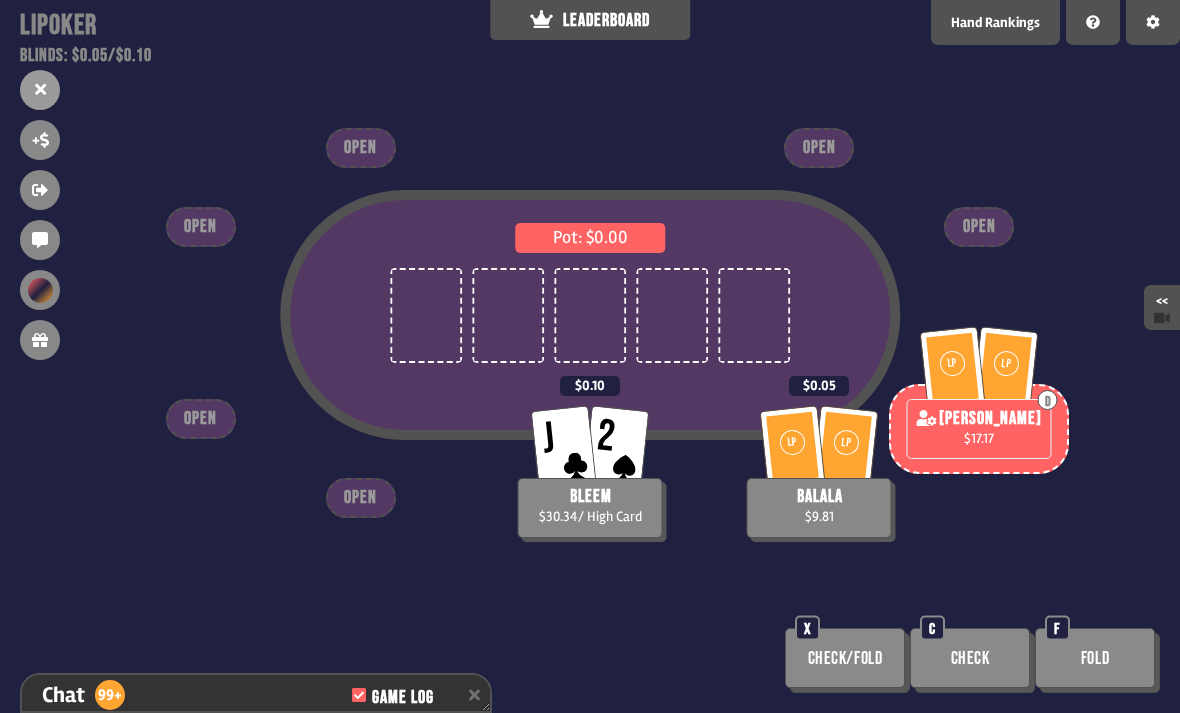 click on "Fold" at bounding box center [1095, 658] 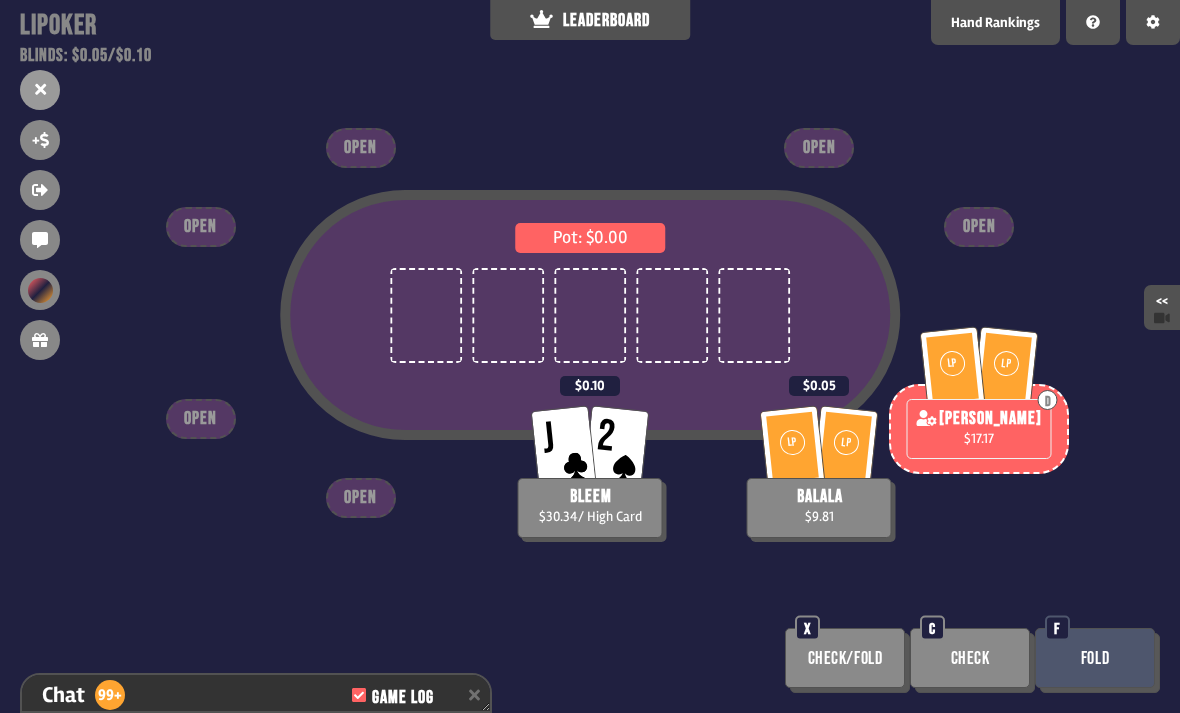 click on "Check/Fold" at bounding box center [845, 658] 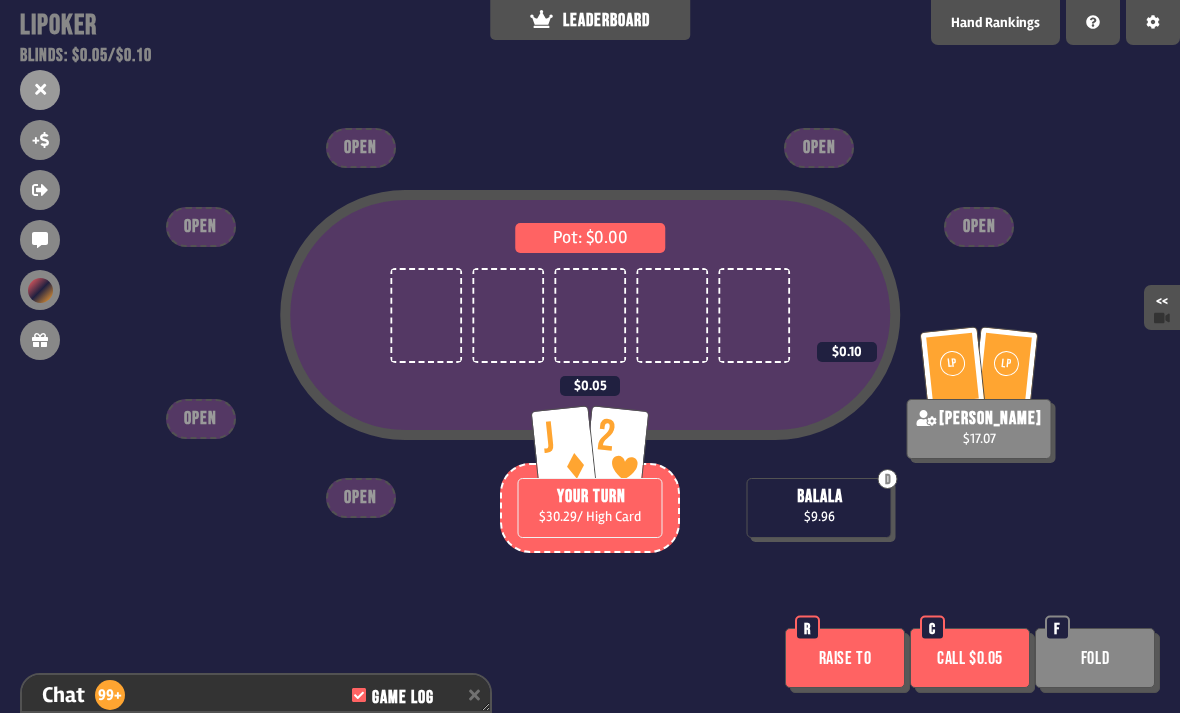 scroll, scrollTop: 22016, scrollLeft: 0, axis: vertical 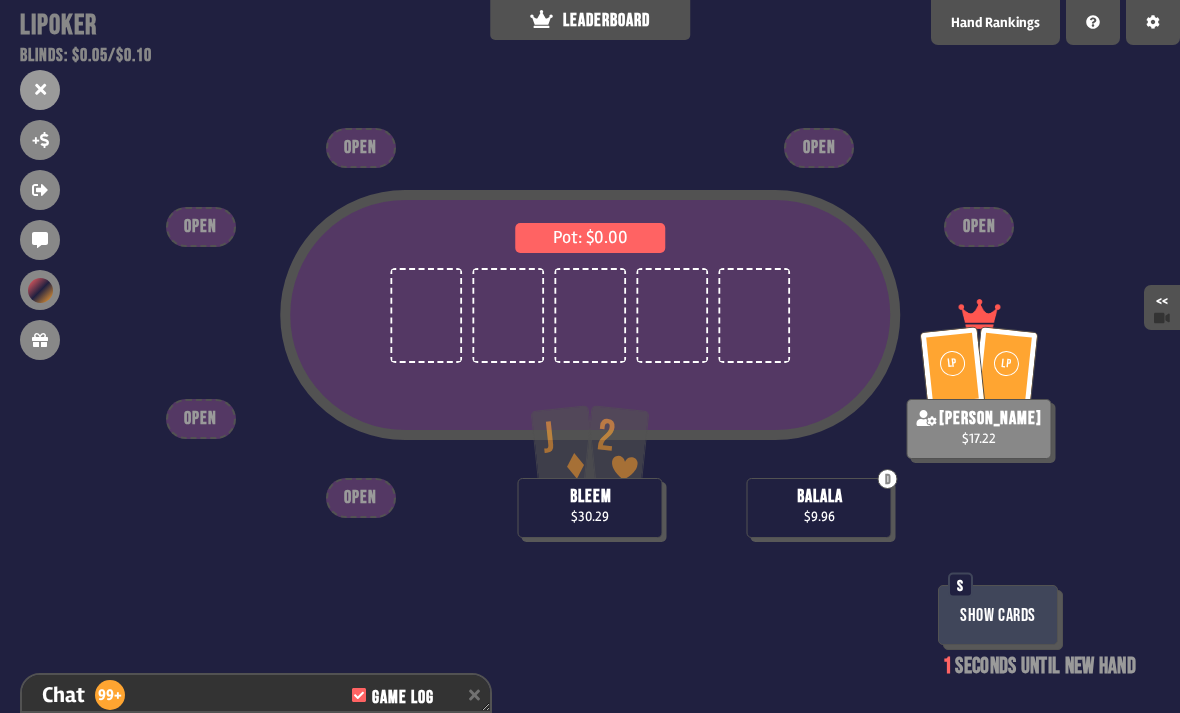 click on "1  seconds until new hand" at bounding box center [1037, 666] 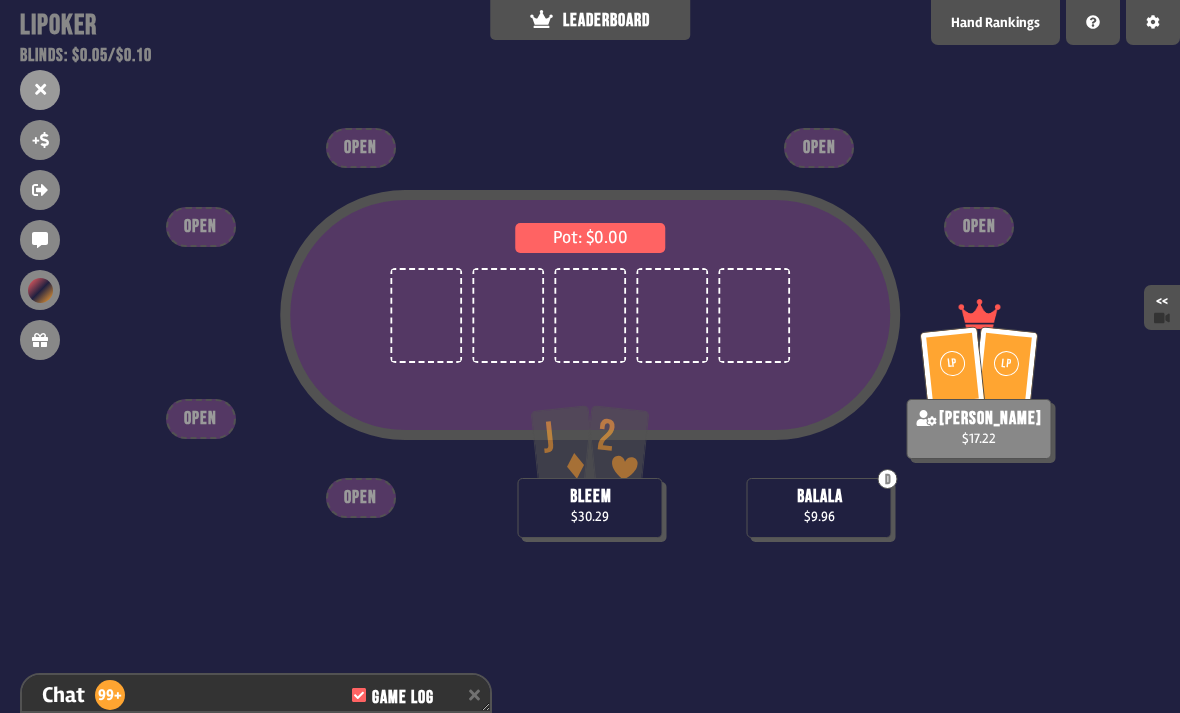 scroll, scrollTop: 22161, scrollLeft: 0, axis: vertical 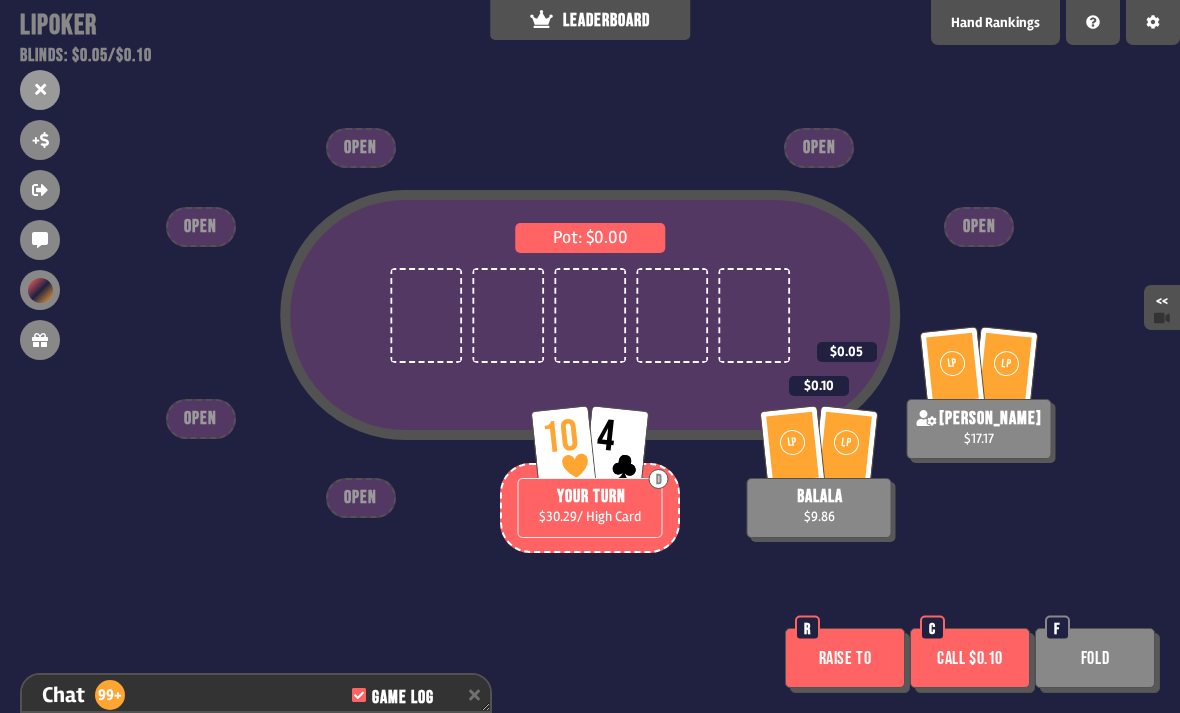 click on "Fold" at bounding box center [1095, 658] 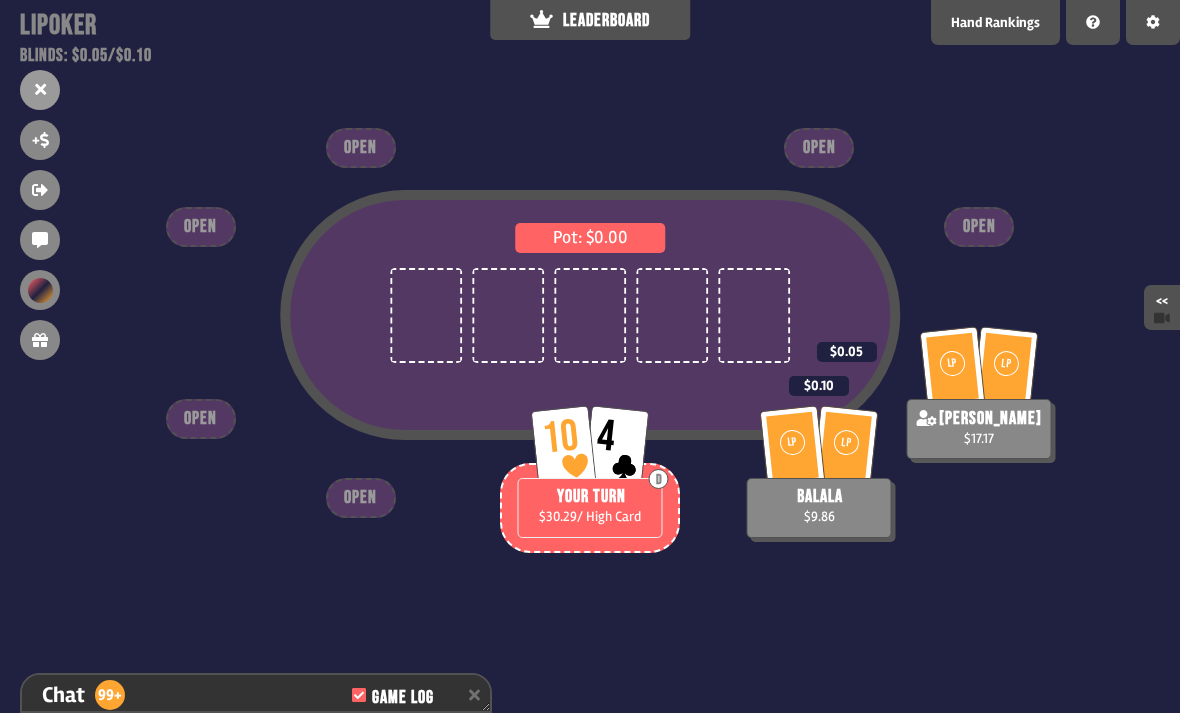 scroll, scrollTop: 22190, scrollLeft: 0, axis: vertical 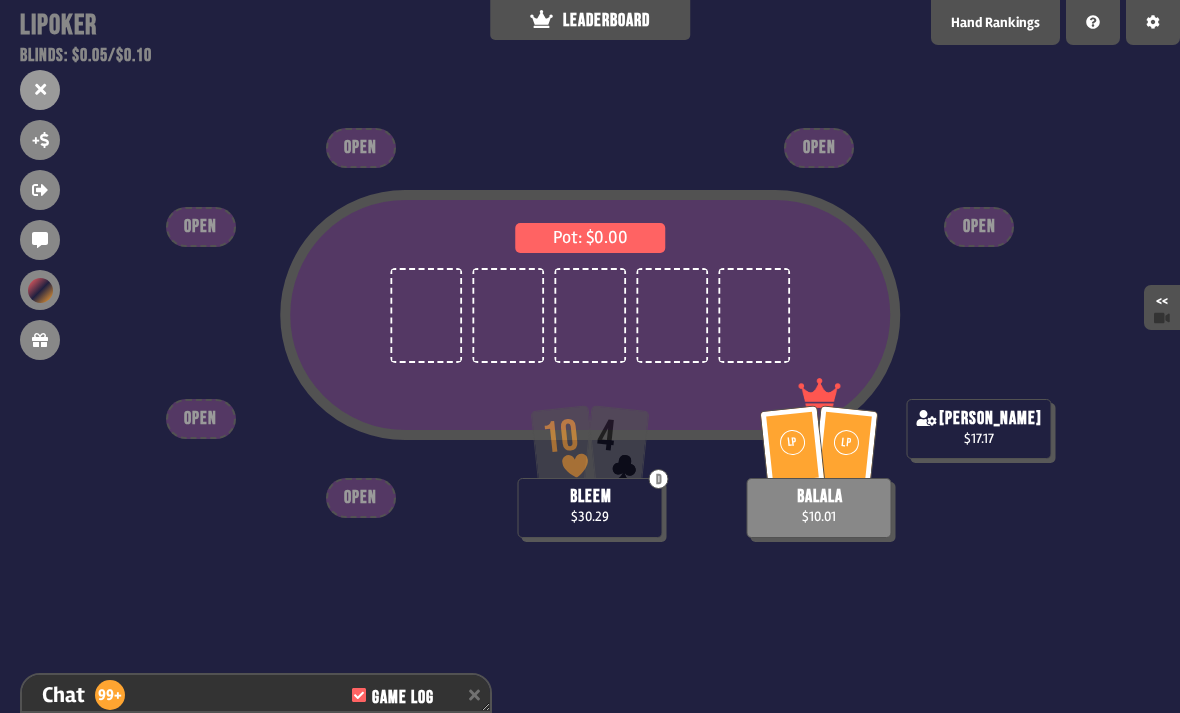 click at bounding box center [40, 90] 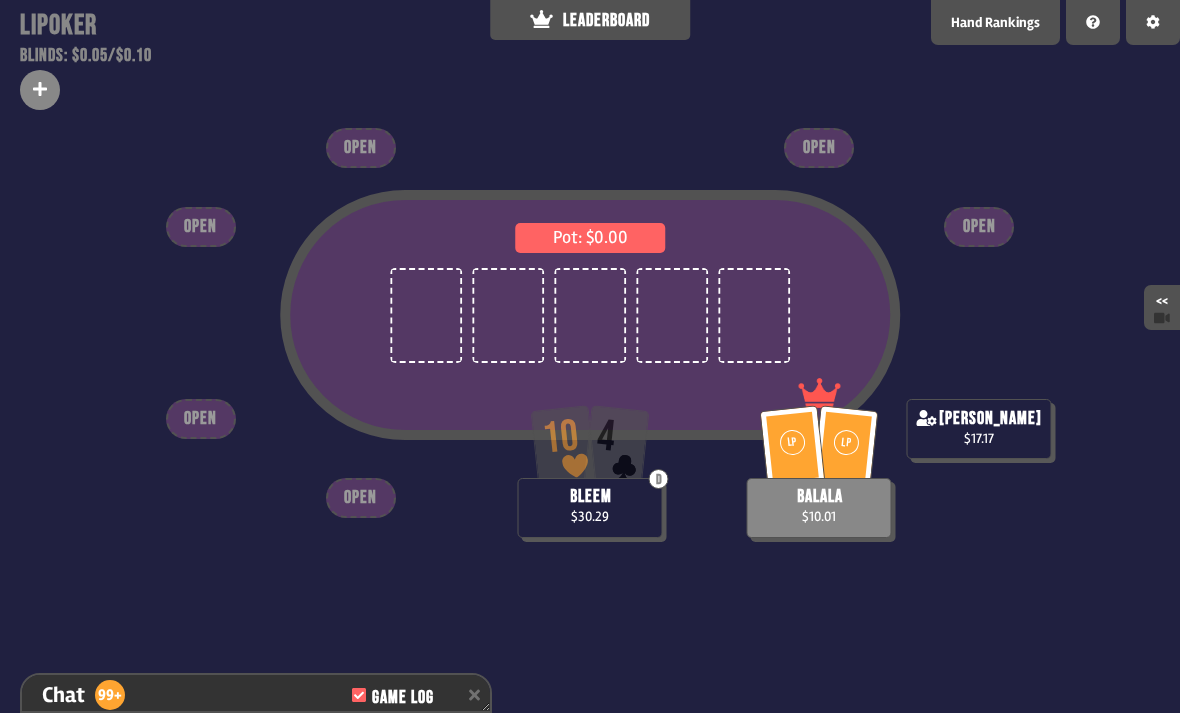 click at bounding box center [40, 90] 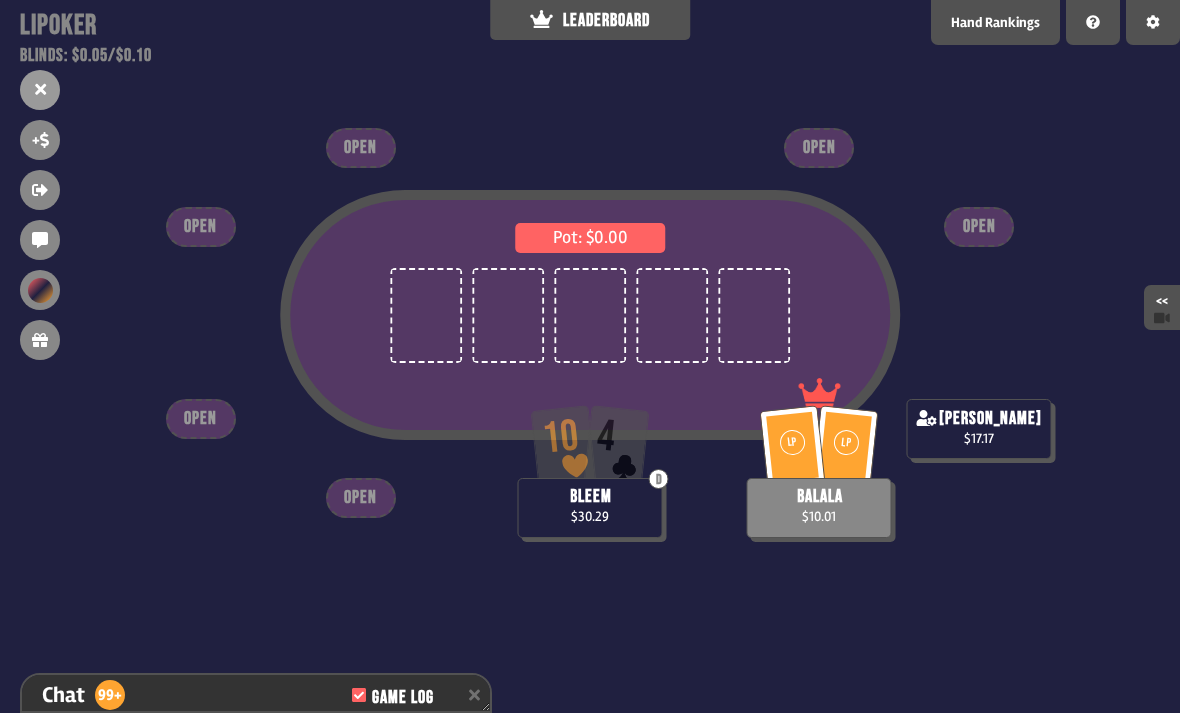 click 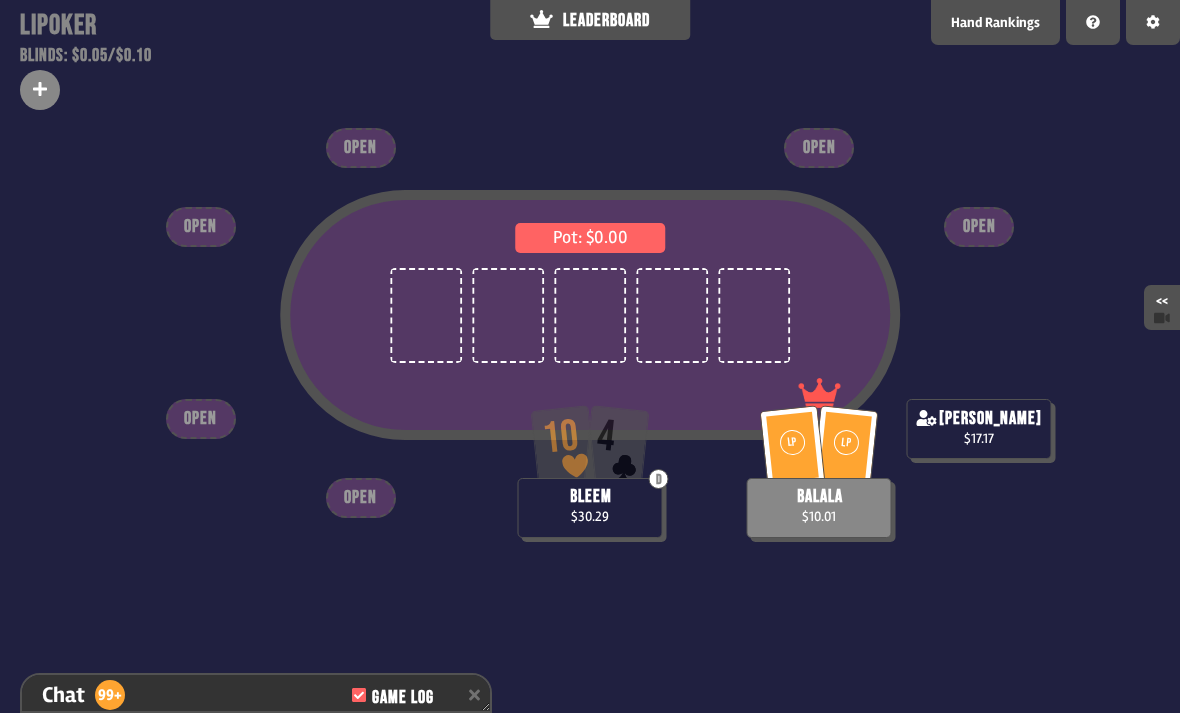 click at bounding box center [40, 90] 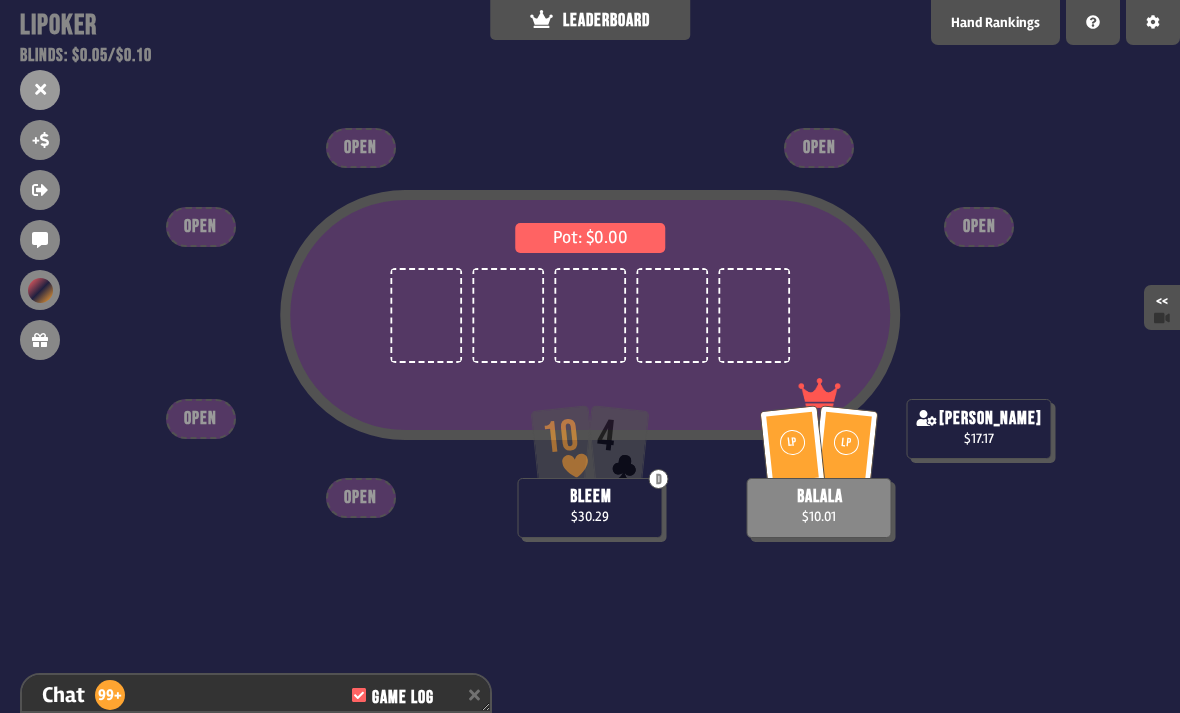 click at bounding box center (40, 90) 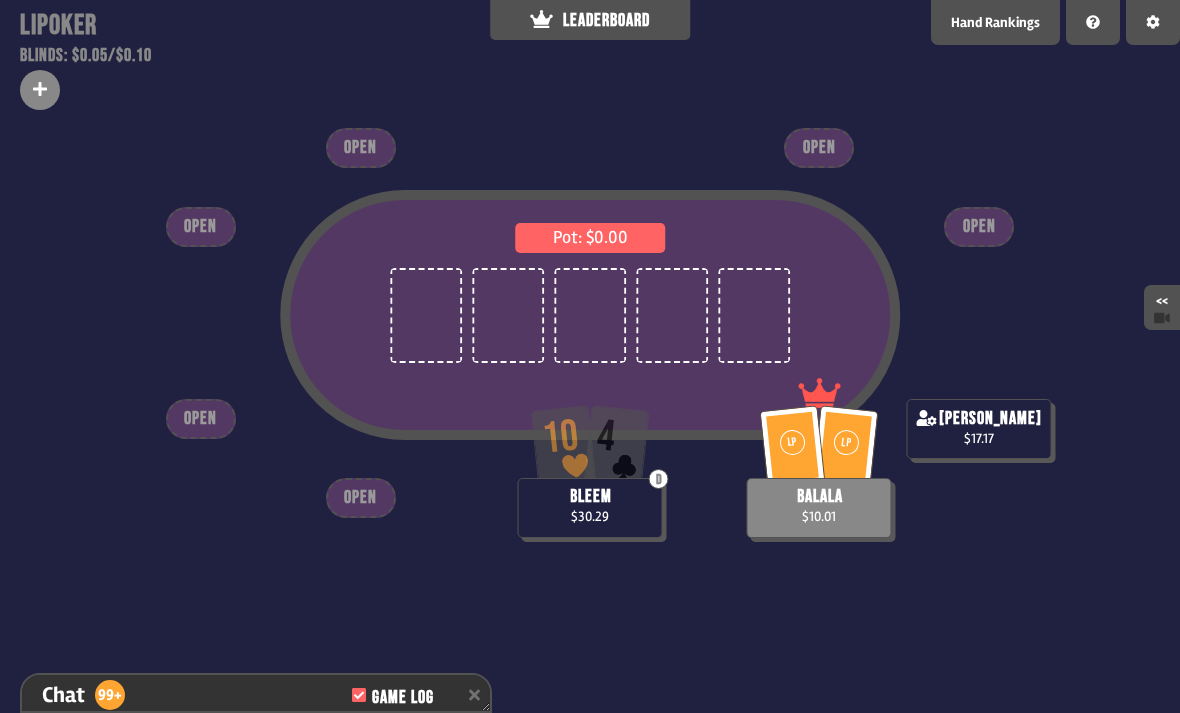 click 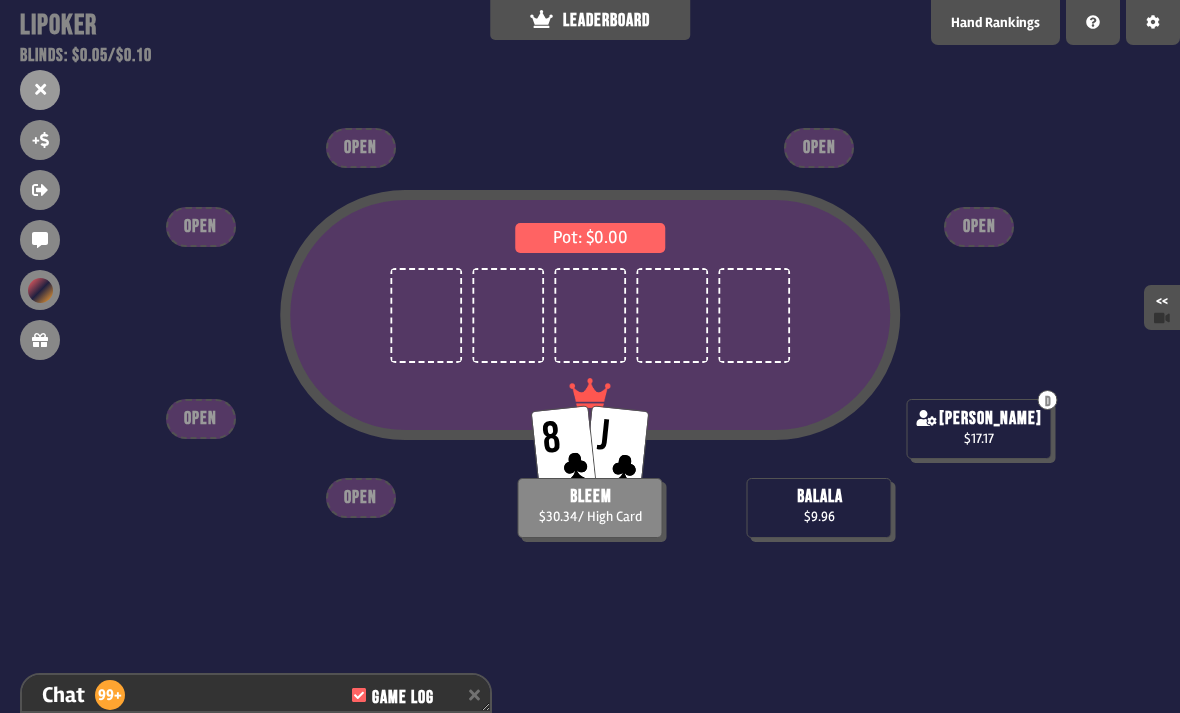 scroll, scrollTop: 22451, scrollLeft: 0, axis: vertical 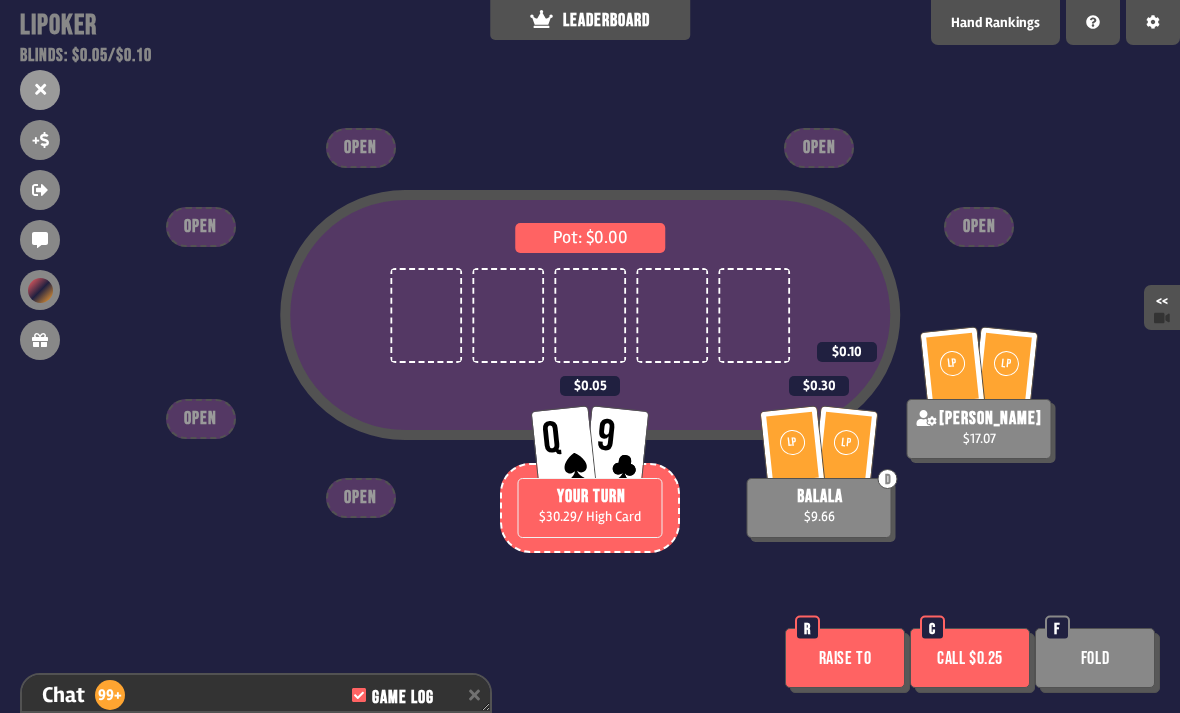 click on "Call $0.25" at bounding box center (970, 658) 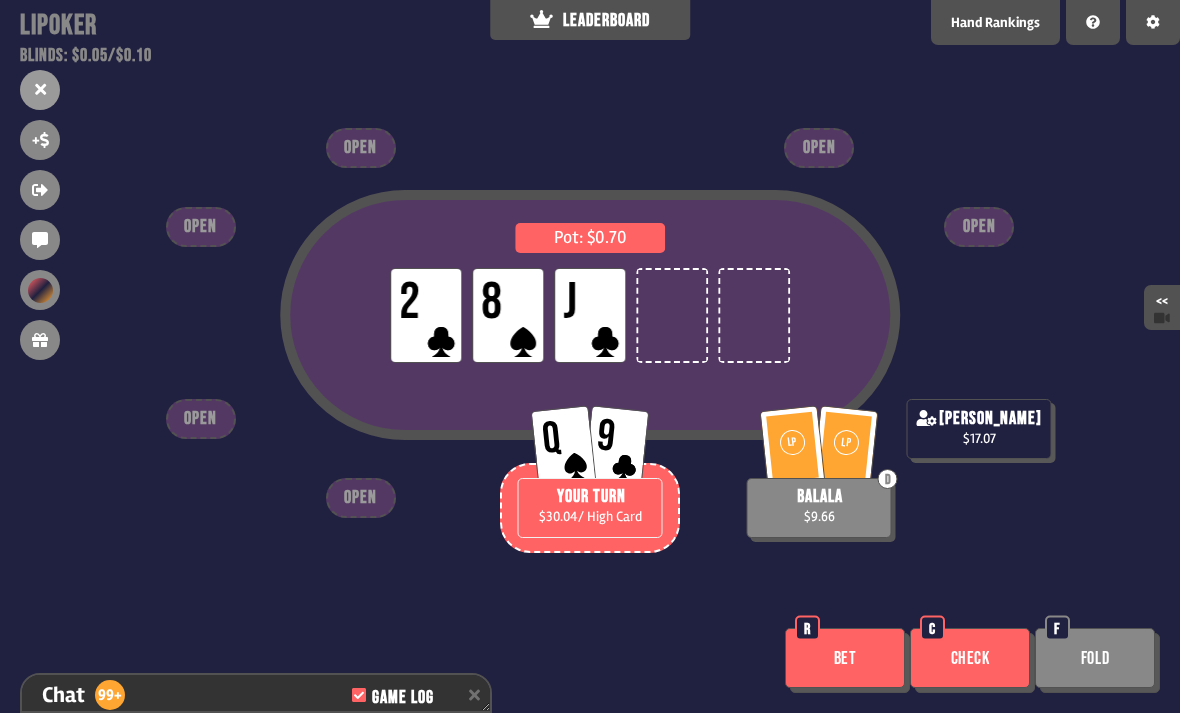 scroll, scrollTop: 22625, scrollLeft: 0, axis: vertical 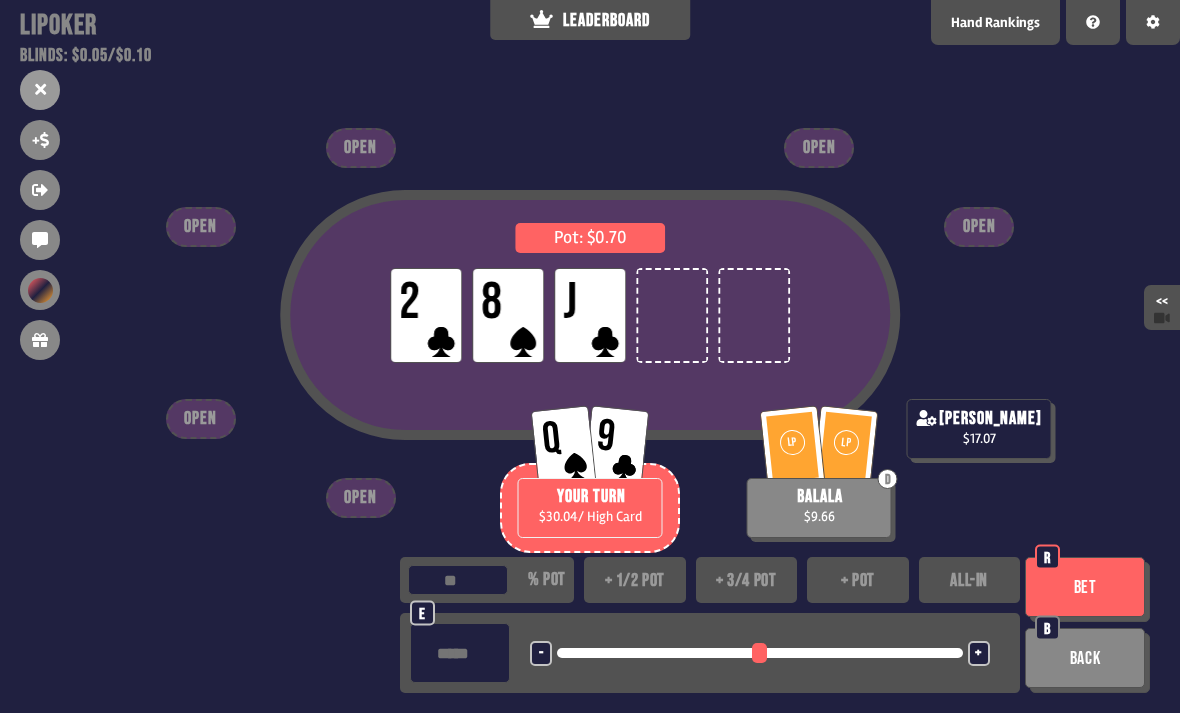 click on "+ 1/2 pot" at bounding box center (635, 580) 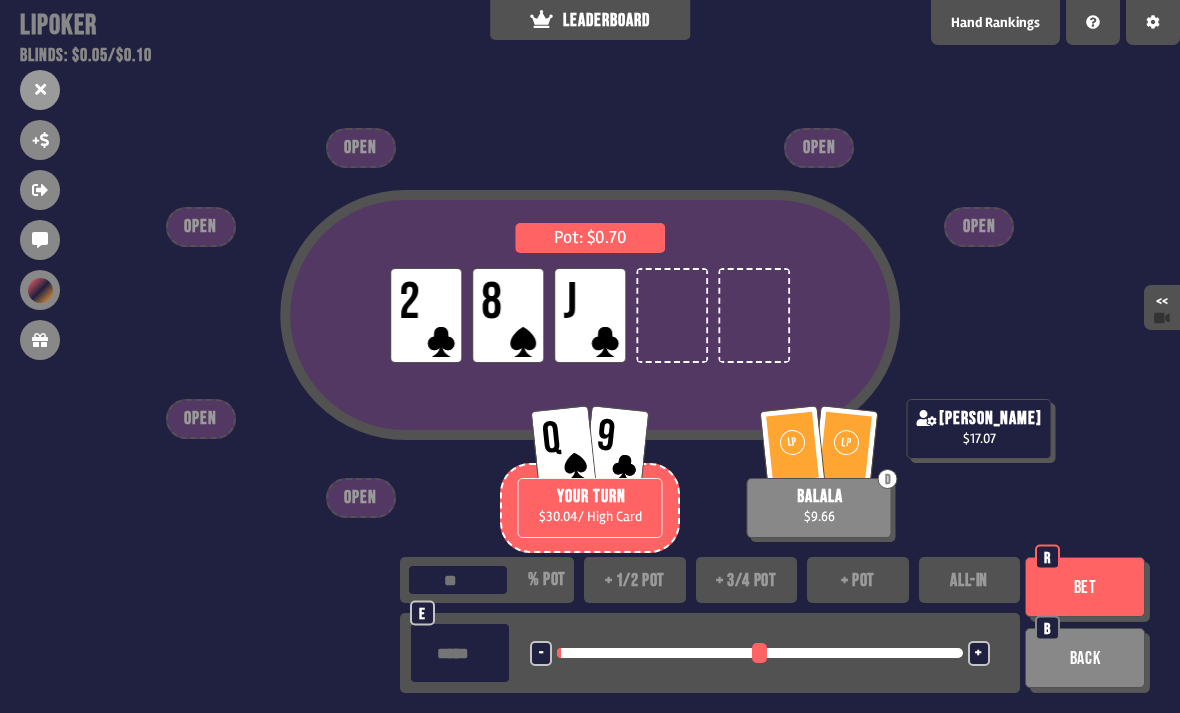 click on "Bet" at bounding box center [1085, 587] 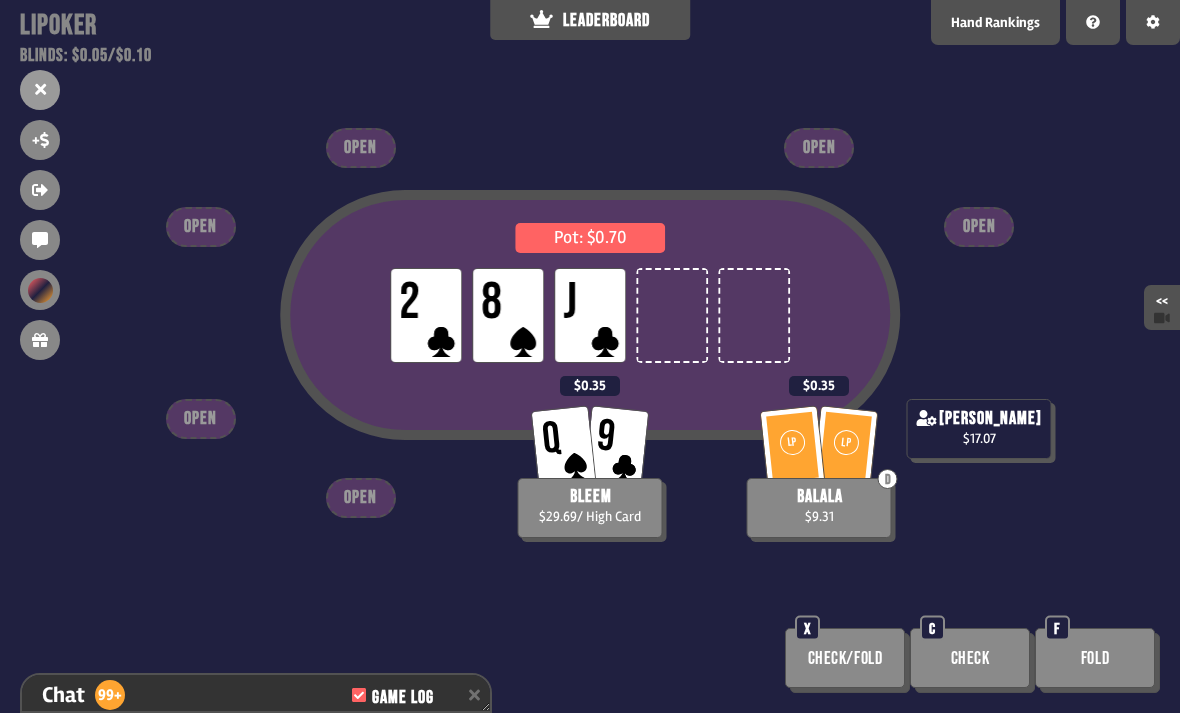 scroll, scrollTop: 22712, scrollLeft: 0, axis: vertical 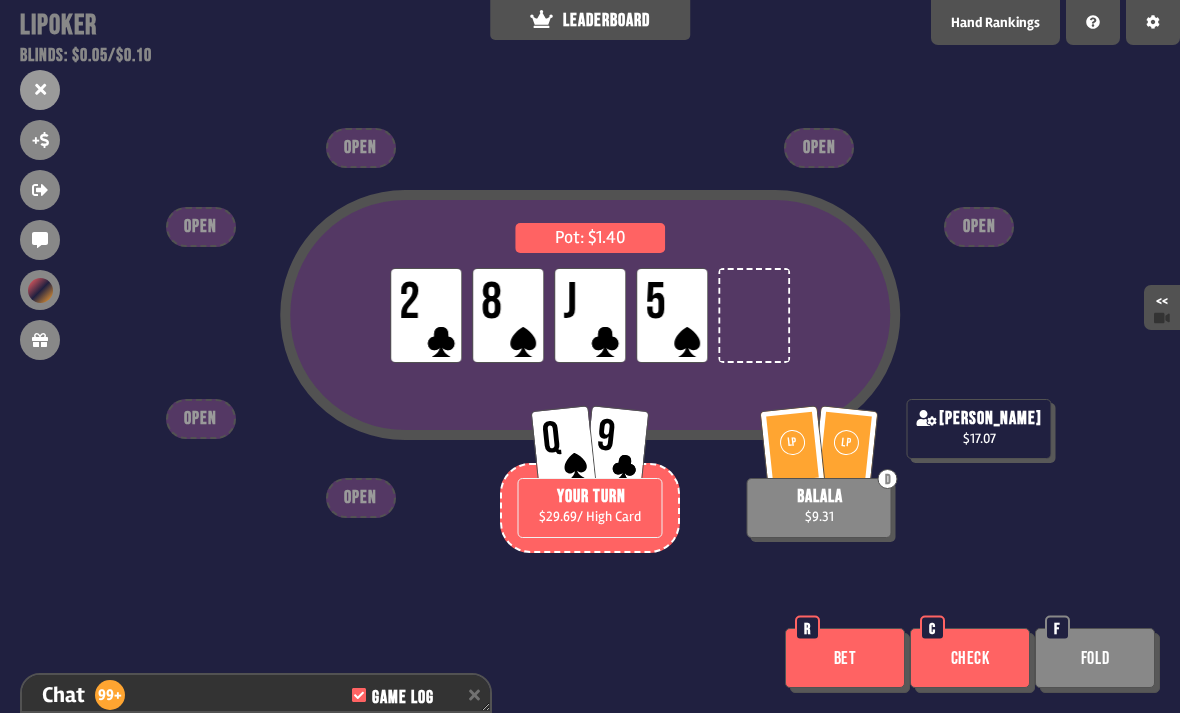 click on "Bet" at bounding box center [845, 658] 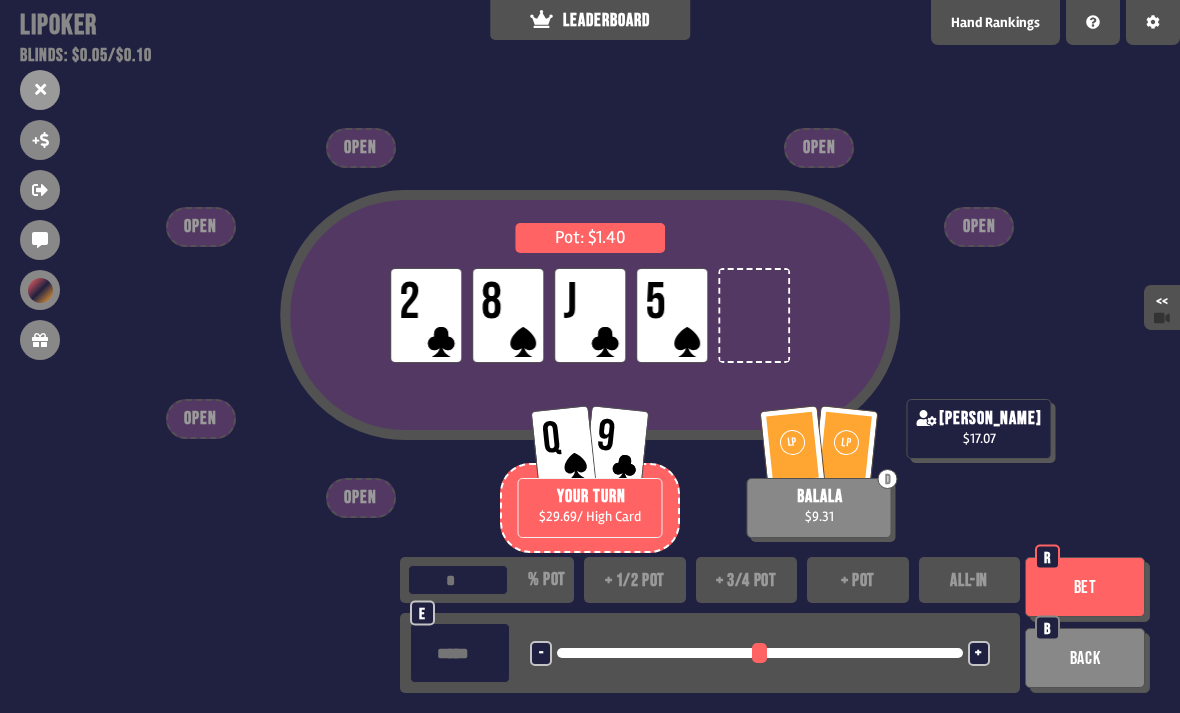 click on "Back" at bounding box center [1085, 658] 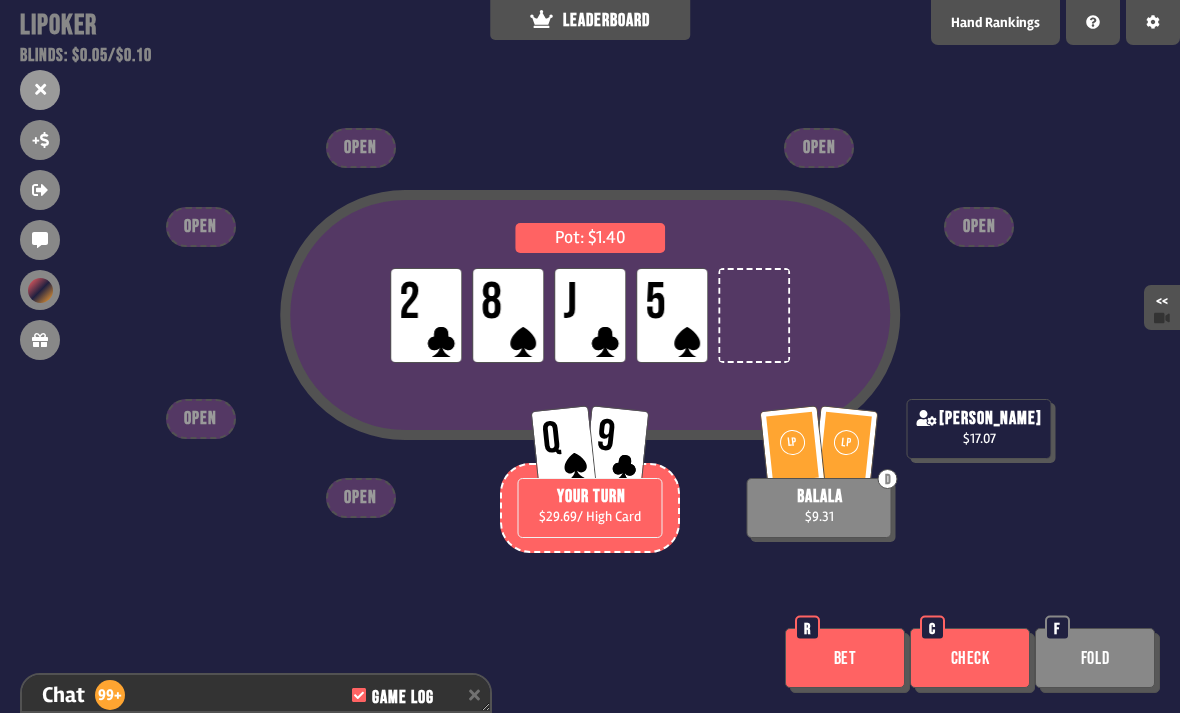 scroll, scrollTop: 22741, scrollLeft: 0, axis: vertical 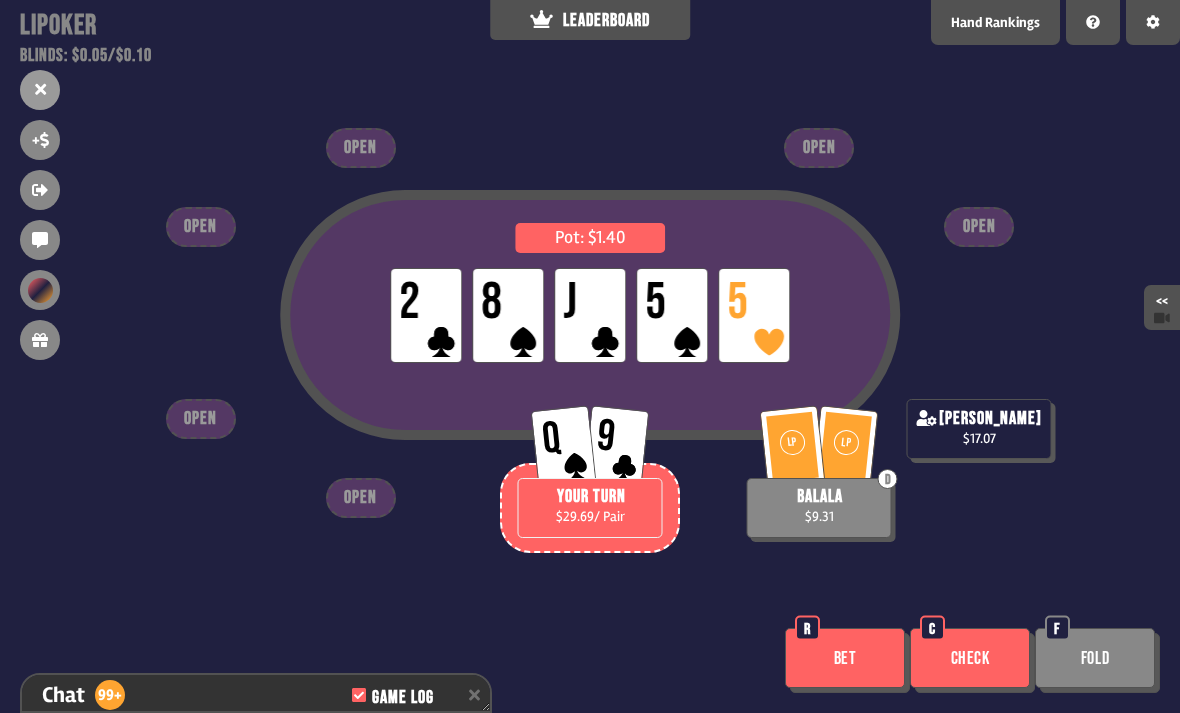 click on "Check" at bounding box center (970, 658) 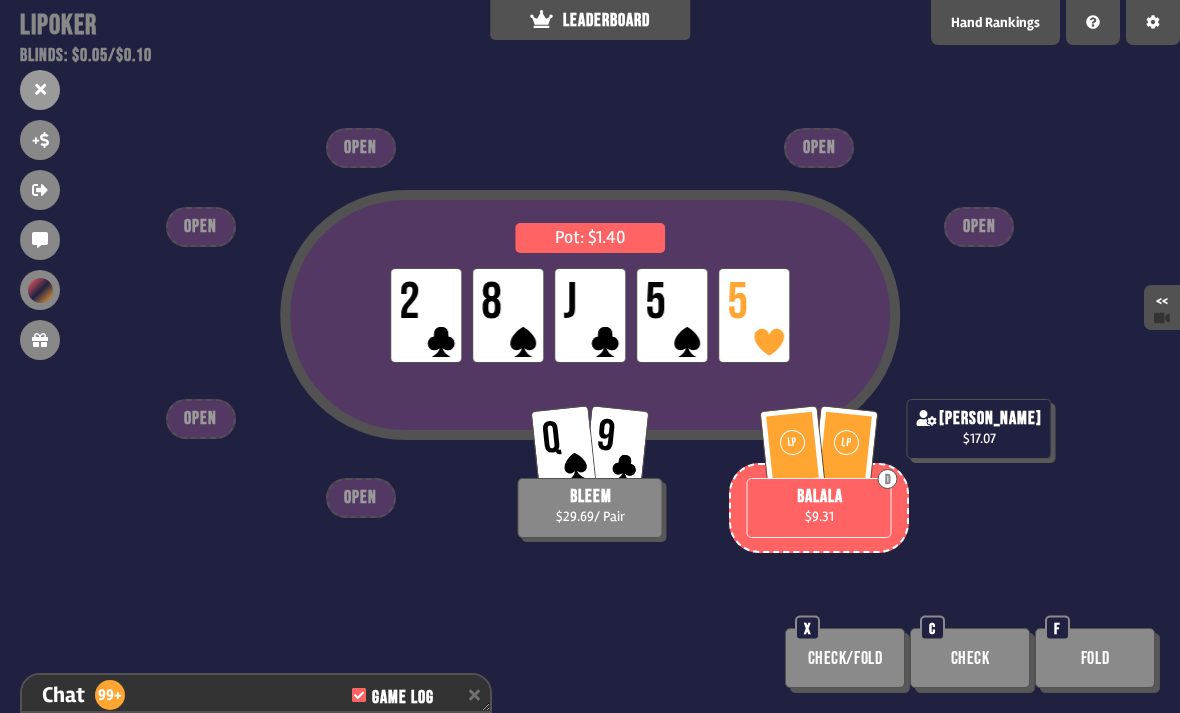 scroll, scrollTop: 22915, scrollLeft: 0, axis: vertical 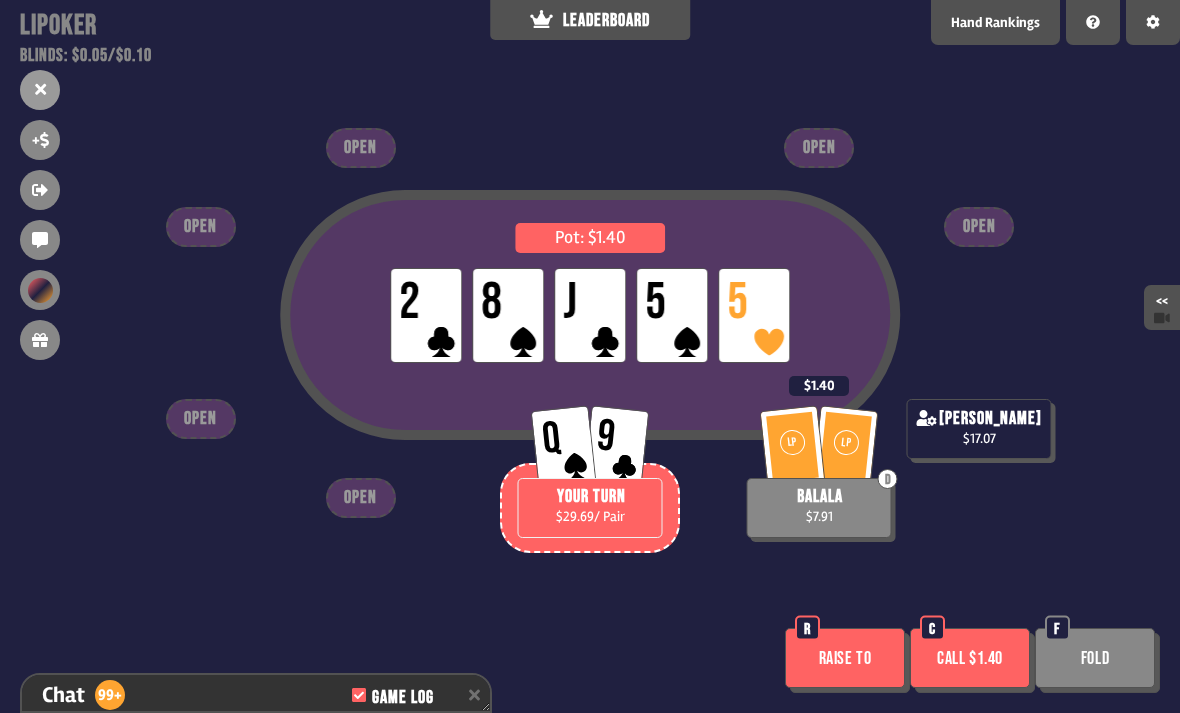 click on "Fold" at bounding box center (1095, 658) 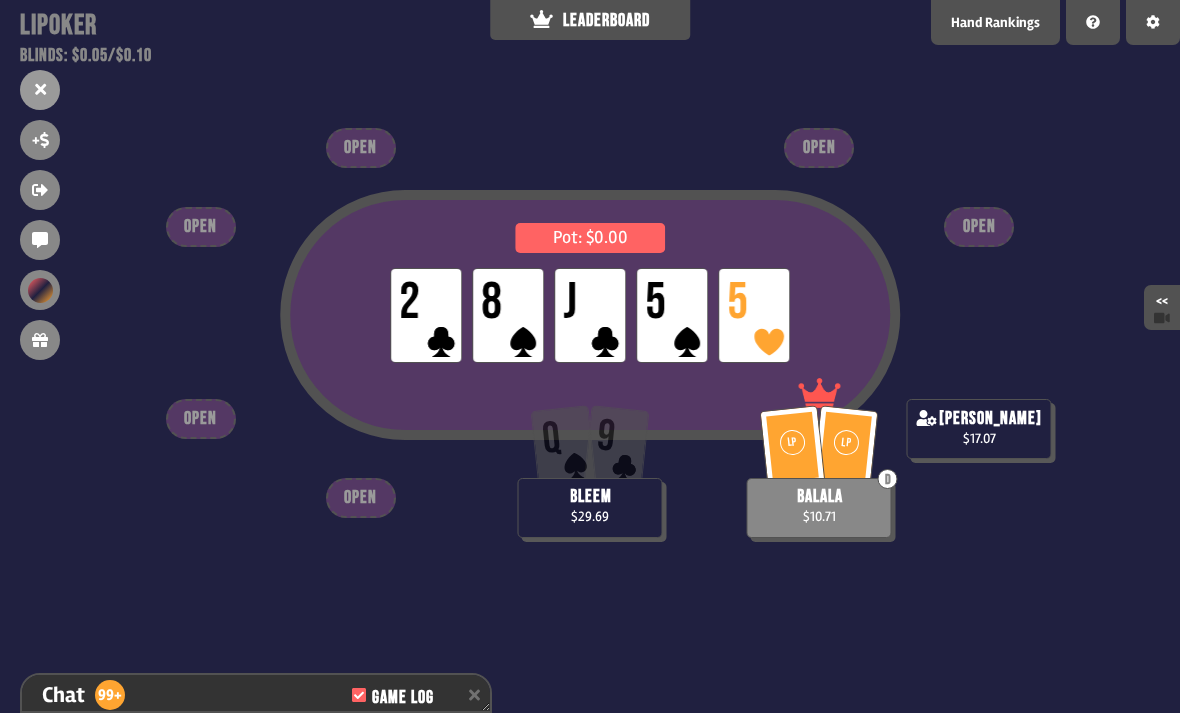 scroll, scrollTop: 23089, scrollLeft: 0, axis: vertical 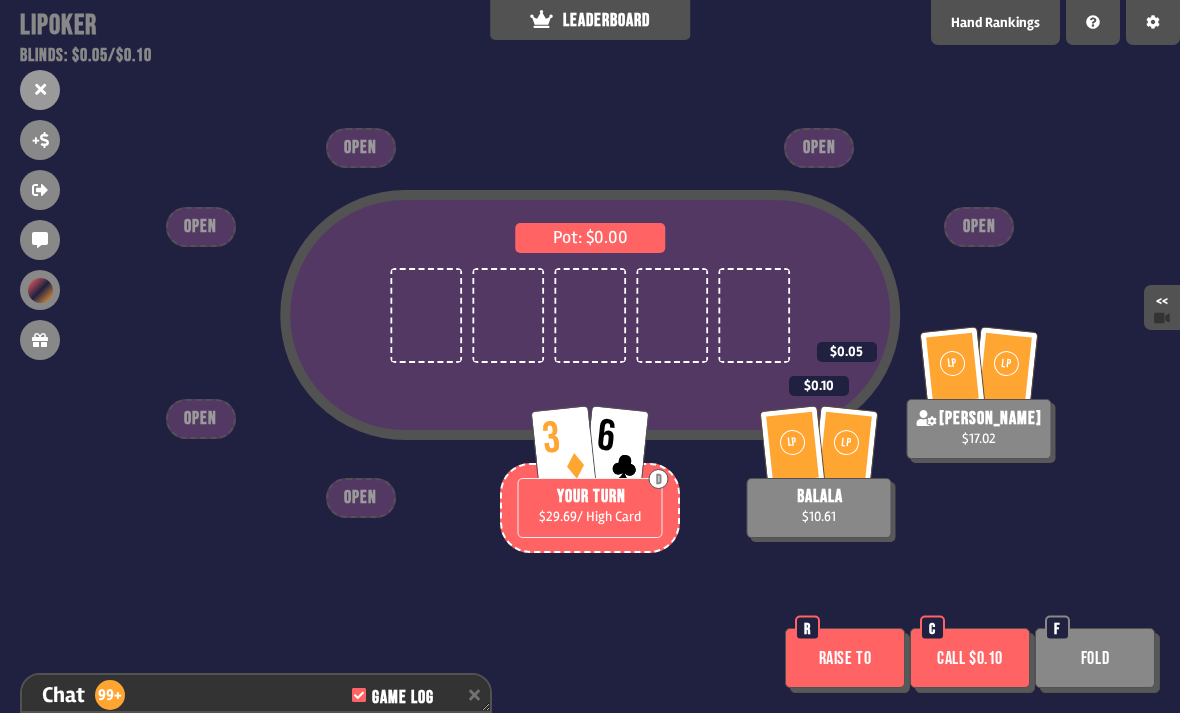 click on "Fold" at bounding box center [1095, 658] 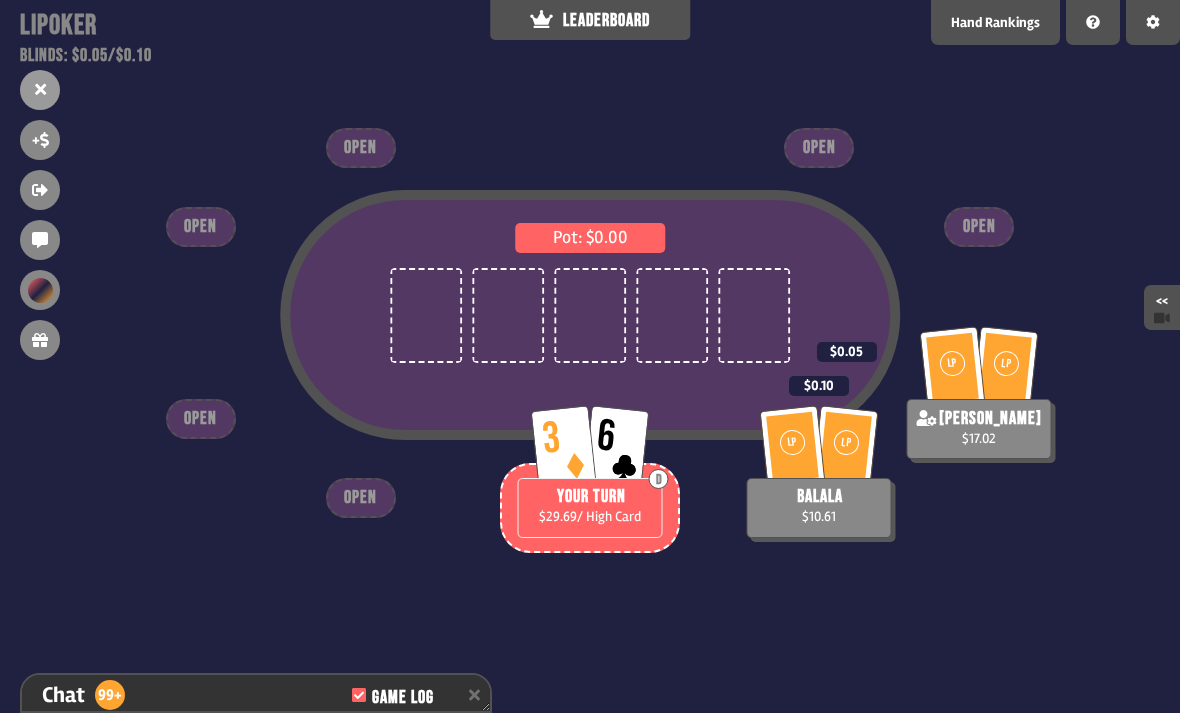 scroll, scrollTop: 23118, scrollLeft: 0, axis: vertical 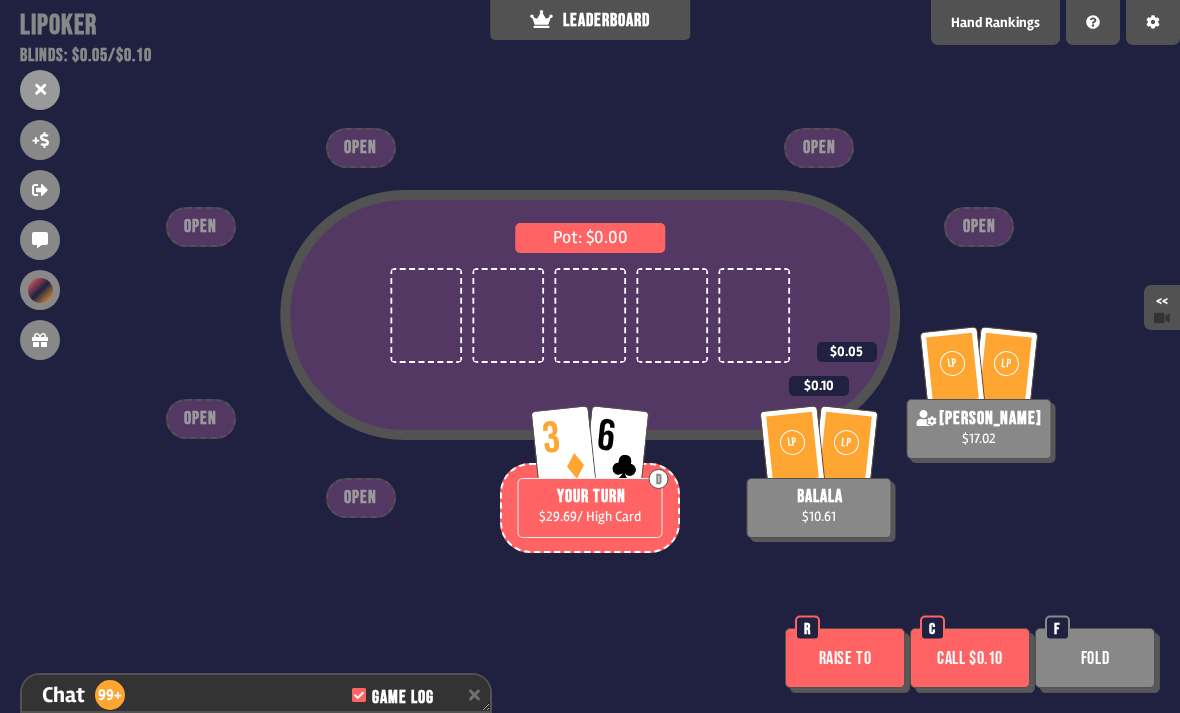 click on "Fold" at bounding box center (1095, 658) 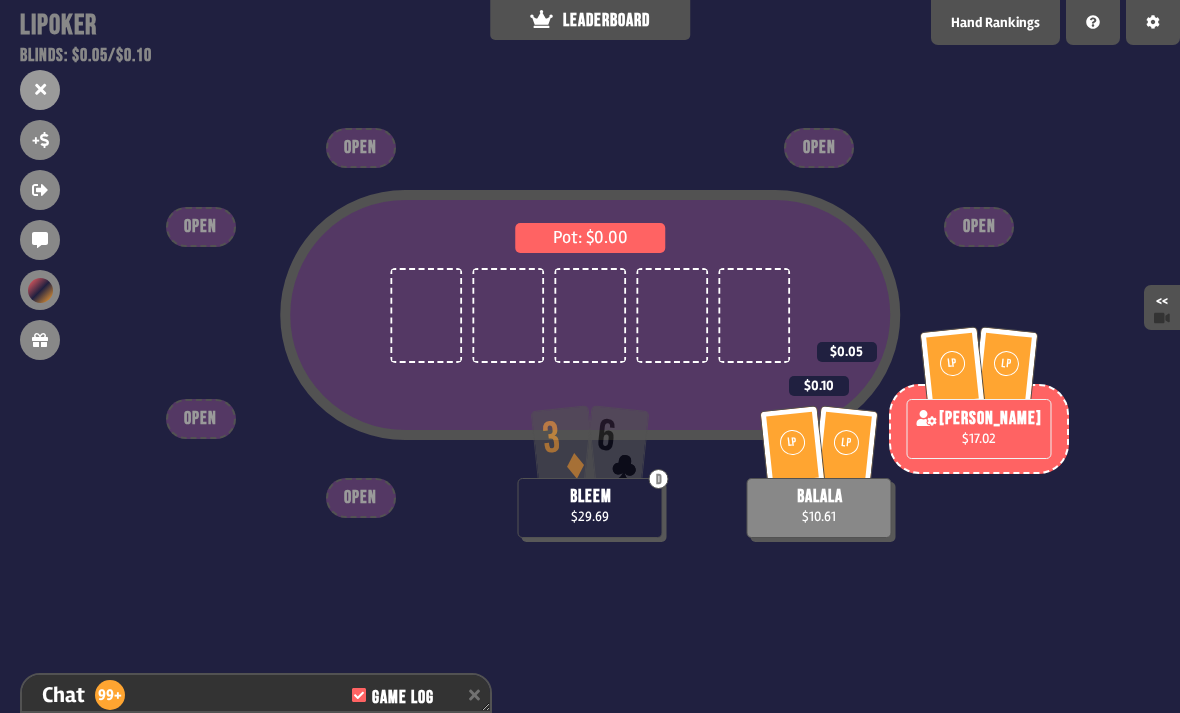 click on "Pot: $0.00   LP LP [PERSON_NAME] $17.02  $0.05  3 6 D bleem $29.69  LP [PERSON_NAME] $10.61  $0.10  OPEN OPEN OPEN OPEN OPEN OPEN" at bounding box center [590, 356] 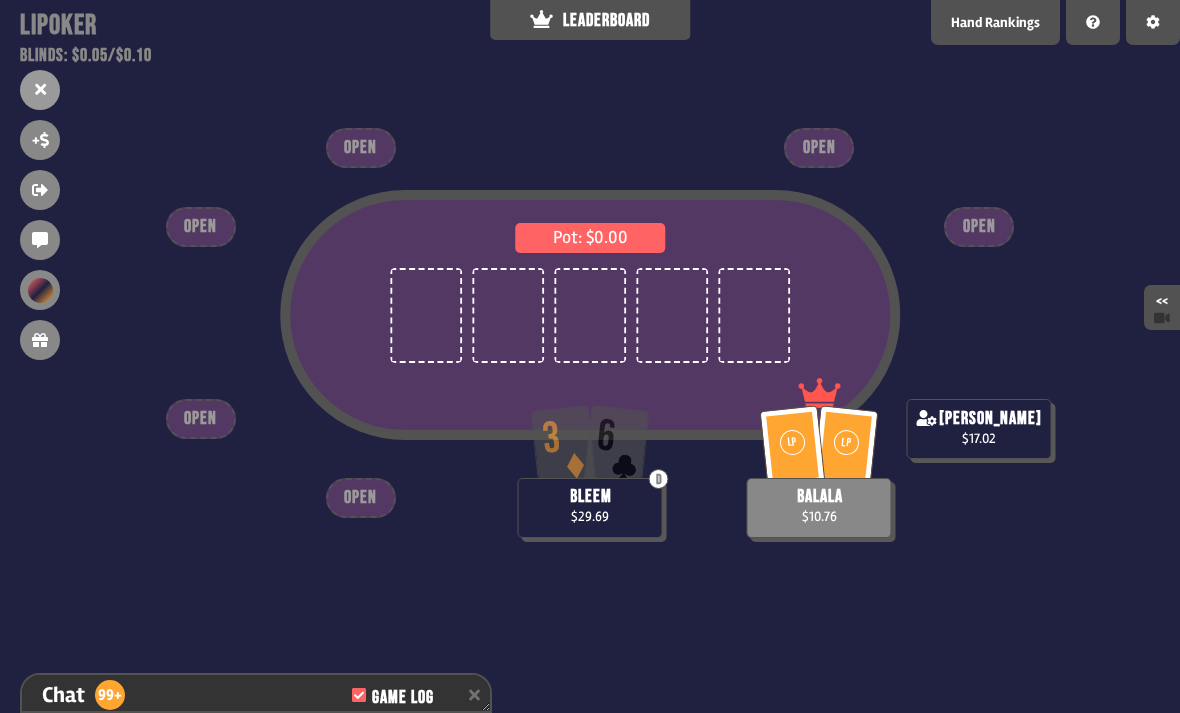scroll, scrollTop: 23234, scrollLeft: 0, axis: vertical 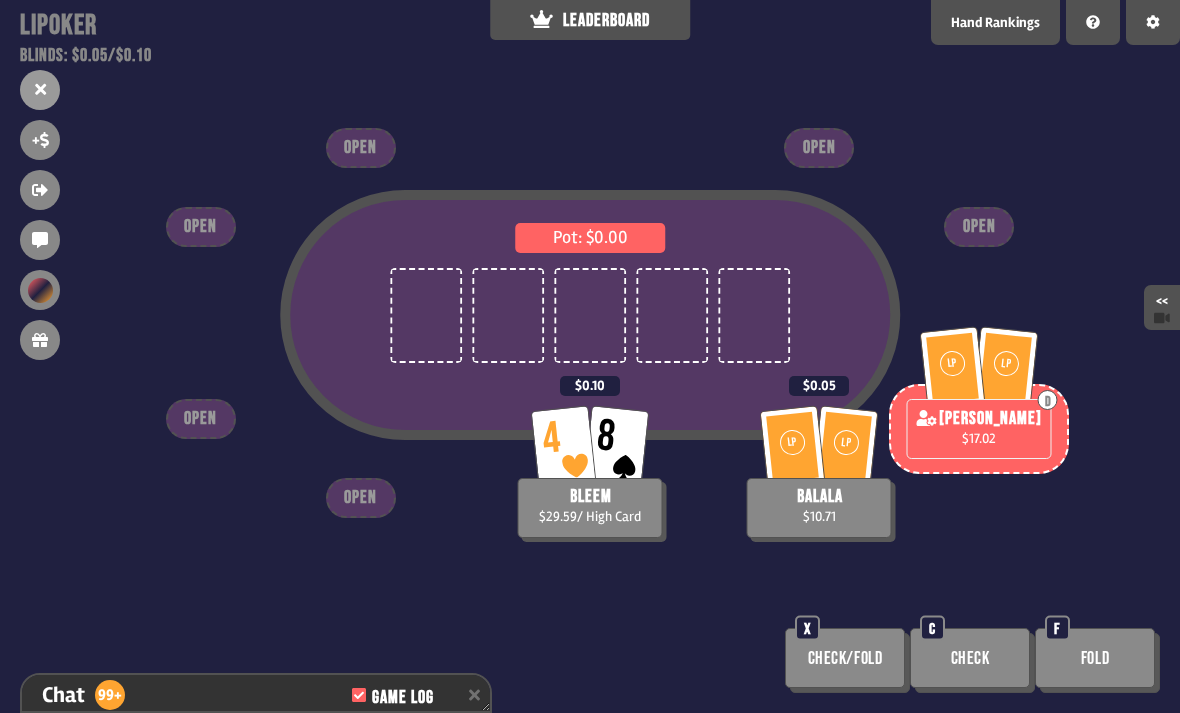 click on "Check/Fold" at bounding box center [845, 658] 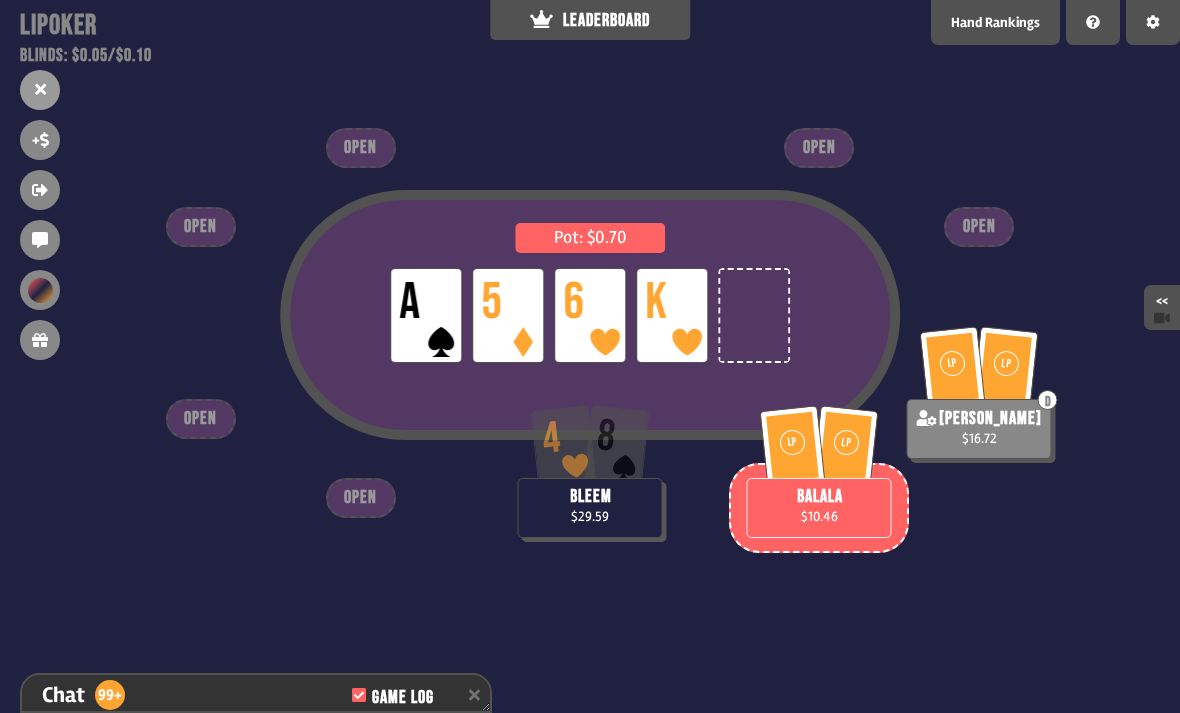 scroll, scrollTop: 23524, scrollLeft: 0, axis: vertical 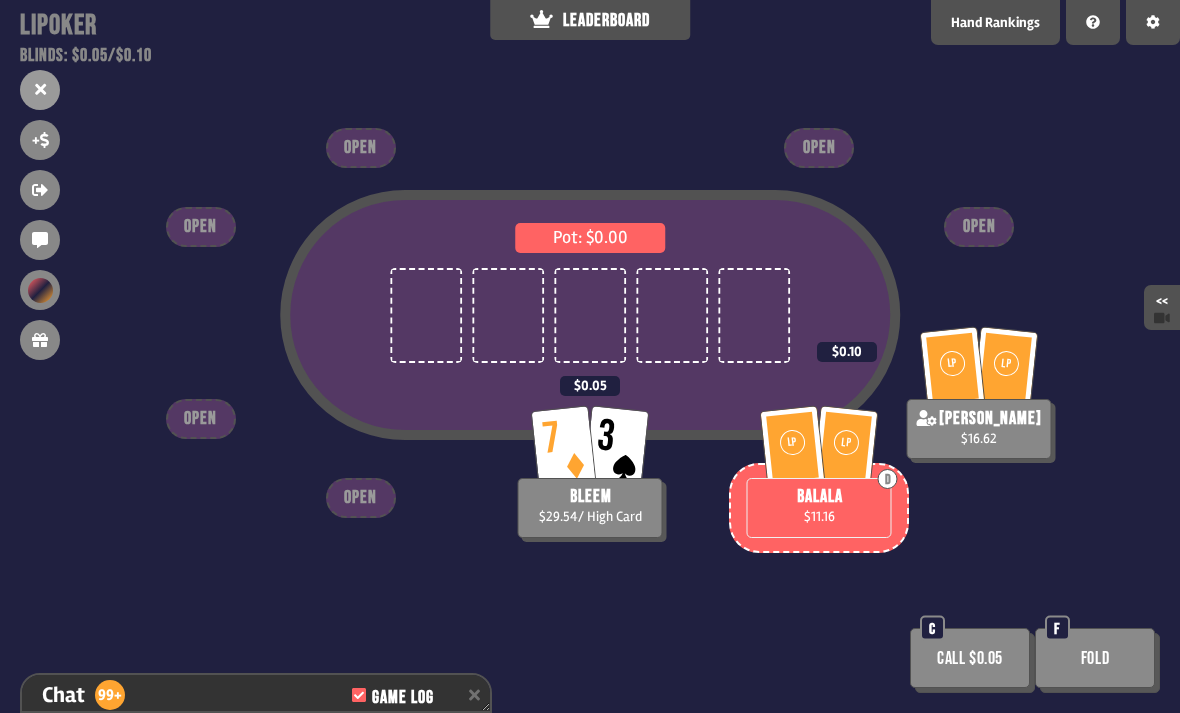 click on "Fold" at bounding box center (1095, 658) 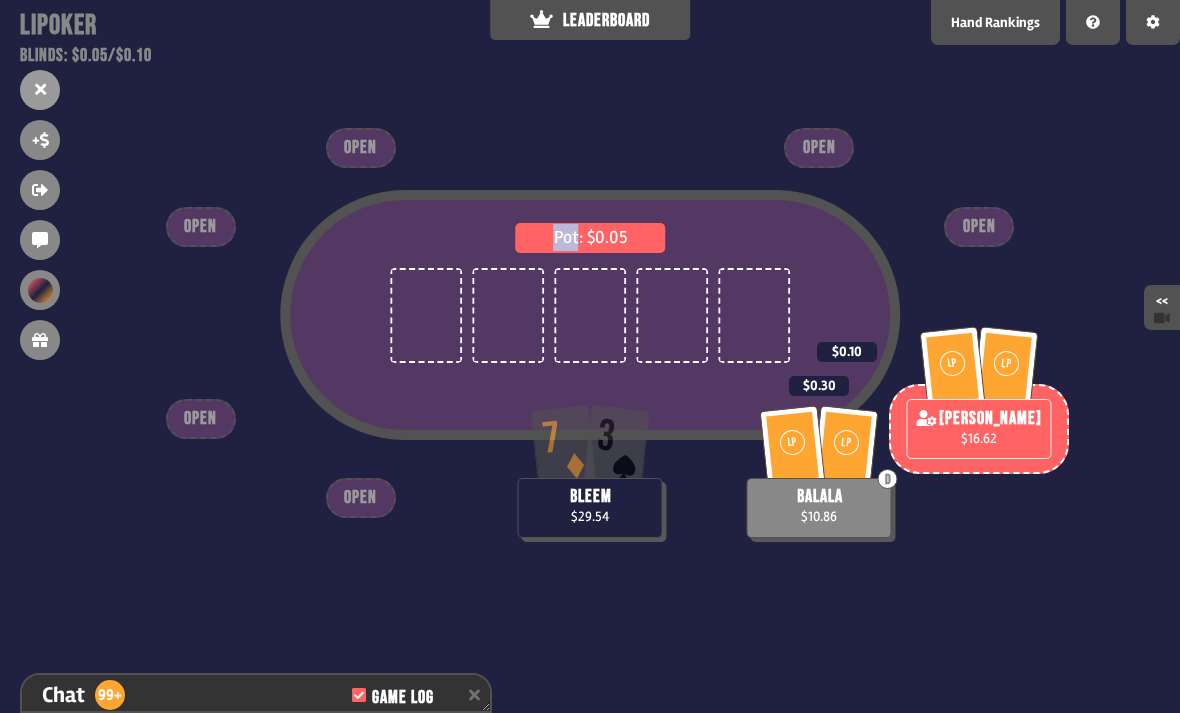 scroll, scrollTop: 23785, scrollLeft: 0, axis: vertical 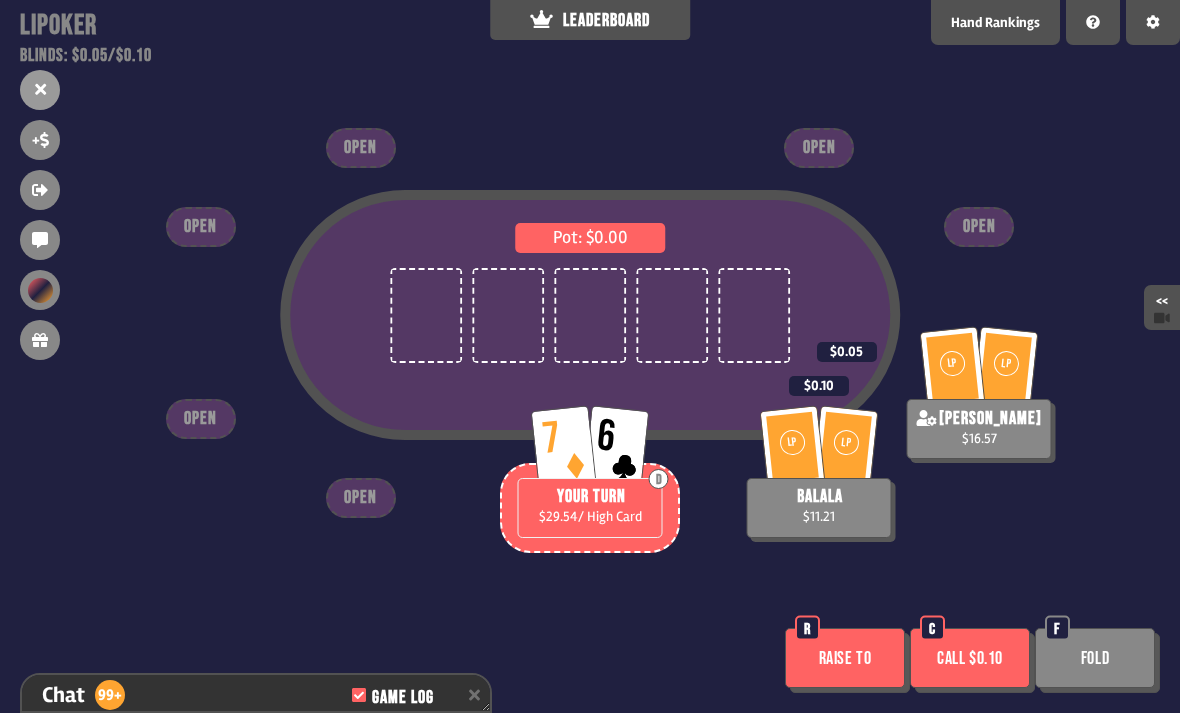 click on "Raise to" at bounding box center (845, 658) 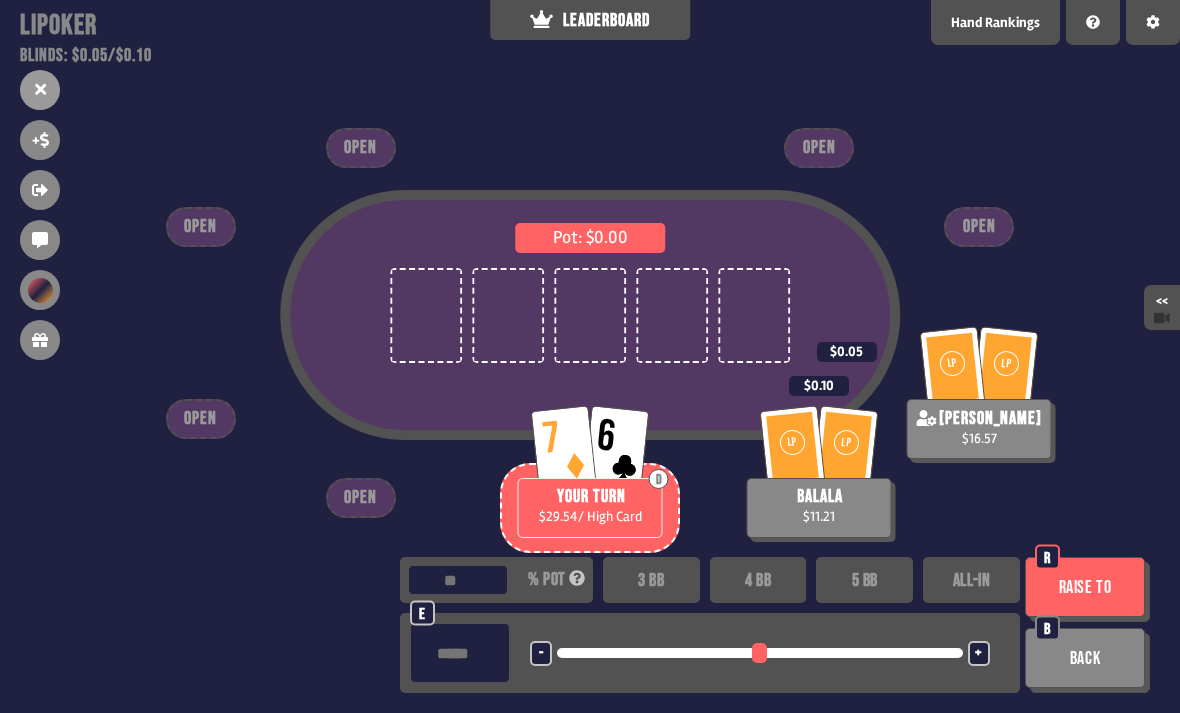 click on "Back" at bounding box center [1085, 658] 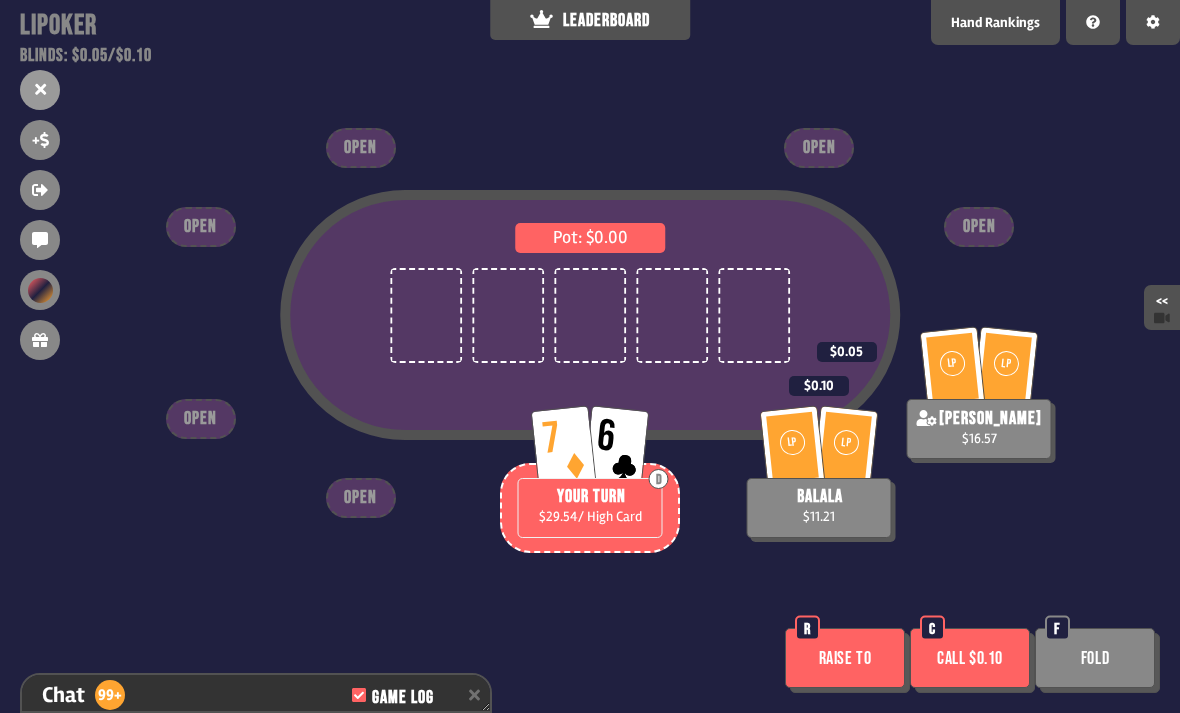 scroll, scrollTop: 23872, scrollLeft: 0, axis: vertical 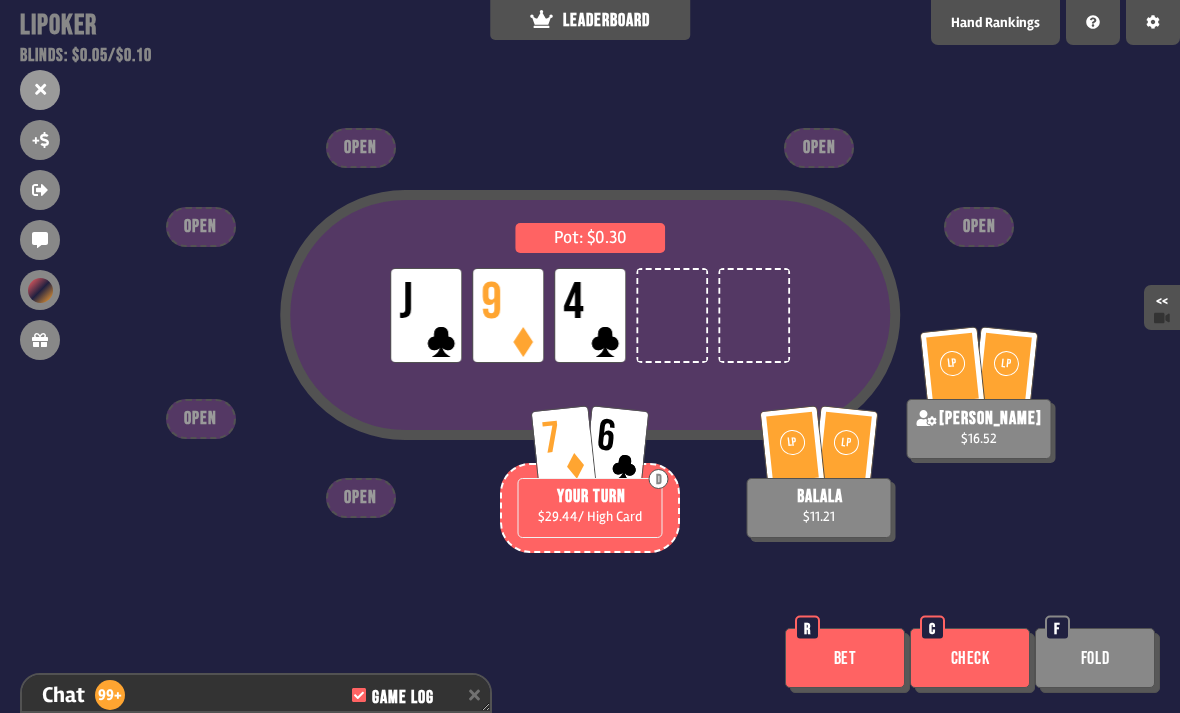 click on "Check" at bounding box center (970, 658) 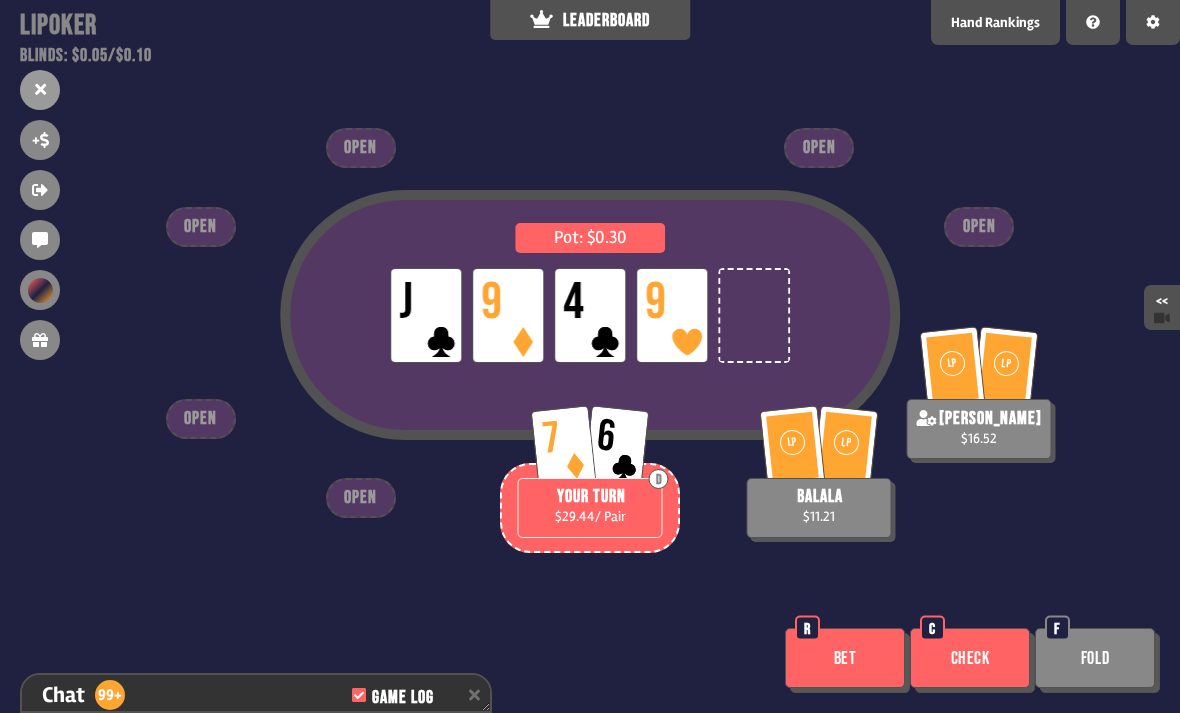 scroll, scrollTop: 24220, scrollLeft: 0, axis: vertical 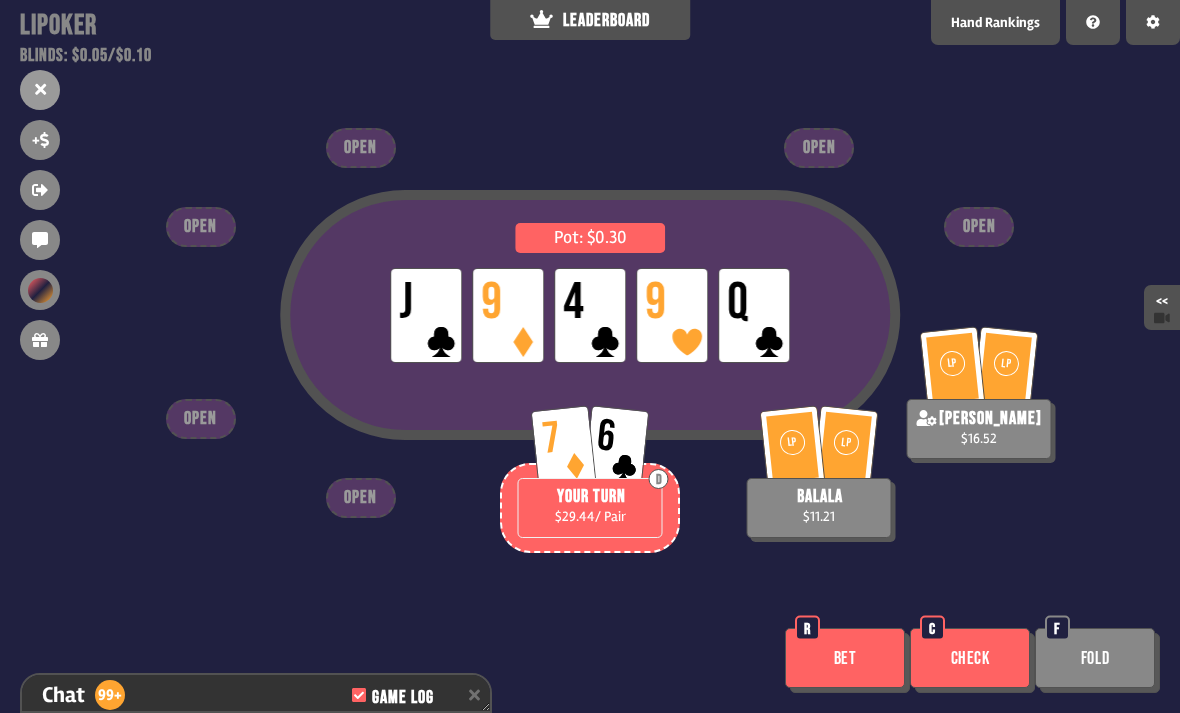 click on "Check" at bounding box center (970, 658) 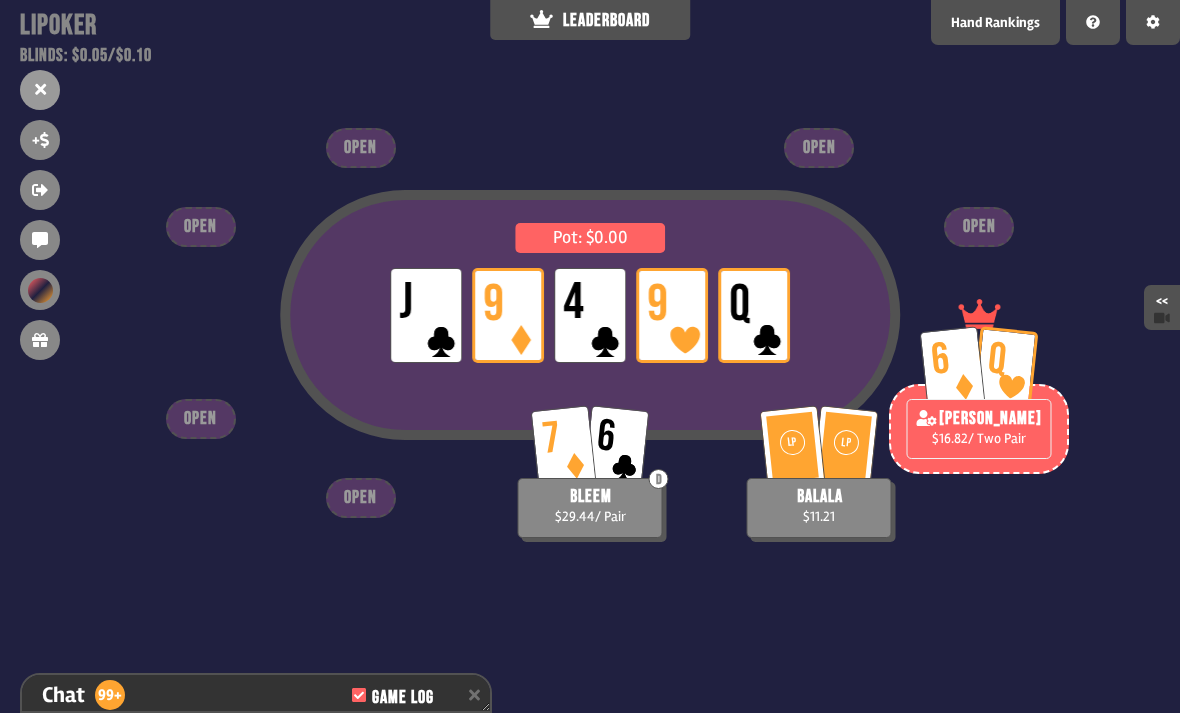 scroll, scrollTop: 24481, scrollLeft: 0, axis: vertical 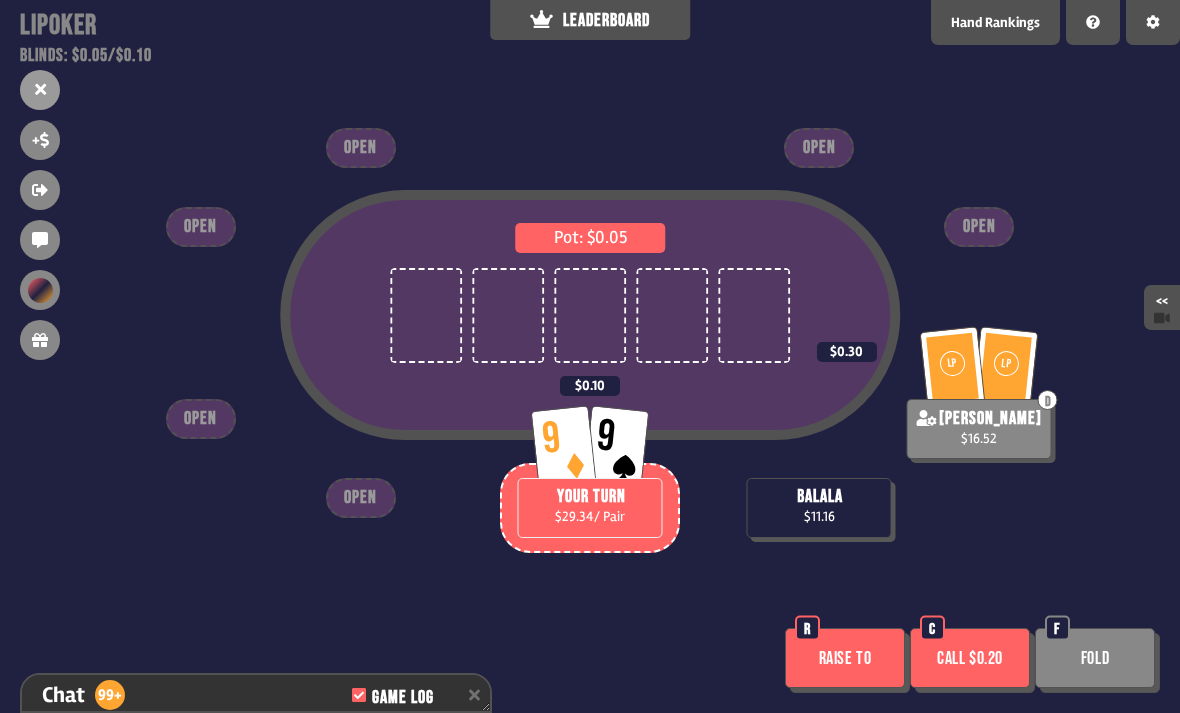 click on "Raise to" at bounding box center (845, 658) 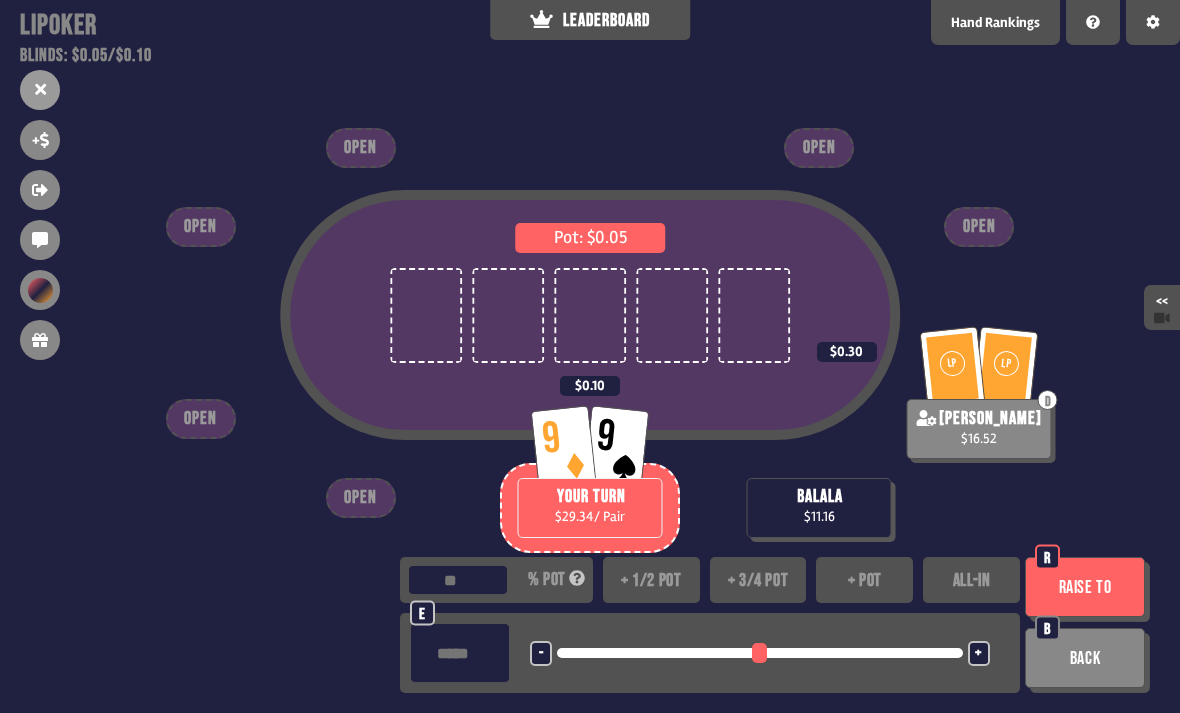 click on "Support us on   Patreon !" at bounding box center (590, 690) 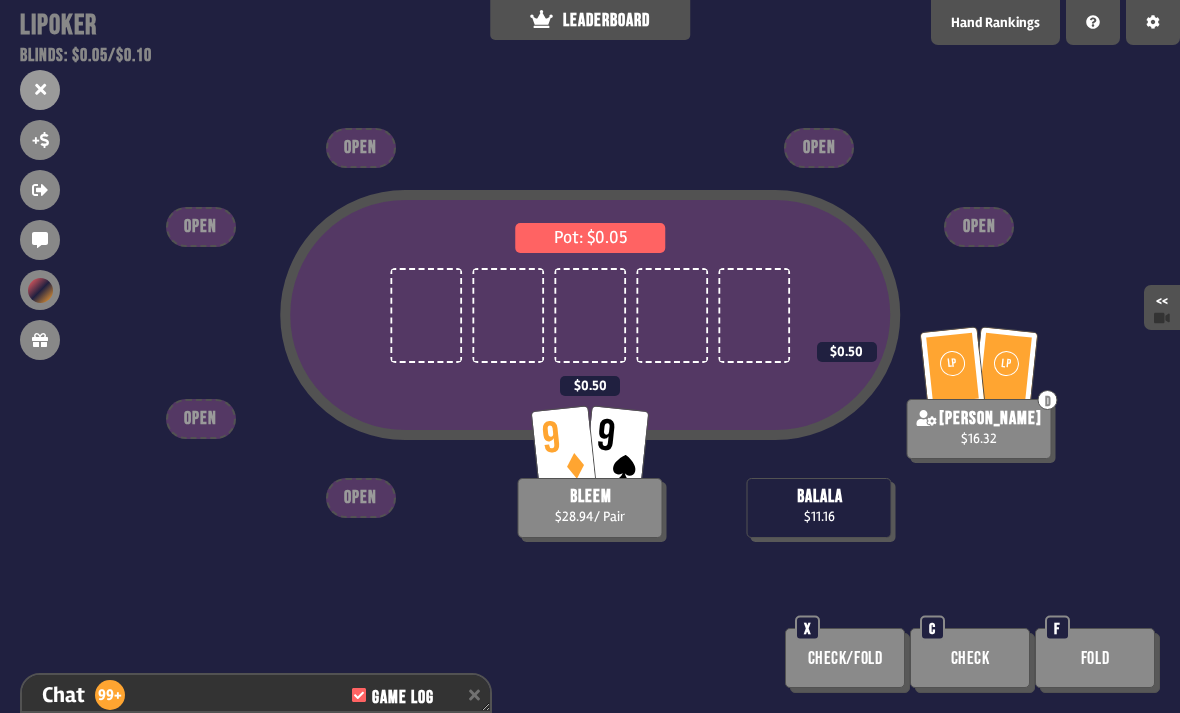scroll, scrollTop: 24655, scrollLeft: 0, axis: vertical 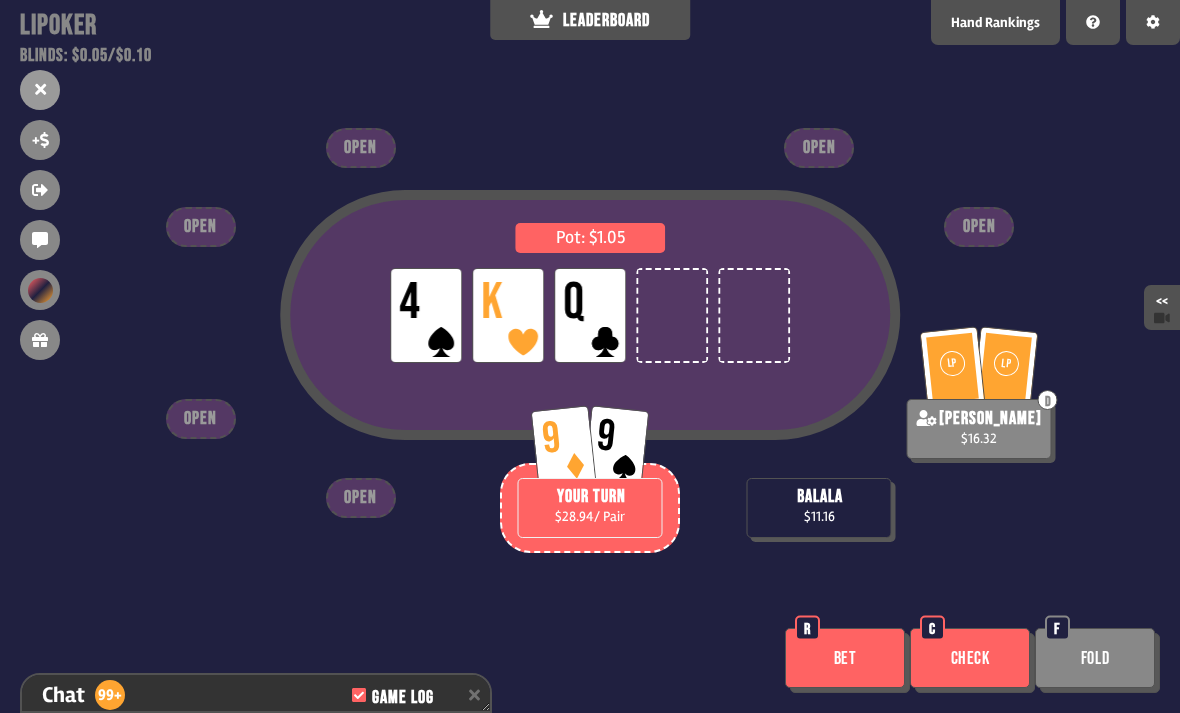 click on "Bet" at bounding box center [845, 658] 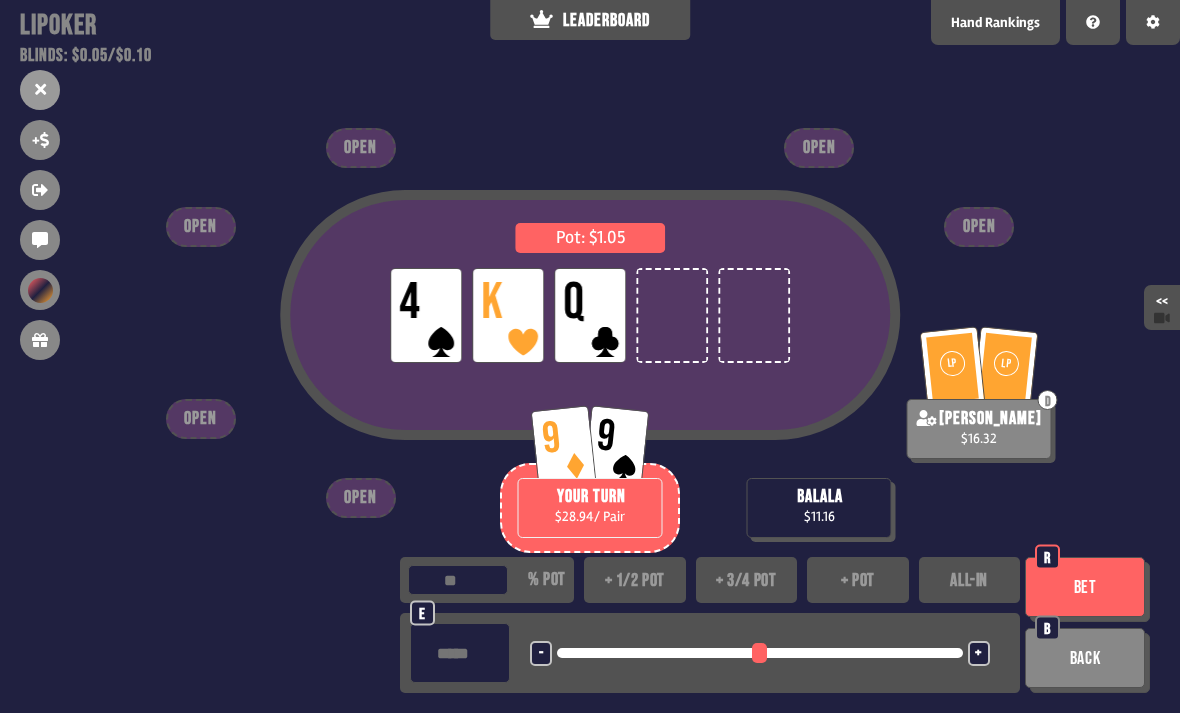 click on "+ 1/2 pot" at bounding box center (635, 580) 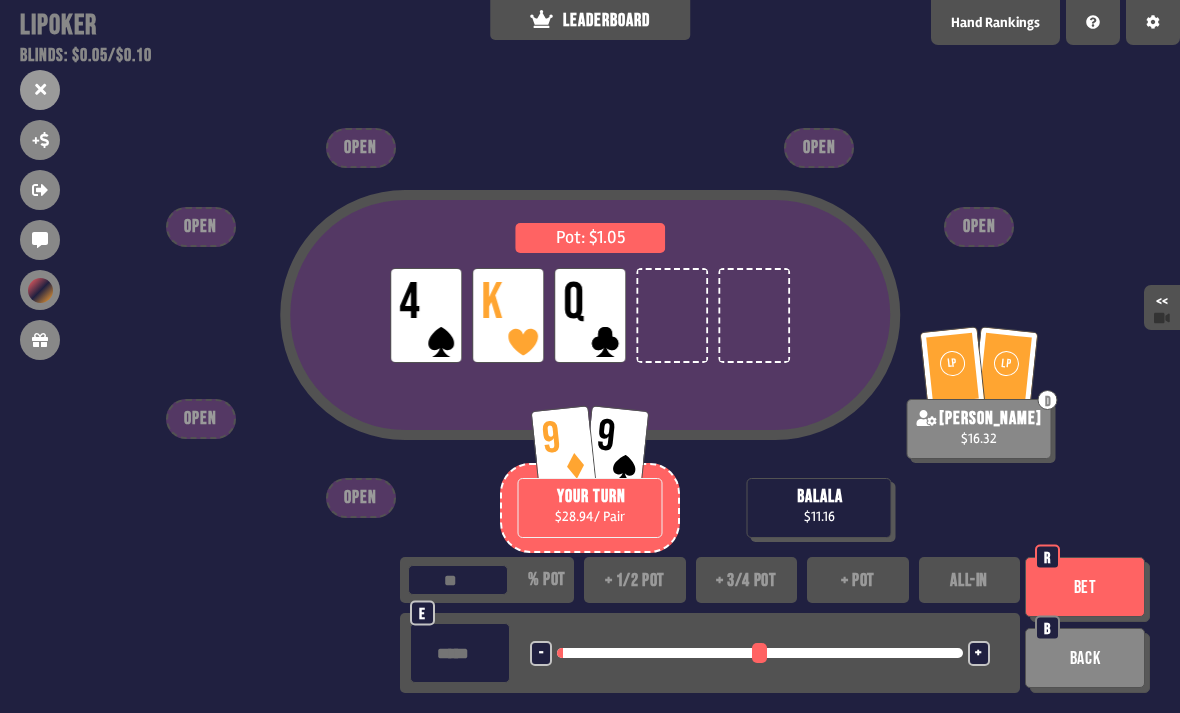 click on "Bet" at bounding box center (1085, 587) 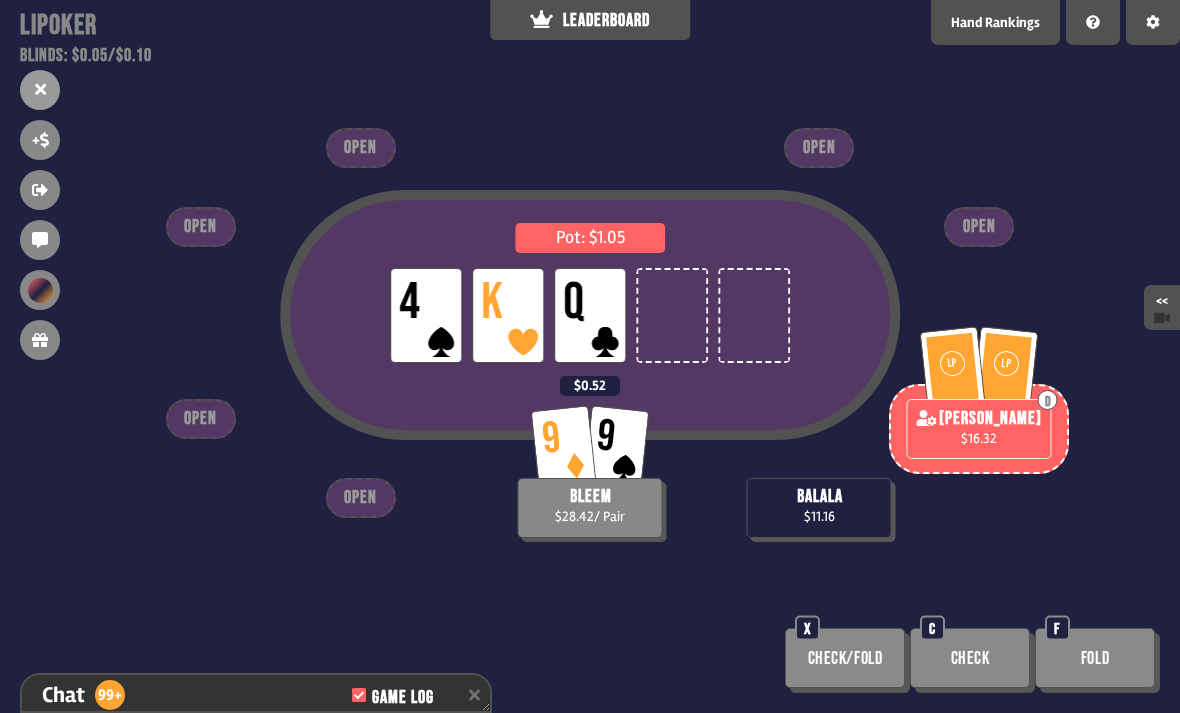 scroll, scrollTop: 24771, scrollLeft: 0, axis: vertical 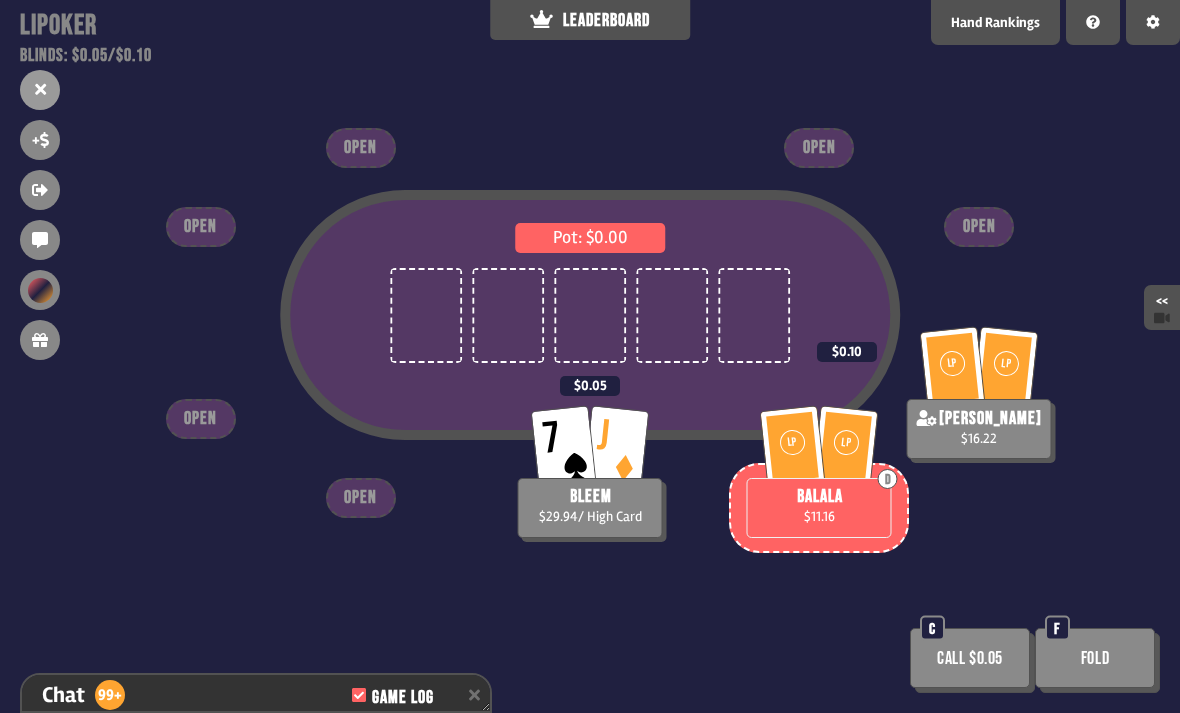 click on "Fold" at bounding box center (1095, 658) 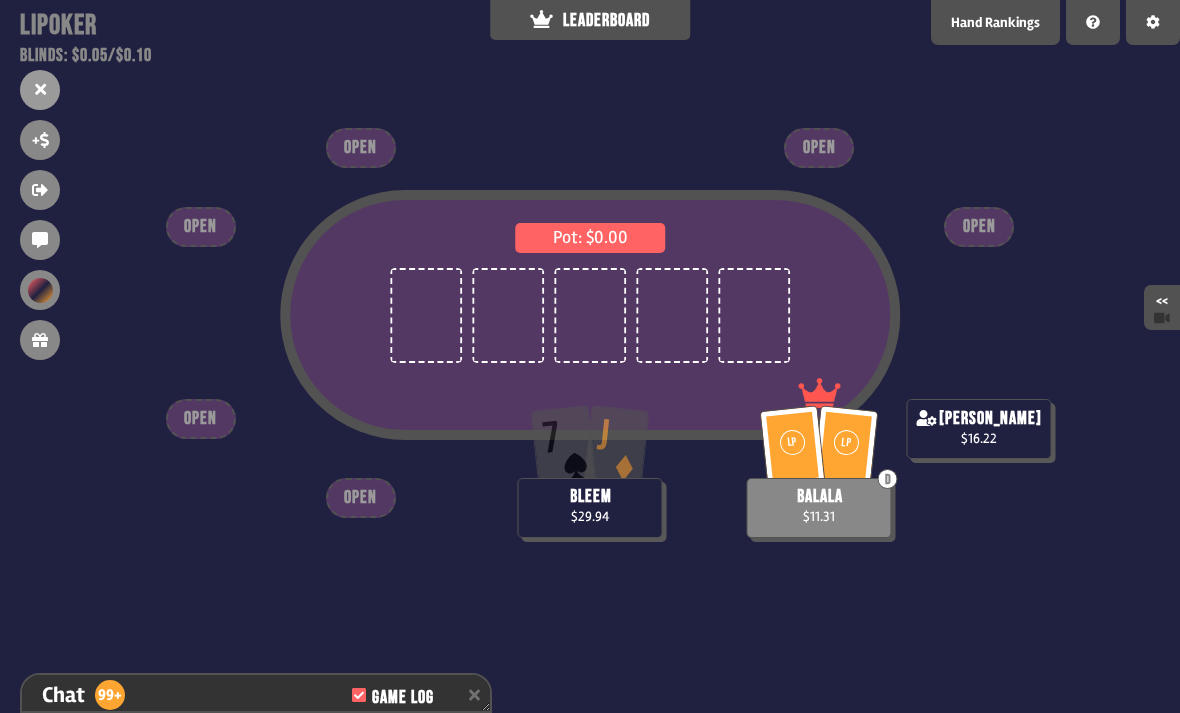 scroll, scrollTop: 25061, scrollLeft: 0, axis: vertical 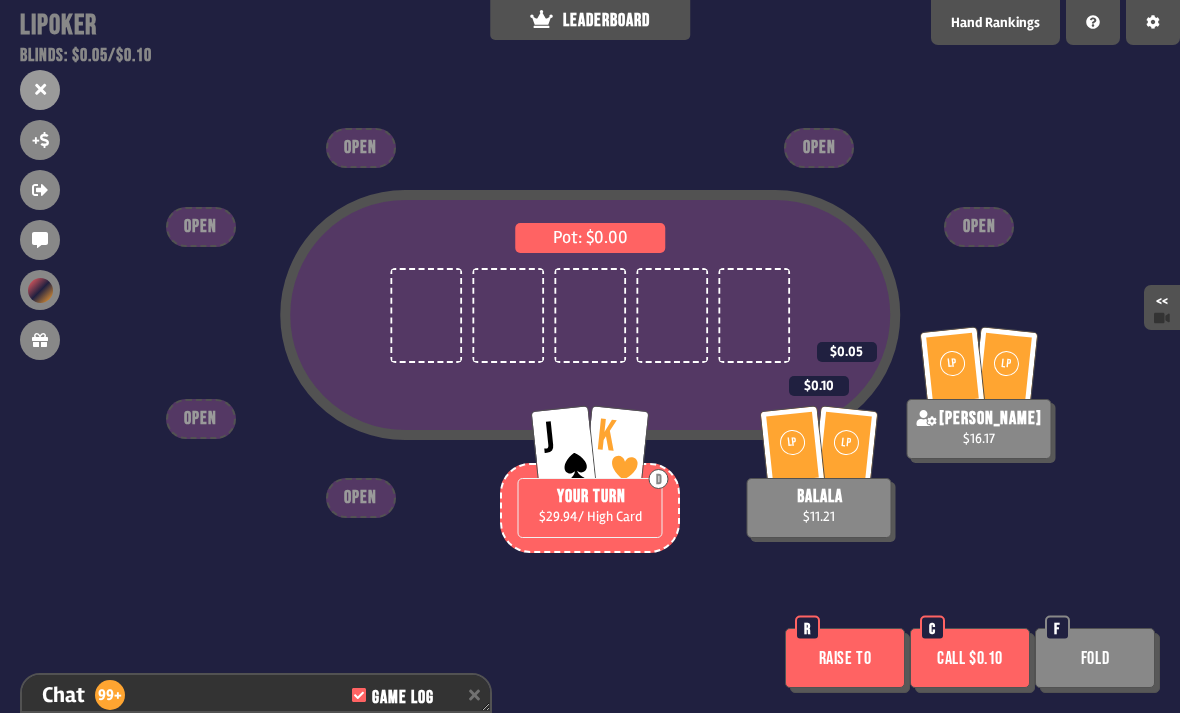 click on "Raise to" at bounding box center [845, 658] 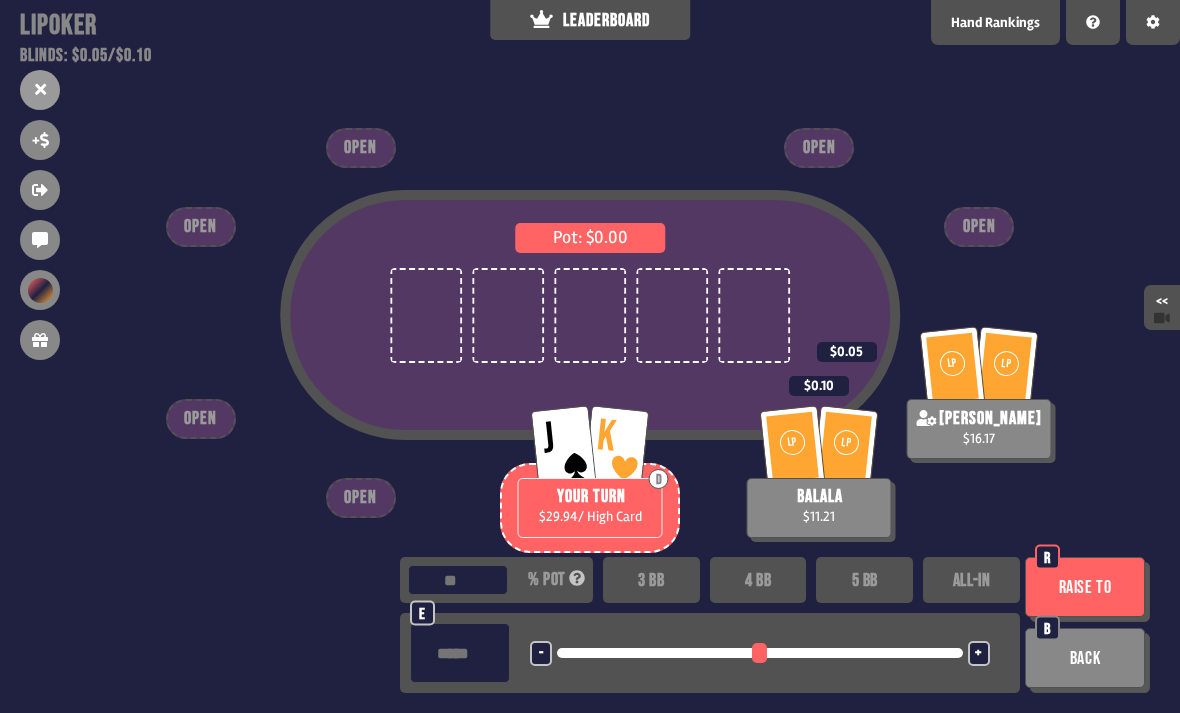 click on "3 BB" at bounding box center [651, 580] 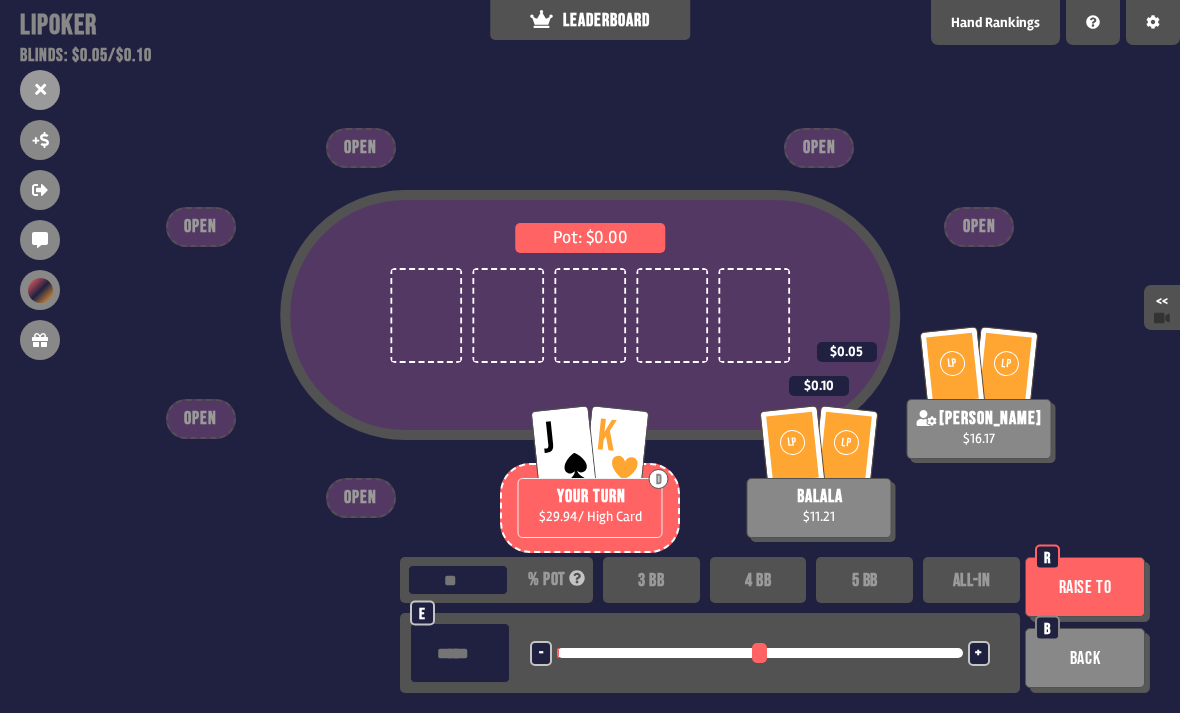 click on "Raise to" at bounding box center [1085, 587] 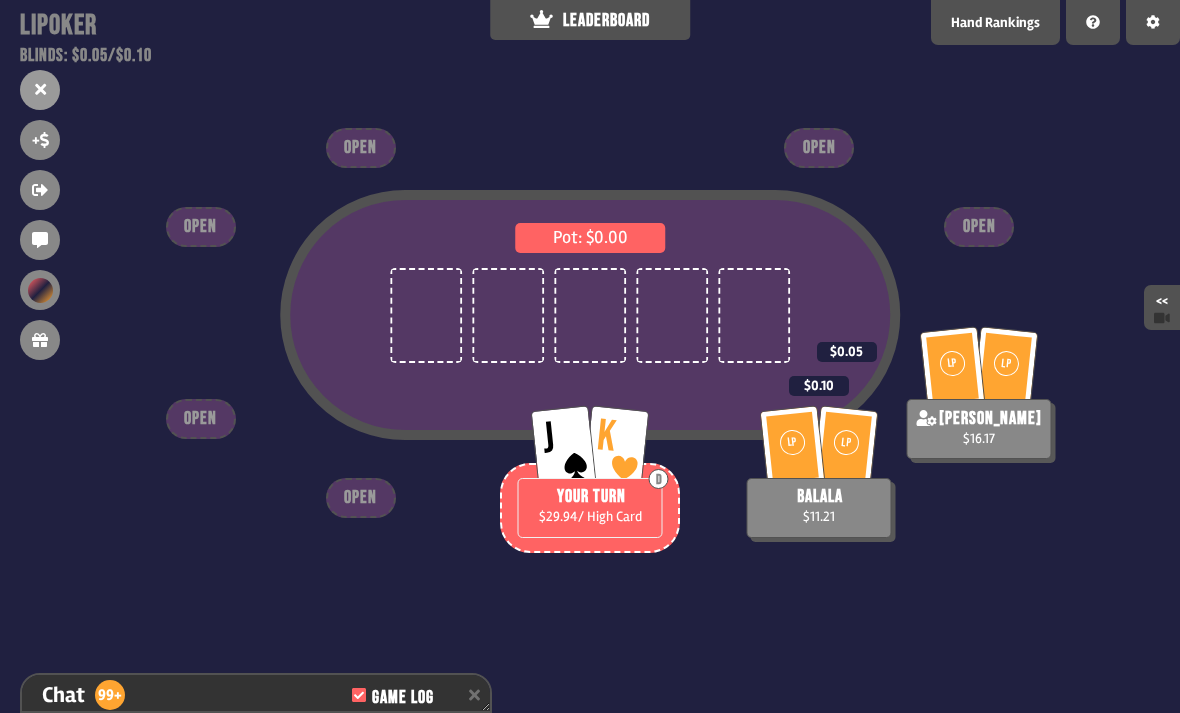 scroll, scrollTop: 25061, scrollLeft: 0, axis: vertical 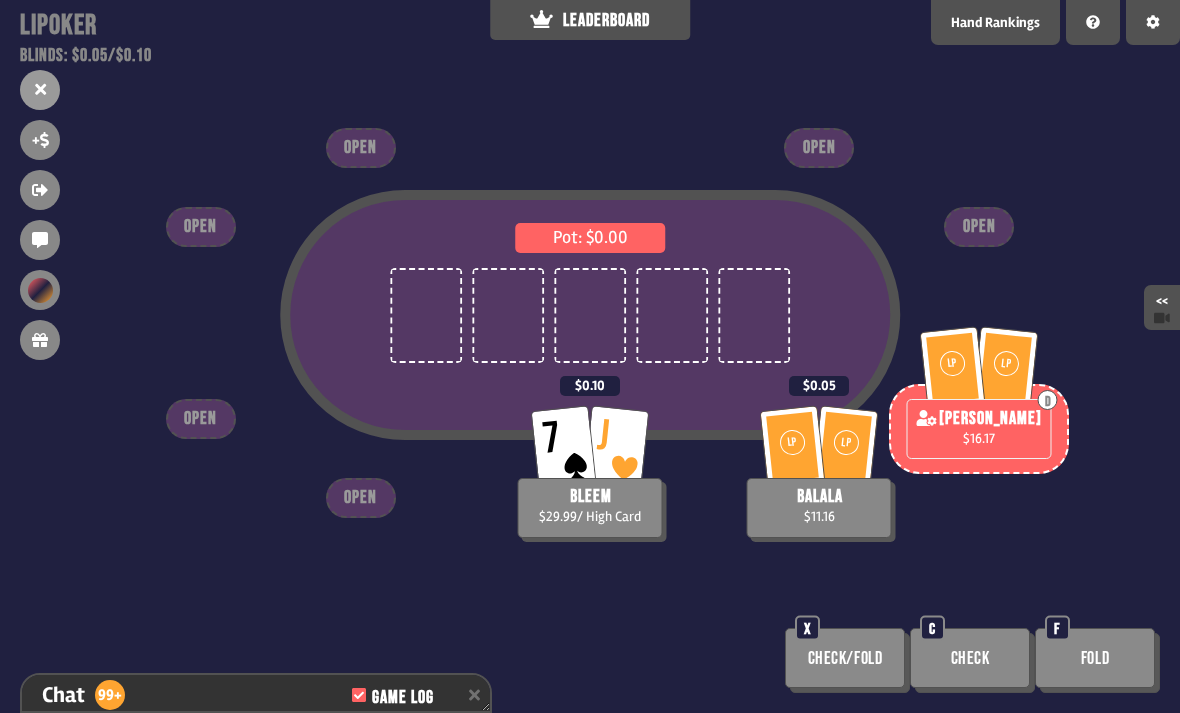 click on "Check" at bounding box center [970, 658] 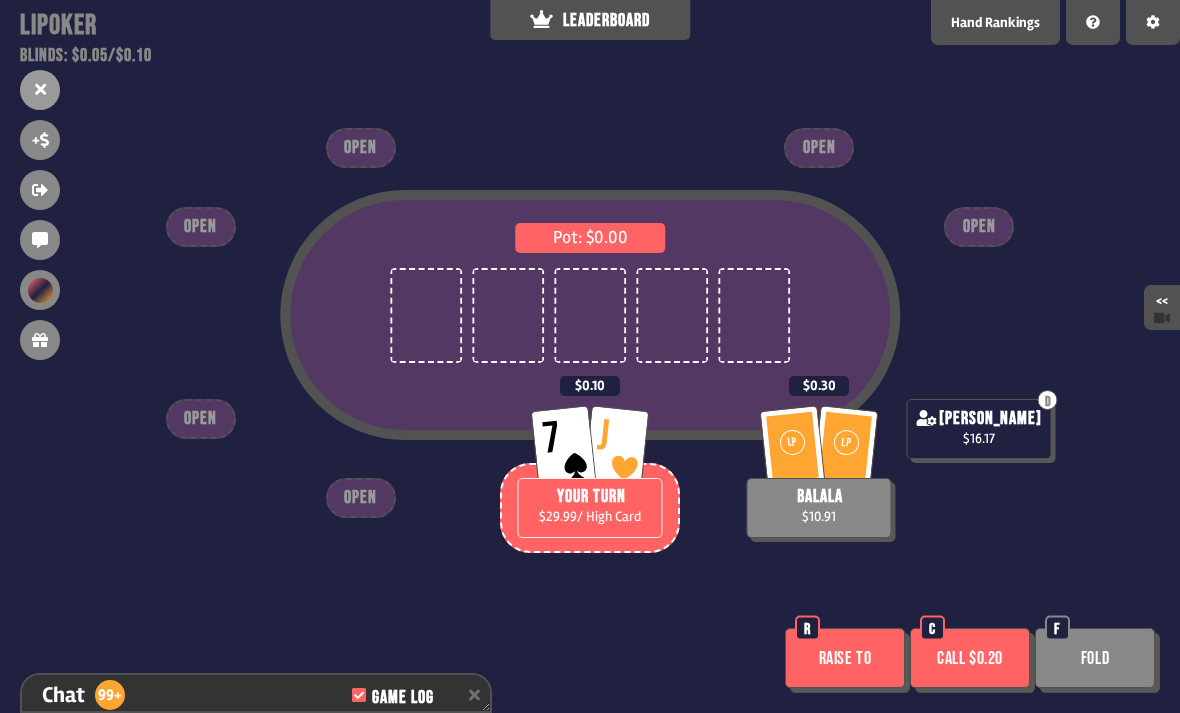 scroll, scrollTop: 25322, scrollLeft: 0, axis: vertical 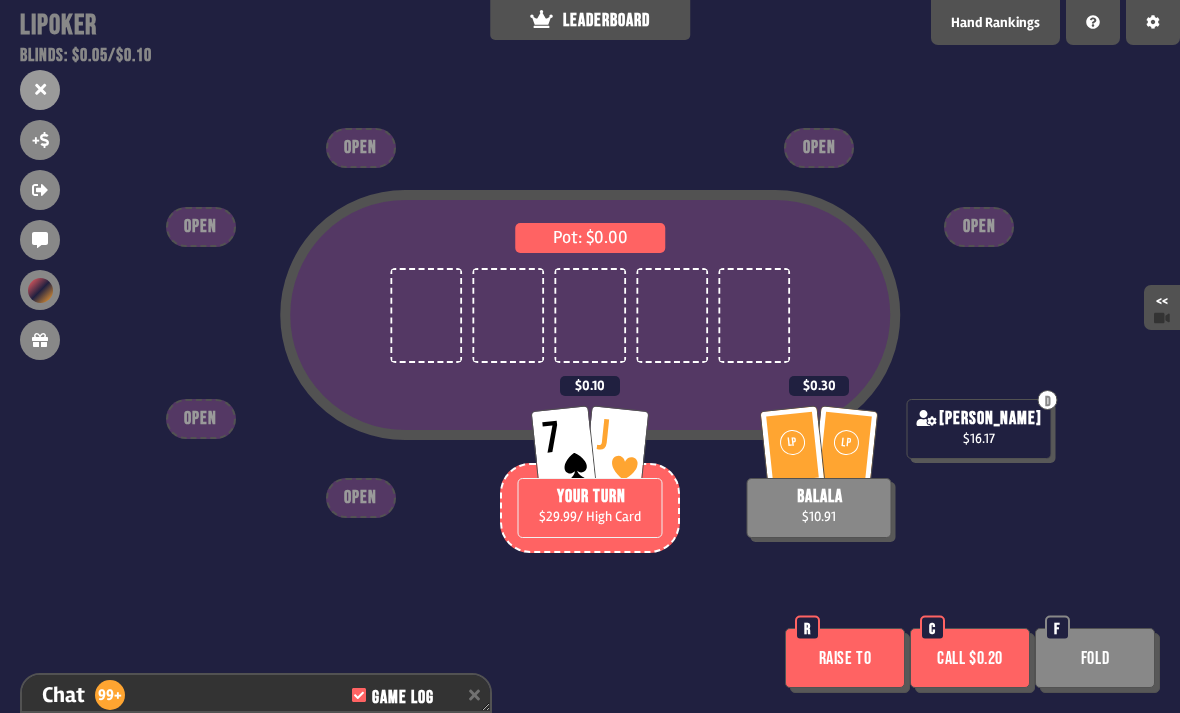 click on "Call $0.20" at bounding box center (970, 658) 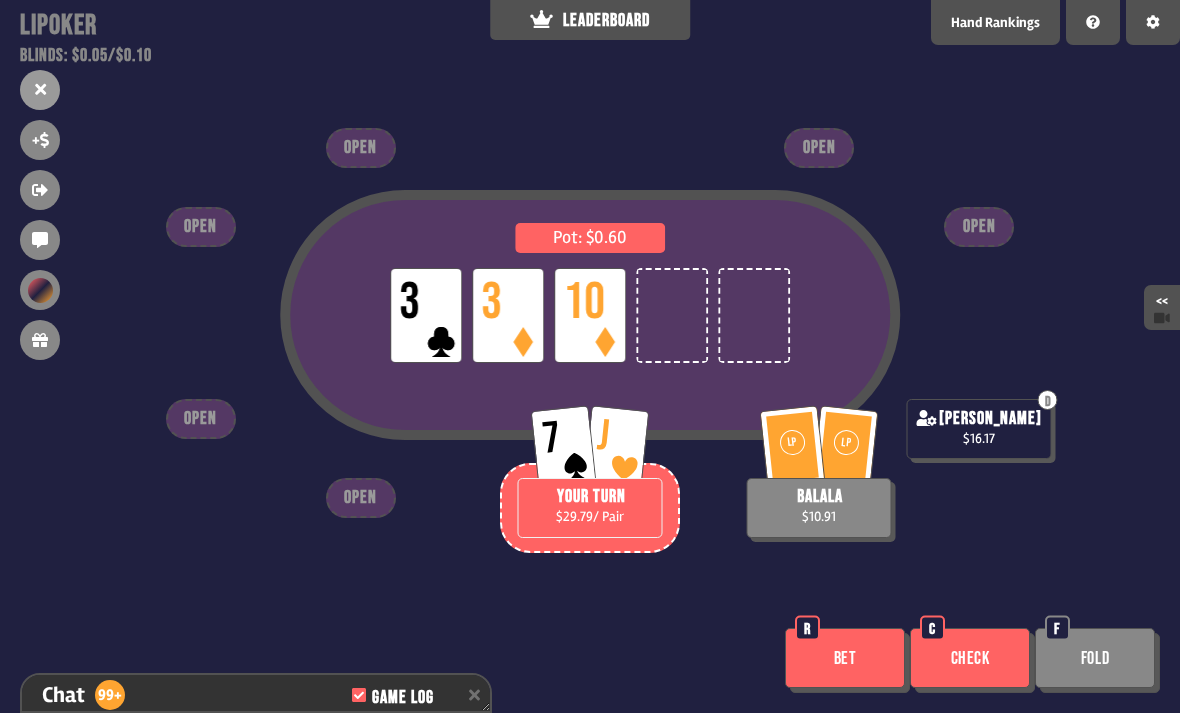 scroll, scrollTop: 25438, scrollLeft: 0, axis: vertical 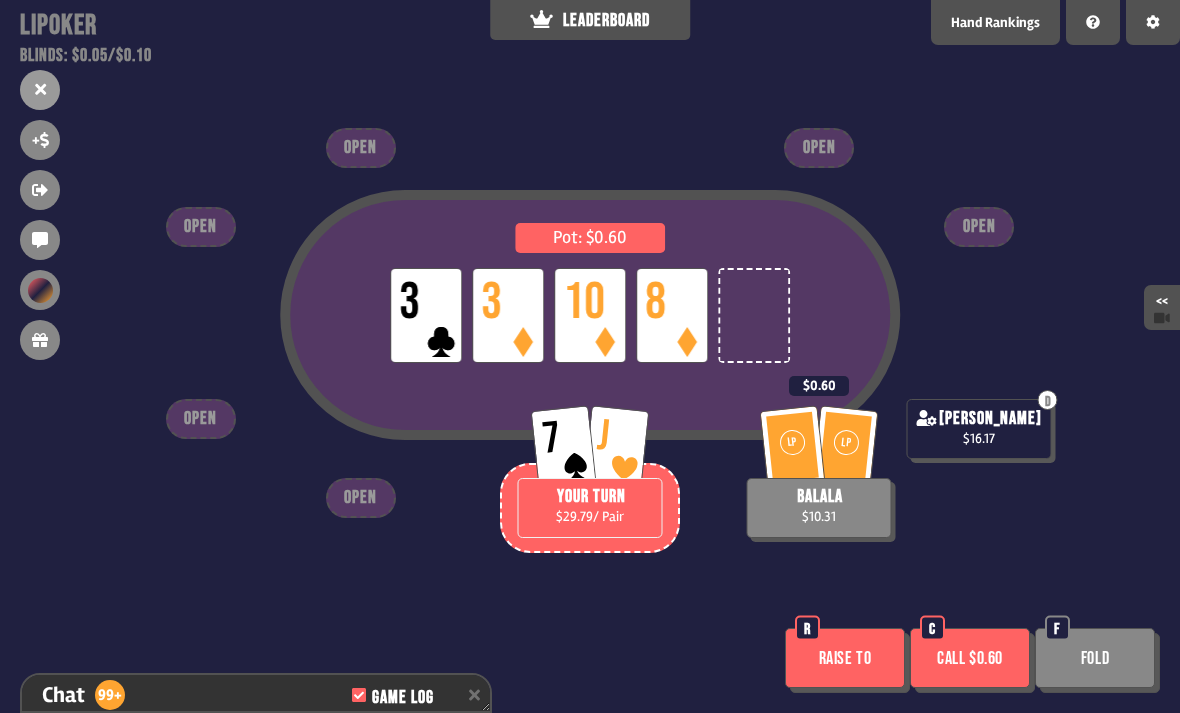 click on "Fold" at bounding box center [1095, 658] 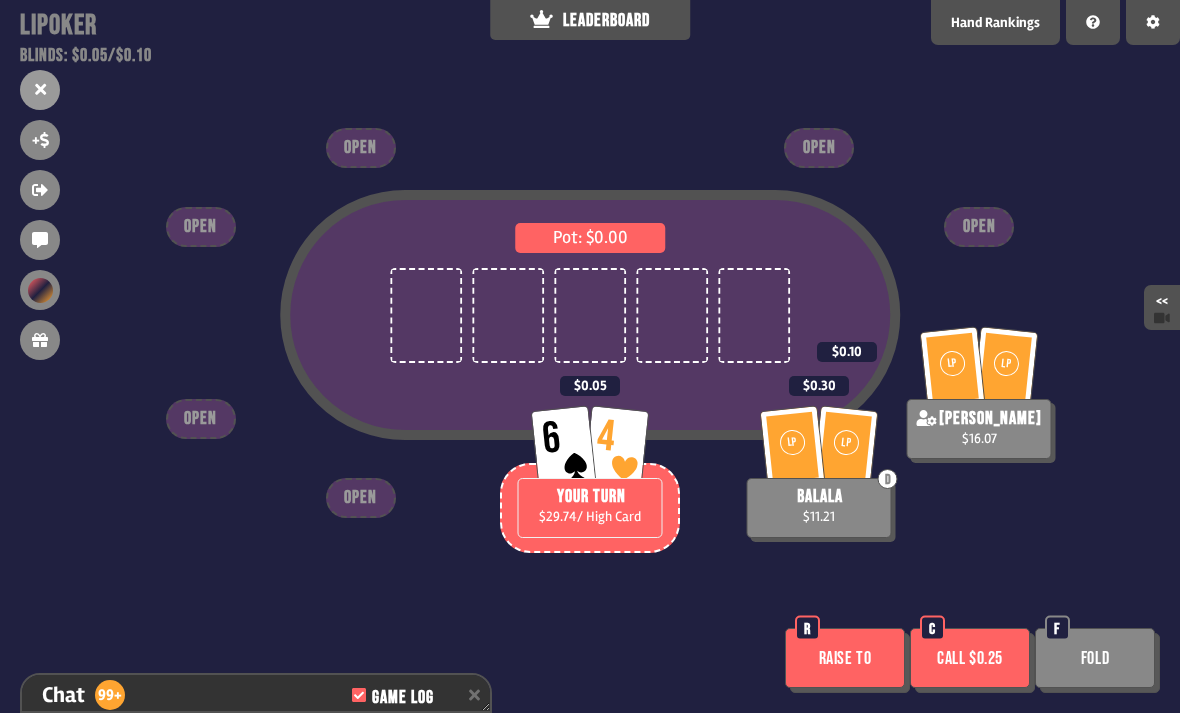 scroll, scrollTop: 25728, scrollLeft: 0, axis: vertical 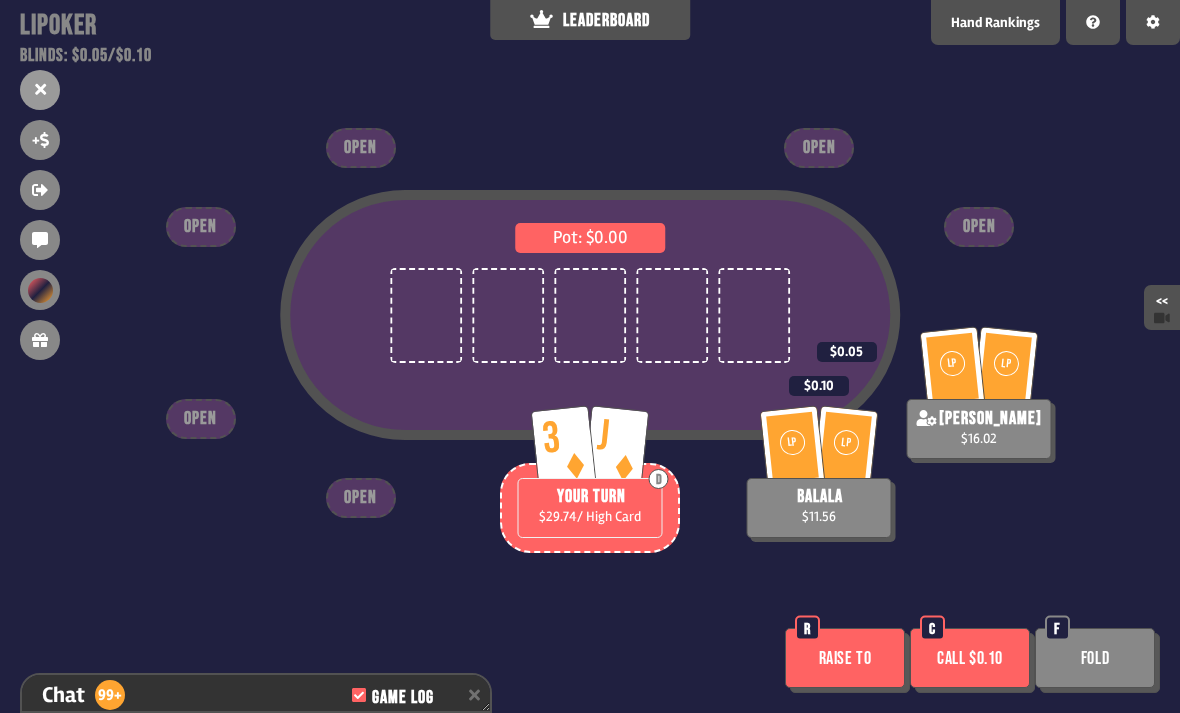 click on "Fold" at bounding box center (1095, 658) 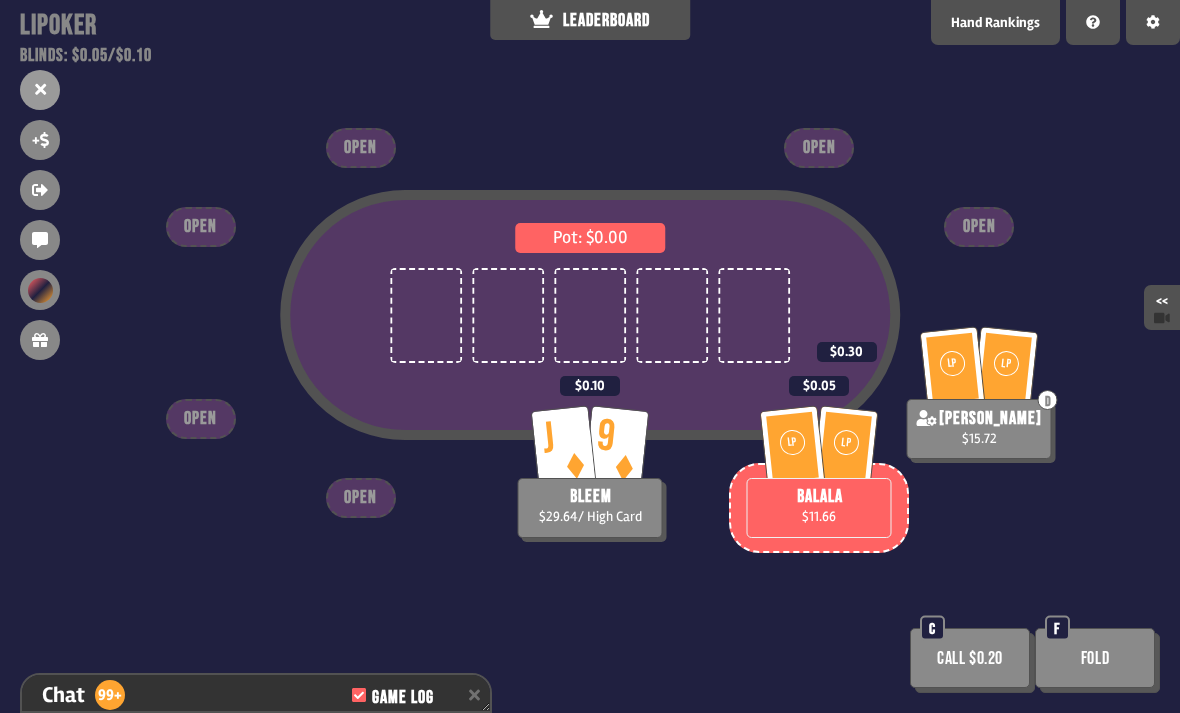 scroll, scrollTop: 26105, scrollLeft: 0, axis: vertical 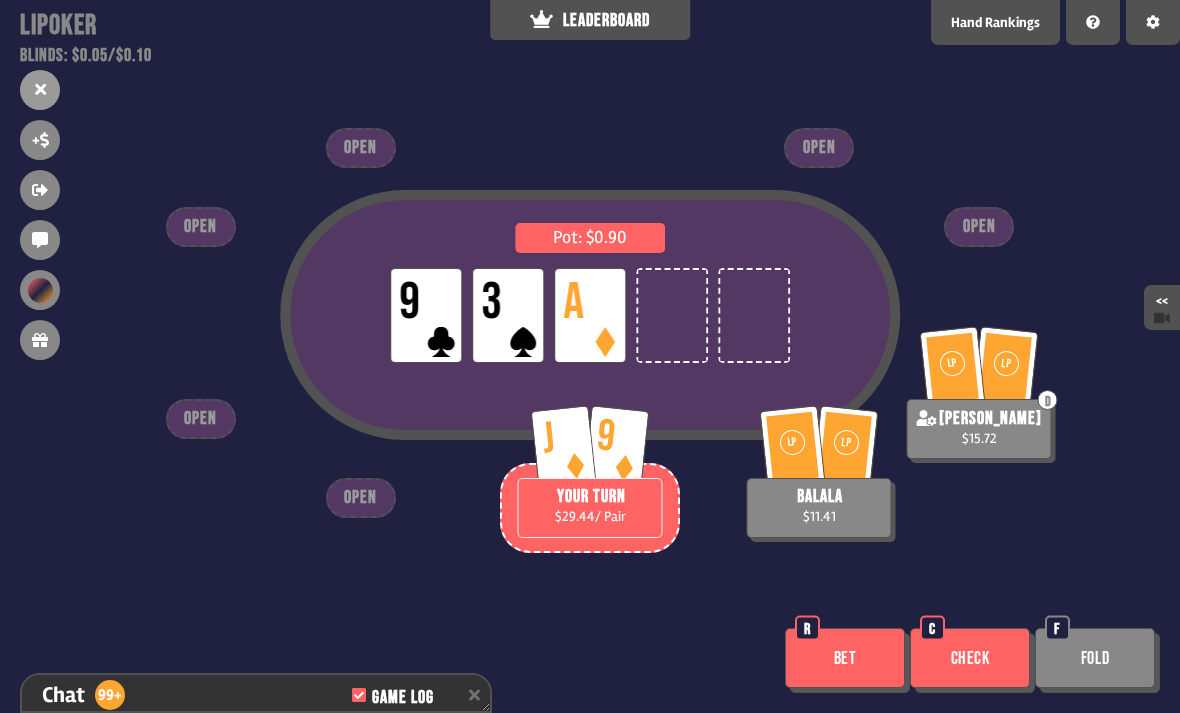 click on "Bet" at bounding box center (845, 658) 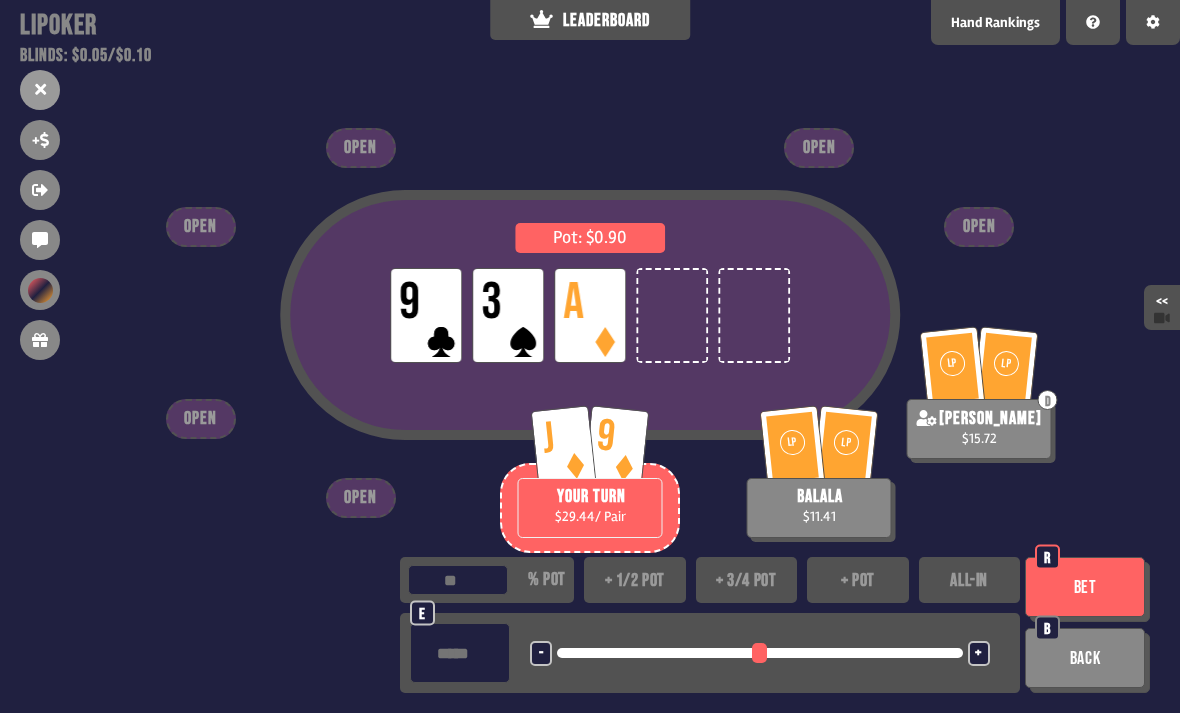 click on "Patreon" at bounding box center [629, 690] 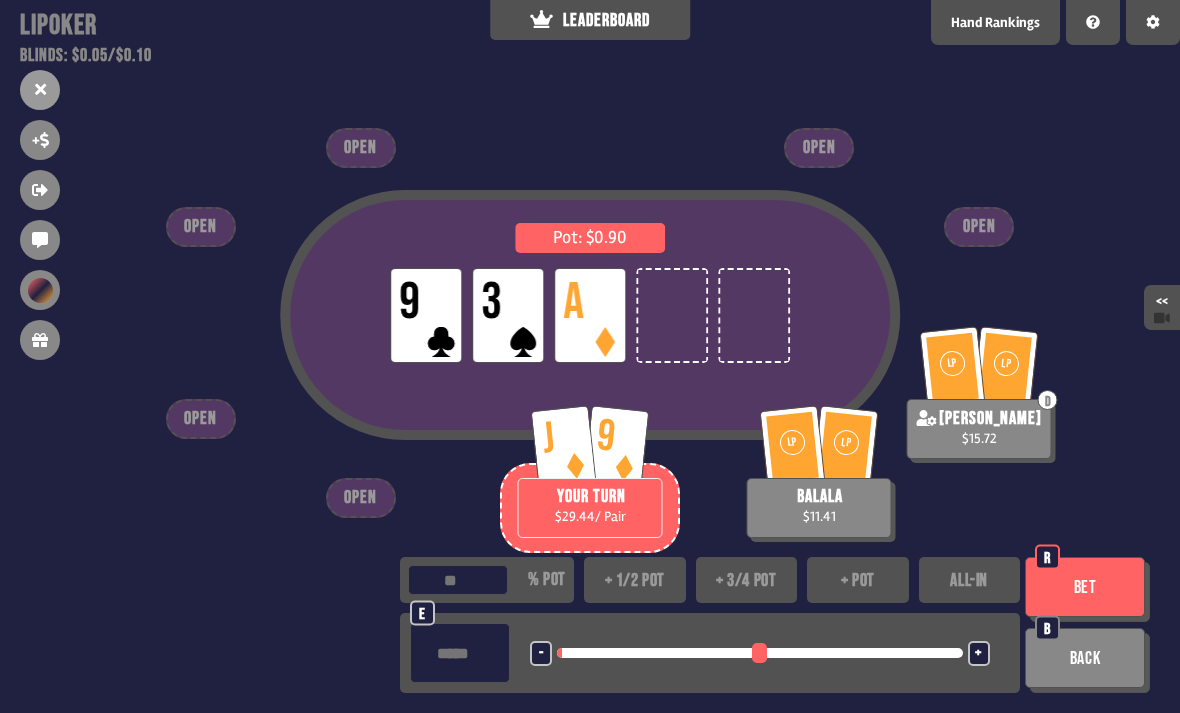 click on "Bet" at bounding box center (1085, 587) 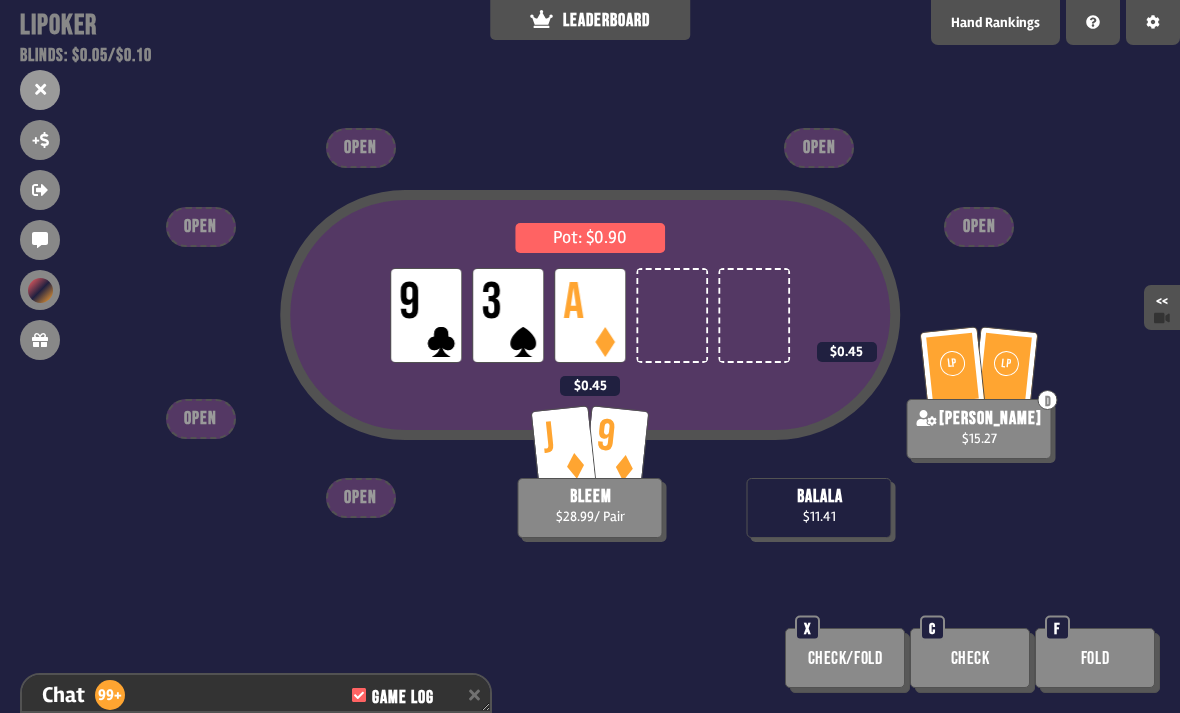 scroll, scrollTop: 26366, scrollLeft: 0, axis: vertical 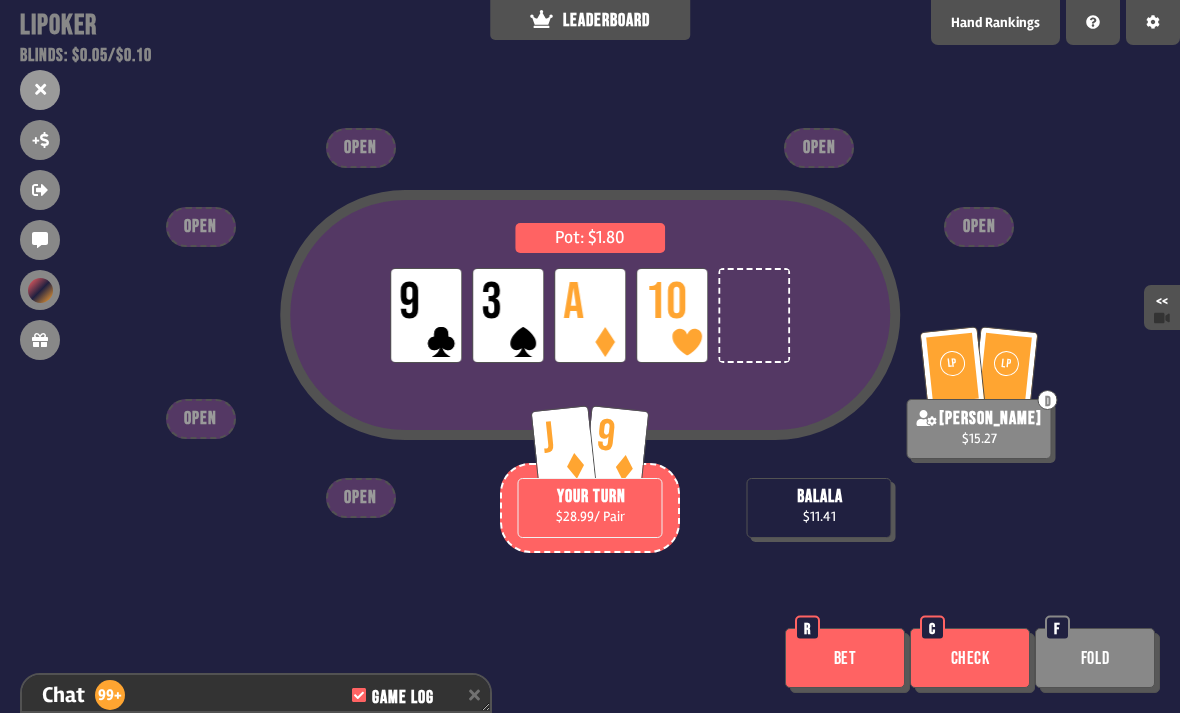 click on "Check" at bounding box center (970, 658) 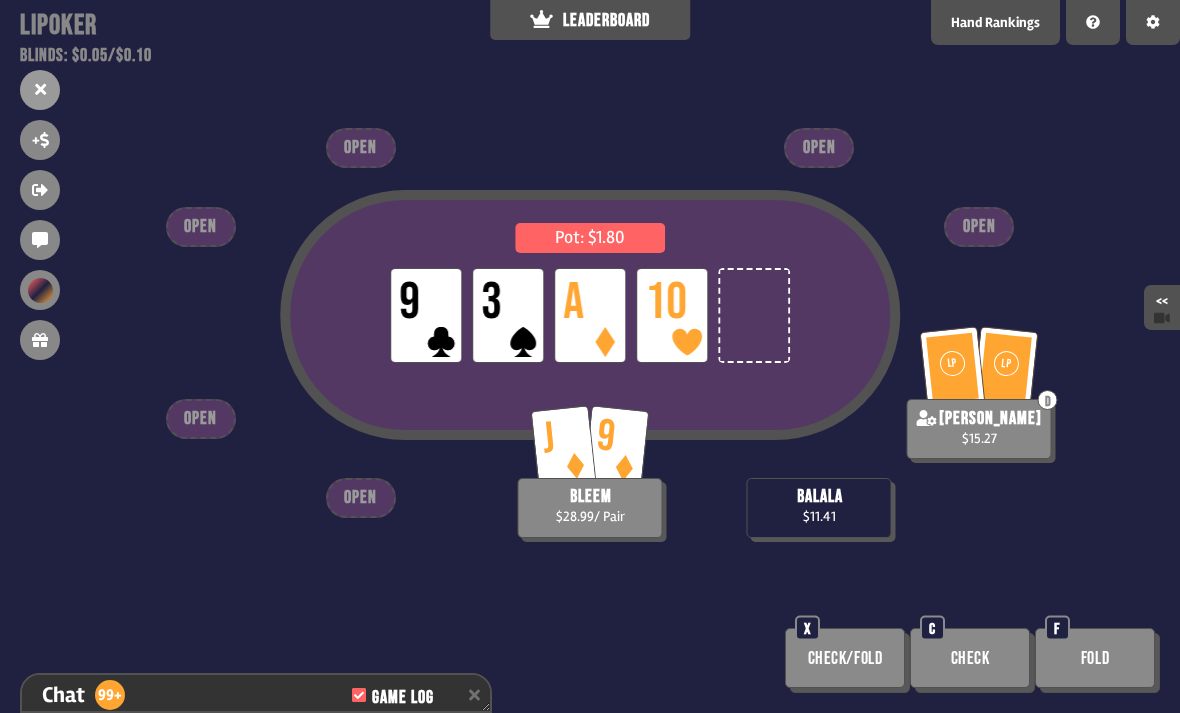 scroll, scrollTop: 26482, scrollLeft: 0, axis: vertical 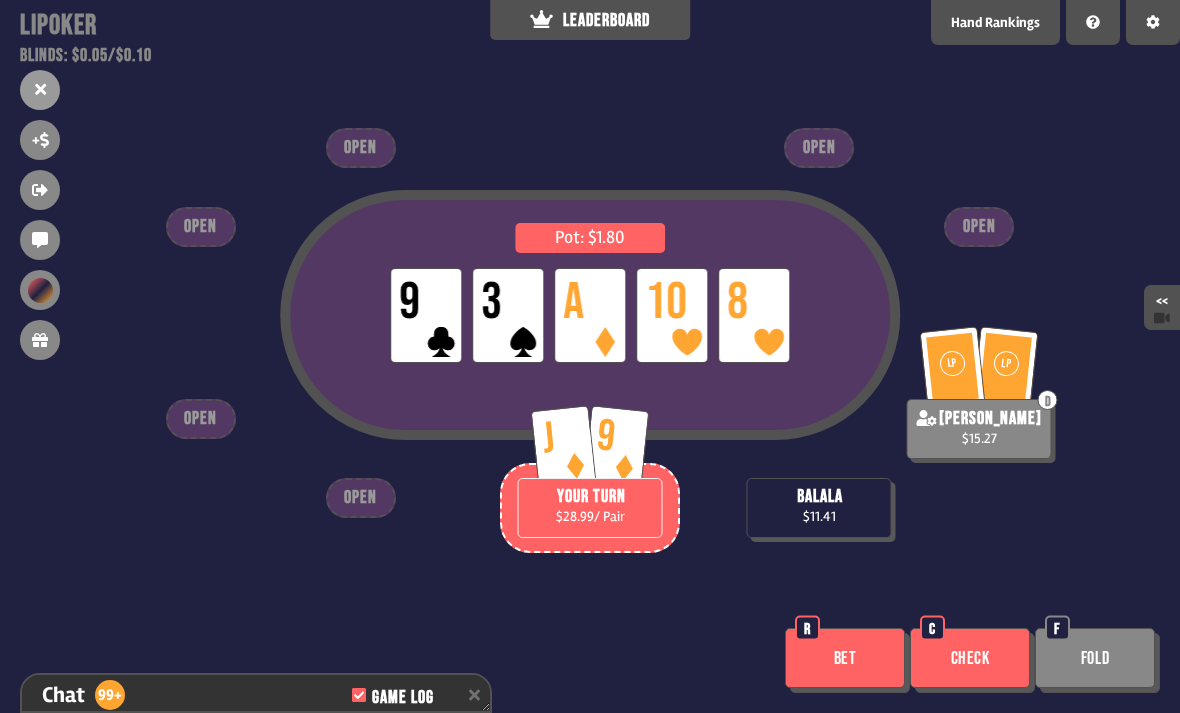 click on "Bet" at bounding box center (845, 658) 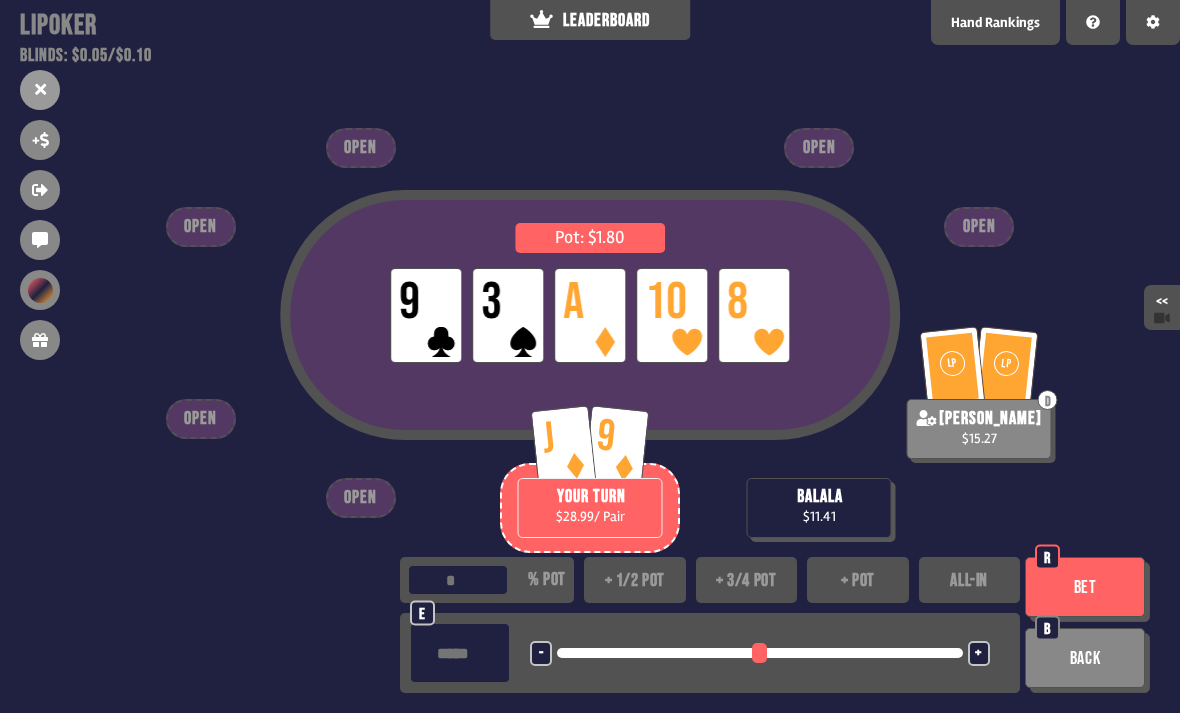 click on "+ 1/2 pot" at bounding box center (635, 580) 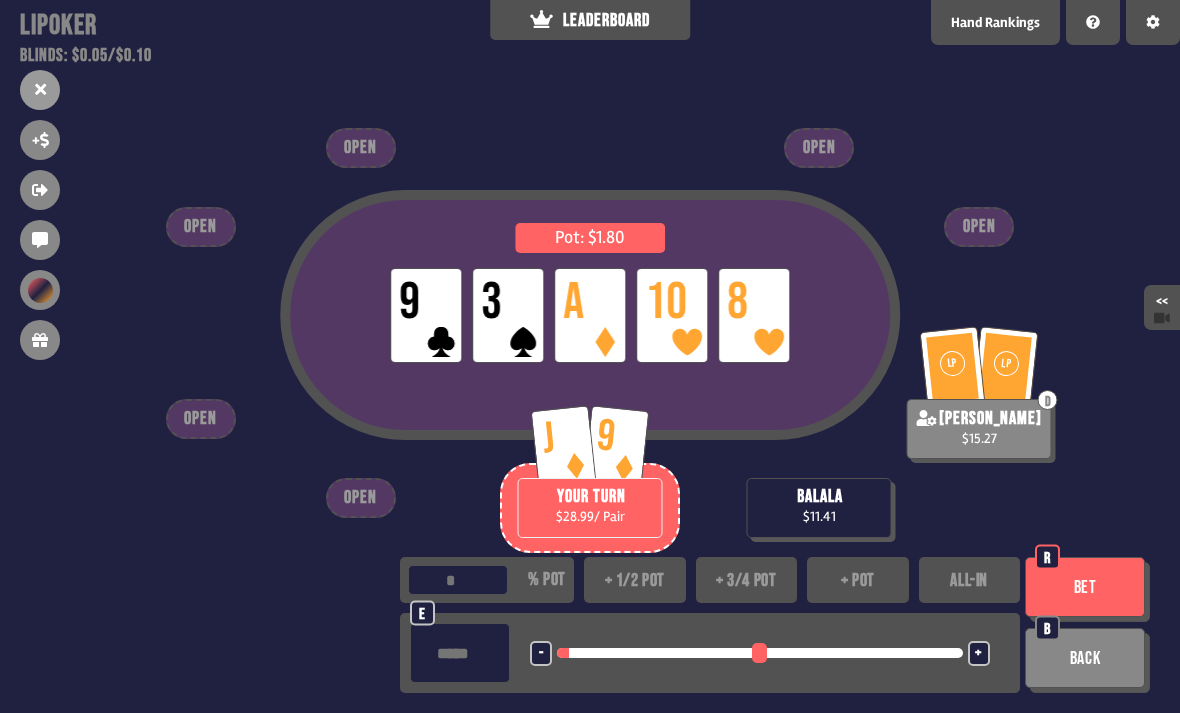 click on "Bet" at bounding box center [1085, 587] 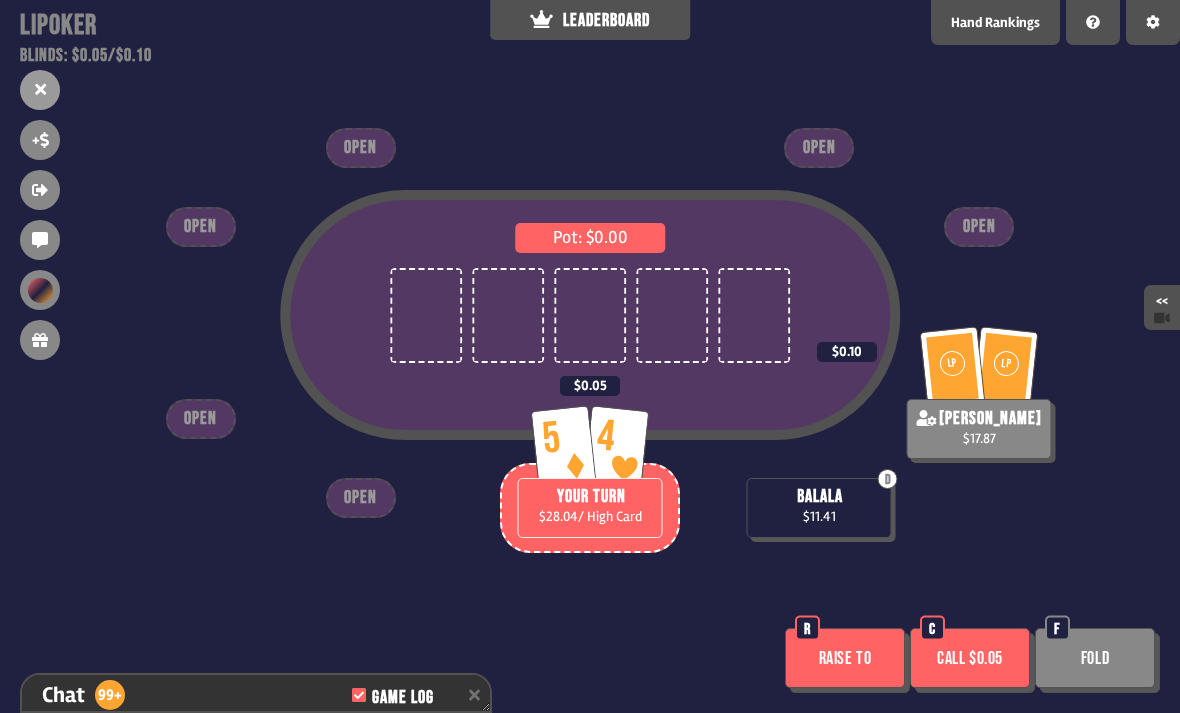 scroll, scrollTop: 26714, scrollLeft: 0, axis: vertical 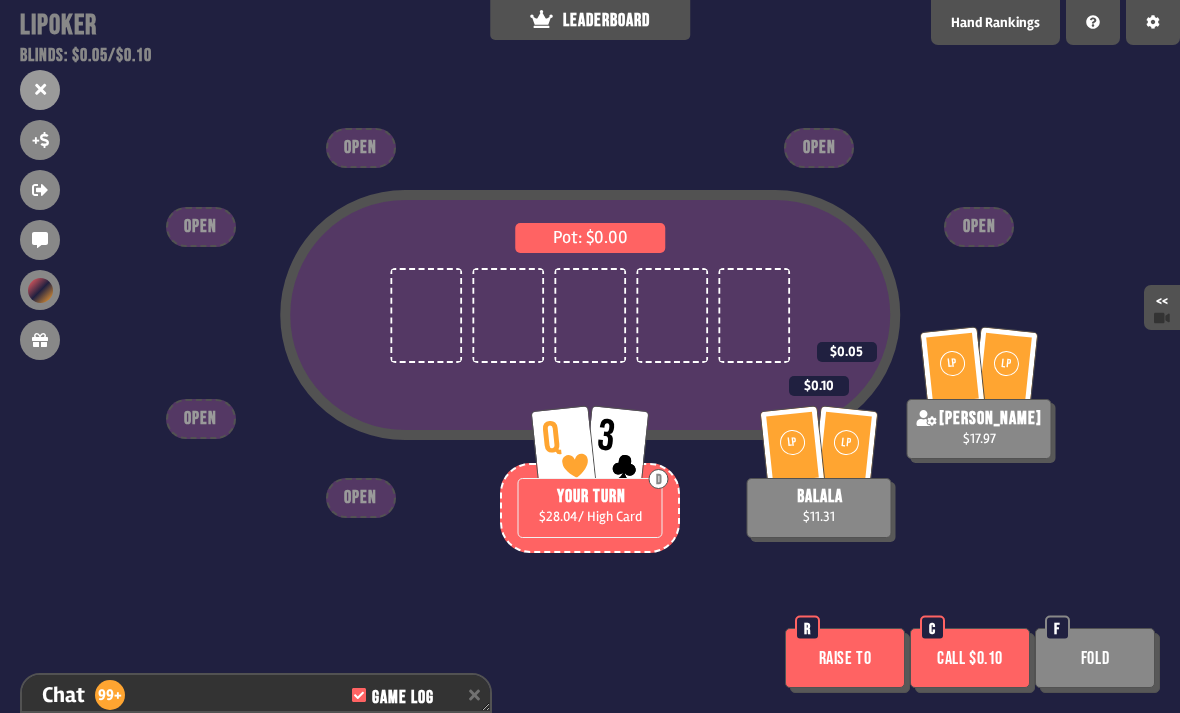 click on "Fold" at bounding box center (1095, 658) 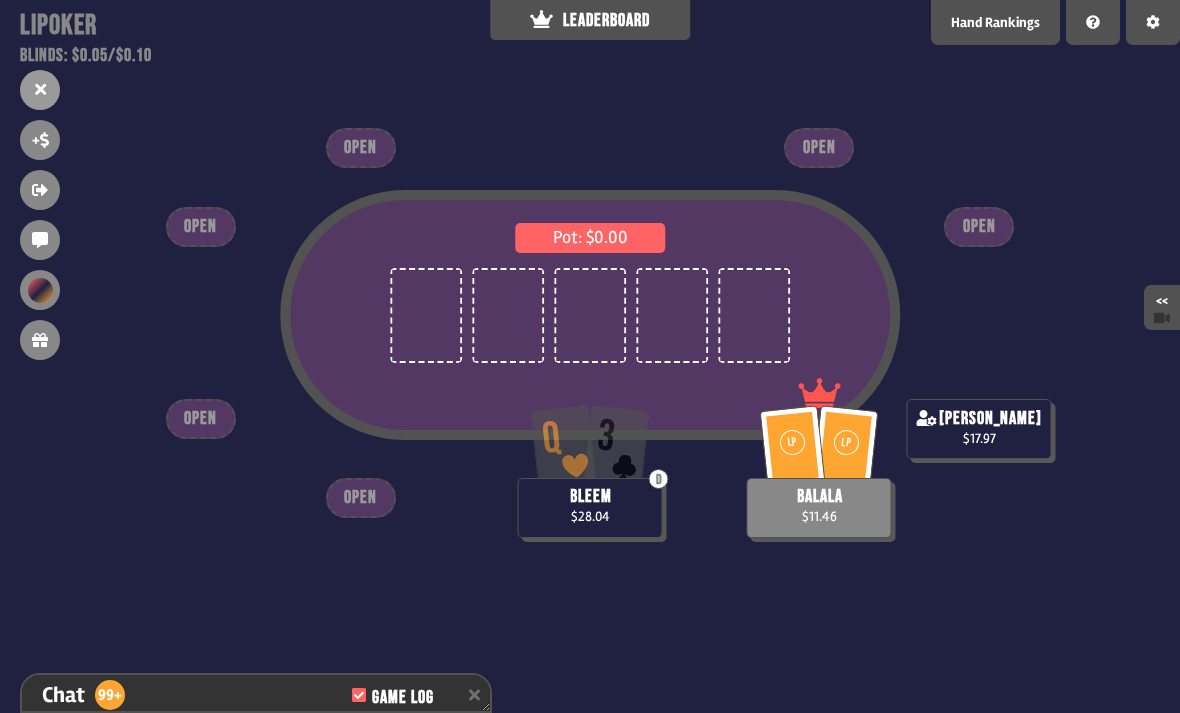 scroll, scrollTop: 27054, scrollLeft: 0, axis: vertical 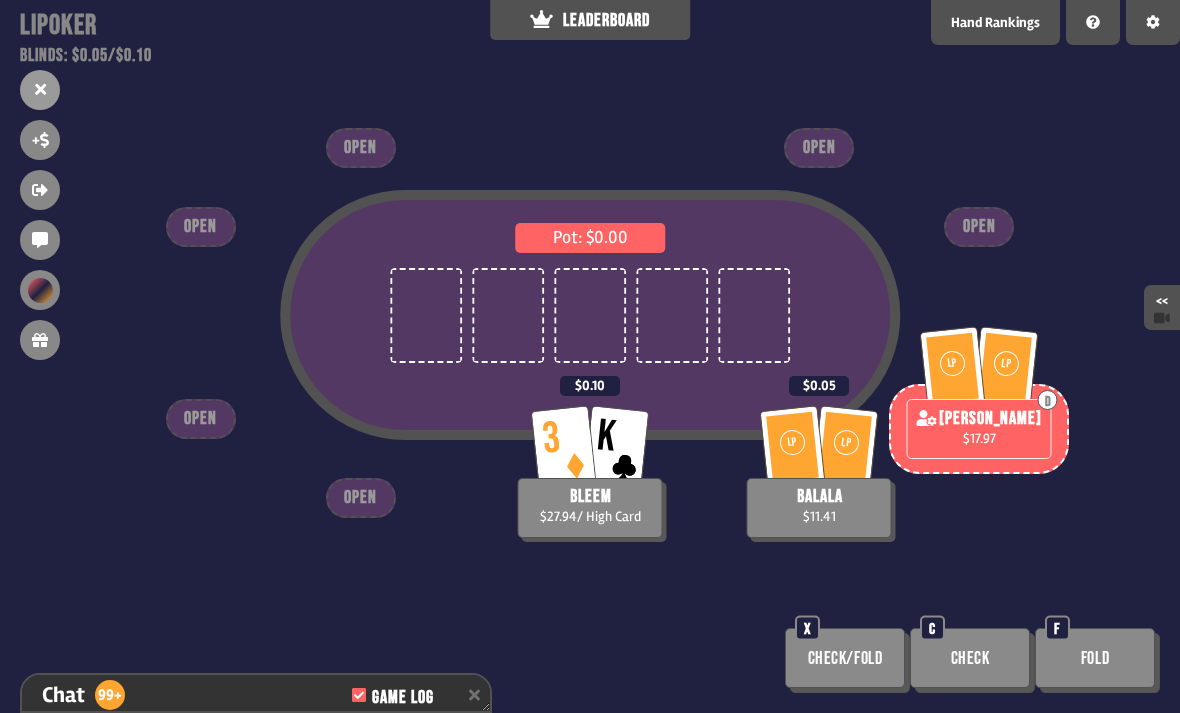 click on "Fold" at bounding box center [1095, 658] 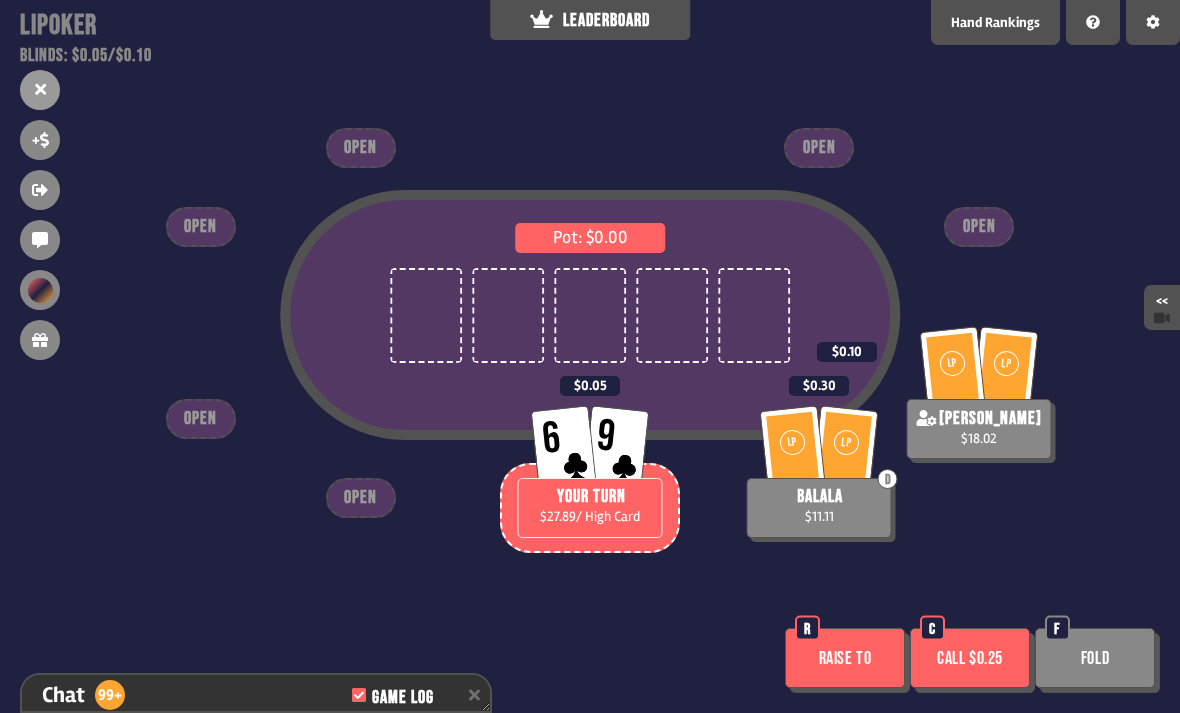 scroll, scrollTop: 27315, scrollLeft: 0, axis: vertical 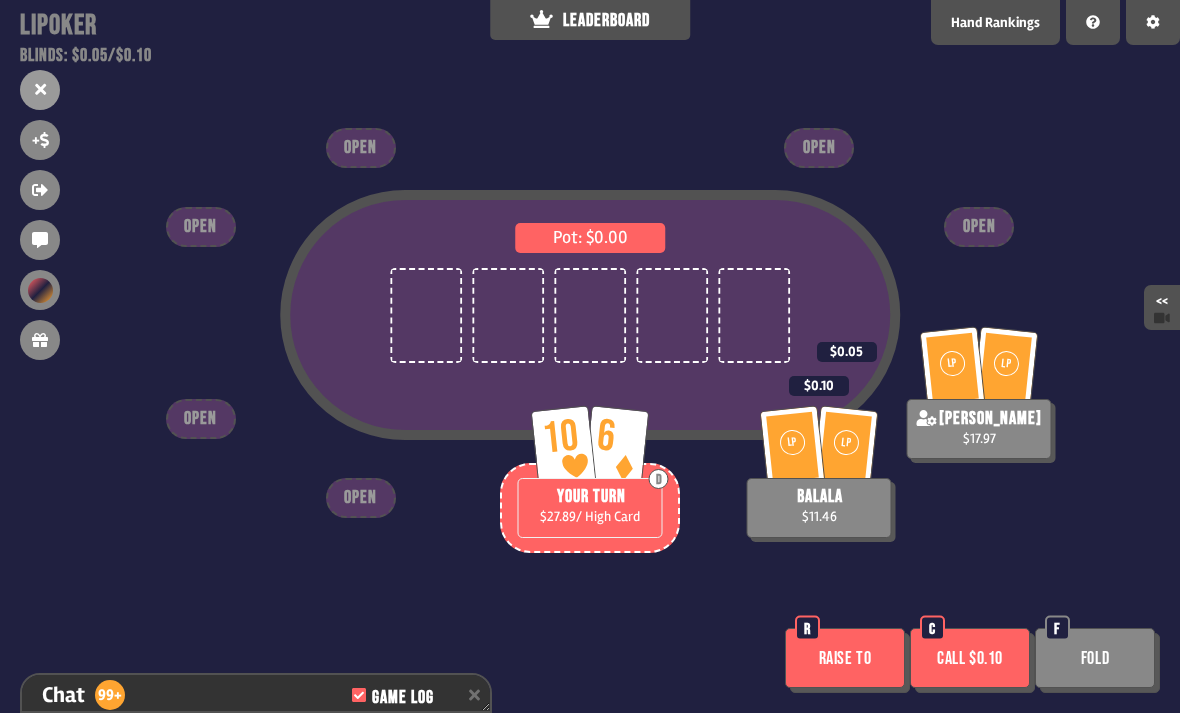 click on "Fold" at bounding box center [1095, 658] 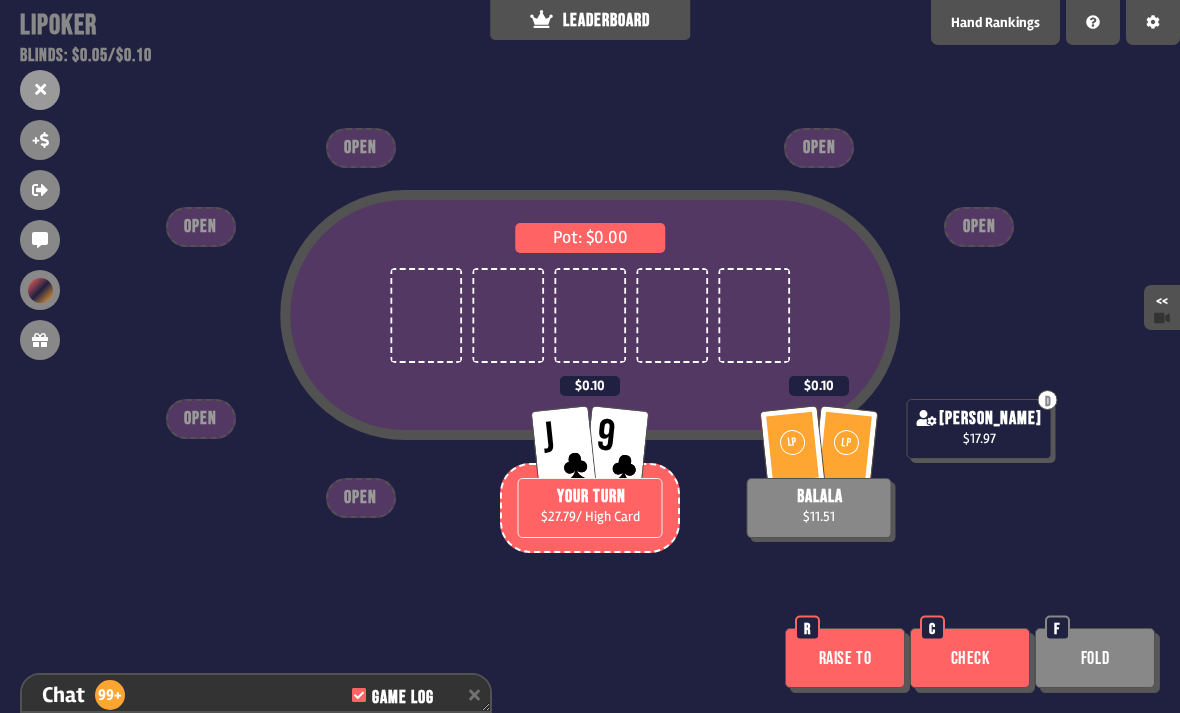 scroll, scrollTop: 27721, scrollLeft: 0, axis: vertical 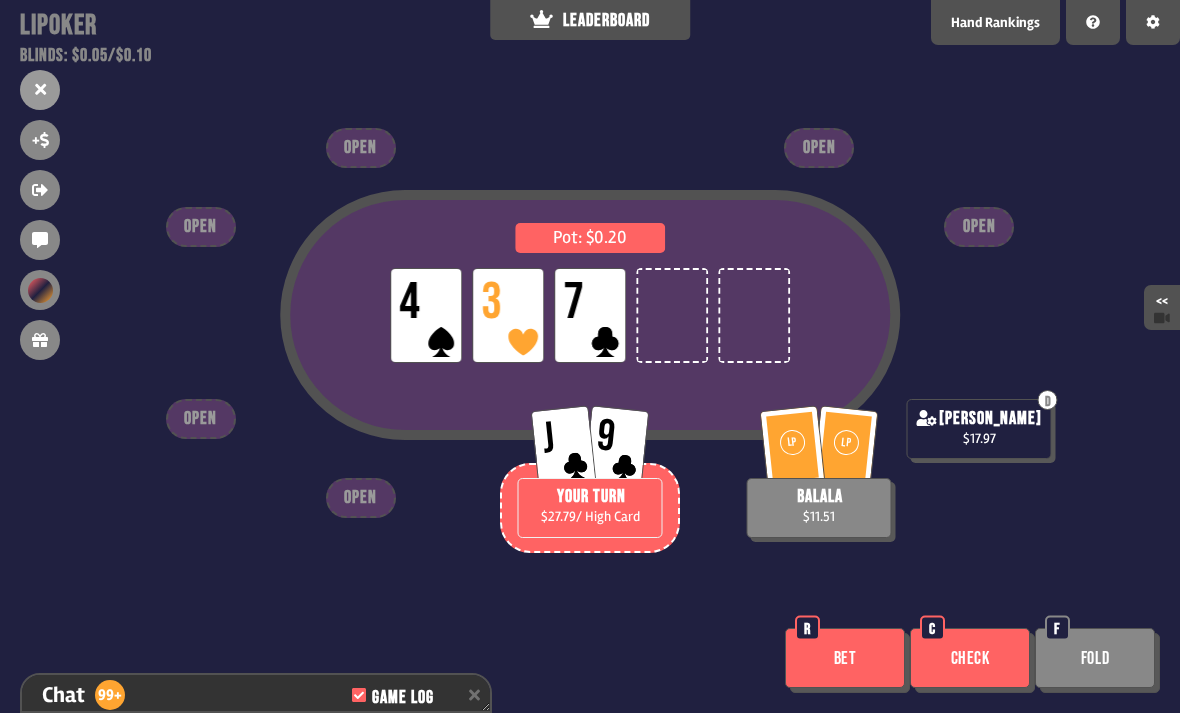 click on "Check" at bounding box center [970, 658] 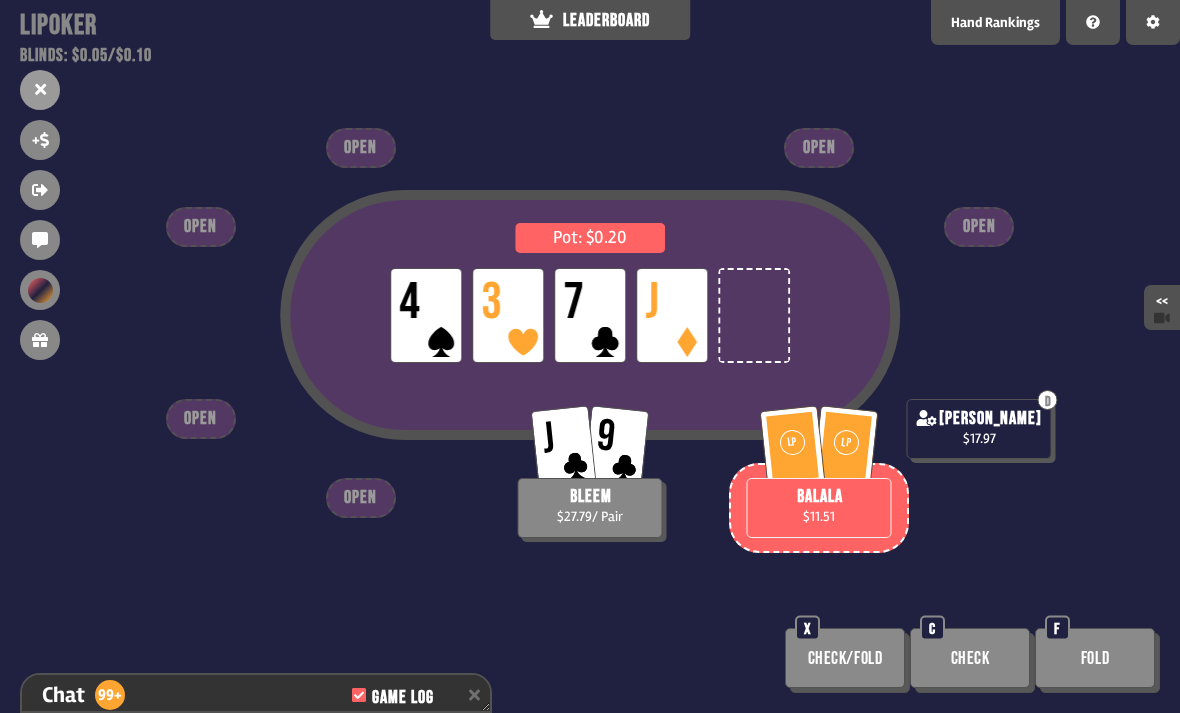 scroll, scrollTop: 27924, scrollLeft: 0, axis: vertical 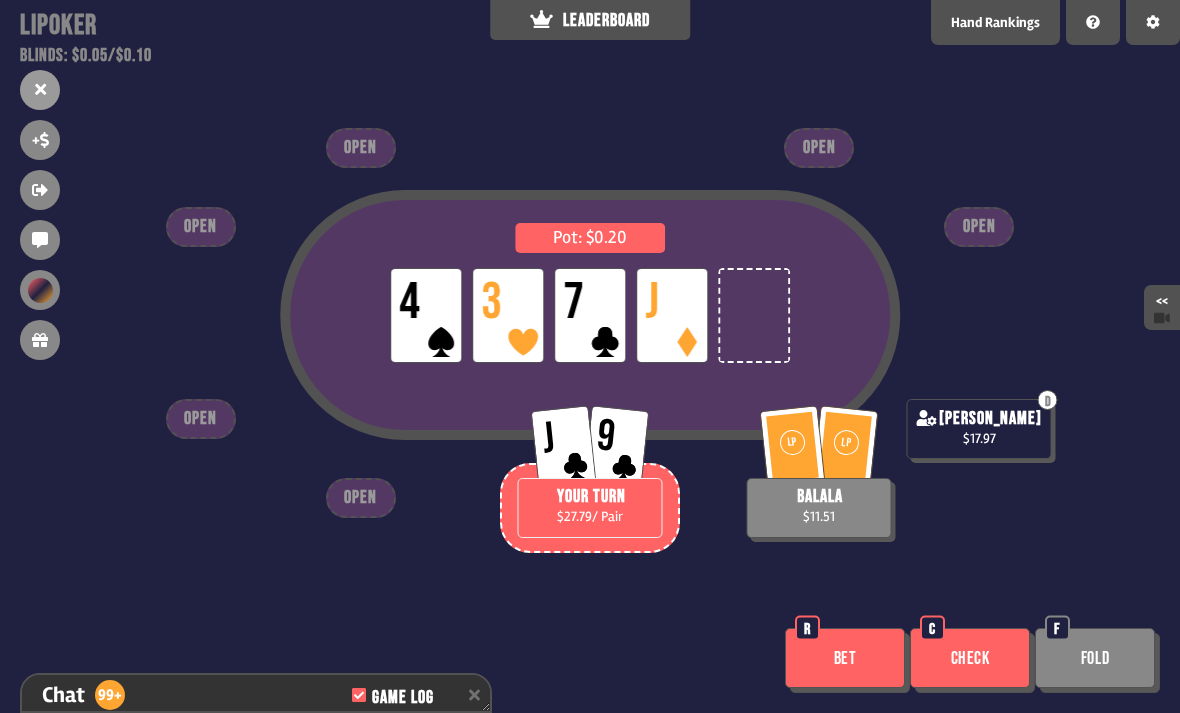 click on "Bet" at bounding box center (845, 658) 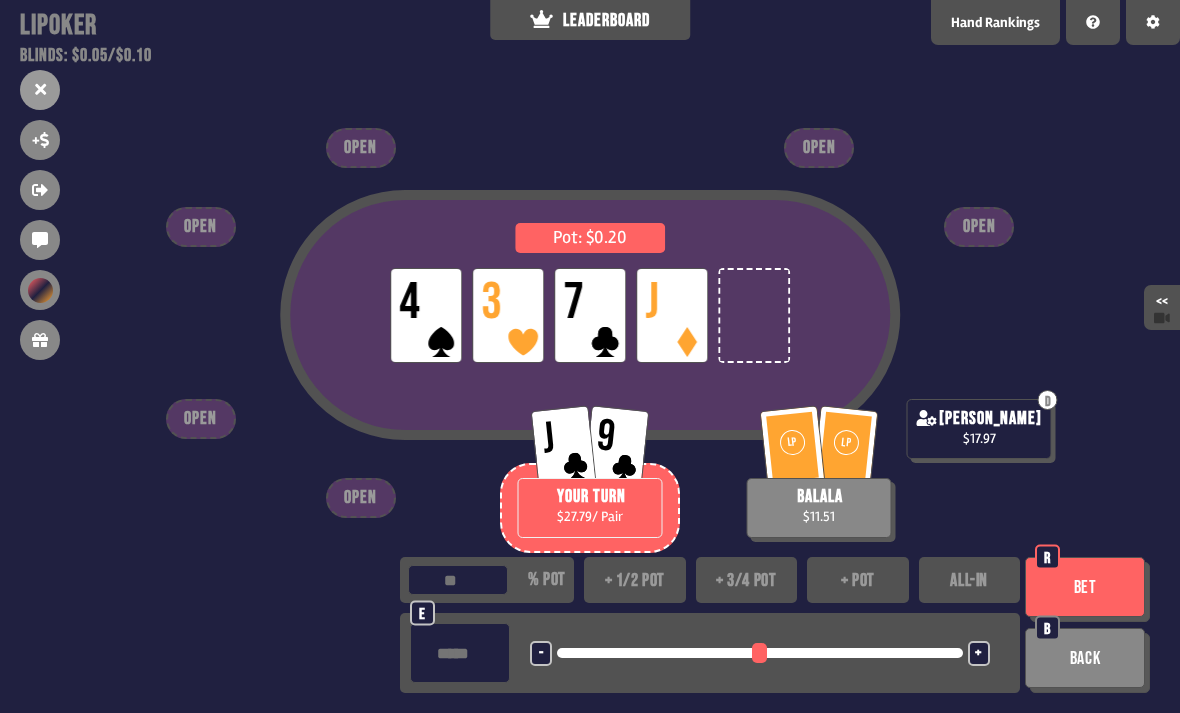 click on "+ 1/2 pot" at bounding box center (635, 580) 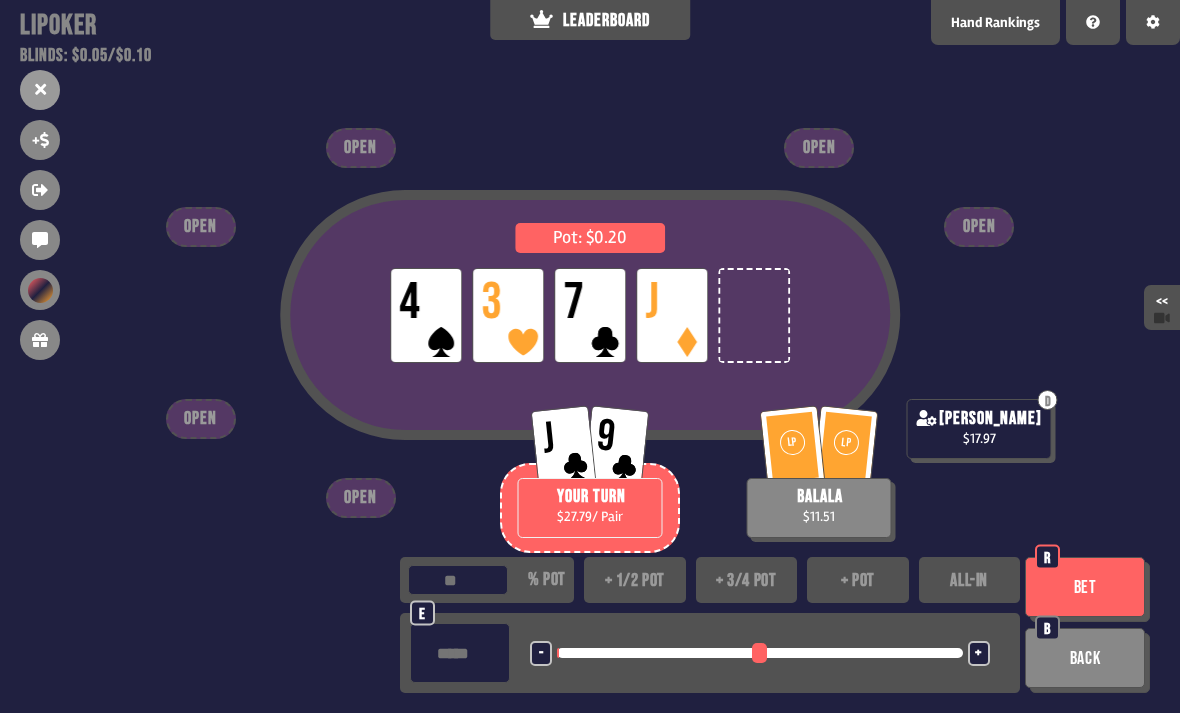 click on "Bet" at bounding box center [1085, 587] 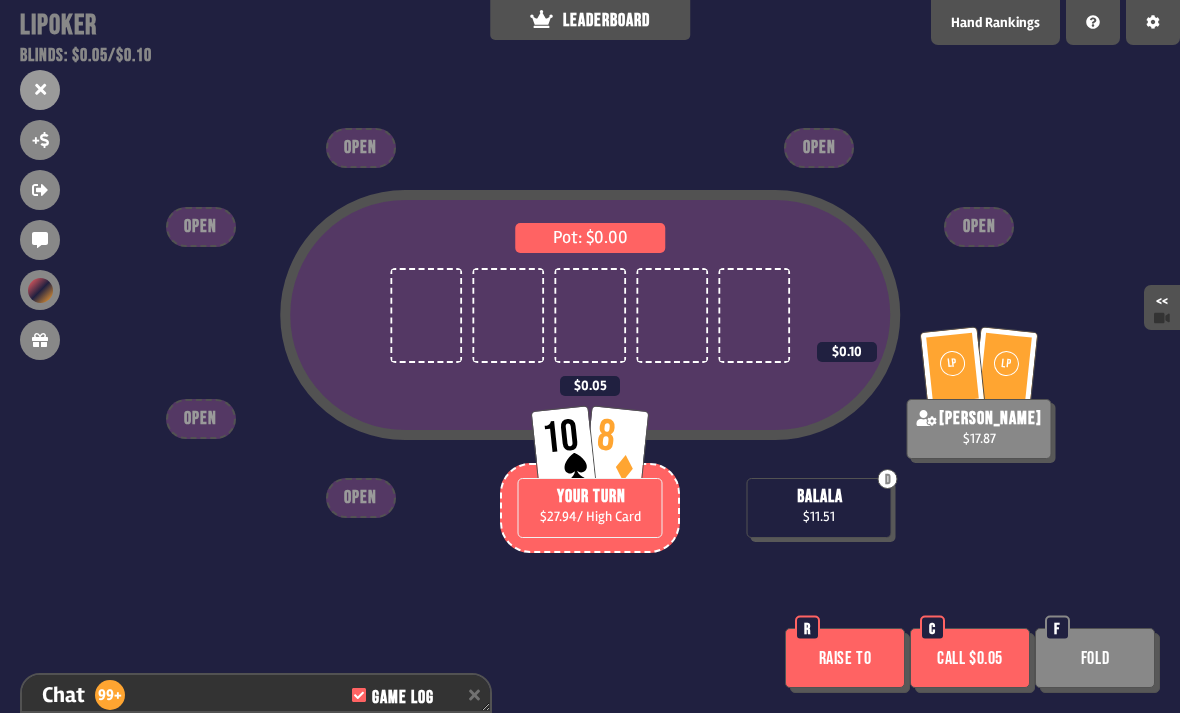 scroll, scrollTop: 28156, scrollLeft: 0, axis: vertical 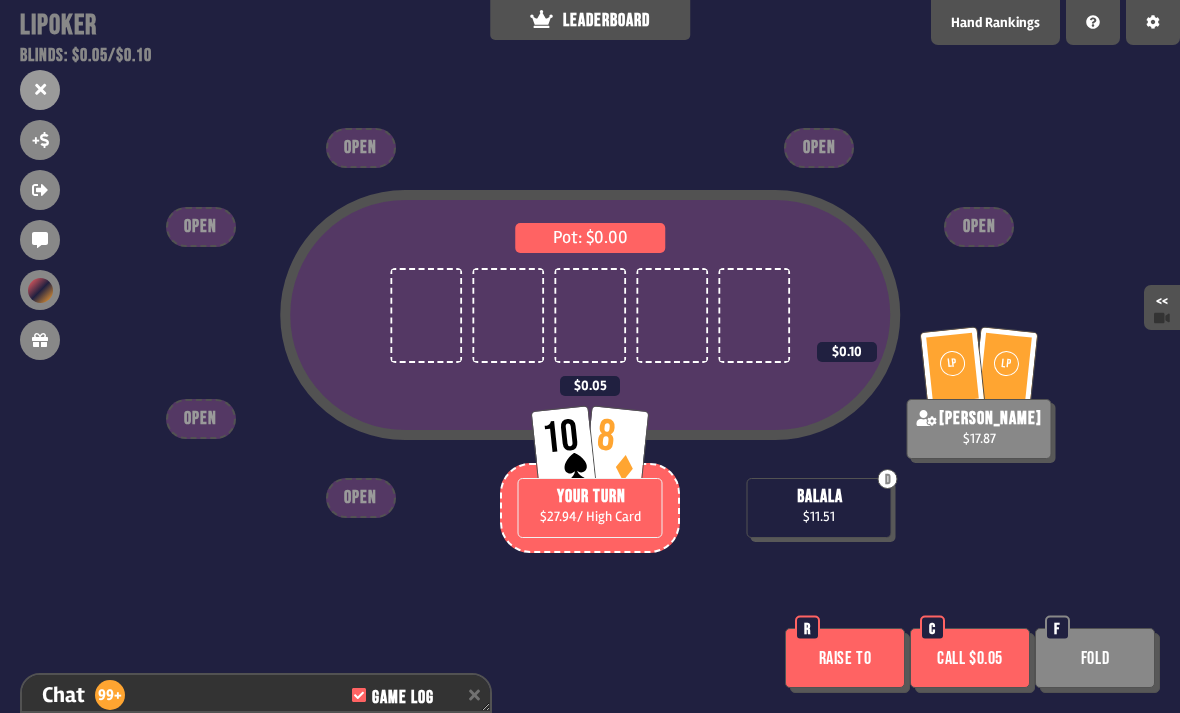 click on "Raise to" at bounding box center (845, 658) 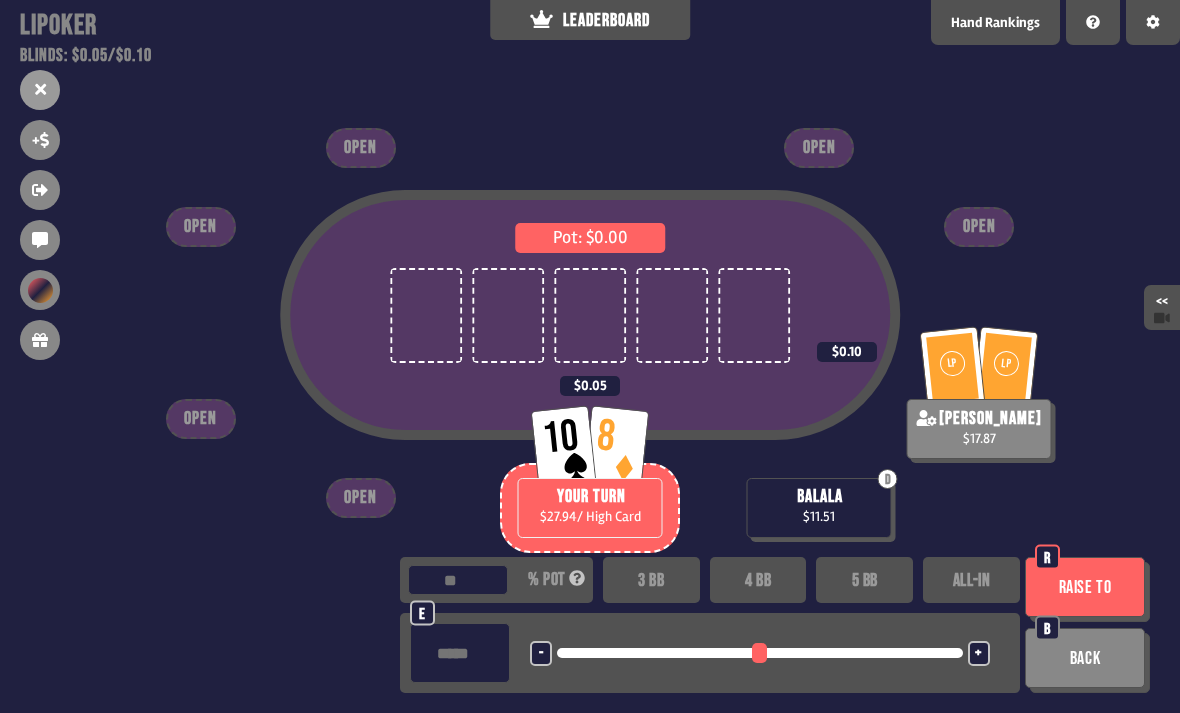 click on "Back" at bounding box center [1085, 658] 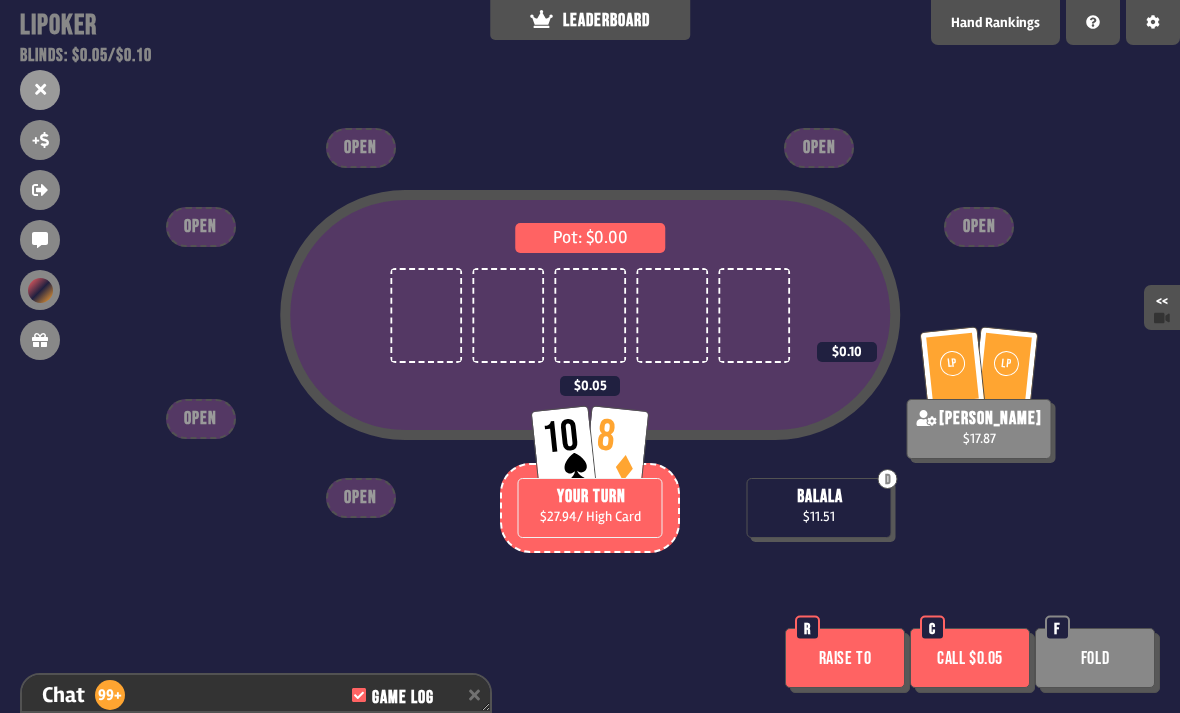 scroll, scrollTop: 28156, scrollLeft: 0, axis: vertical 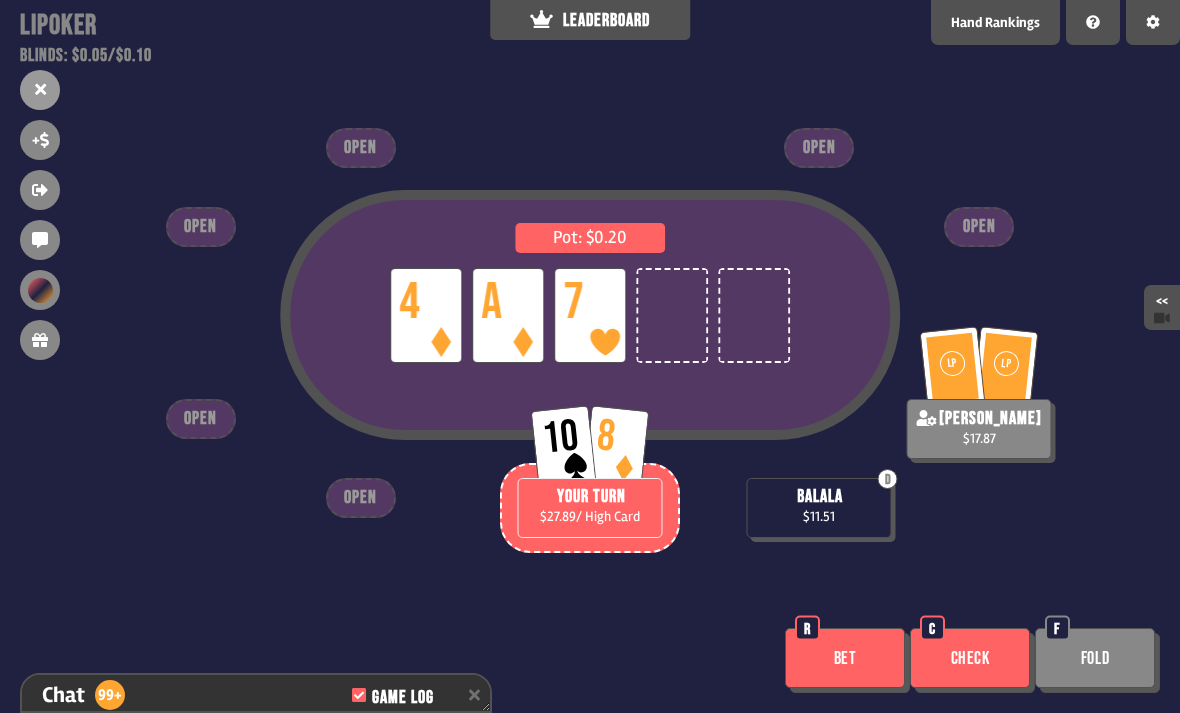 click on "Check" at bounding box center (970, 658) 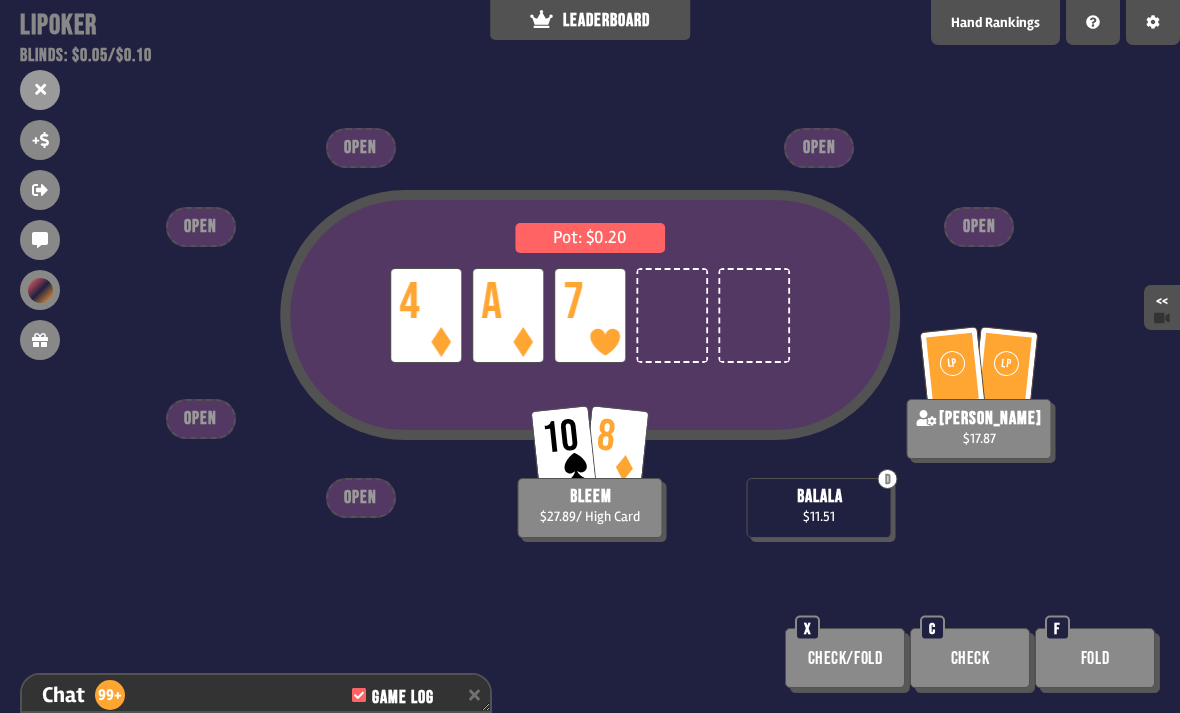 scroll, scrollTop: 28359, scrollLeft: 0, axis: vertical 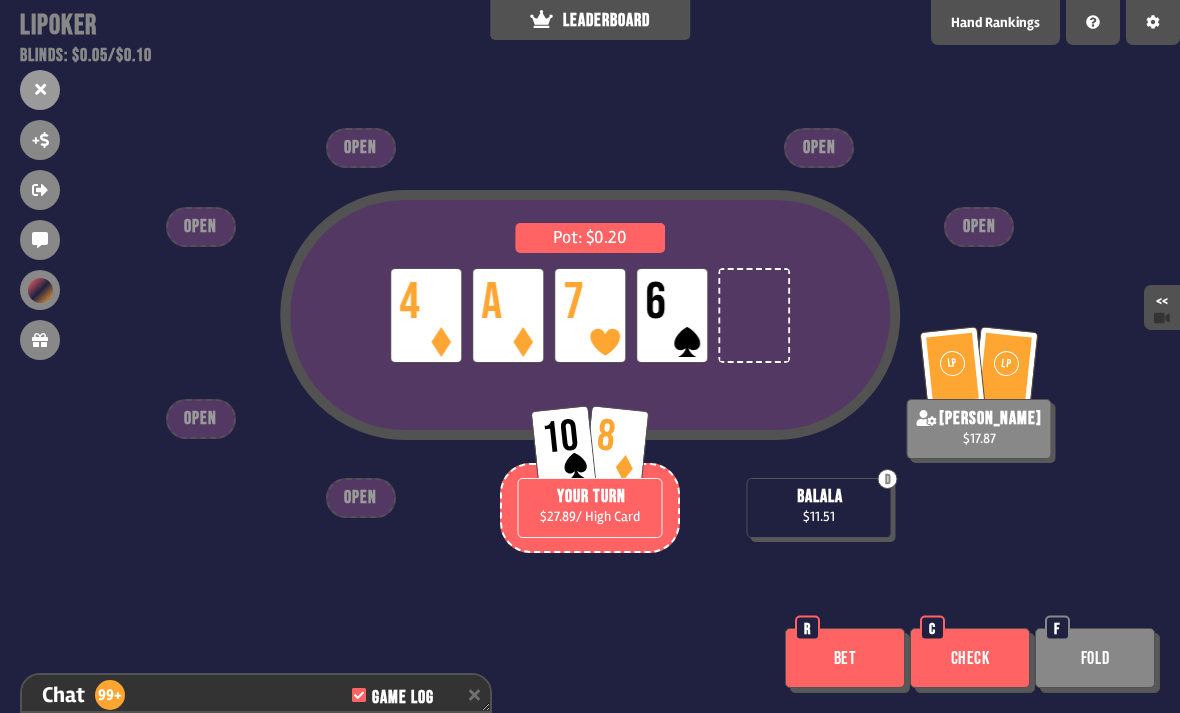 click on "Check" at bounding box center [970, 658] 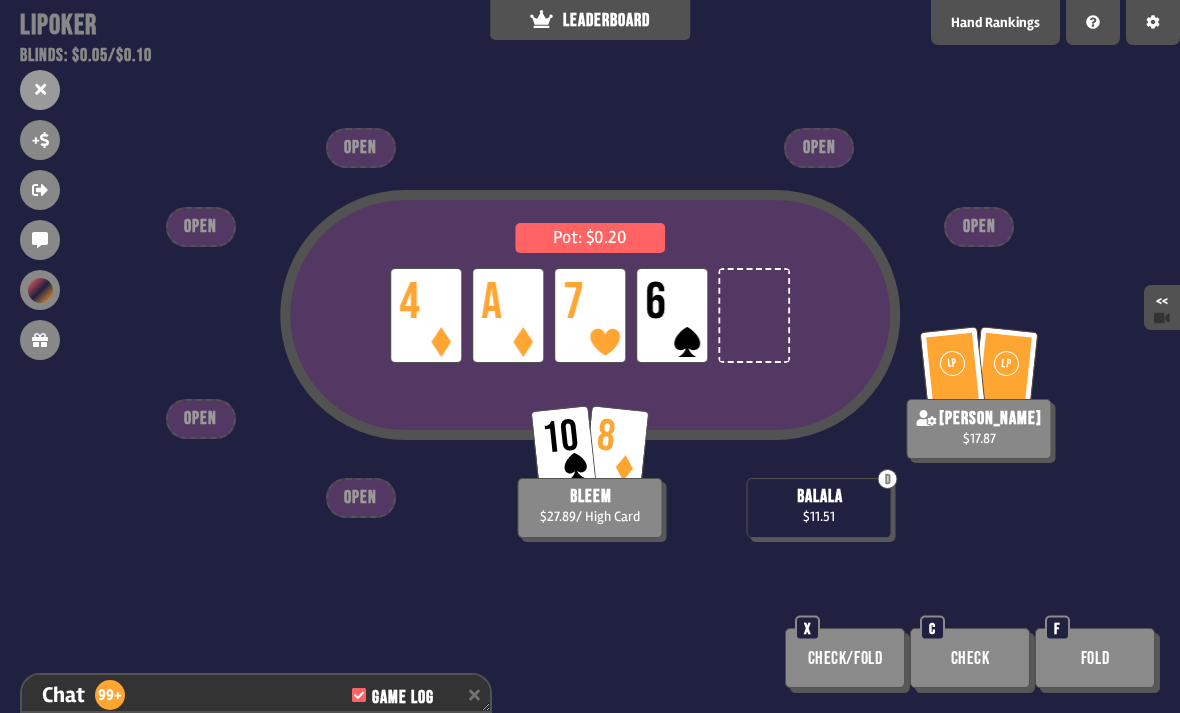 scroll, scrollTop: 28475, scrollLeft: 0, axis: vertical 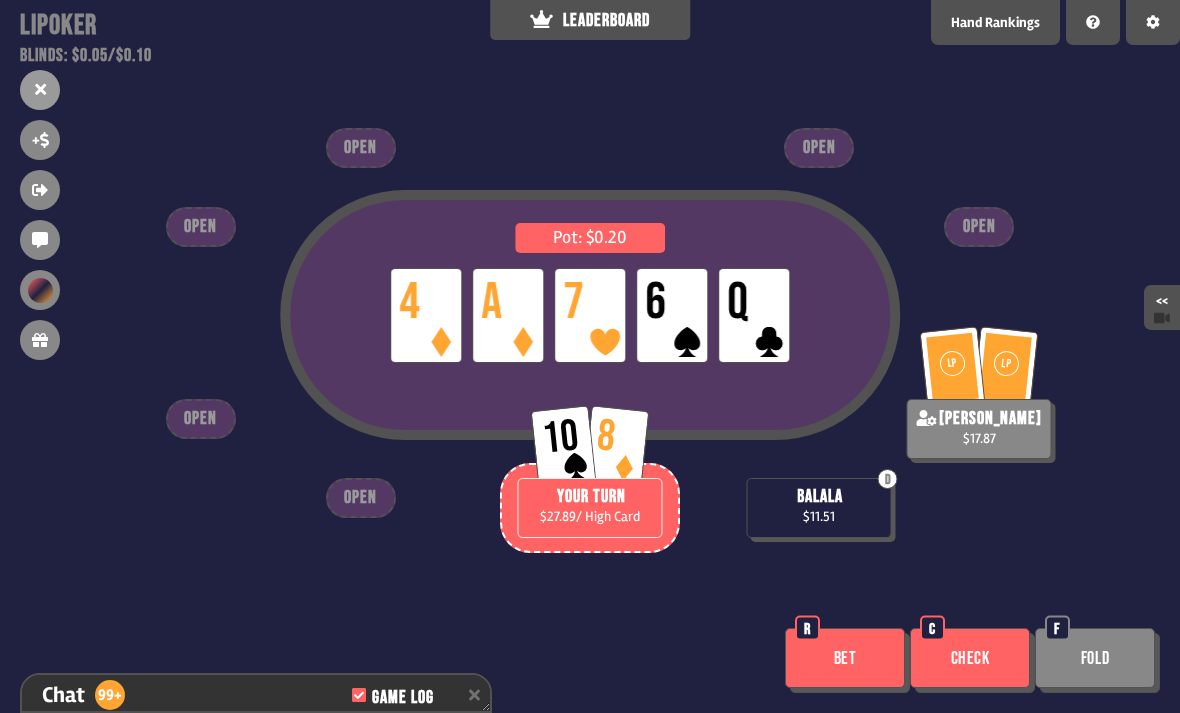 click on "Check" at bounding box center [970, 658] 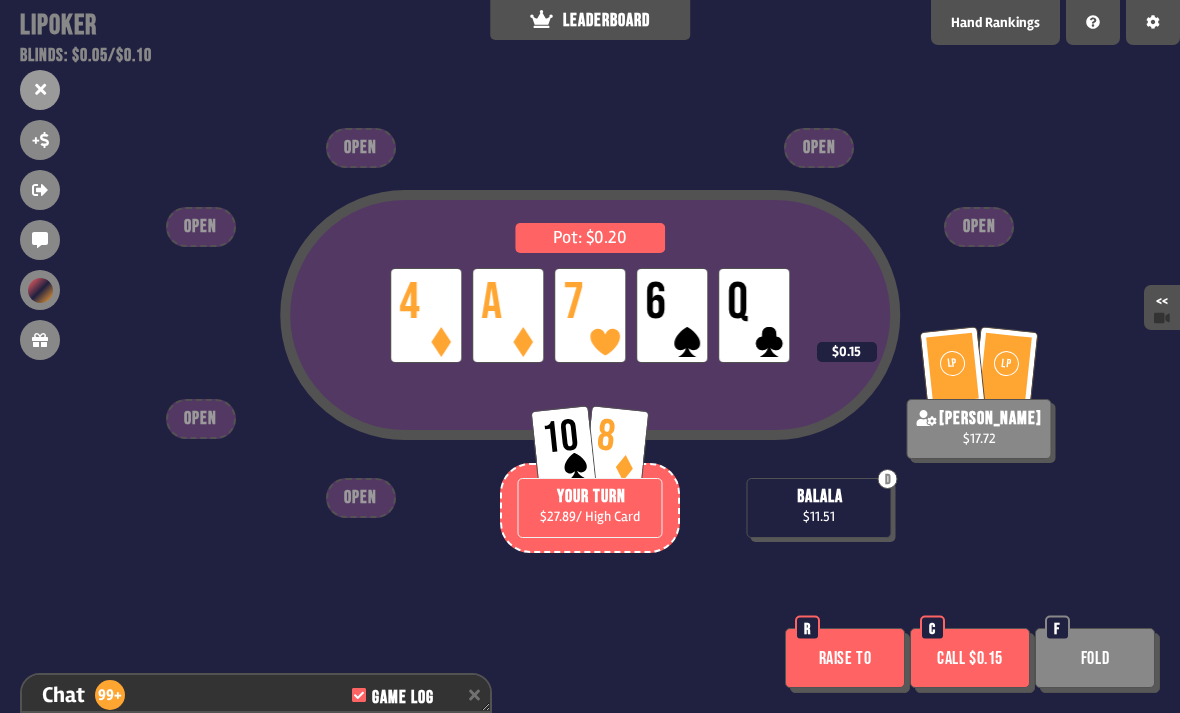 scroll, scrollTop: 28591, scrollLeft: 0, axis: vertical 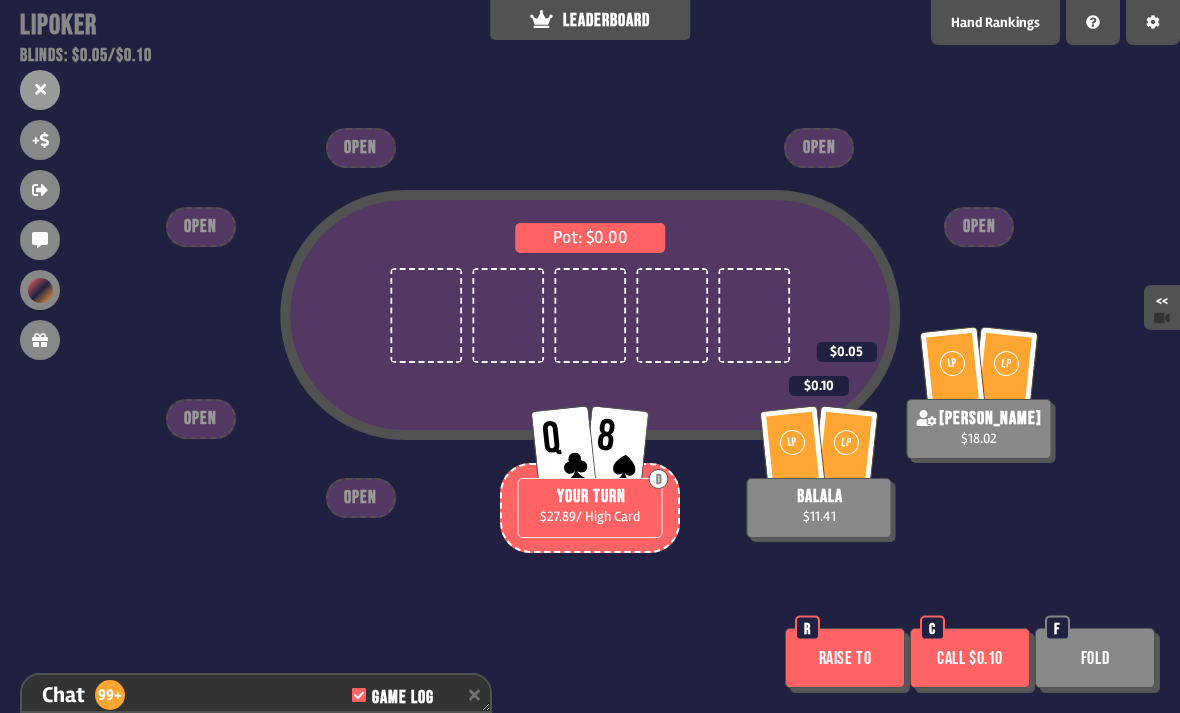 click on "Raise to" at bounding box center [845, 658] 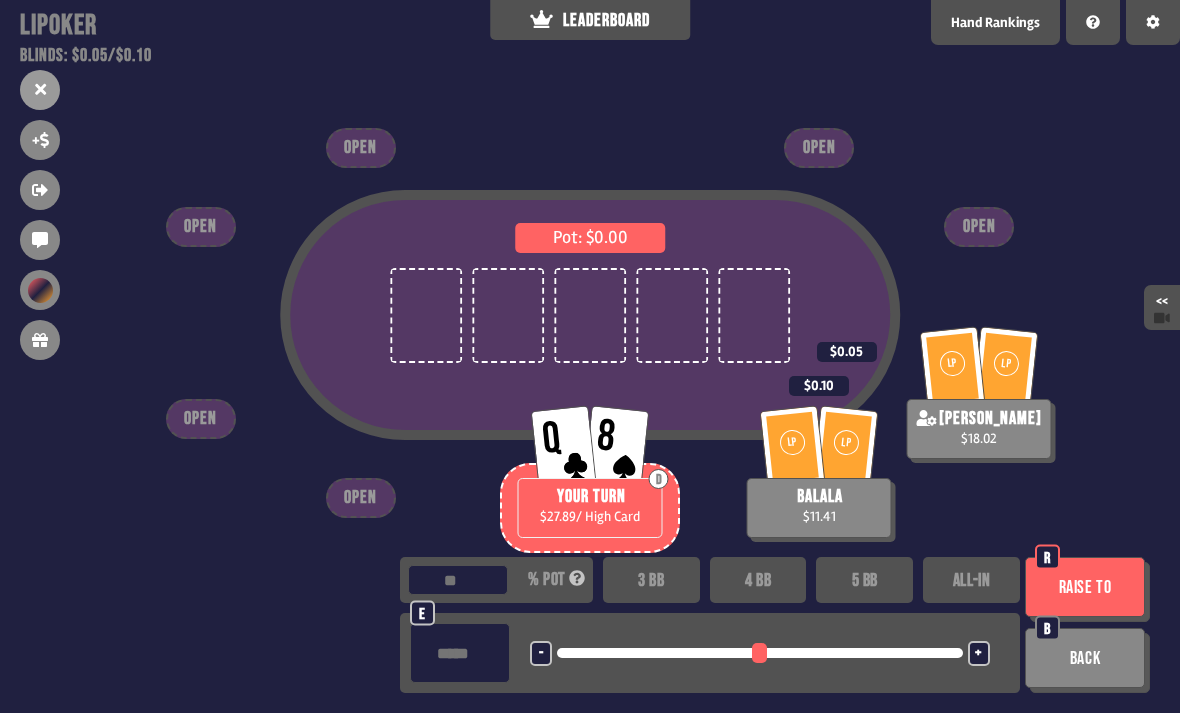 click on "4 BB" at bounding box center (758, 580) 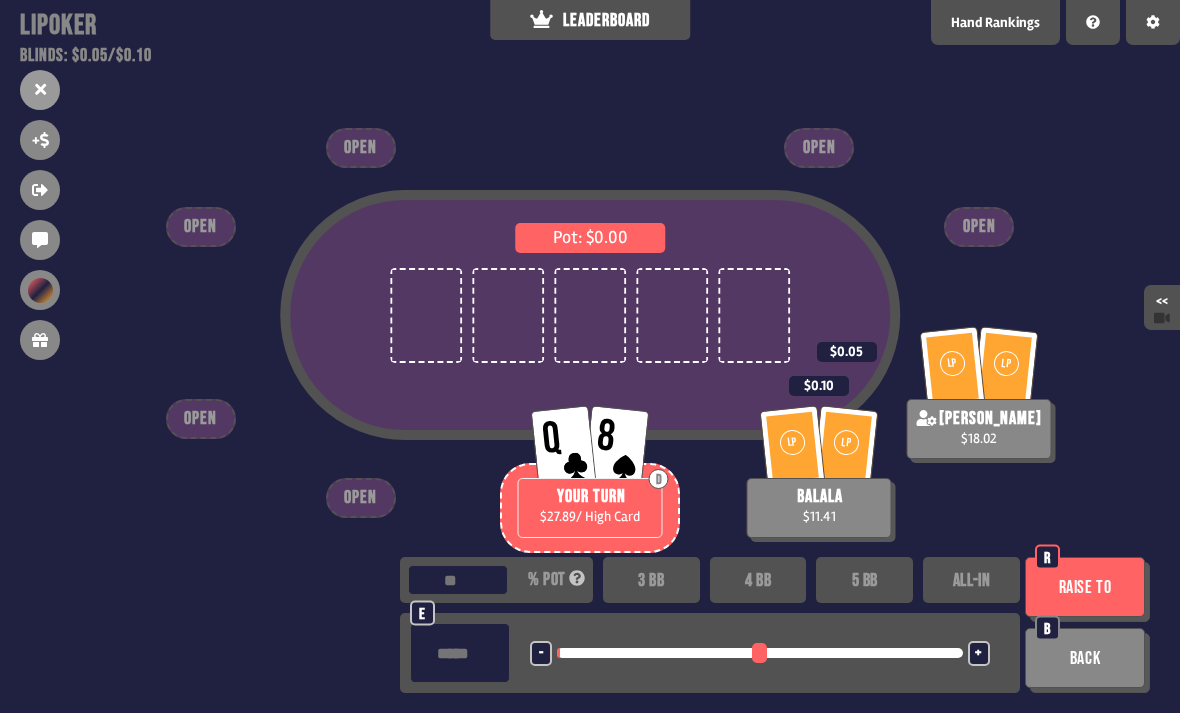 click on "Raise to" at bounding box center [1085, 587] 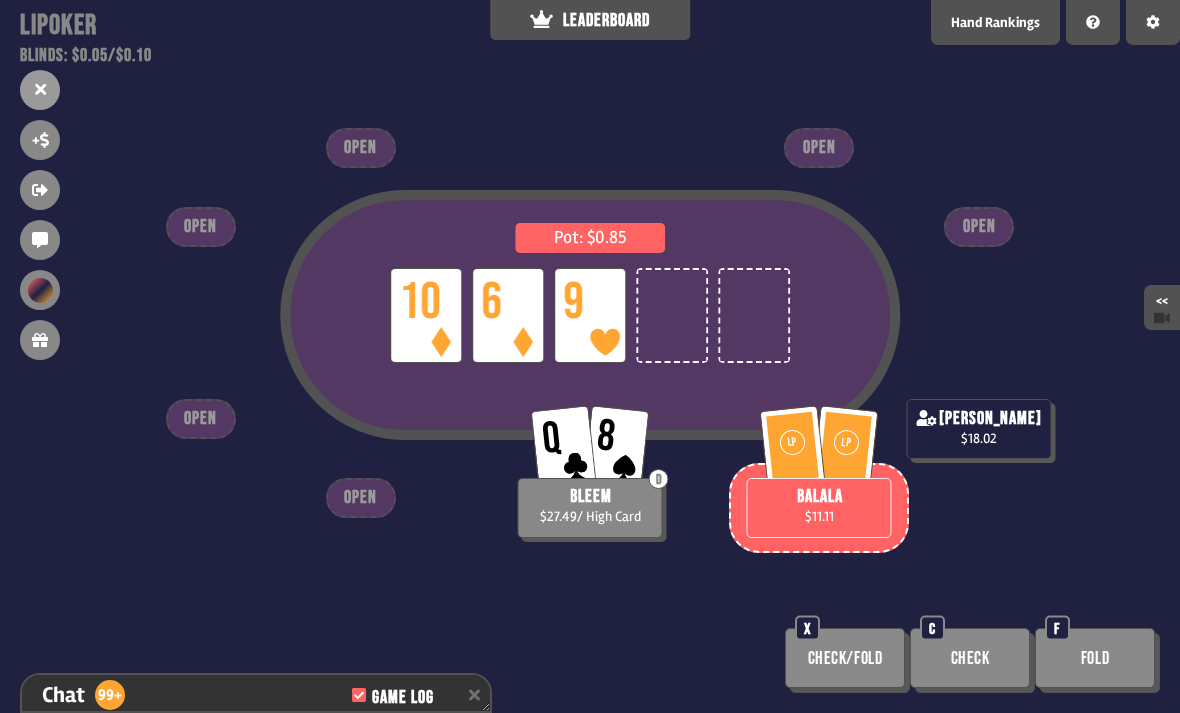 scroll, scrollTop: 28881, scrollLeft: 0, axis: vertical 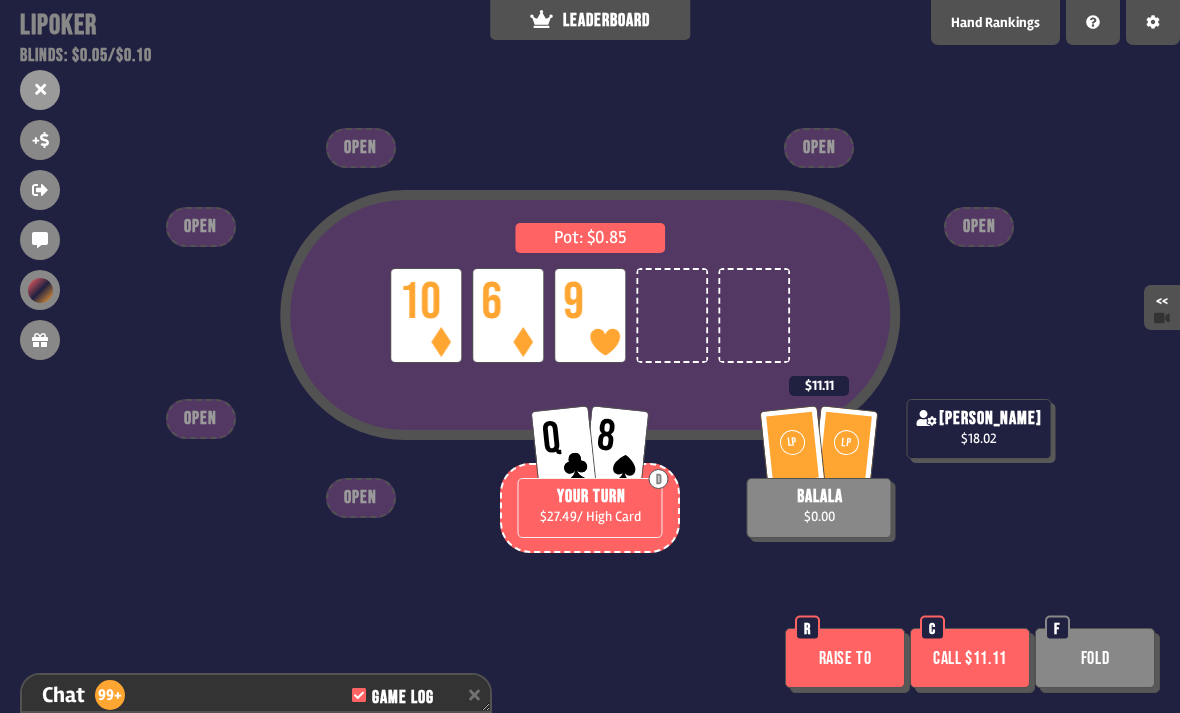 click on "LEADERBOARD" at bounding box center (590, 20) 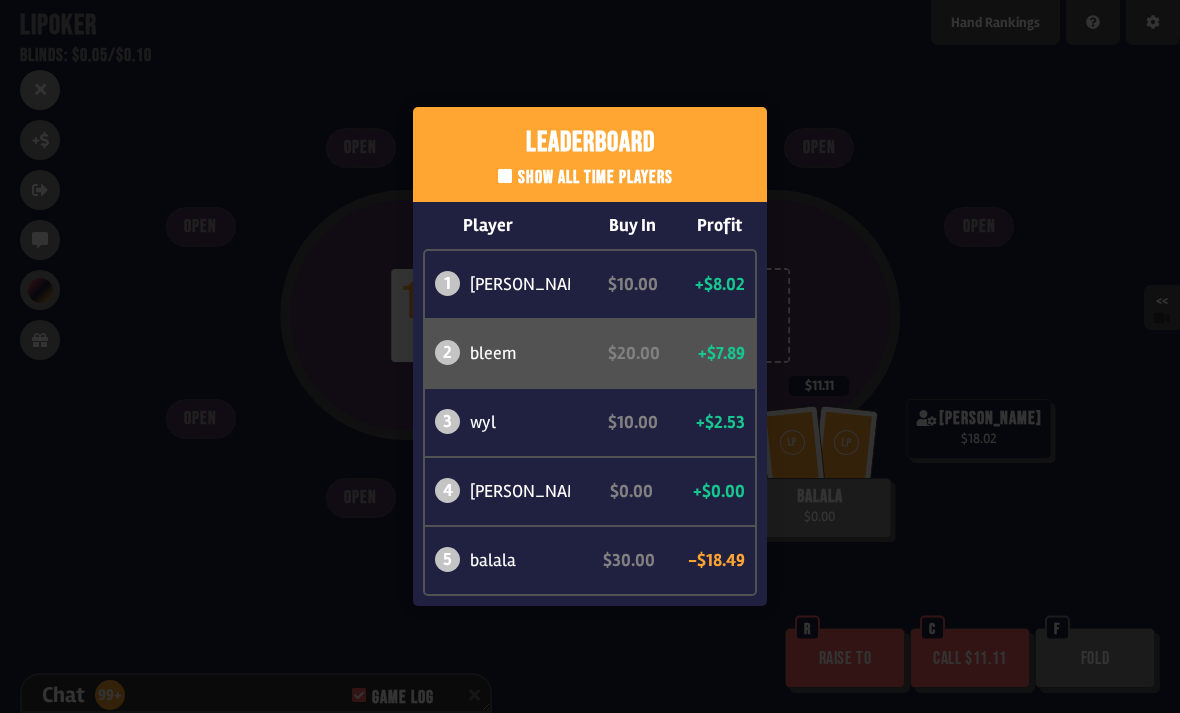 click on "Leaderboard   Show all time players Player Buy In Profit 1 [PERSON_NAME] $10.00 +$8.02 2 bleem $20.00 +$7.89 3 wyl $10.00 +$2.53 4 [PERSON_NAME] $0.00 +$0.00 5 balala $30.00 -$18.49" at bounding box center (590, 356) 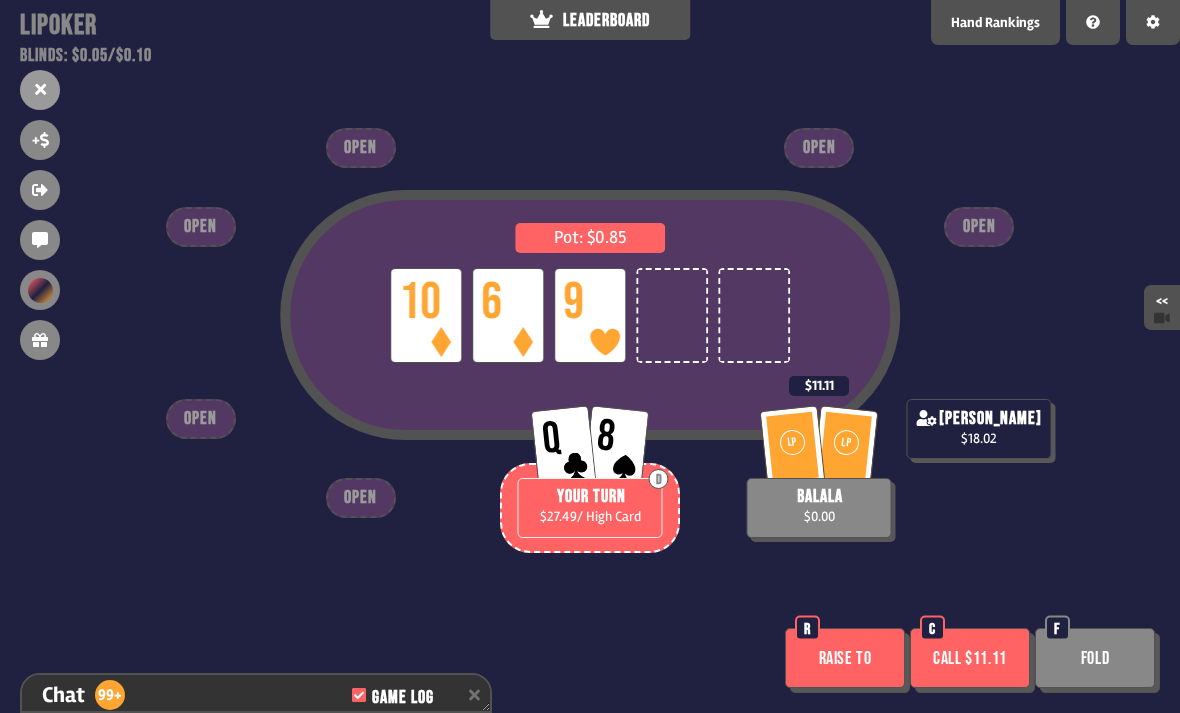 click on "Fold" at bounding box center [1095, 658] 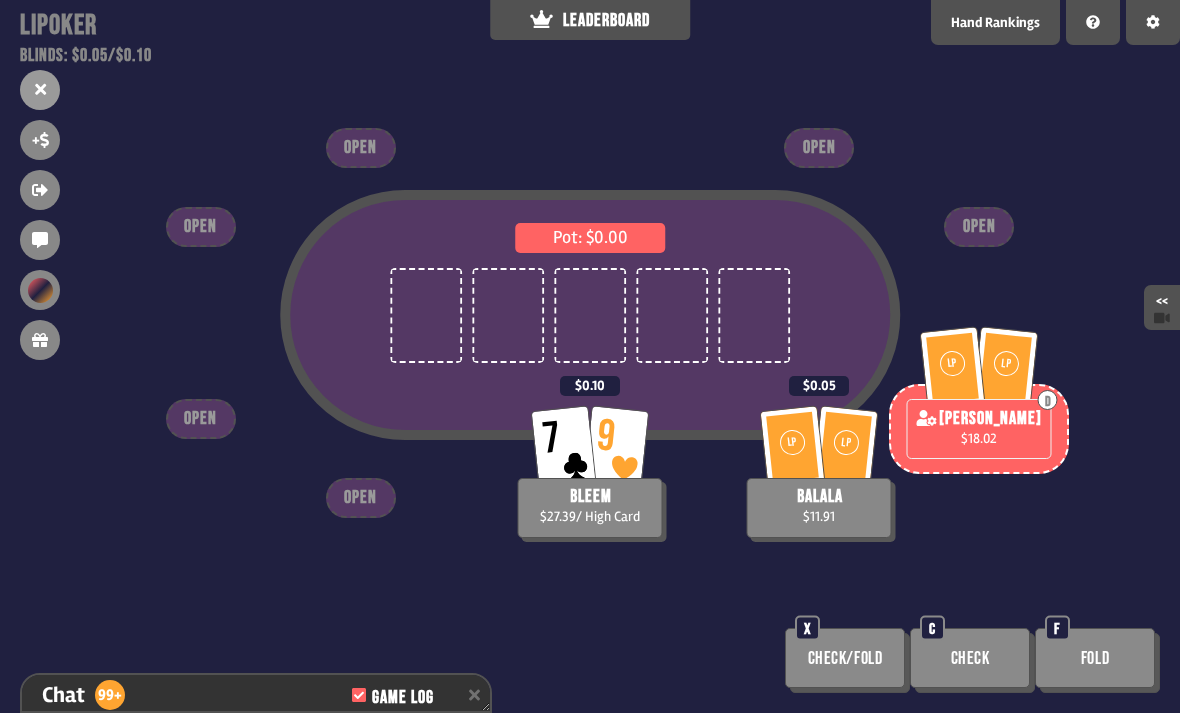 scroll, scrollTop: 29055, scrollLeft: 0, axis: vertical 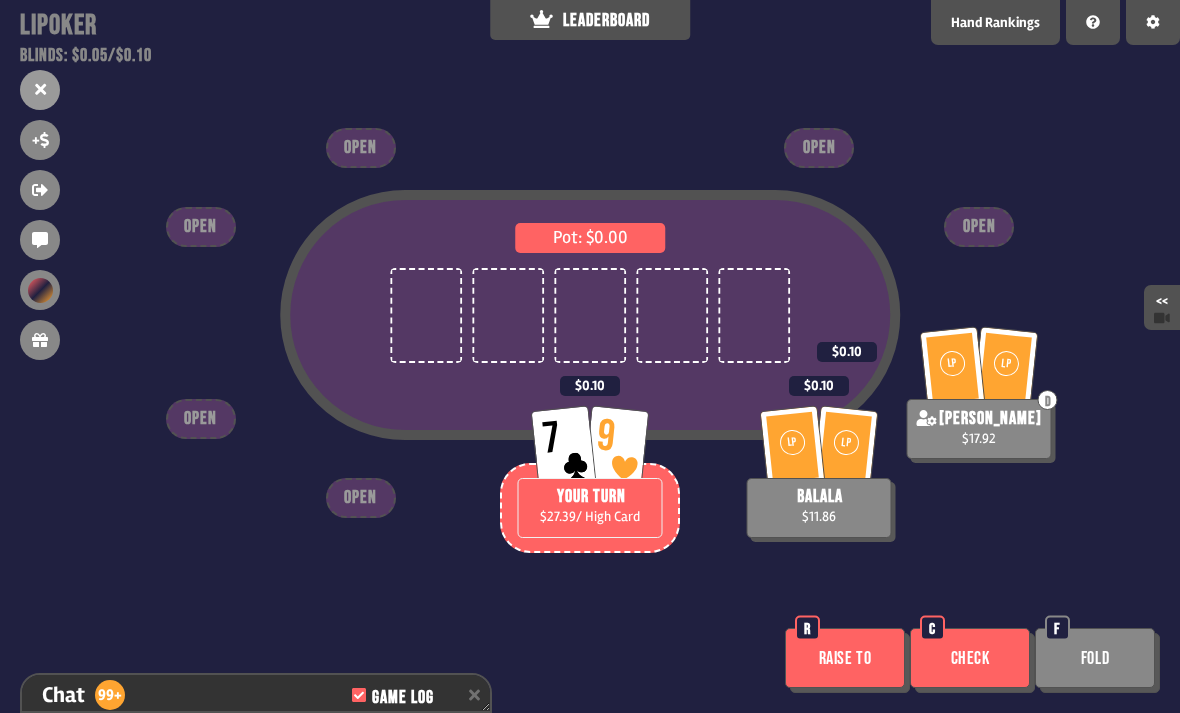 click on "Check" at bounding box center (970, 658) 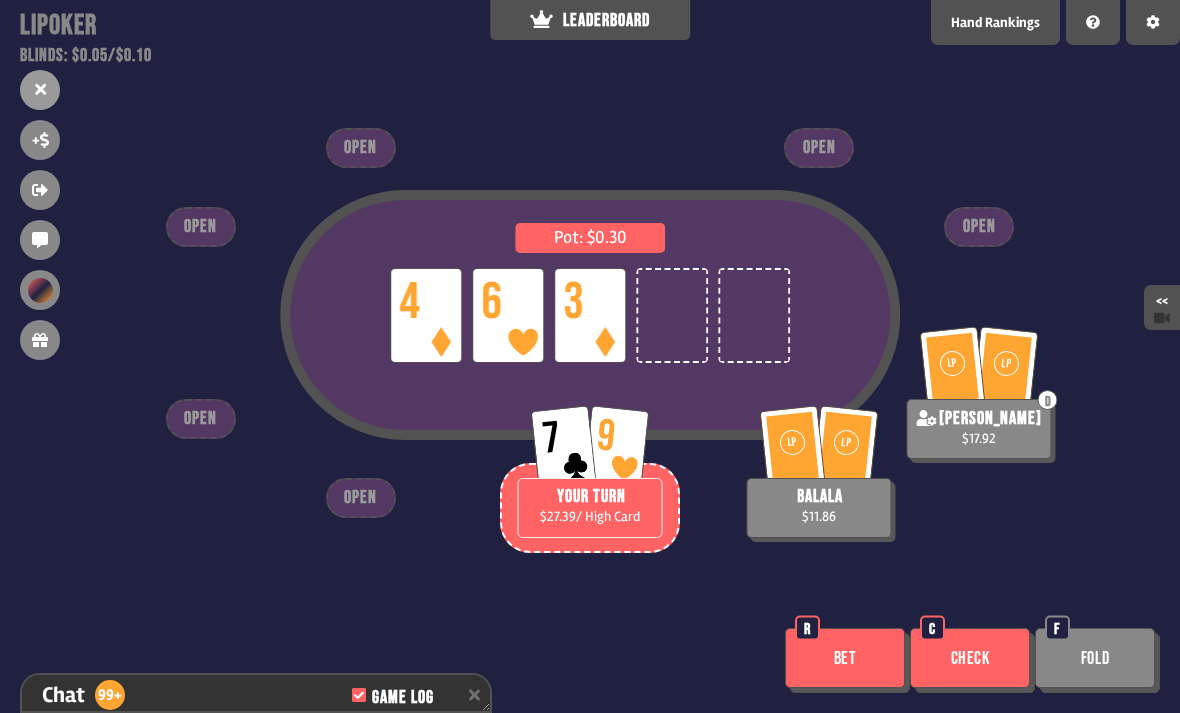 scroll, scrollTop: 29229, scrollLeft: 0, axis: vertical 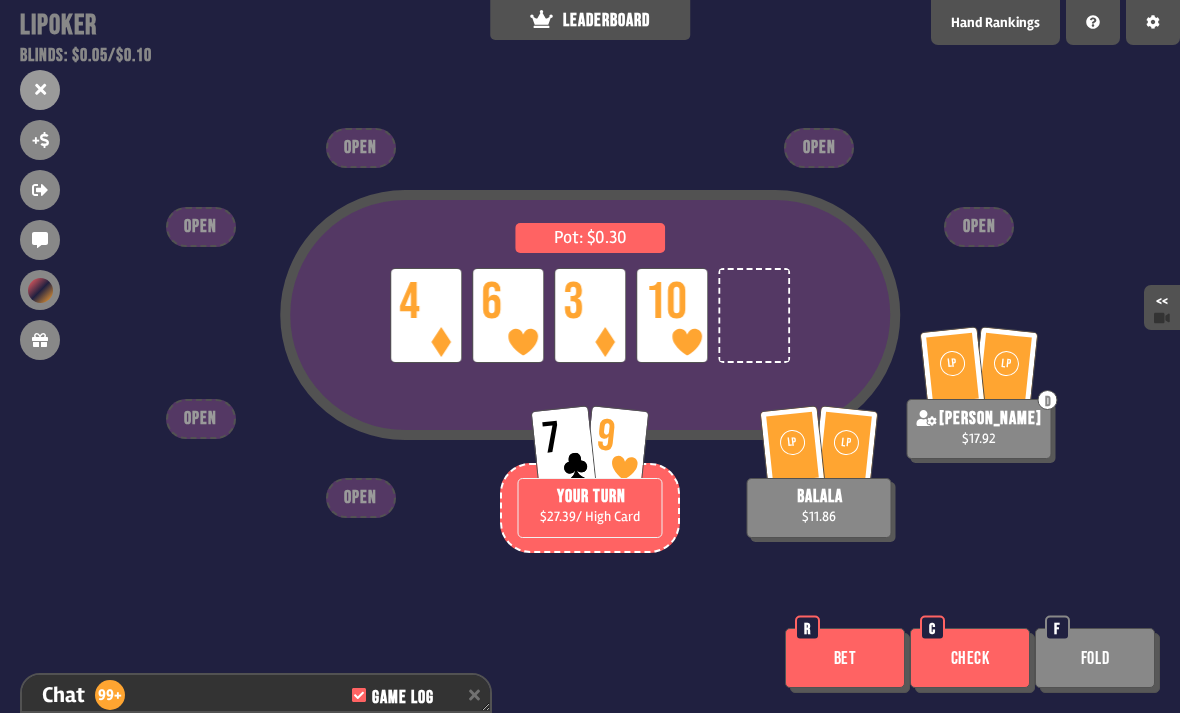click on "Check" at bounding box center [970, 658] 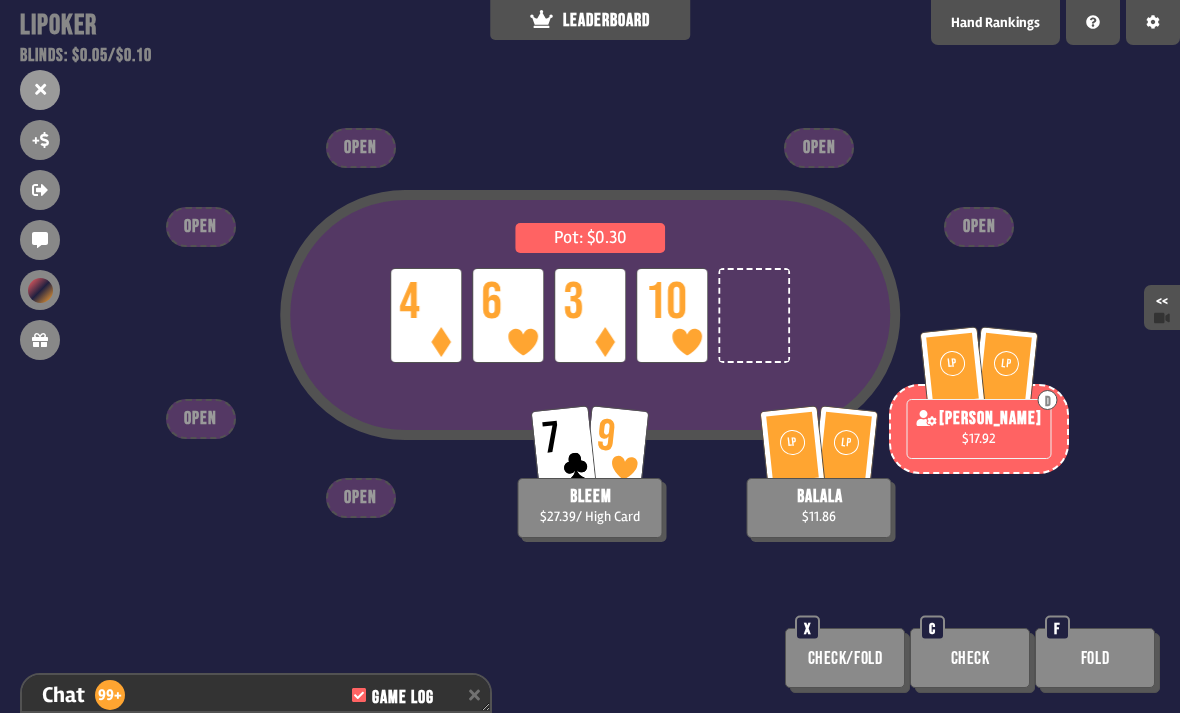 scroll, scrollTop: 29432, scrollLeft: 0, axis: vertical 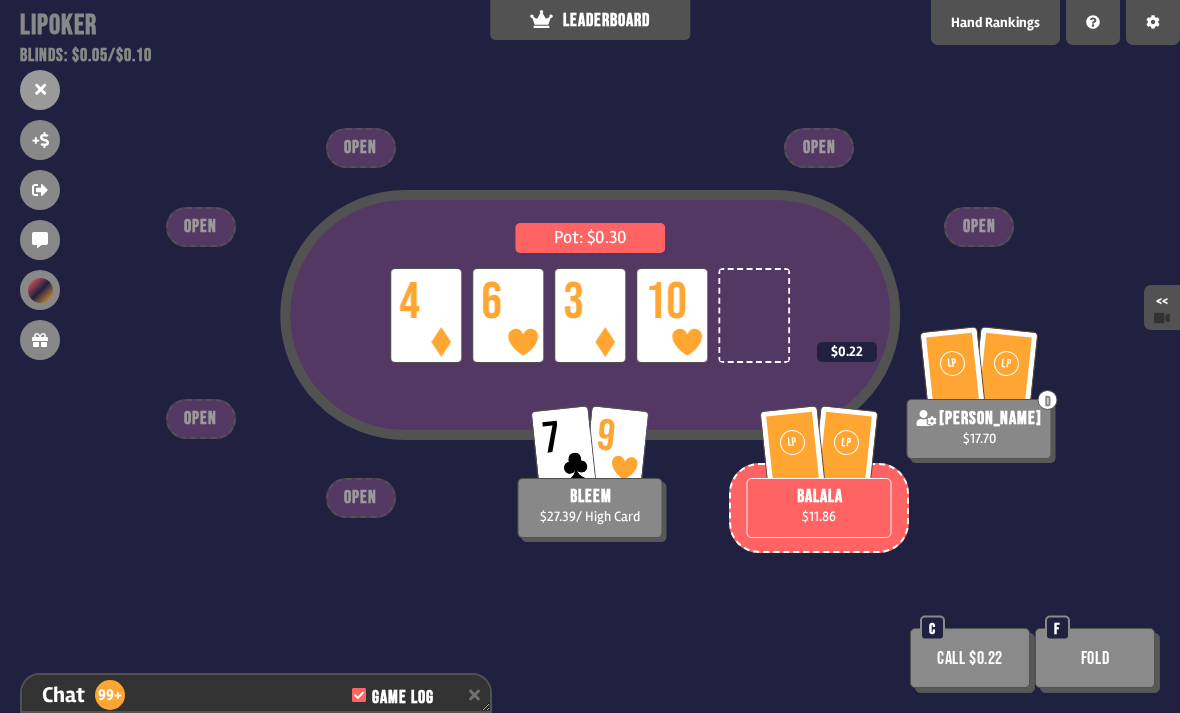 click on "Fold" at bounding box center [1095, 658] 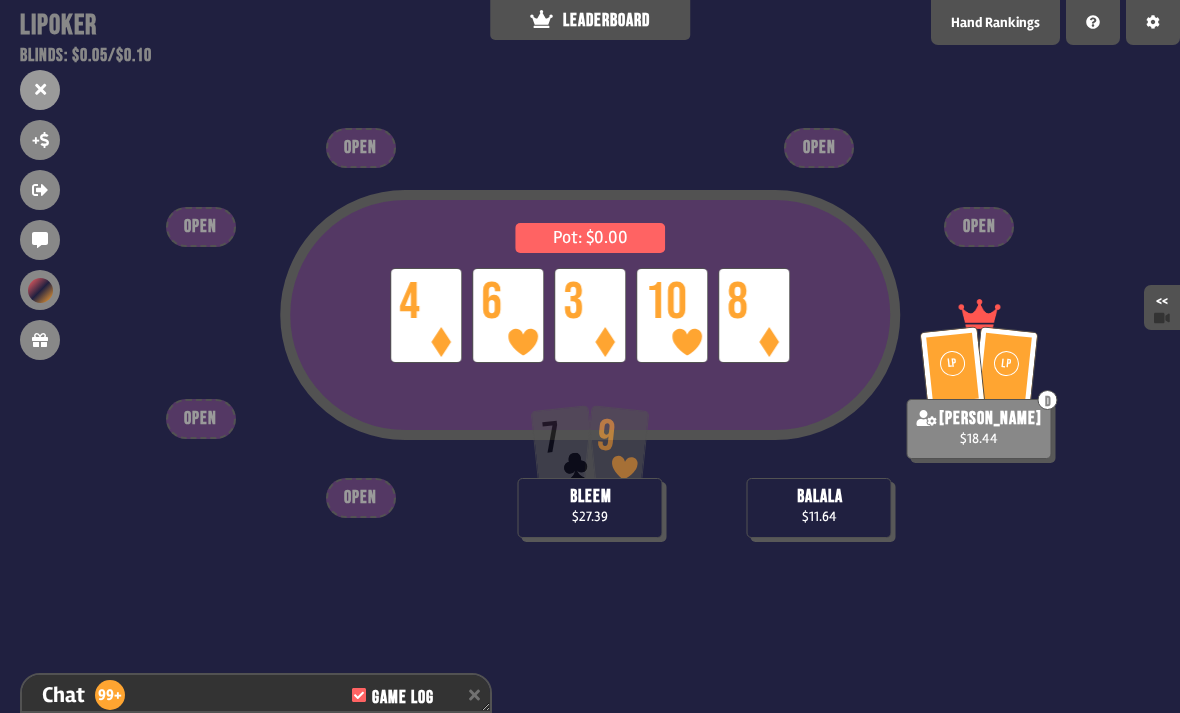 scroll, scrollTop: 29722, scrollLeft: 0, axis: vertical 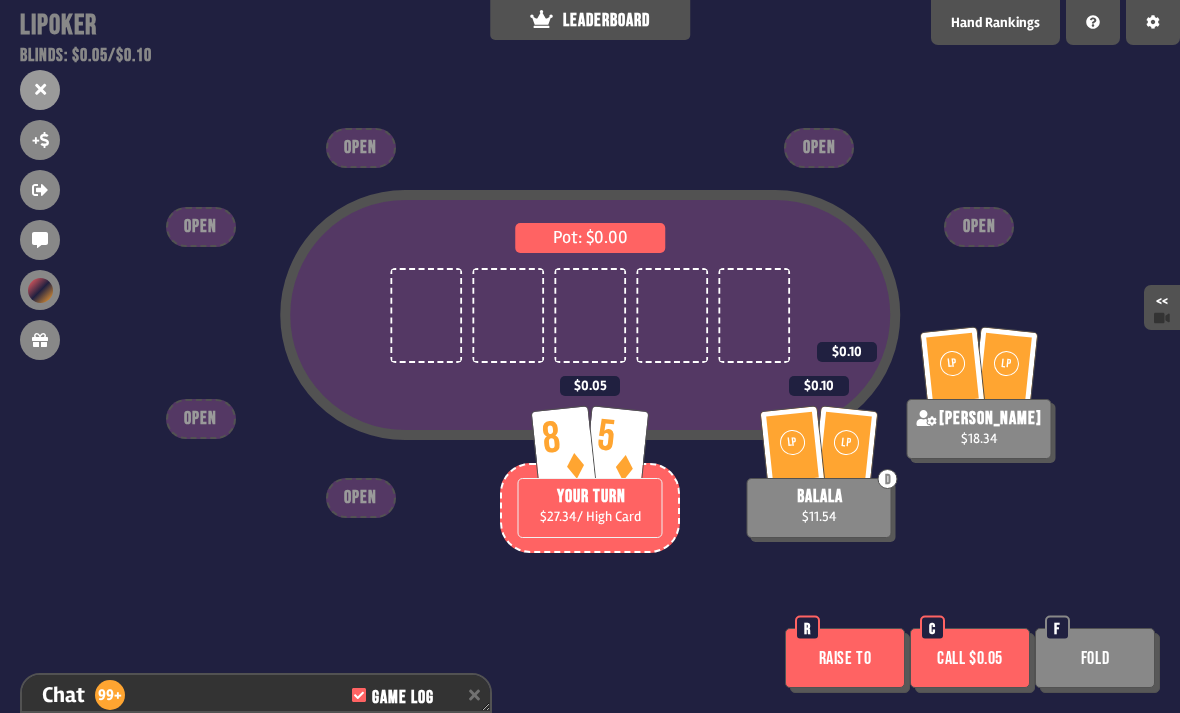 click on "Fold" at bounding box center (1095, 658) 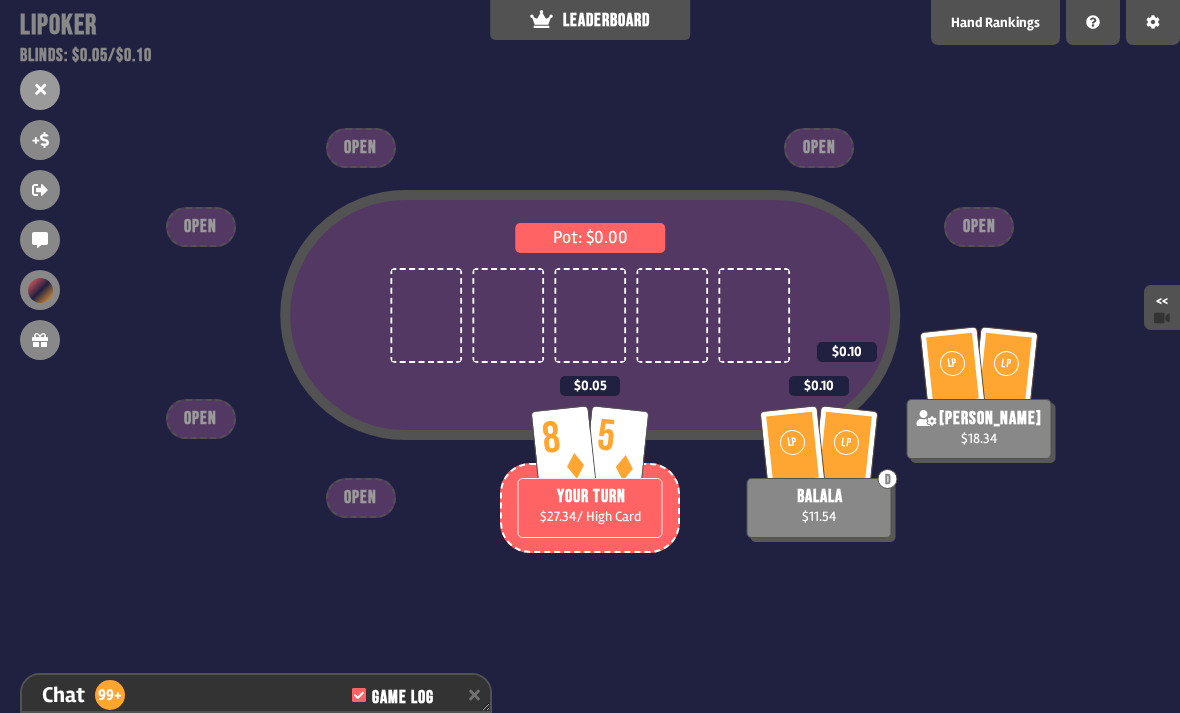 scroll, scrollTop: 29809, scrollLeft: 0, axis: vertical 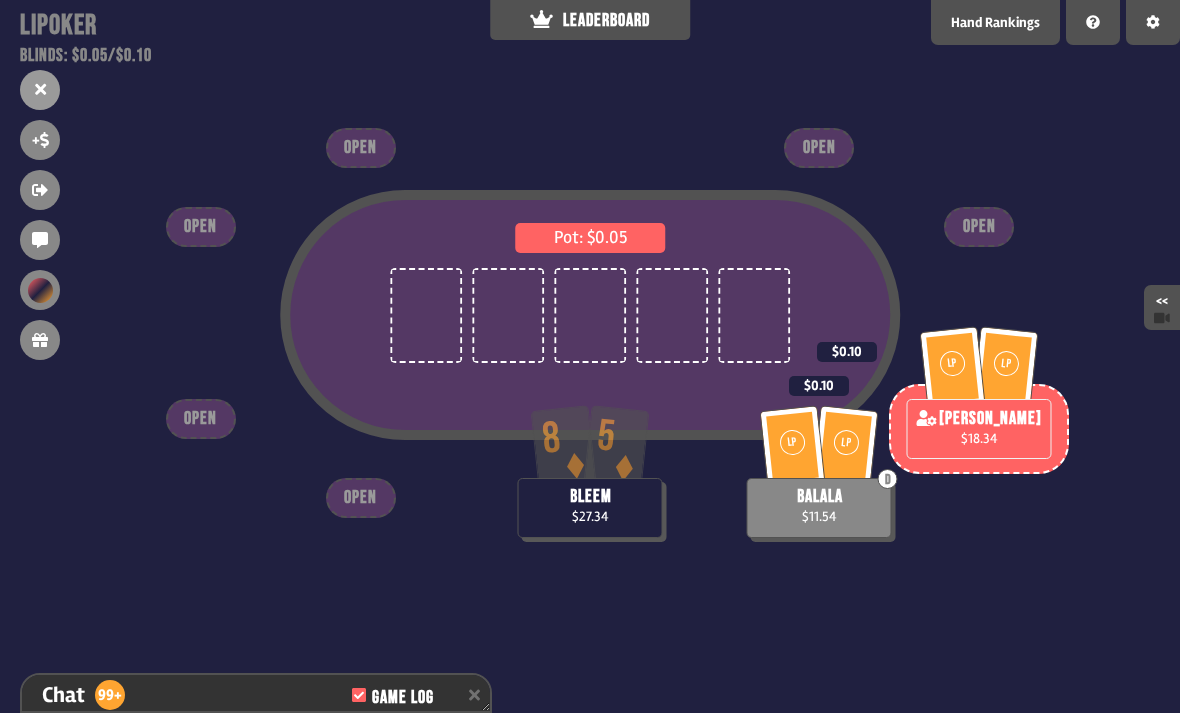 click on "LEADERBOARD" at bounding box center [590, 20] 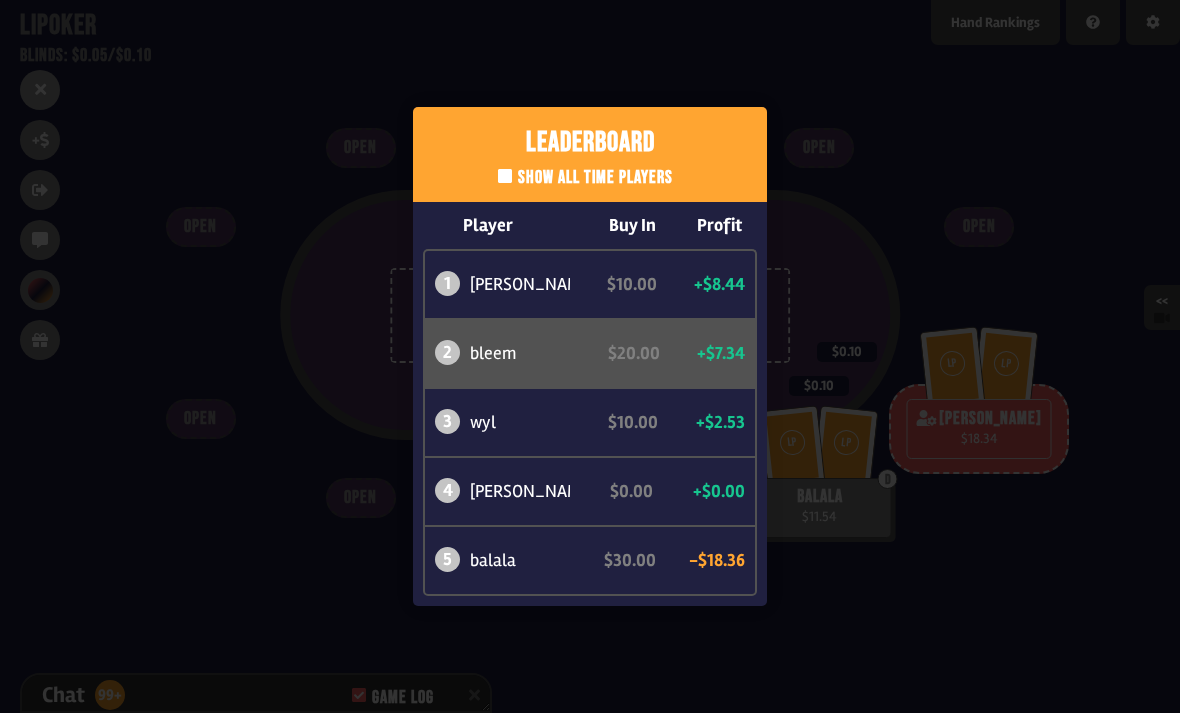 click on "Leaderboard   Show all time players Player Buy In Profit 1 [PERSON_NAME] $10.00 +$8.44 2 bleem $20.00 +$7.34 3 wyl $10.00 +$2.53 4 [PERSON_NAME] $0.00 +$0.00 5 balala $30.00 -$18.36" at bounding box center [590, 356] 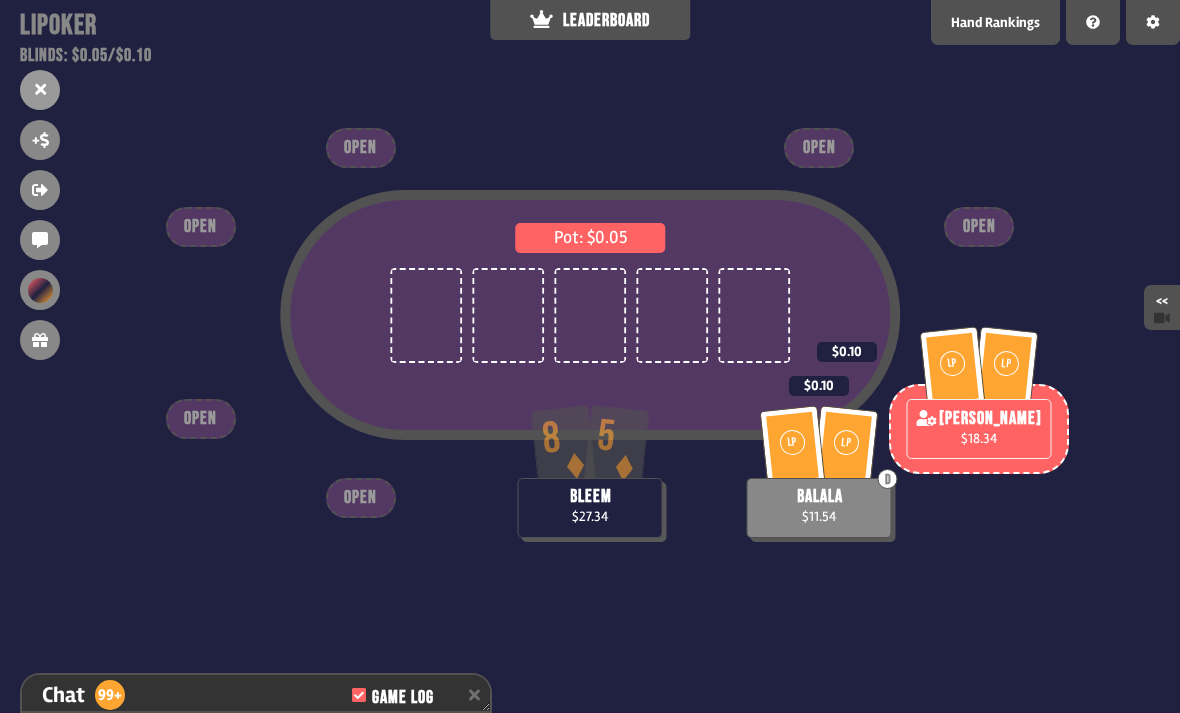 scroll, scrollTop: 29838, scrollLeft: 0, axis: vertical 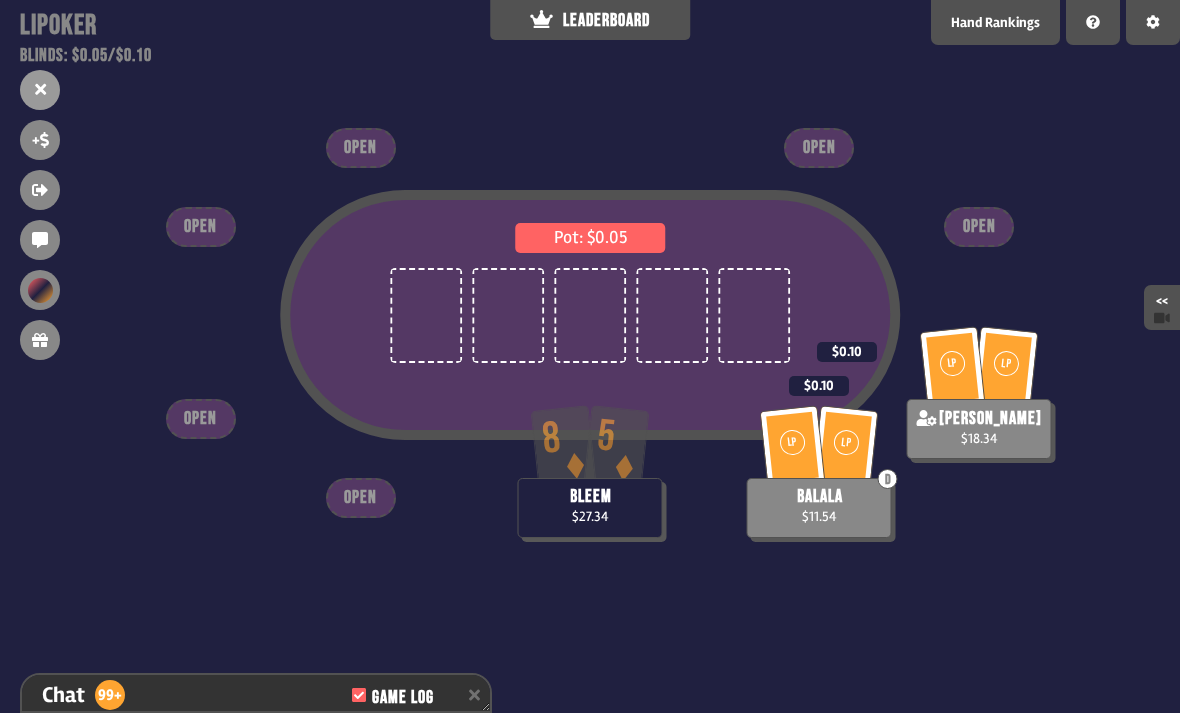 click on "LEADERBOARD" at bounding box center [590, 20] 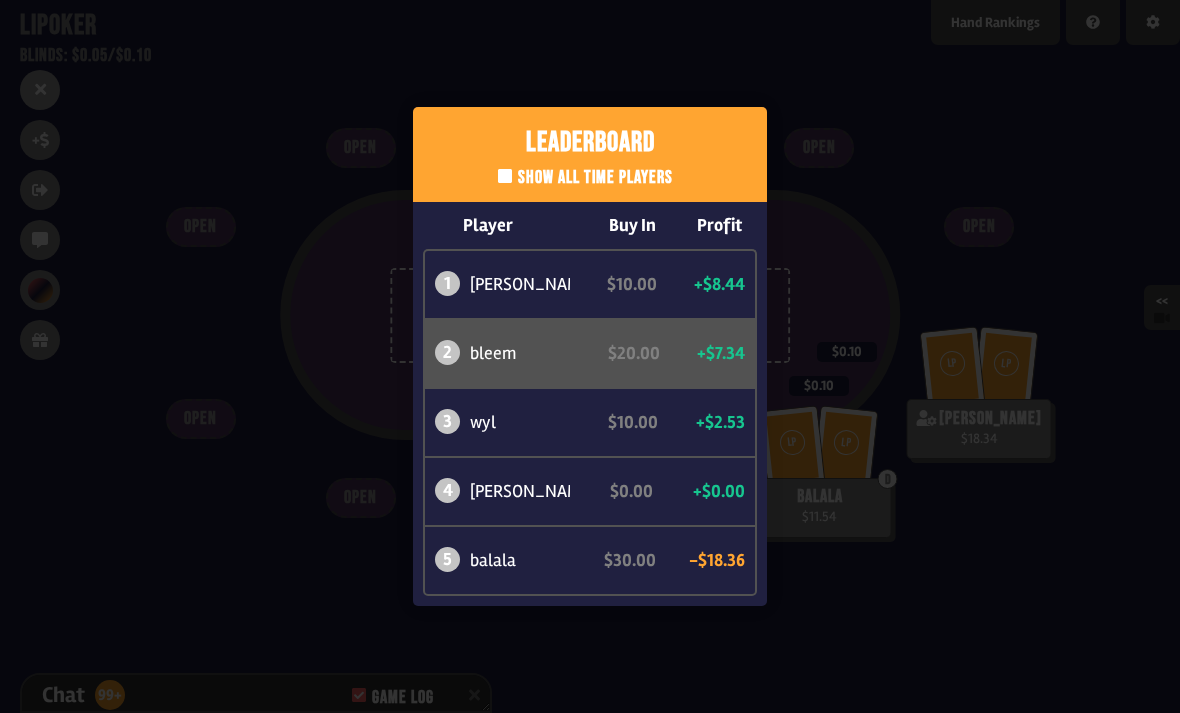 scroll, scrollTop: 29867, scrollLeft: 0, axis: vertical 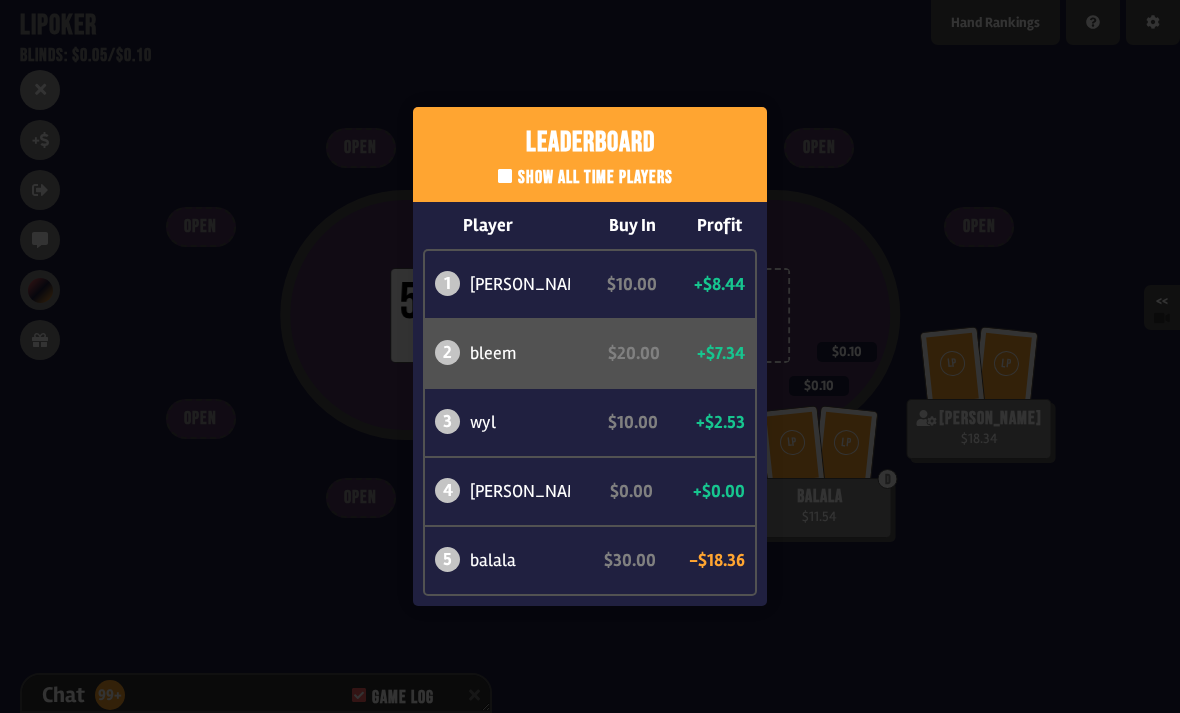 click on "Leaderboard   Show all time players Player Buy In Profit 1 [PERSON_NAME] $10.00 +$8.44 2 bleem $20.00 +$7.34 3 wyl $10.00 +$2.53 4 [PERSON_NAME] $0.00 +$0.00 5 balala $30.00 -$18.36" at bounding box center (590, 356) 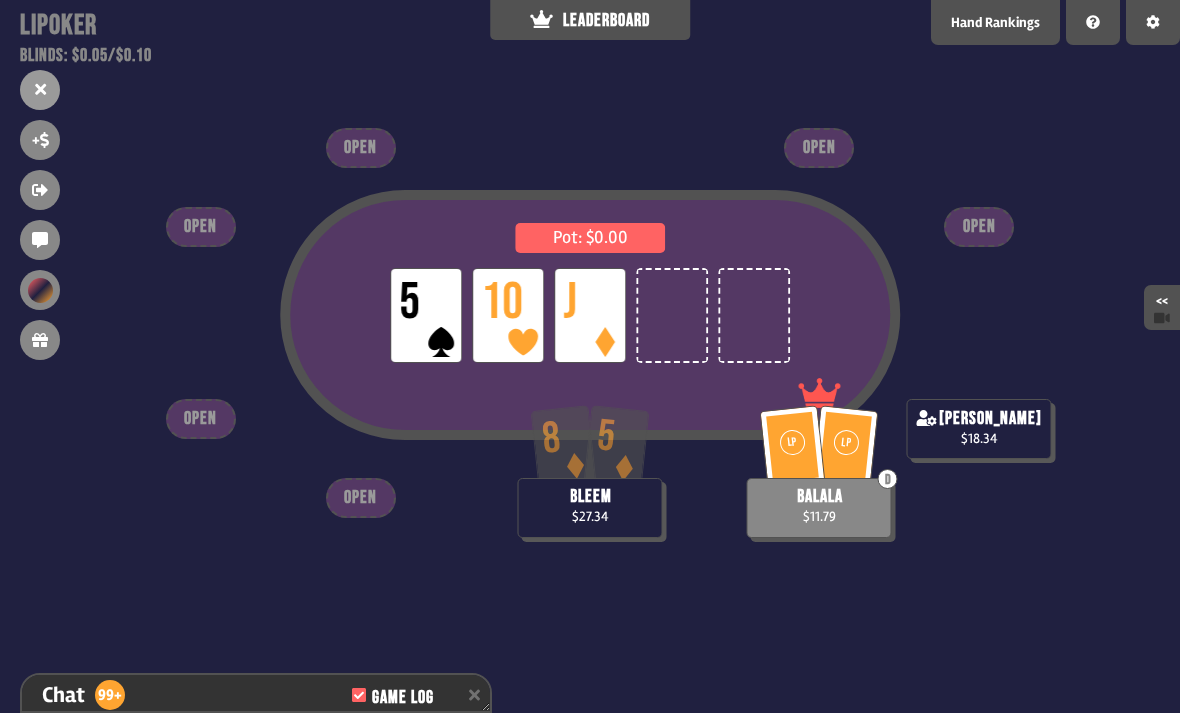 scroll, scrollTop: 30070, scrollLeft: 0, axis: vertical 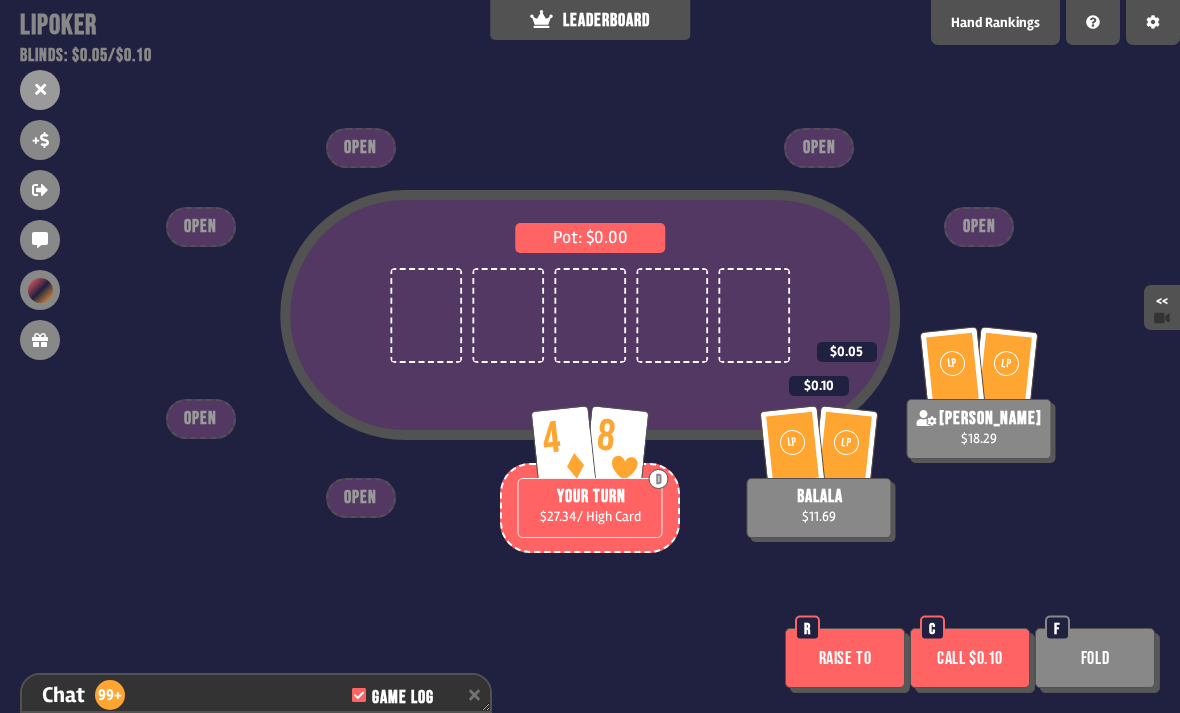 click on "Fold" at bounding box center [1095, 658] 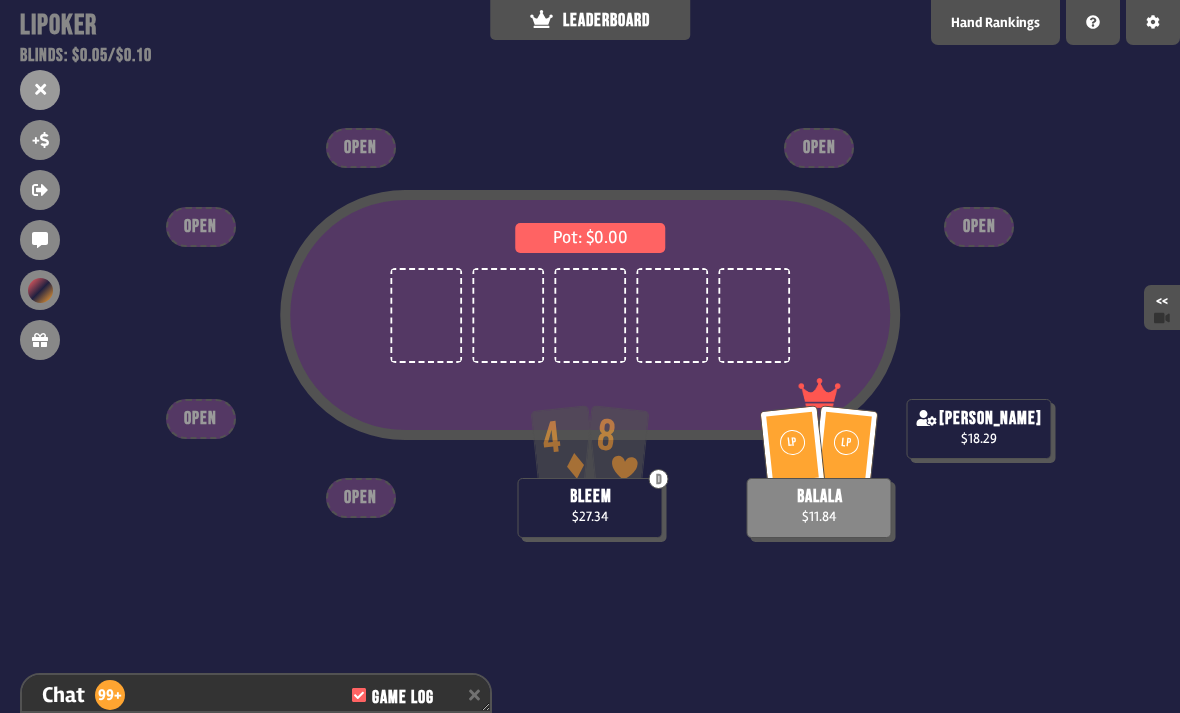 scroll, scrollTop: 30215, scrollLeft: 0, axis: vertical 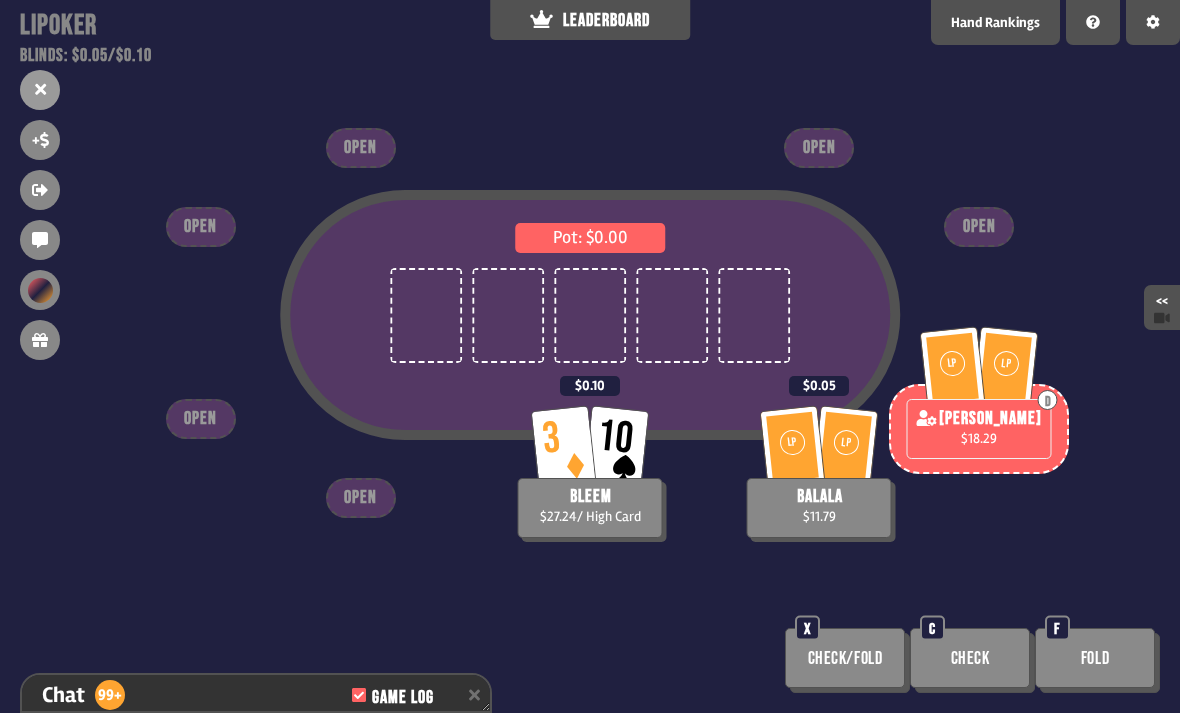 click on "Fold" at bounding box center (1095, 658) 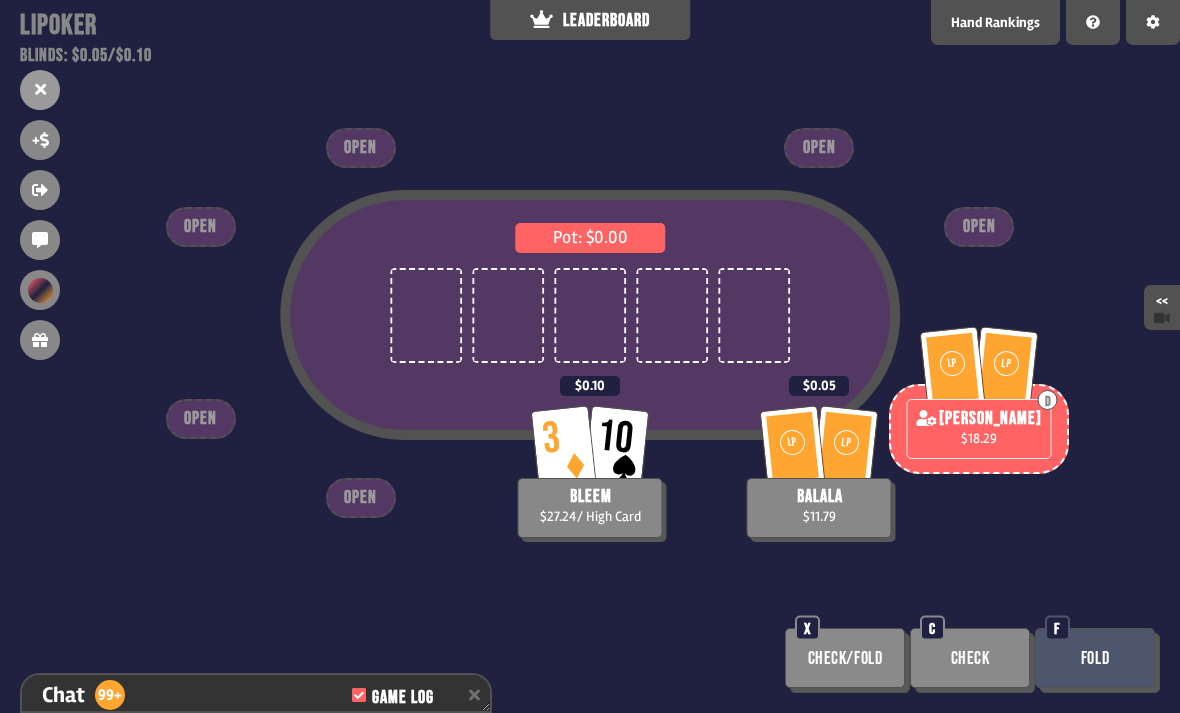 click on "Check/Fold" at bounding box center [845, 658] 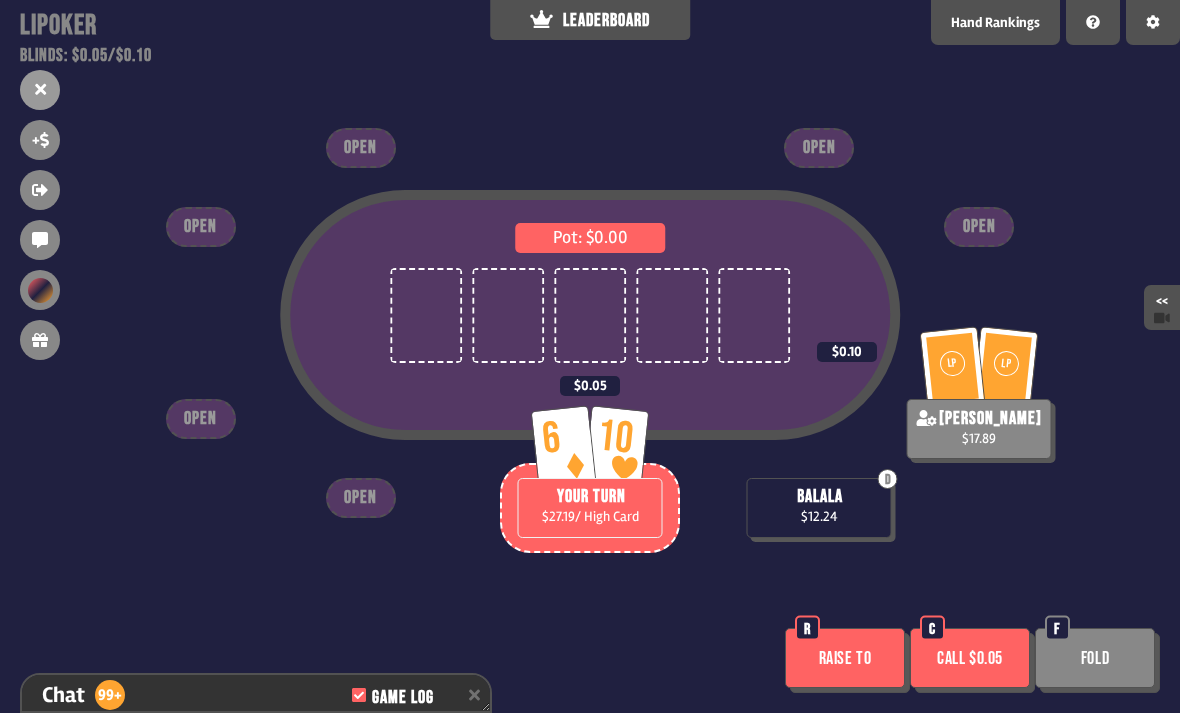 scroll, scrollTop: 30613, scrollLeft: 0, axis: vertical 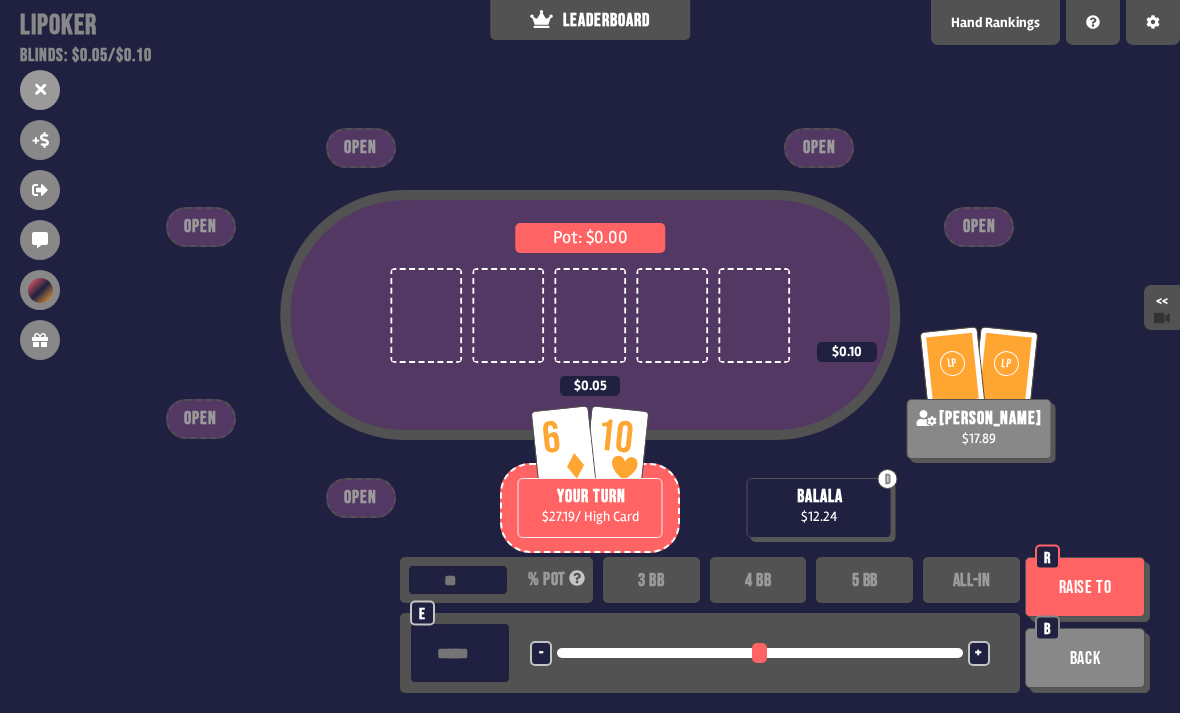 click on "3 BB" at bounding box center [651, 580] 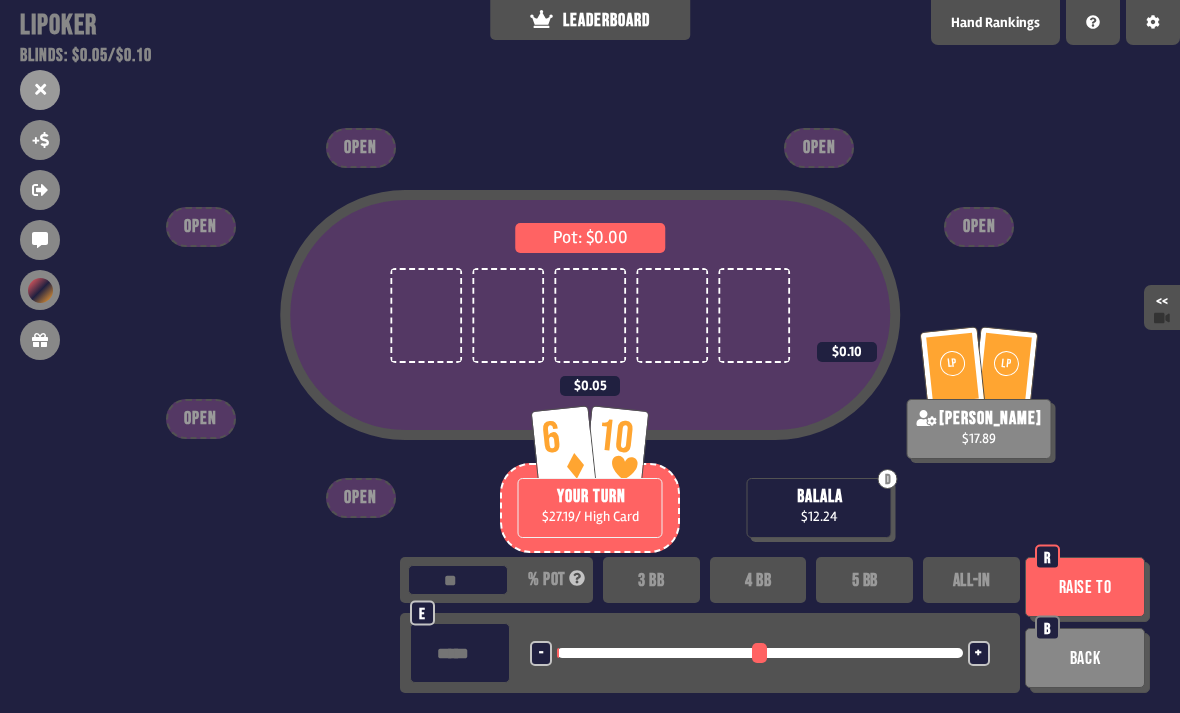 click on "Raise to" at bounding box center [1085, 587] 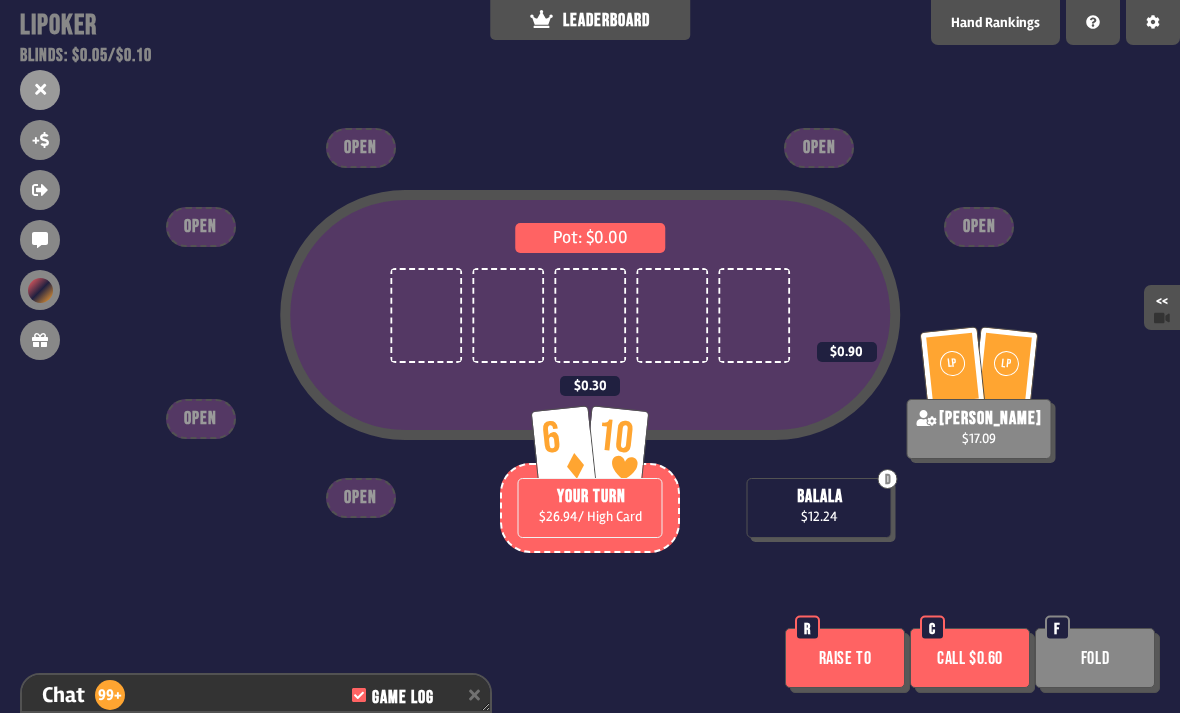 scroll, scrollTop: 30700, scrollLeft: 0, axis: vertical 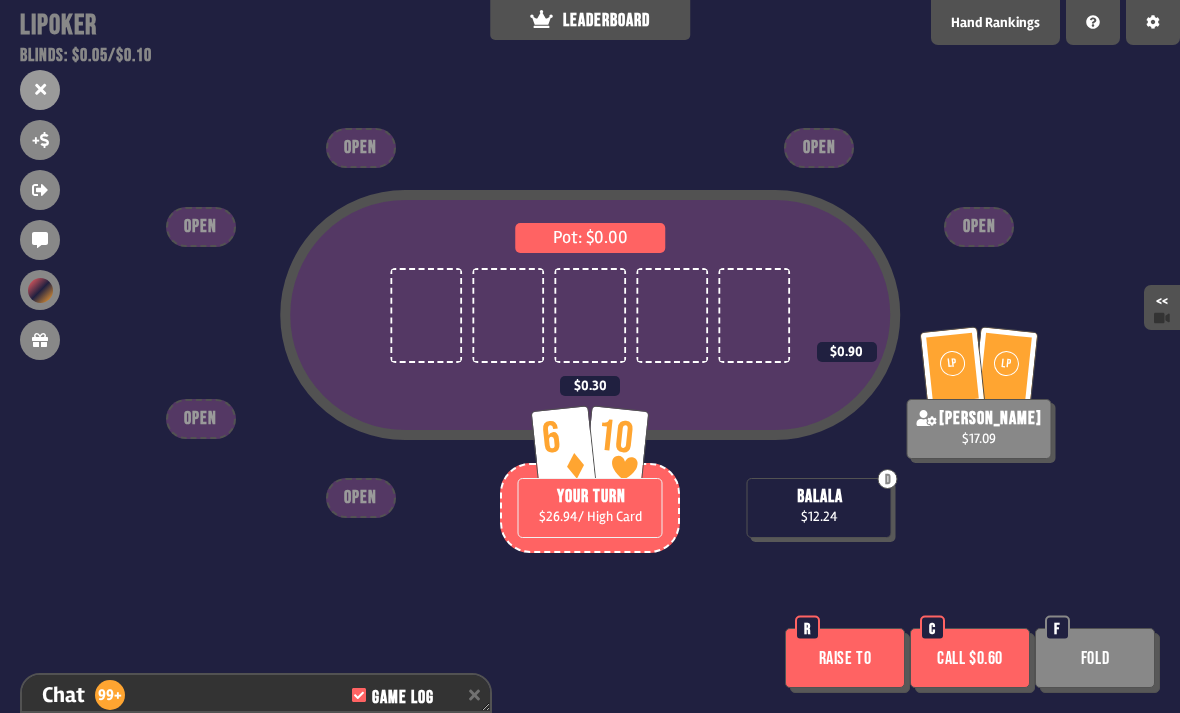click on "Fold" at bounding box center [1095, 658] 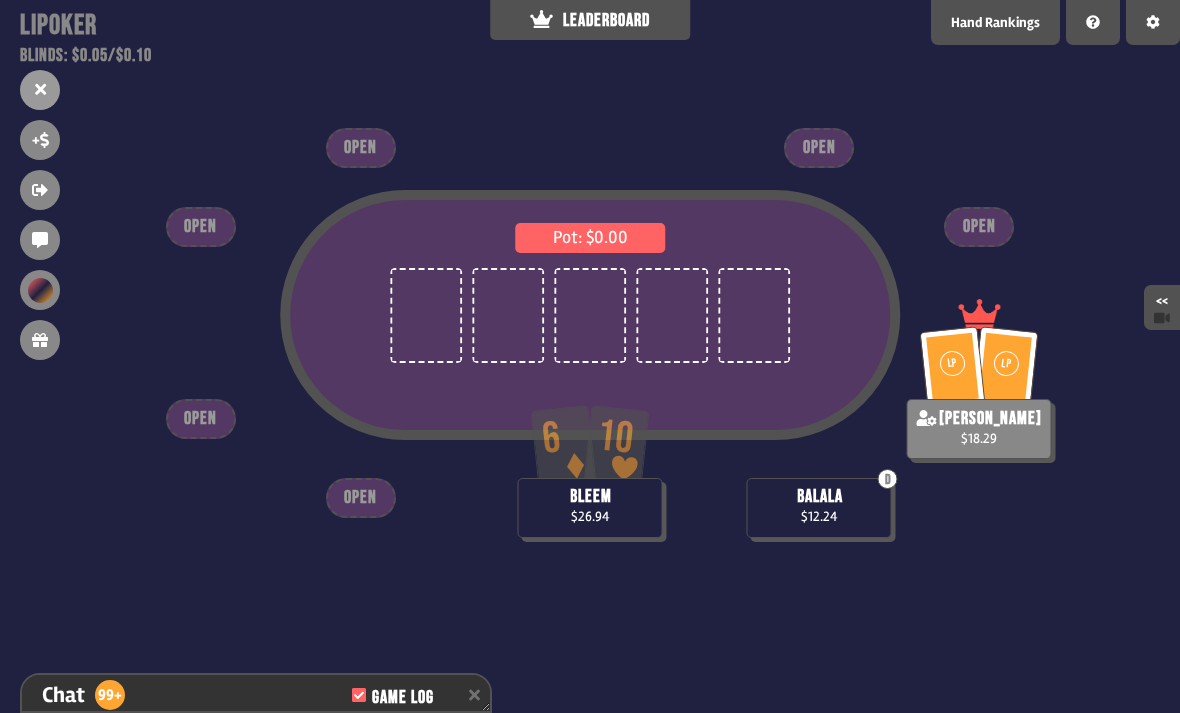 scroll, scrollTop: 30845, scrollLeft: 0, axis: vertical 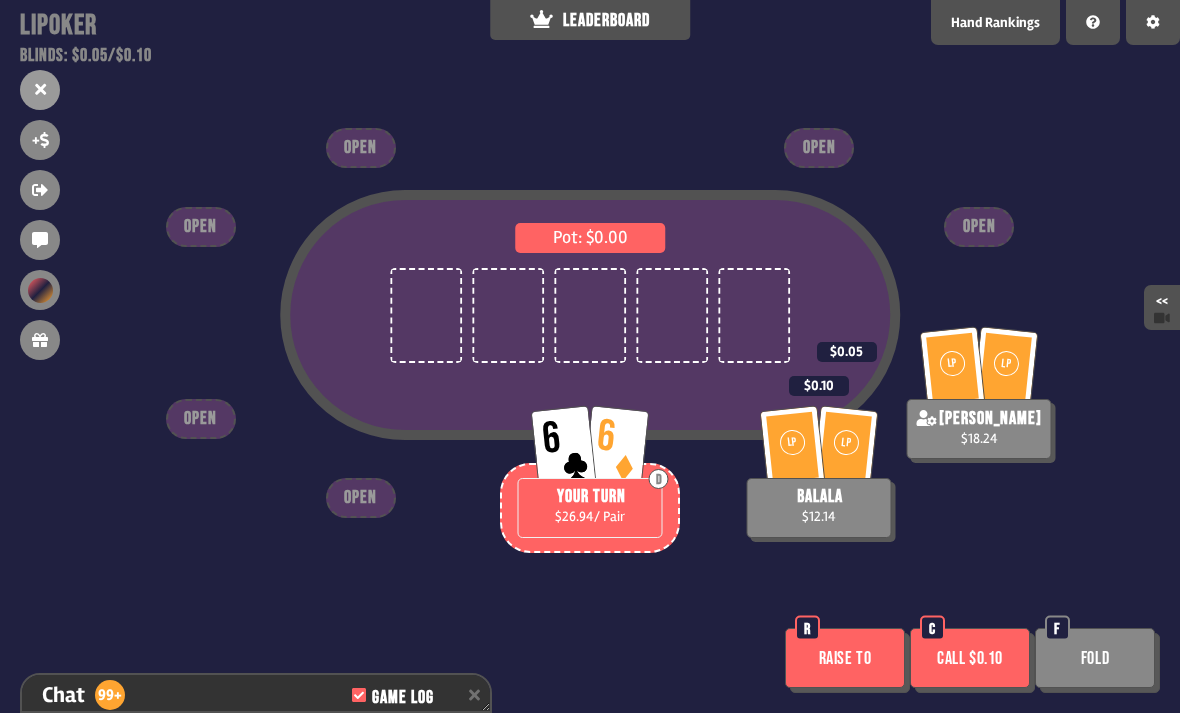 click on "Raise to" at bounding box center [845, 658] 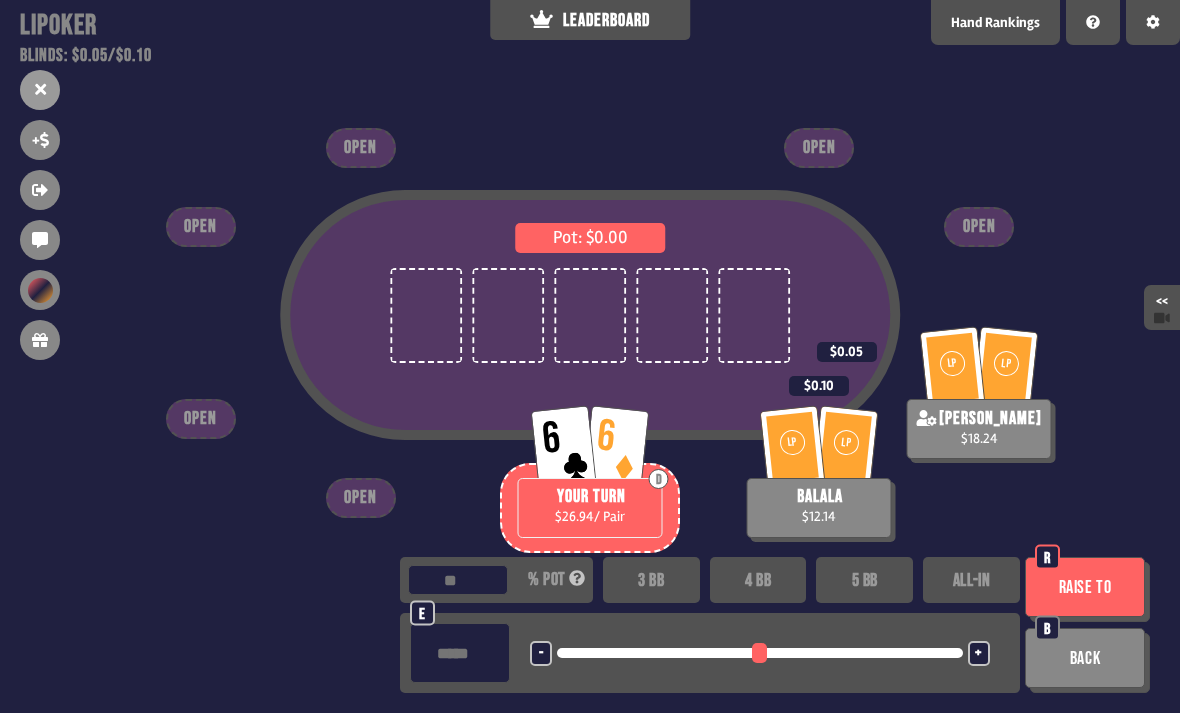 click on "3 BB" at bounding box center (651, 580) 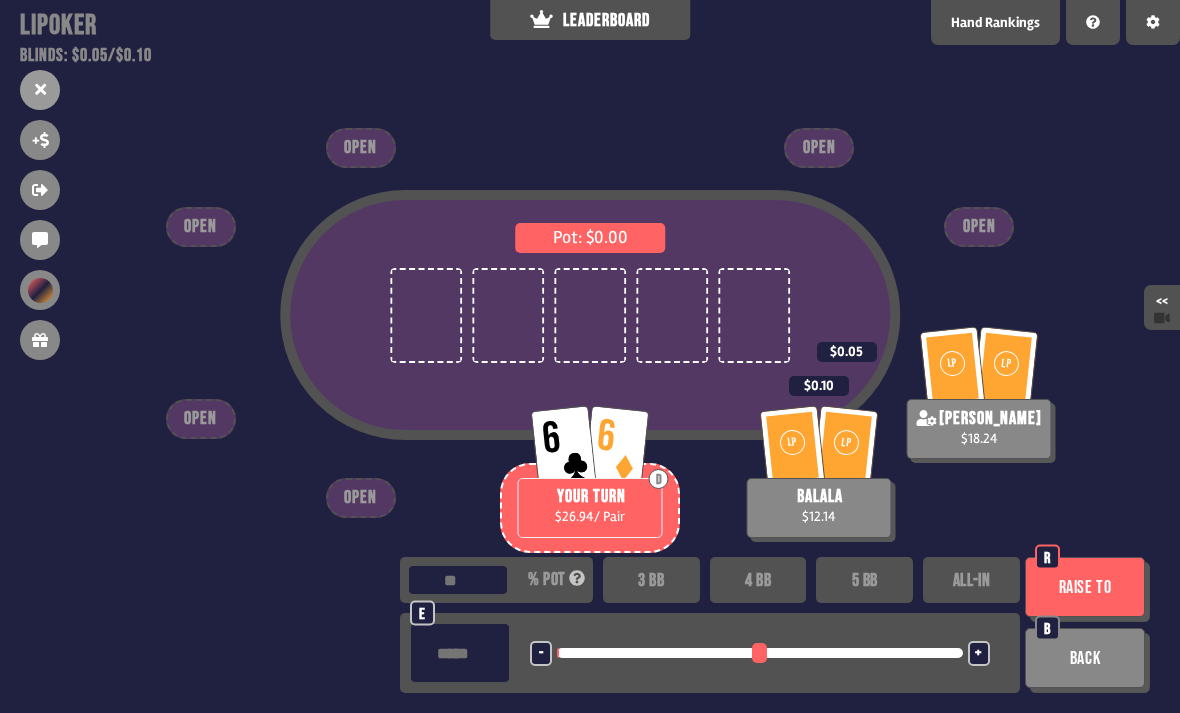 click on "Raise to" at bounding box center (1085, 587) 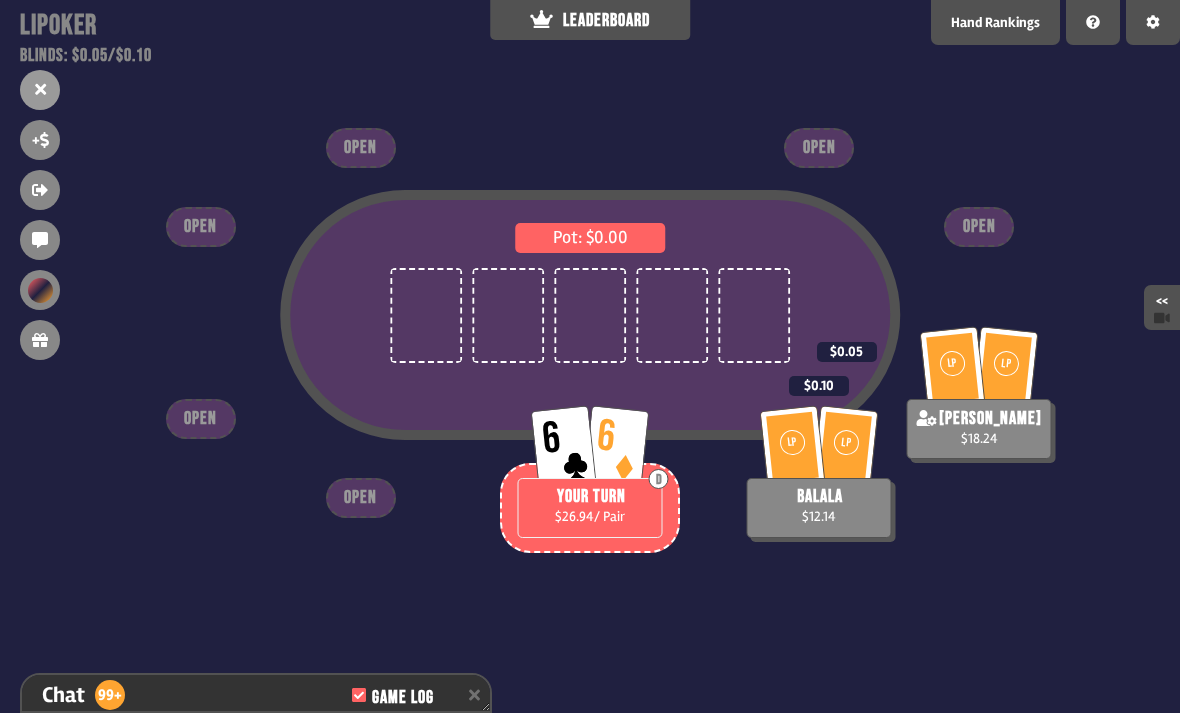 scroll, scrollTop: 30874, scrollLeft: 0, axis: vertical 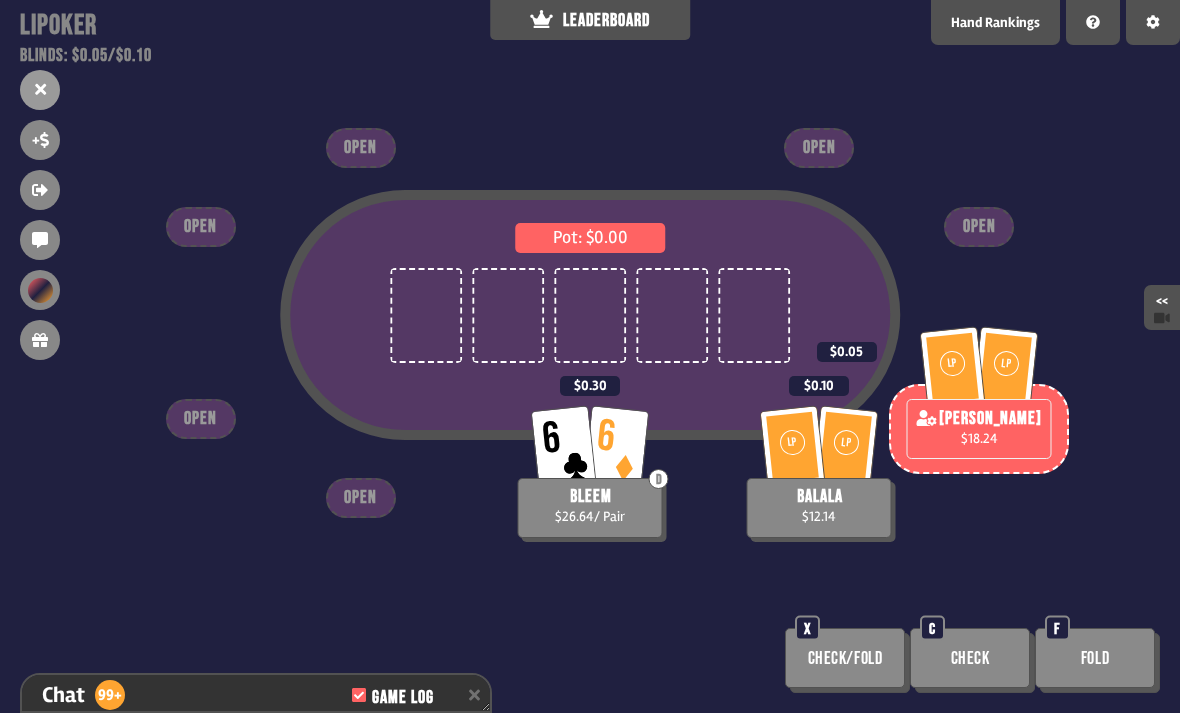 click on "Pot: $0.00   LP LP [PERSON_NAME] $18.24  $0.05  6 6 D bleem $26.64   / Pair $0.30  LP [PERSON_NAME] $12.14  $0.10  OPEN OPEN OPEN OPEN OPEN OPEN Check/Fold X Check C Fold F" at bounding box center [590, 356] 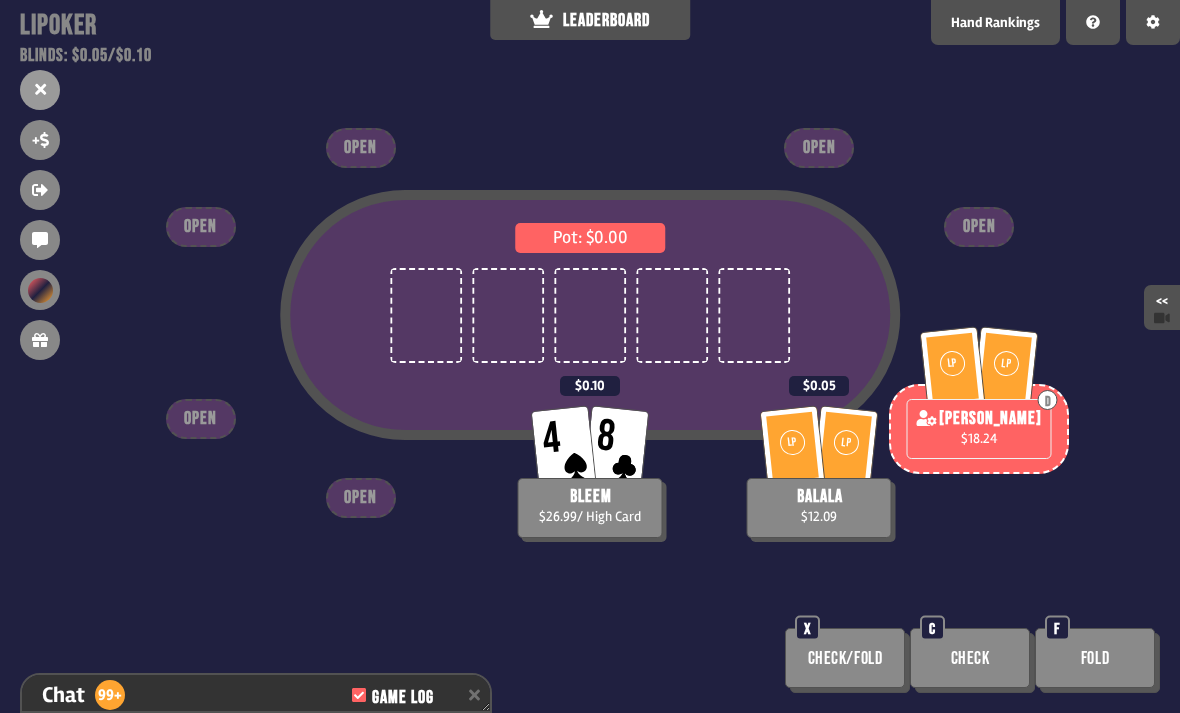 scroll, scrollTop: 31048, scrollLeft: 0, axis: vertical 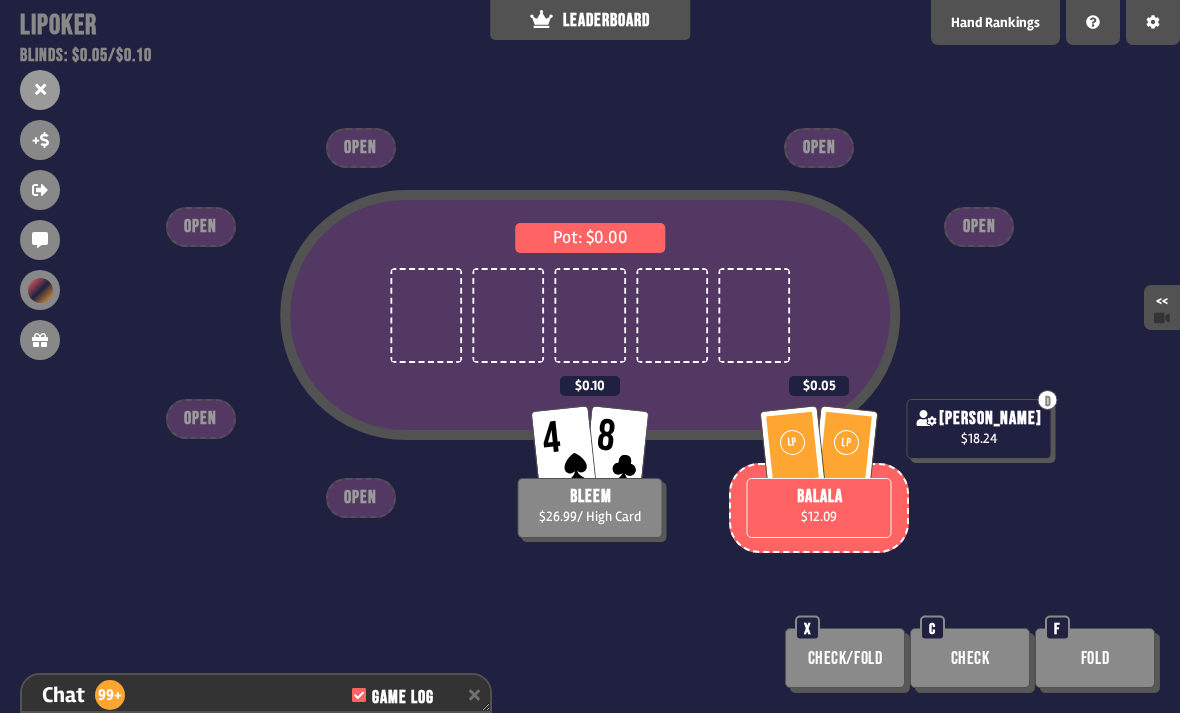 click on "Check/Fold" at bounding box center (845, 658) 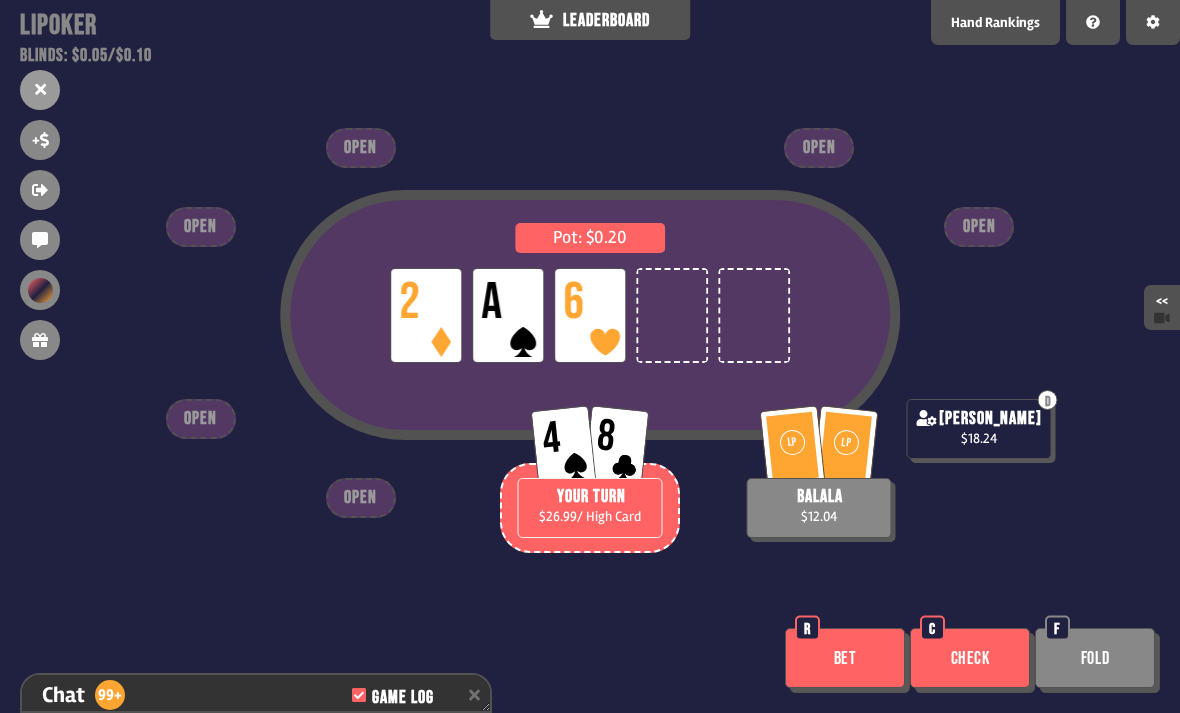 scroll, scrollTop: 31222, scrollLeft: 0, axis: vertical 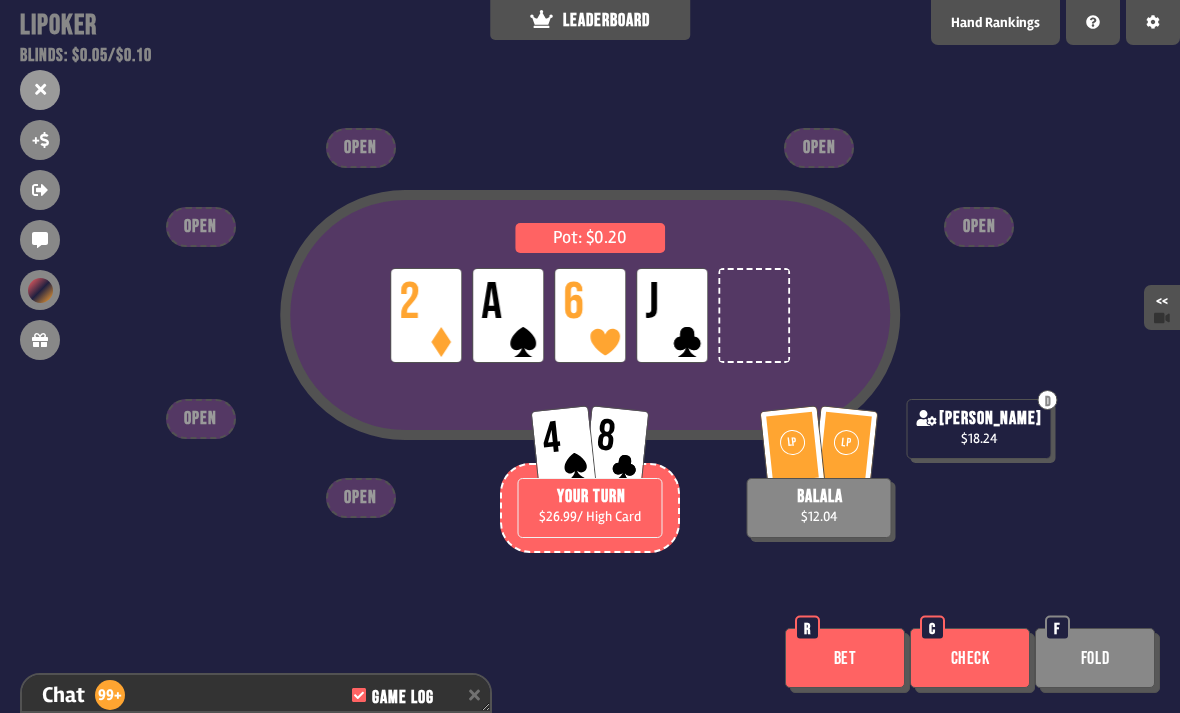 click on "Check" at bounding box center [970, 658] 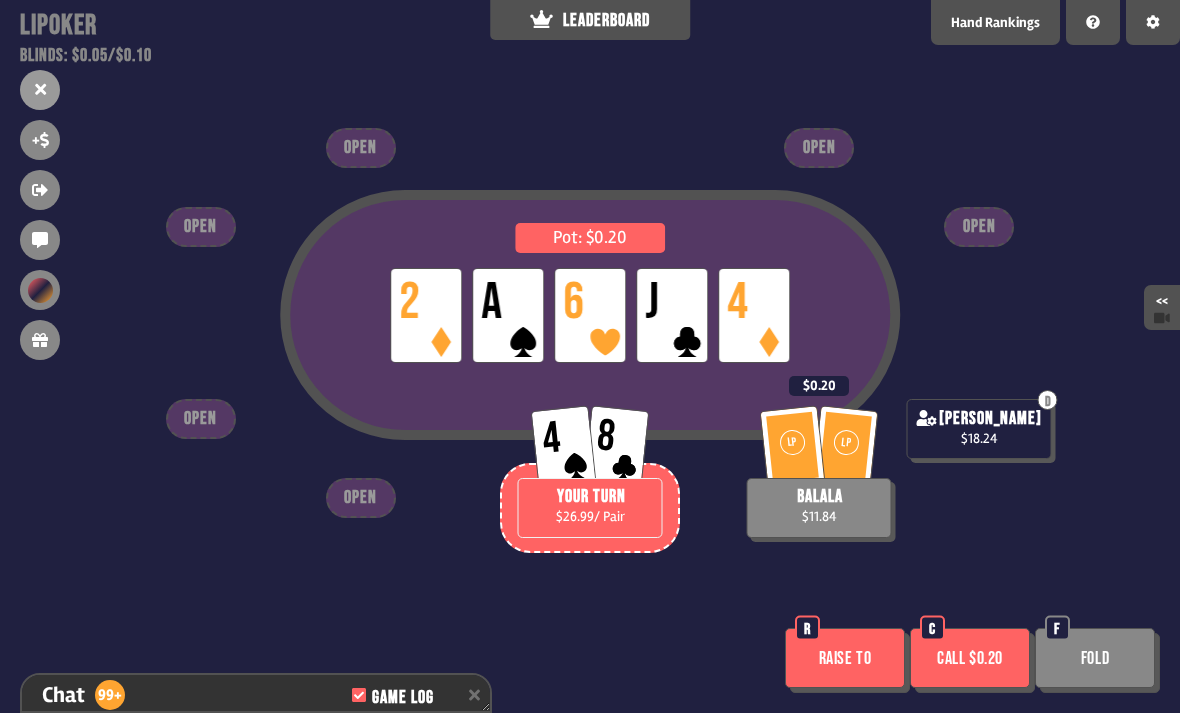 scroll, scrollTop: 31454, scrollLeft: 0, axis: vertical 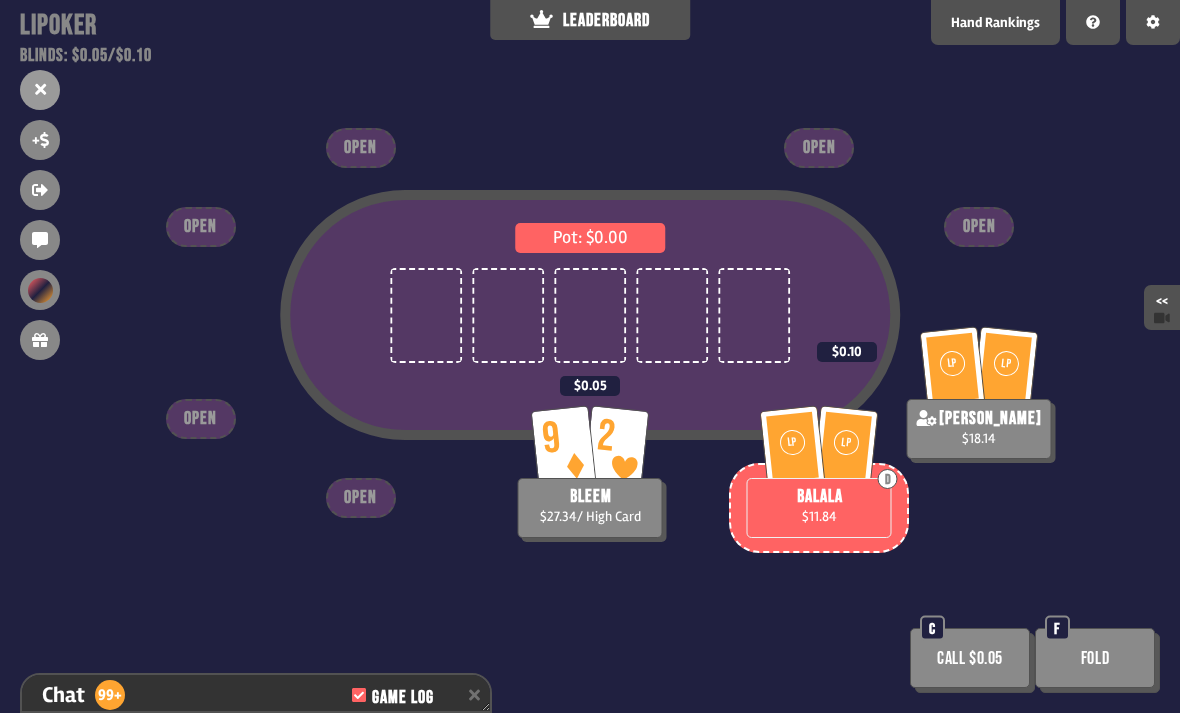click on "Fold" at bounding box center (1095, 658) 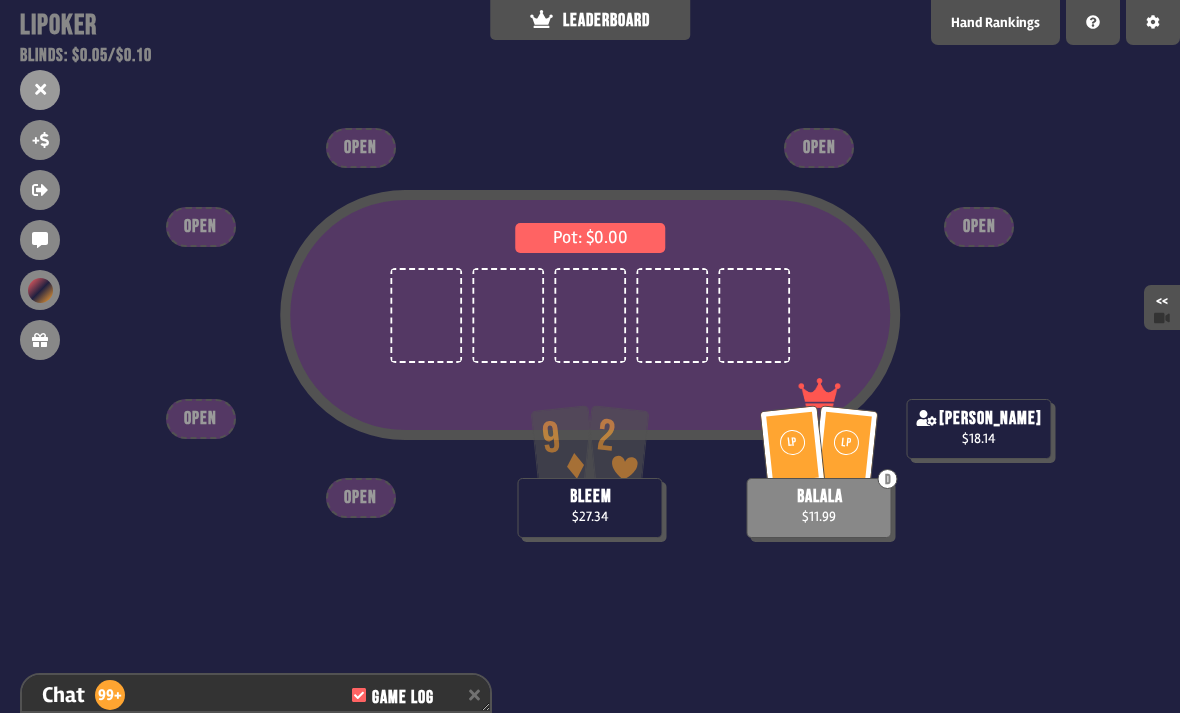scroll, scrollTop: 31802, scrollLeft: 0, axis: vertical 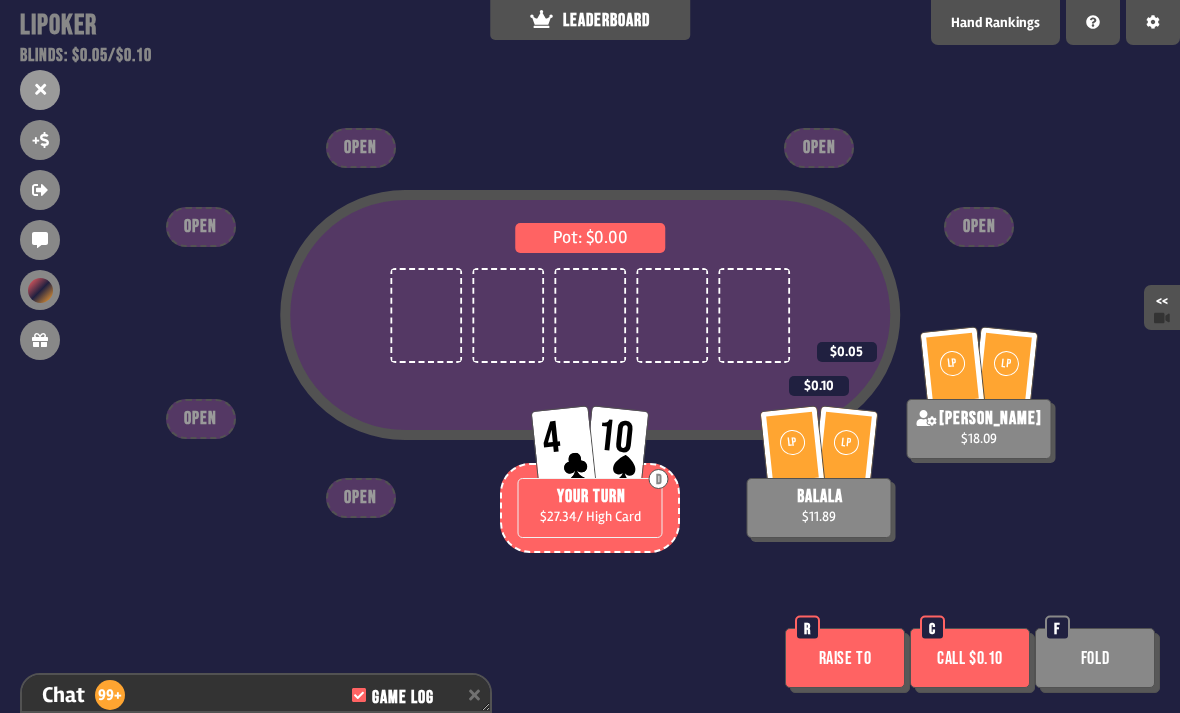 click on "Fold" at bounding box center [1095, 658] 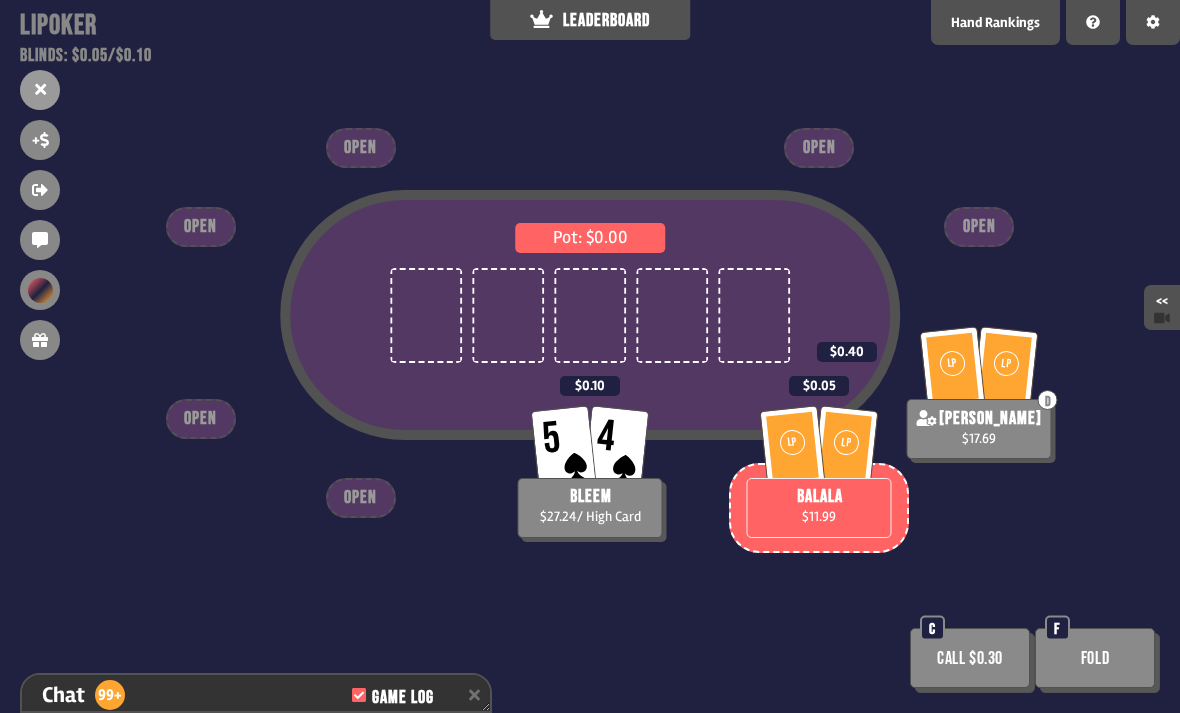 scroll, scrollTop: 32005, scrollLeft: 0, axis: vertical 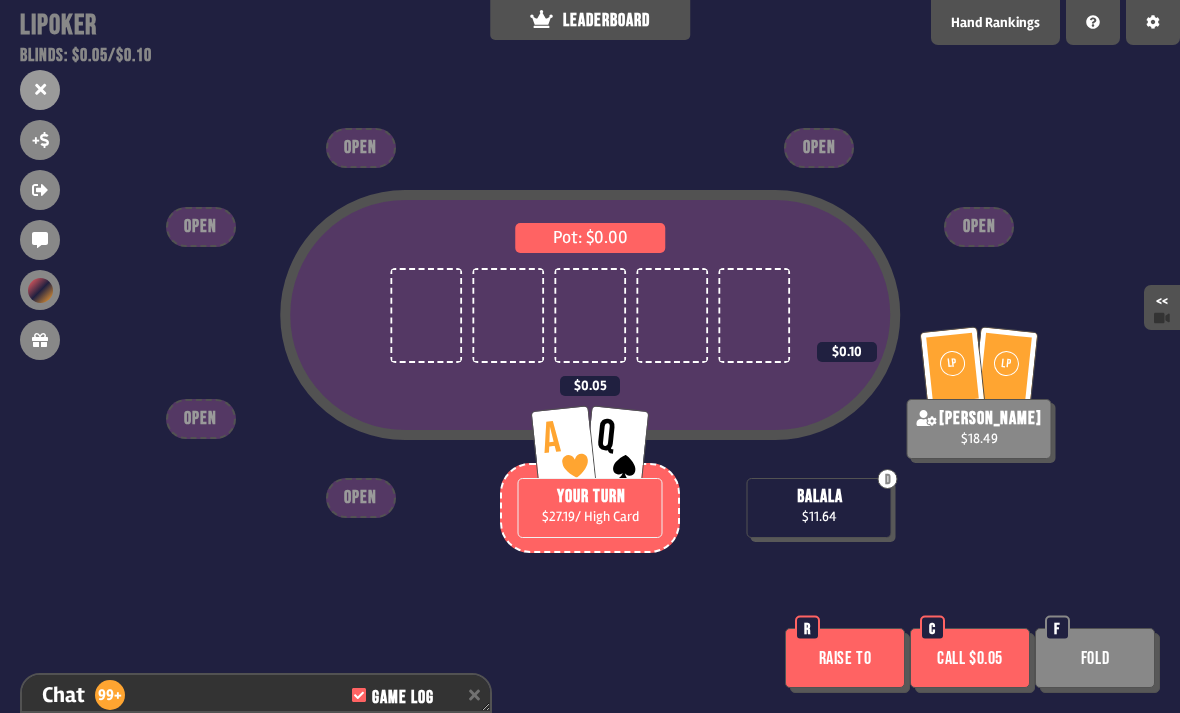 click on "Raise to" at bounding box center [845, 658] 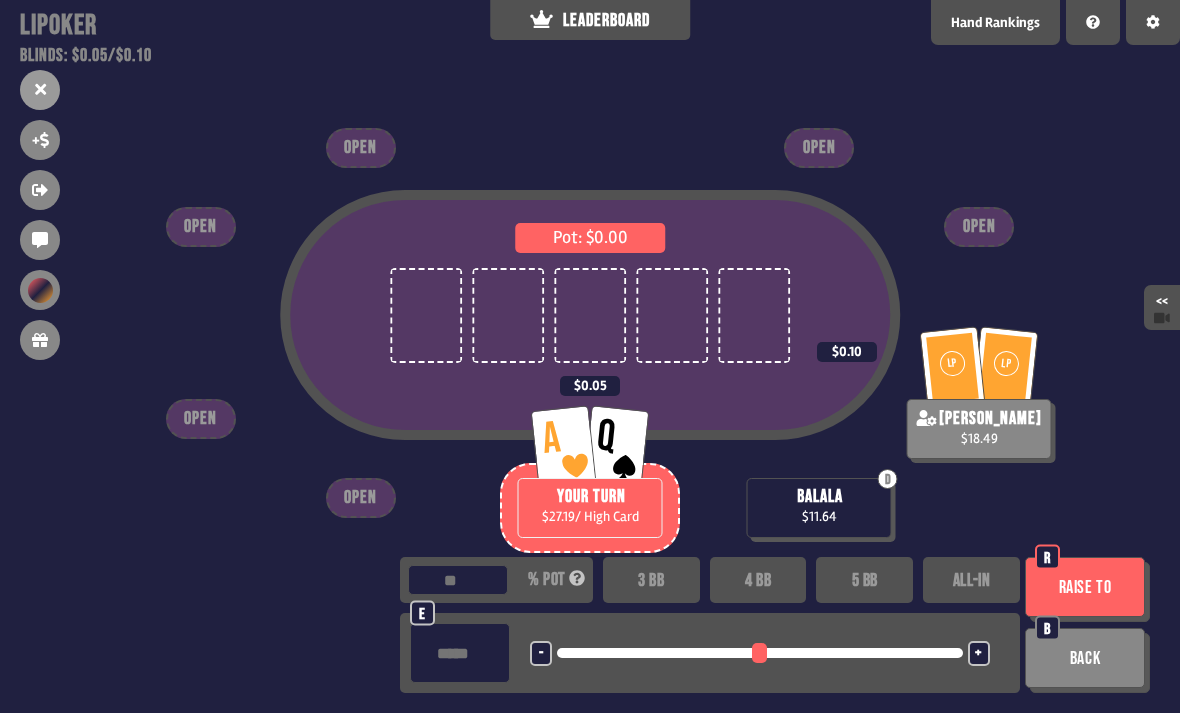 click on "3 BB" at bounding box center (651, 580) 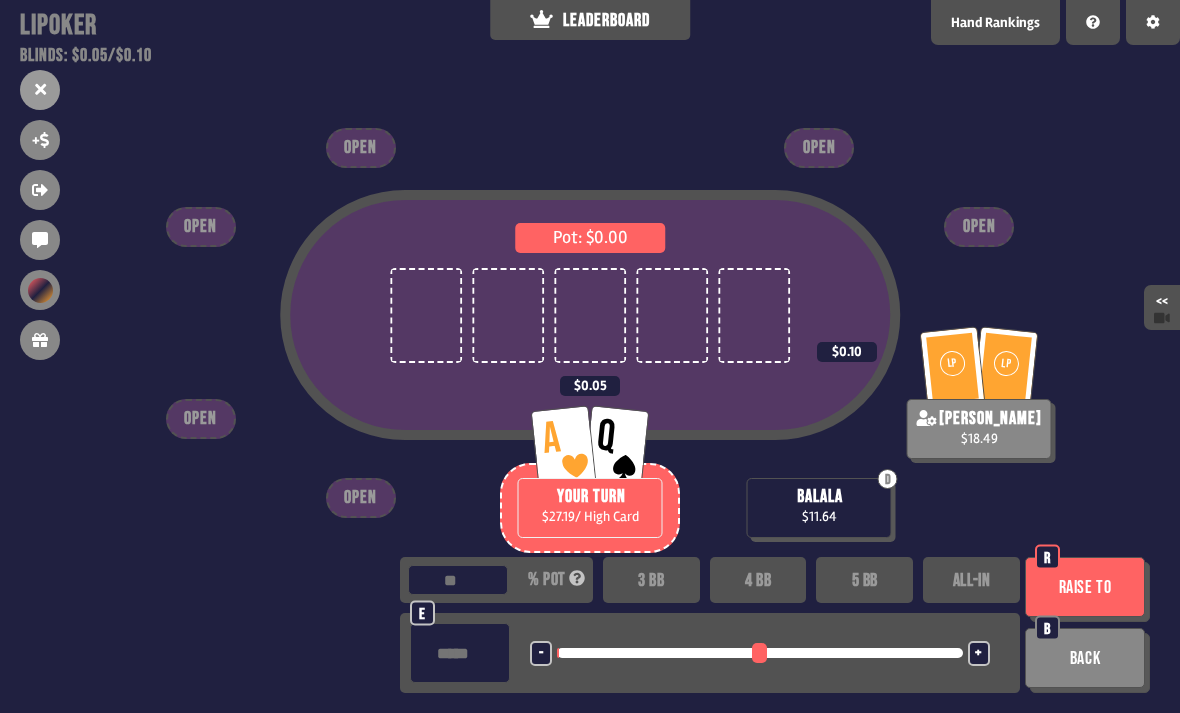 click on "Raise to" at bounding box center [1085, 587] 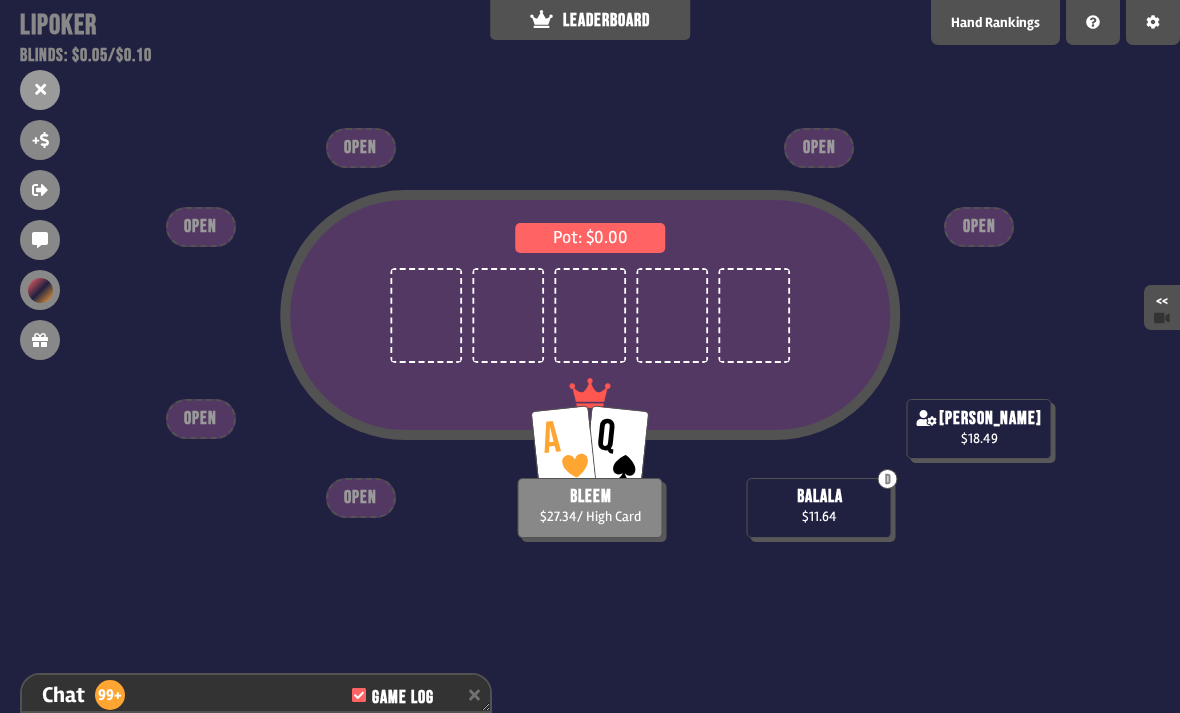 scroll, scrollTop: 32498, scrollLeft: 0, axis: vertical 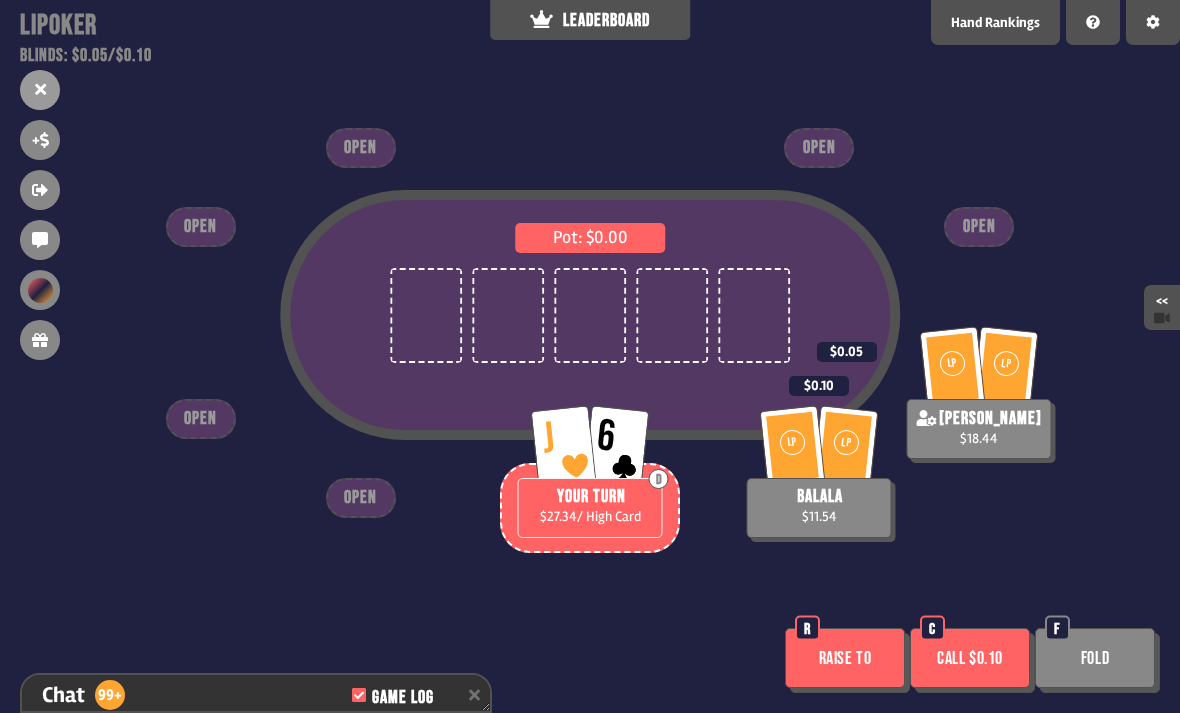 click on "Fold" at bounding box center (1095, 658) 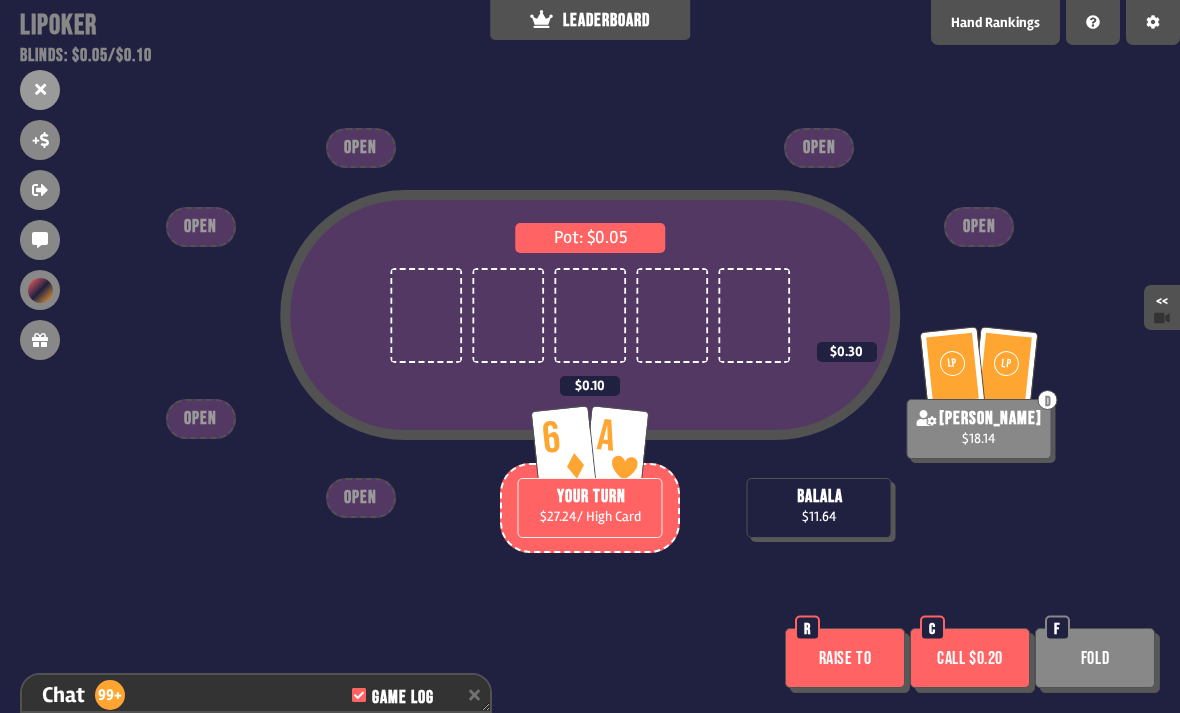 scroll, scrollTop: 32780, scrollLeft: 0, axis: vertical 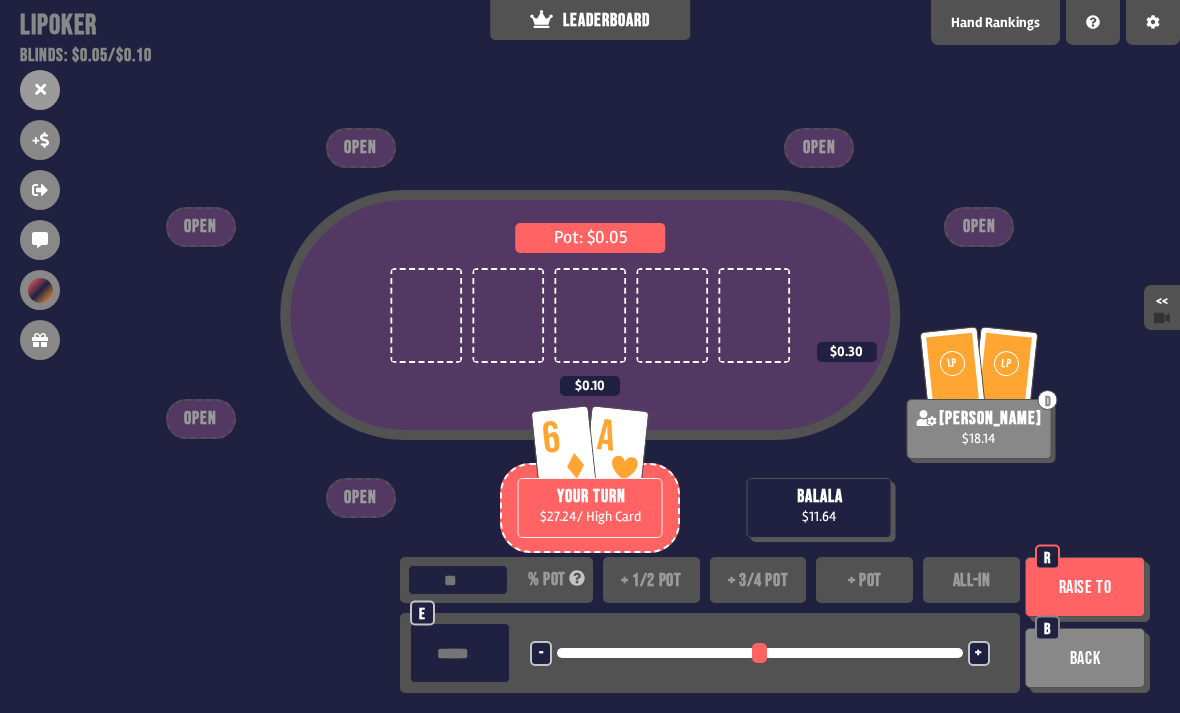 click on "Back" at bounding box center (1085, 658) 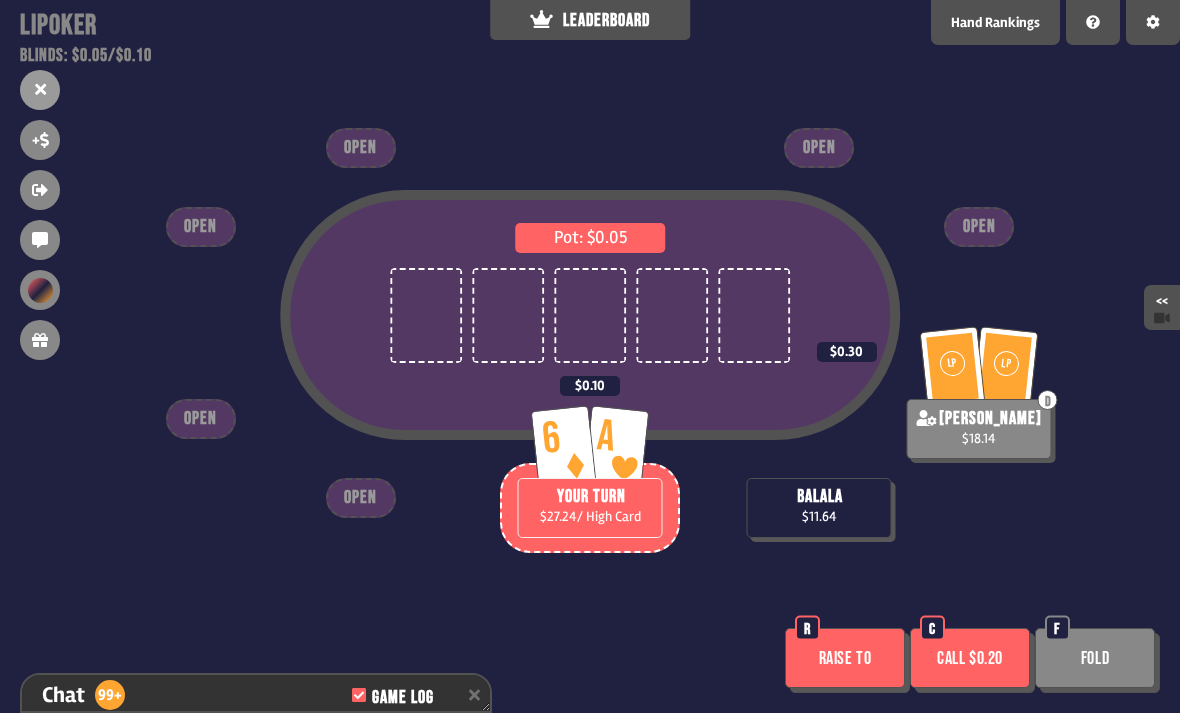 scroll, scrollTop: 32780, scrollLeft: 0, axis: vertical 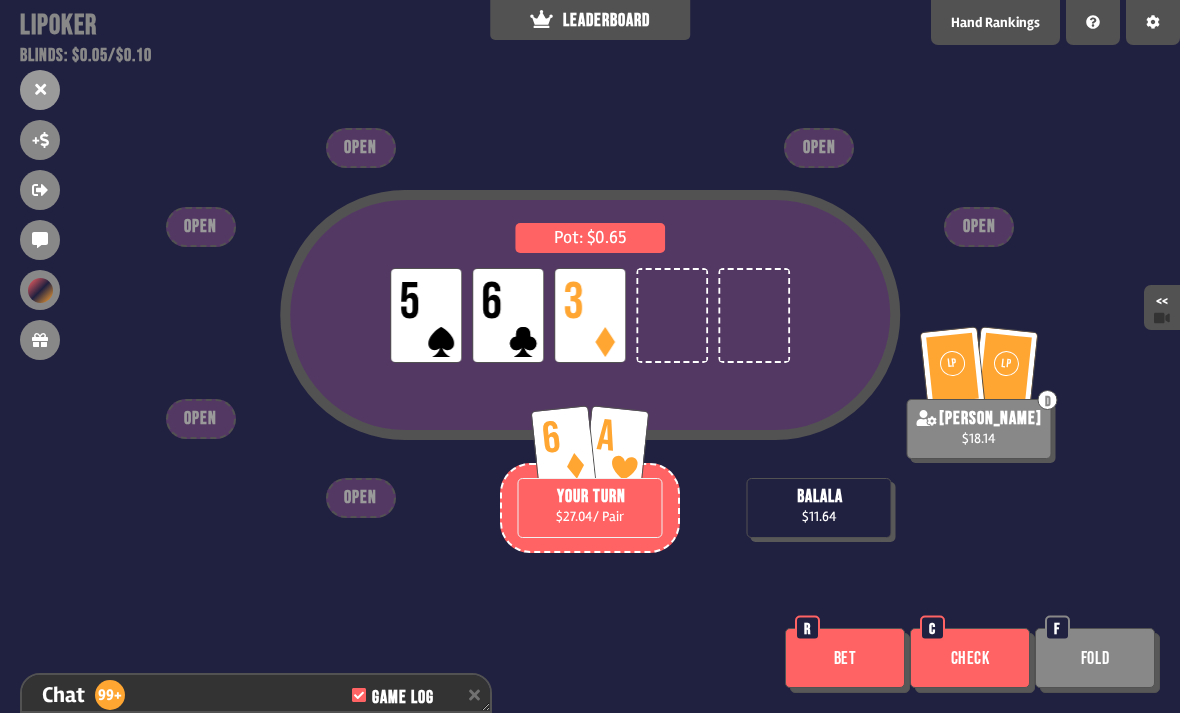 click on "Bet" at bounding box center [845, 658] 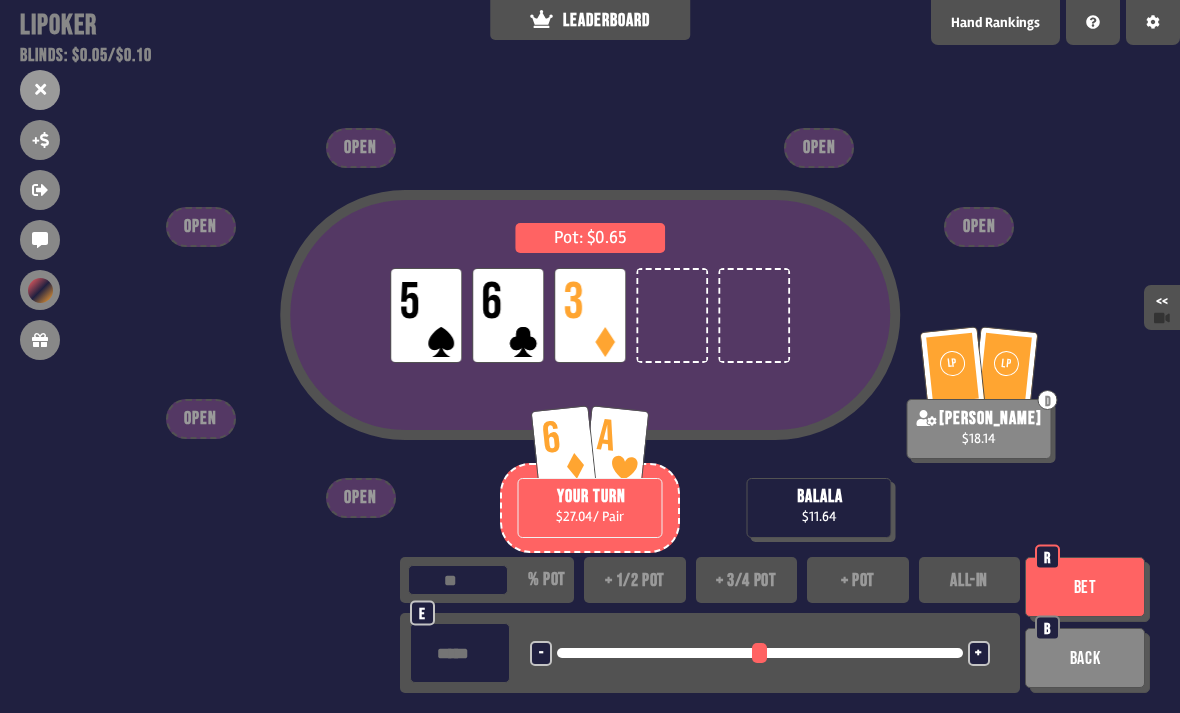click on "+ 1/2 pot" at bounding box center [635, 580] 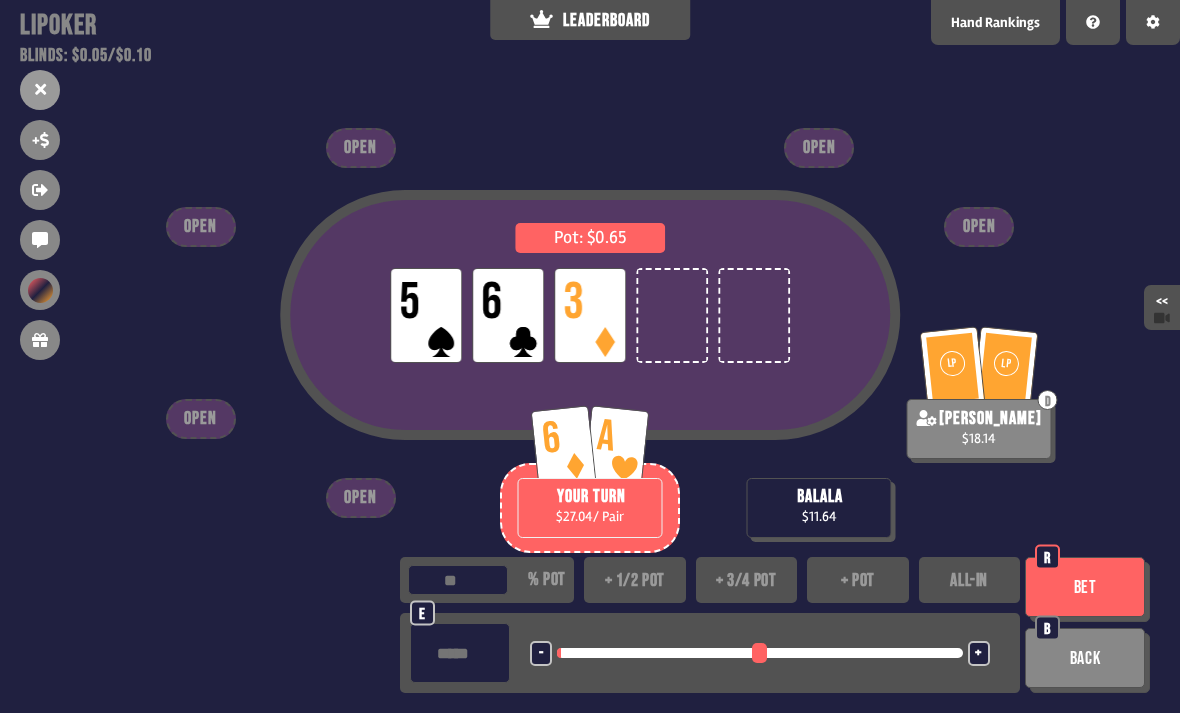 click on "Bet" at bounding box center [1085, 587] 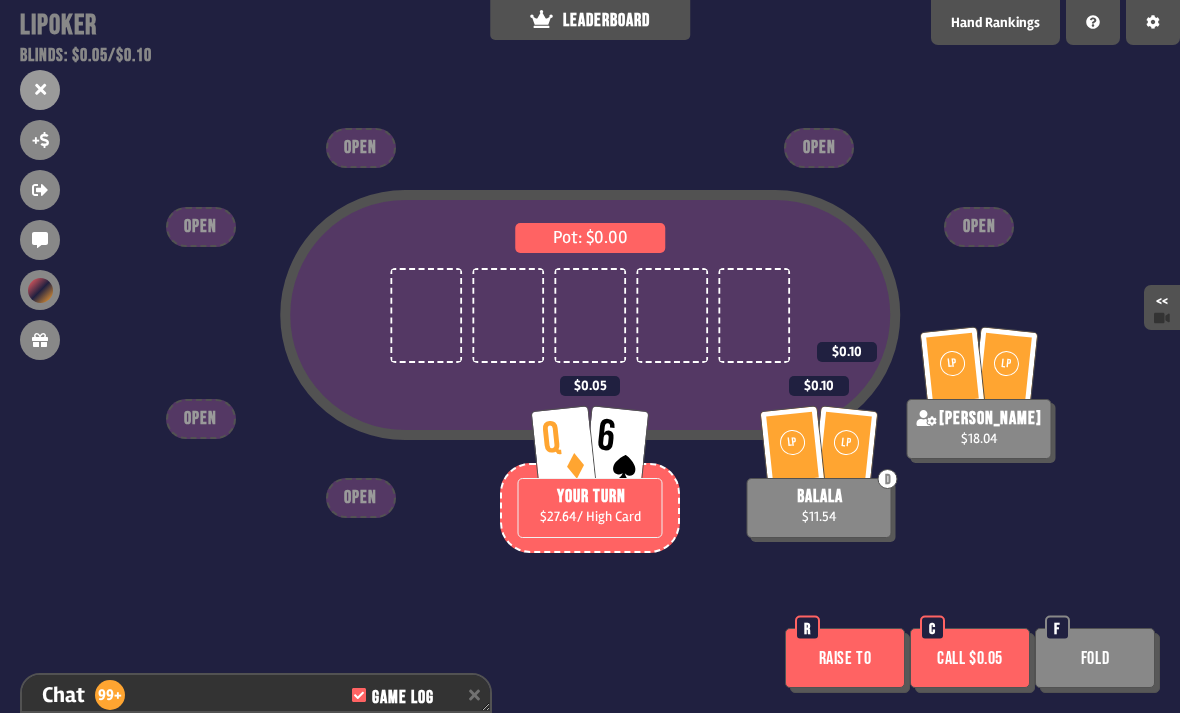 scroll, scrollTop: 33070, scrollLeft: 0, axis: vertical 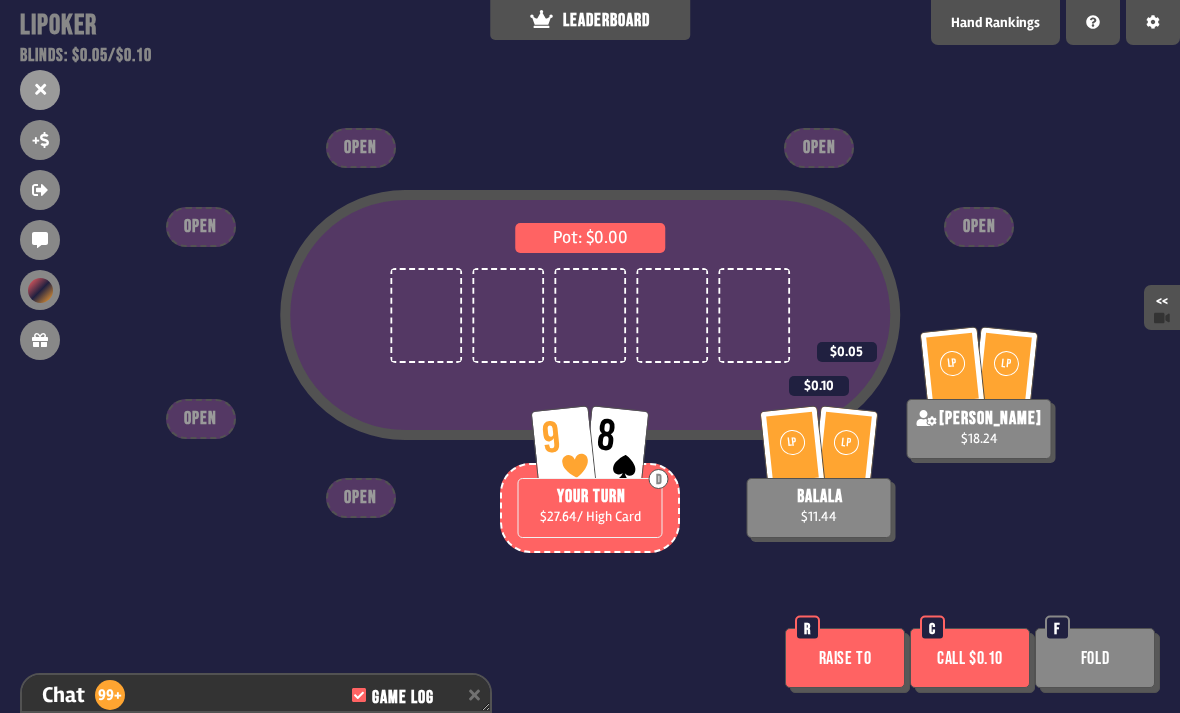 click on "Raise to" at bounding box center [845, 658] 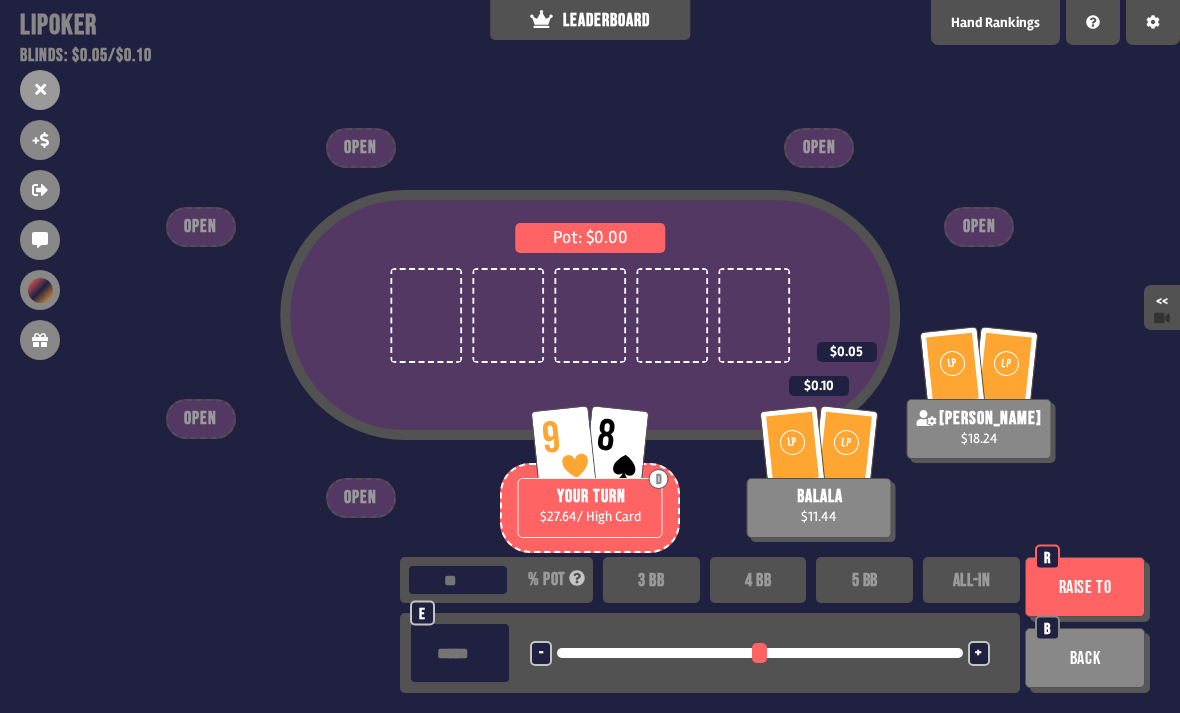 click on "3 BB" at bounding box center (651, 580) 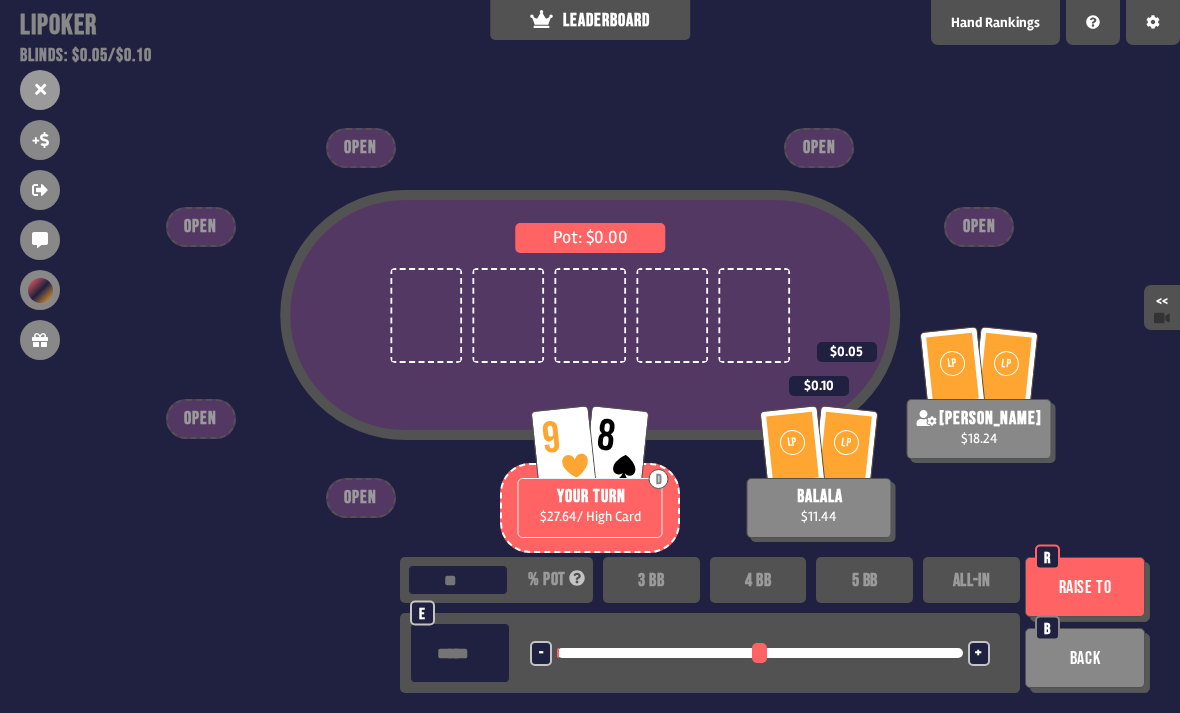 click on "Raise to" at bounding box center (1085, 587) 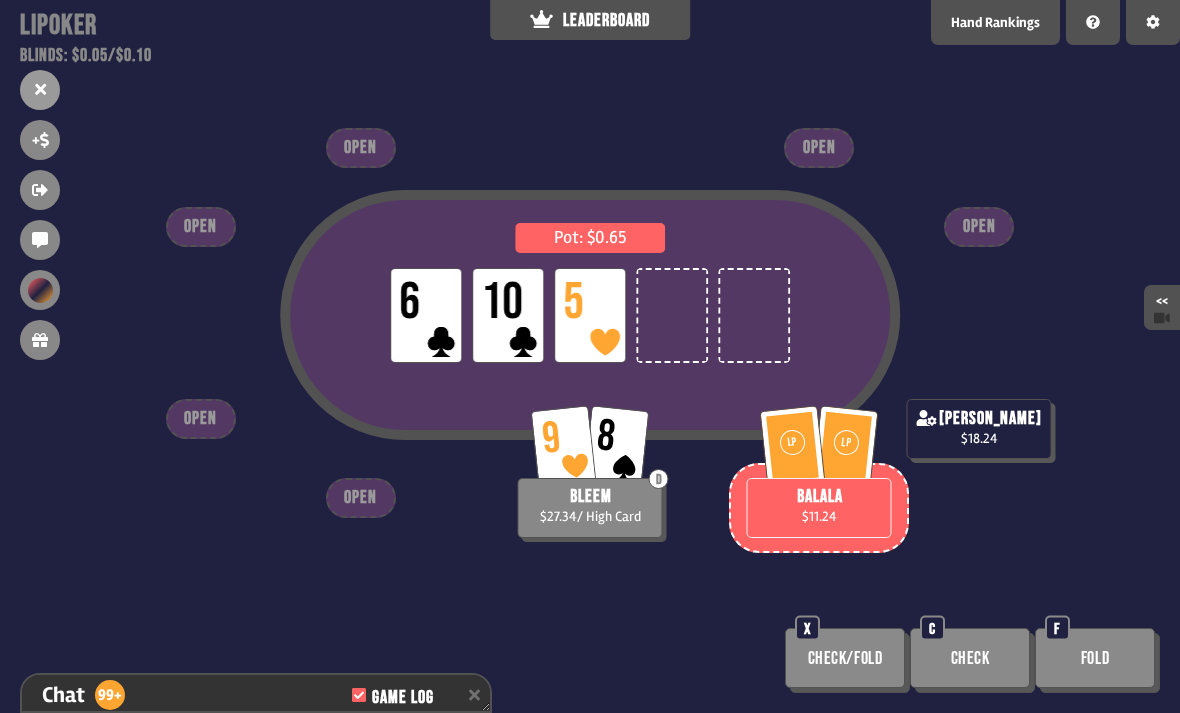 scroll, scrollTop: 33476, scrollLeft: 0, axis: vertical 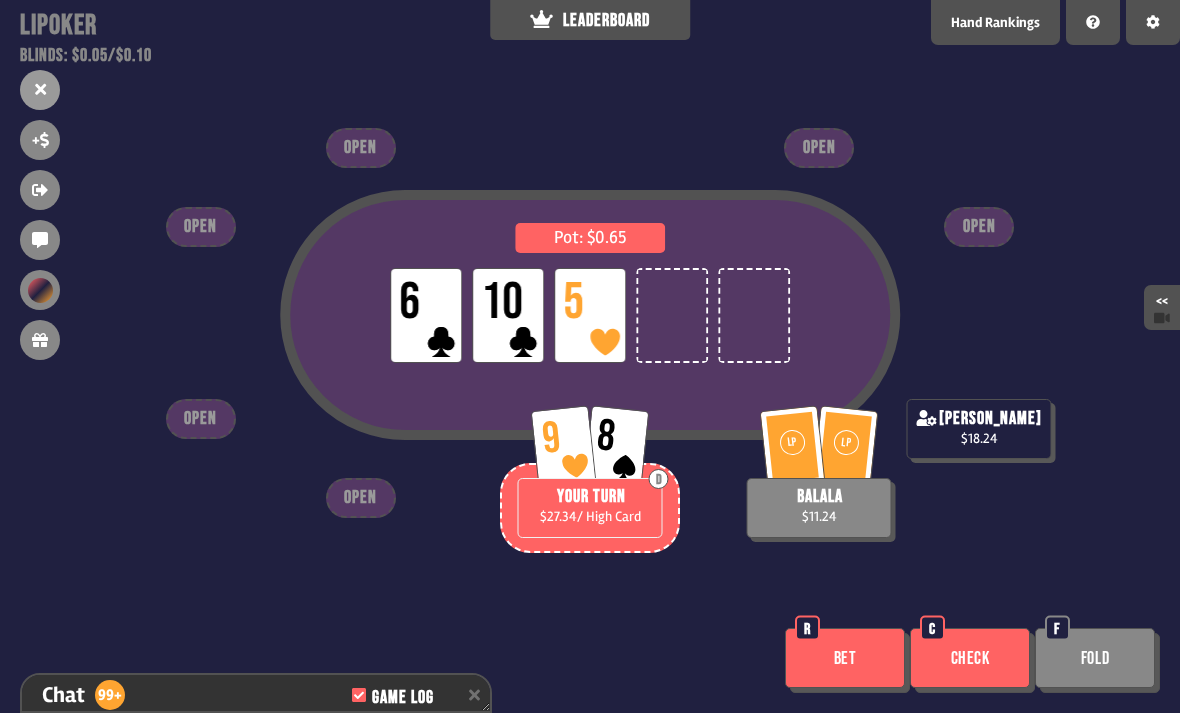click on "Bet" at bounding box center (845, 658) 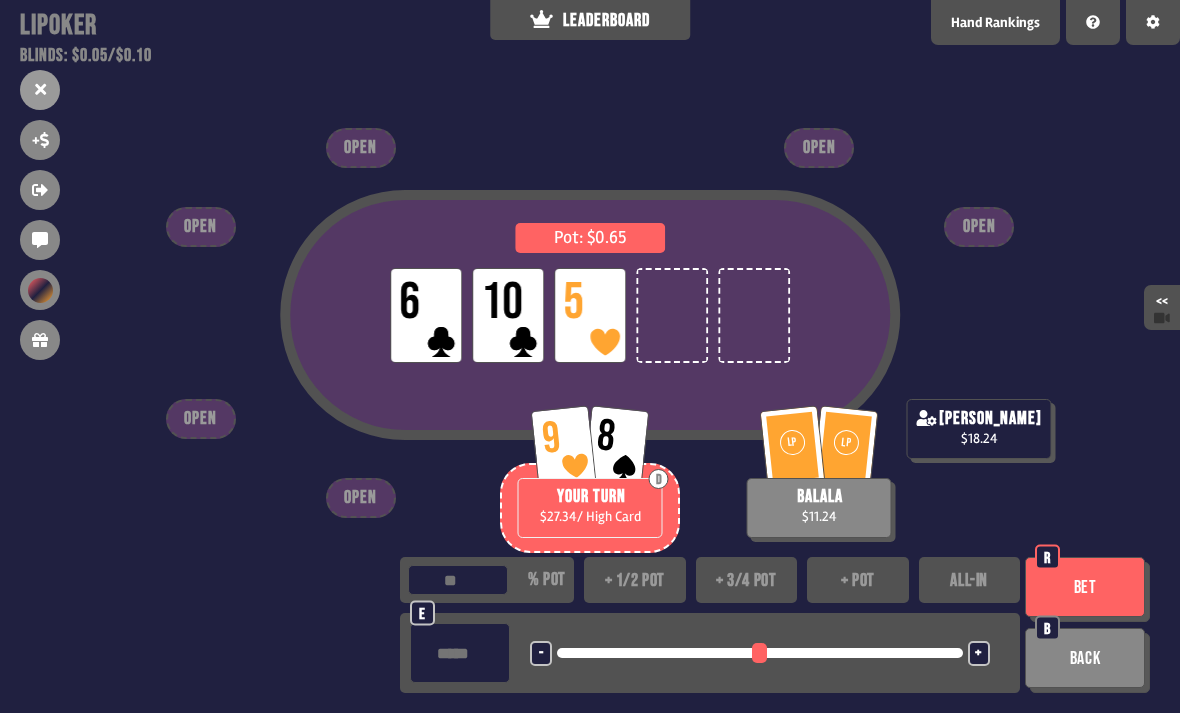 click on "+ 1/2 pot" at bounding box center [635, 580] 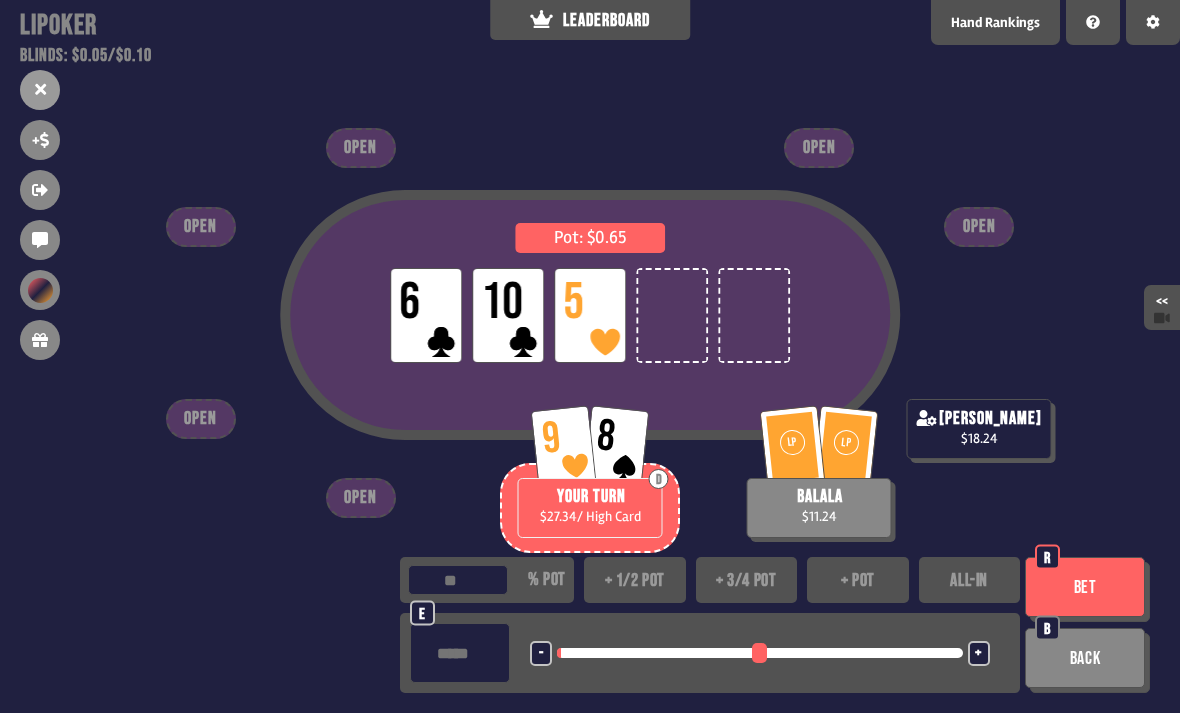 click on "Bet" at bounding box center [1085, 587] 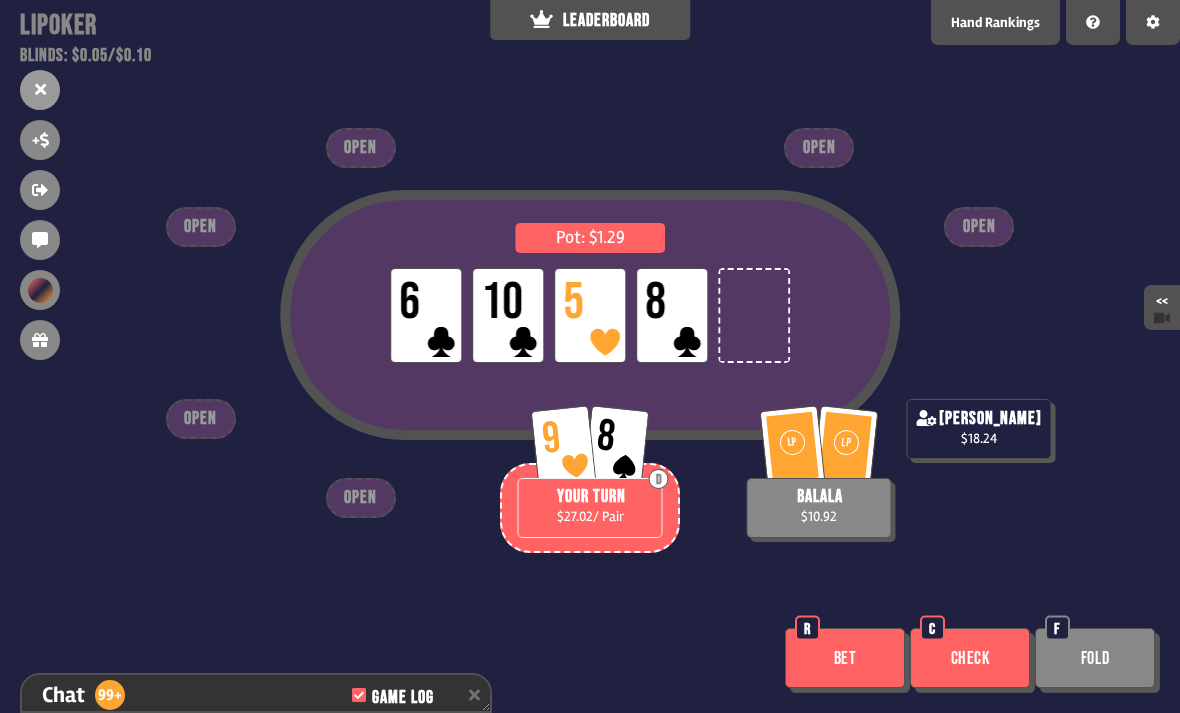 scroll, scrollTop: 33650, scrollLeft: 0, axis: vertical 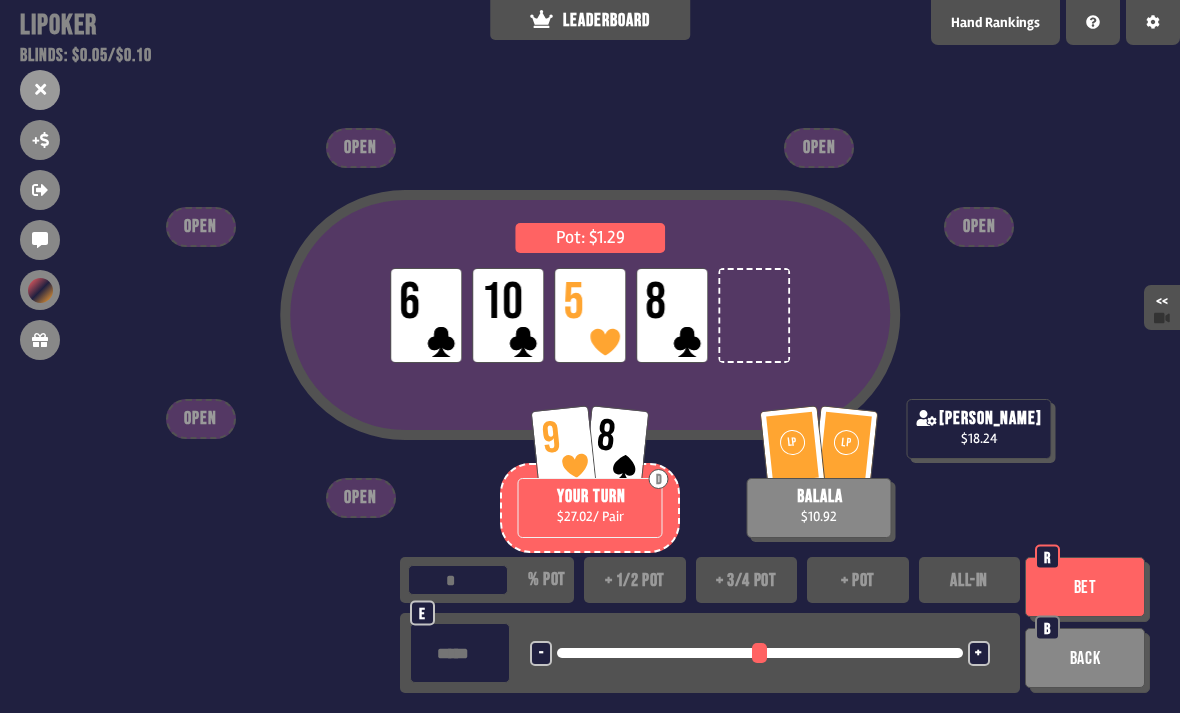 click on "+ pot" at bounding box center [858, 580] 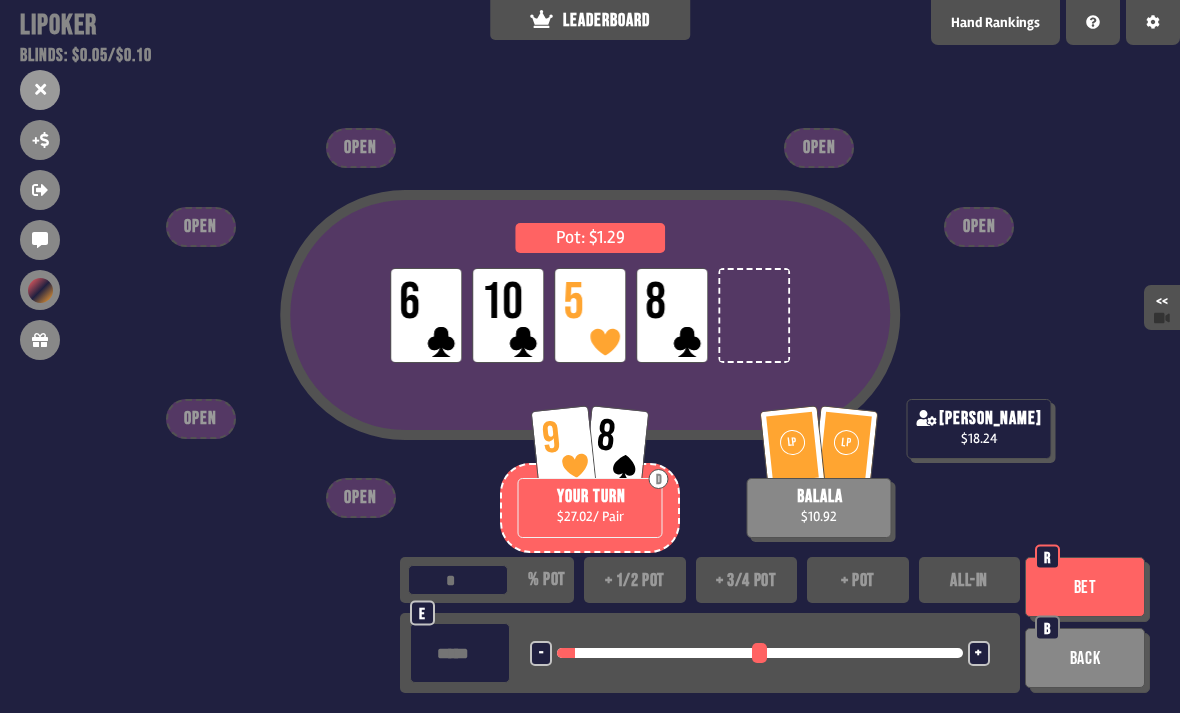 click on "+" at bounding box center (978, 654) 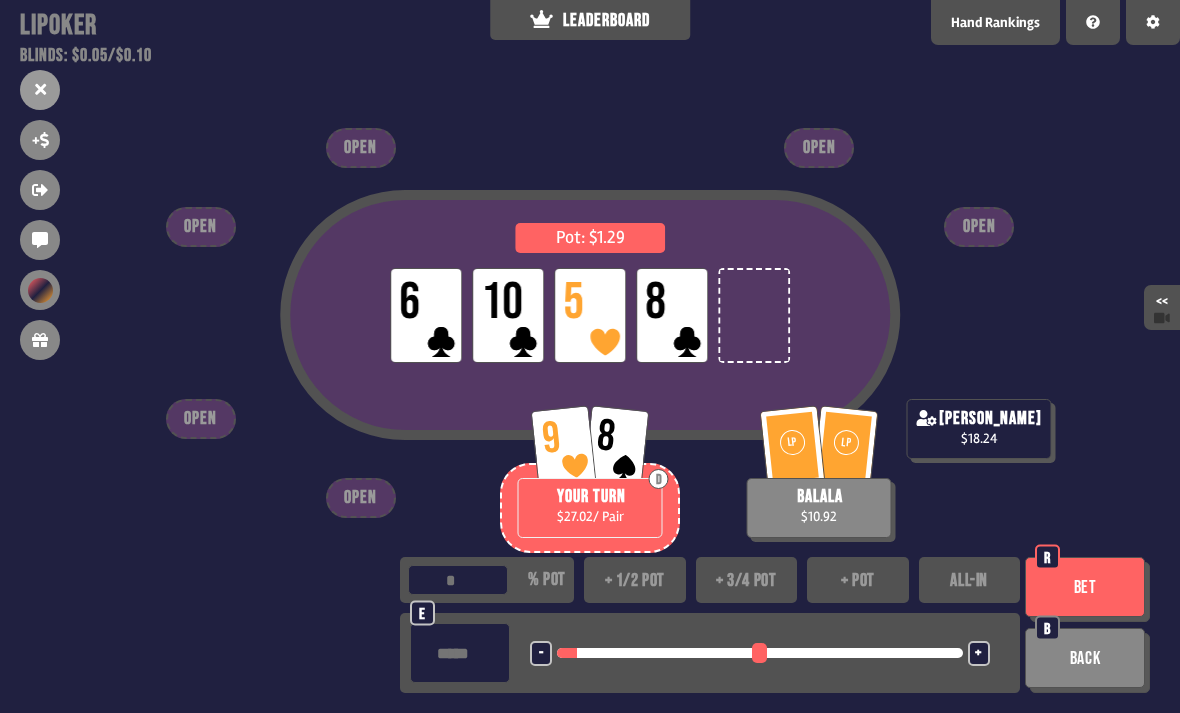click on "Bet" at bounding box center [1085, 587] 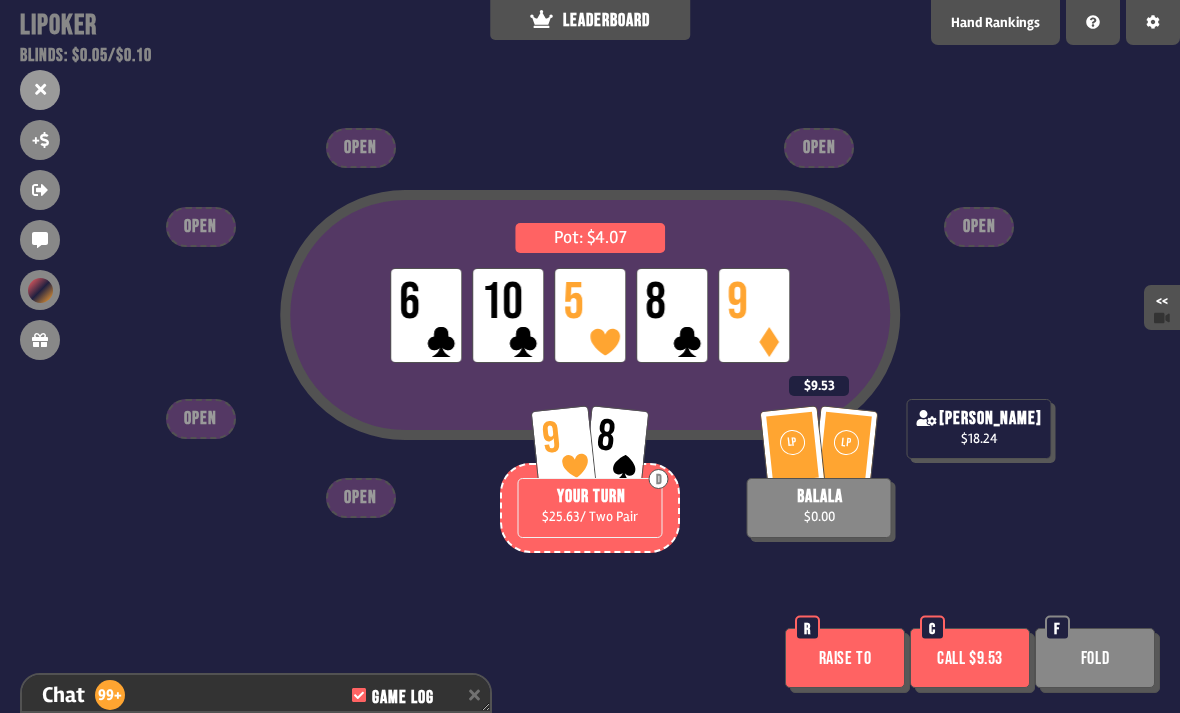 scroll, scrollTop: 33795, scrollLeft: 0, axis: vertical 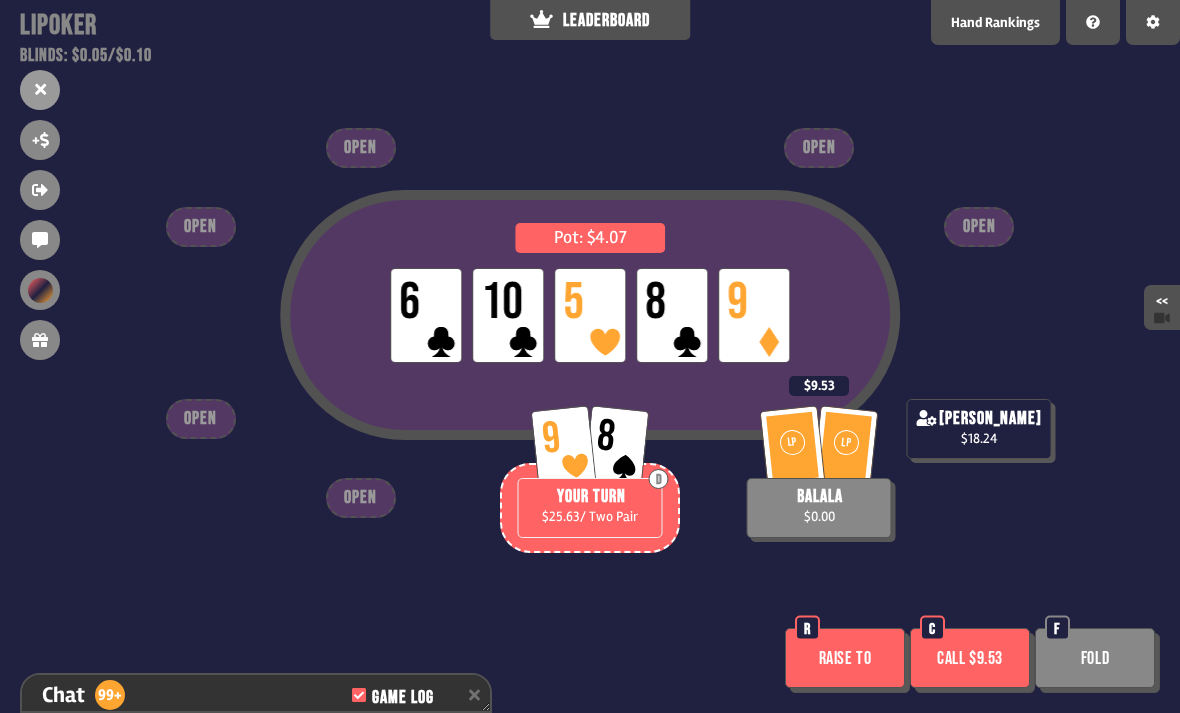 click on "Fold" at bounding box center (1095, 658) 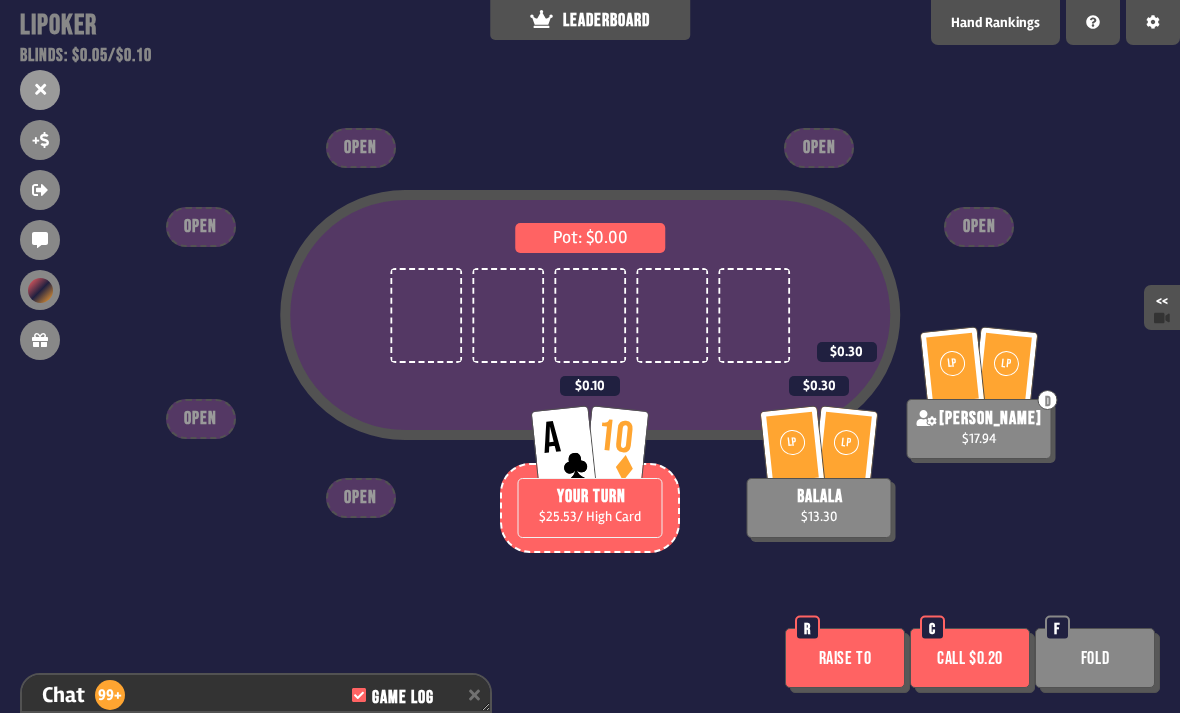 scroll, scrollTop: 33998, scrollLeft: 0, axis: vertical 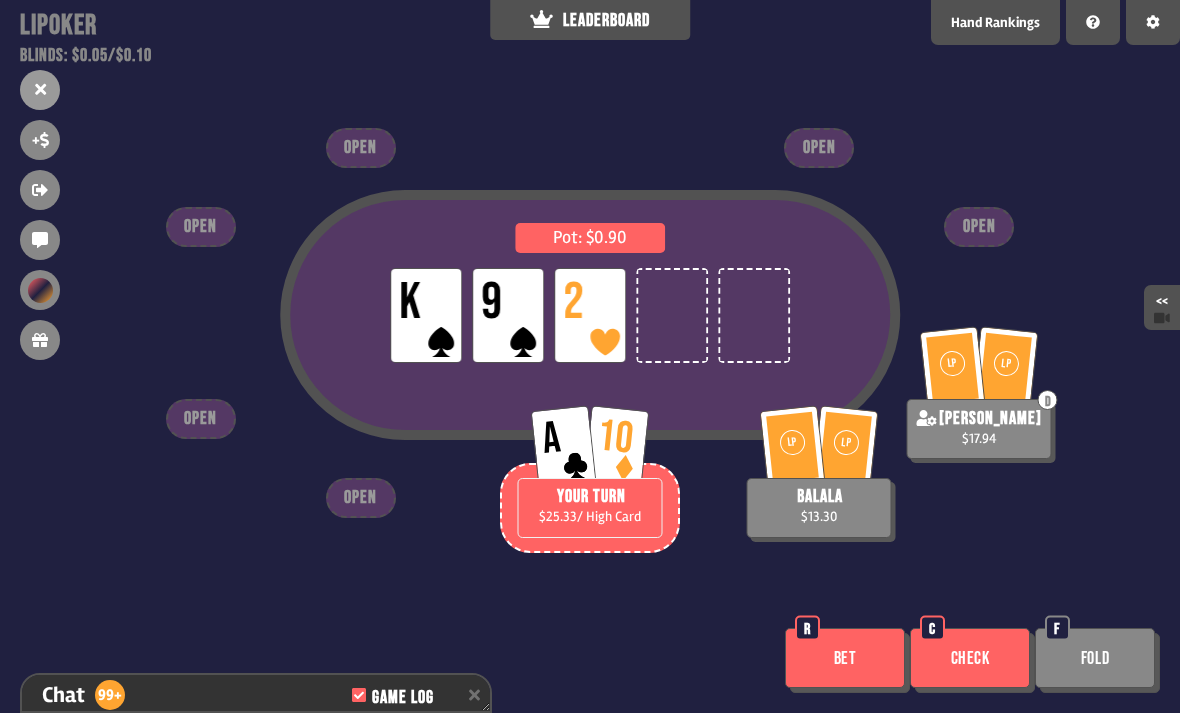 click on "Bet" at bounding box center [845, 658] 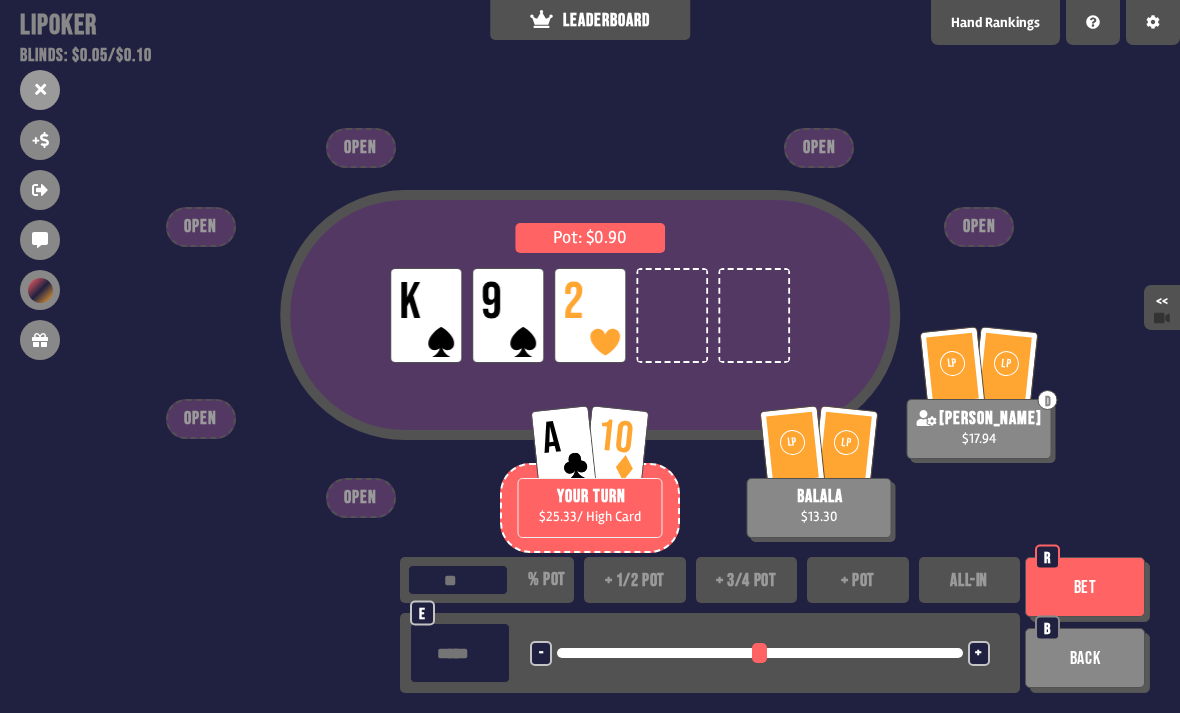 click on "+ pot" at bounding box center (858, 580) 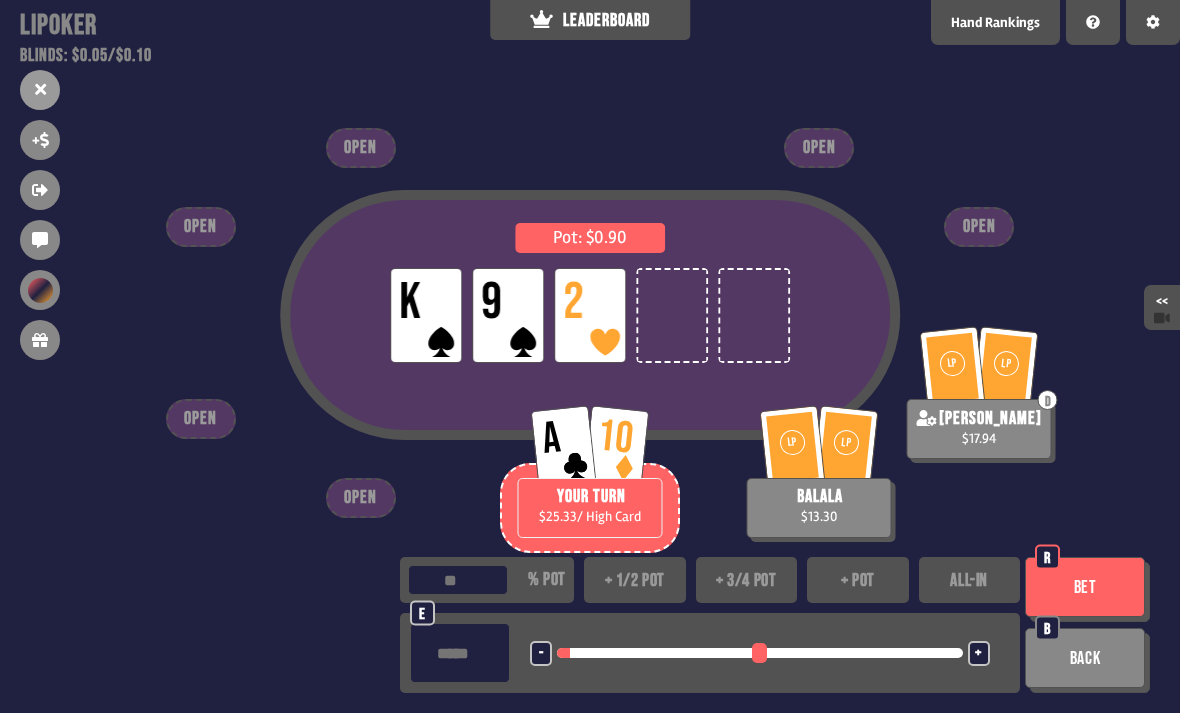 click on "Bet" at bounding box center [1085, 587] 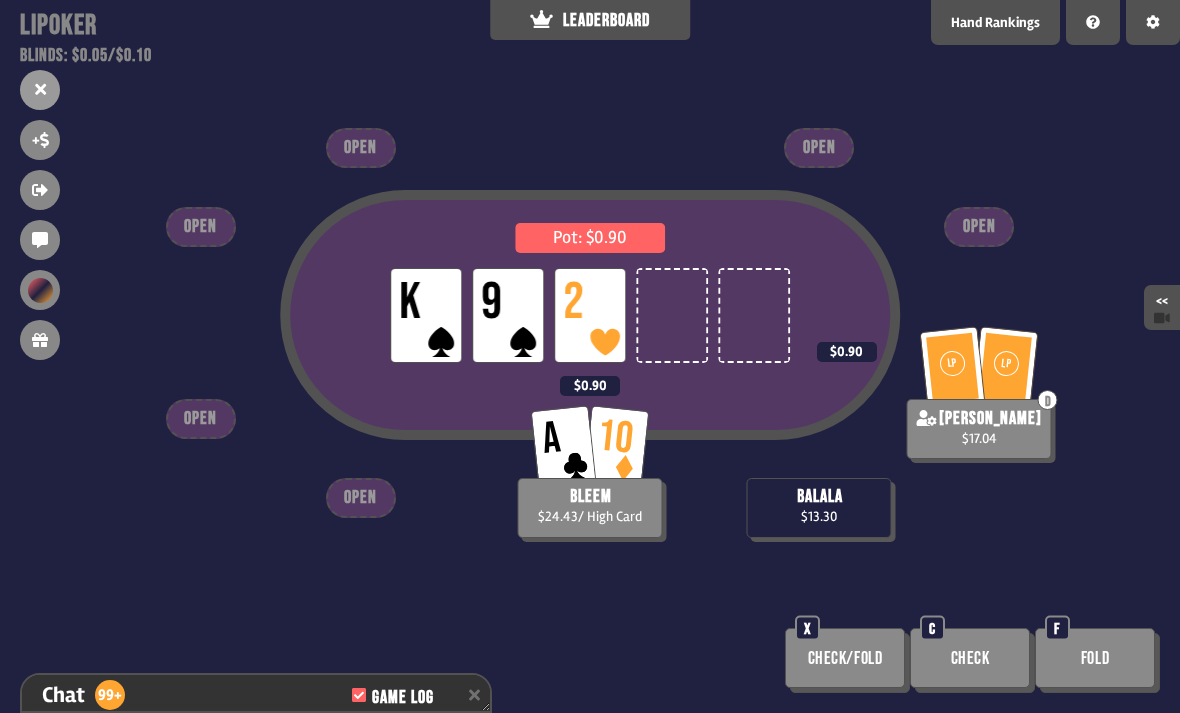scroll, scrollTop: 34230, scrollLeft: 0, axis: vertical 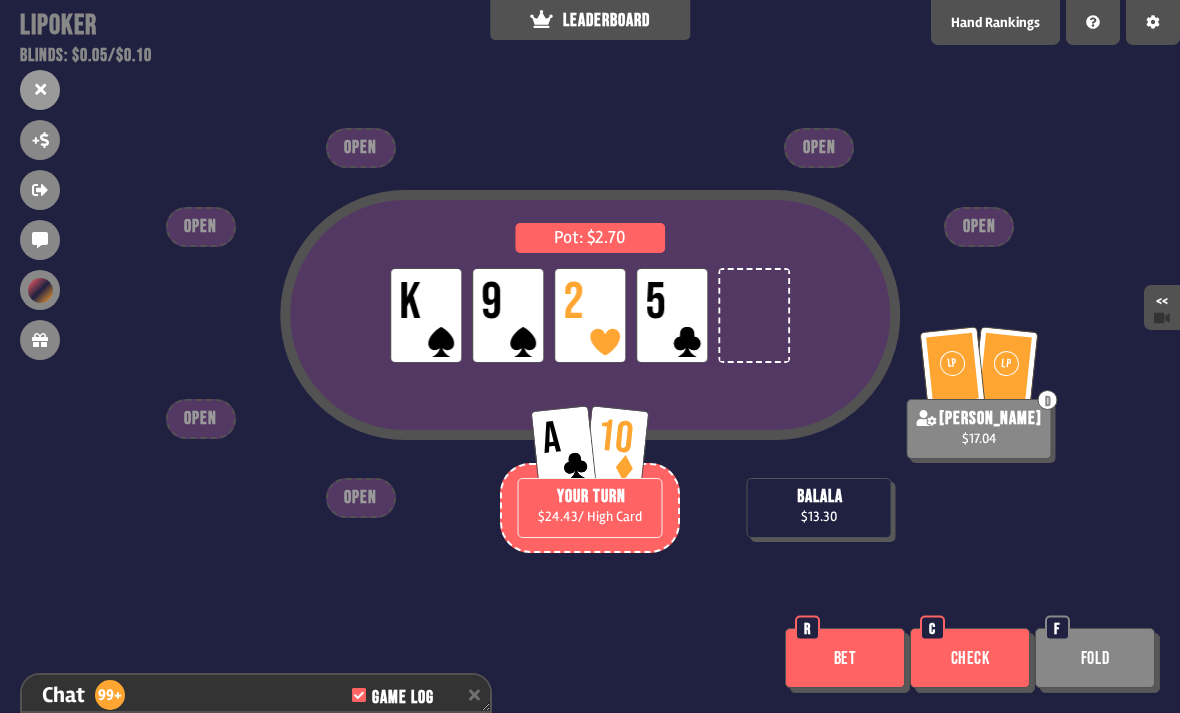 click on "Check" at bounding box center [970, 658] 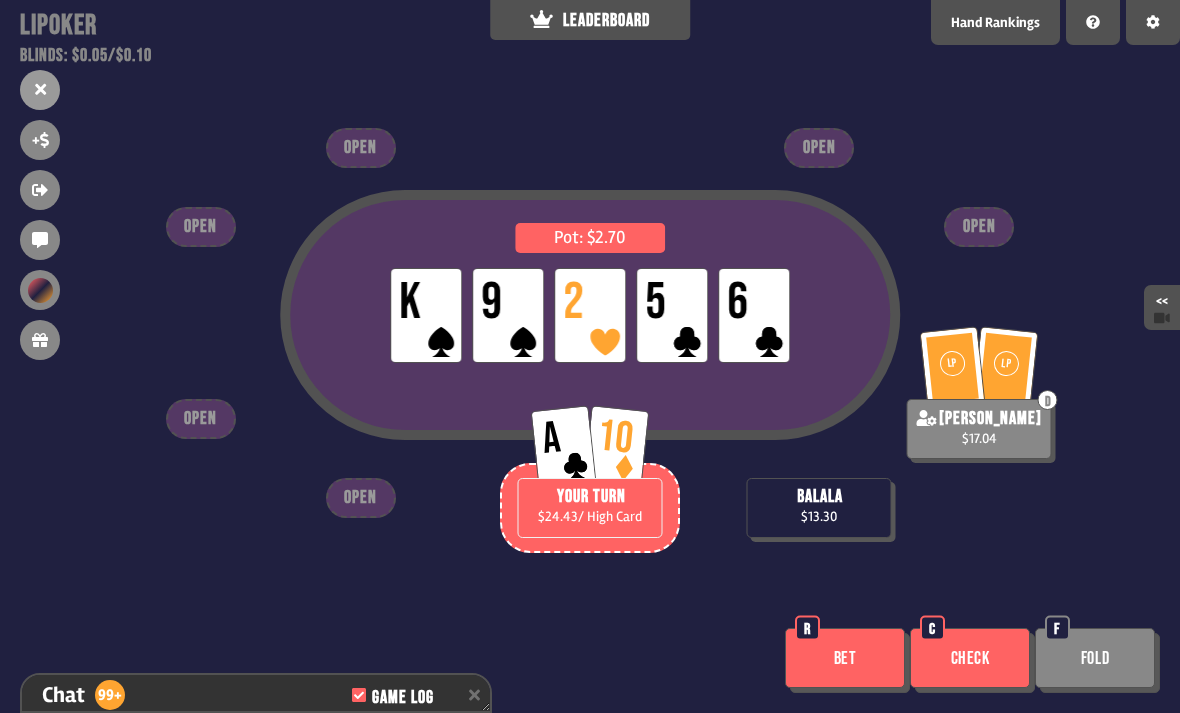 scroll, scrollTop: 34375, scrollLeft: 0, axis: vertical 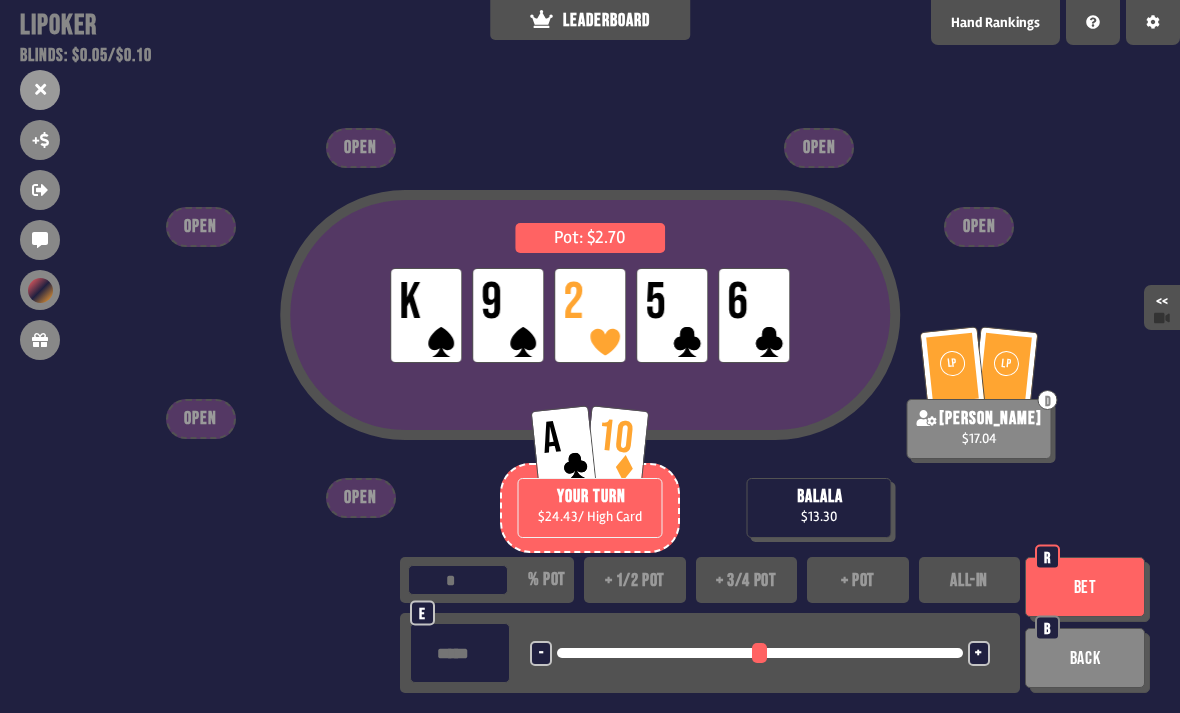 click on "+ 1/2 pot" at bounding box center (635, 580) 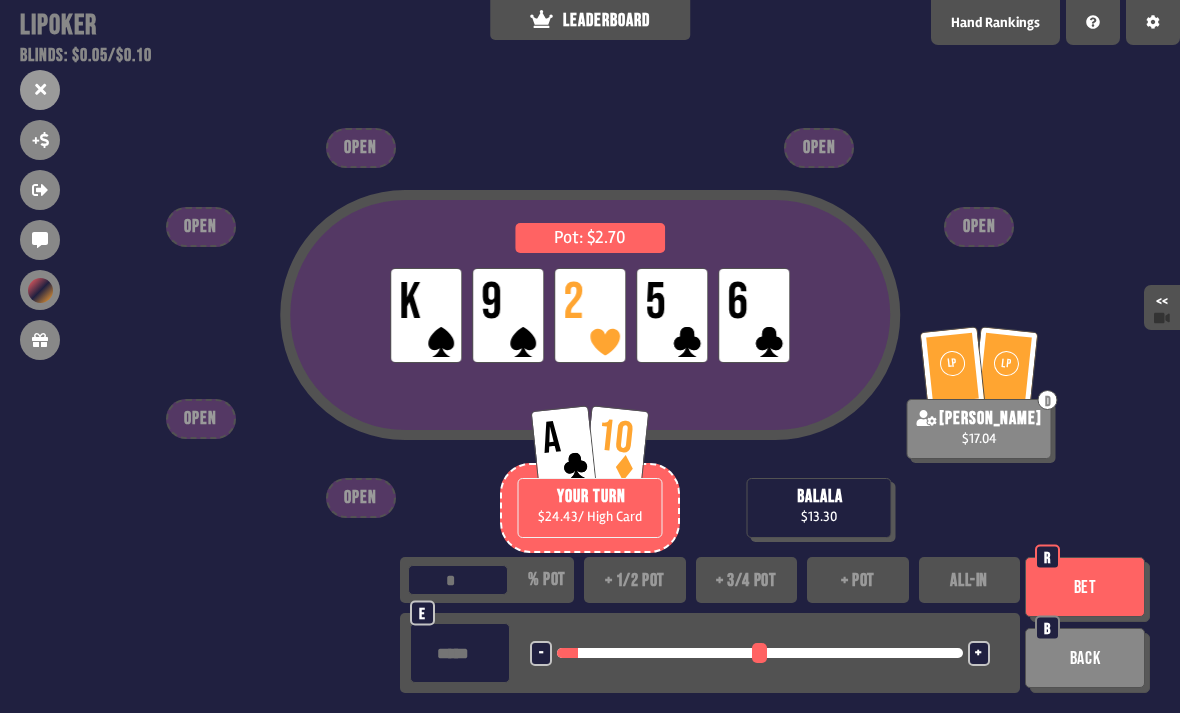 click on "Bet" at bounding box center [1085, 587] 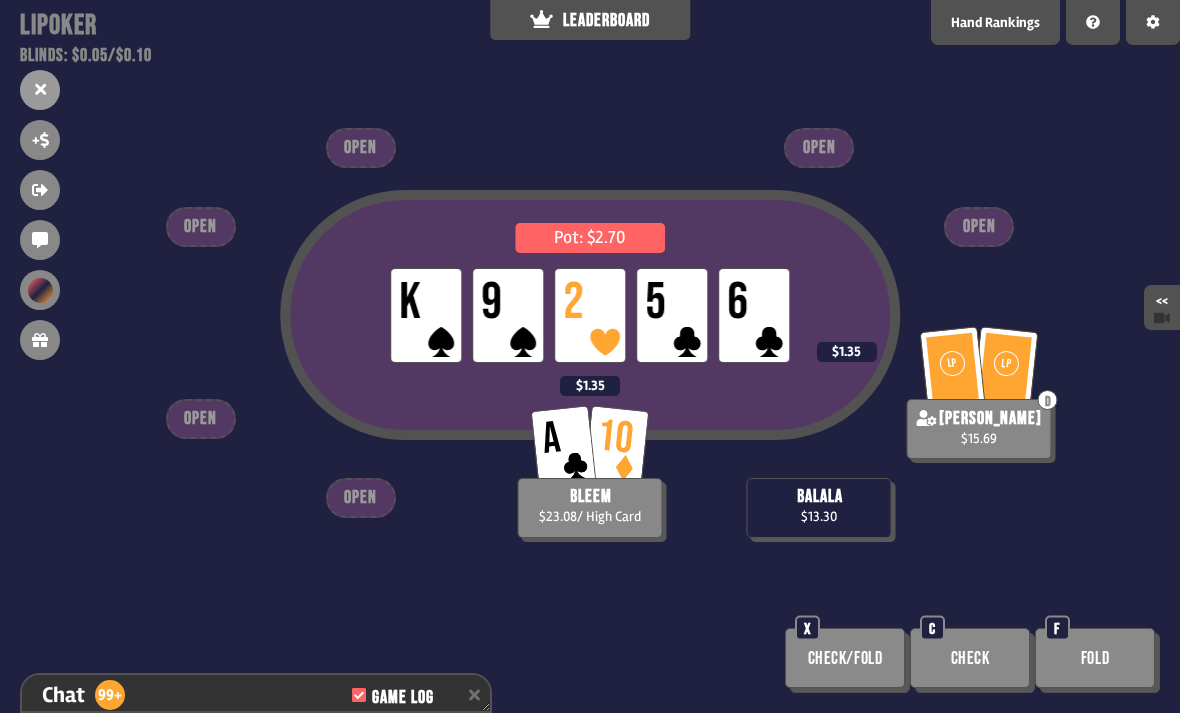 scroll, scrollTop: 34462, scrollLeft: 0, axis: vertical 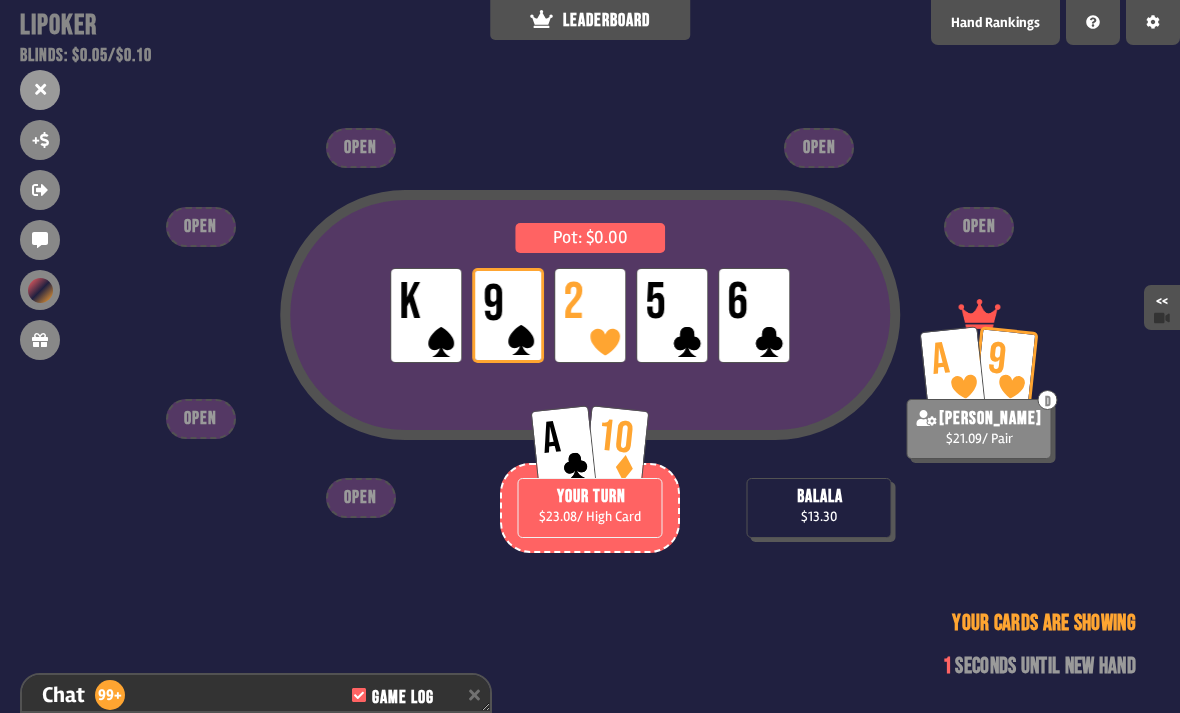 click on "Pot: $0.00   LP K LP 9 LP 2 LP 5 LP 6 A 9 D [PERSON_NAME] $21.09   / Pair A 10 YOUR TURN $23.08   / High Card balala $13.30  OPEN OPEN OPEN OPEN OPEN OPEN Your cards are showing 1  seconds until new hand" at bounding box center [590, 356] 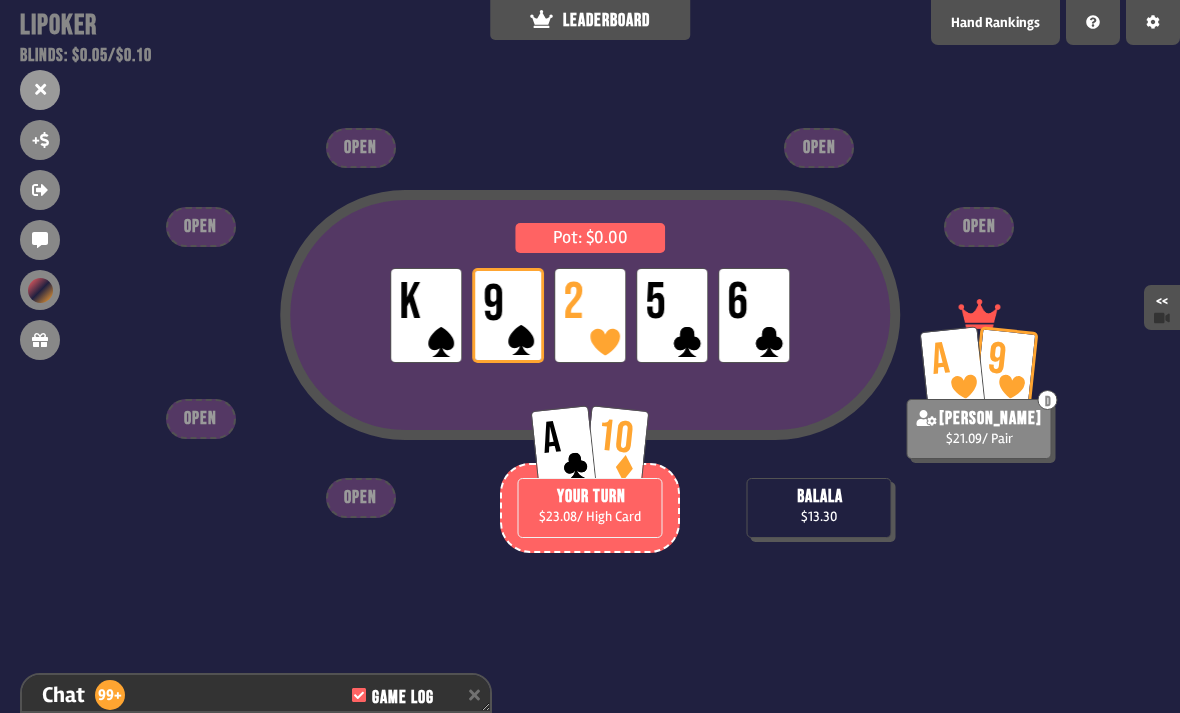 click on "Pot: $0.00   LP K LP 9 LP 2 LP 5 LP 6 A 9 D [PERSON_NAME] $21.09   / Pair A 10 YOUR TURN $23.08   / High Card balala $13.30  OPEN OPEN OPEN OPEN OPEN OPEN" at bounding box center (590, 356) 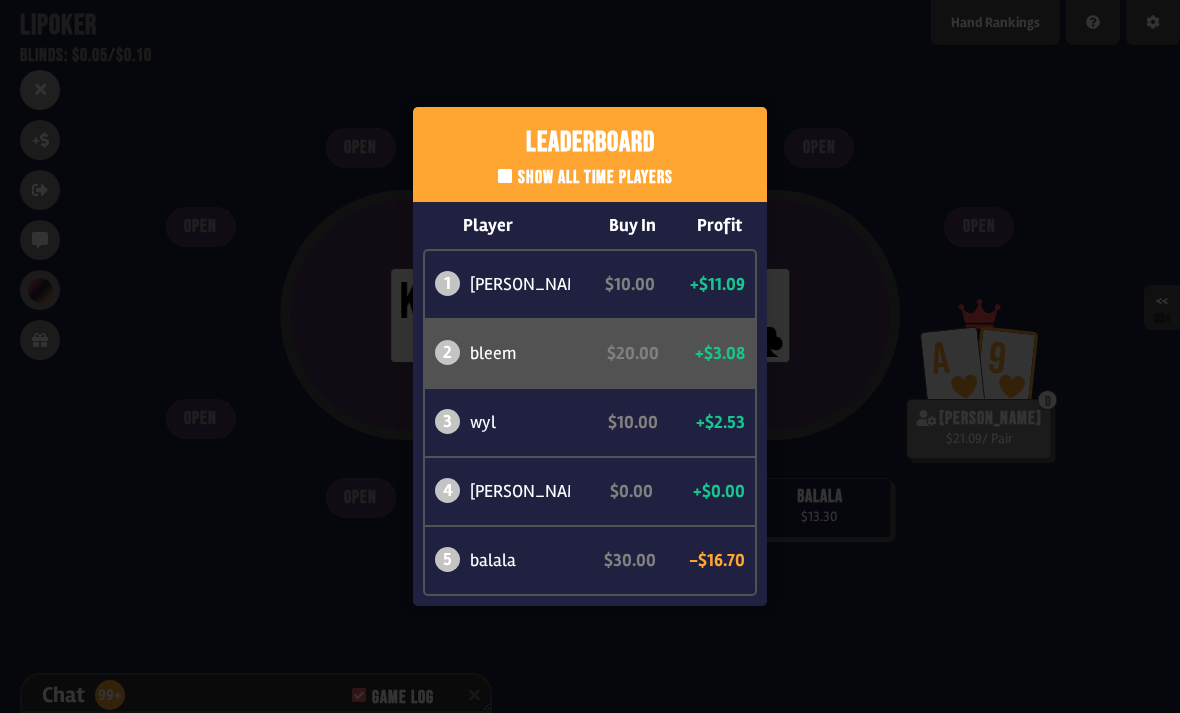 scroll, scrollTop: 34520, scrollLeft: 0, axis: vertical 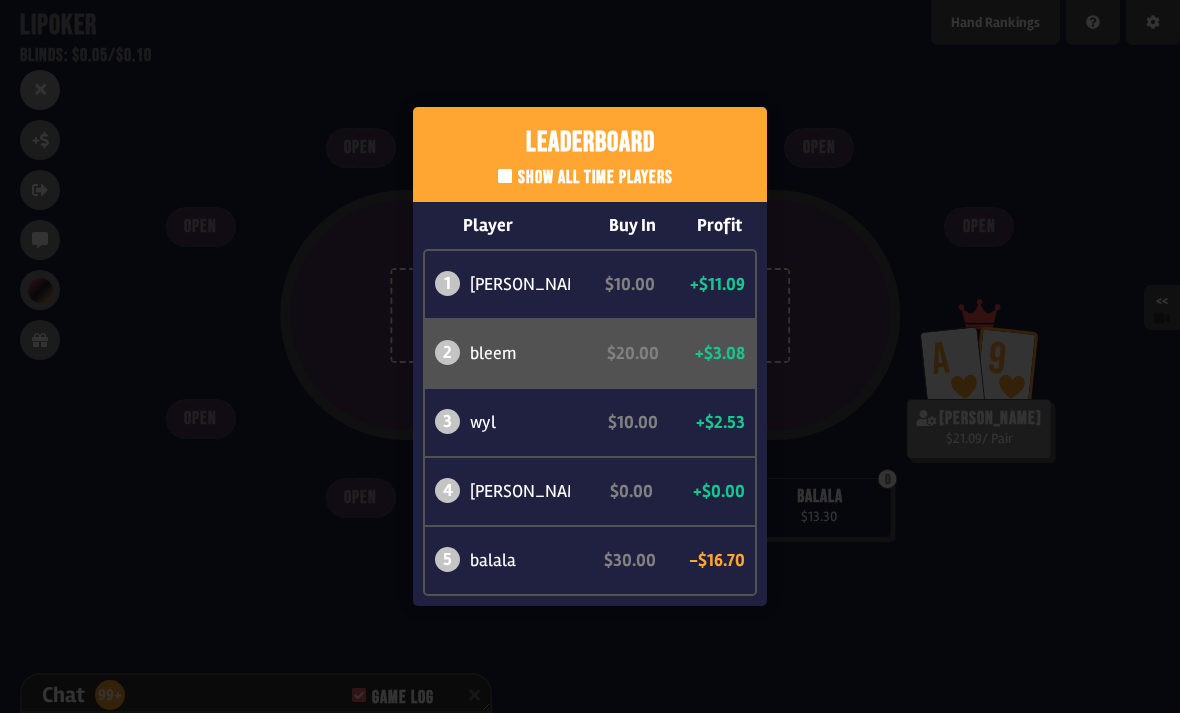 click on "Leaderboard   Show all time players Player Buy In Profit 1 [PERSON_NAME] $10.00 +$11.09 2 bleem $20.00 +$3.08 3 wyl $10.00 +$2.53 4 [PERSON_NAME] $0.00 +$0.00 5 balala $30.00 -$16.70" at bounding box center [590, 356] 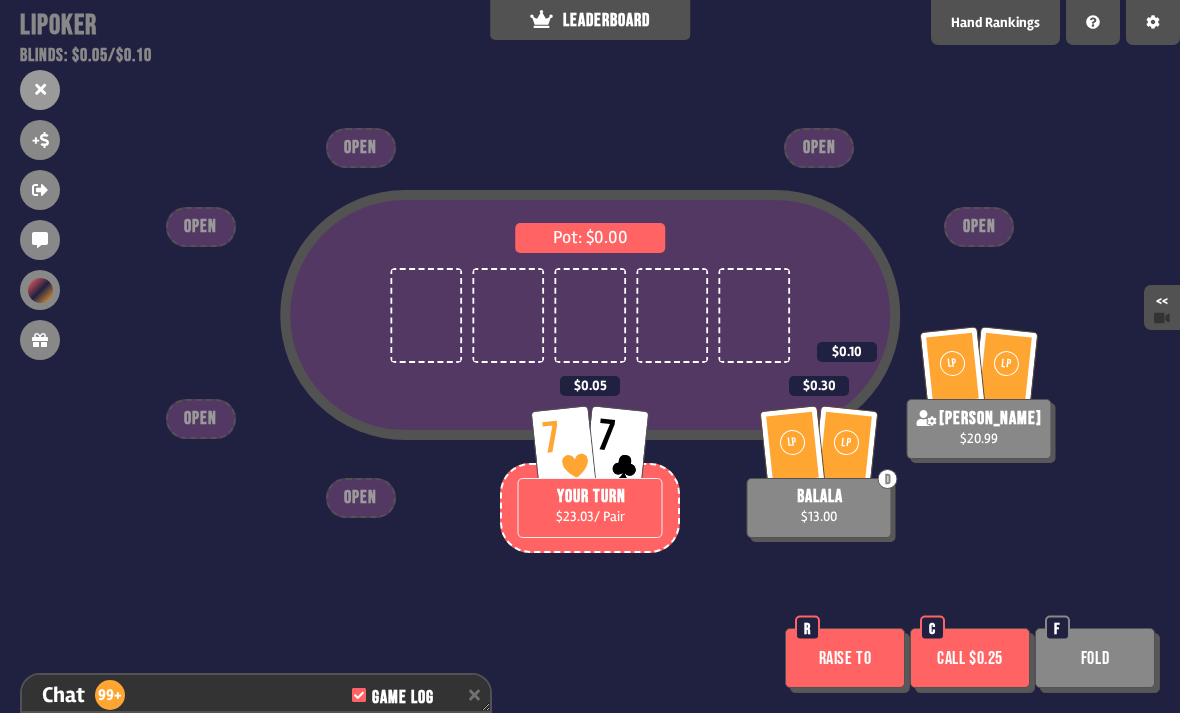 scroll, scrollTop: 34578, scrollLeft: 0, axis: vertical 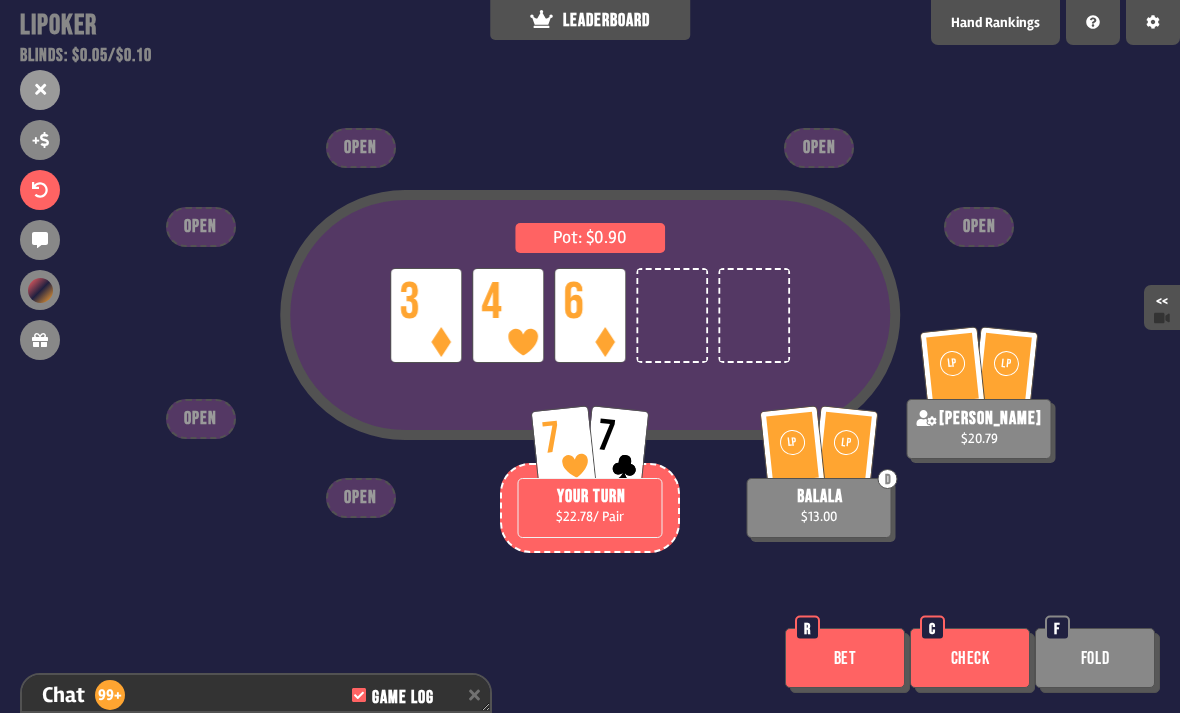 click on "Bet" at bounding box center [845, 658] 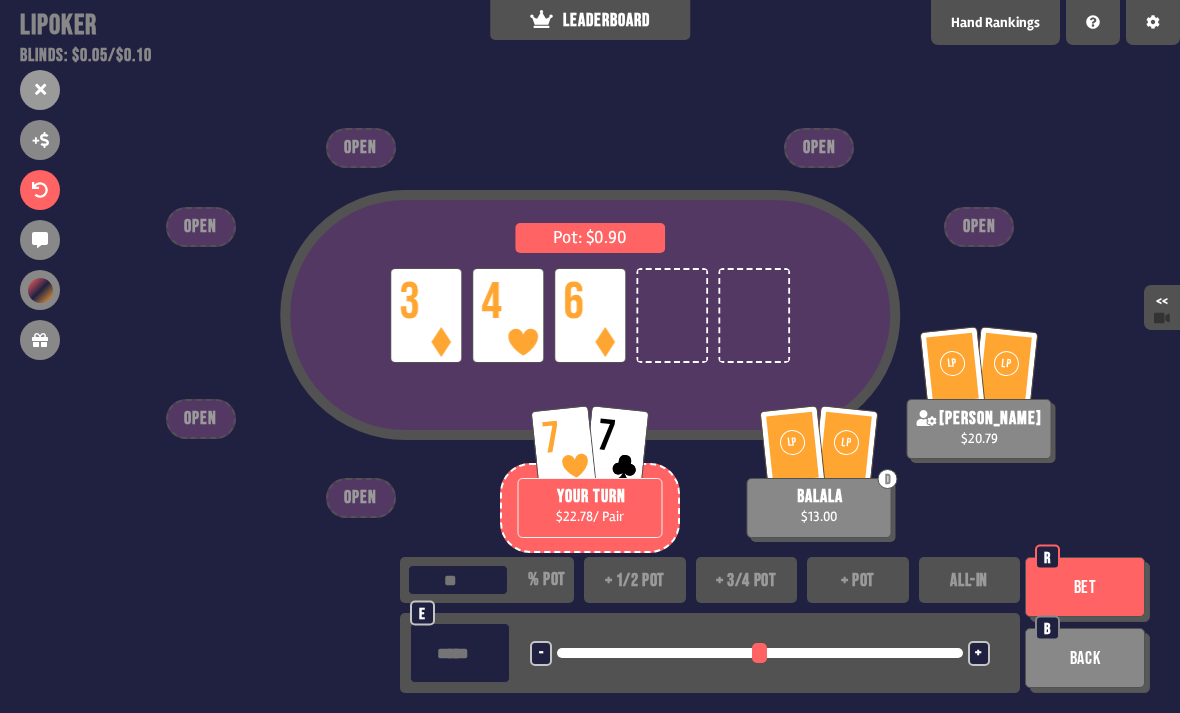 click on "+ pot" at bounding box center [858, 580] 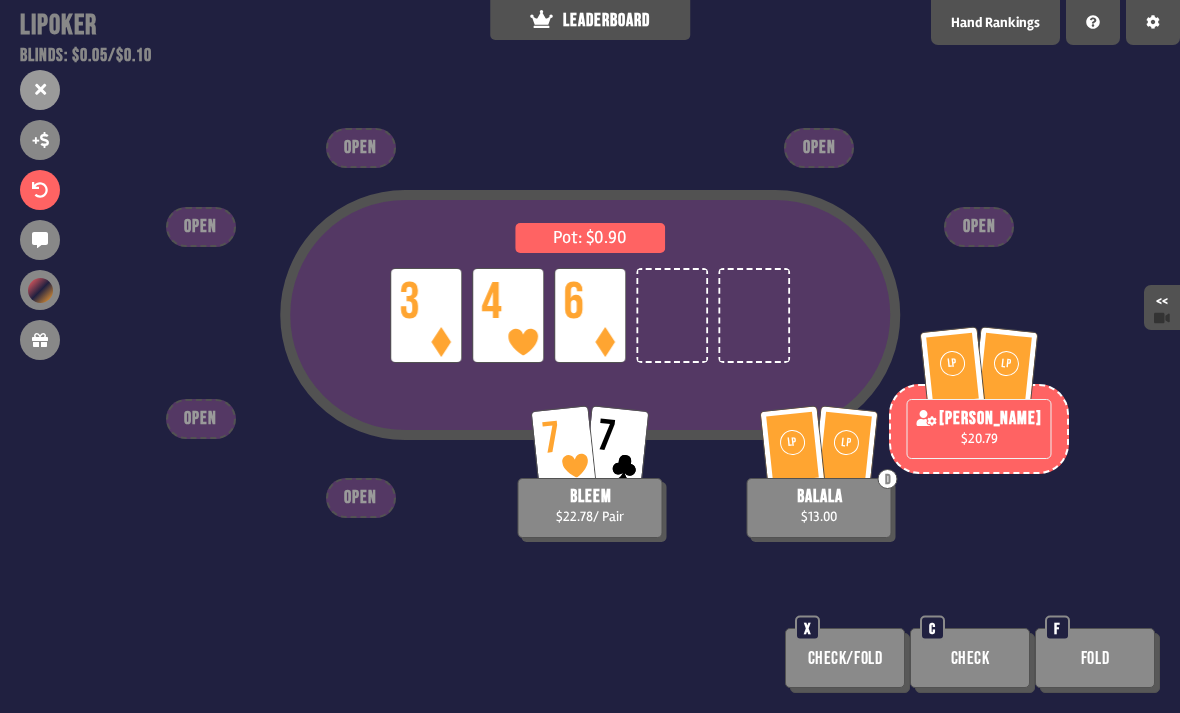 click on "Pot: $0.90   LP 3 LP 4 LP 6 LP LP [PERSON_NAME] $20.79  7 7 bleem $22.78   / Pair LP [PERSON_NAME] $13.00  OPEN OPEN OPEN OPEN OPEN OPEN Check/Fold X Check C Fold F" at bounding box center (590, 356) 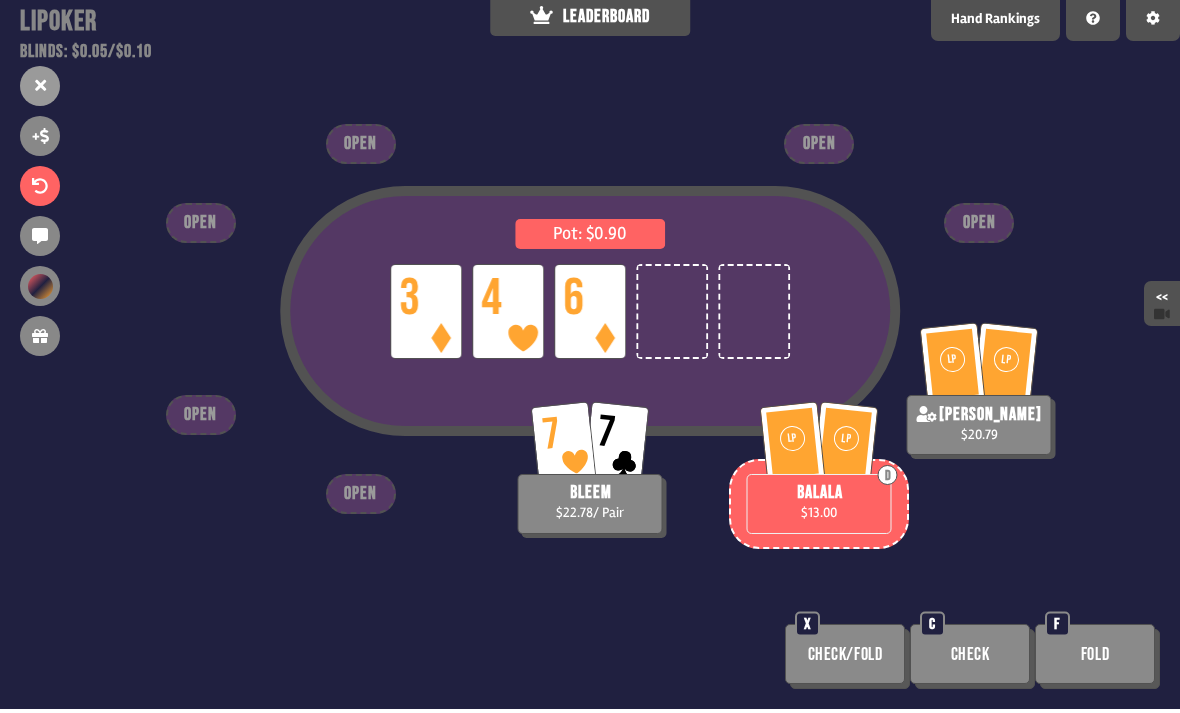 scroll, scrollTop: 64, scrollLeft: 0, axis: vertical 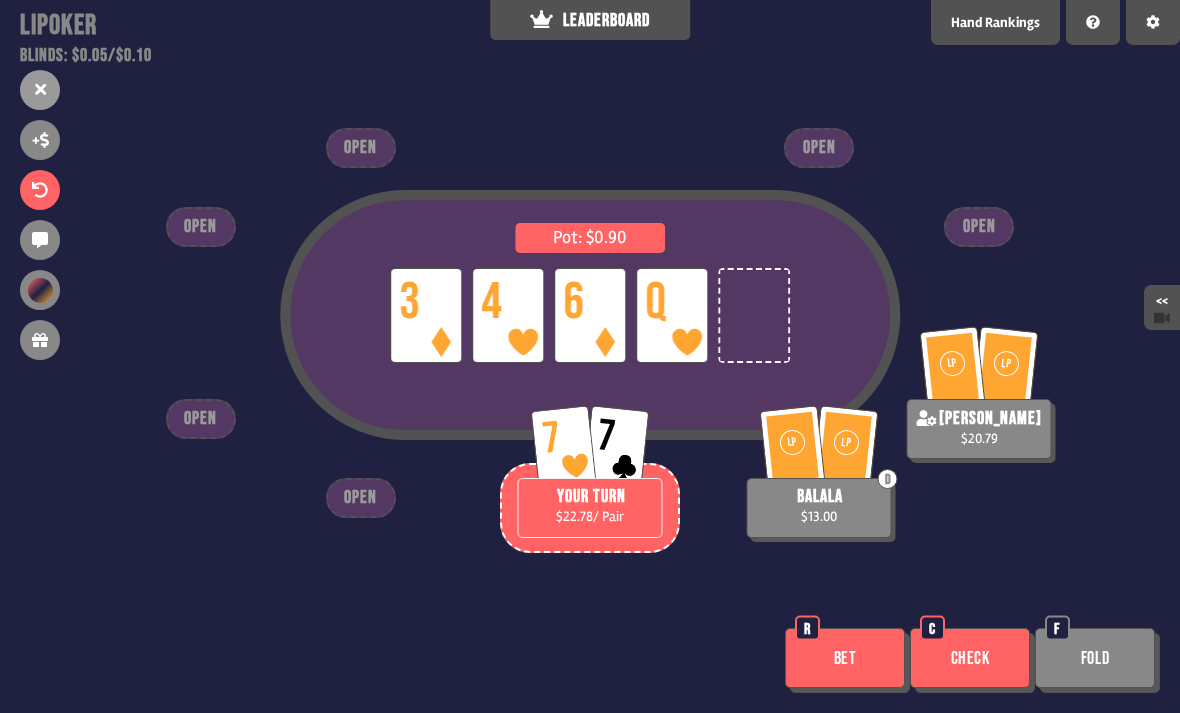 click on "Bet" at bounding box center (845, 658) 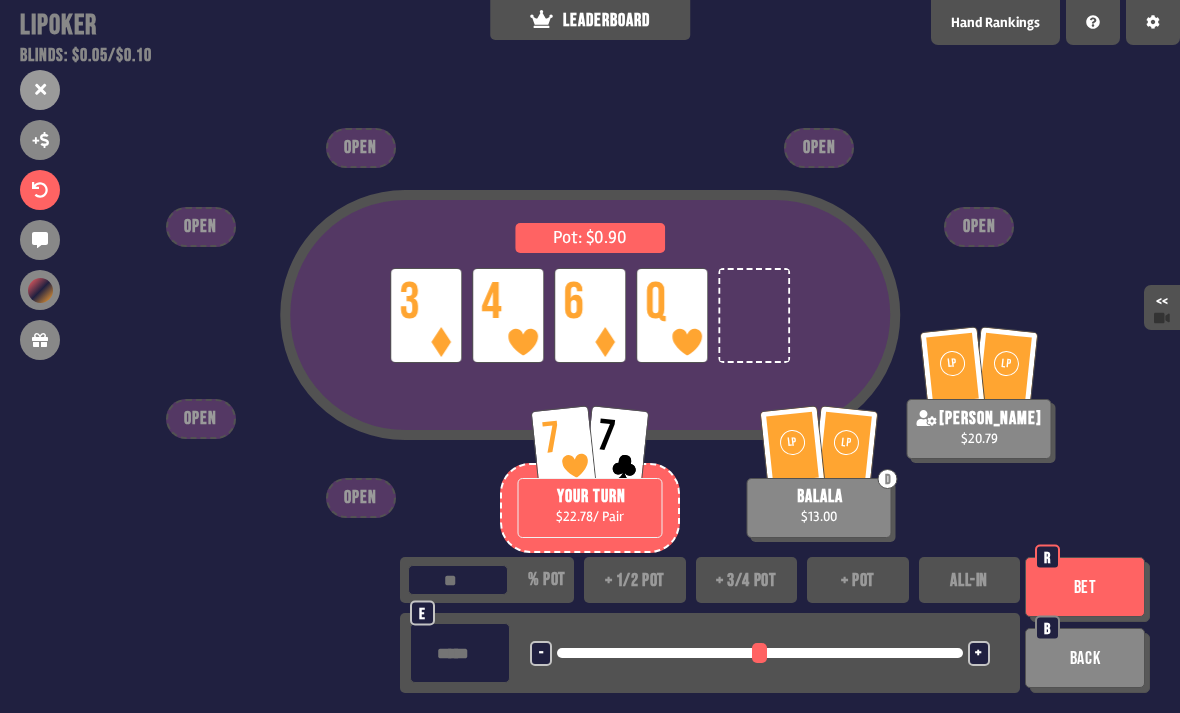 click on "Patreon" at bounding box center [629, 690] 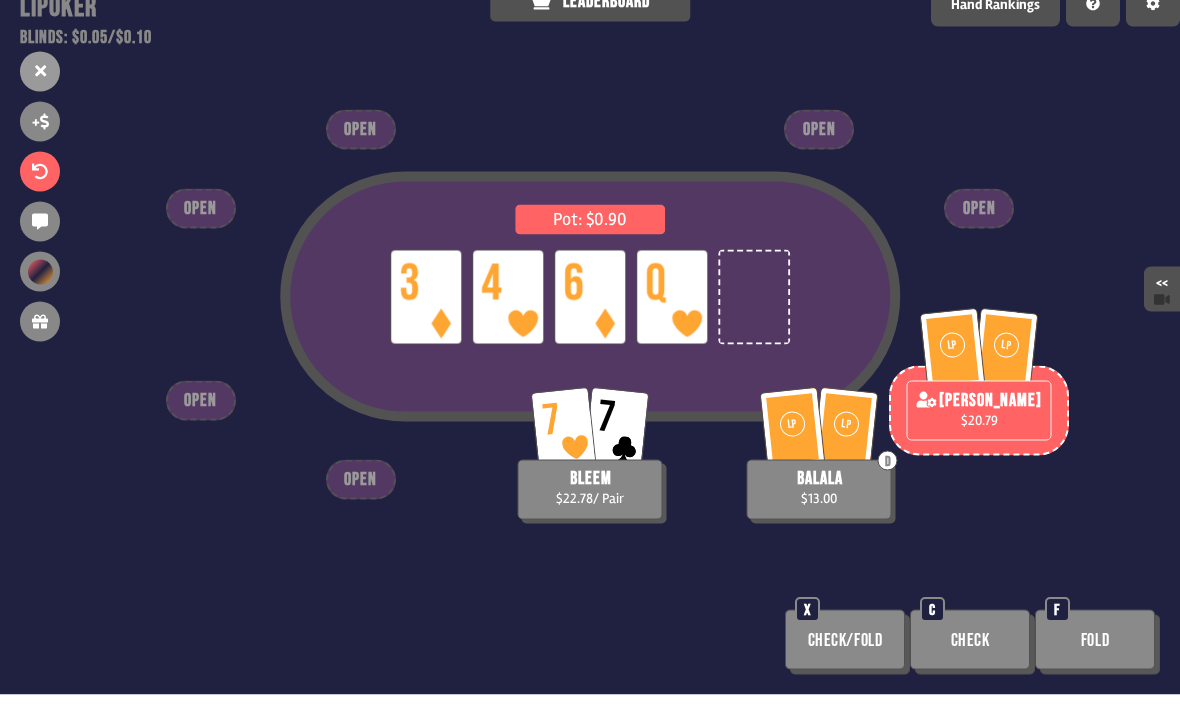 scroll, scrollTop: 64, scrollLeft: 0, axis: vertical 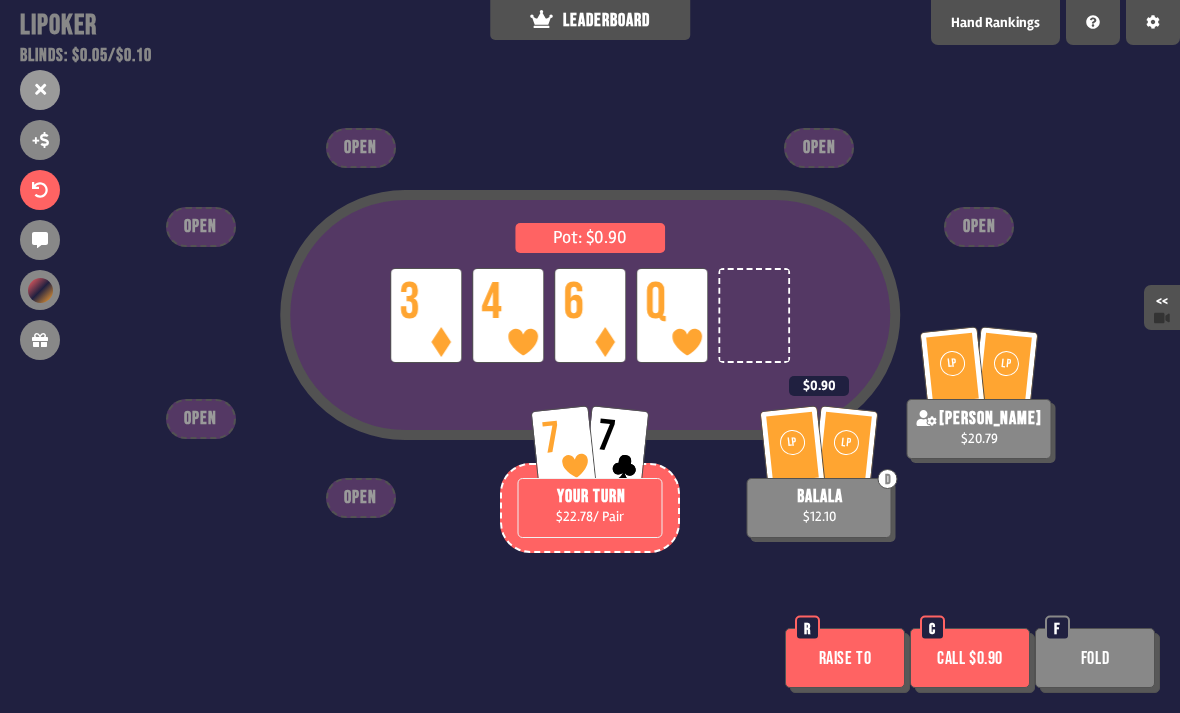 click on "Call $0.90" at bounding box center (970, 658) 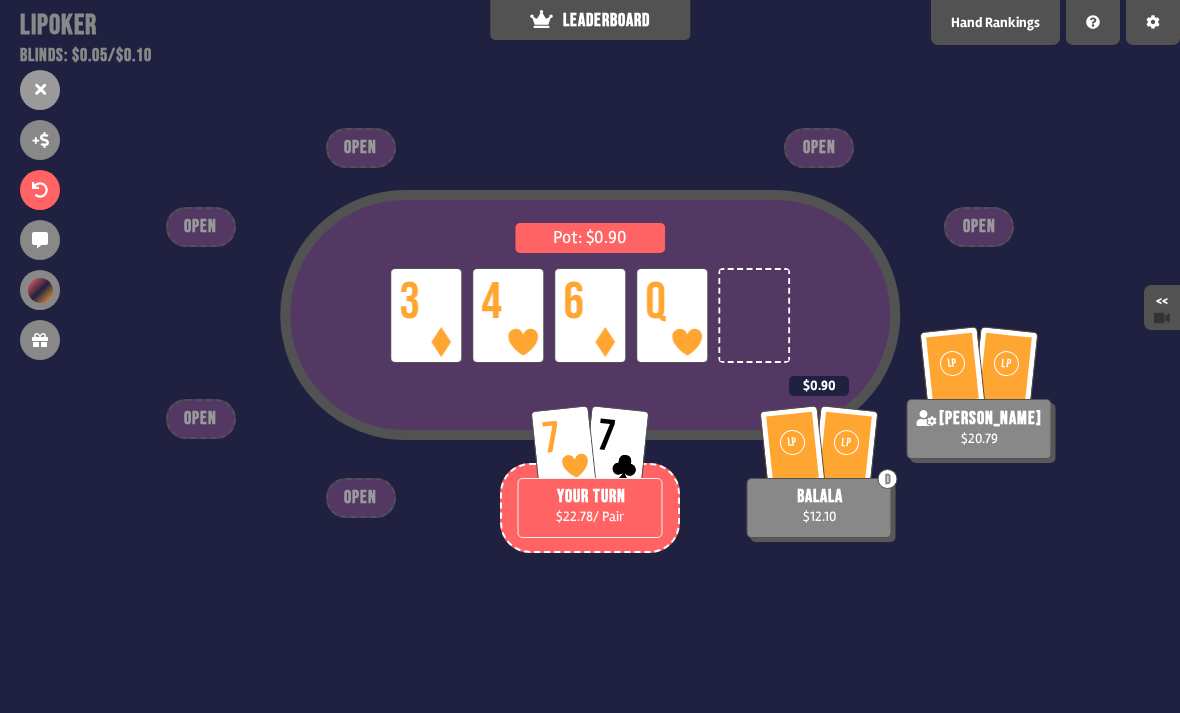 click on "Pot: $0.90   LP 3 LP 4 LP 6 LP Q LP LP [PERSON_NAME] $20.79  7 7 YOUR TURN $22.78   / Pair LP [PERSON_NAME] $12.10  $0.90  OPEN OPEN OPEN OPEN OPEN OPEN" at bounding box center [590, 356] 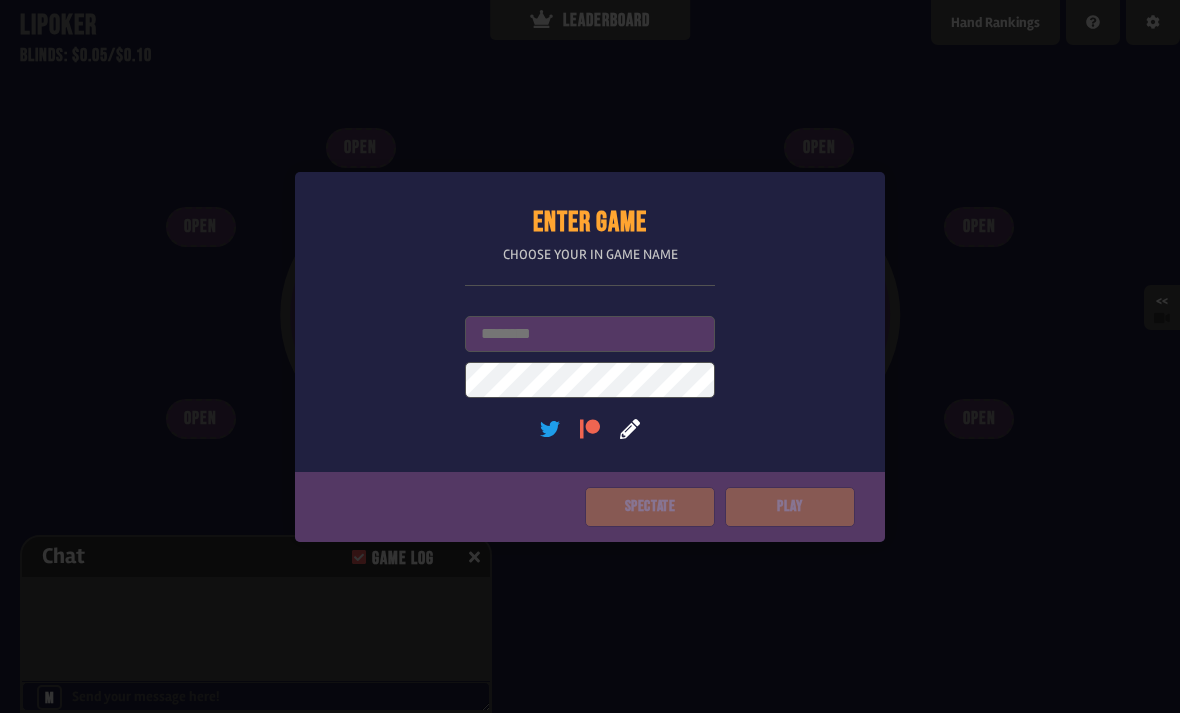 scroll, scrollTop: 0, scrollLeft: 0, axis: both 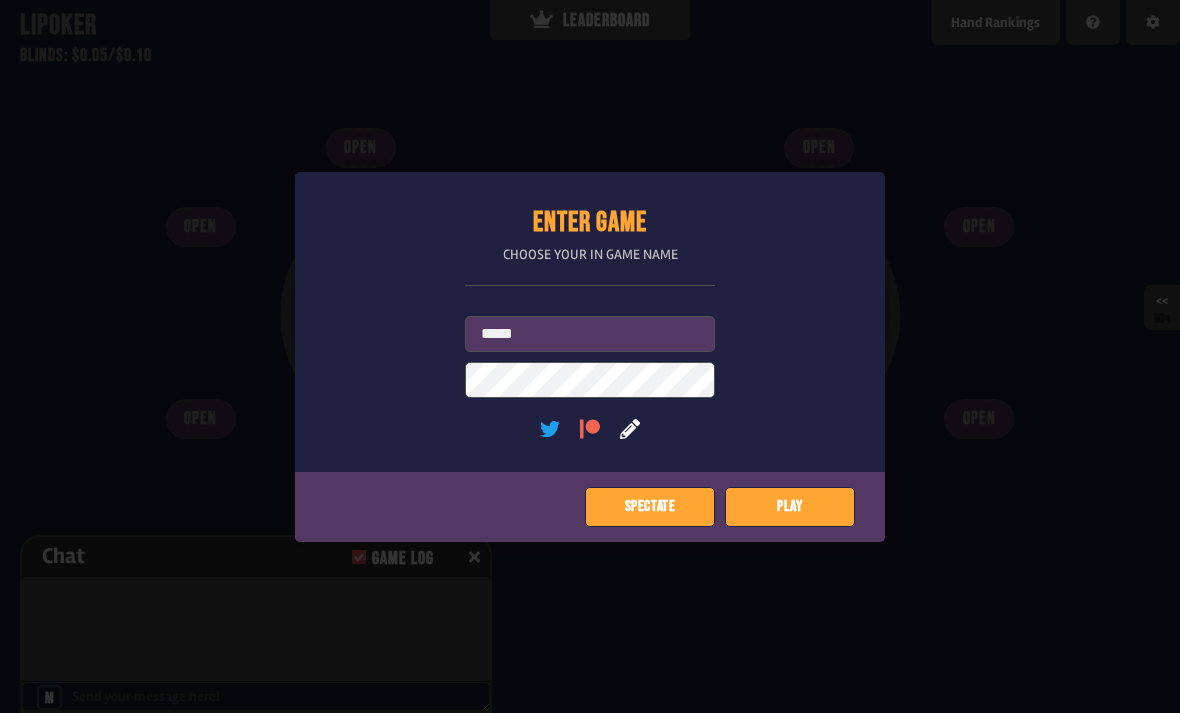 type on "*****" 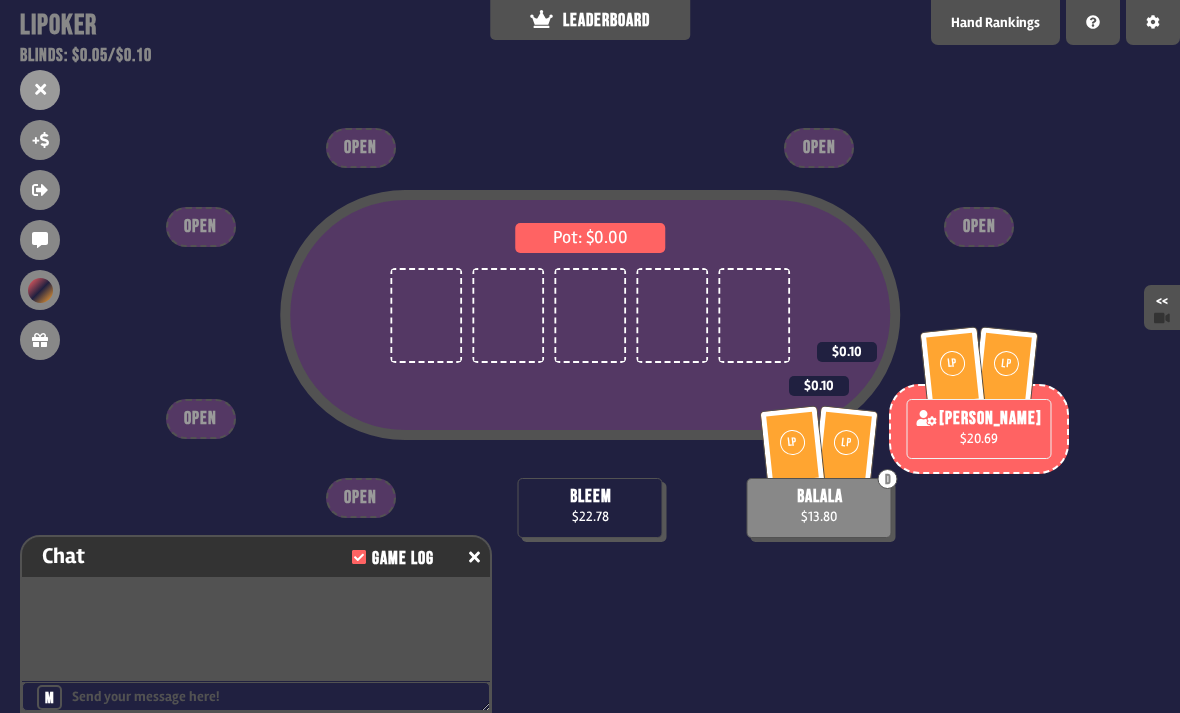 scroll, scrollTop: 14, scrollLeft: 0, axis: vertical 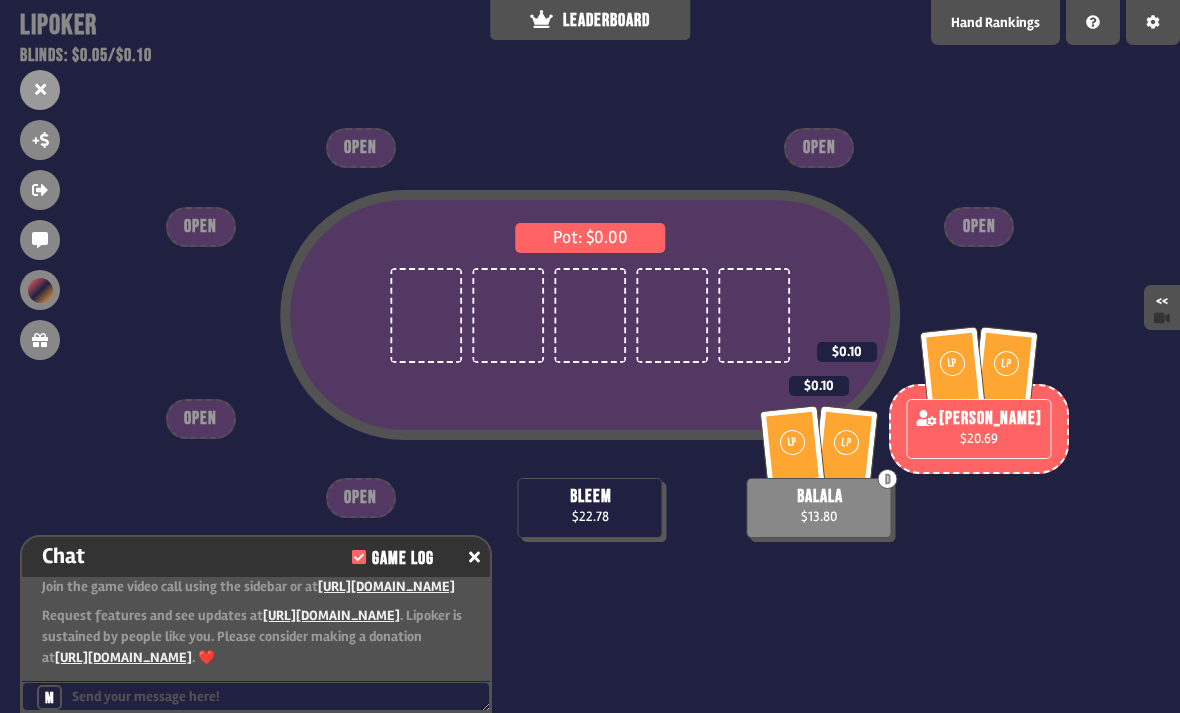 click on "Pot: $0.00   LP LP david dai $20.69  $0.10  bleem $22.78  LP LP D balala $13.80  $0.10  OPEN OPEN OPEN OPEN OPEN OPEN" at bounding box center (590, 356) 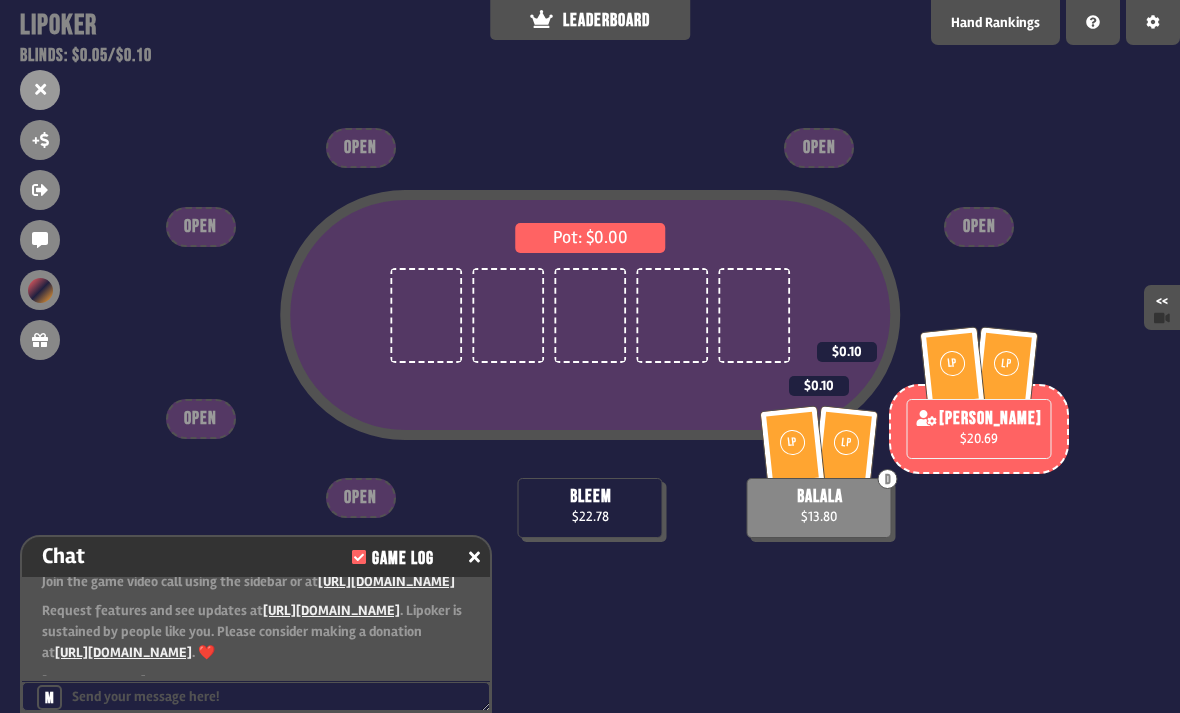 scroll, scrollTop: 43, scrollLeft: 0, axis: vertical 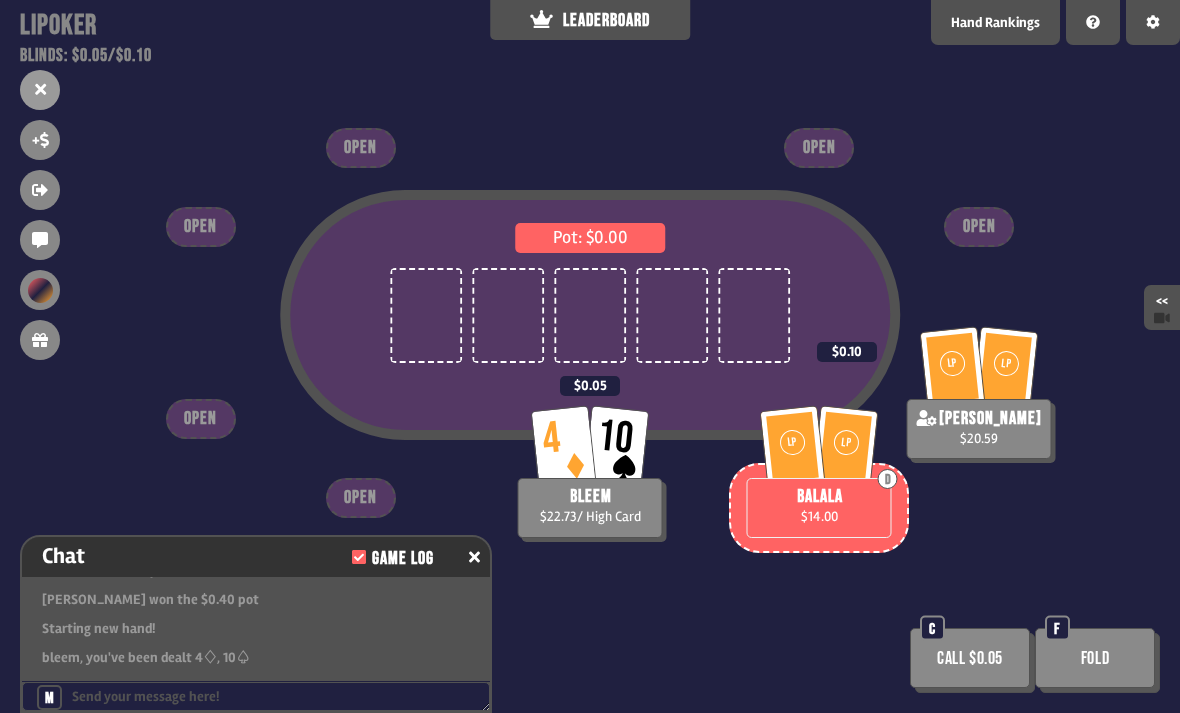 click on "Fold" at bounding box center (1095, 658) 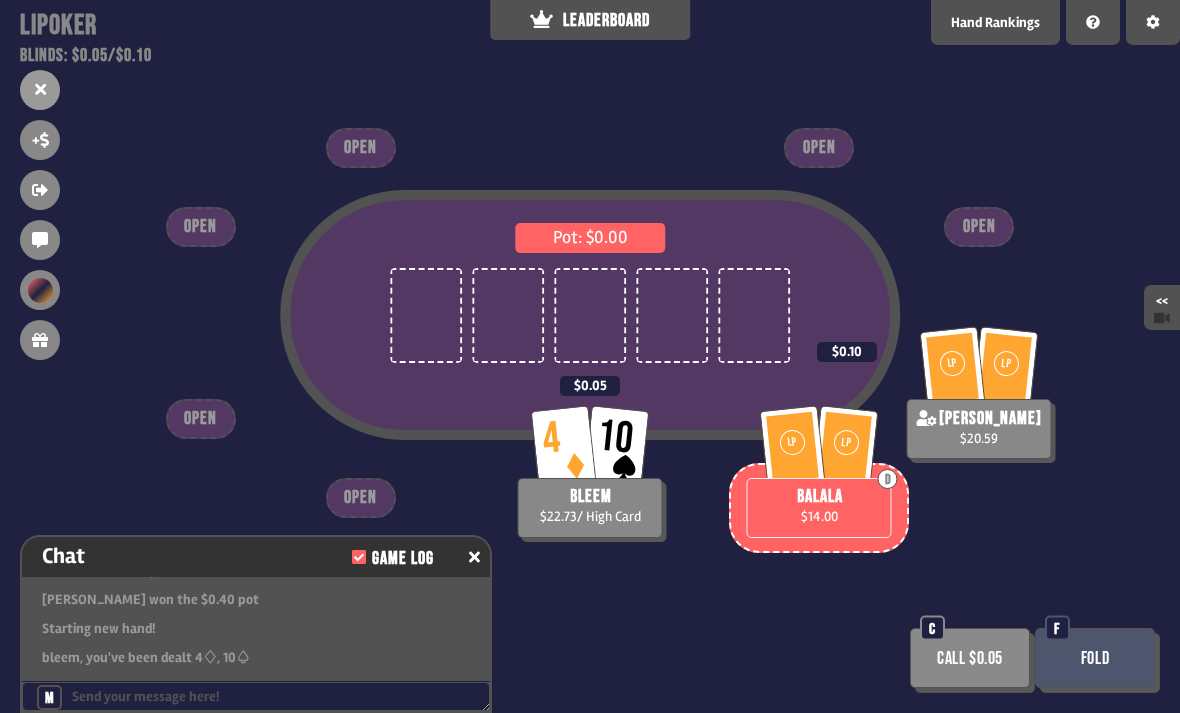 scroll, scrollTop: 0, scrollLeft: 0, axis: both 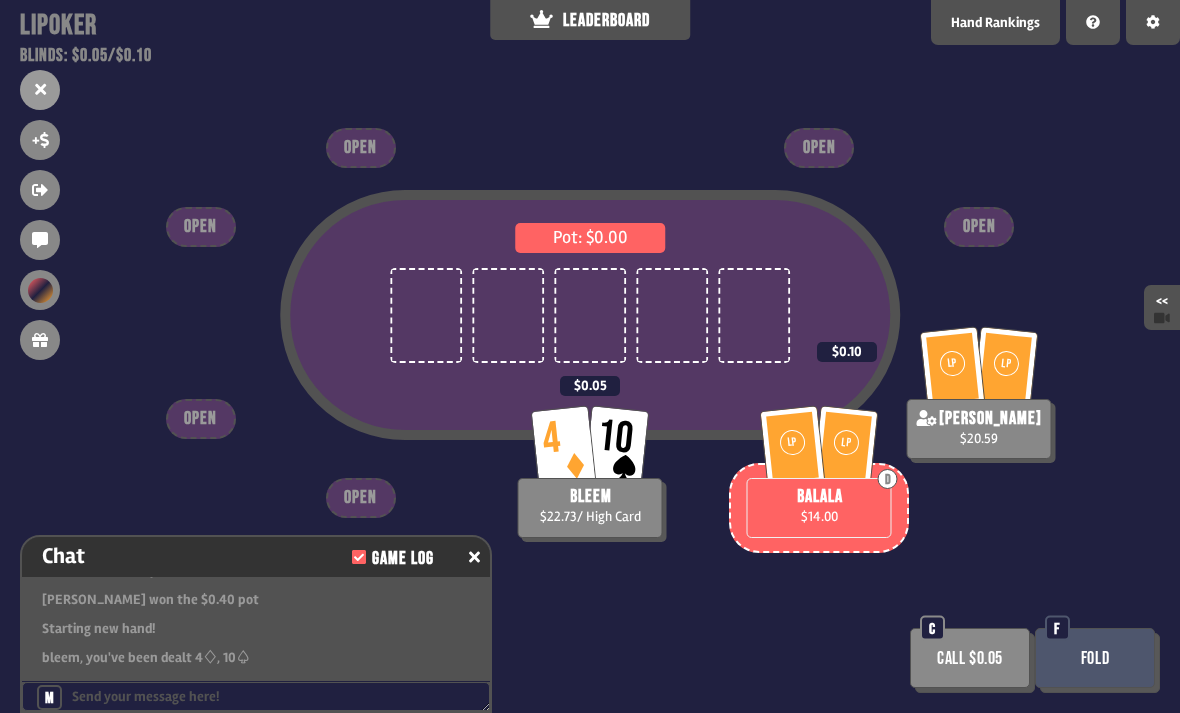 click on "LEADERBOARD" at bounding box center (590, 20) 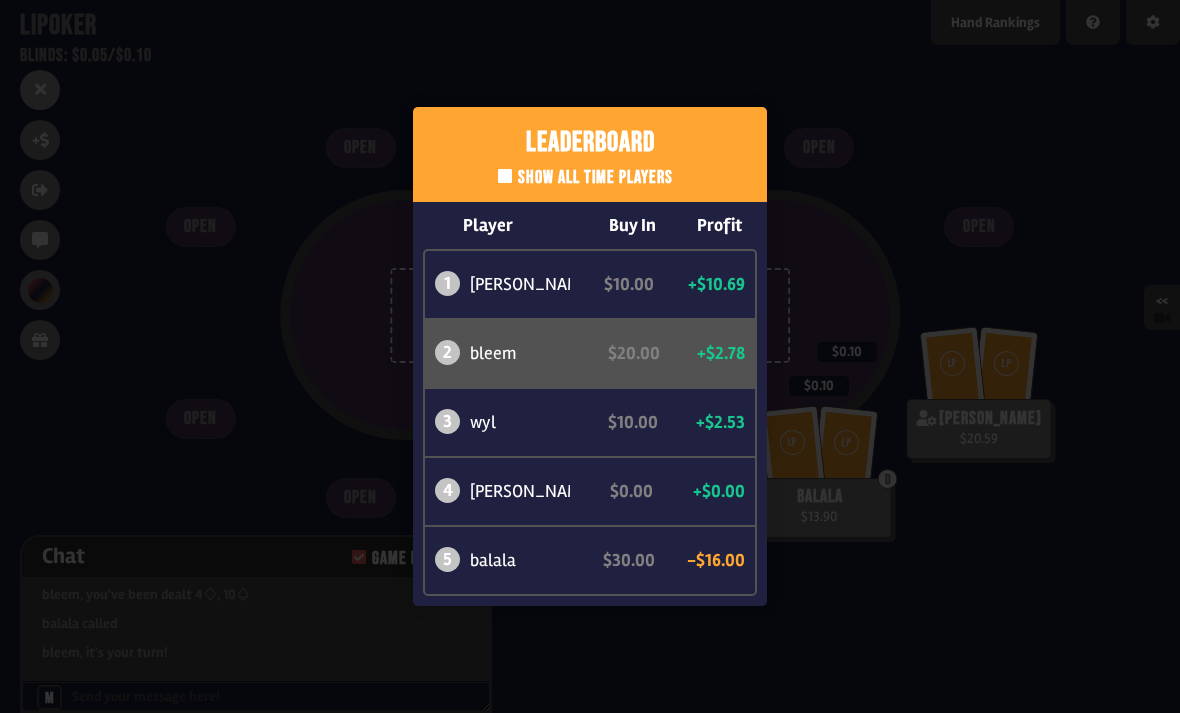 scroll, scrollTop: 507, scrollLeft: 0, axis: vertical 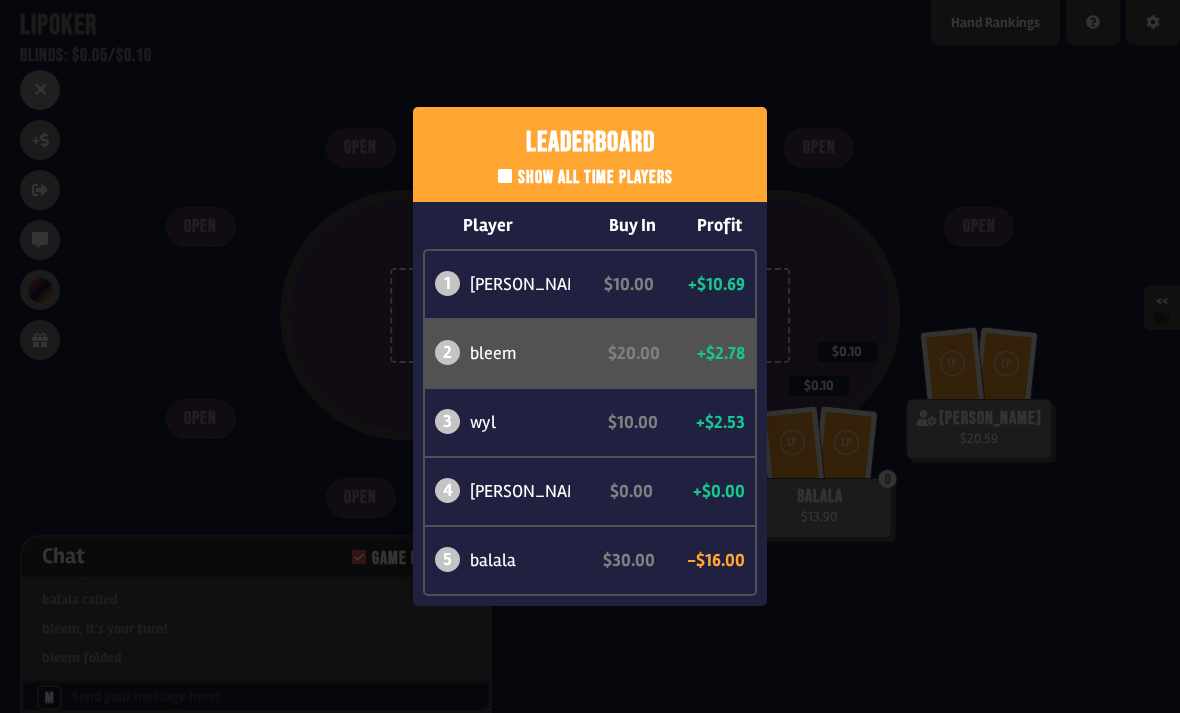 click on "Leaderboard   Show all time players Player Buy In Profit 1 david dai $10.00 +$10.69 2 bleem $20.00 +$2.78 3 wyl $10.00 +$2.53 4 leo $0.00 +$0.00 5 balala $30.00 -$16.00" at bounding box center [590, 356] 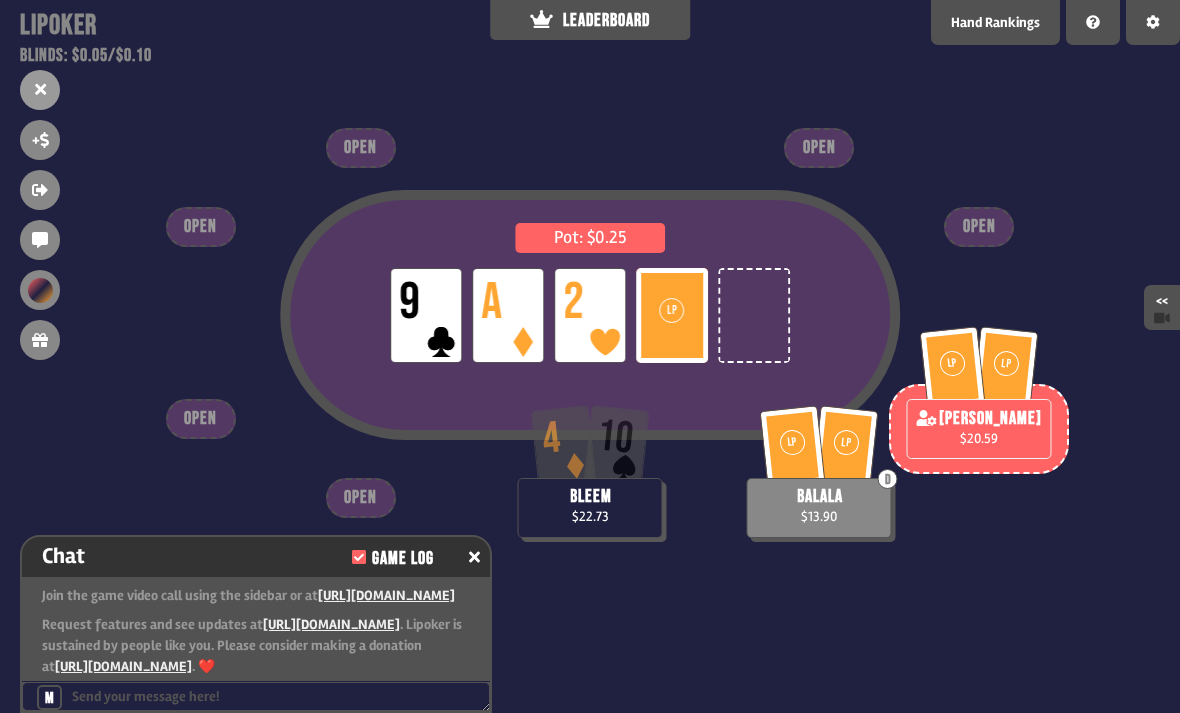 scroll, scrollTop: 652, scrollLeft: 0, axis: vertical 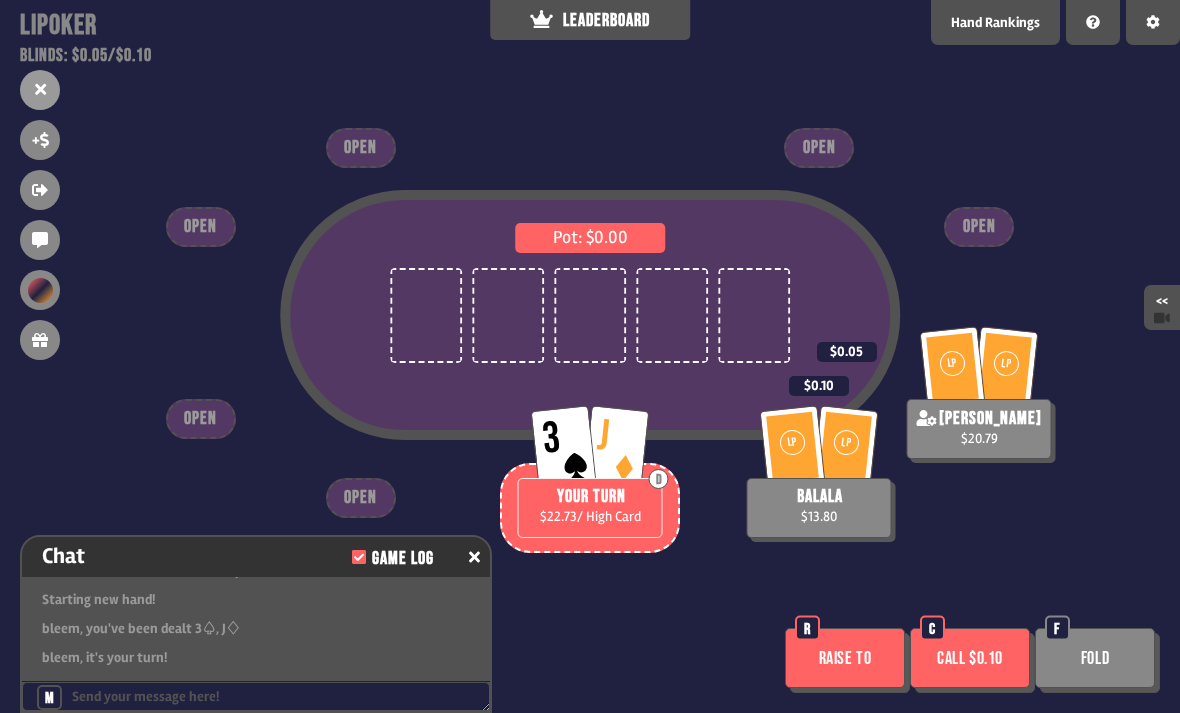 click on "Fold" at bounding box center [1095, 658] 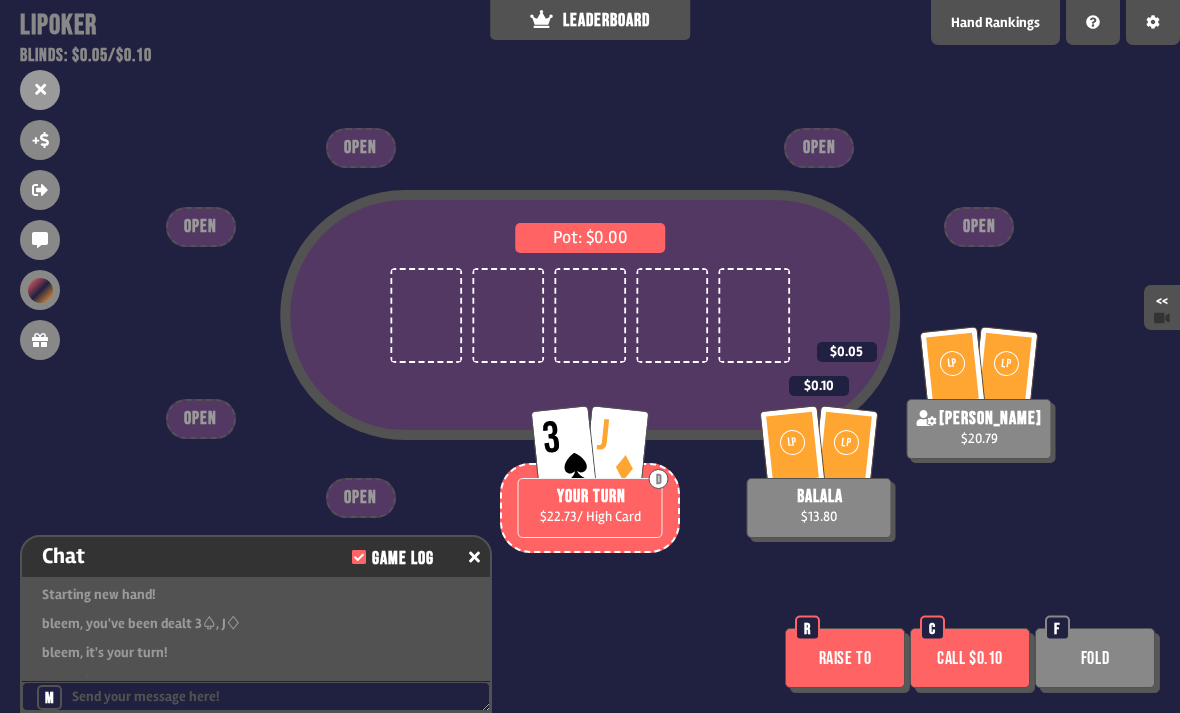 scroll, scrollTop: 826, scrollLeft: 0, axis: vertical 